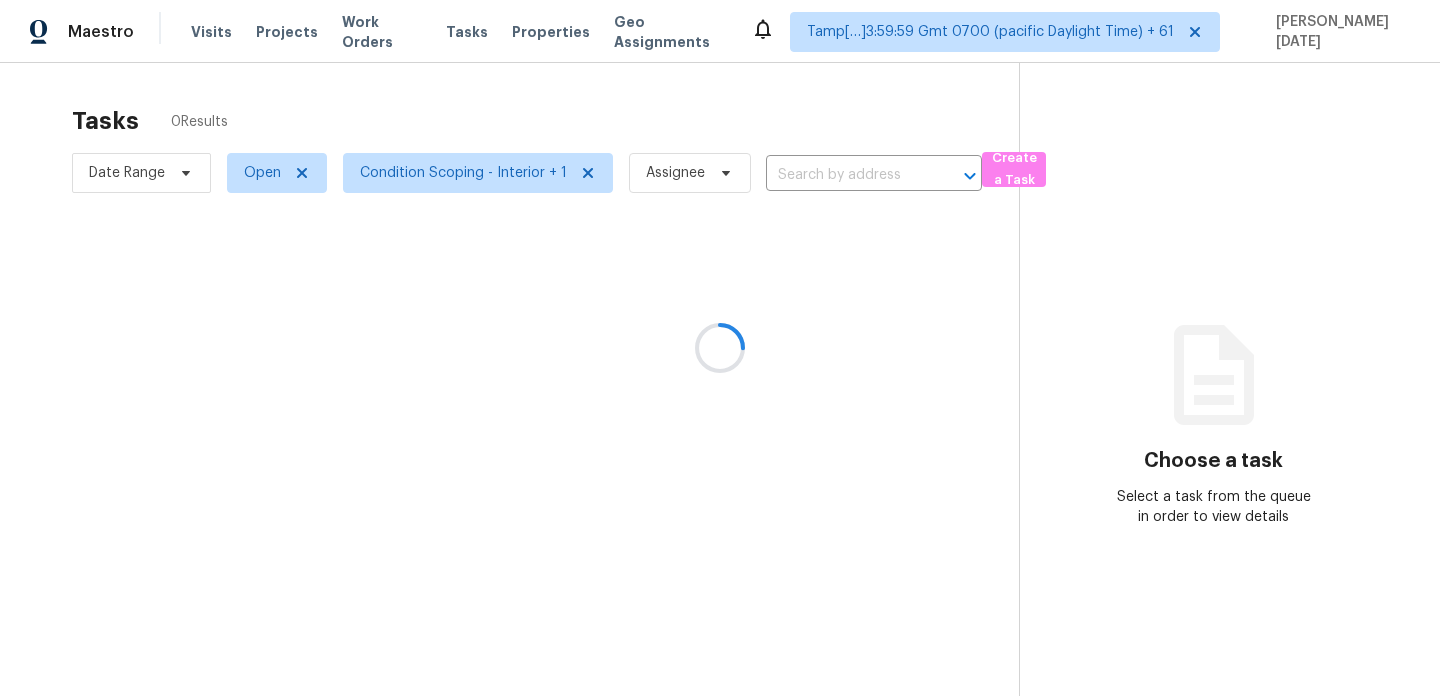 scroll, scrollTop: 0, scrollLeft: 0, axis: both 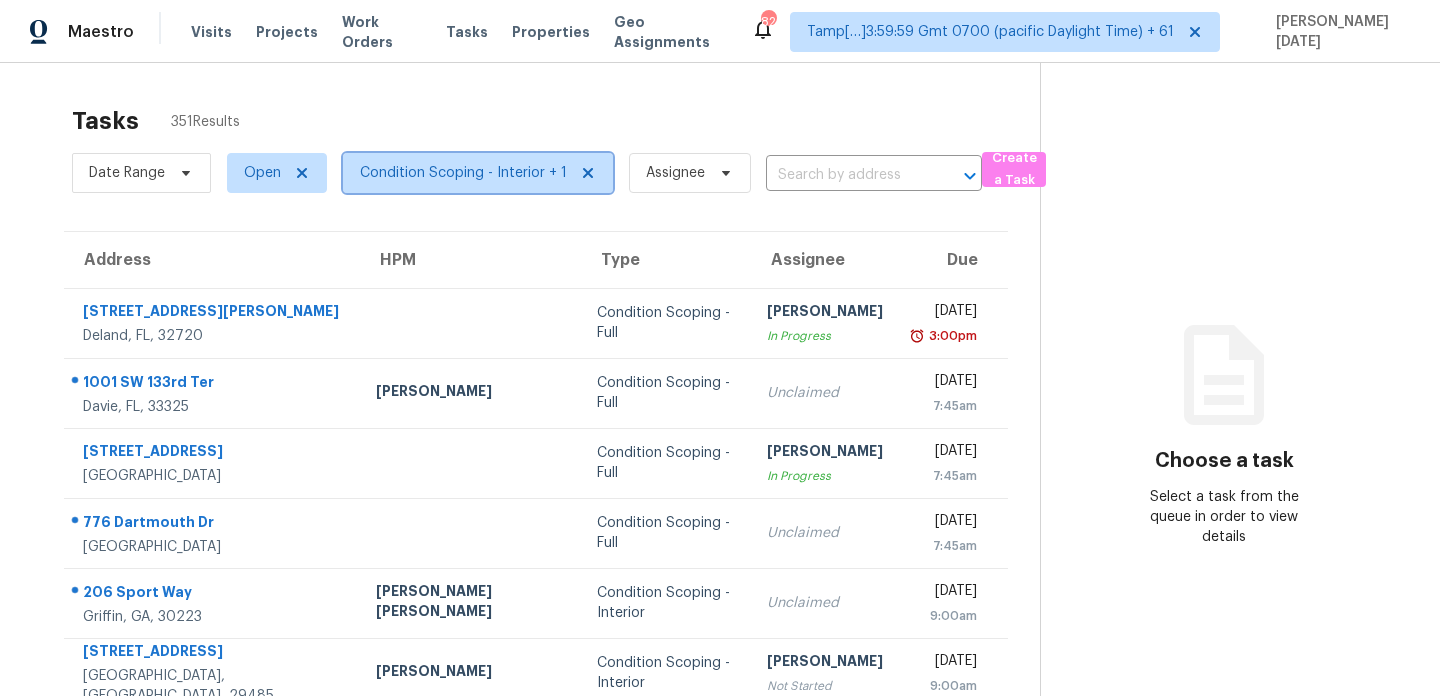 click on "Condition Scoping - Interior + 1" at bounding box center [463, 173] 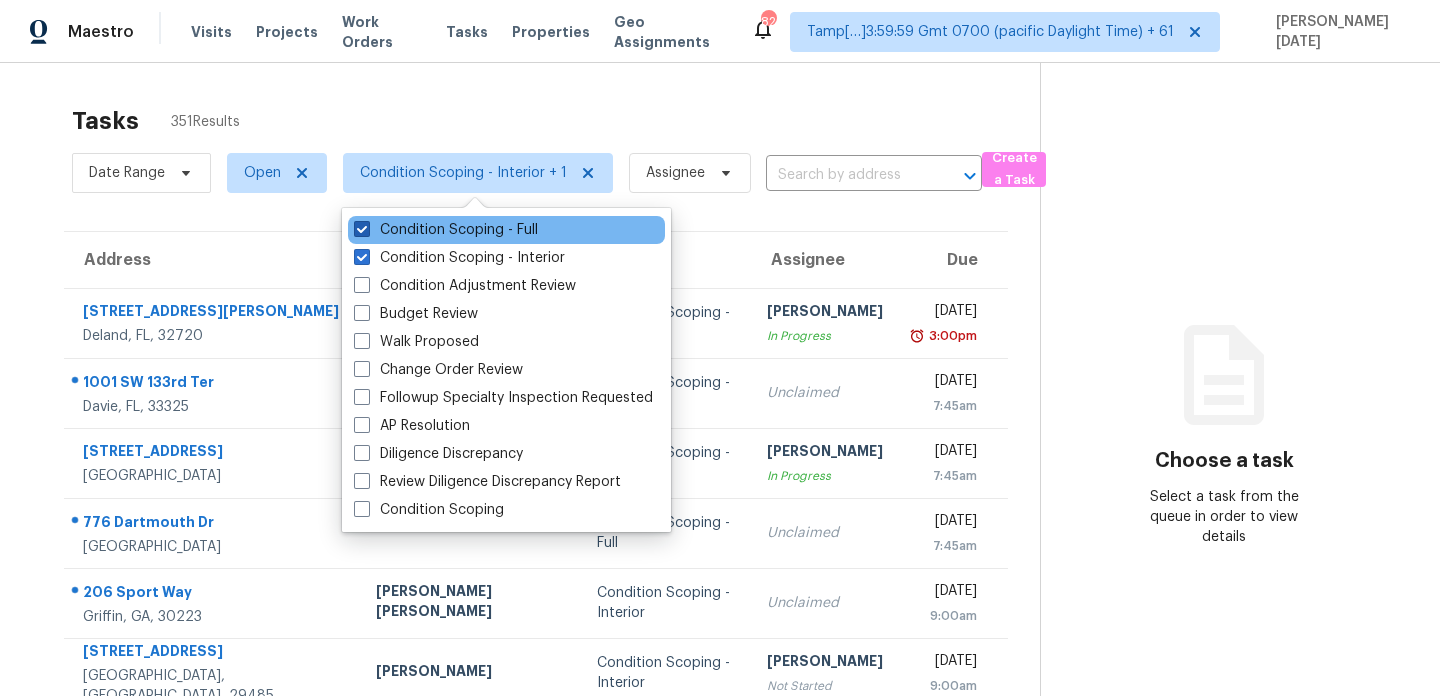 click on "Condition Scoping - Full" at bounding box center [446, 230] 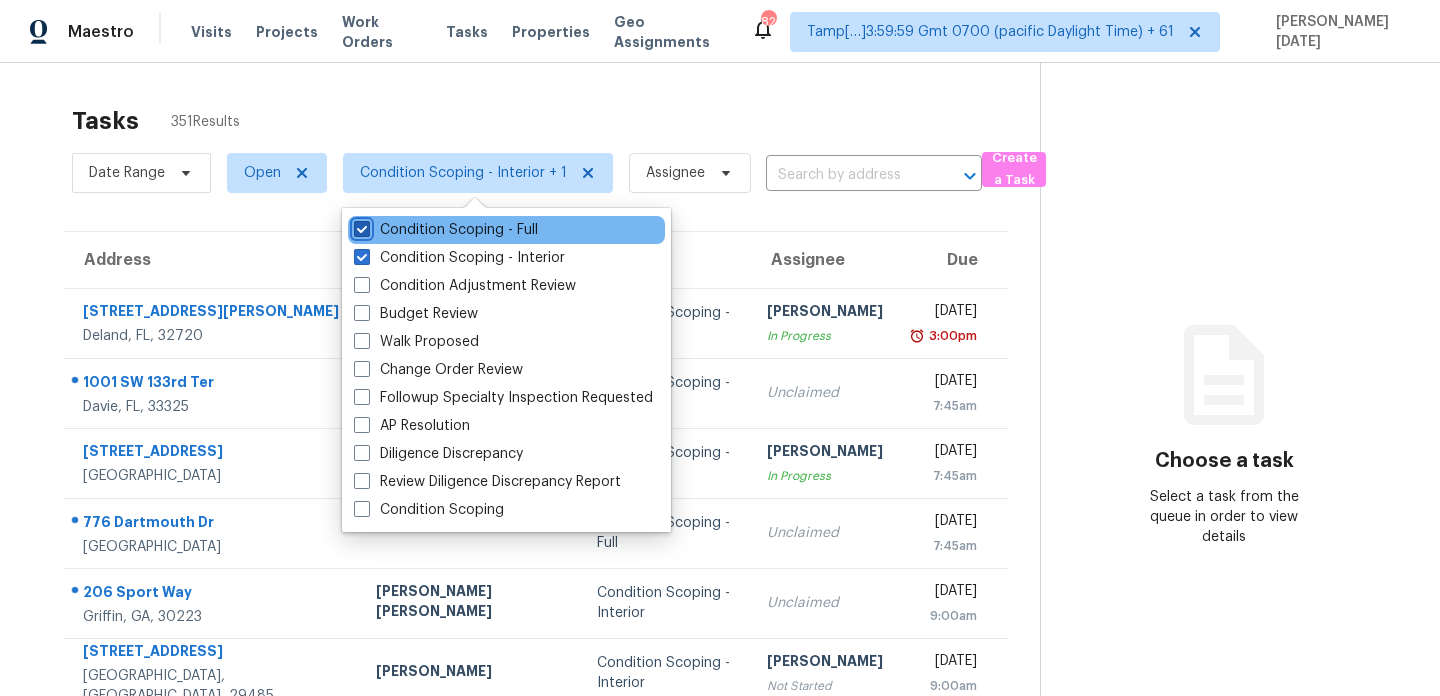click on "Condition Scoping - Full" at bounding box center (360, 226) 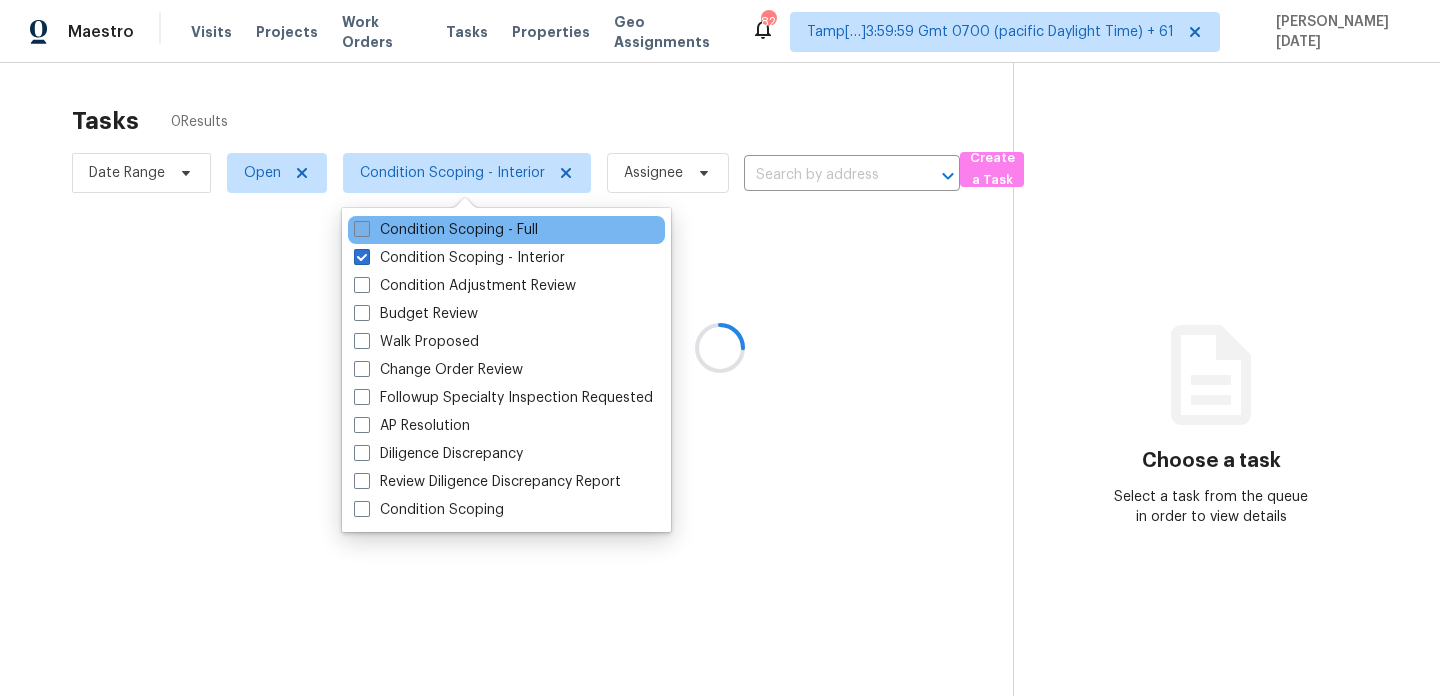 click on "Condition Scoping - Full" at bounding box center (446, 230) 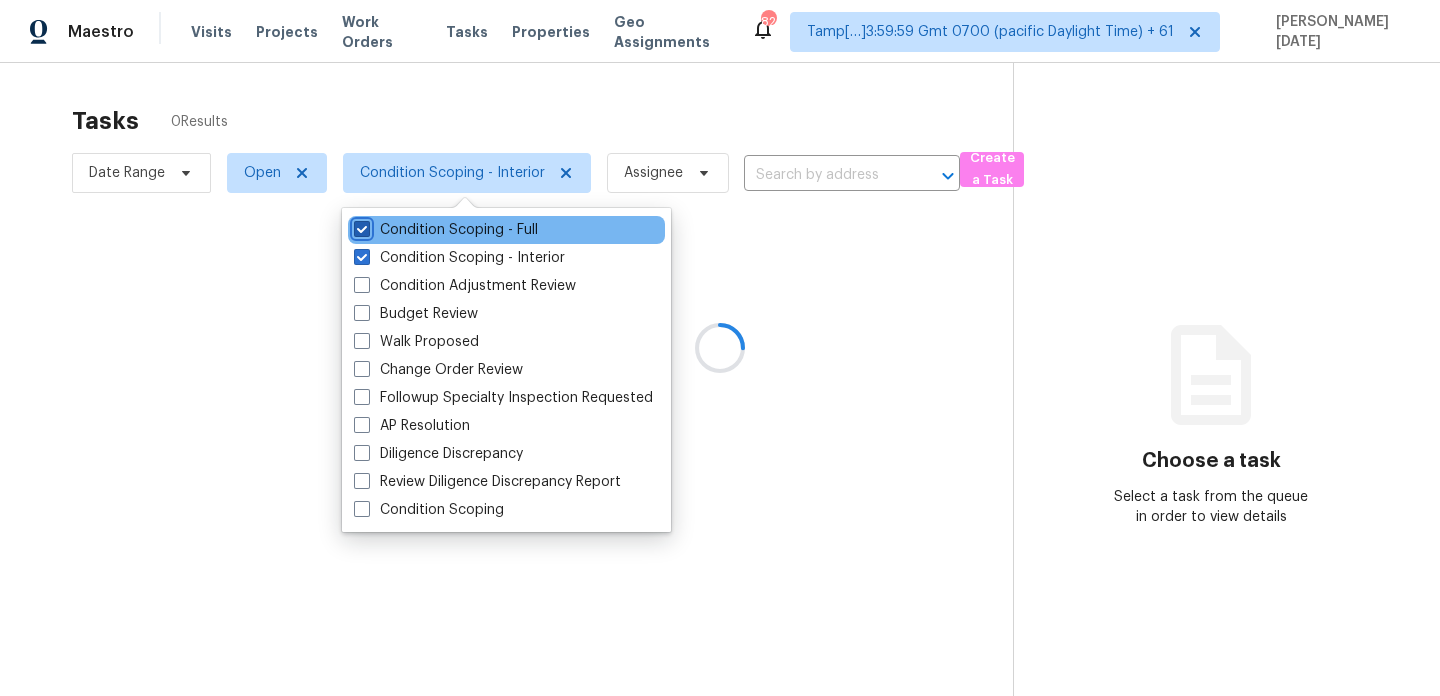 checkbox on "true" 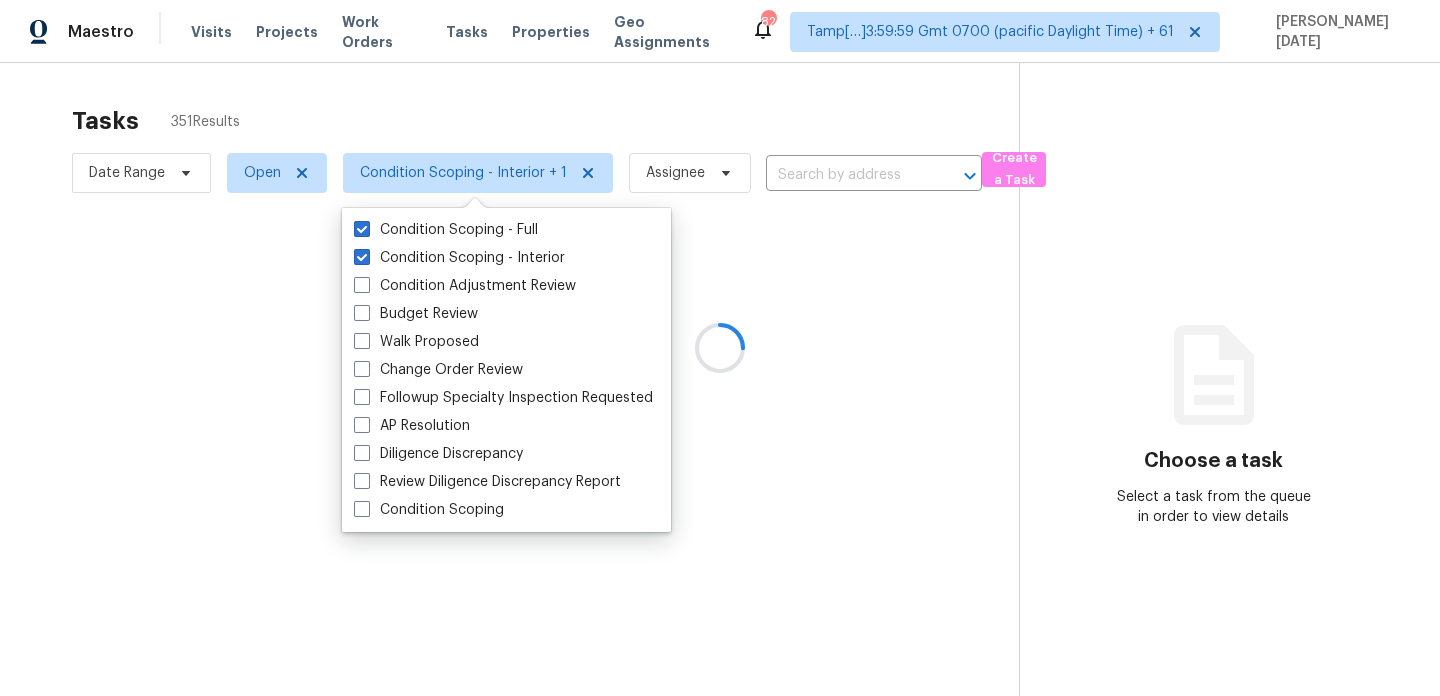 click at bounding box center (720, 348) 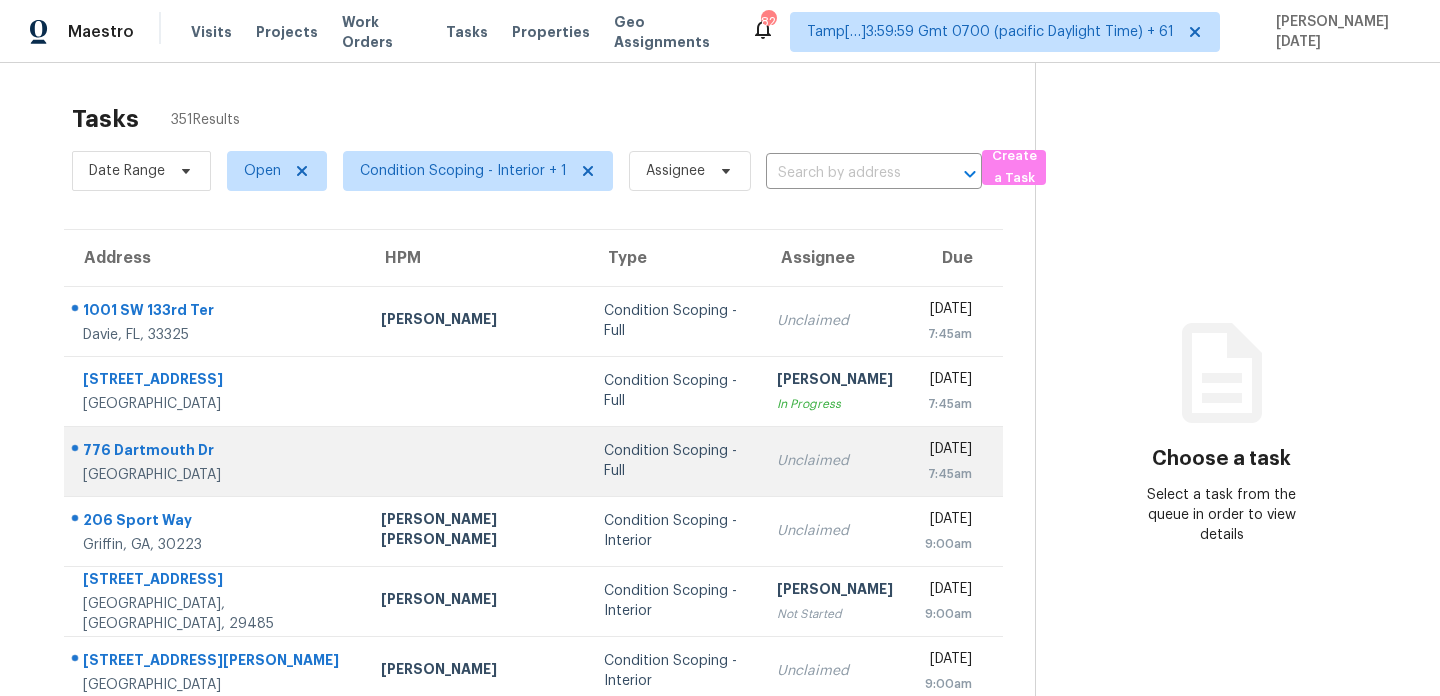 scroll, scrollTop: 0, scrollLeft: 0, axis: both 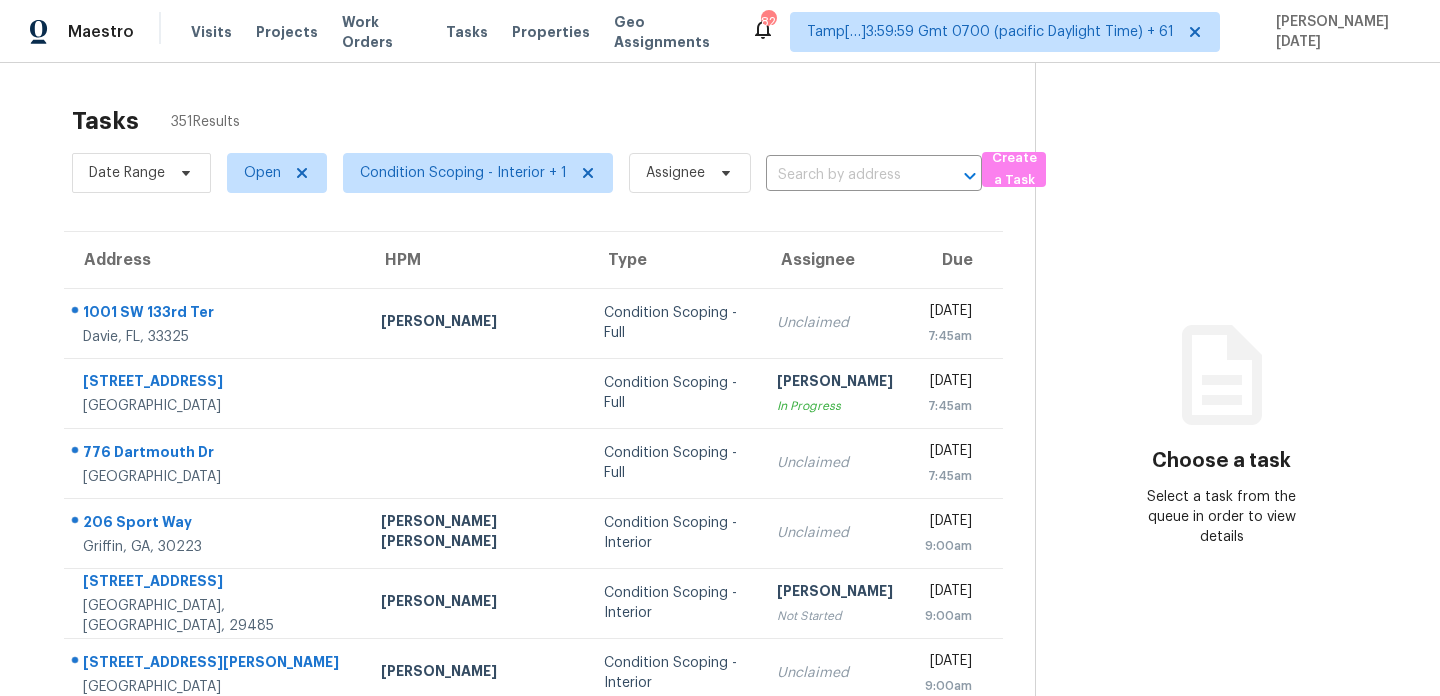 click on "Tasks 351  Results" at bounding box center [553, 121] 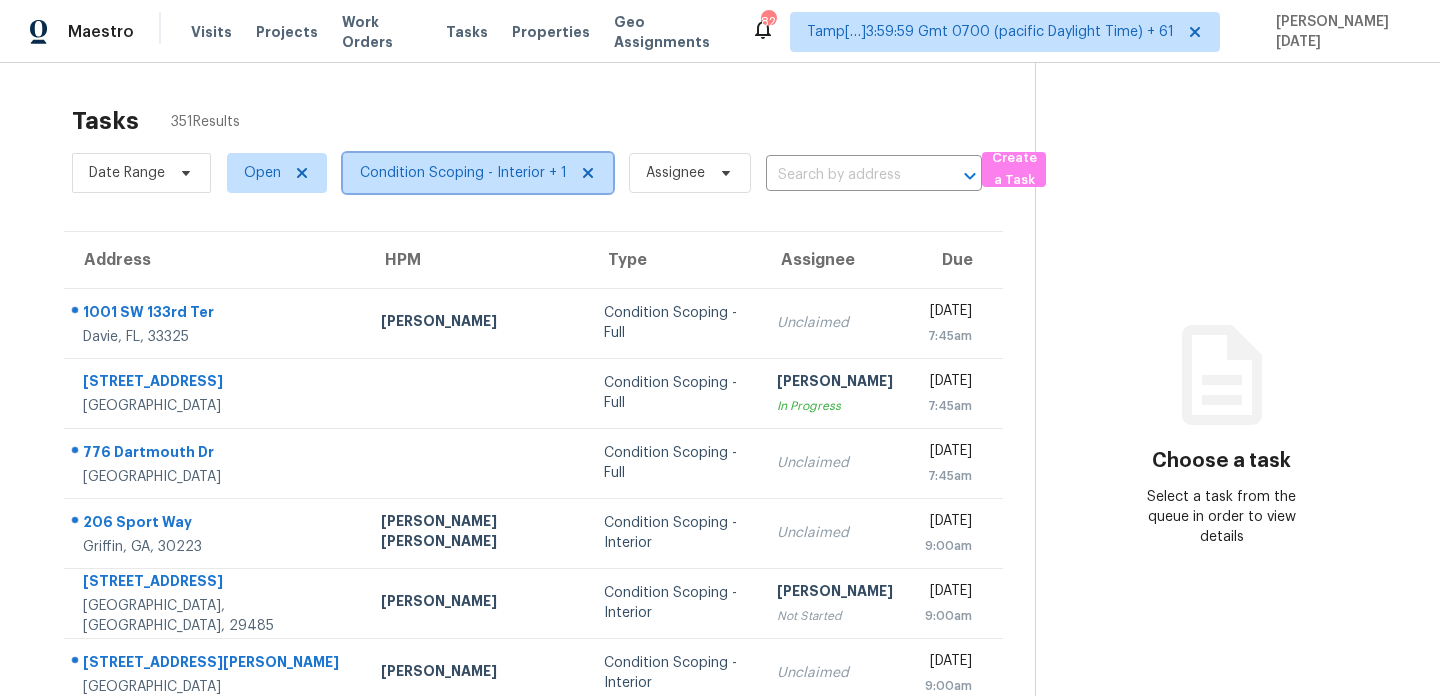 click on "Condition Scoping - Interior + 1" at bounding box center [463, 173] 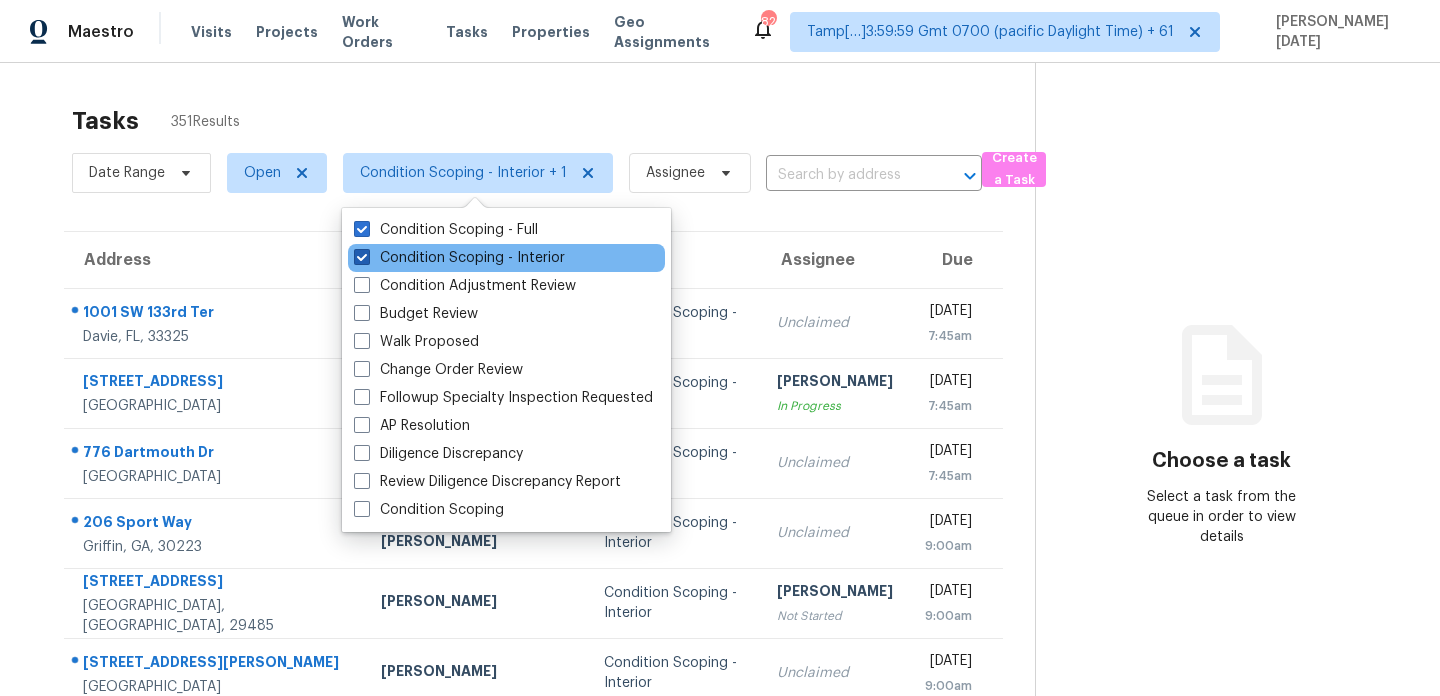 click on "Condition Scoping - Interior" at bounding box center [459, 258] 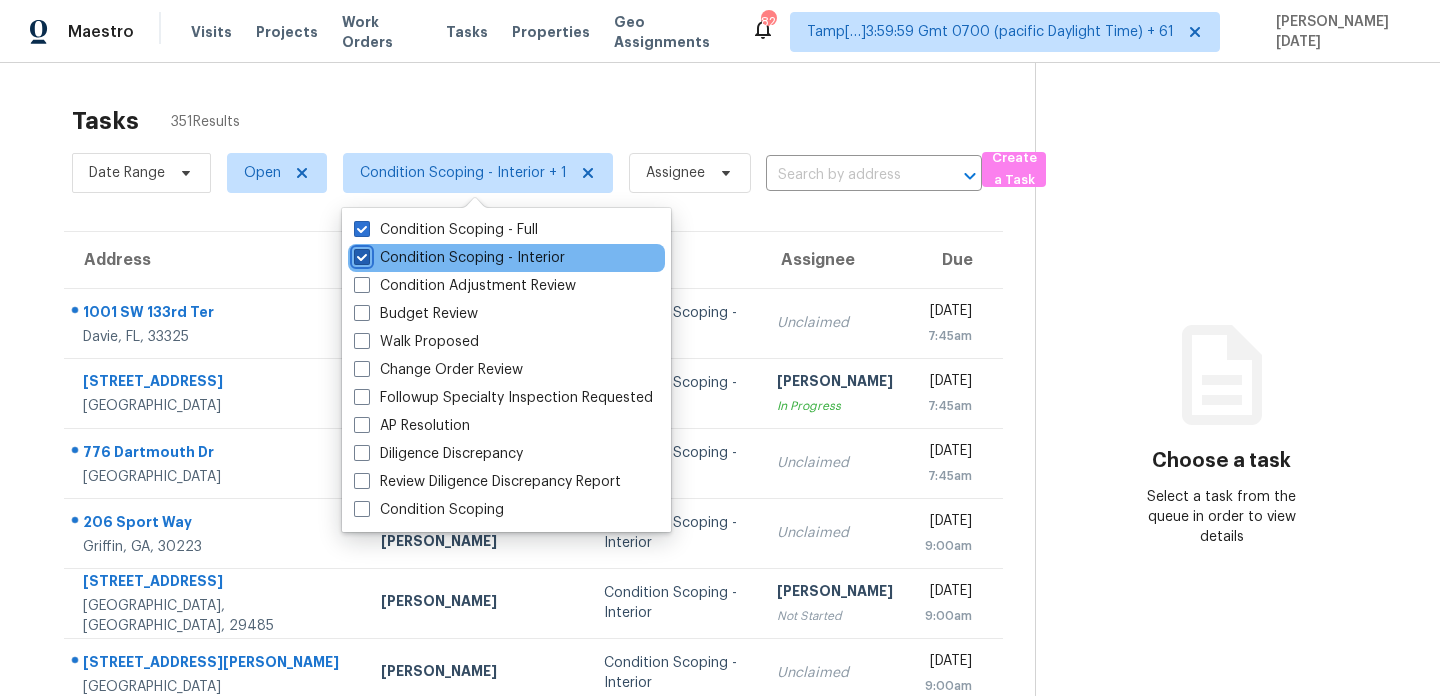 click on "Condition Scoping - Interior" at bounding box center [360, 254] 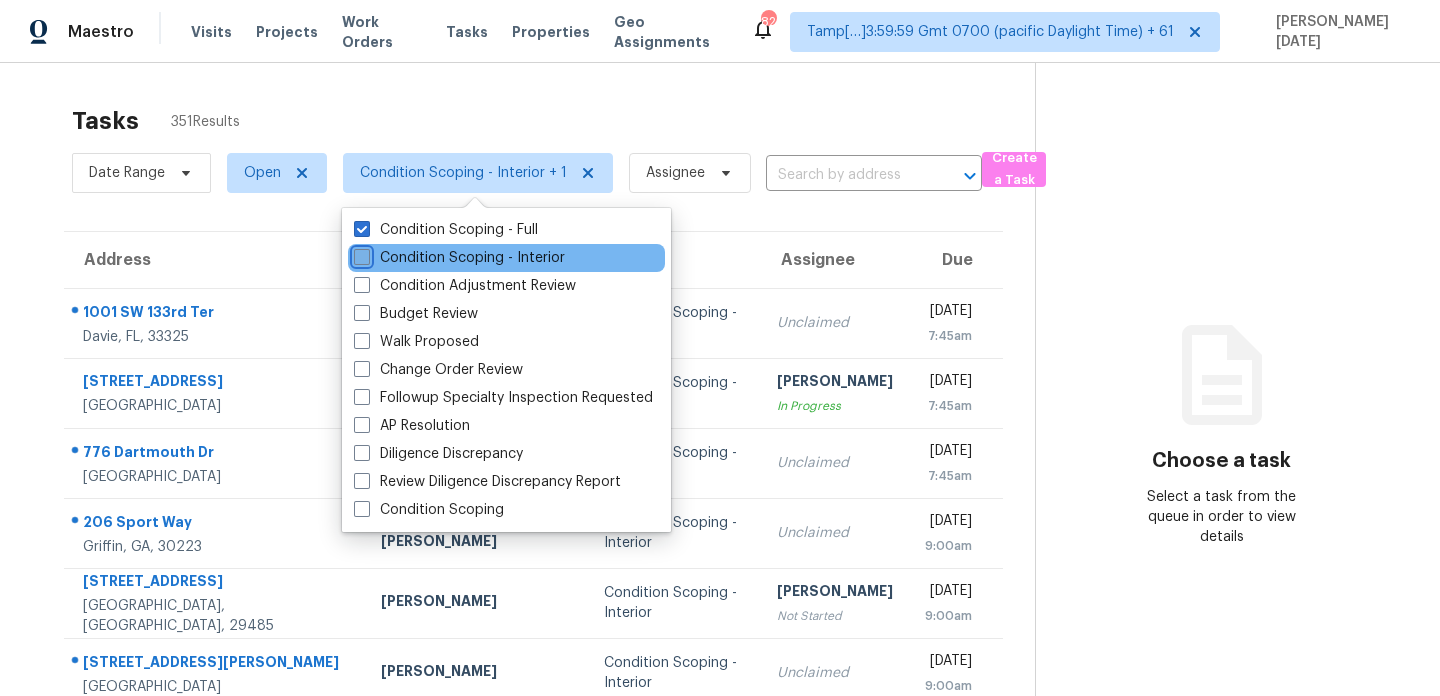 checkbox on "false" 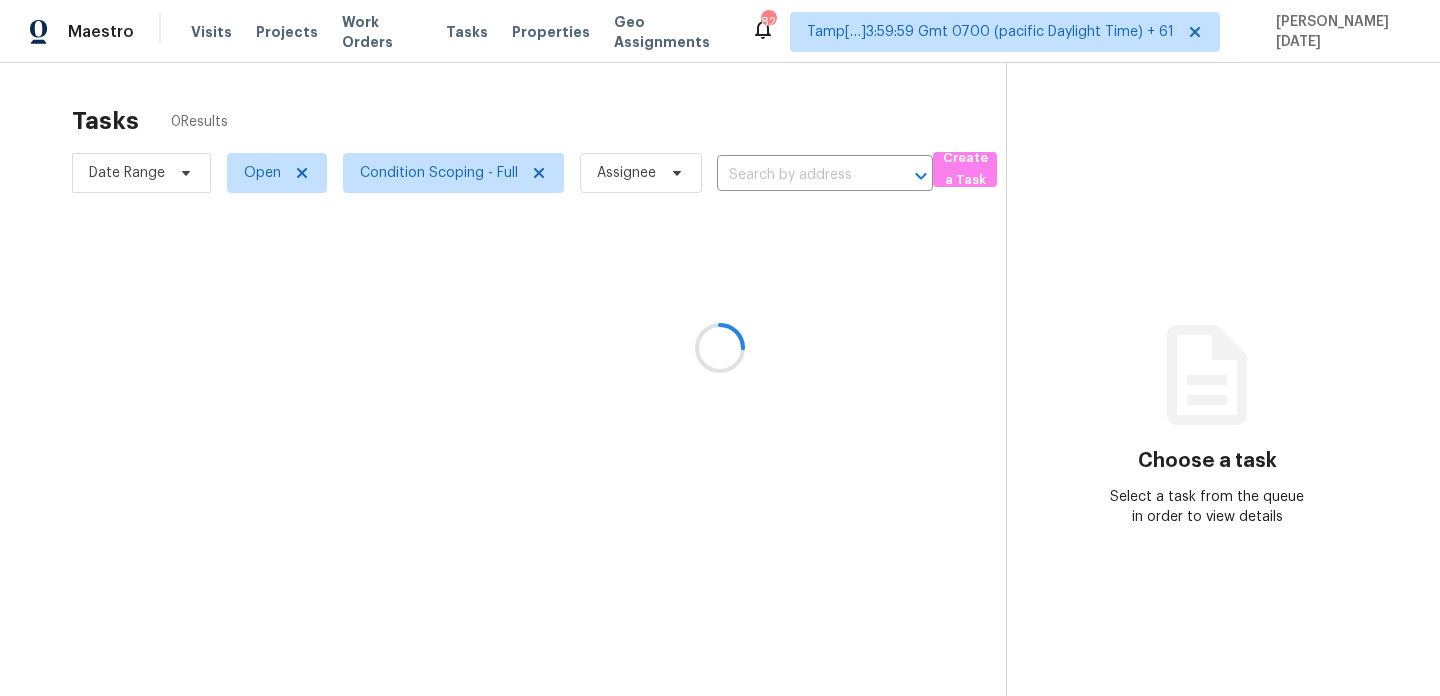 click at bounding box center [720, 348] 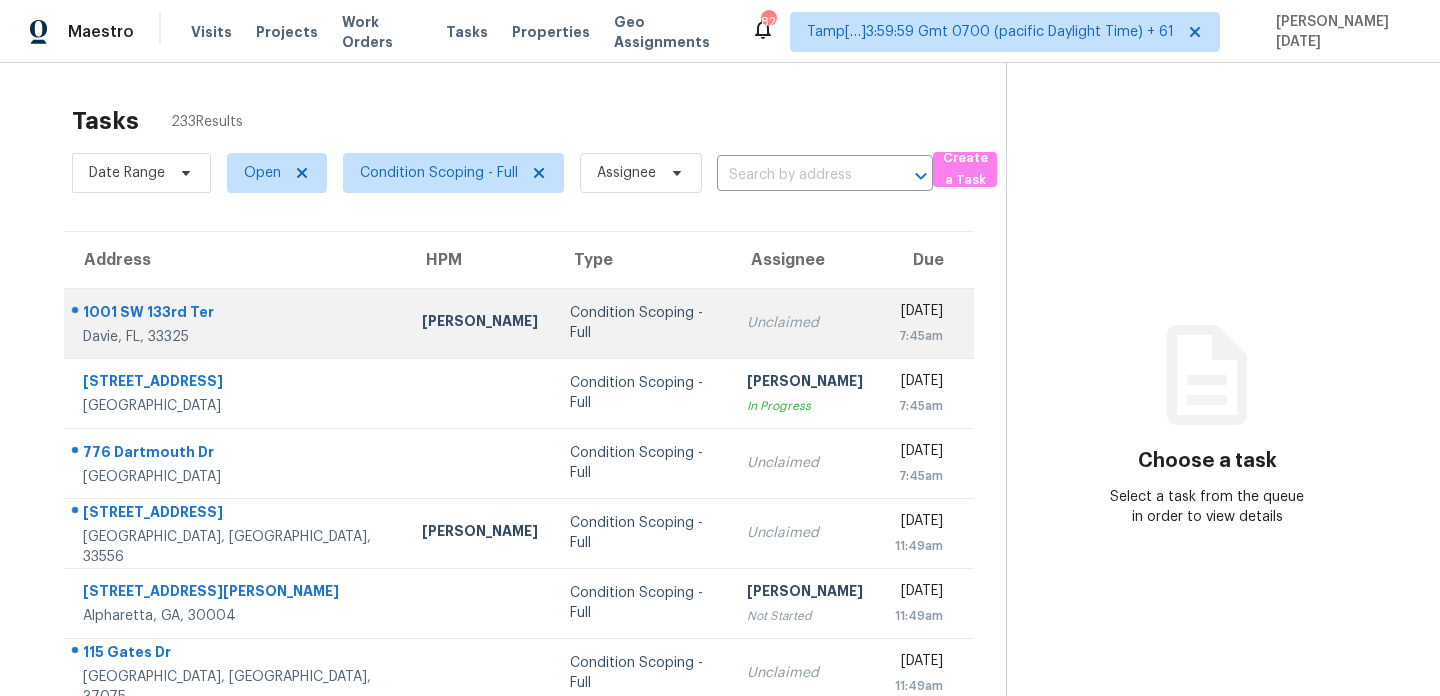 click on "Unclaimed" at bounding box center (805, 323) 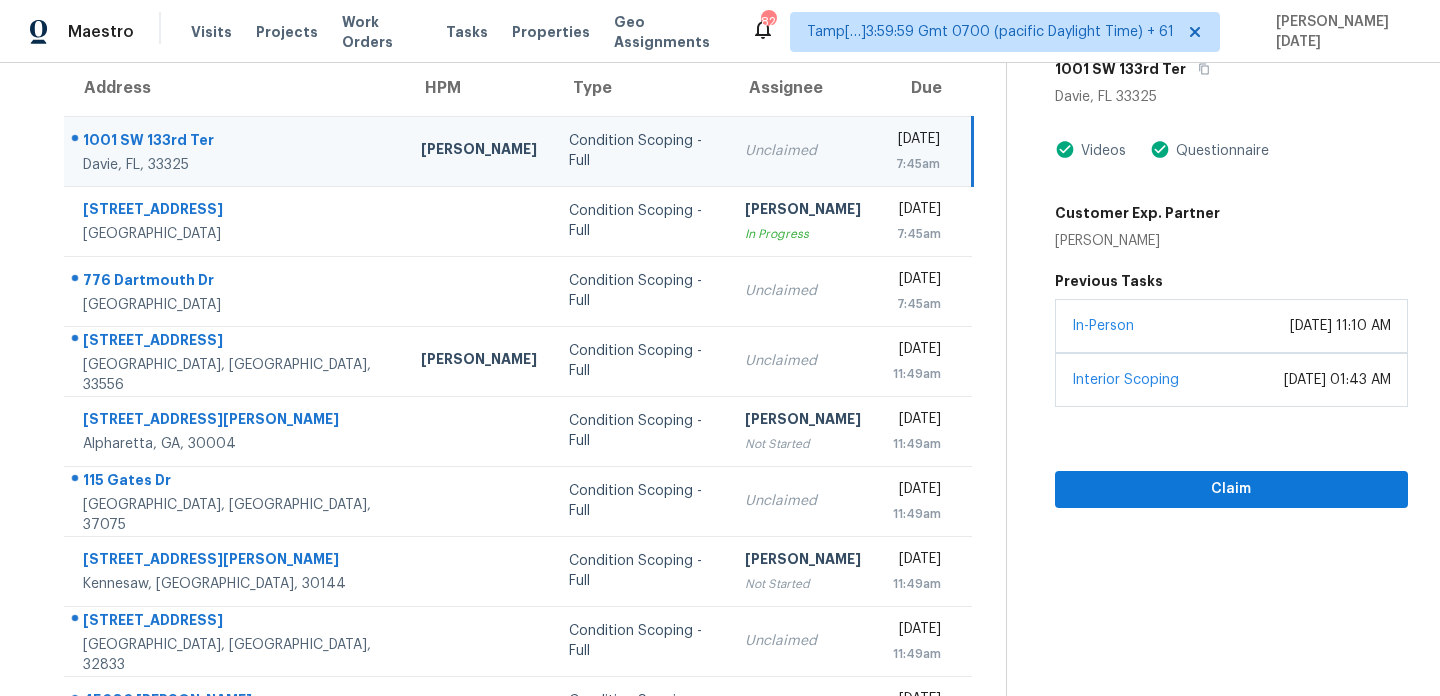 scroll, scrollTop: 0, scrollLeft: 0, axis: both 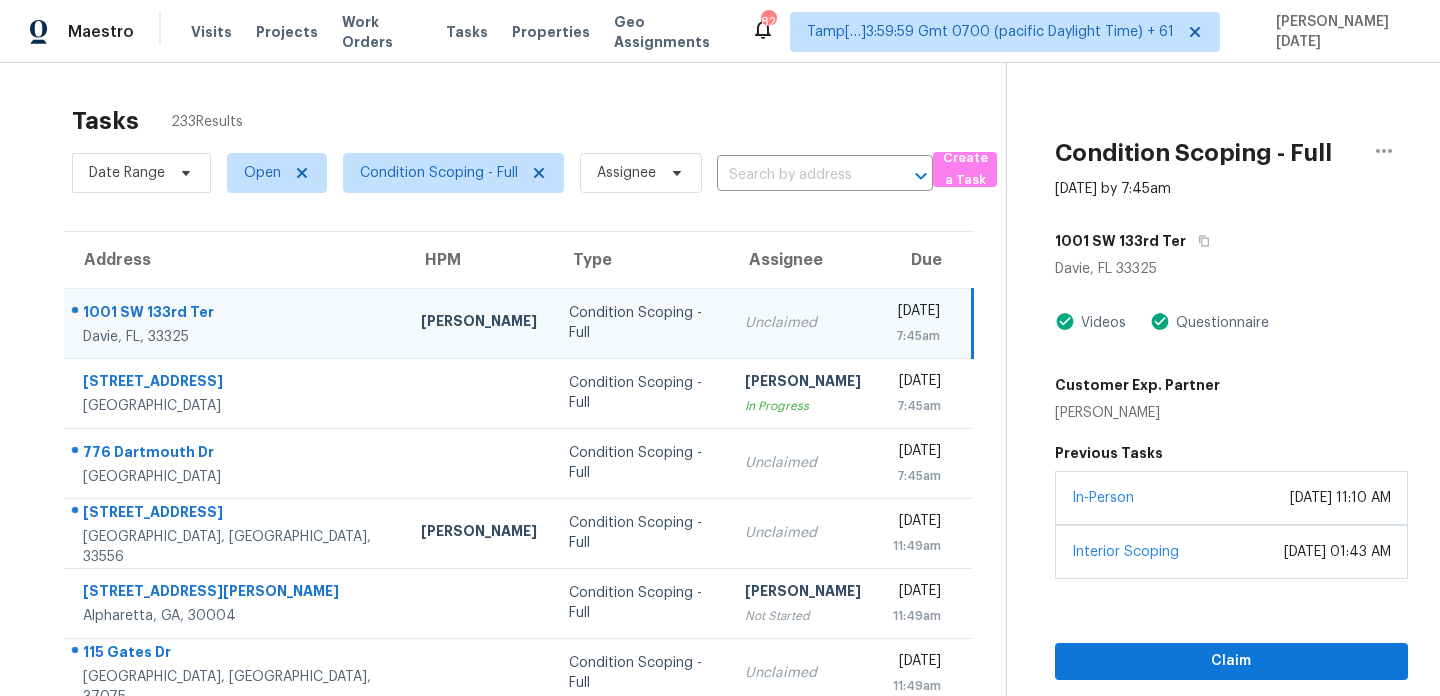 click on "Unclaimed" at bounding box center (803, 323) 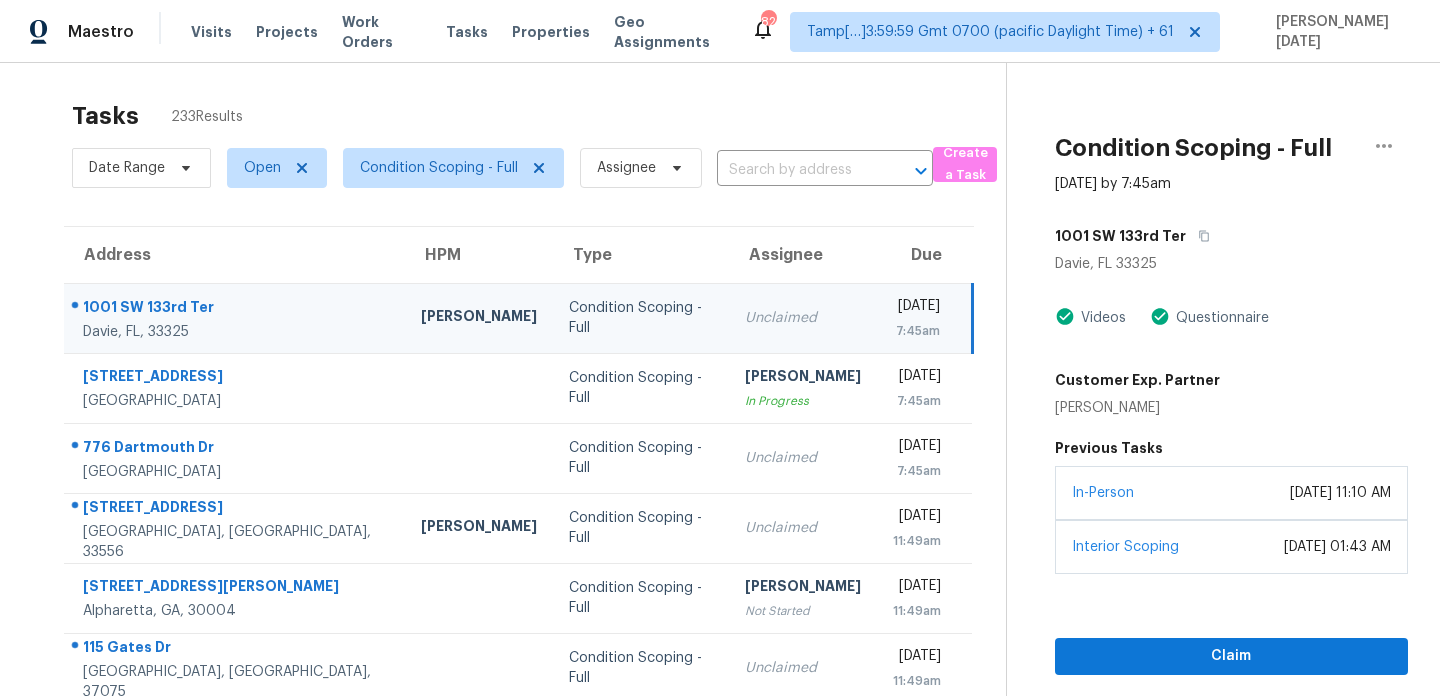 scroll, scrollTop: 1, scrollLeft: 0, axis: vertical 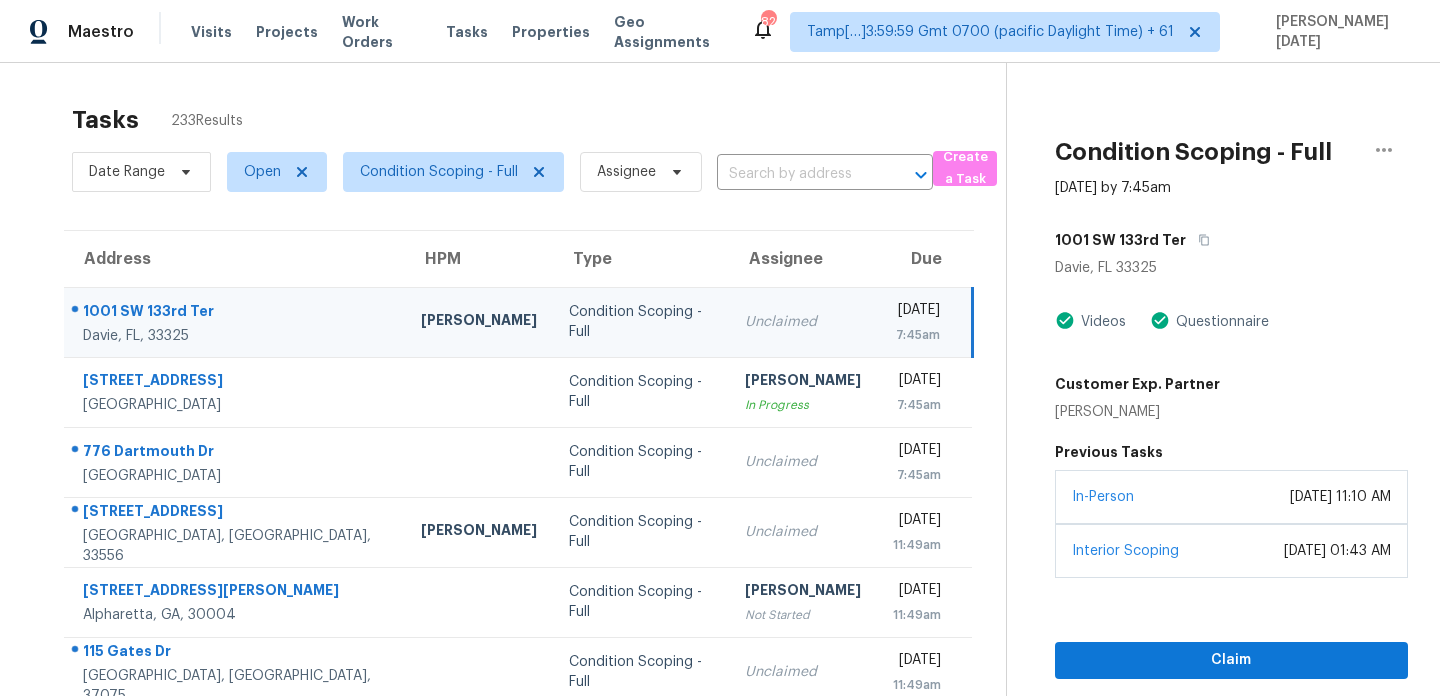 click on "Tasks 233  Results" at bounding box center (539, 120) 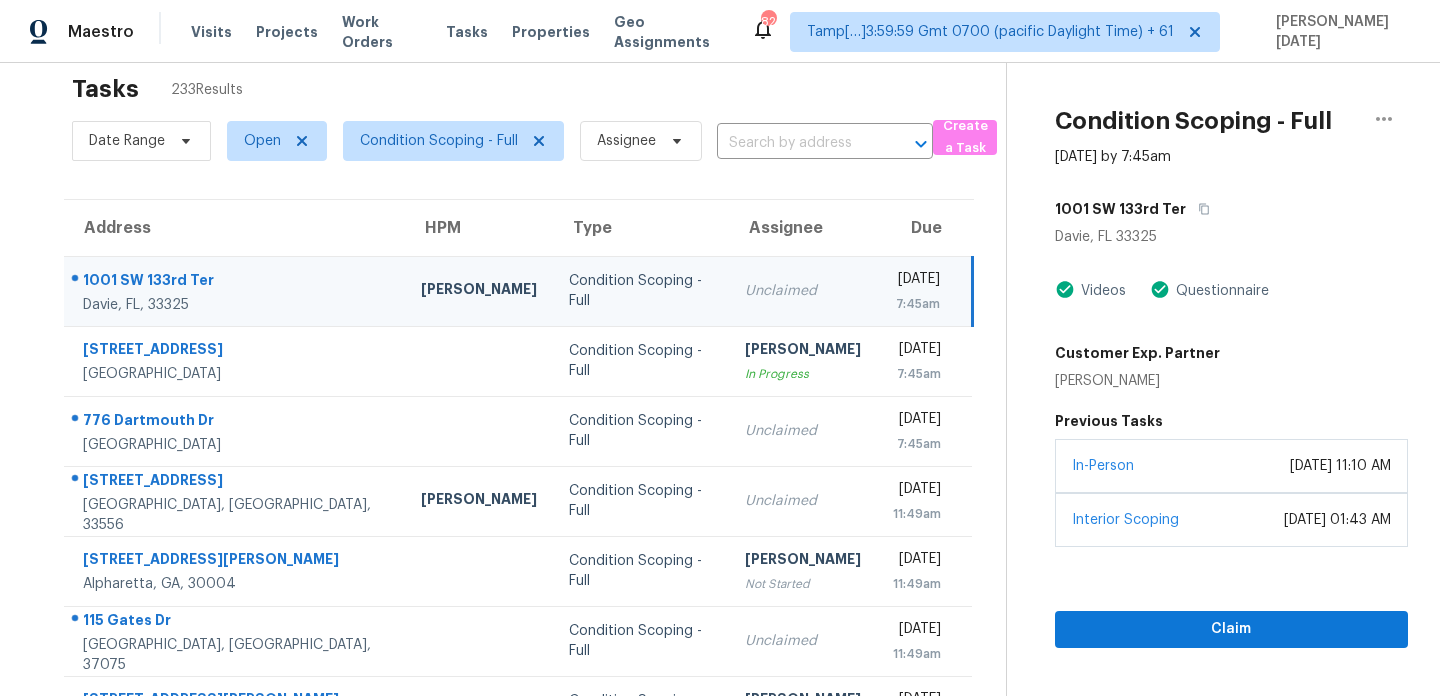 scroll, scrollTop: 31, scrollLeft: 0, axis: vertical 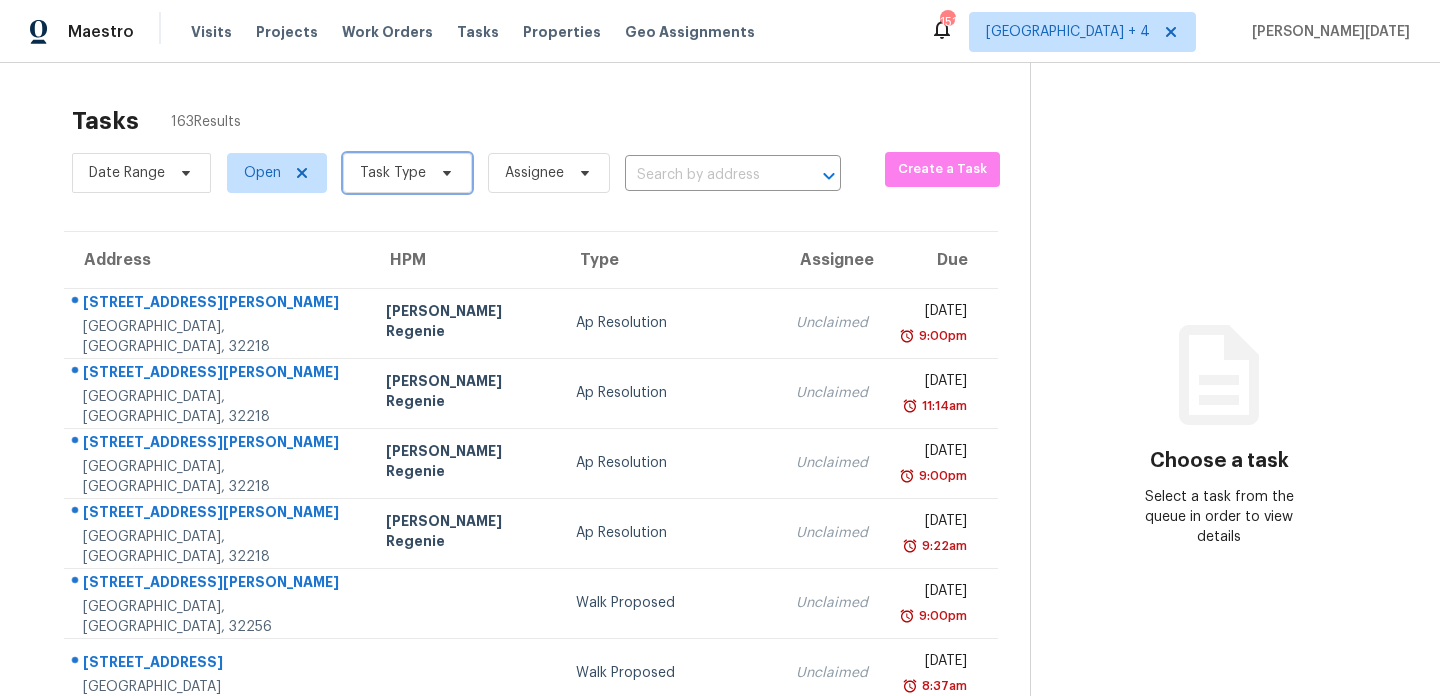 click on "Task Type" at bounding box center (407, 173) 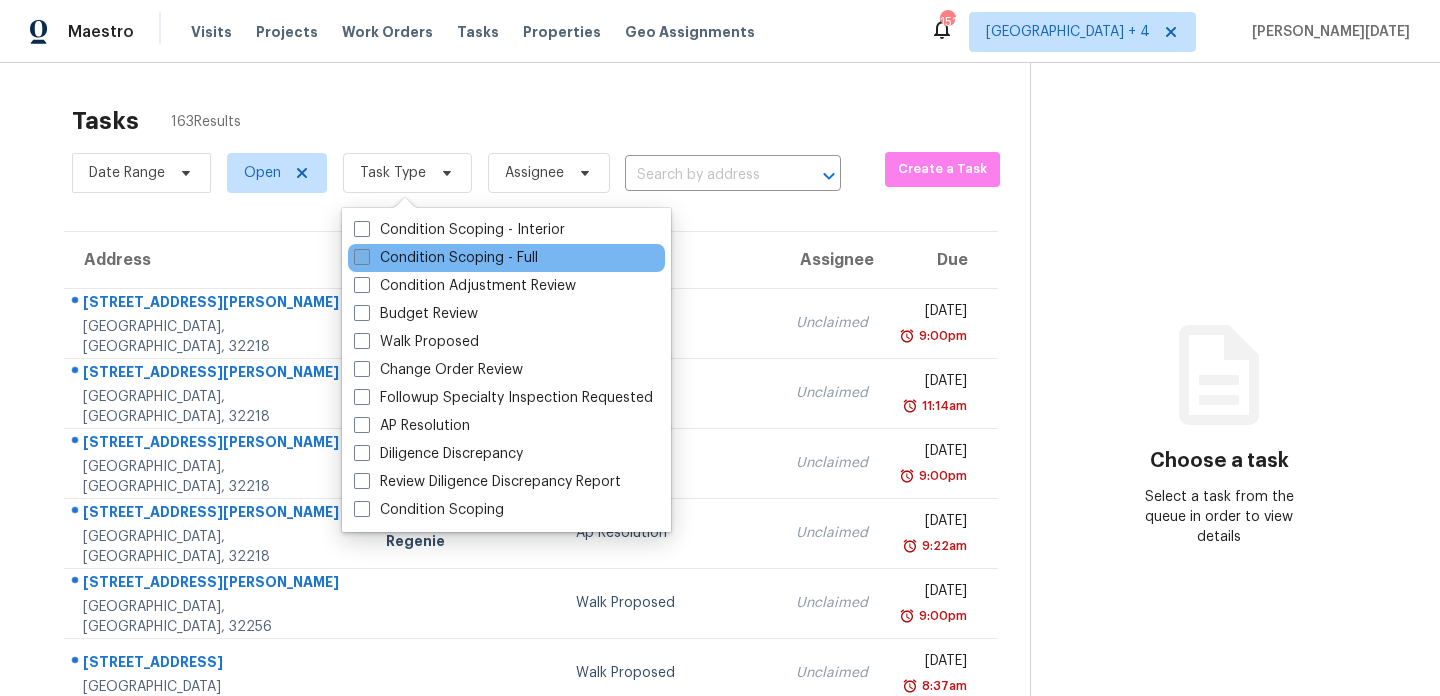 click on "Condition Scoping - Full" at bounding box center [446, 258] 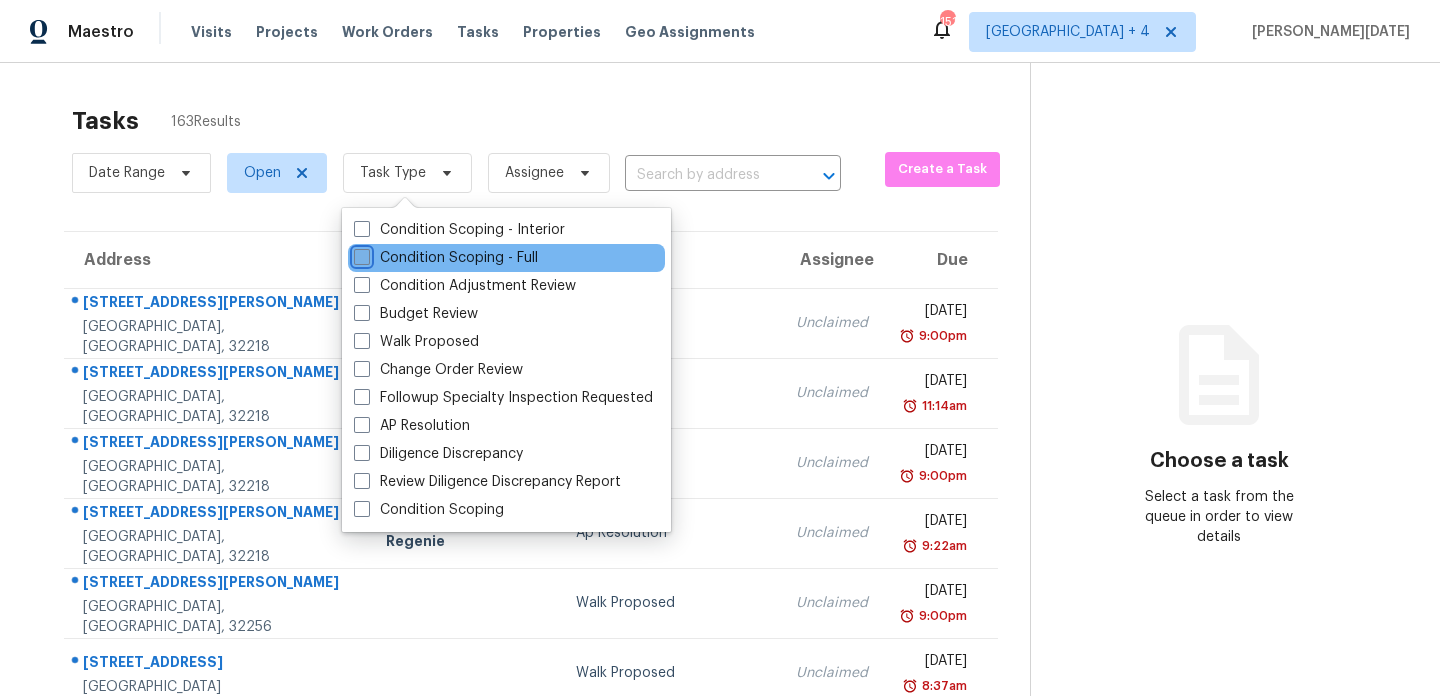 click on "Condition Scoping - Full" at bounding box center (360, 254) 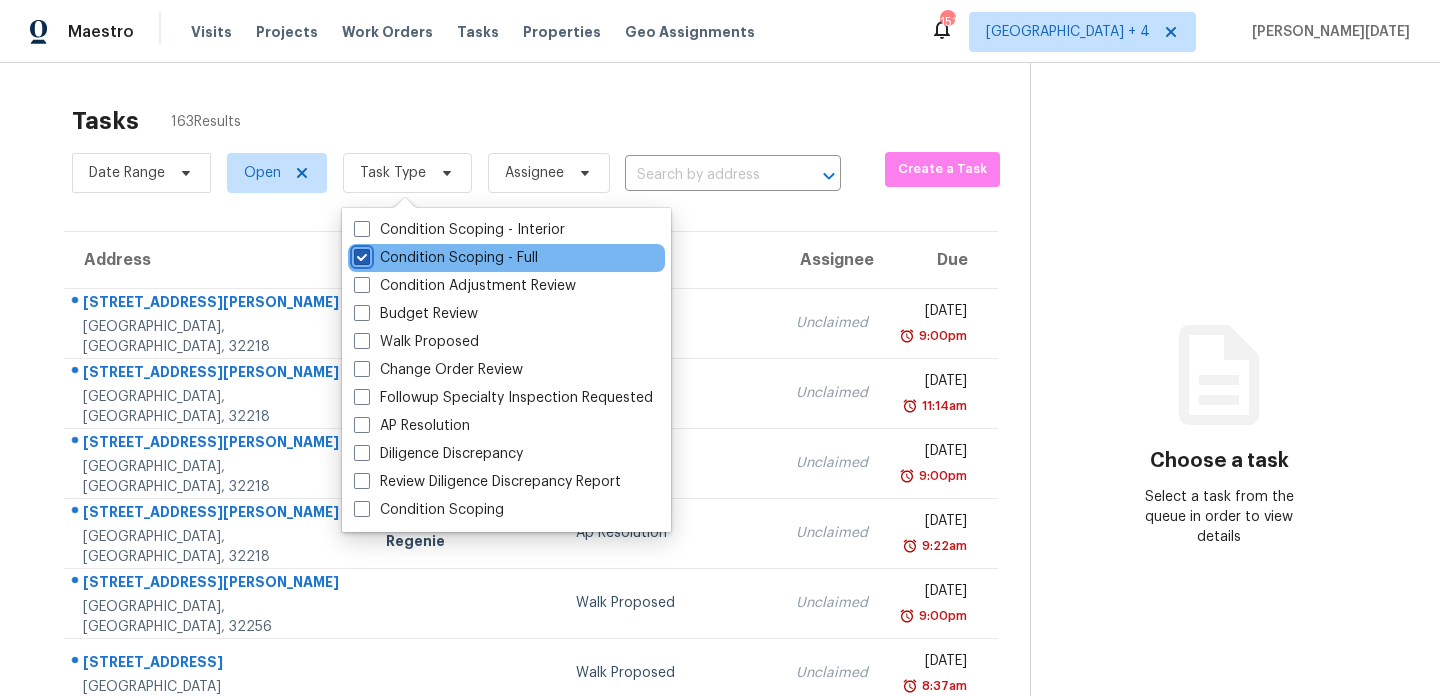 checkbox on "true" 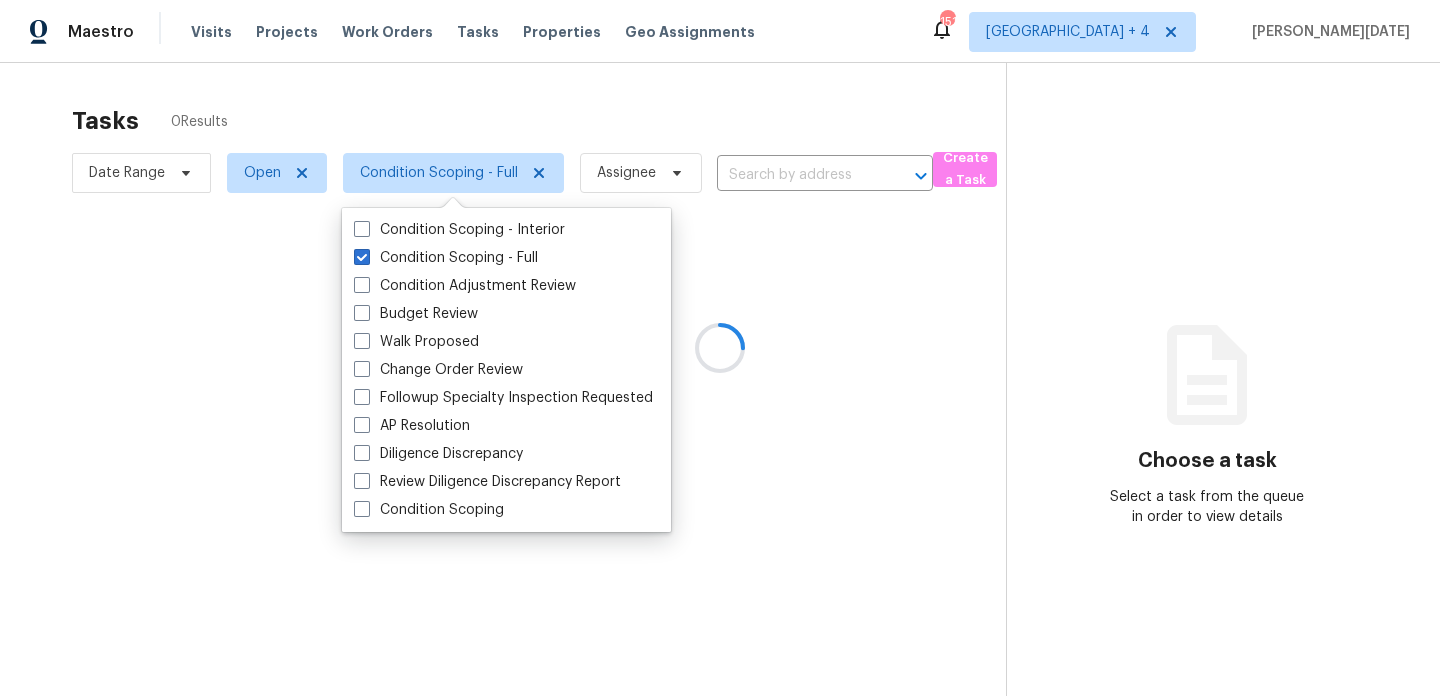 click at bounding box center [720, 348] 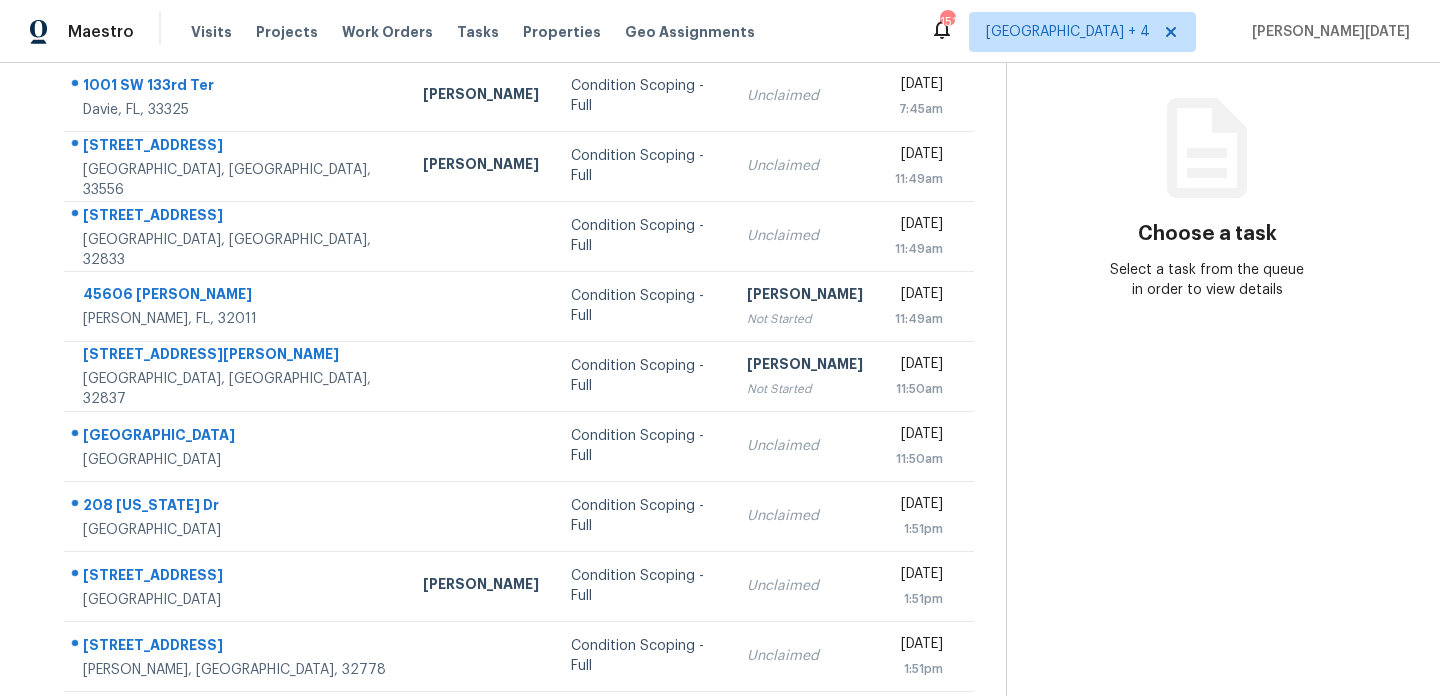 scroll, scrollTop: 240, scrollLeft: 0, axis: vertical 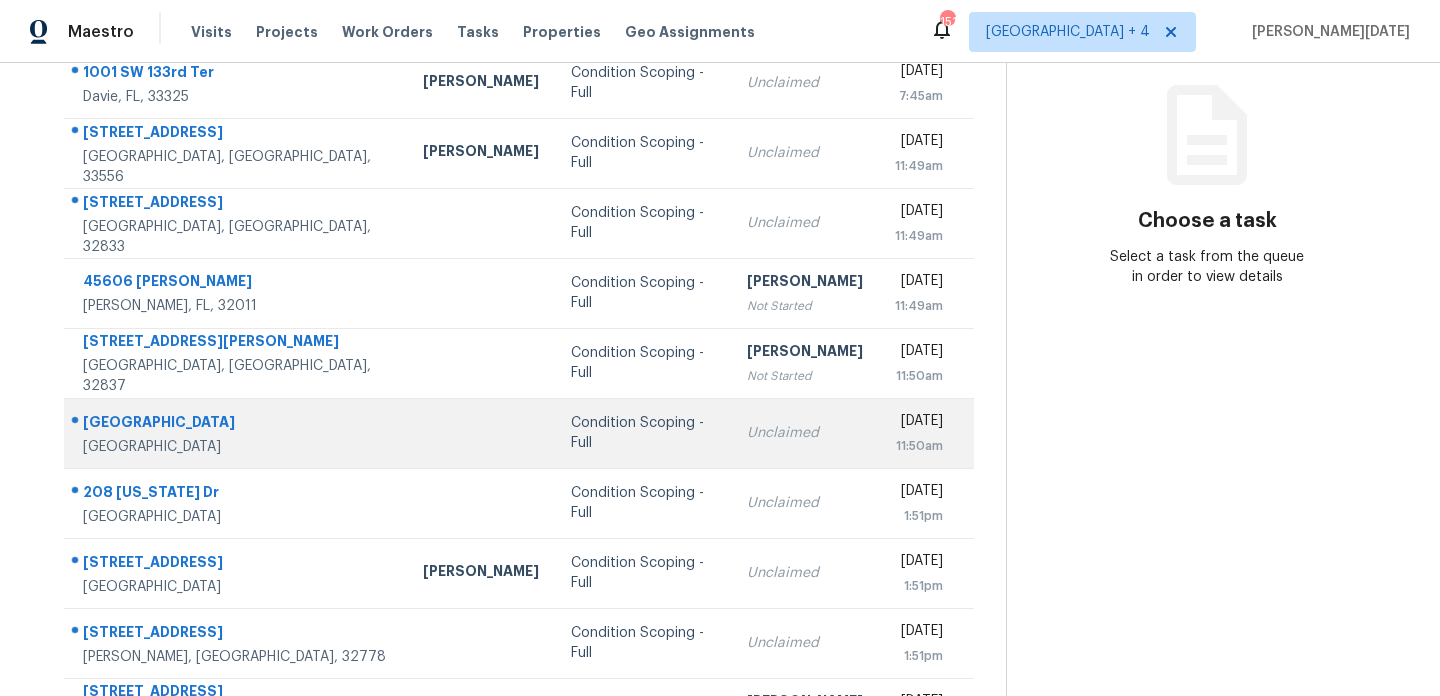 click on "Unclaimed" at bounding box center (805, 433) 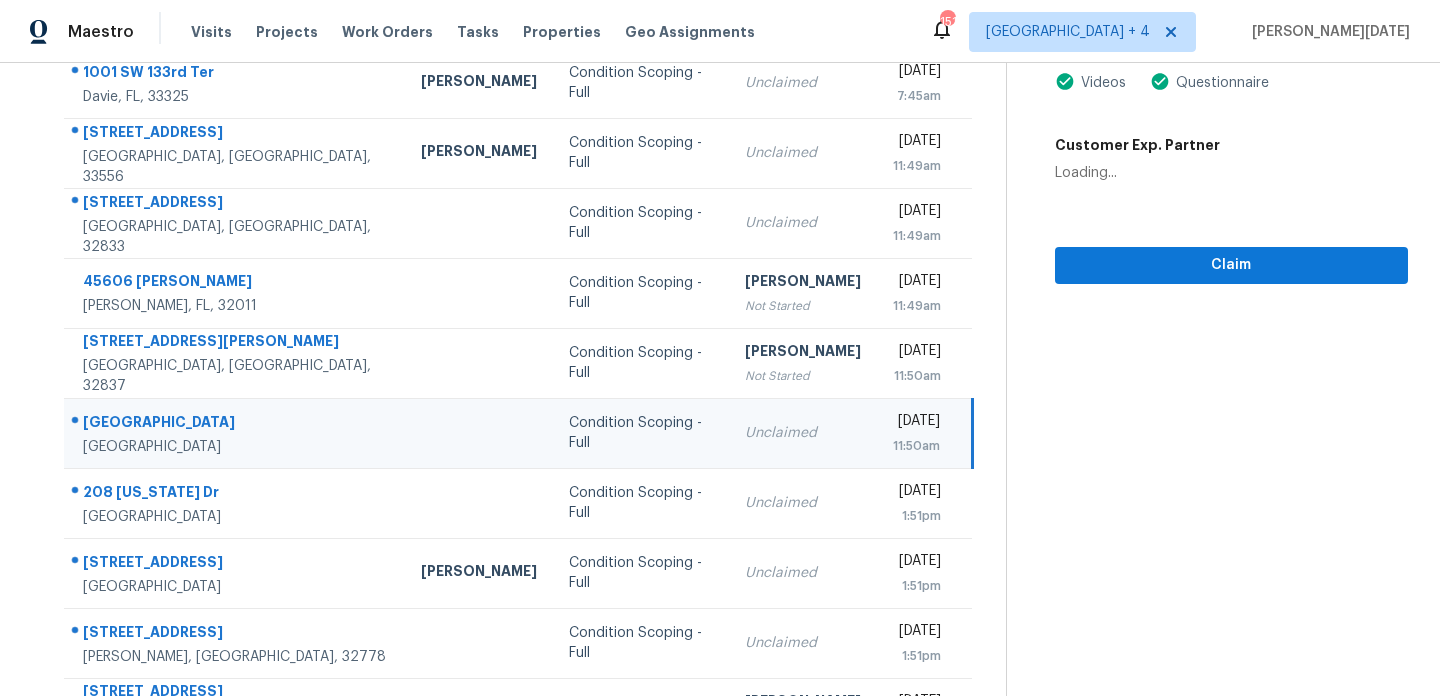 click on "Unclaimed" at bounding box center [803, 433] 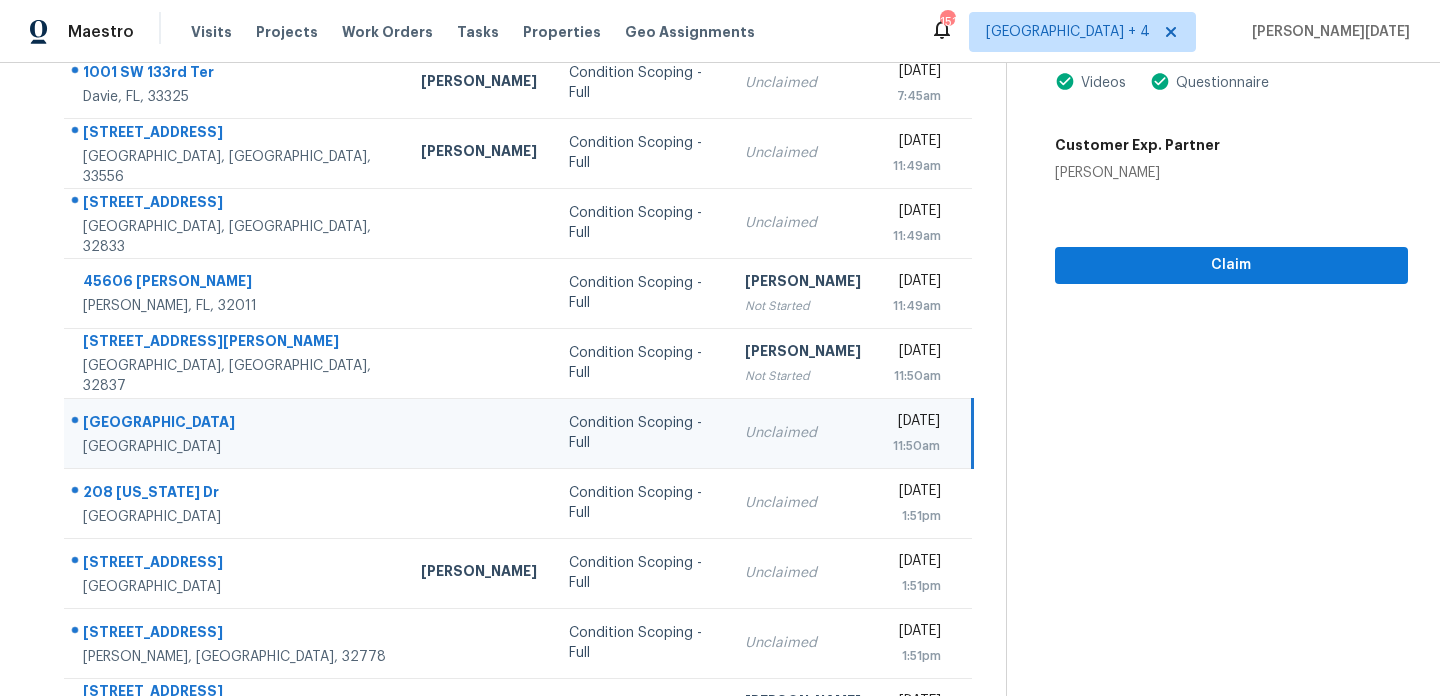 click on "11:50am" at bounding box center [916, 446] 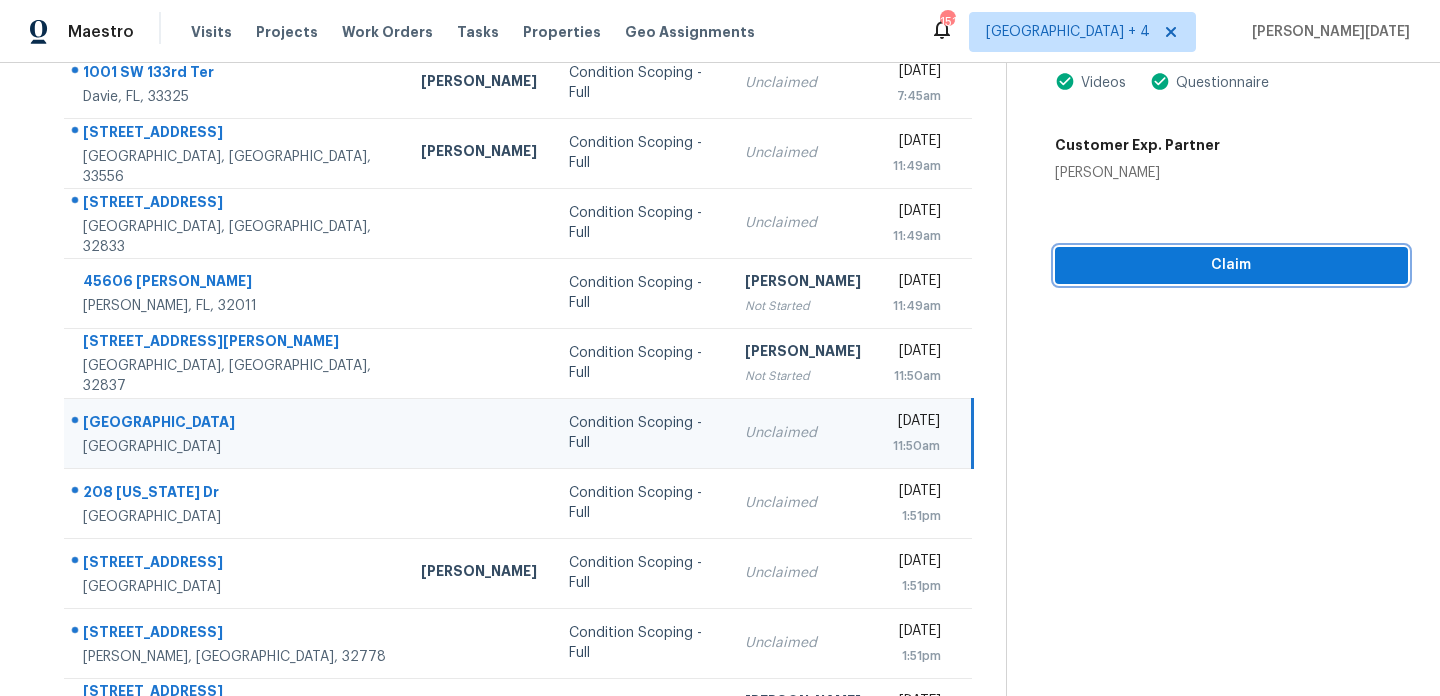 click on "Claim" at bounding box center (1231, 265) 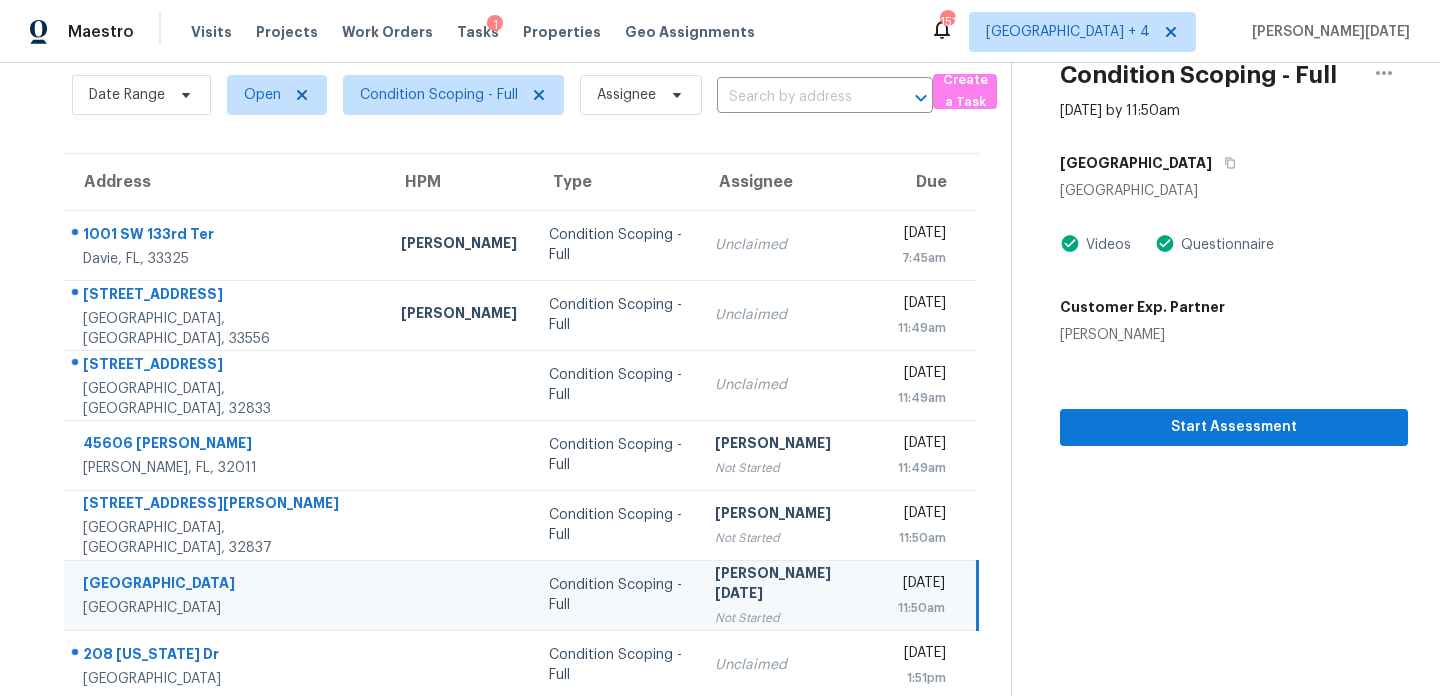 scroll, scrollTop: 345, scrollLeft: 0, axis: vertical 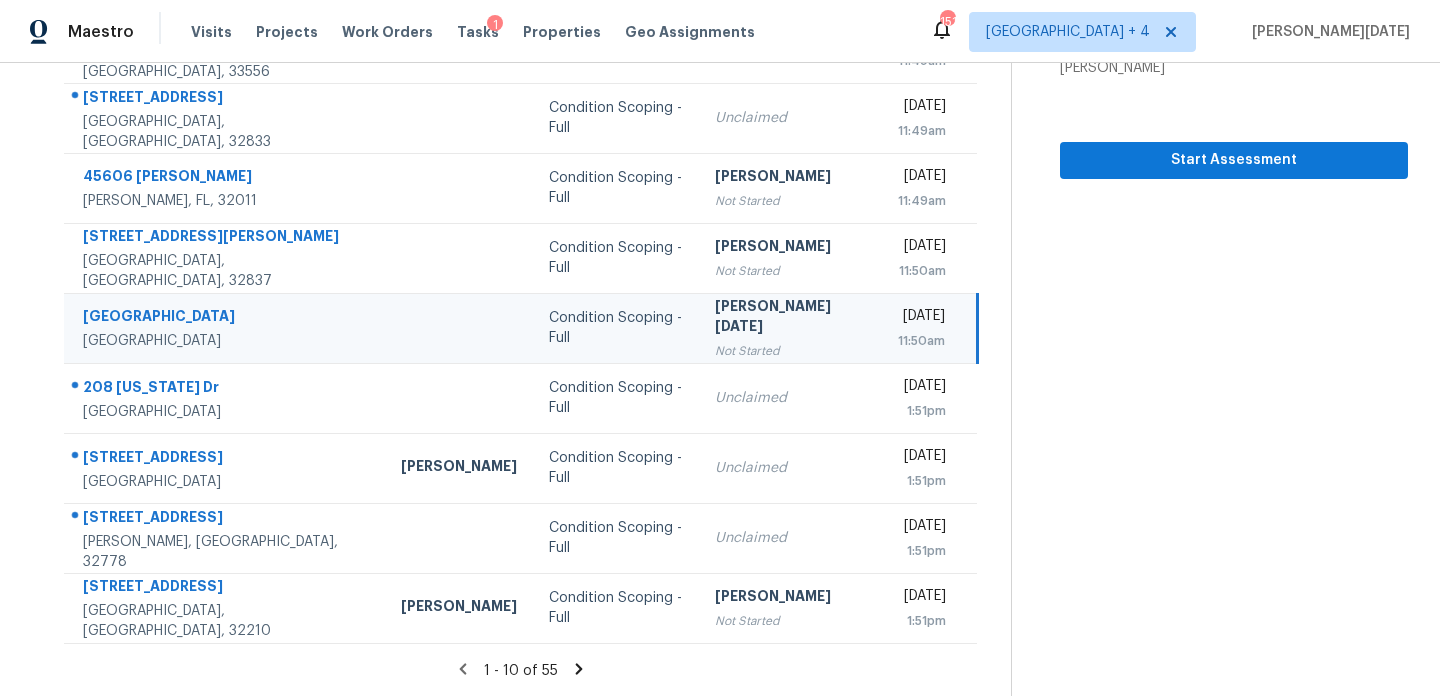 click 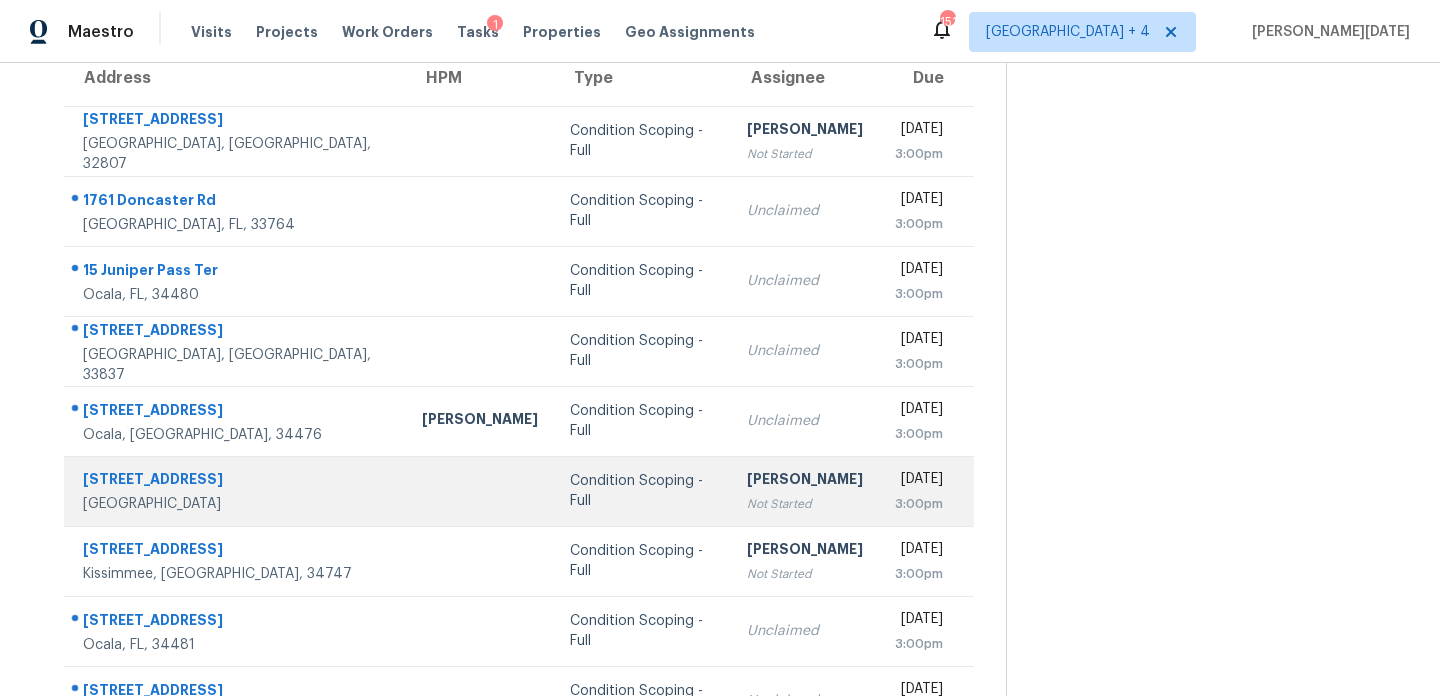 scroll, scrollTop: 179, scrollLeft: 0, axis: vertical 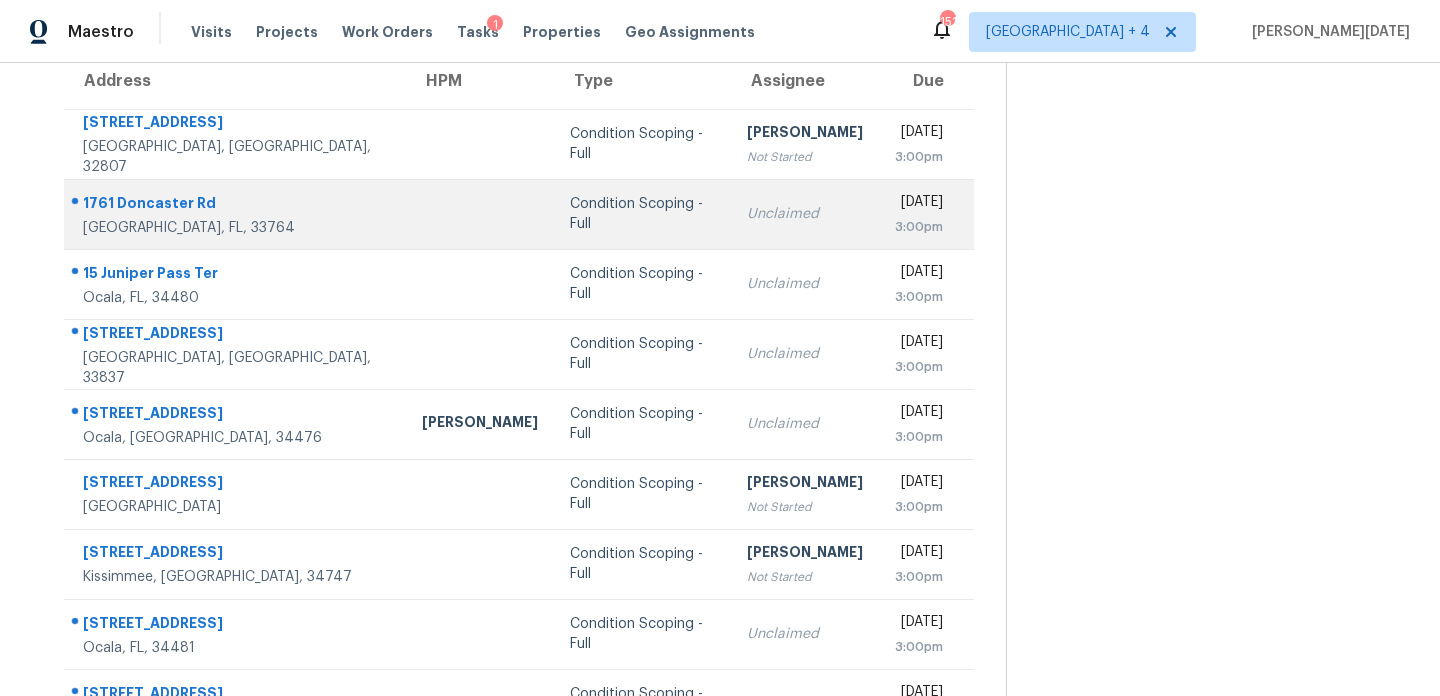 click on "Unclaimed" at bounding box center (805, 214) 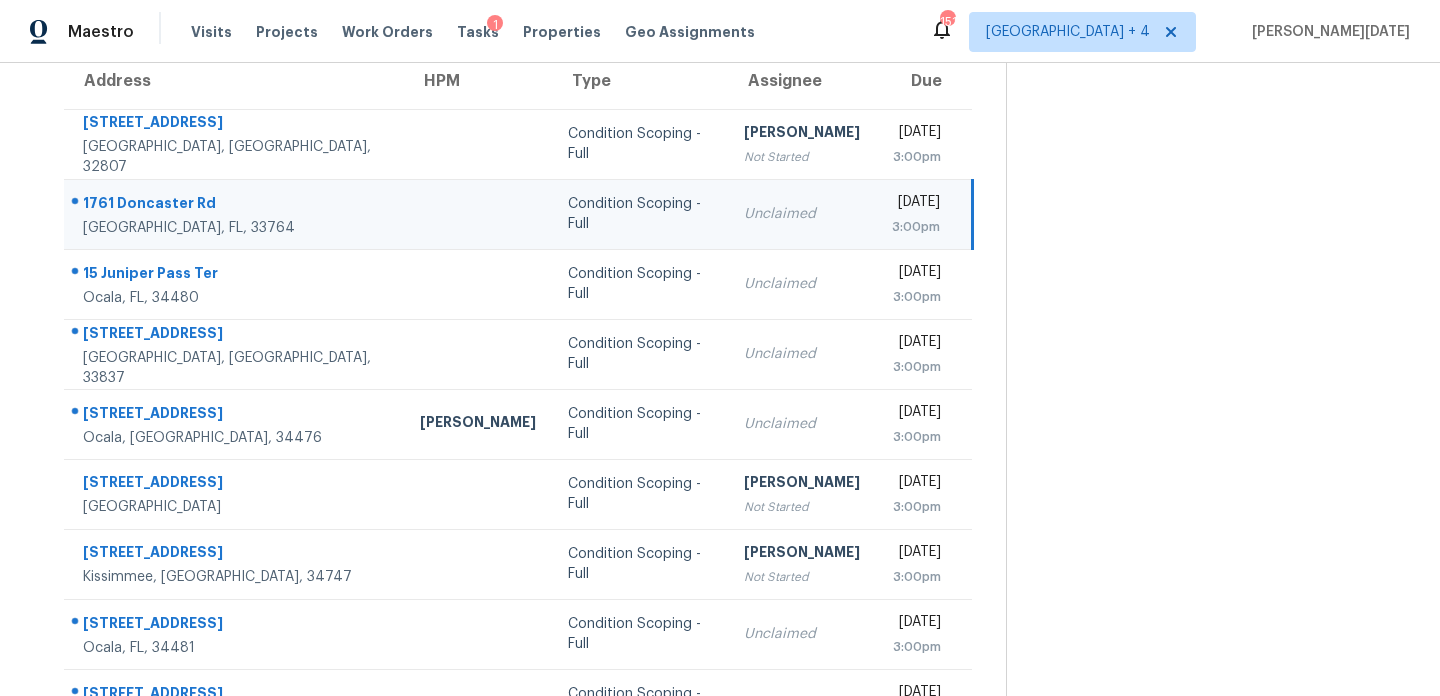 click on "[DATE]" at bounding box center (916, 204) 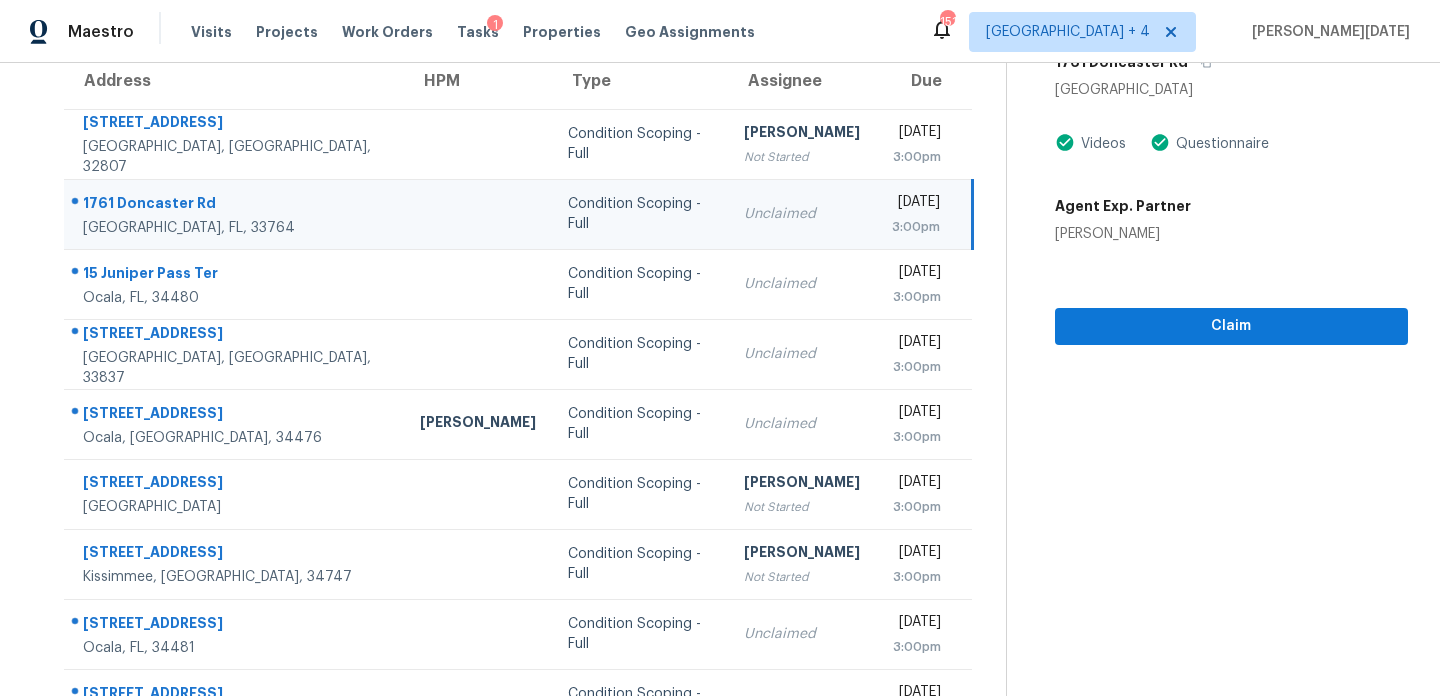 click on "3:00pm" at bounding box center (916, 227) 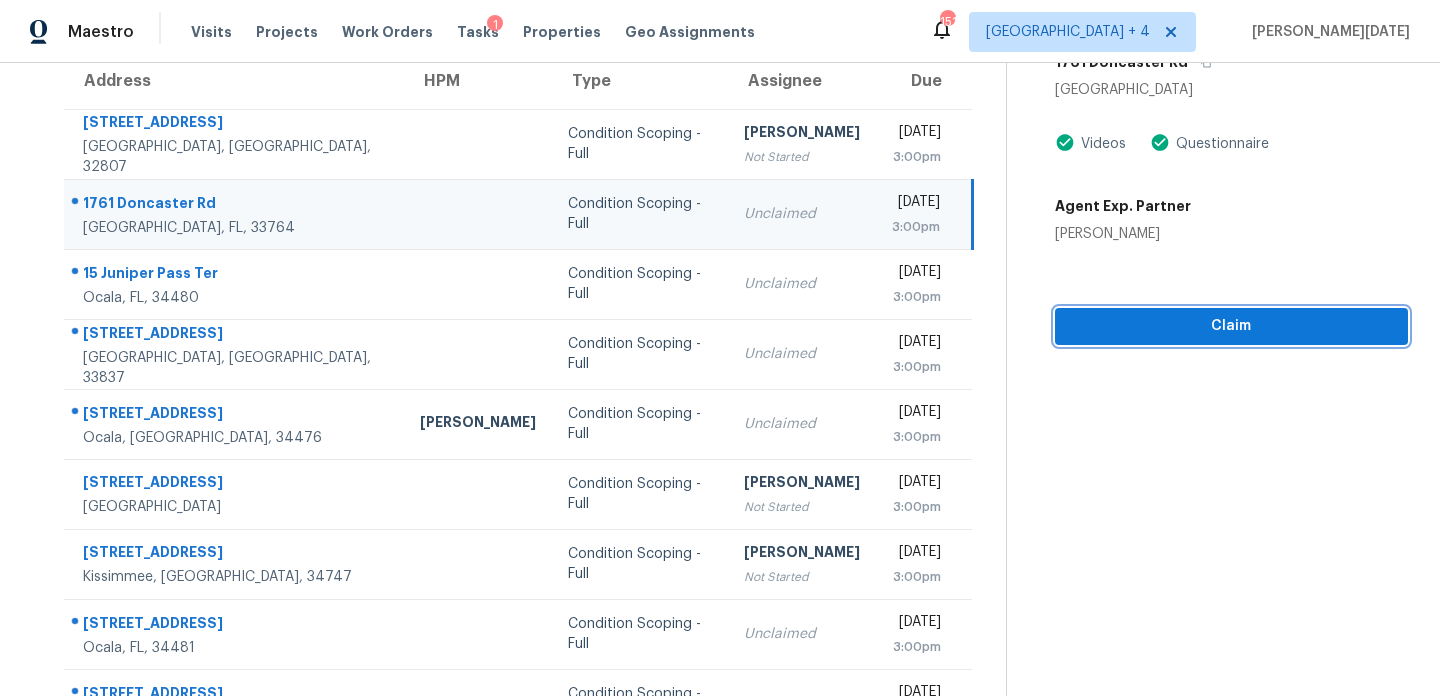 click on "Claim" at bounding box center [1231, 326] 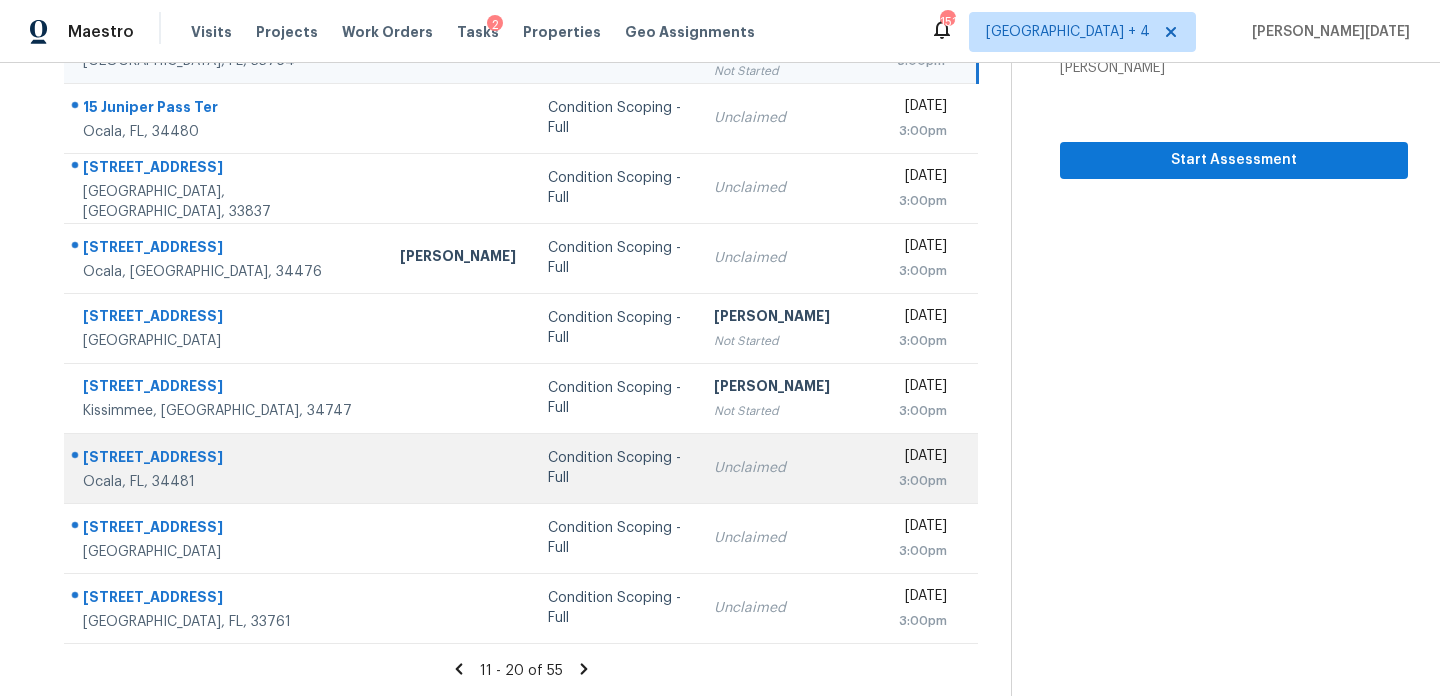 scroll, scrollTop: 344, scrollLeft: 0, axis: vertical 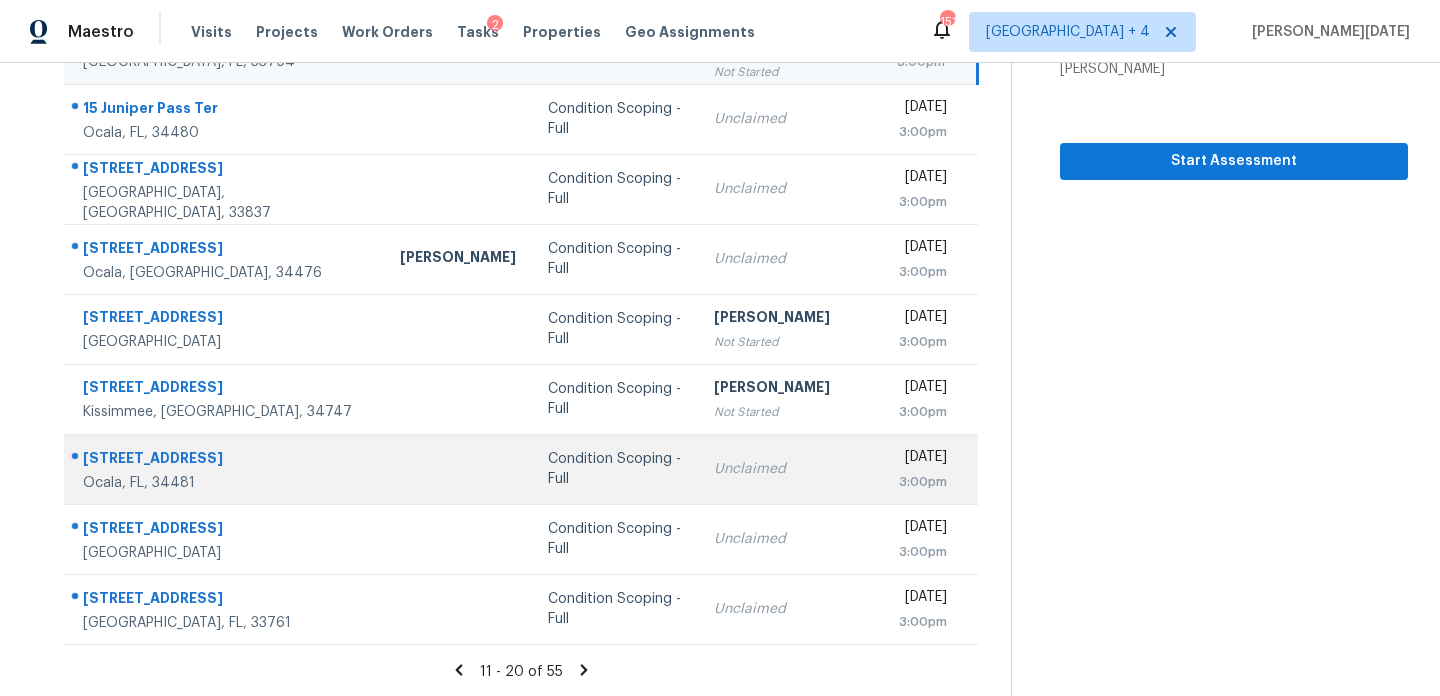 click on "Condition Scoping - Full" at bounding box center [615, 469] 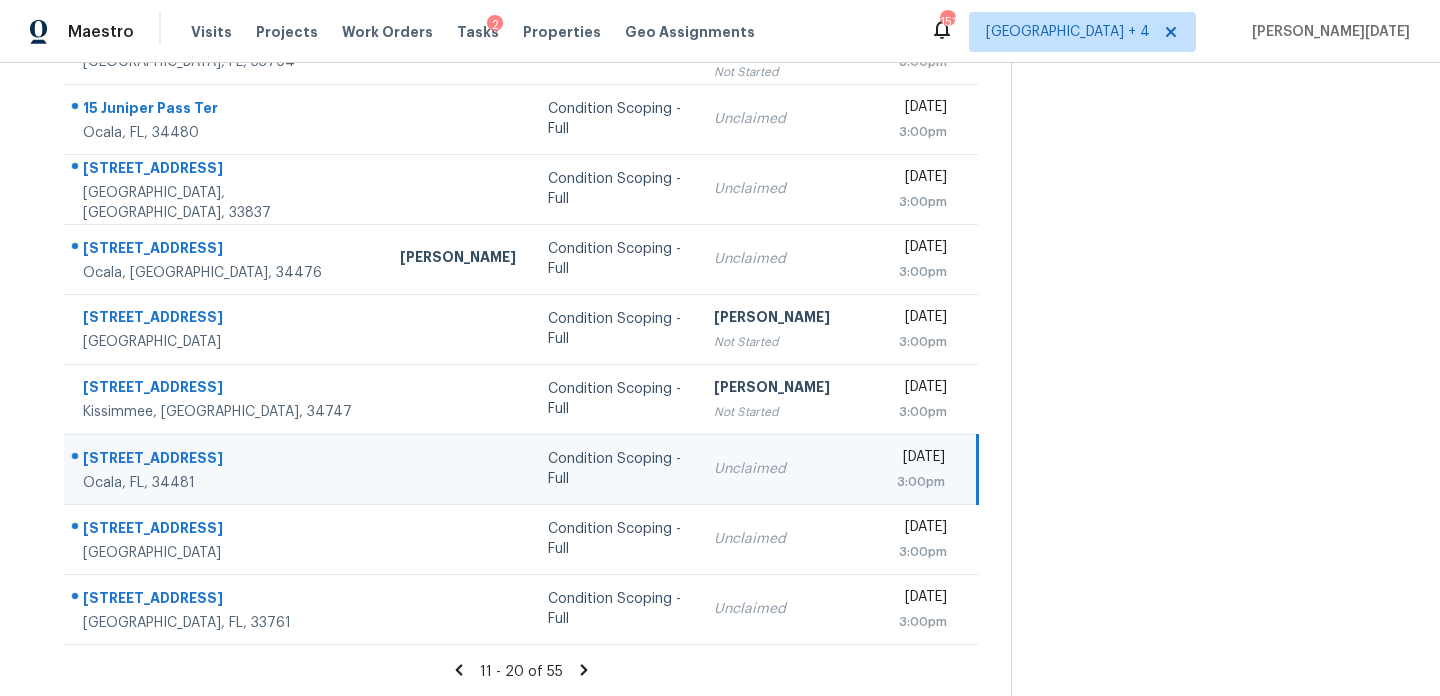 click on "Unclaimed" at bounding box center (789, 469) 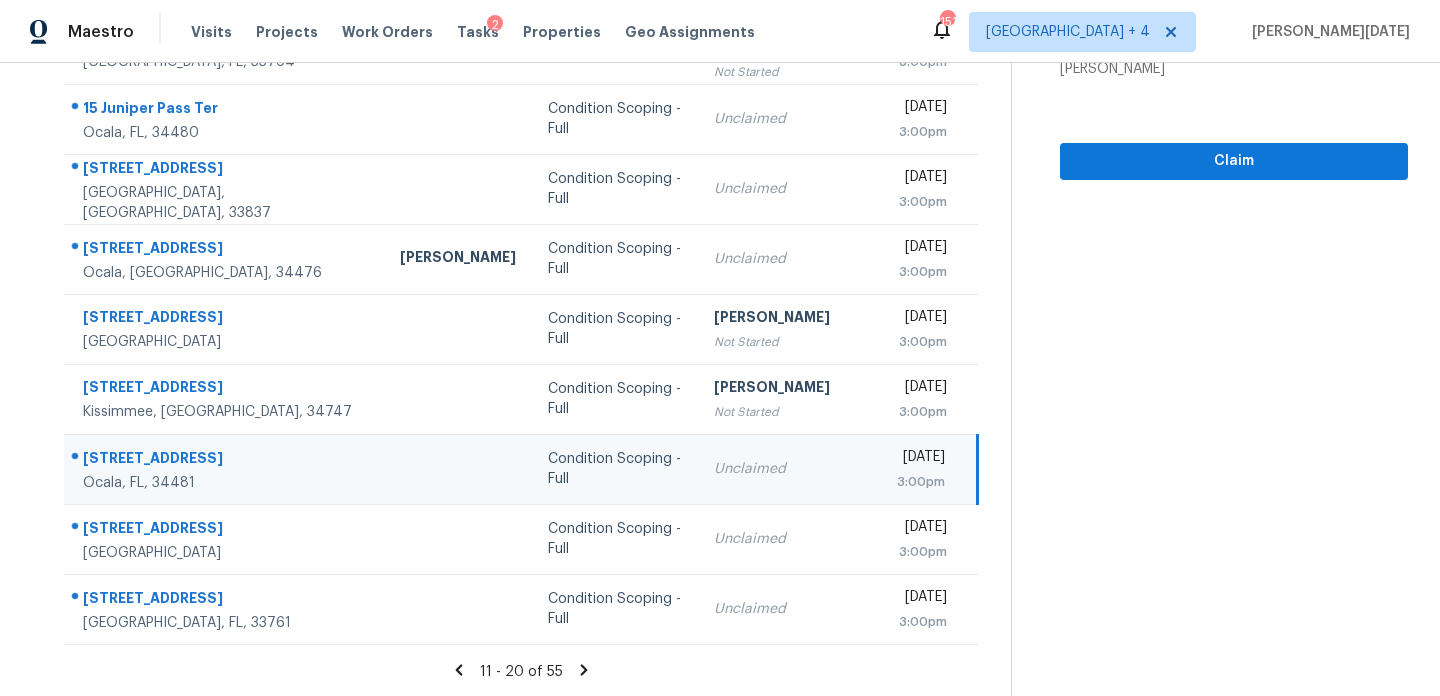 click on "3:00pm" at bounding box center (921, 482) 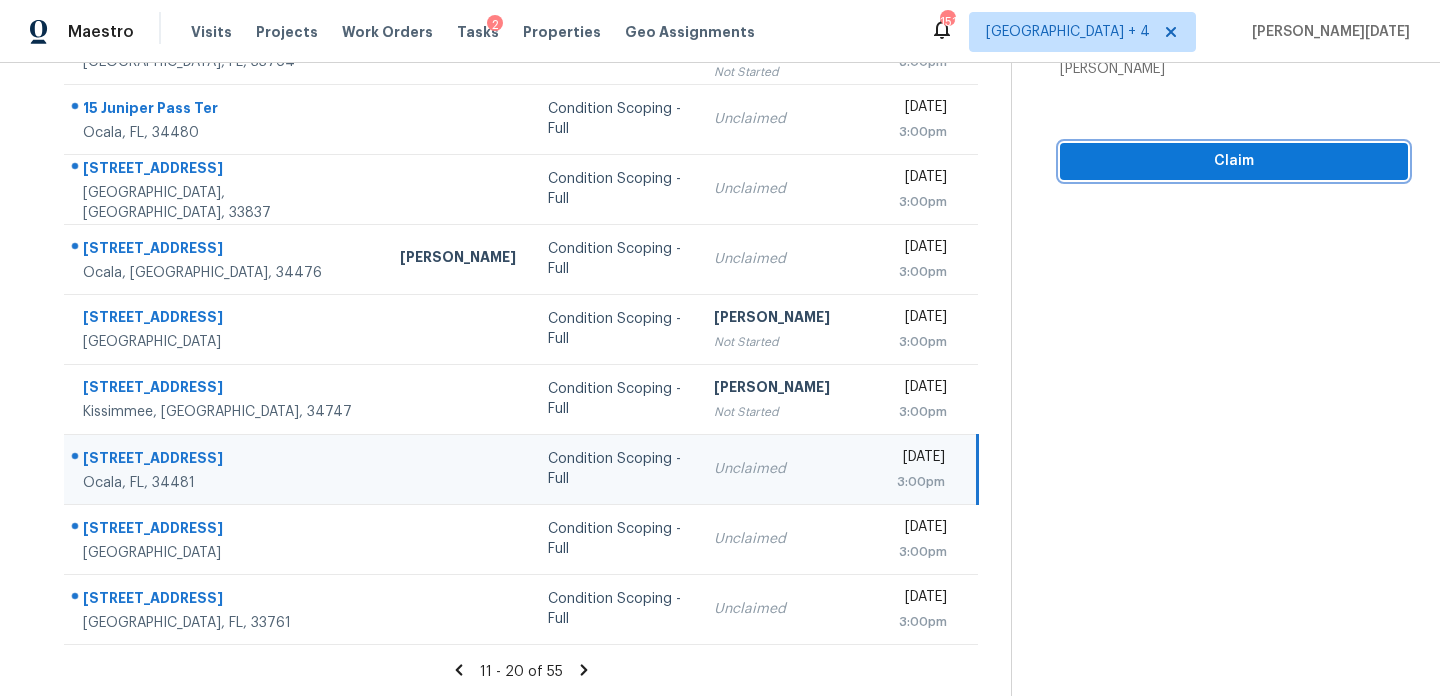 click on "Claim" at bounding box center [1234, 161] 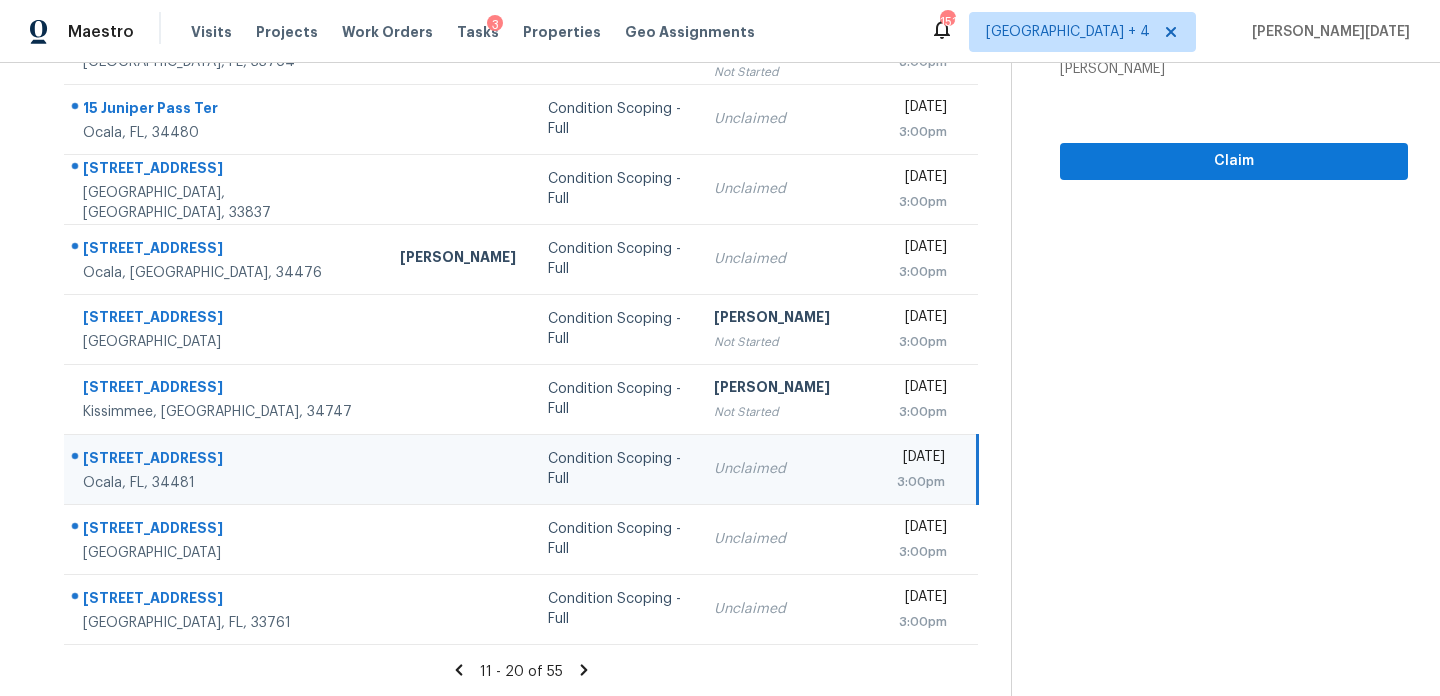 click on "11 - 20 of 55" at bounding box center [521, 671] 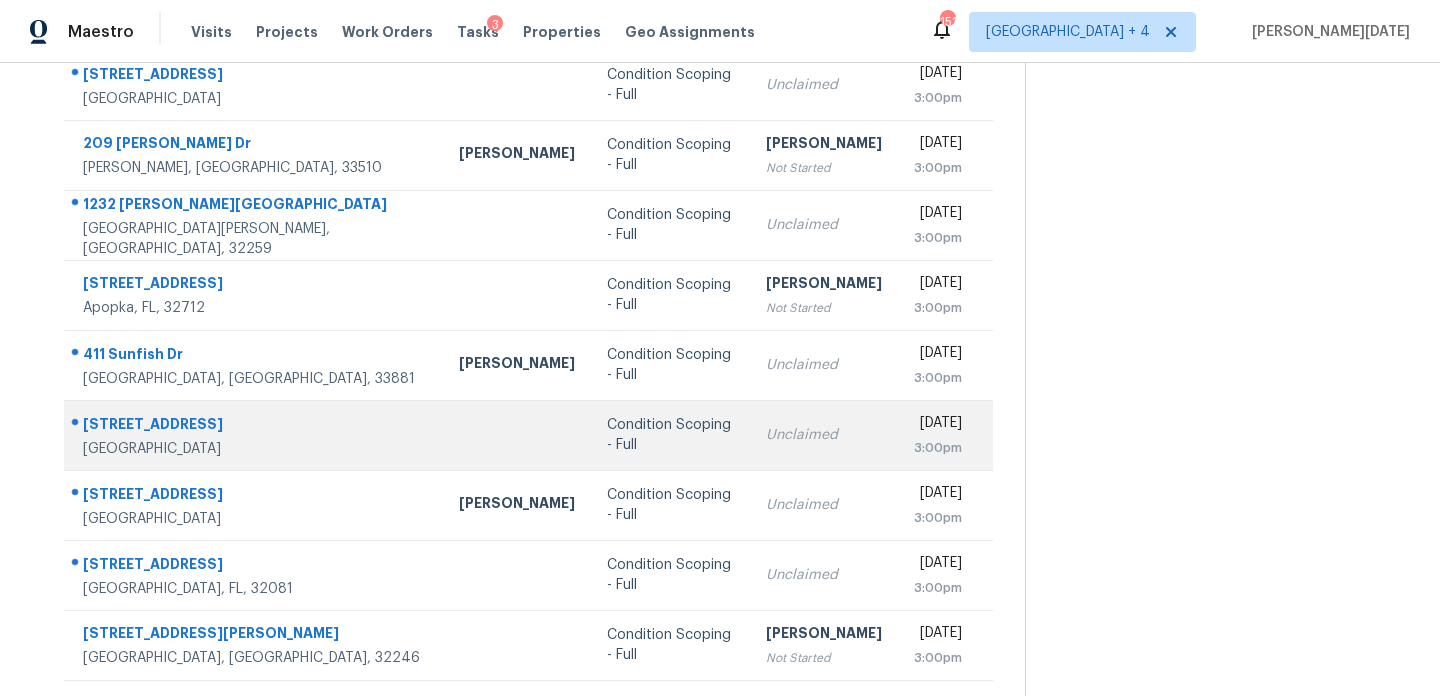 scroll, scrollTop: 309, scrollLeft: 0, axis: vertical 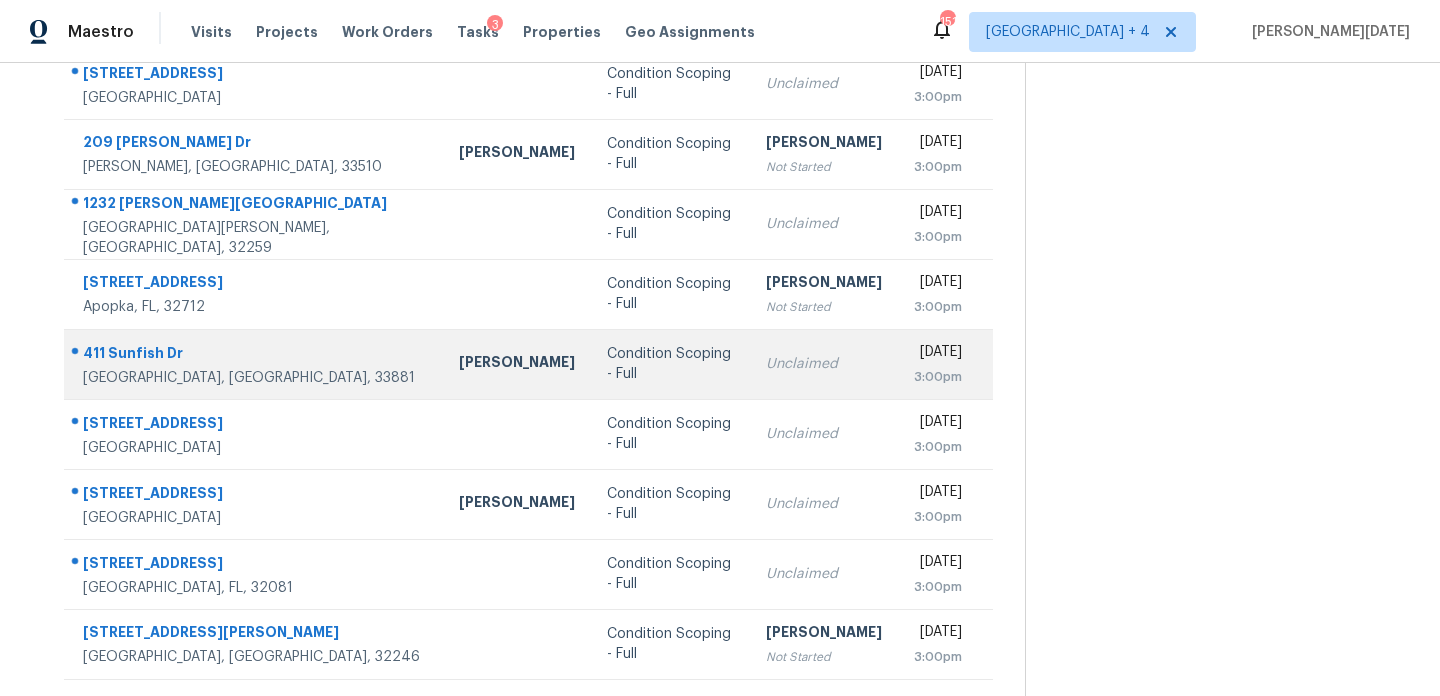 click on "Mon, Jul 21st 2025 3:00pm" at bounding box center (945, 364) 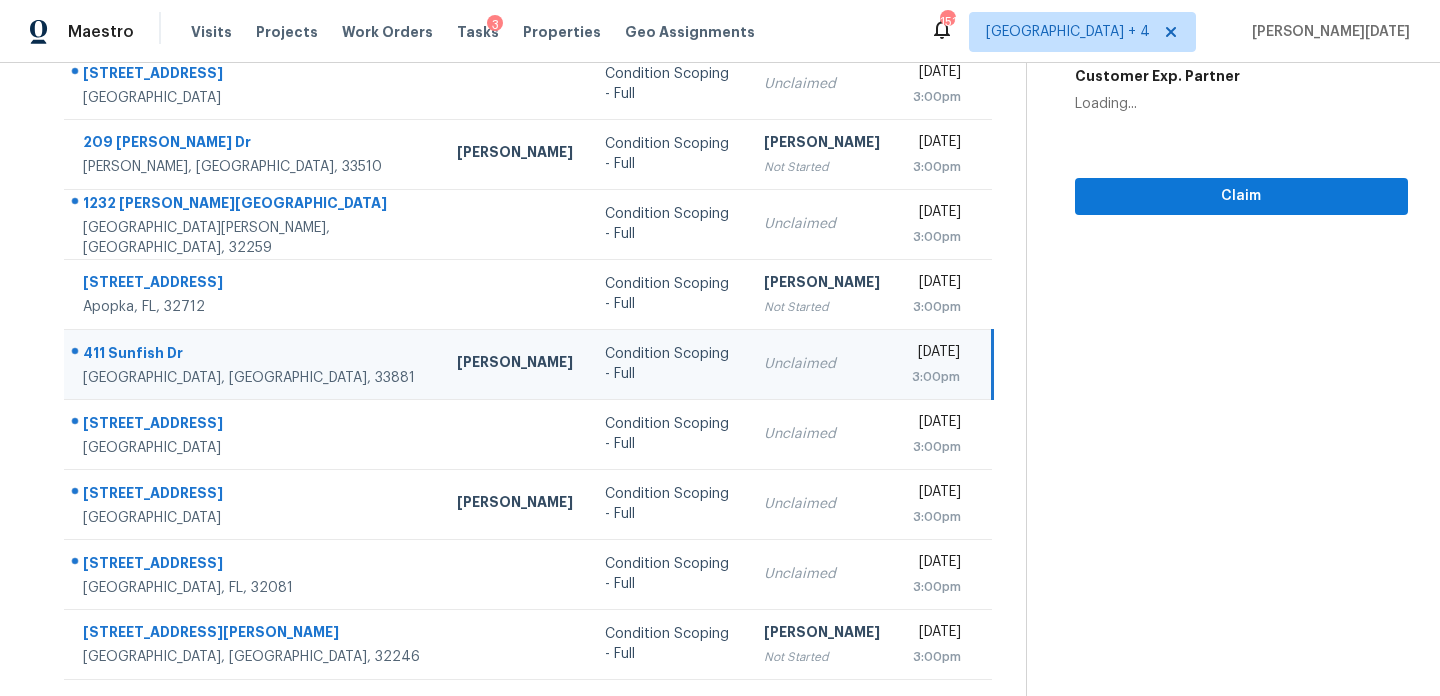 click on "[DATE]" at bounding box center [936, 354] 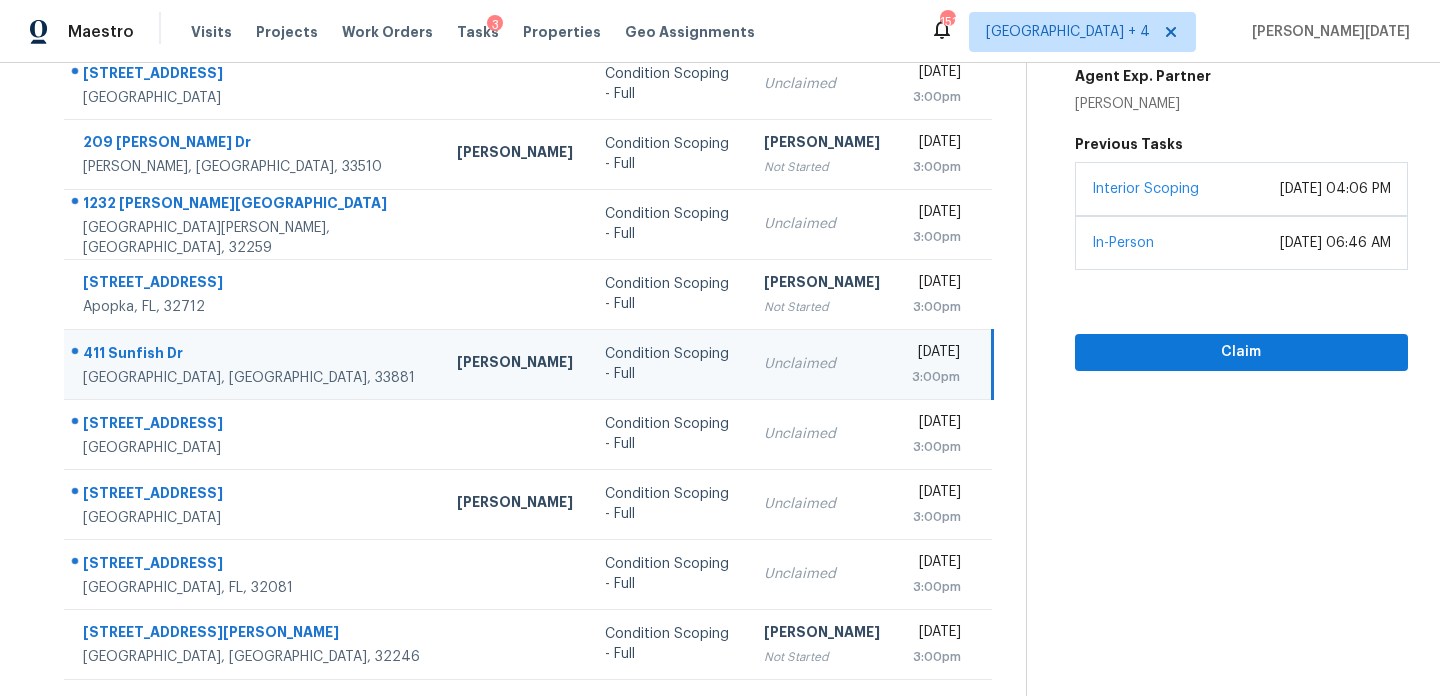 click on "[DATE]" at bounding box center [936, 354] 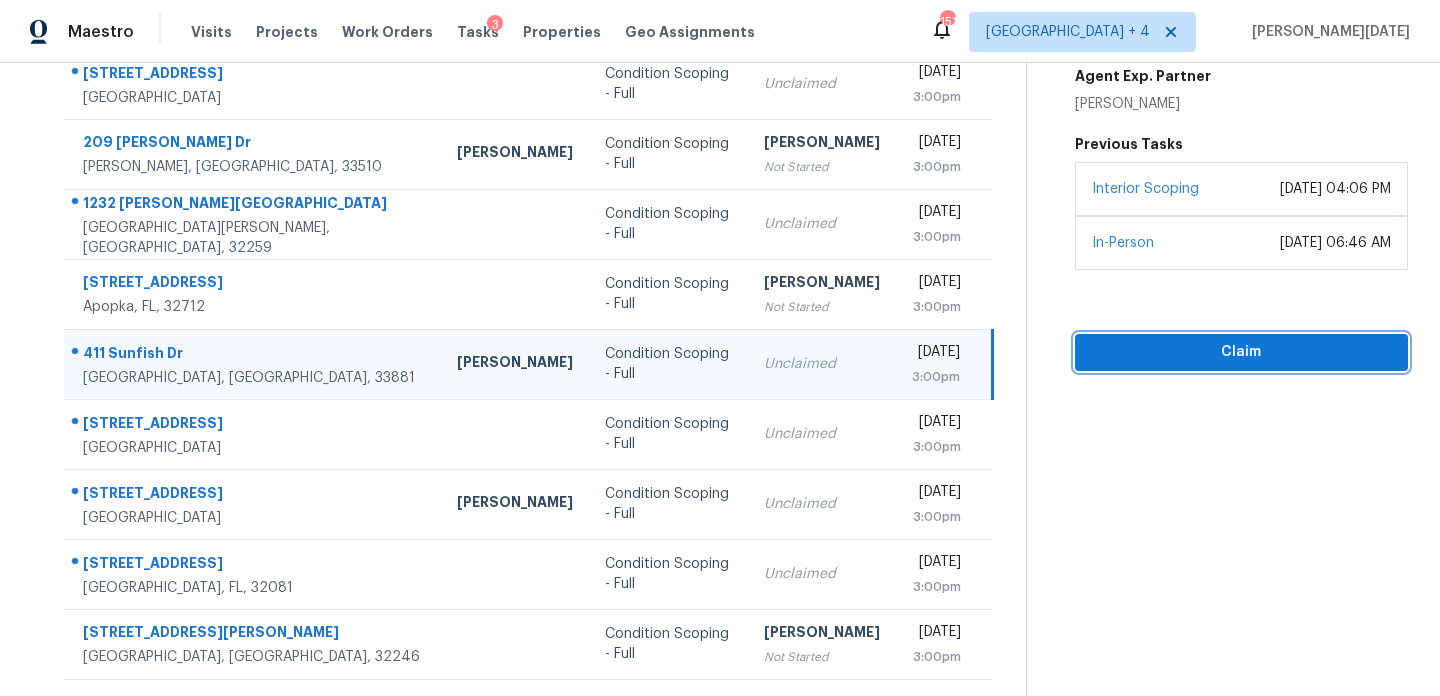 click on "Claim" at bounding box center (1241, 352) 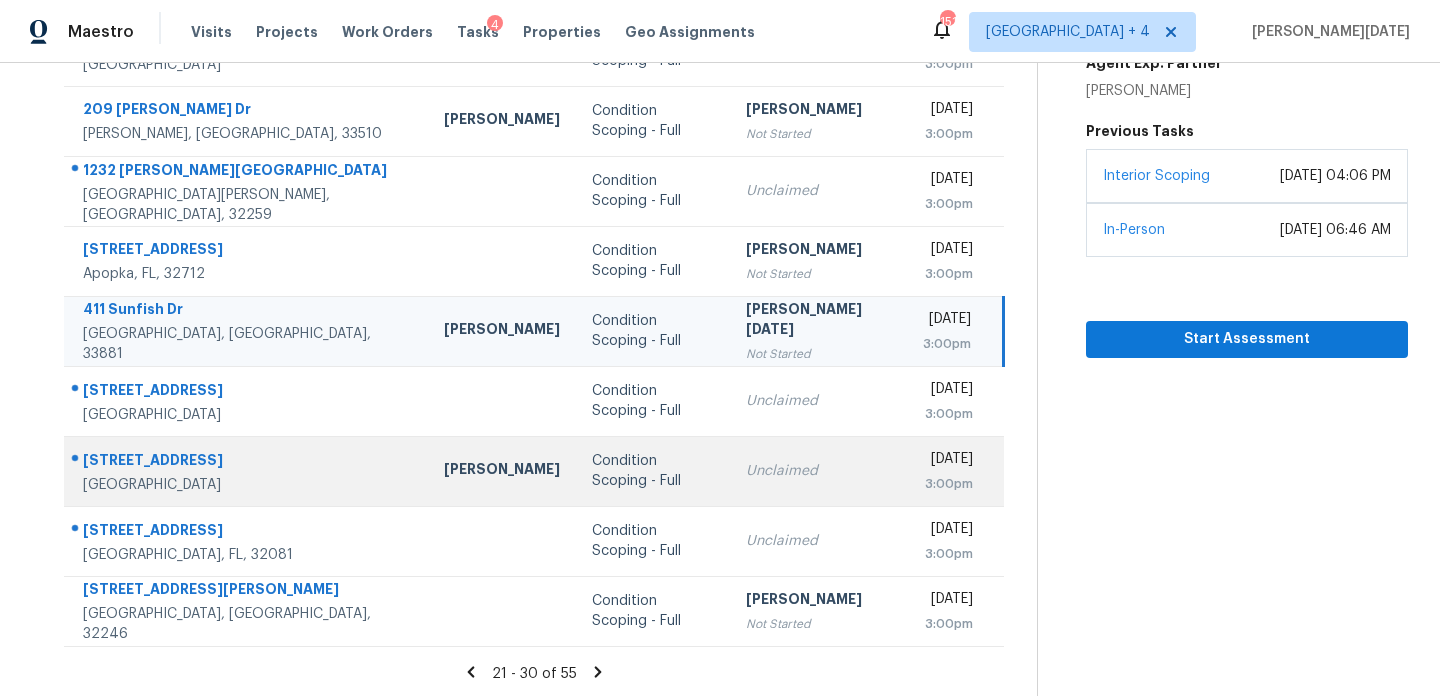 scroll, scrollTop: 345, scrollLeft: 0, axis: vertical 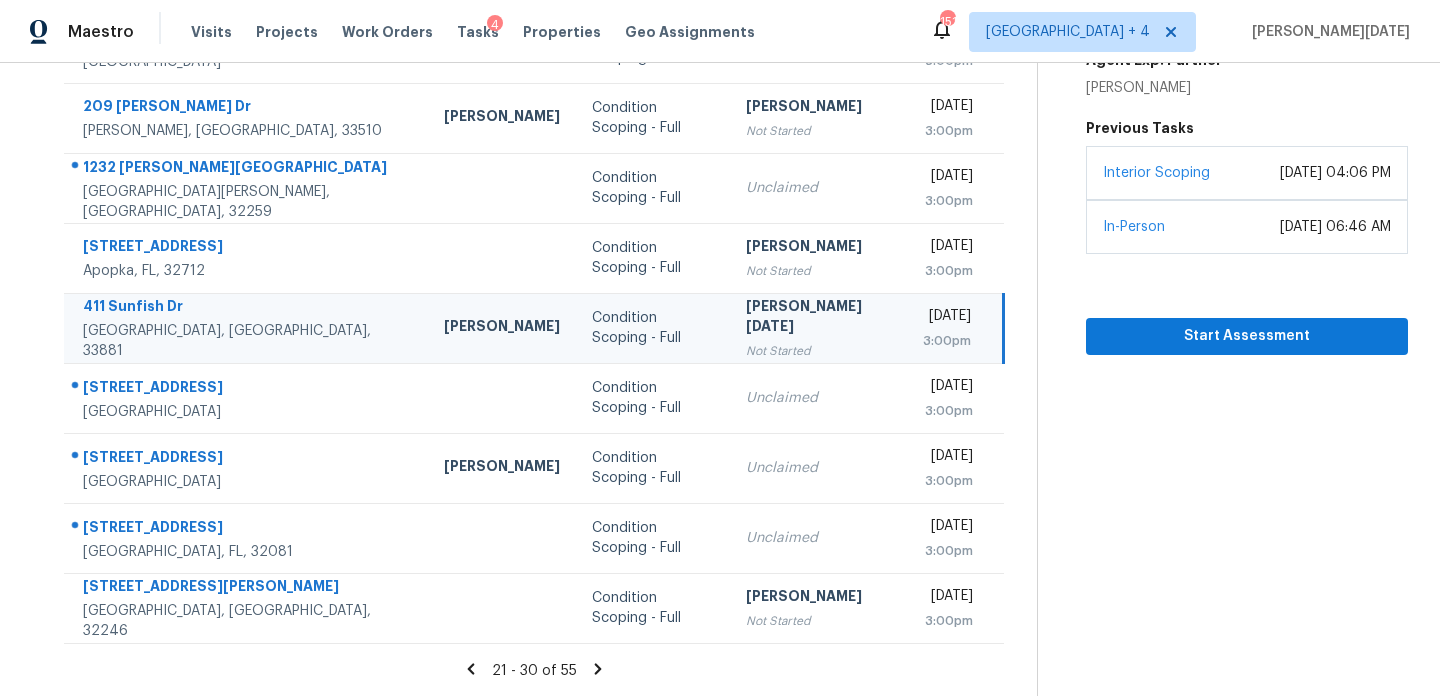 click 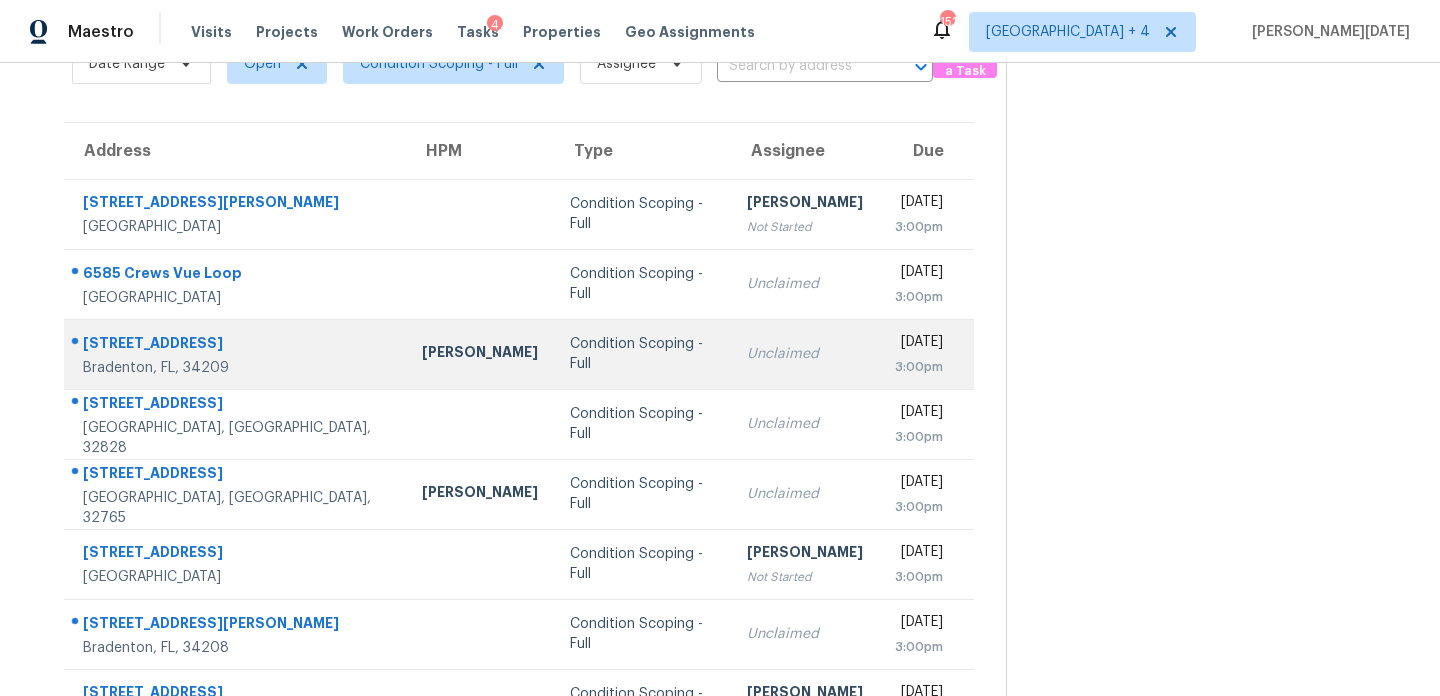 scroll, scrollTop: 221, scrollLeft: 0, axis: vertical 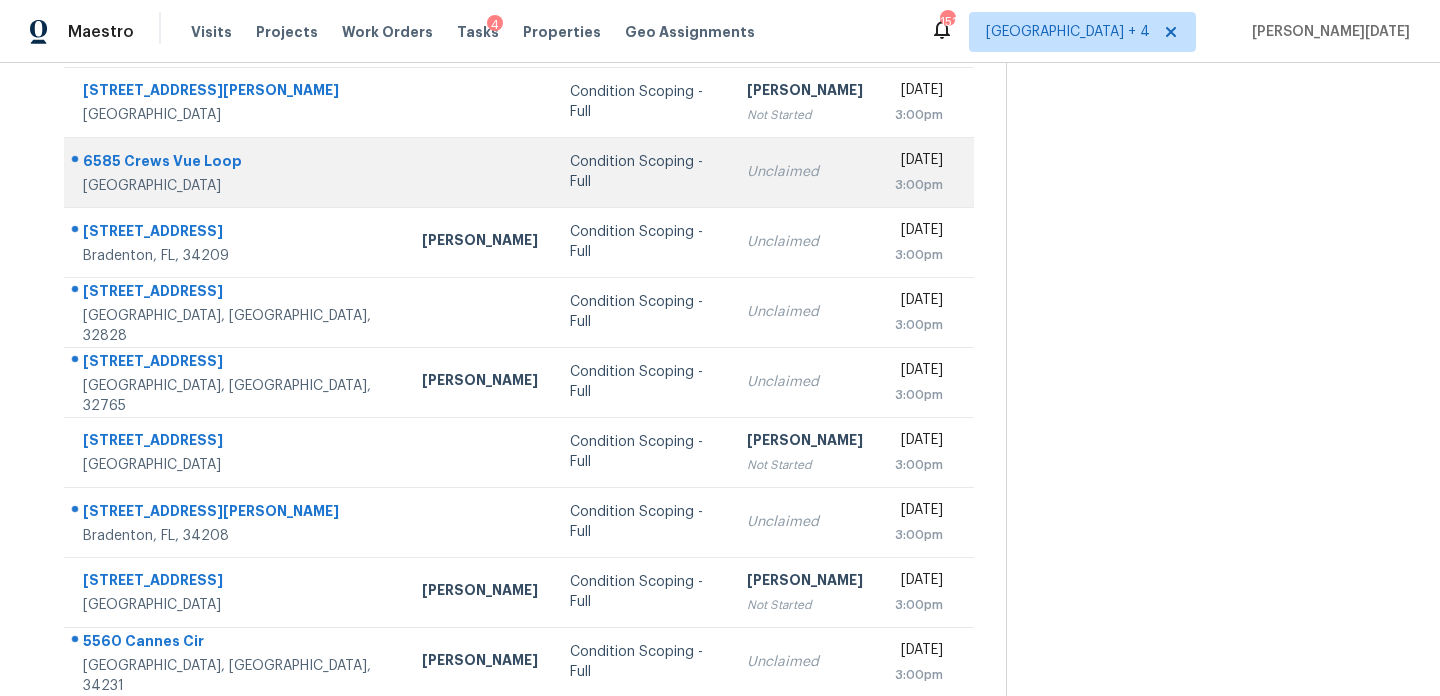click on "Unclaimed" at bounding box center (805, 172) 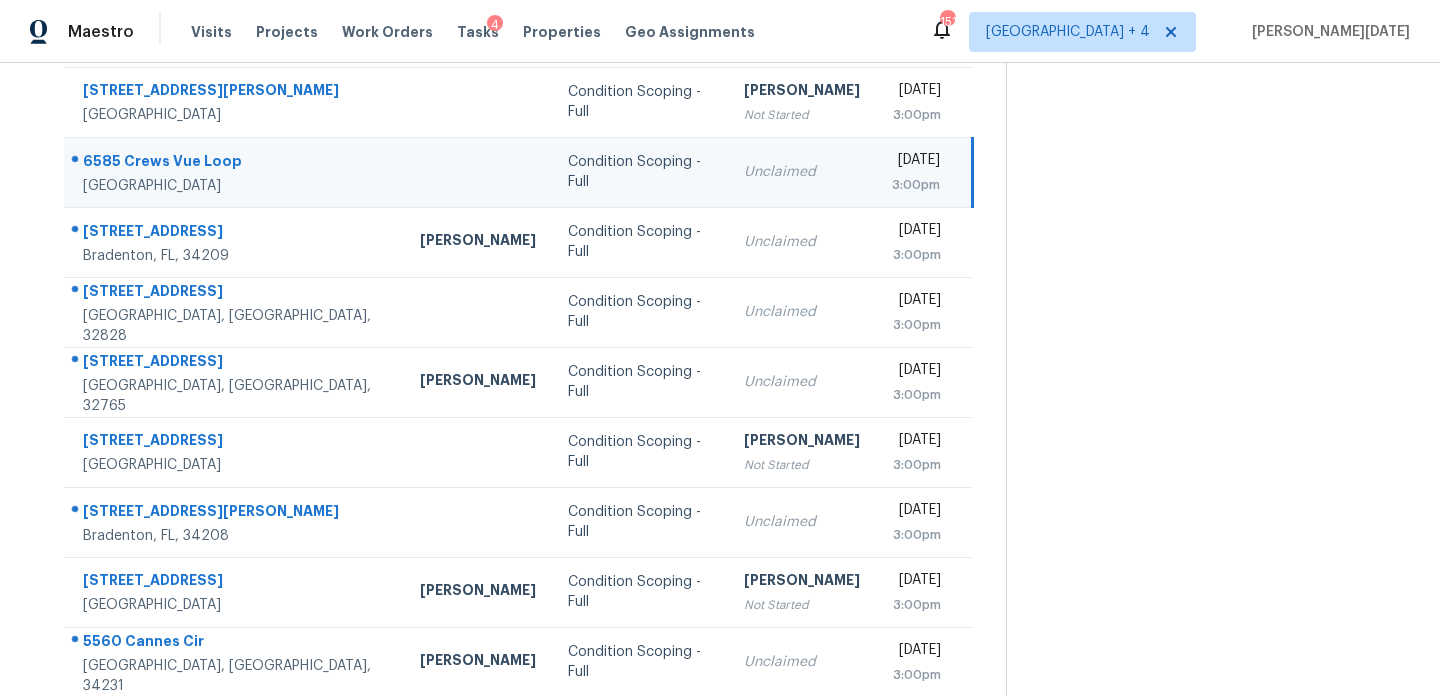 click on "[DATE]" at bounding box center [916, 162] 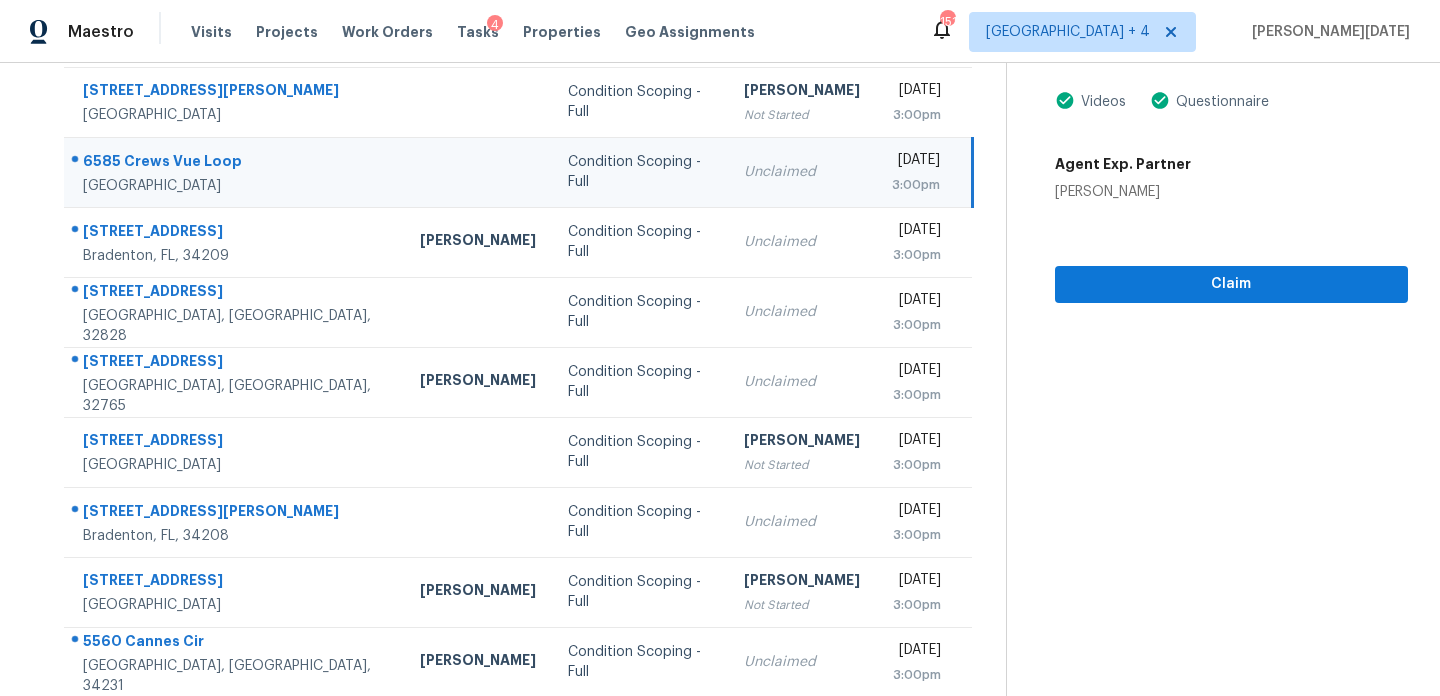 click on "[DATE]" at bounding box center (916, 162) 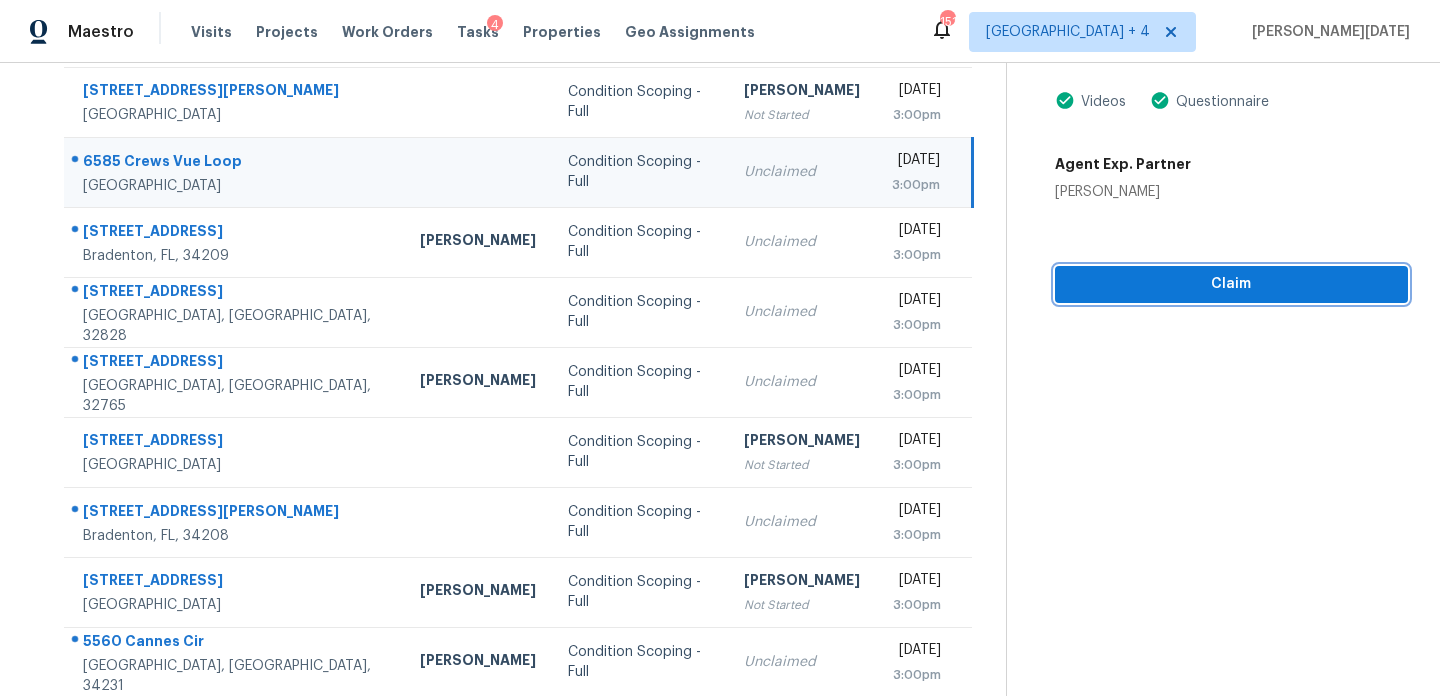 click on "Claim" at bounding box center [1231, 284] 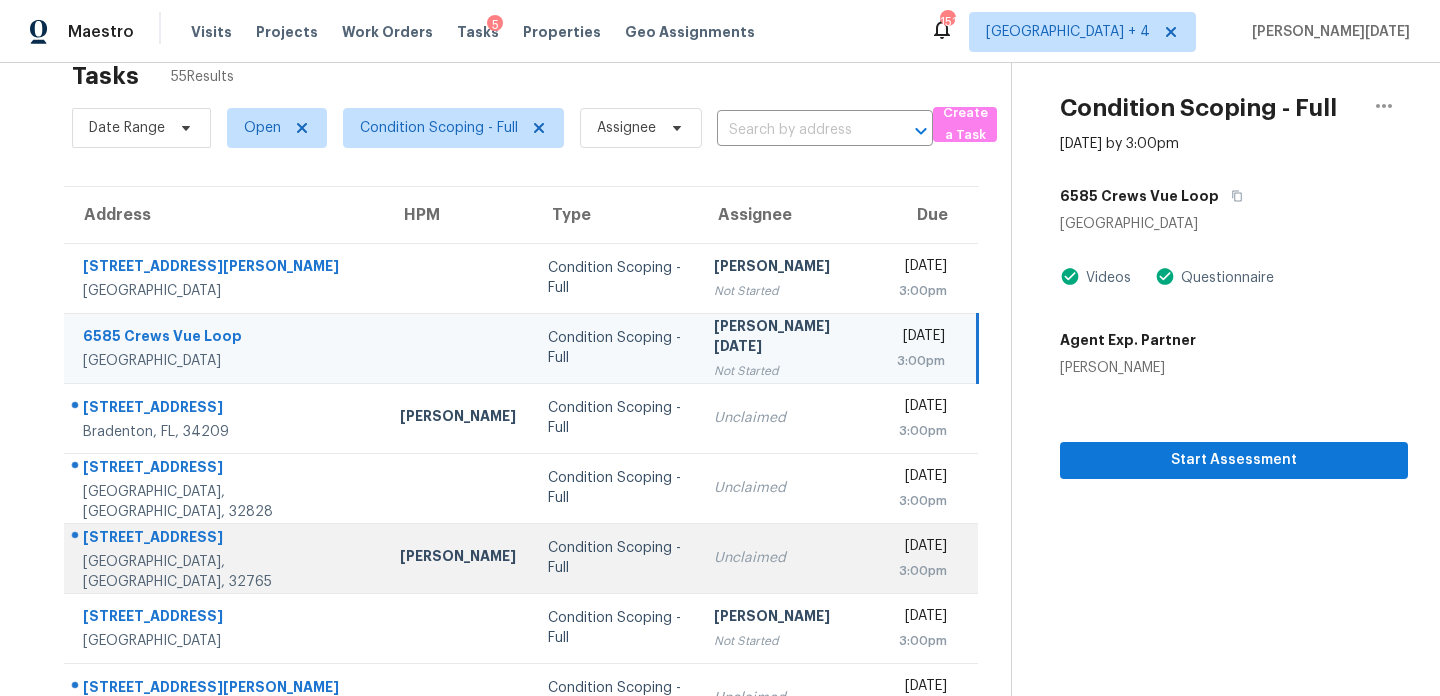 scroll, scrollTop: 39, scrollLeft: 0, axis: vertical 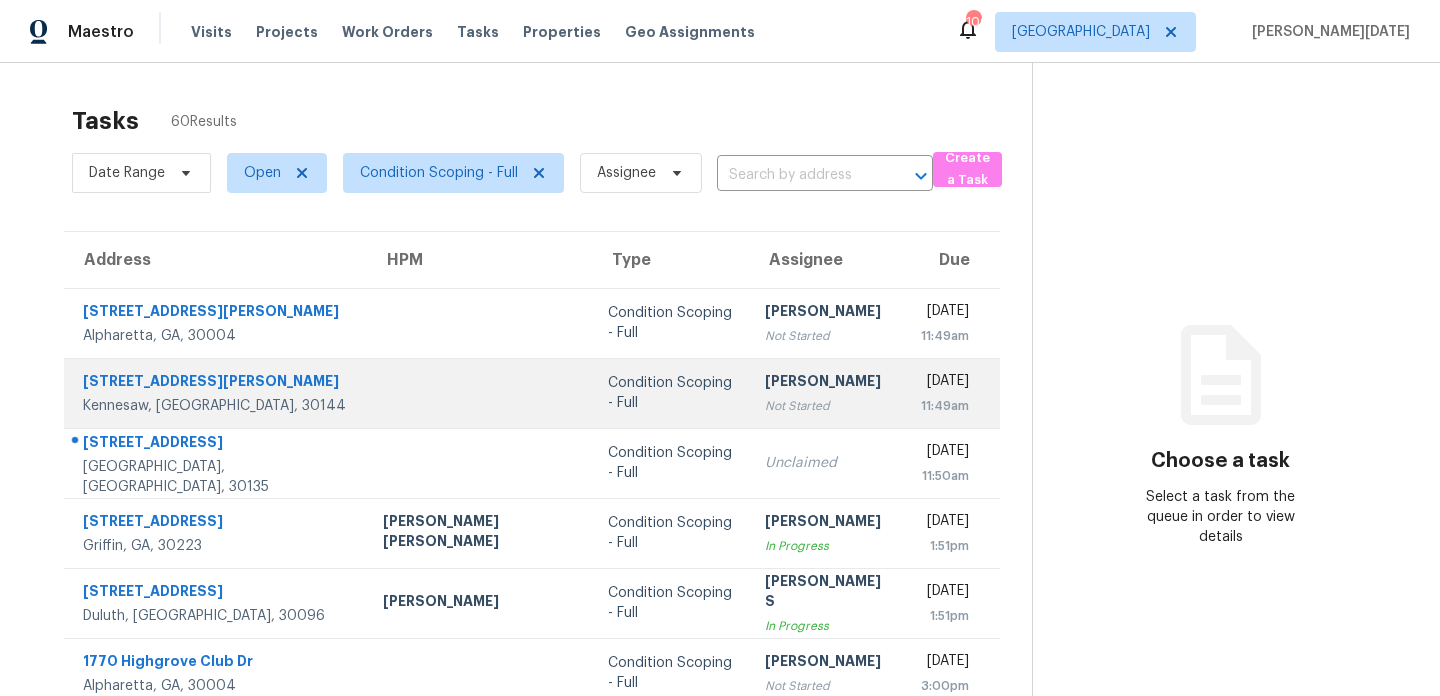 click on "[PERSON_NAME]" at bounding box center [827, 383] 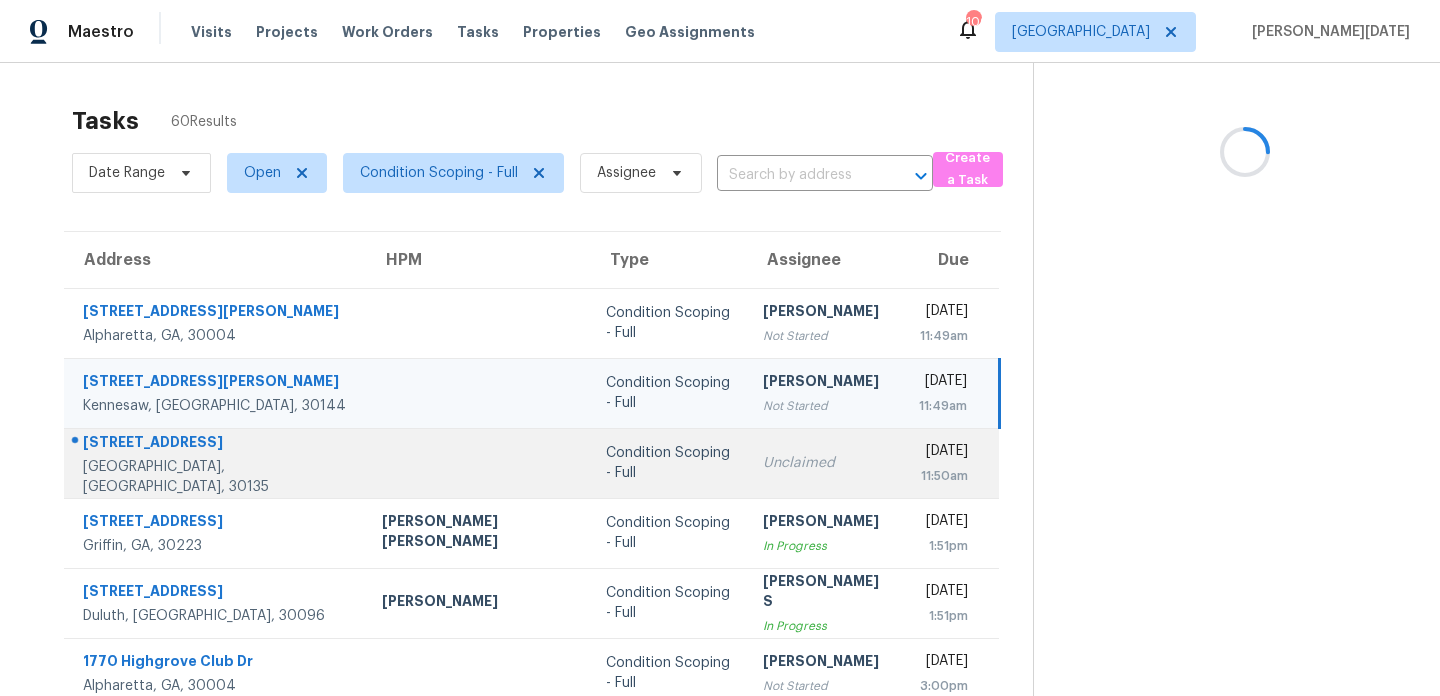 click on "Unclaimed" at bounding box center (825, 463) 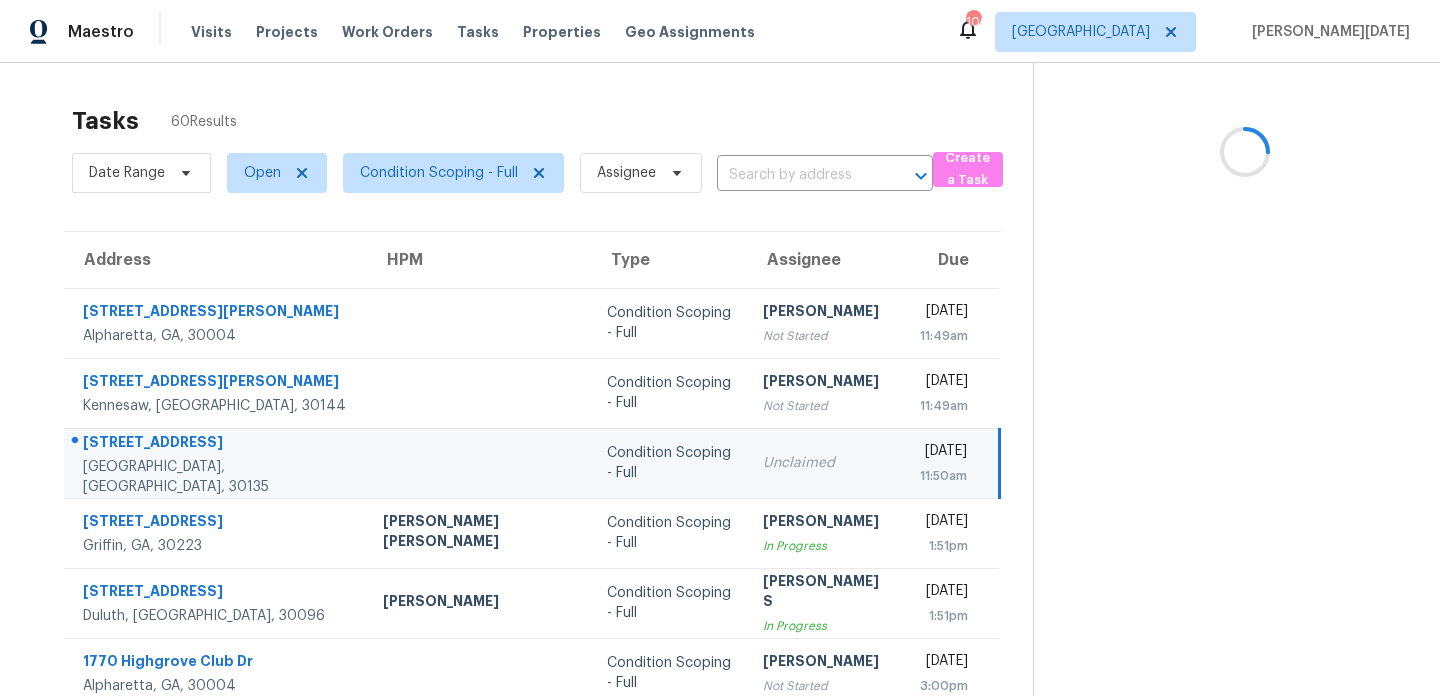 click on "Unclaimed" at bounding box center [825, 463] 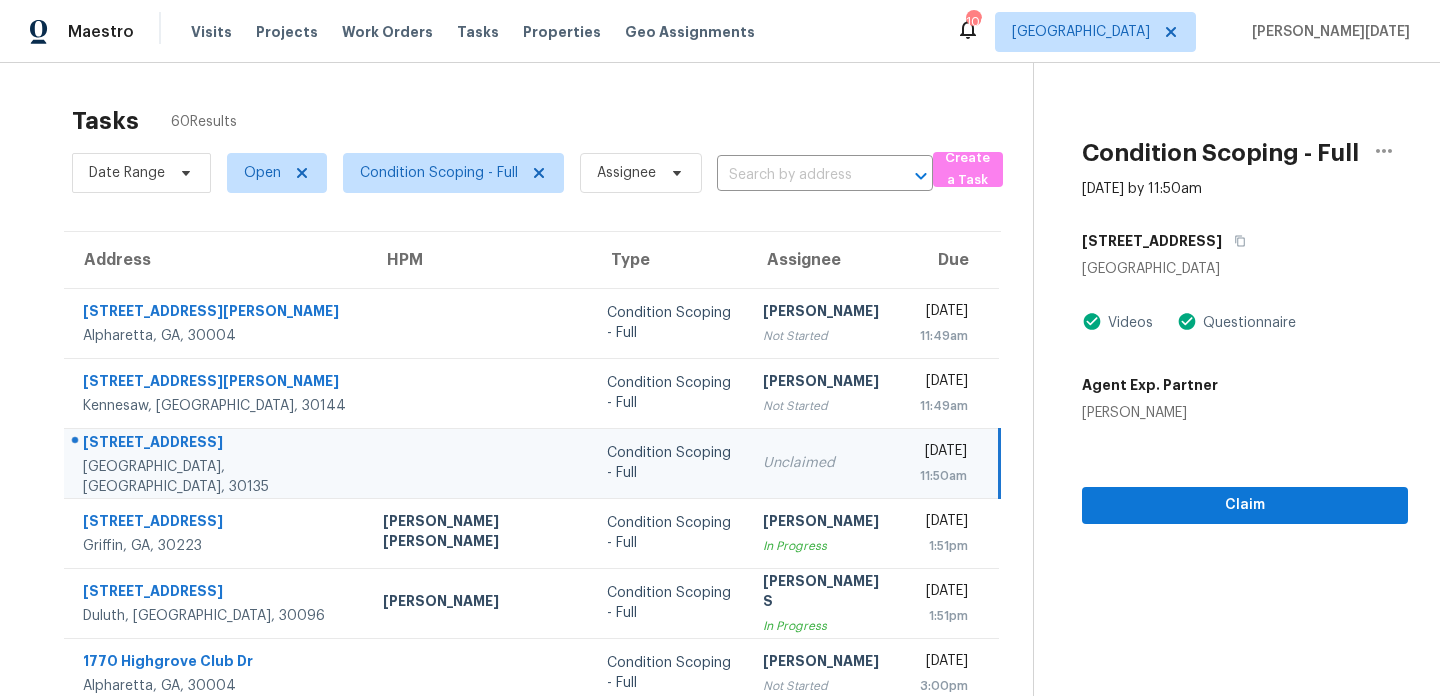 click on "Unclaimed" at bounding box center (825, 463) 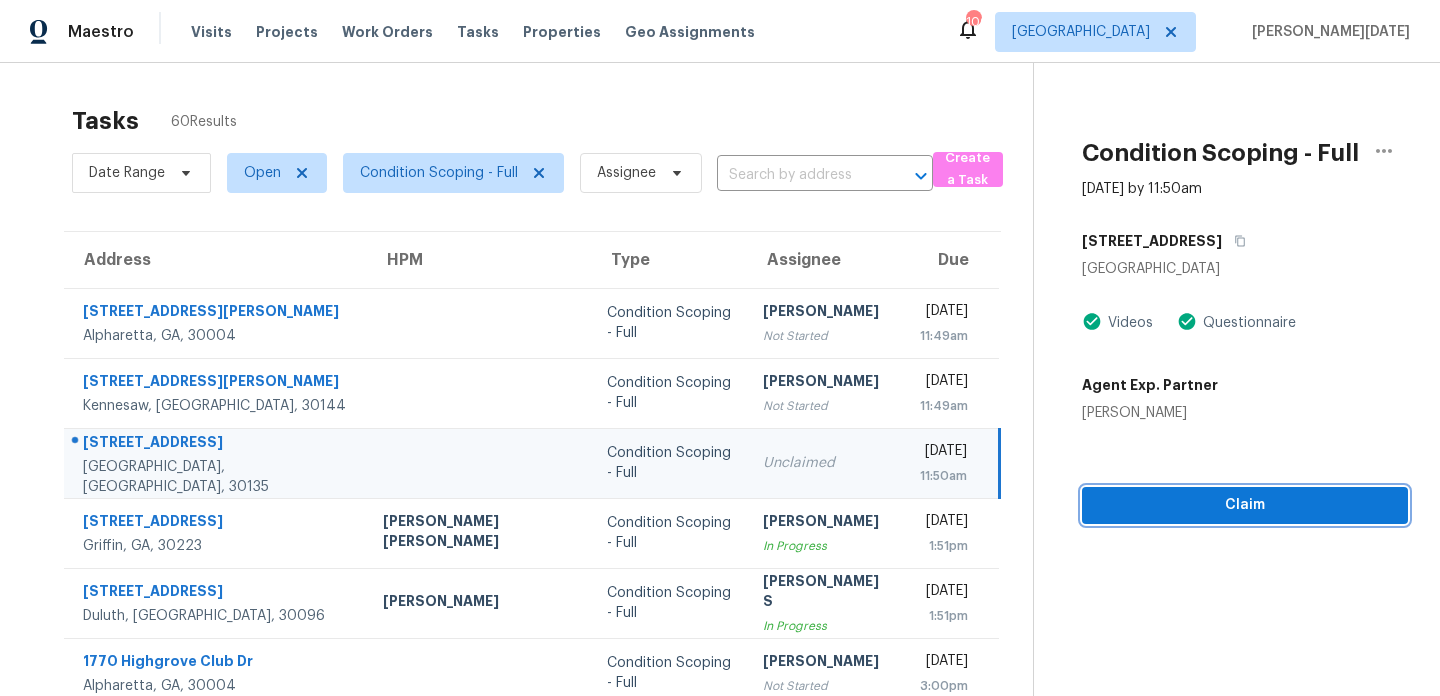 click on "Claim" at bounding box center (1245, 505) 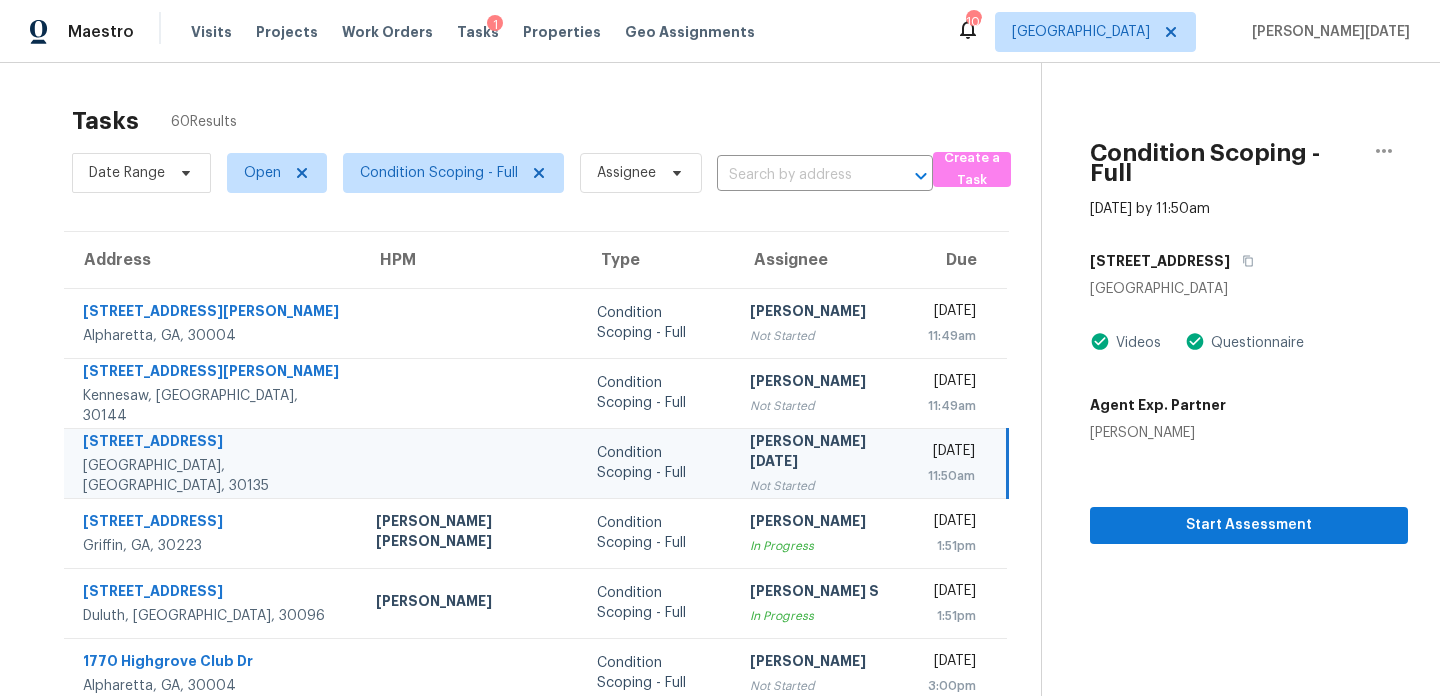 scroll, scrollTop: 345, scrollLeft: 0, axis: vertical 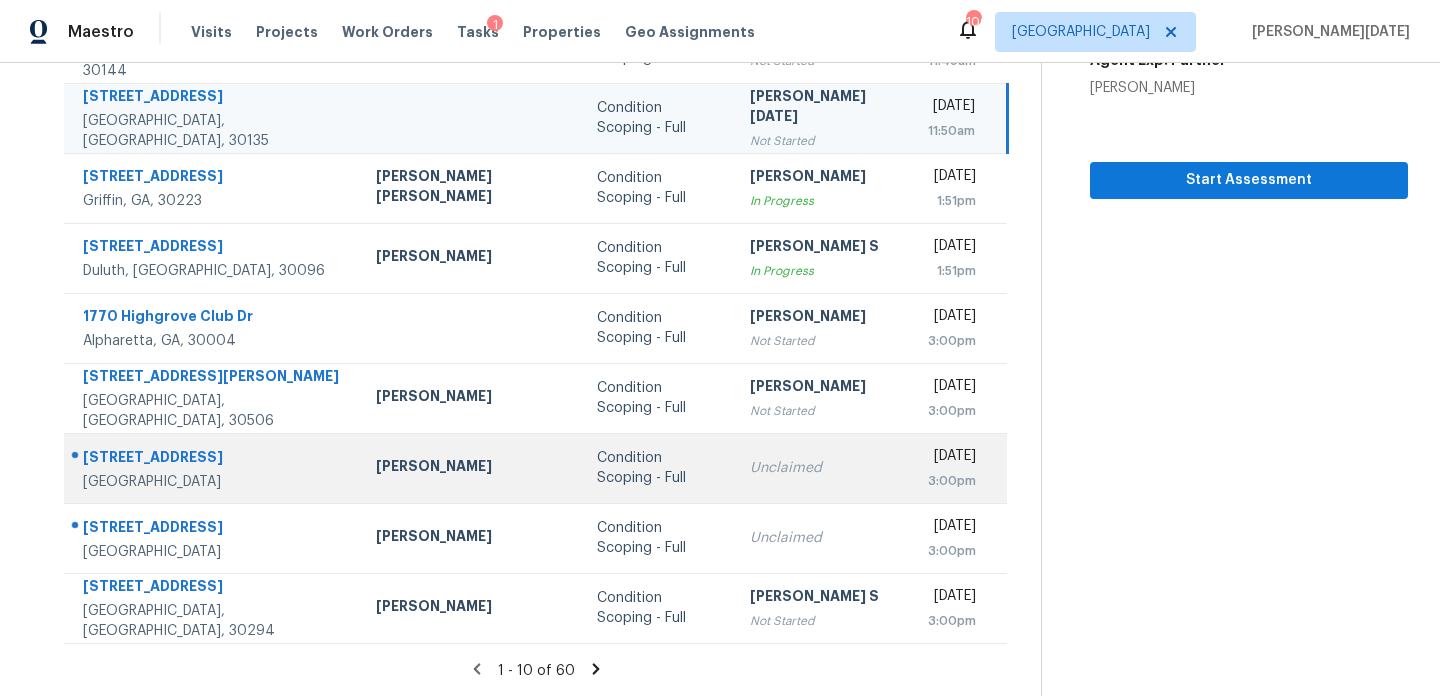 click on "Condition Scoping - Full" at bounding box center (658, 468) 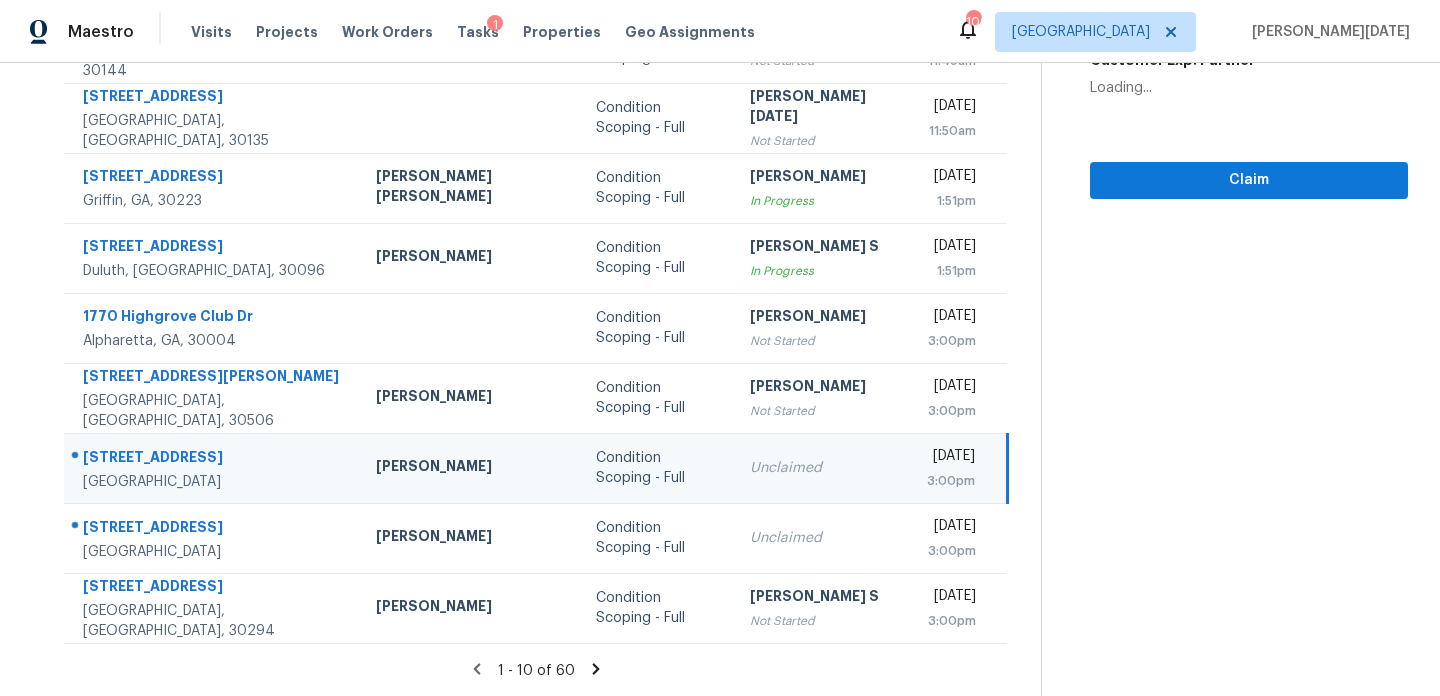 click on "Unclaimed" at bounding box center (822, 468) 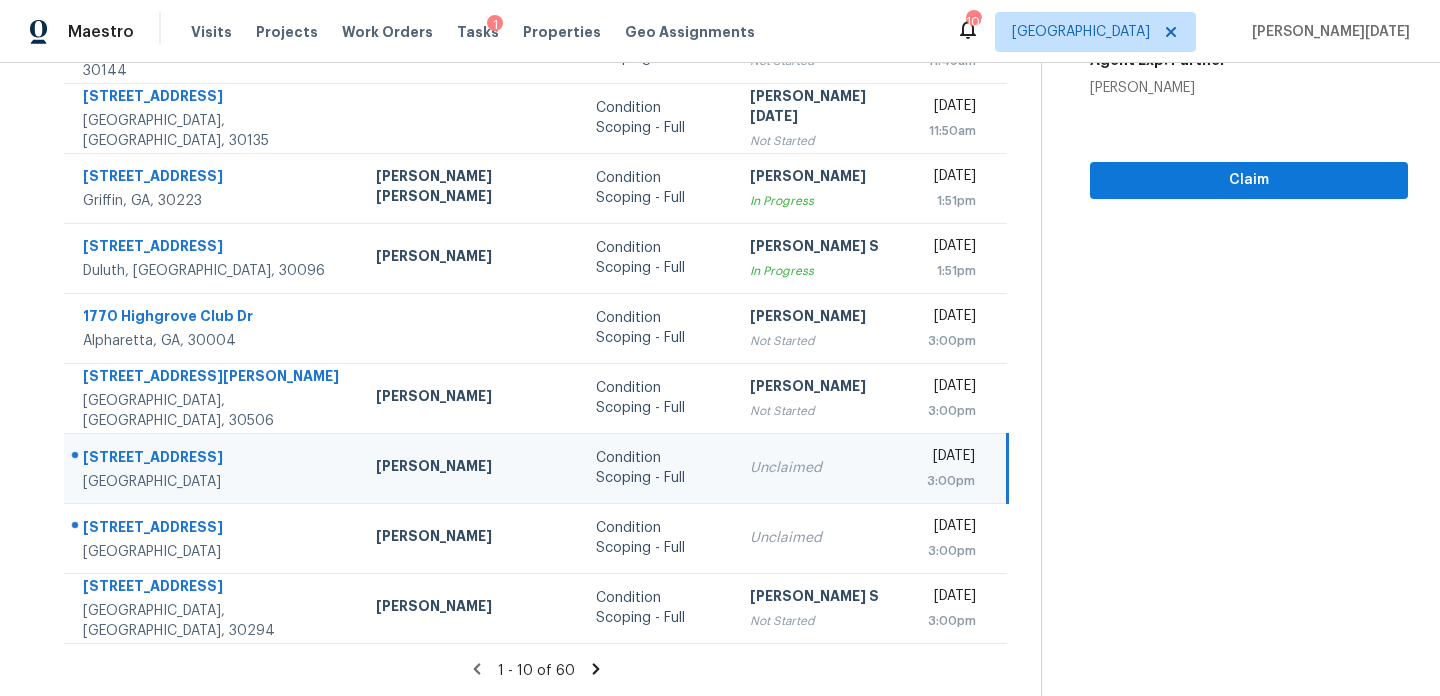 click on "Unclaimed" at bounding box center [822, 468] 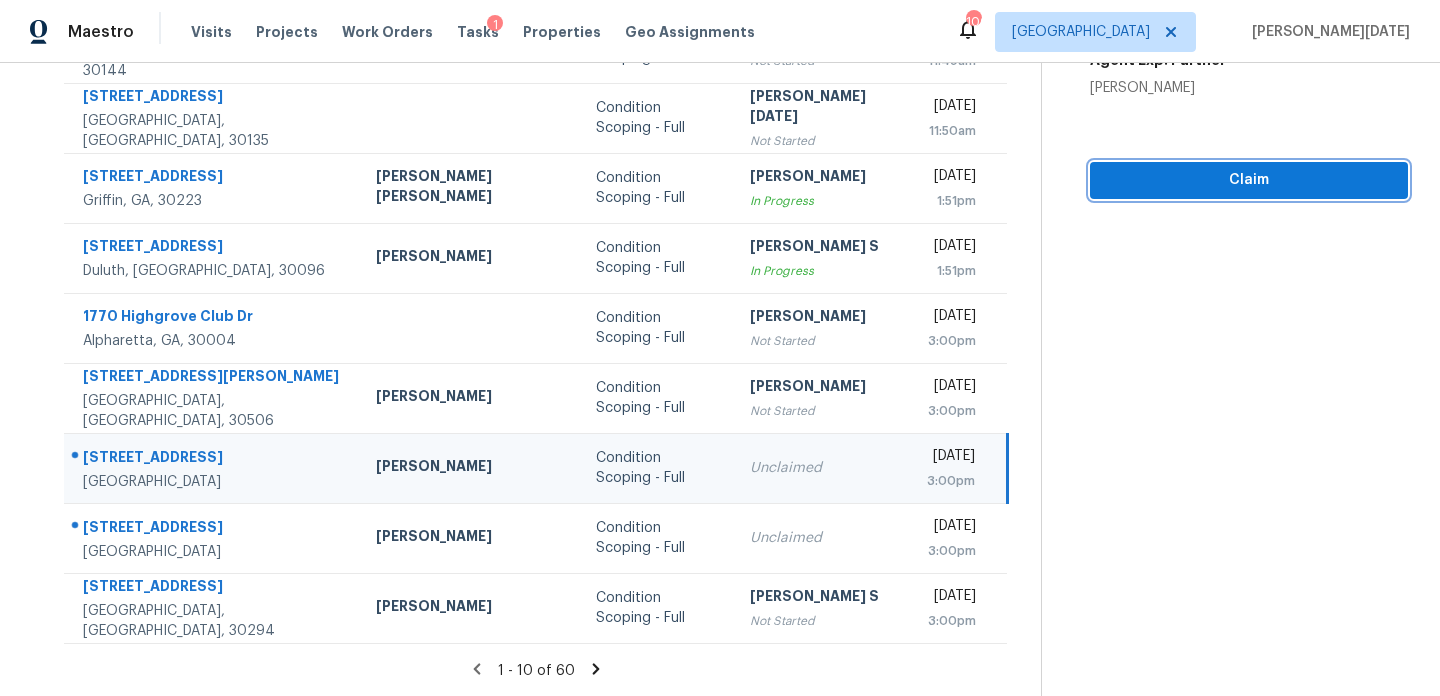 click on "Claim" at bounding box center (1249, 180) 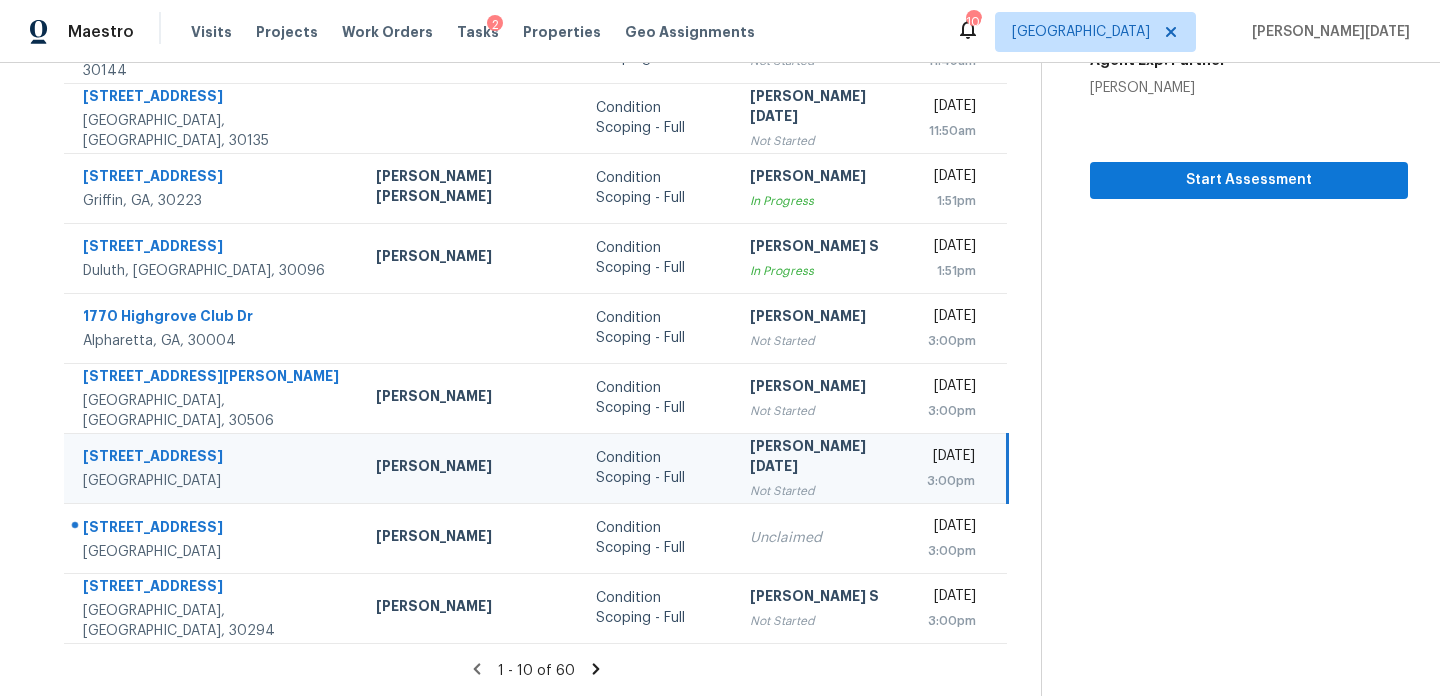 click on "1 - 10 of 60" at bounding box center (536, 670) 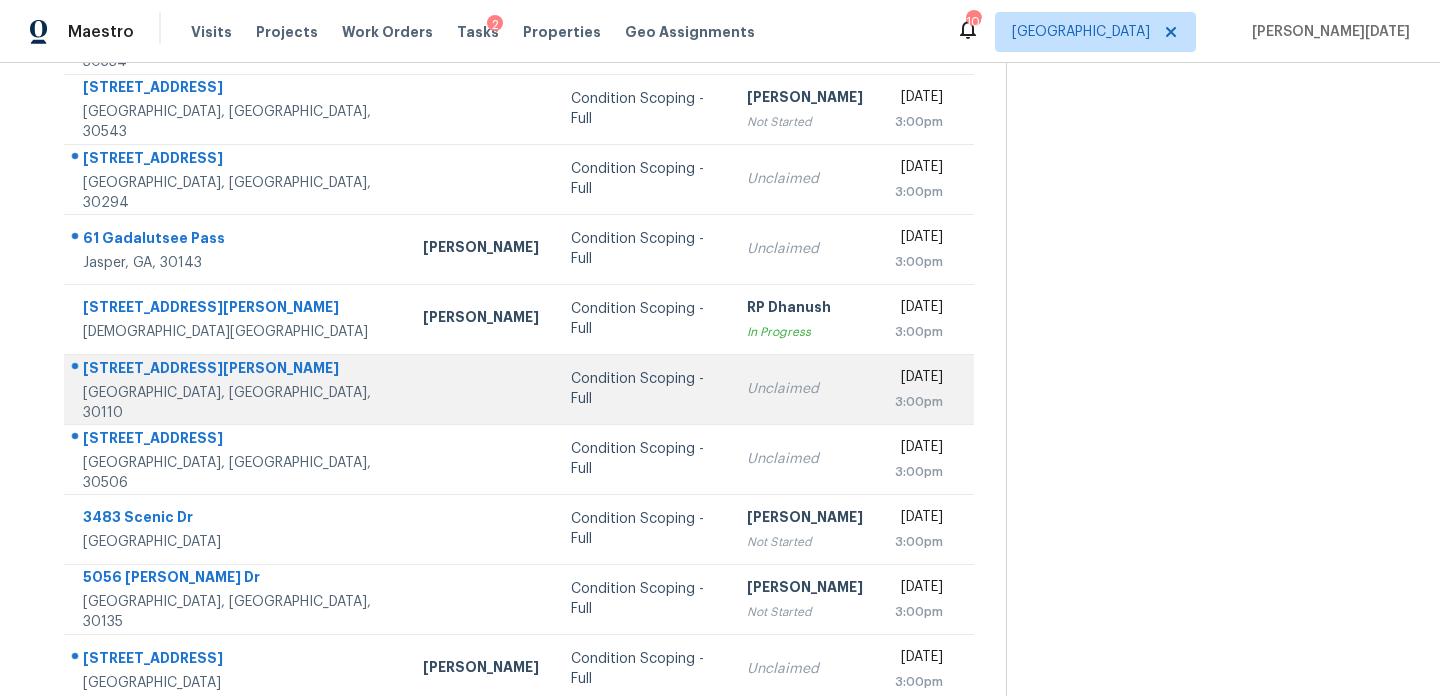 scroll, scrollTop: 272, scrollLeft: 0, axis: vertical 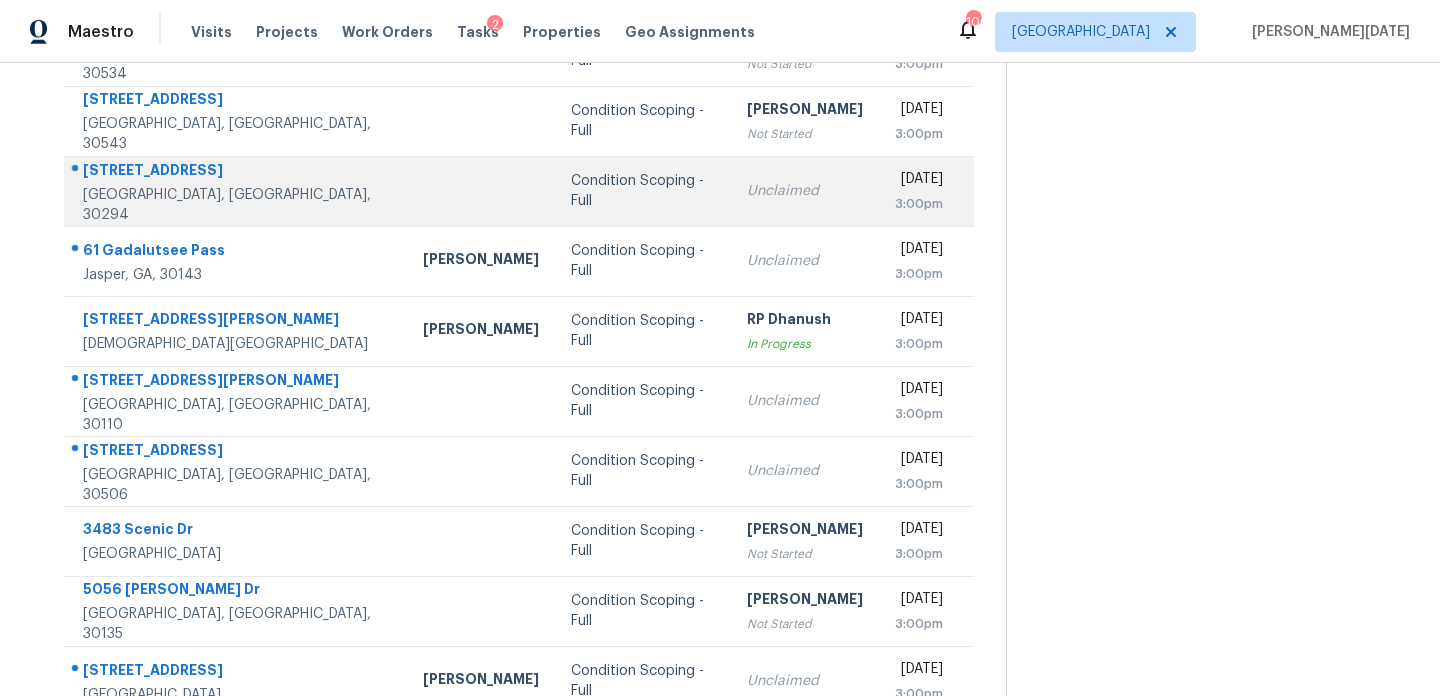 click on "Unclaimed" at bounding box center (805, 191) 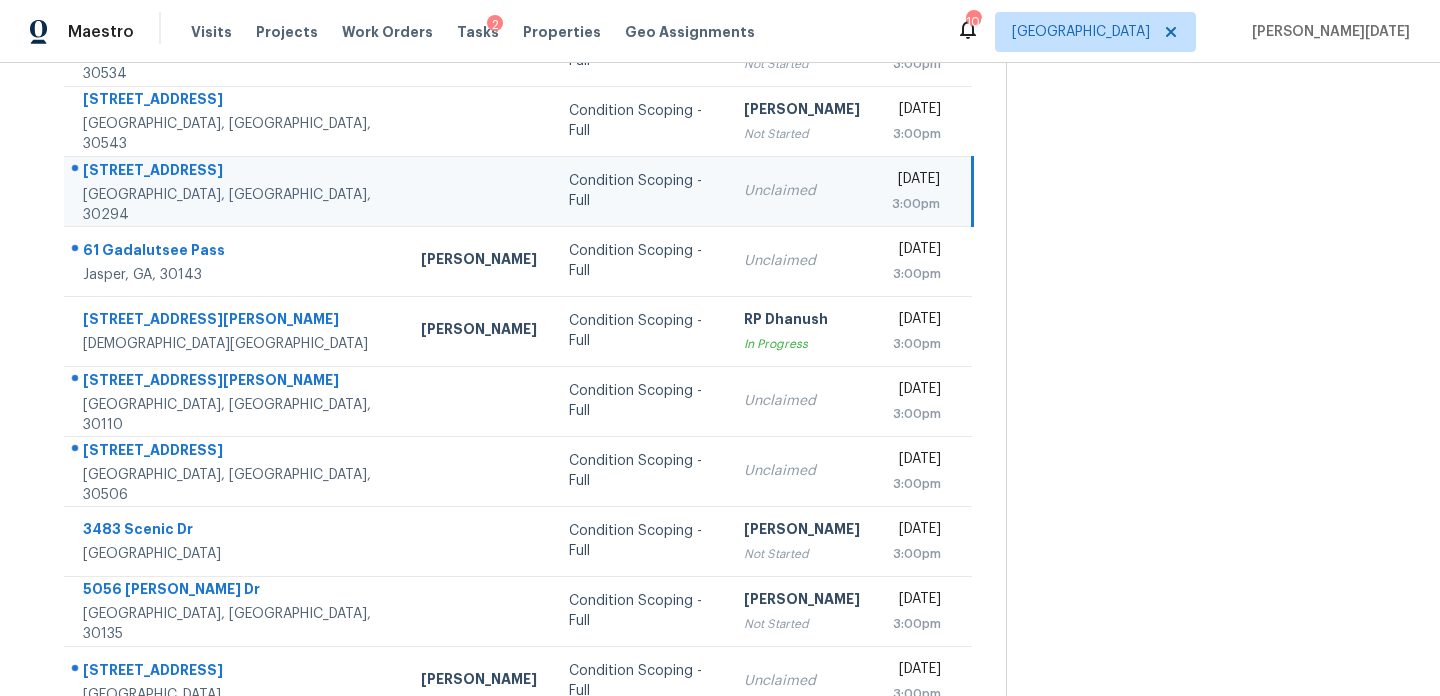 click on "[DATE]" at bounding box center (916, 181) 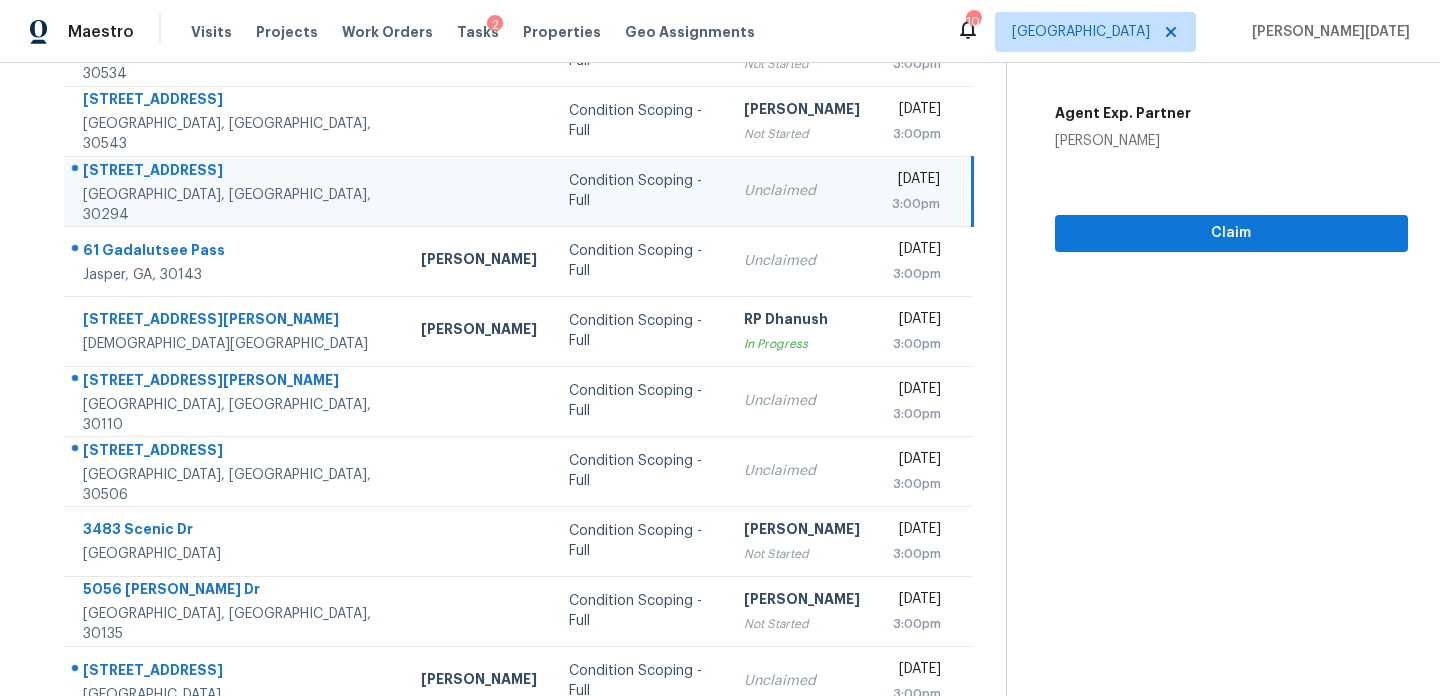 click on "[DATE]" at bounding box center [916, 181] 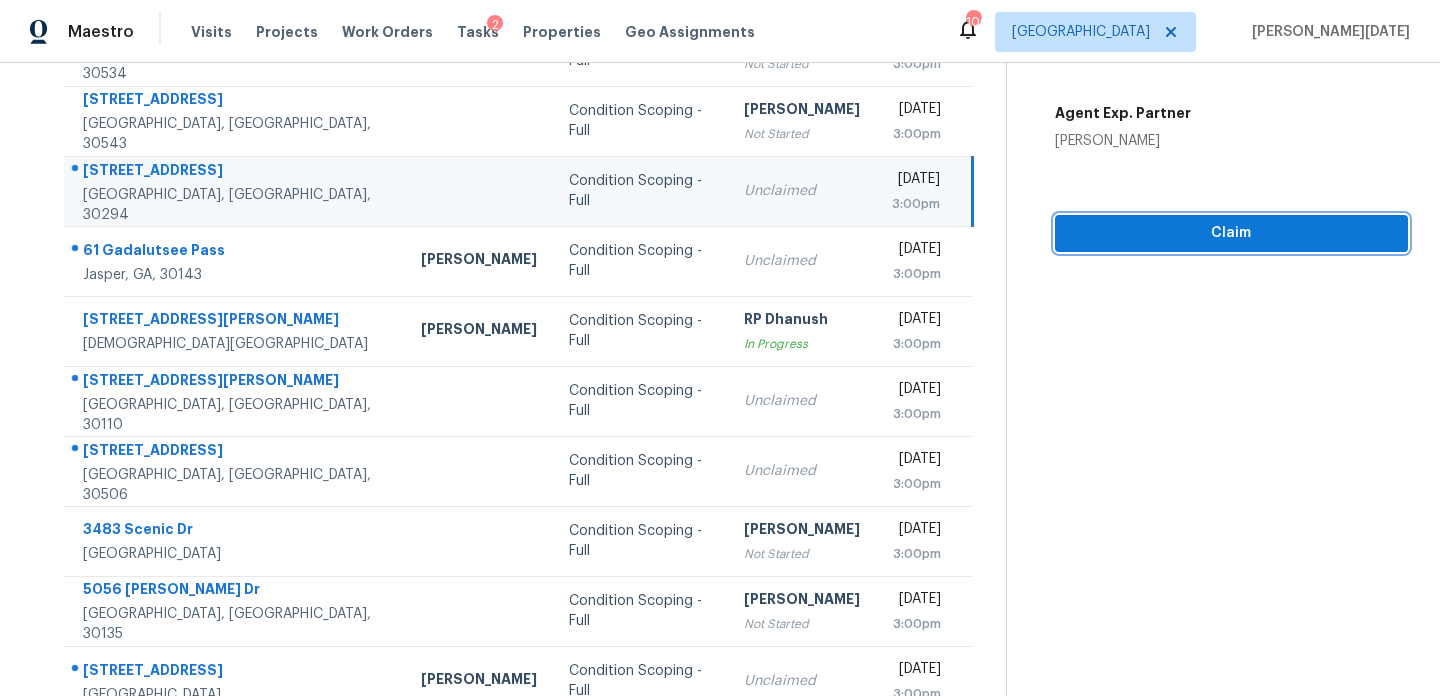 click on "Claim" at bounding box center [1231, 233] 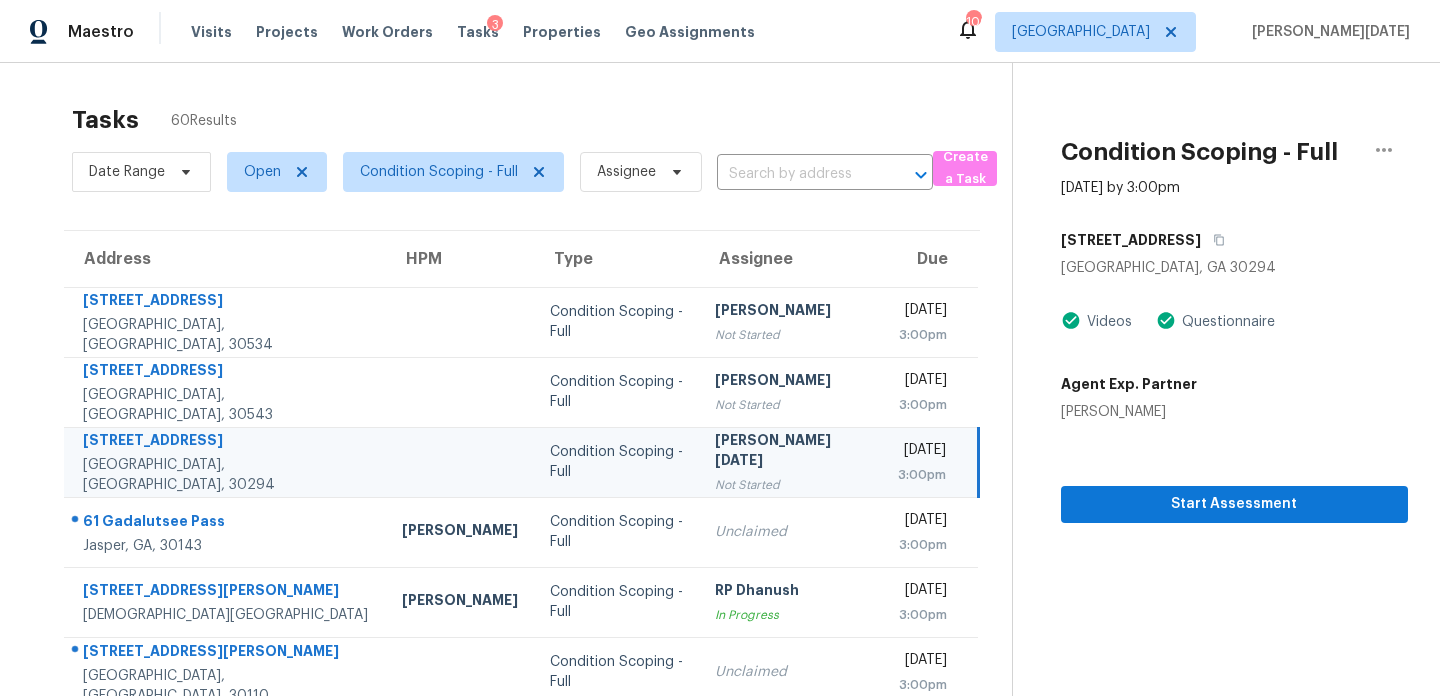 scroll, scrollTop: 345, scrollLeft: 0, axis: vertical 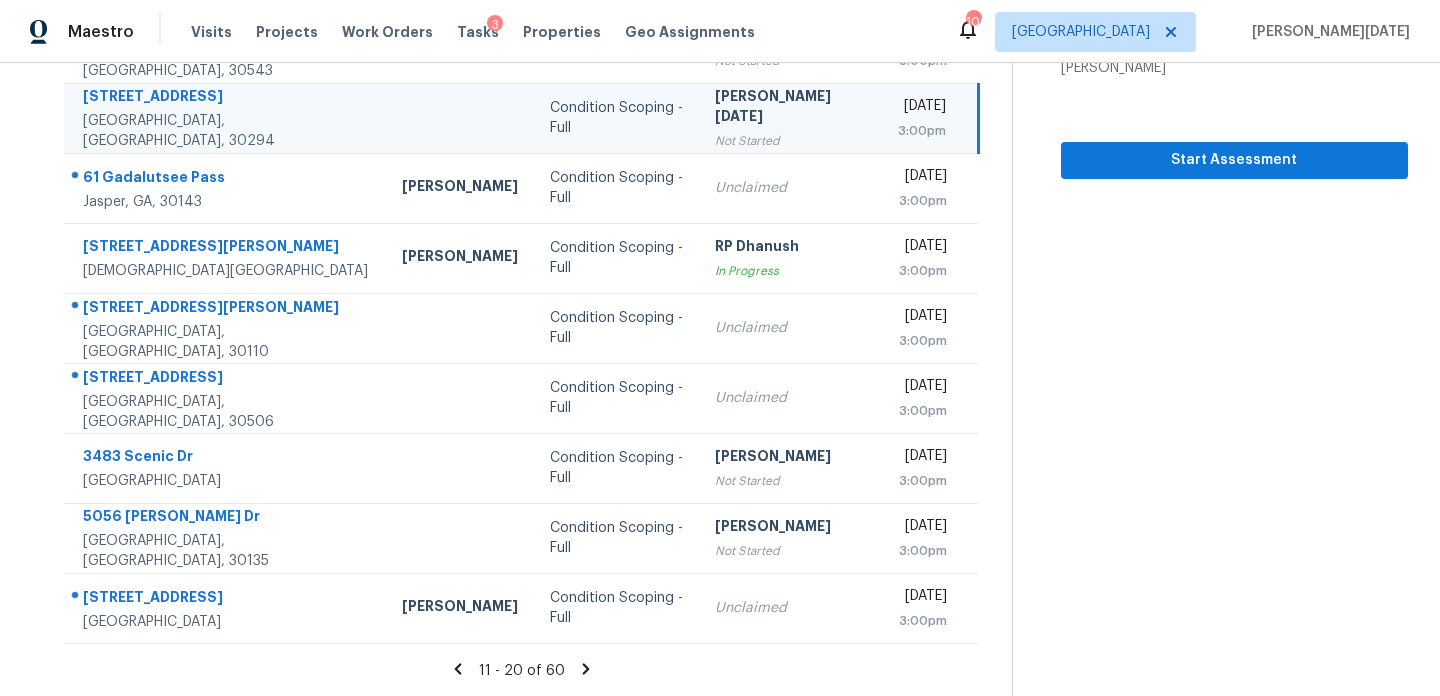 click 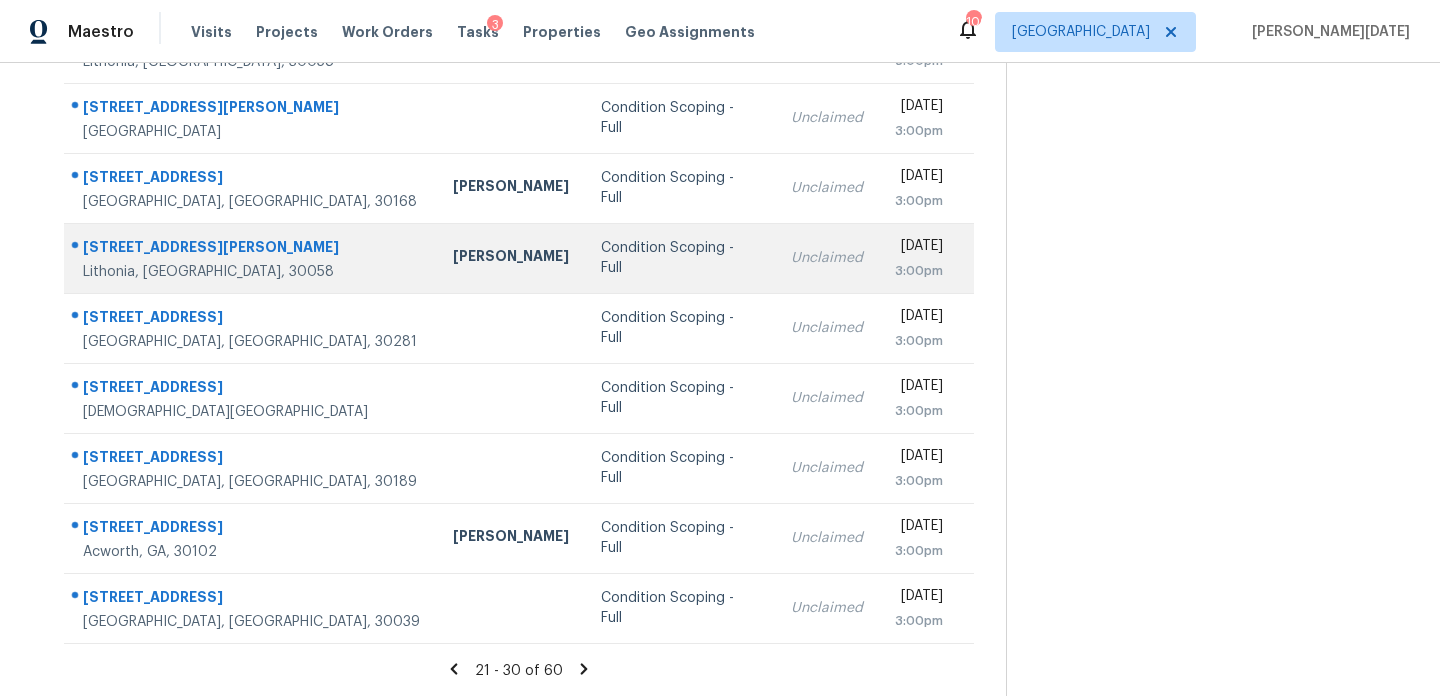 scroll, scrollTop: 231, scrollLeft: 0, axis: vertical 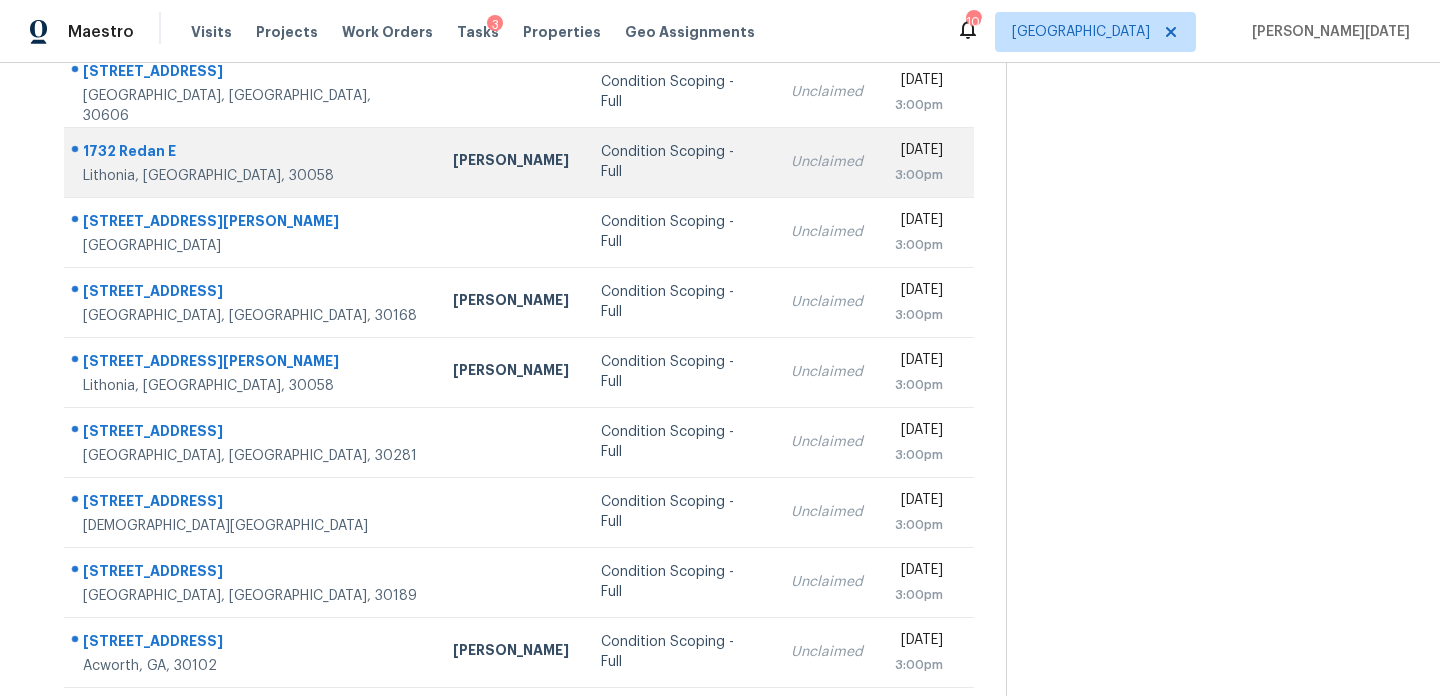 click on "Condition Scoping - Full" at bounding box center [680, 162] 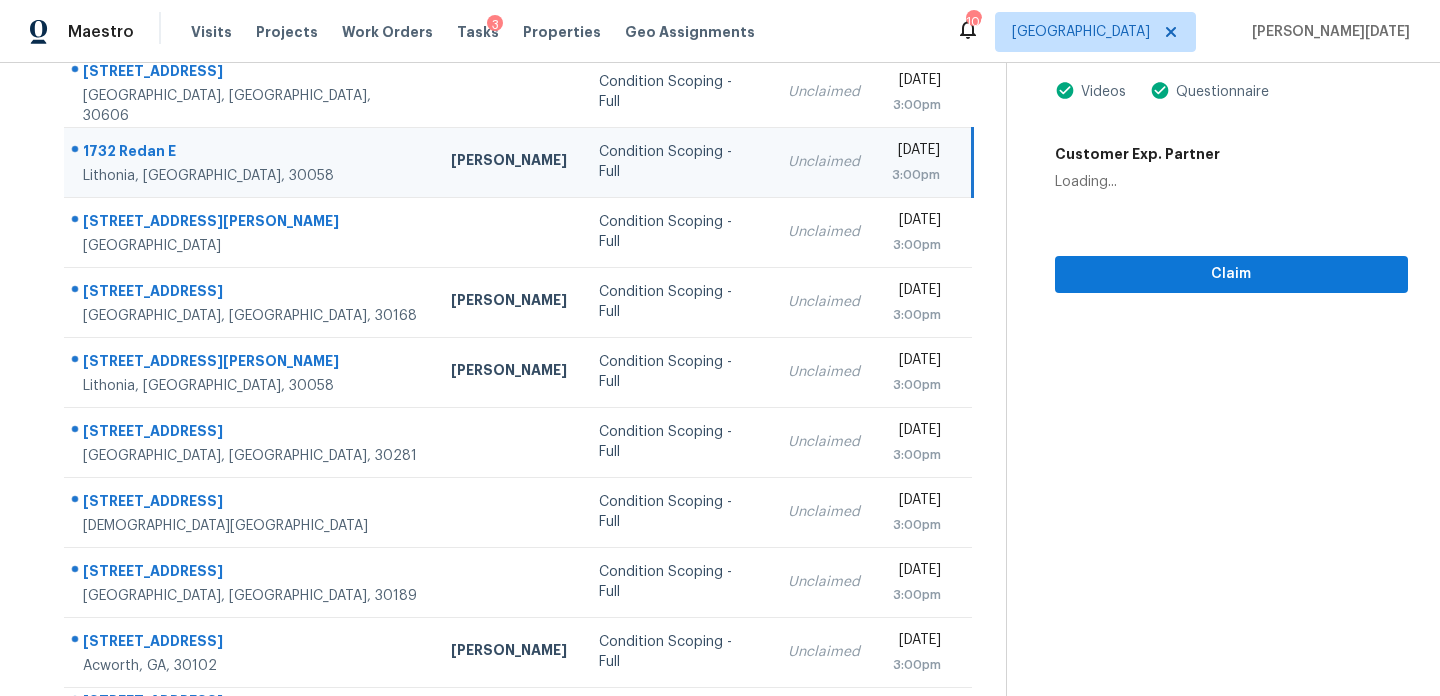 click on "Unclaimed" at bounding box center [824, 162] 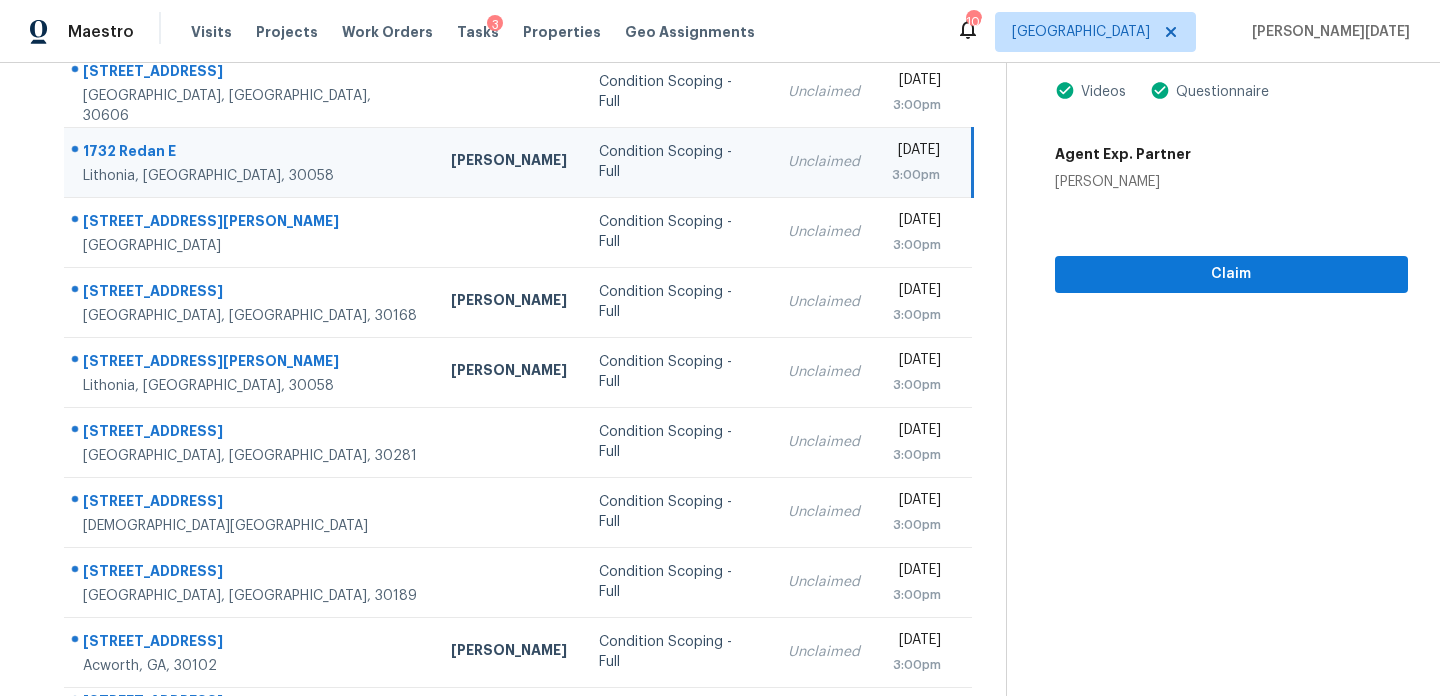 click on "Unclaimed" at bounding box center (824, 162) 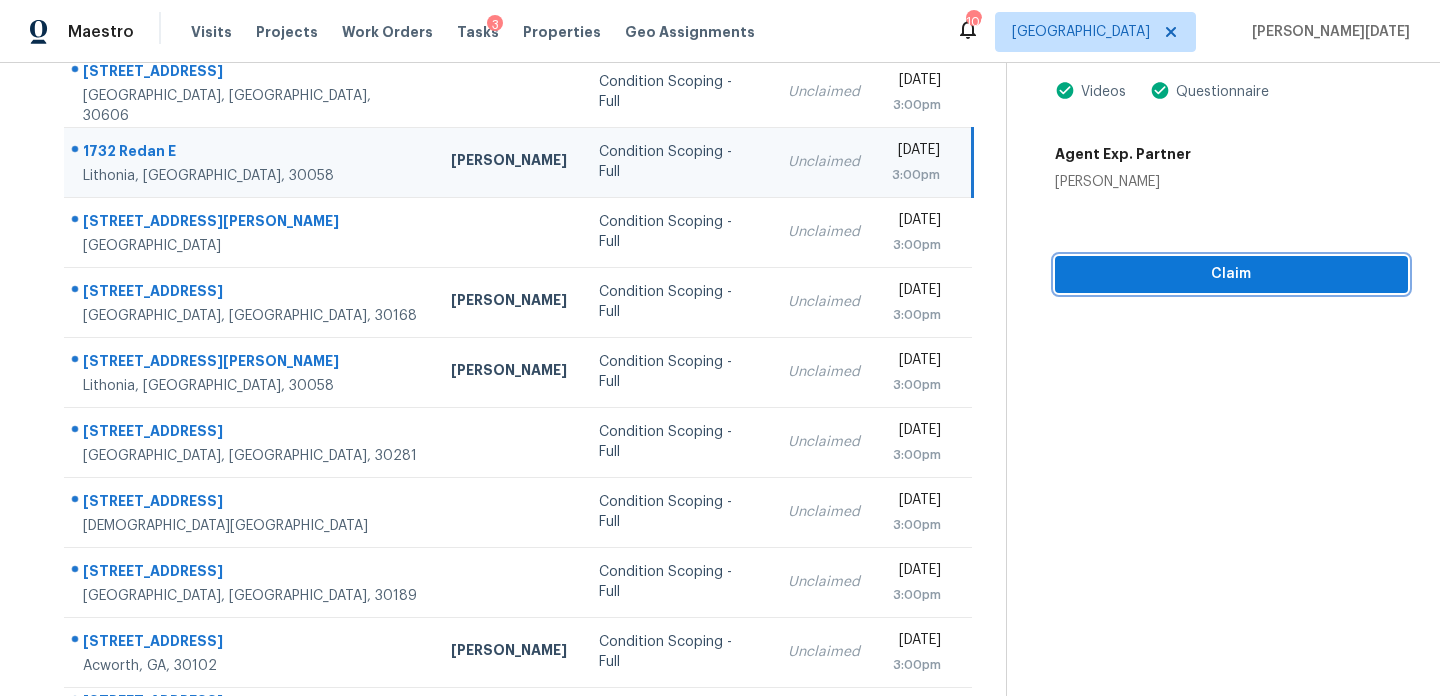 click on "Claim" at bounding box center (1231, 274) 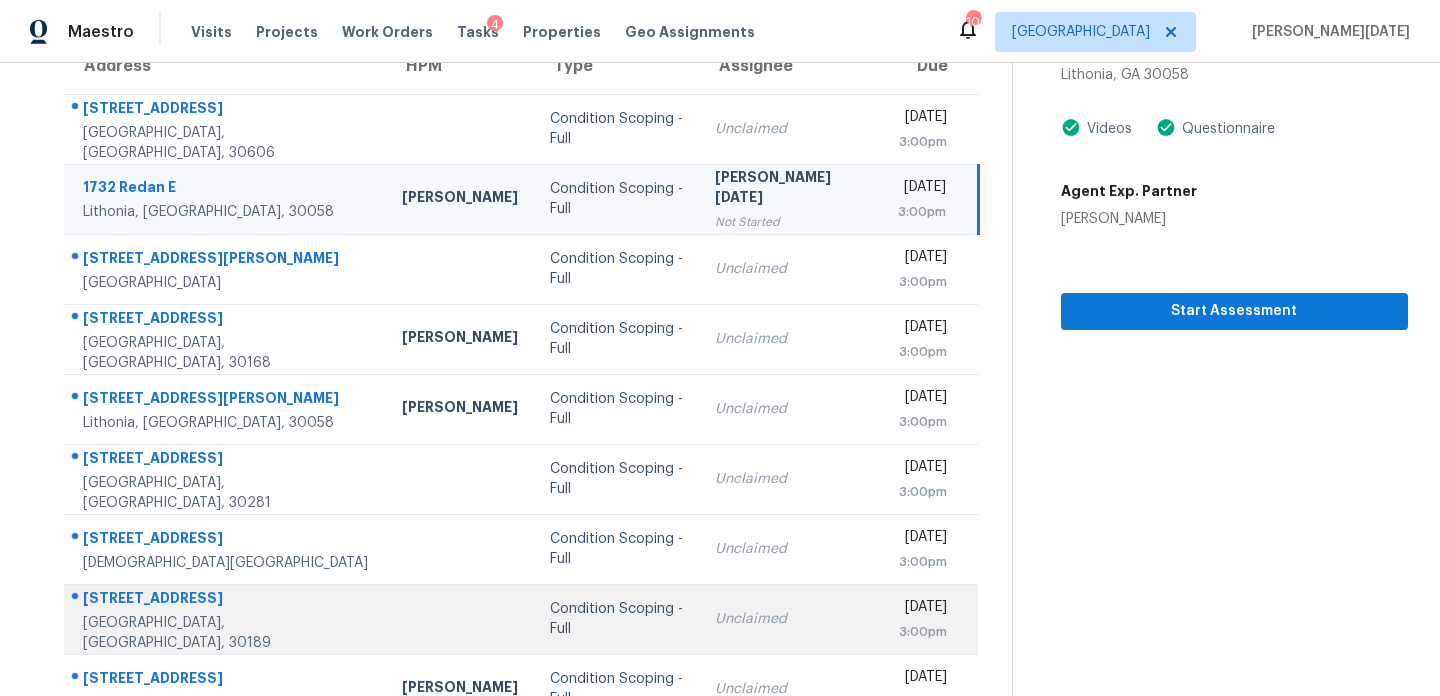 scroll, scrollTop: 345, scrollLeft: 0, axis: vertical 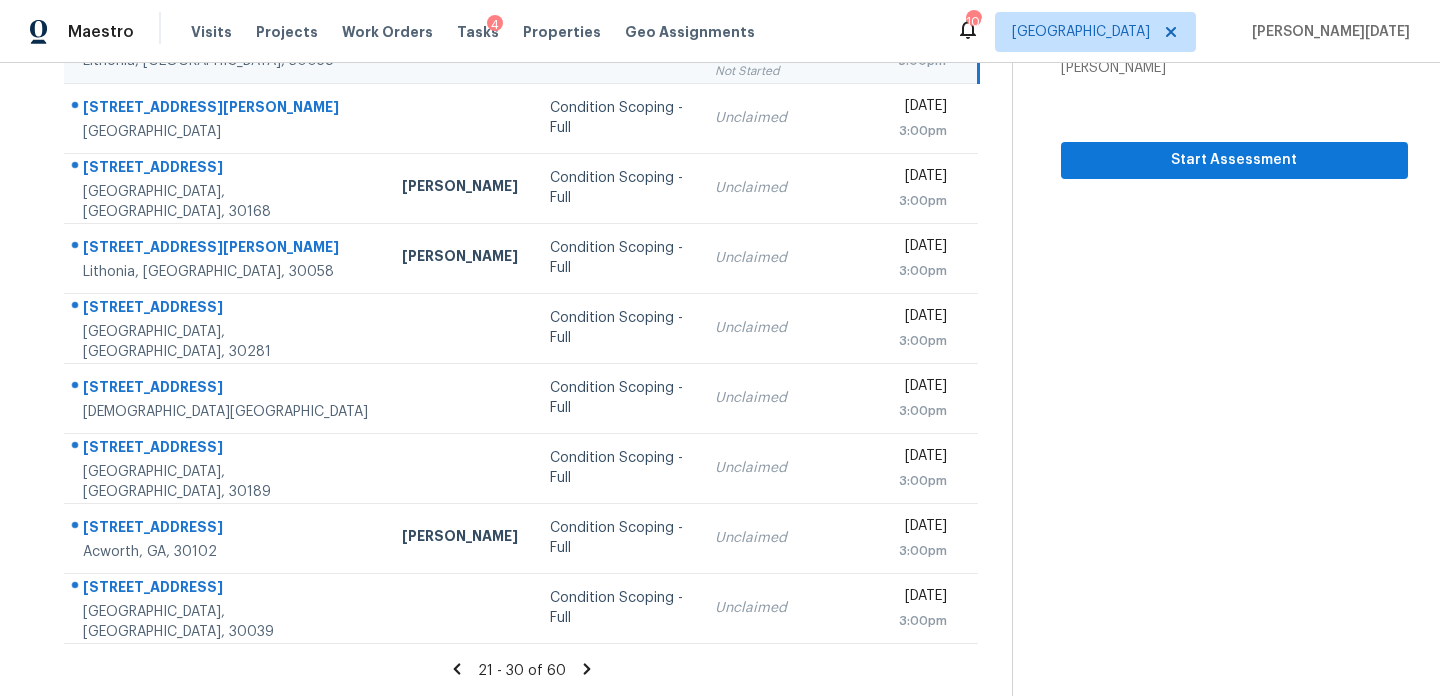 click 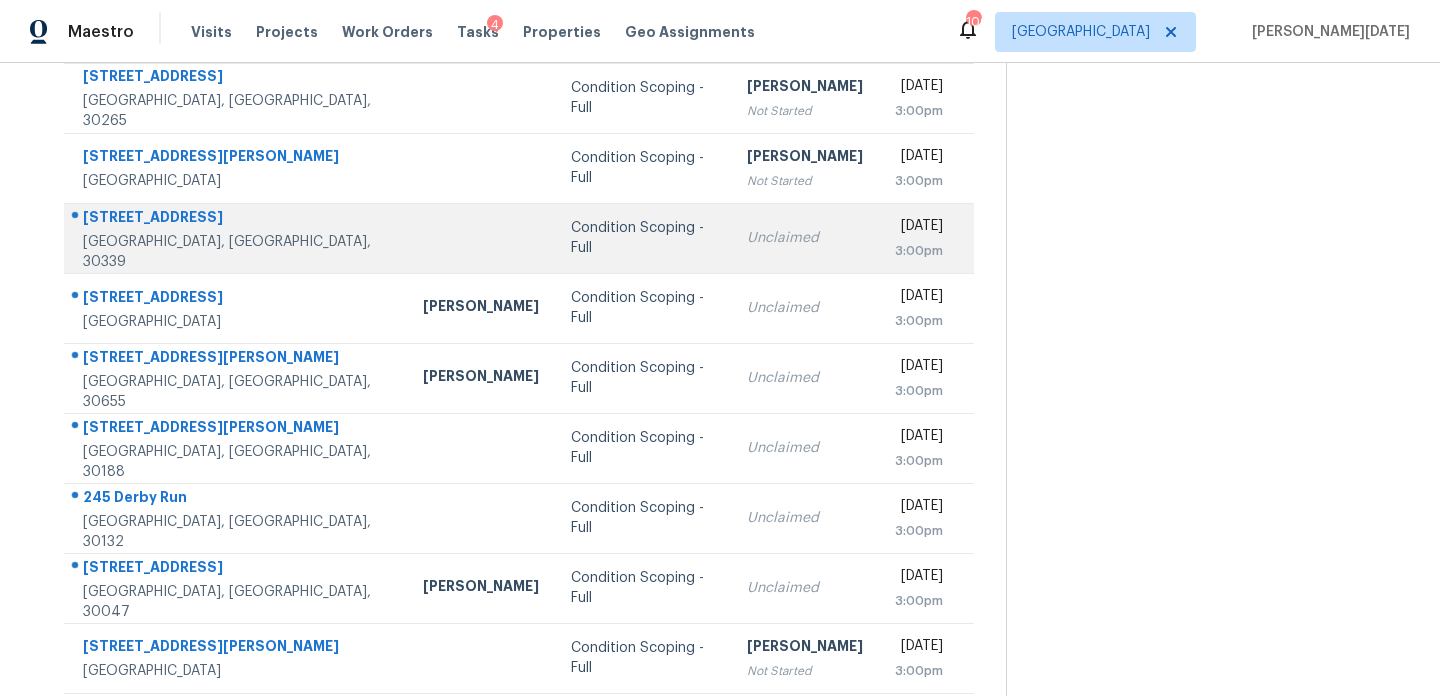 scroll, scrollTop: 230, scrollLeft: 0, axis: vertical 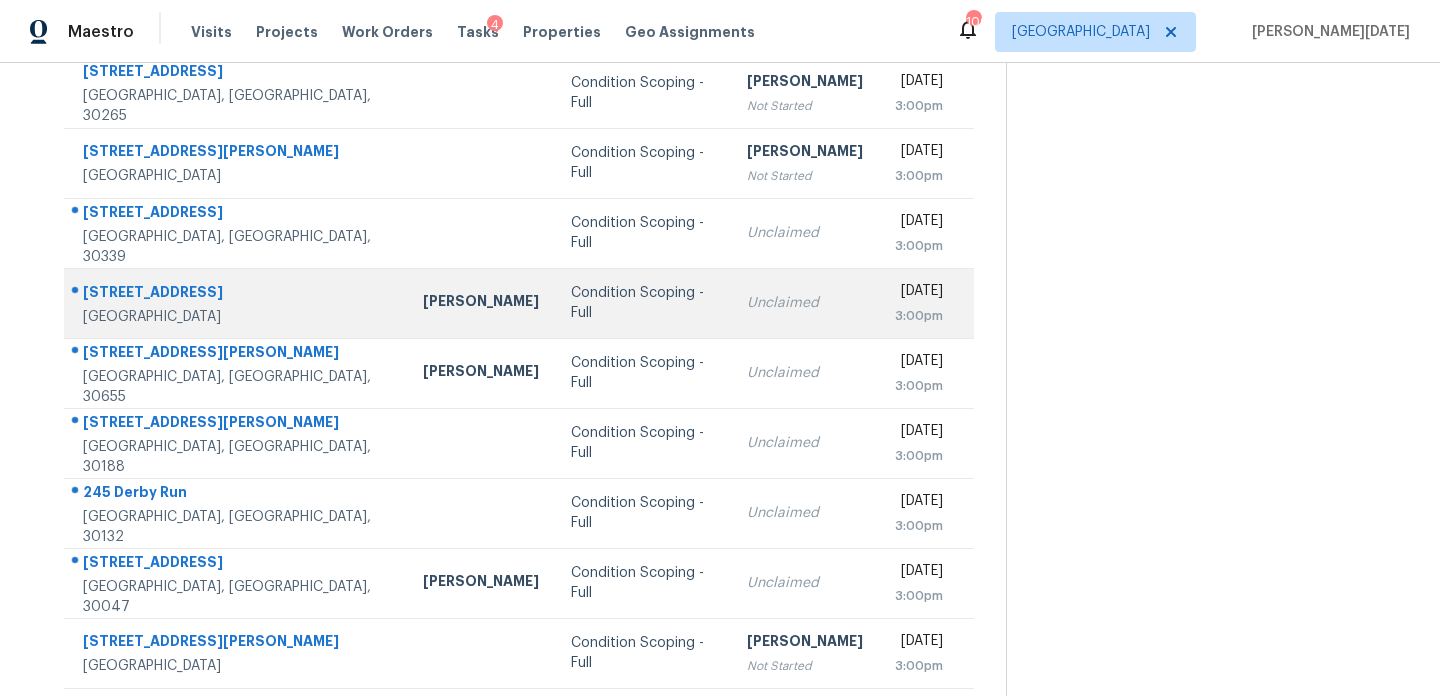 click on "Unclaimed" at bounding box center [805, 303] 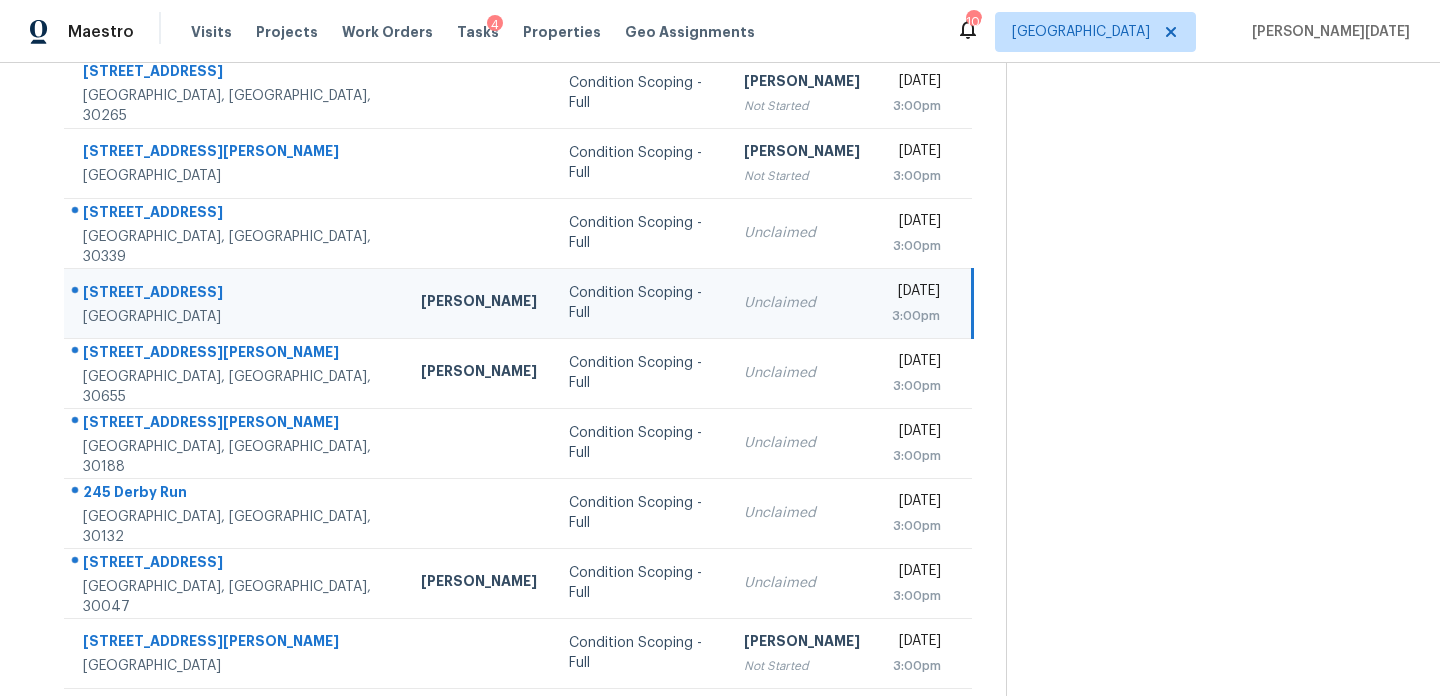 click on "3:00pm" at bounding box center [916, 316] 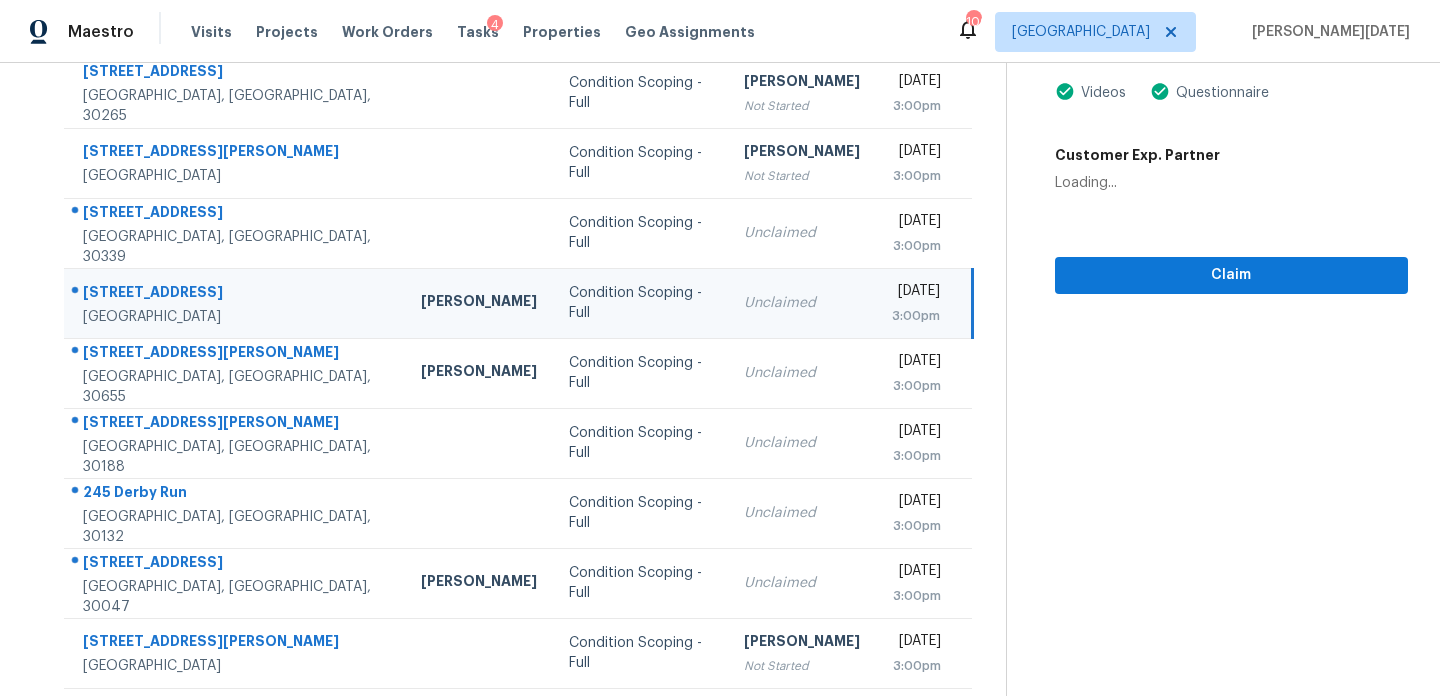 click on "3:00pm" at bounding box center [916, 316] 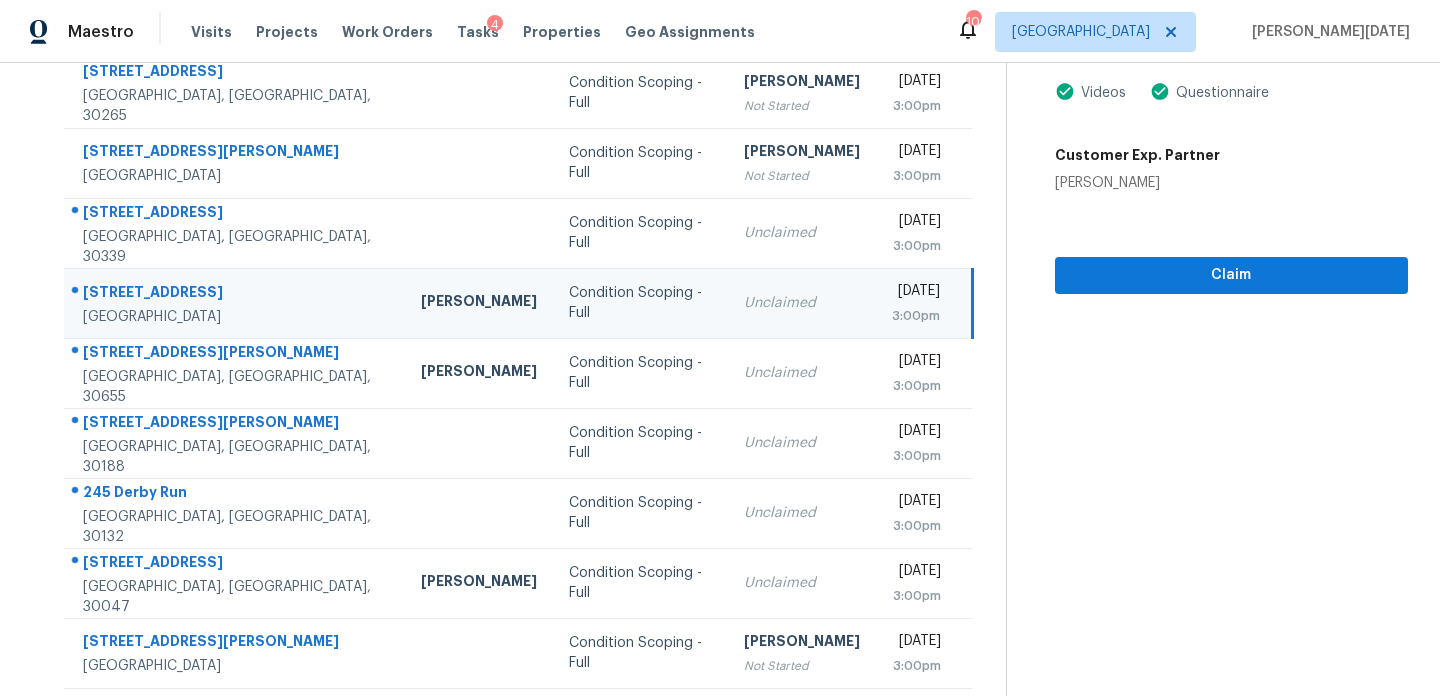 click on "3:00pm" at bounding box center [916, 316] 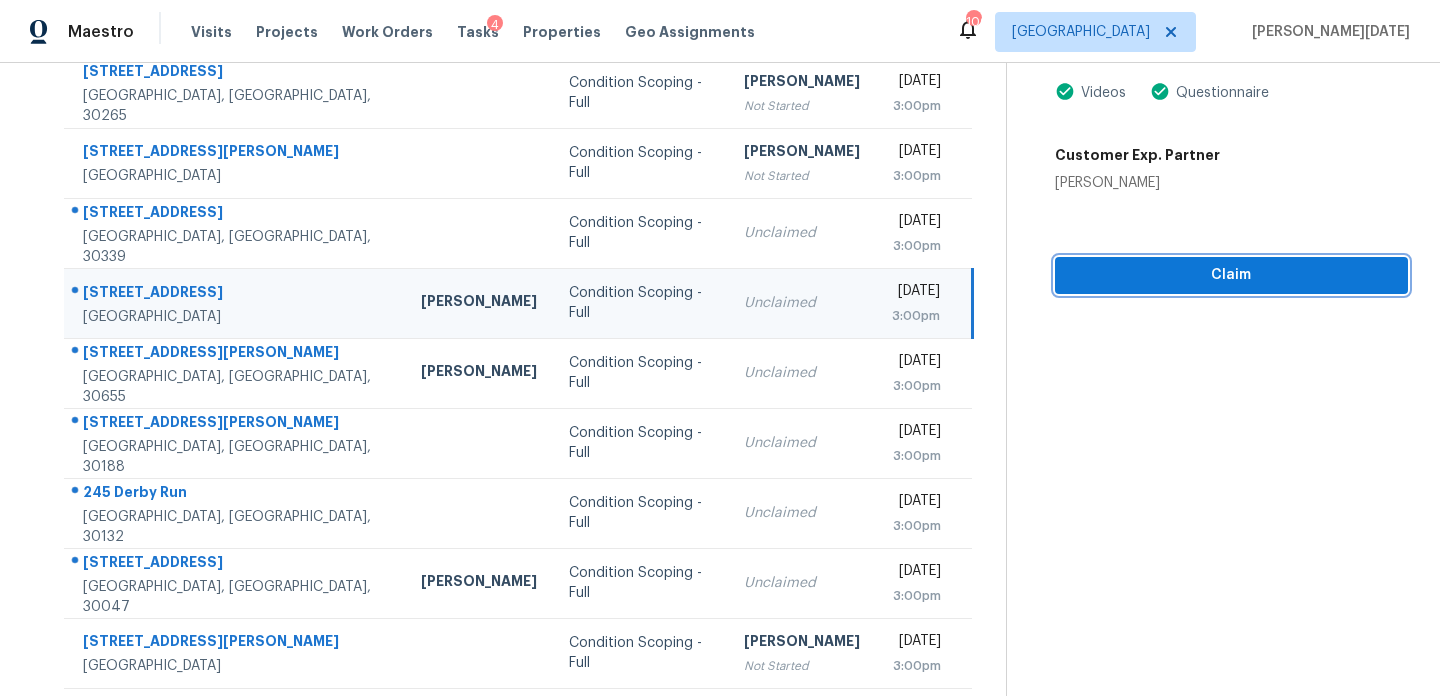 click on "Claim" at bounding box center [1231, 275] 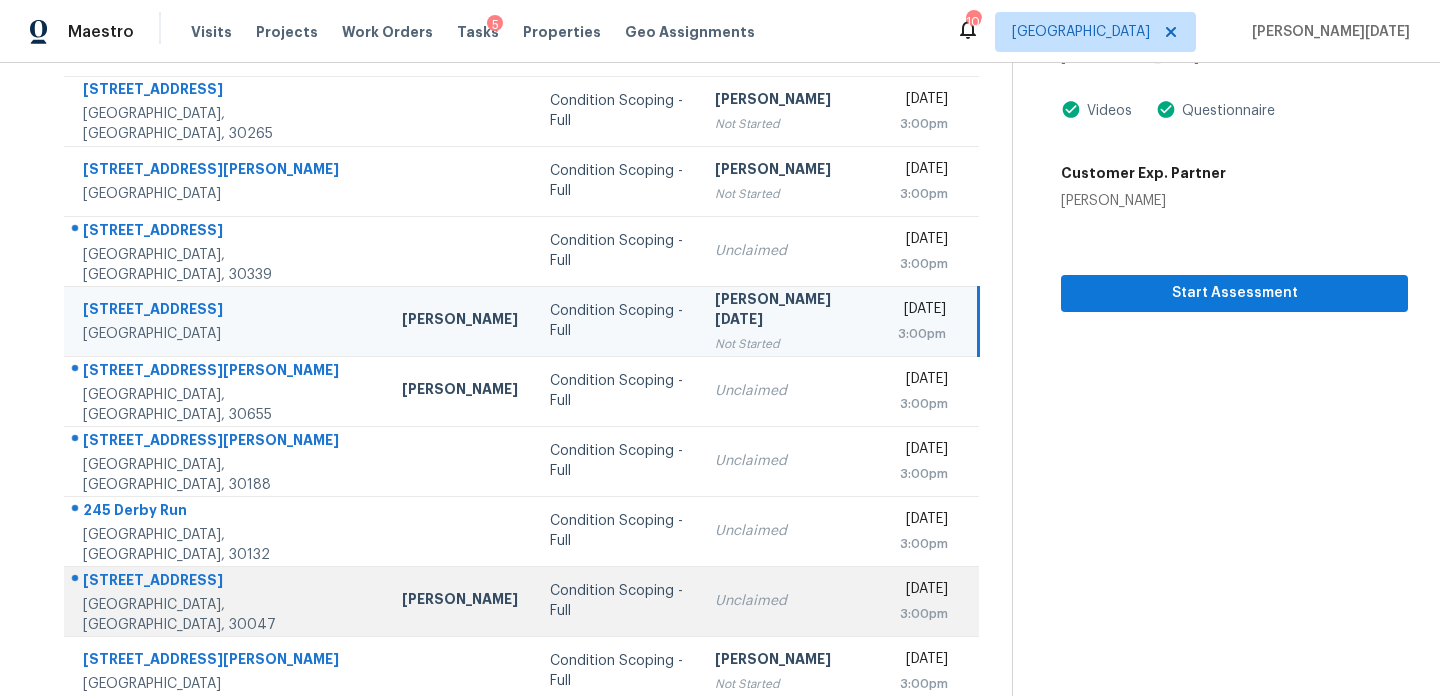 scroll, scrollTop: 345, scrollLeft: 0, axis: vertical 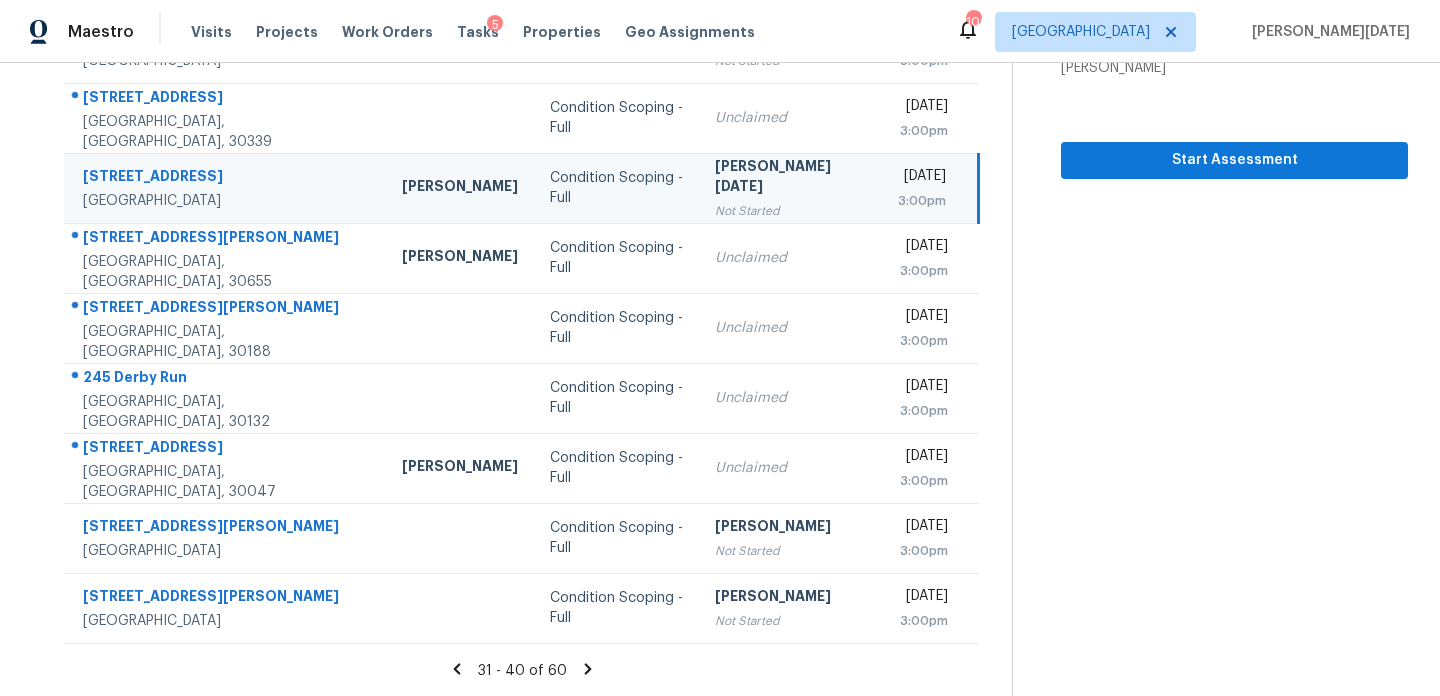 click 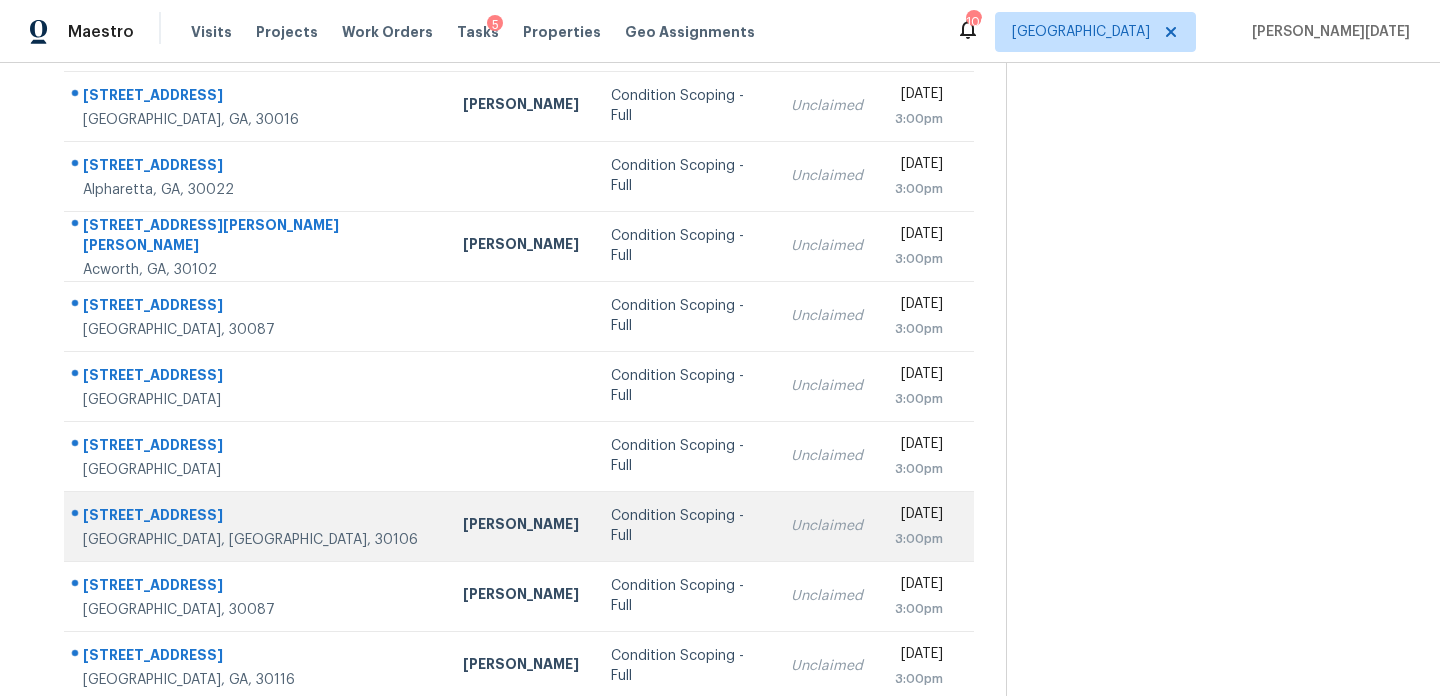 scroll, scrollTop: 195, scrollLeft: 0, axis: vertical 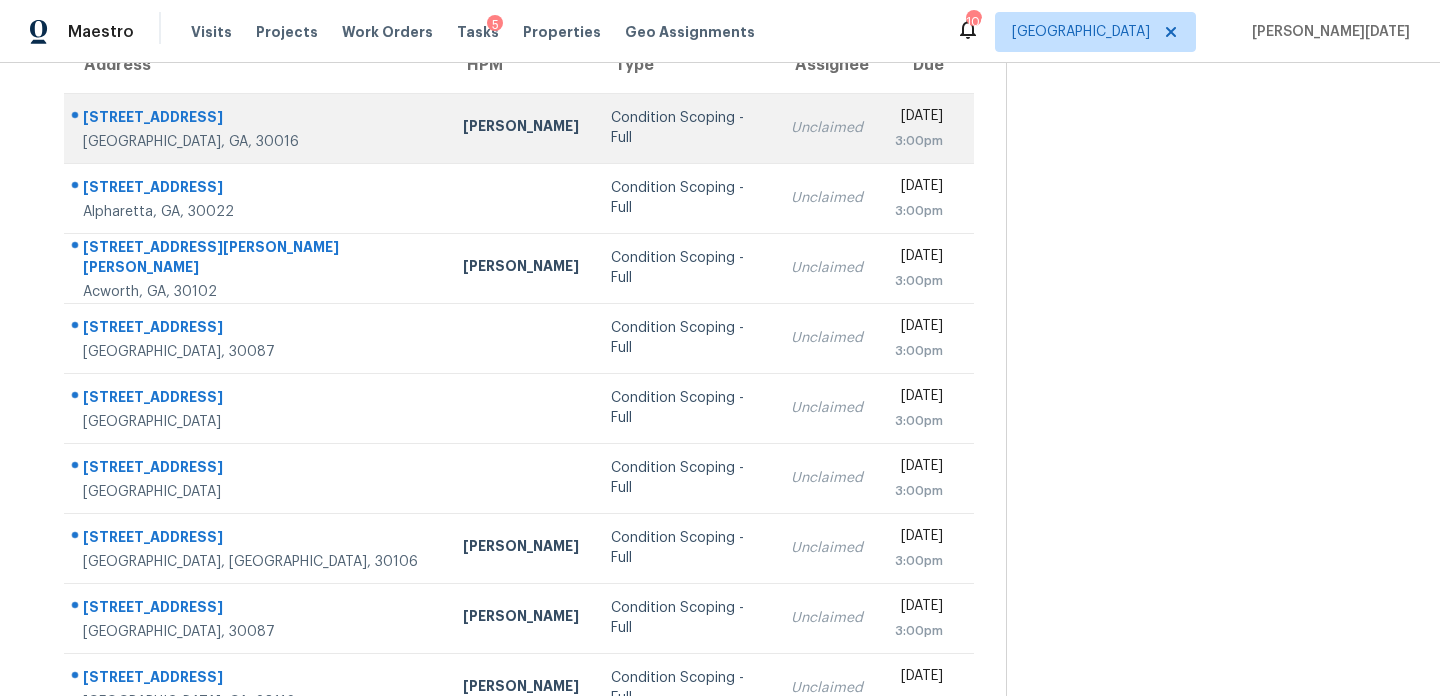 click on "3:00pm" at bounding box center (919, 141) 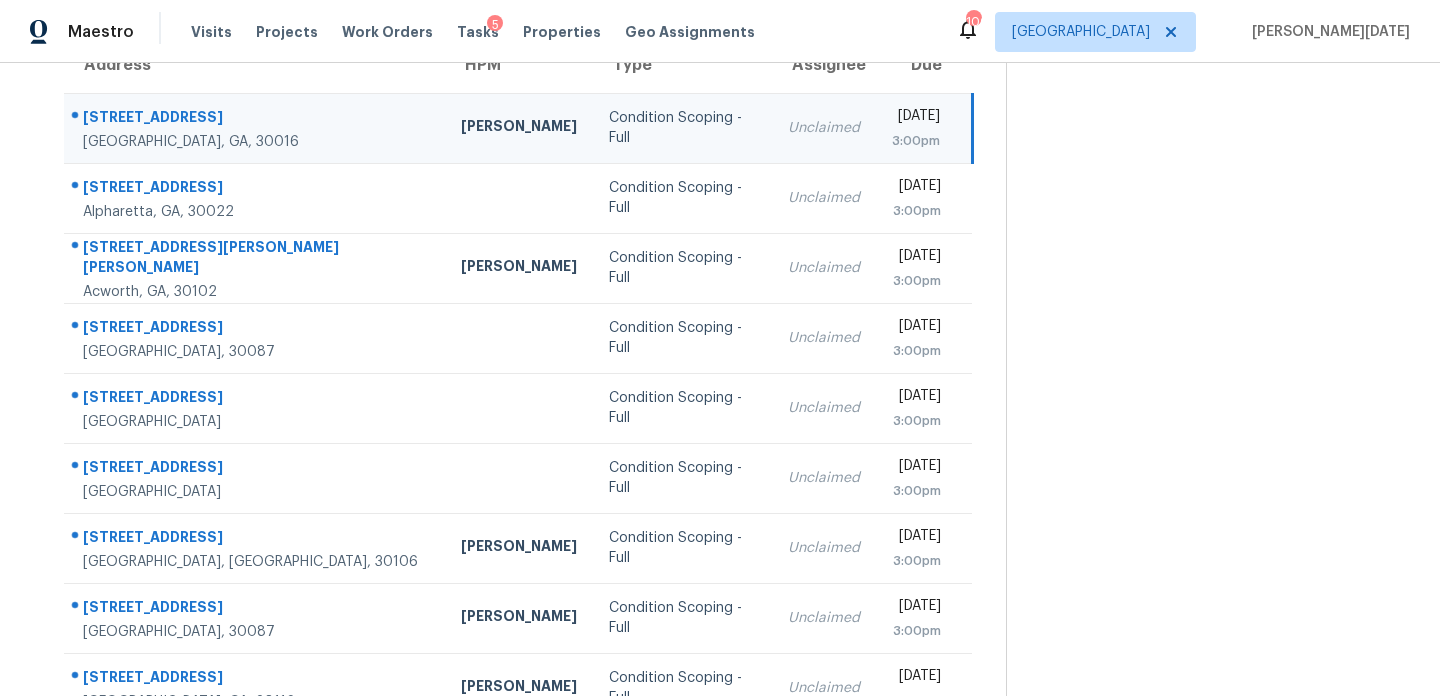 click on "3:00pm" at bounding box center [916, 141] 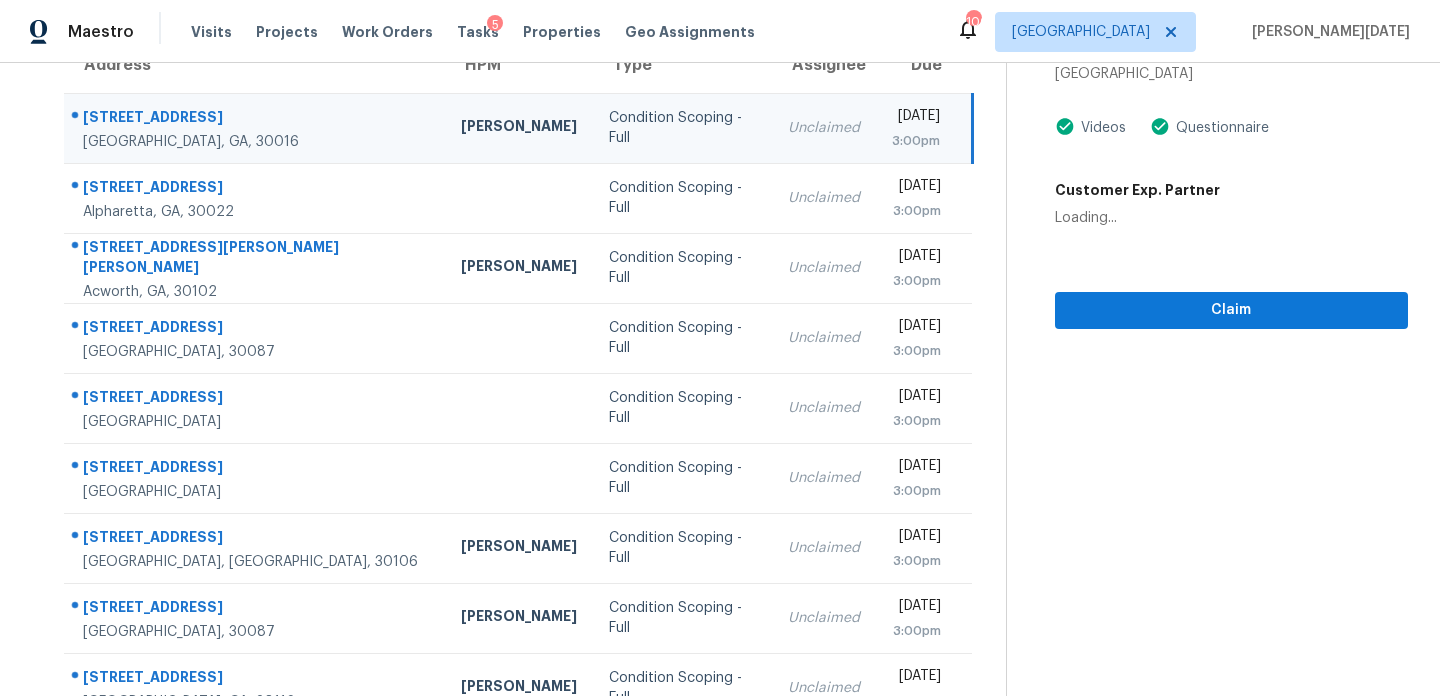 click on "3:00pm" at bounding box center (916, 141) 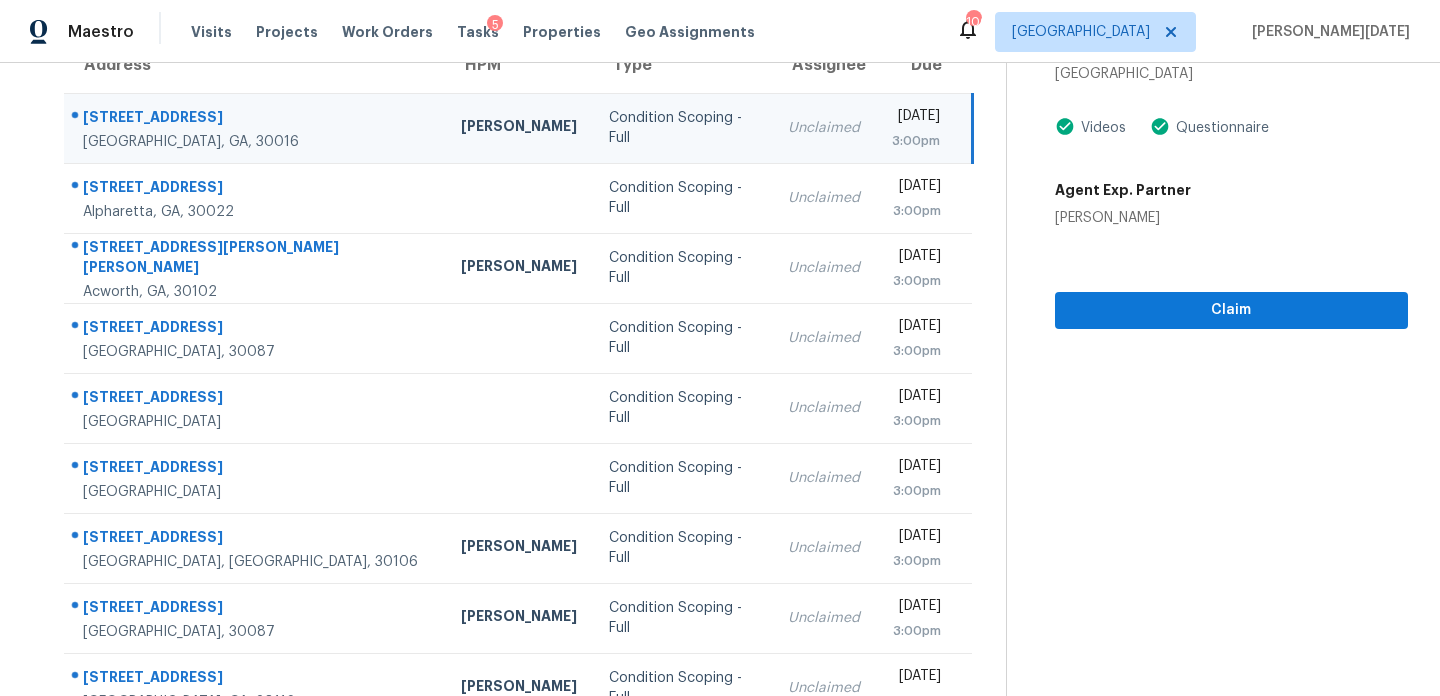 click on "3:00pm" at bounding box center [916, 141] 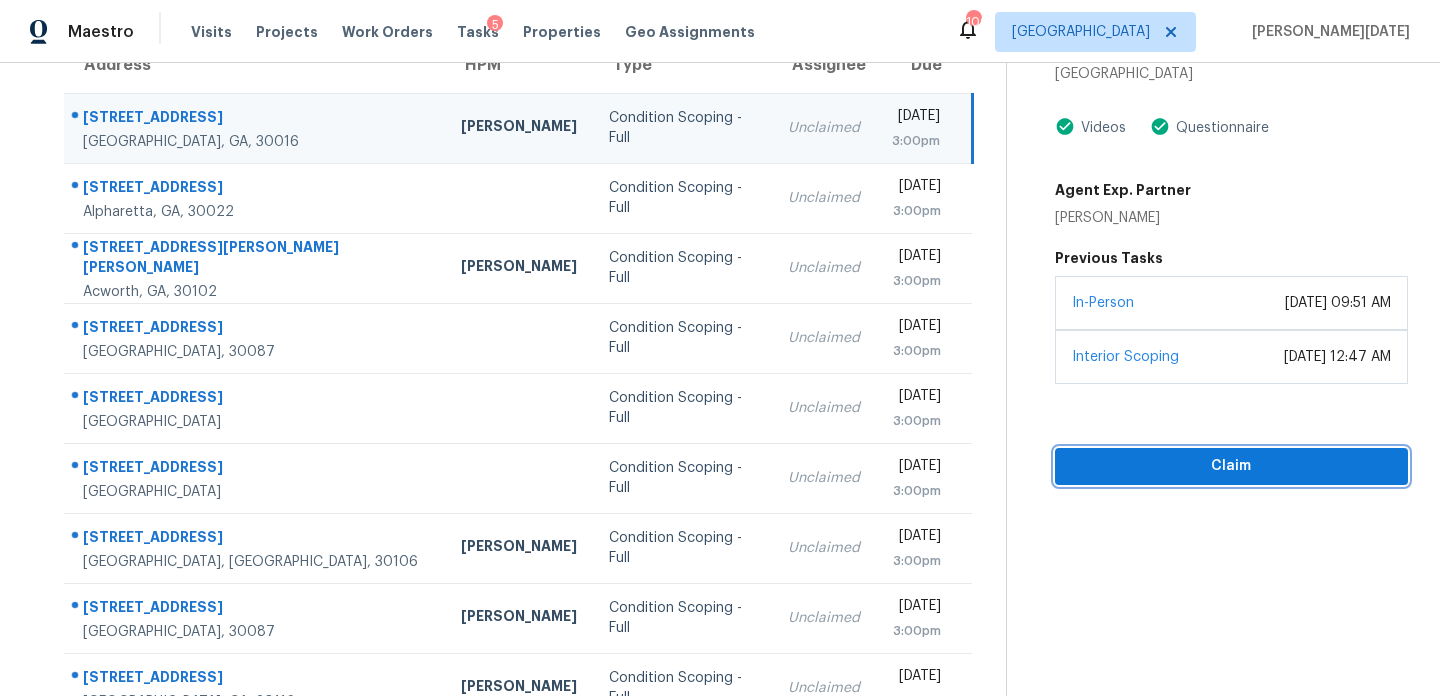 click on "Claim" at bounding box center [1231, 466] 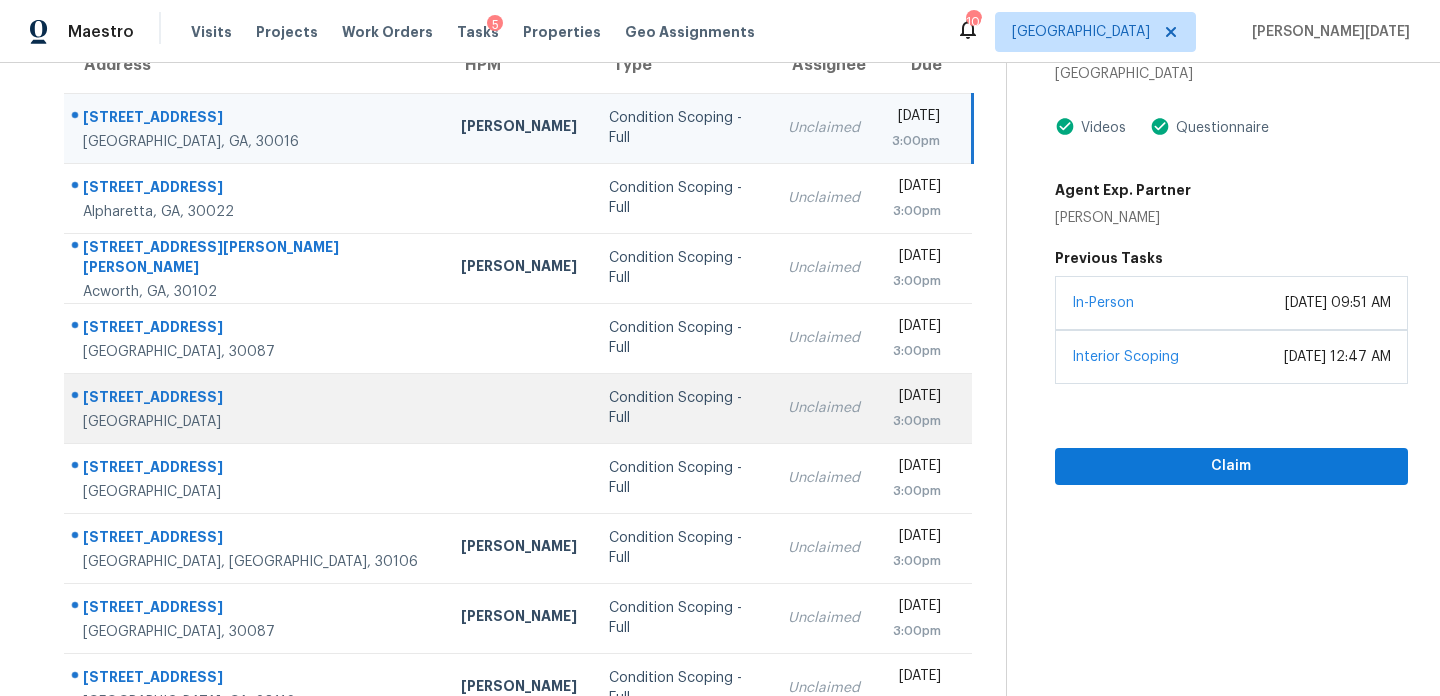 scroll, scrollTop: 0, scrollLeft: 0, axis: both 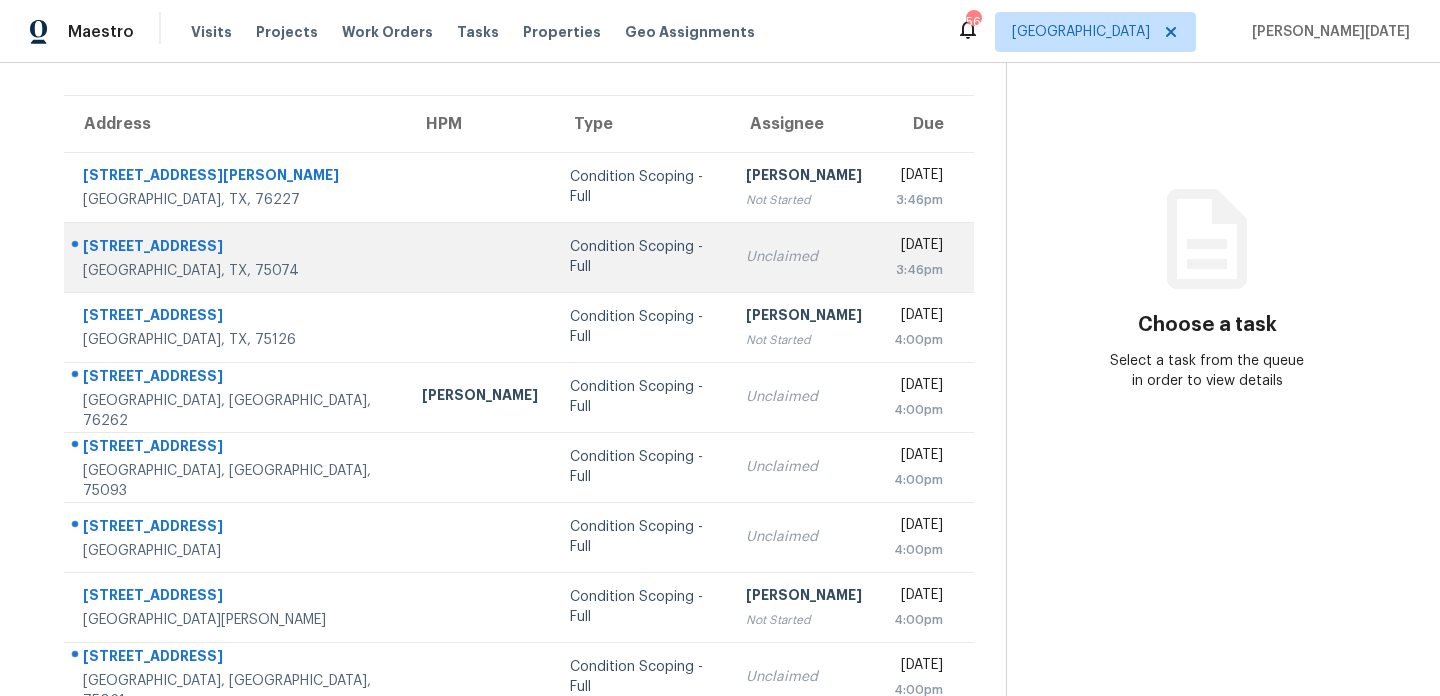 click on "Unclaimed" at bounding box center (804, 257) 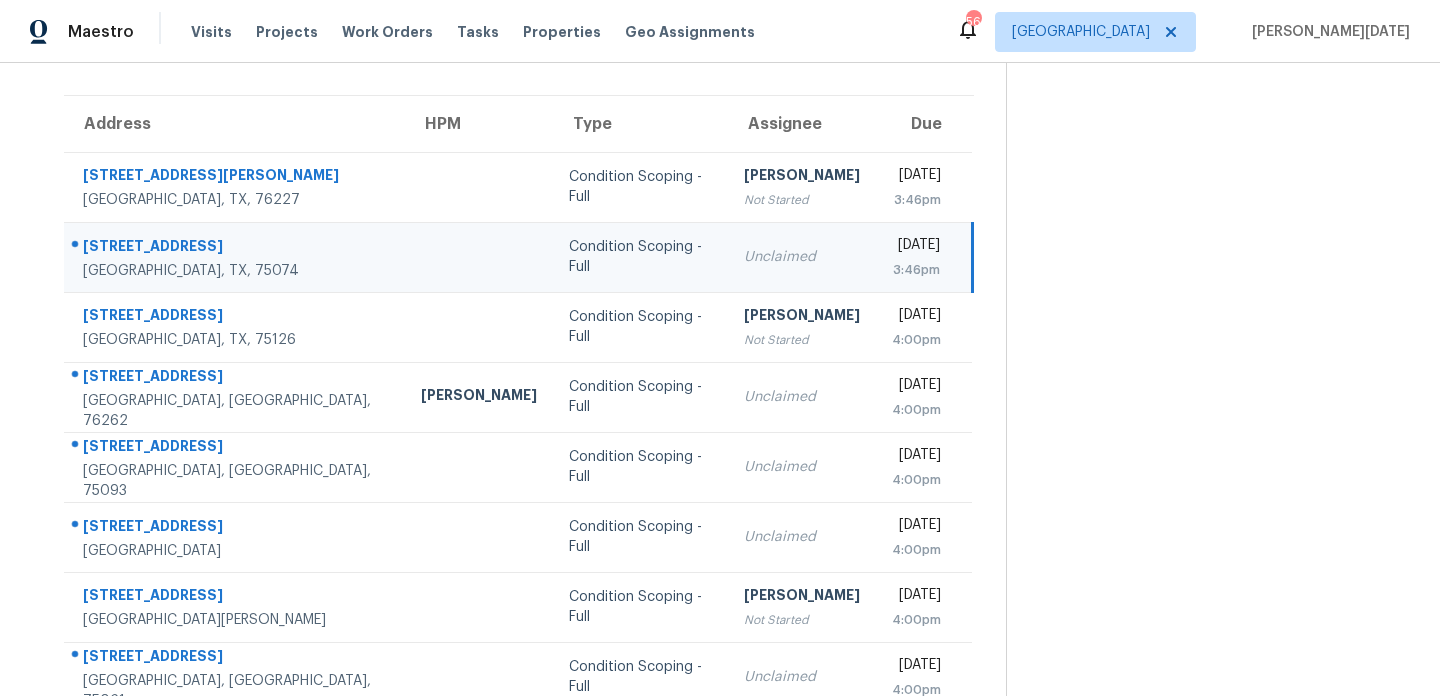 click on "3:46pm" at bounding box center (916, 270) 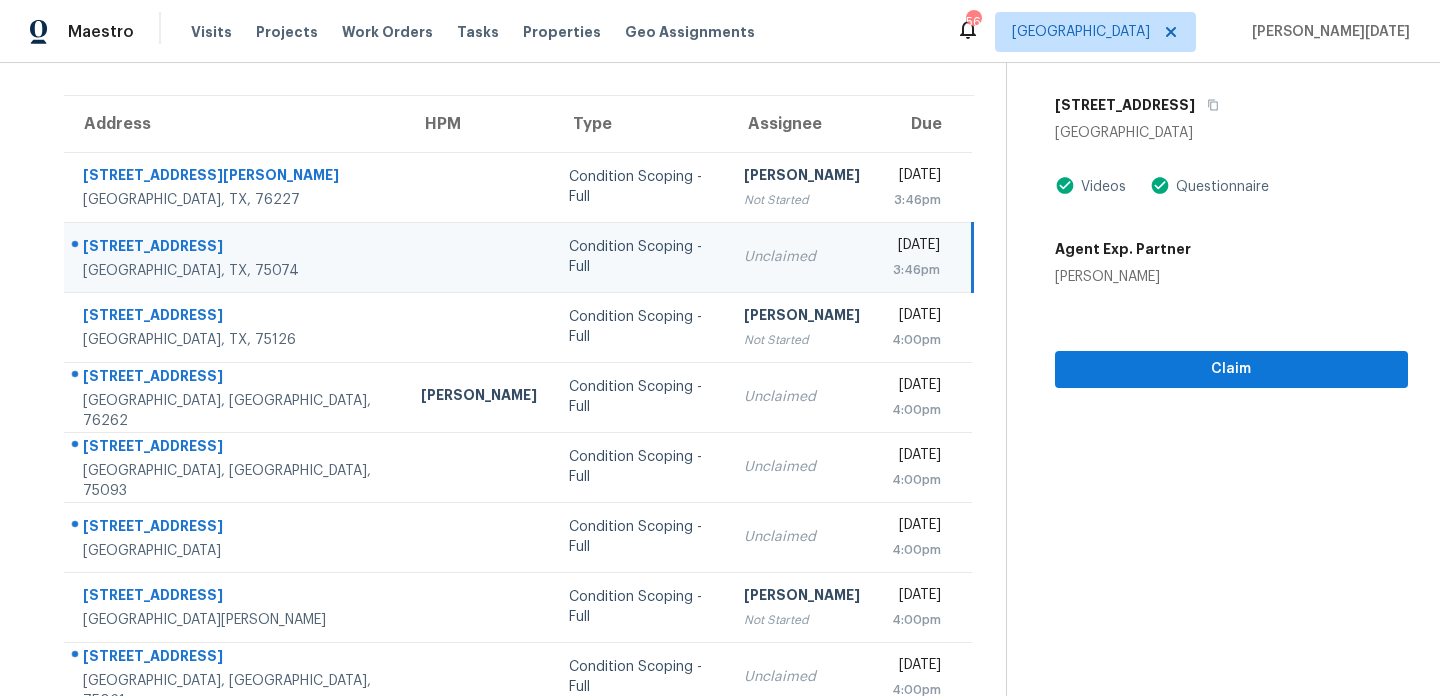 click on "3:46pm" at bounding box center (916, 270) 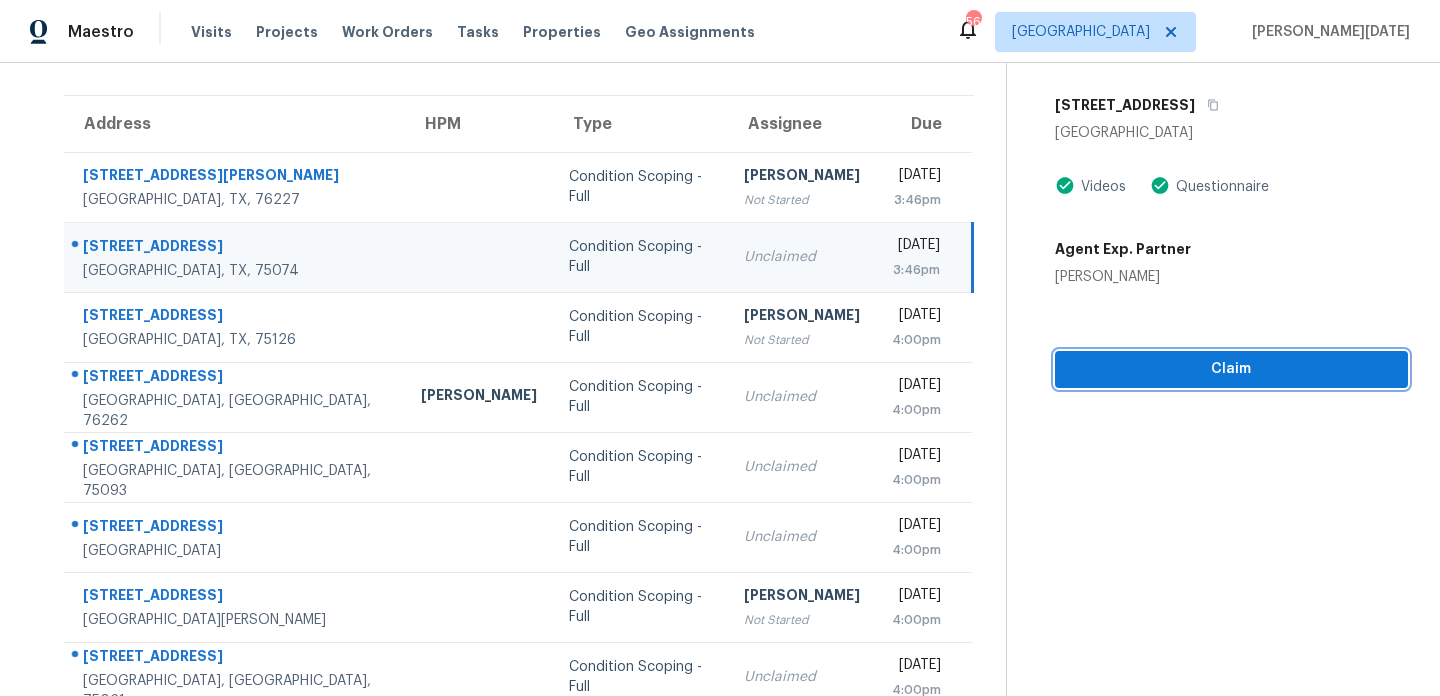 click on "Claim" at bounding box center (1231, 369) 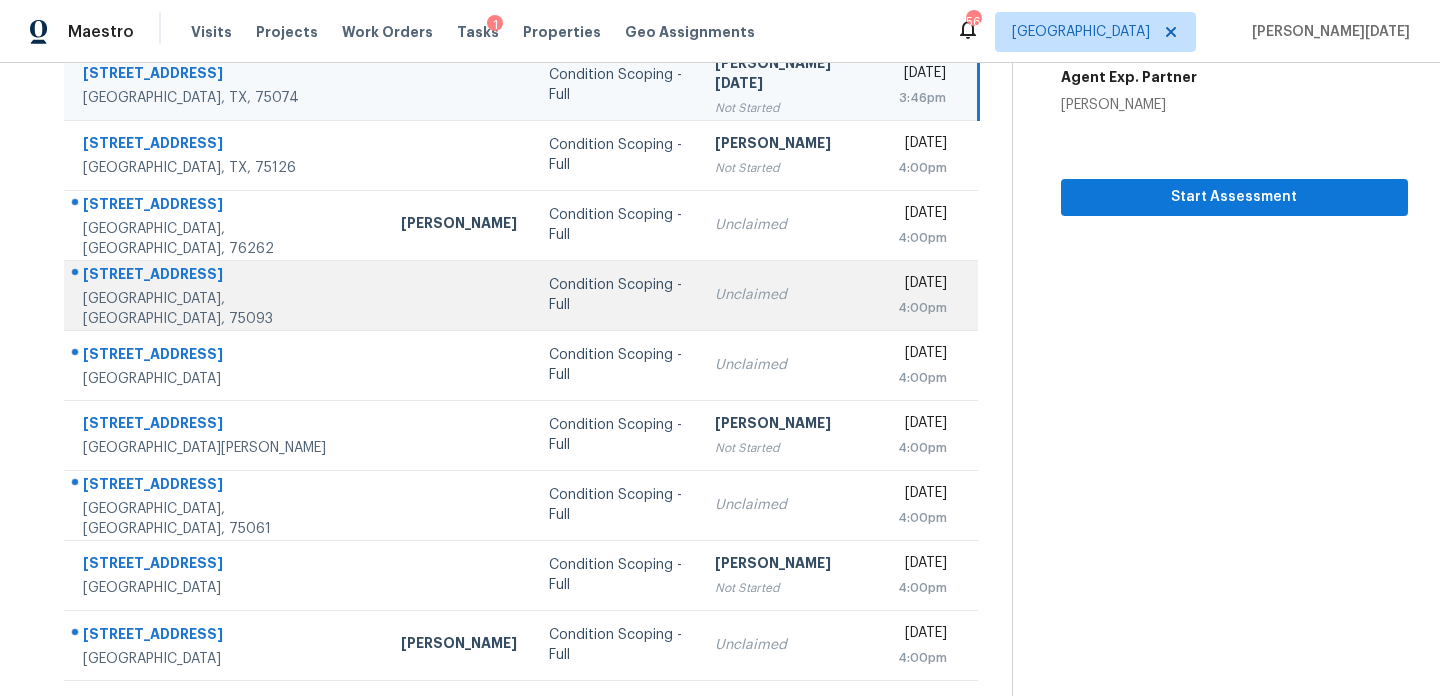 scroll, scrollTop: 309, scrollLeft: 0, axis: vertical 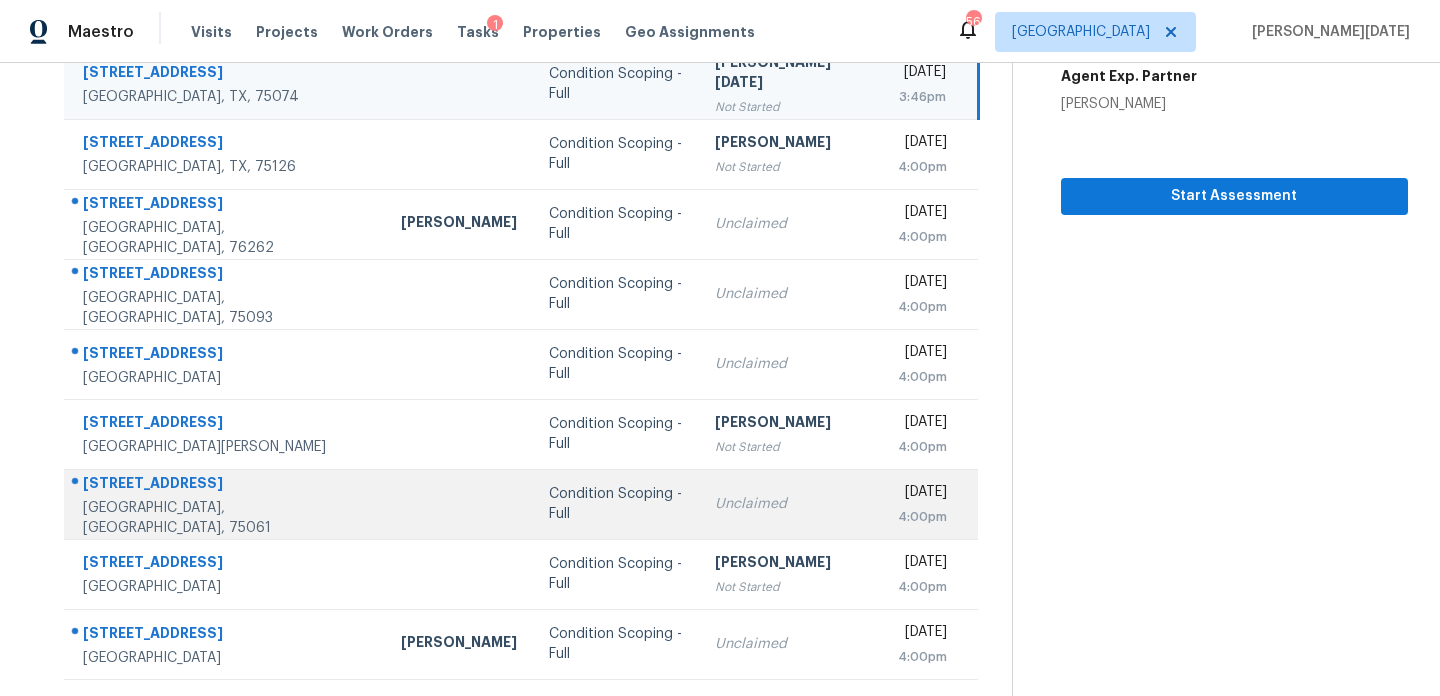 click on "Condition Scoping - Full" at bounding box center [616, 504] 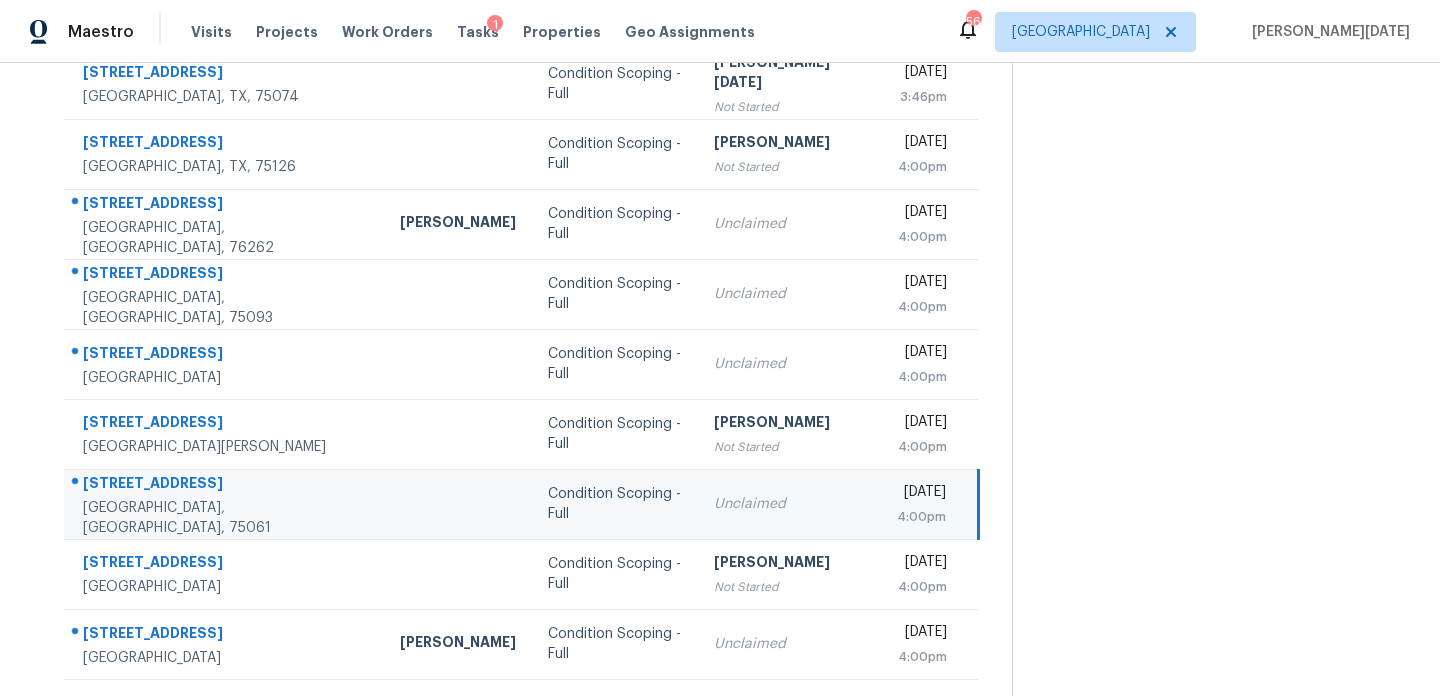 click on "Unclaimed" at bounding box center [789, 504] 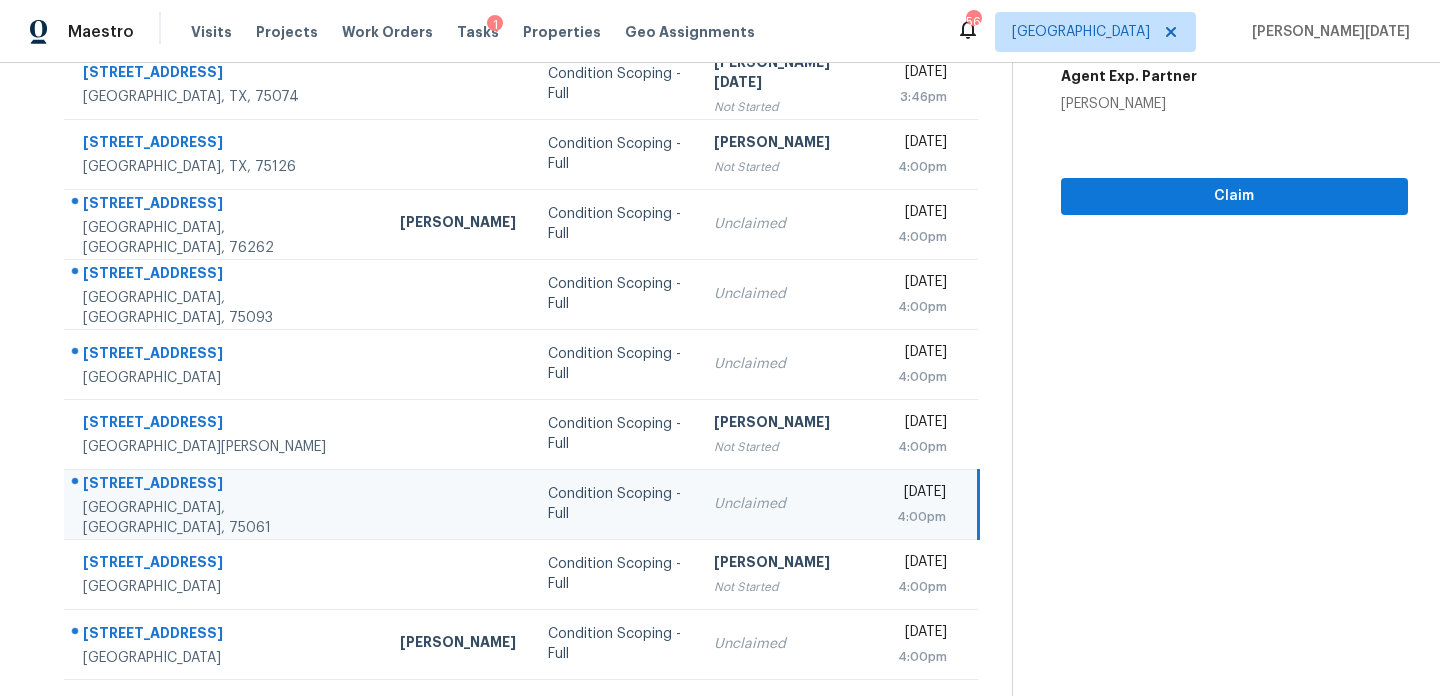 click on "4:00pm" at bounding box center [921, 517] 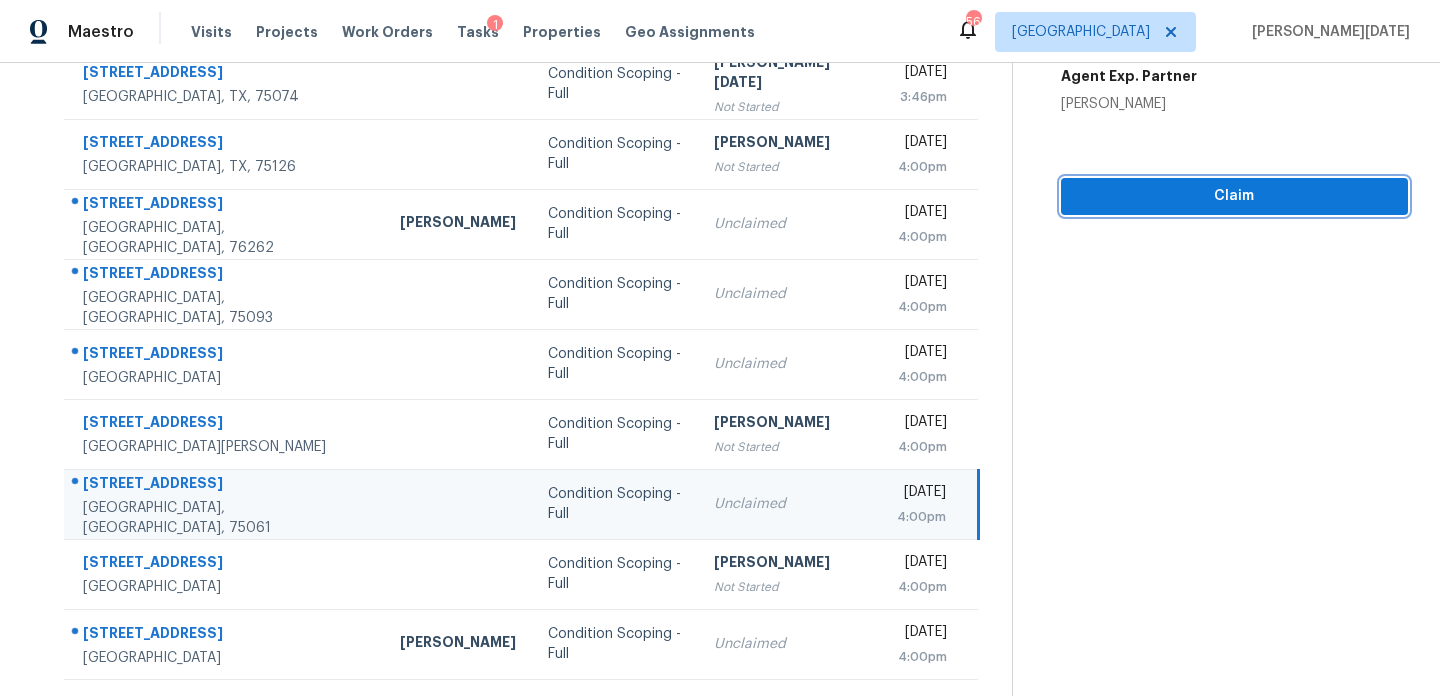 click on "Claim" at bounding box center [1234, 196] 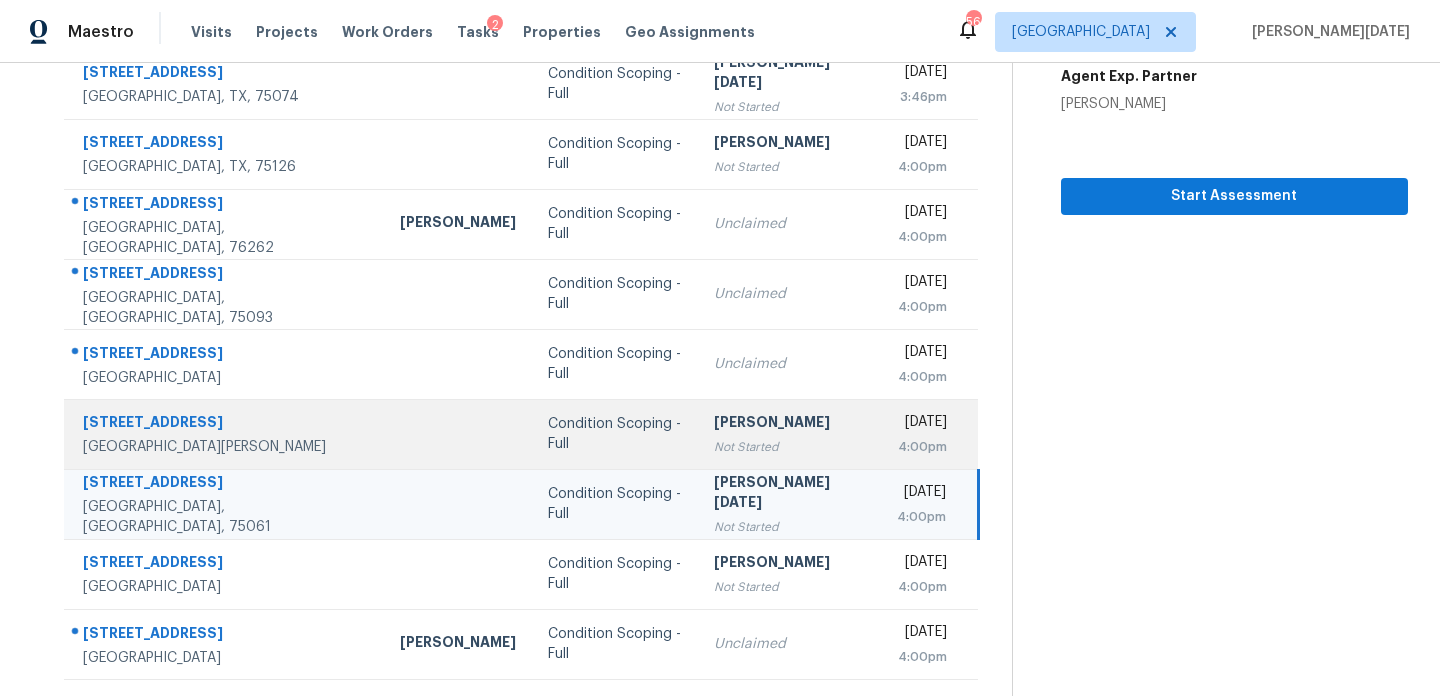 scroll, scrollTop: 345, scrollLeft: 0, axis: vertical 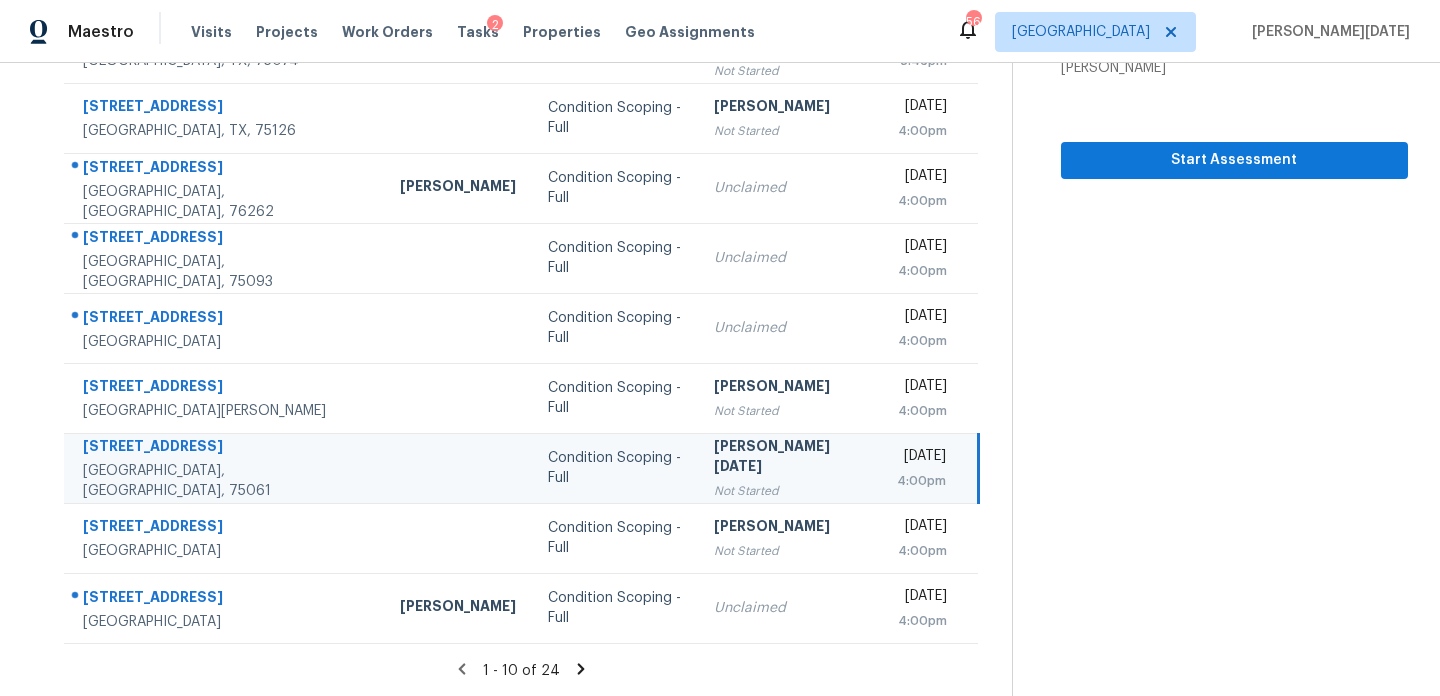 click 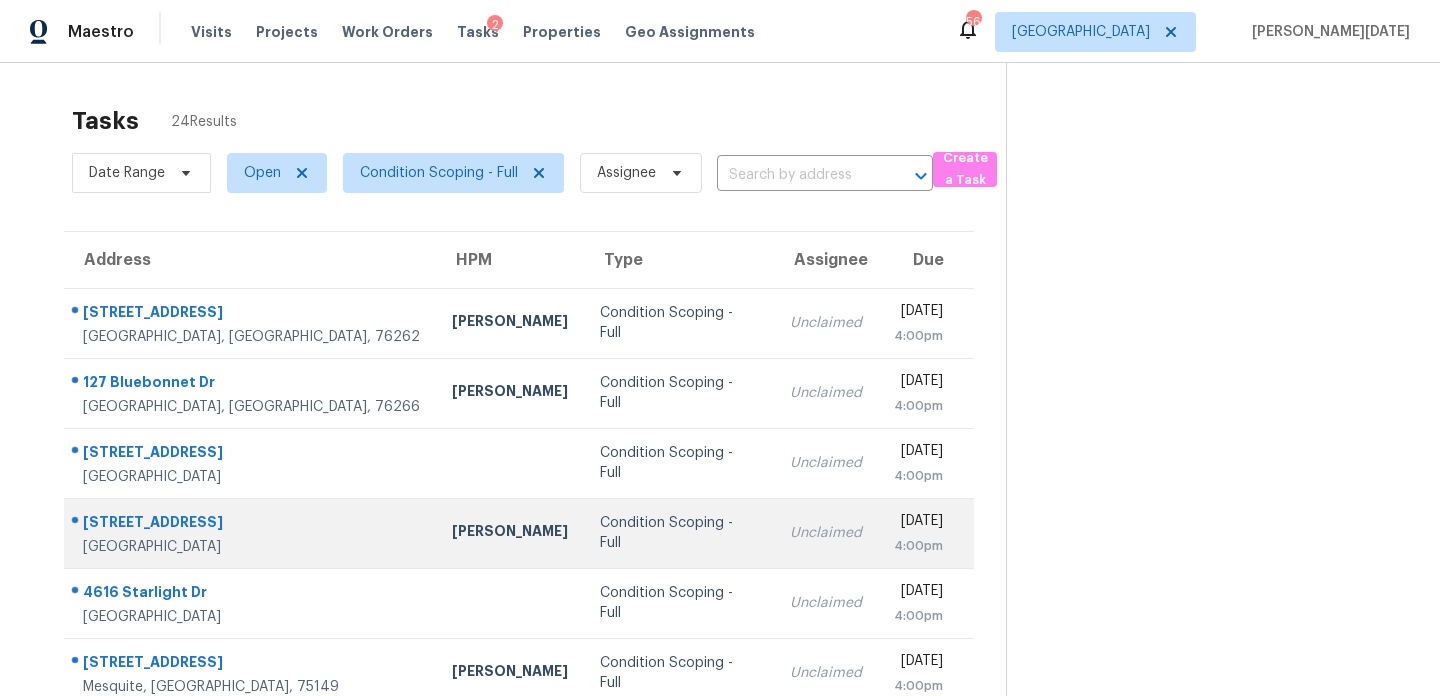 scroll, scrollTop: 345, scrollLeft: 0, axis: vertical 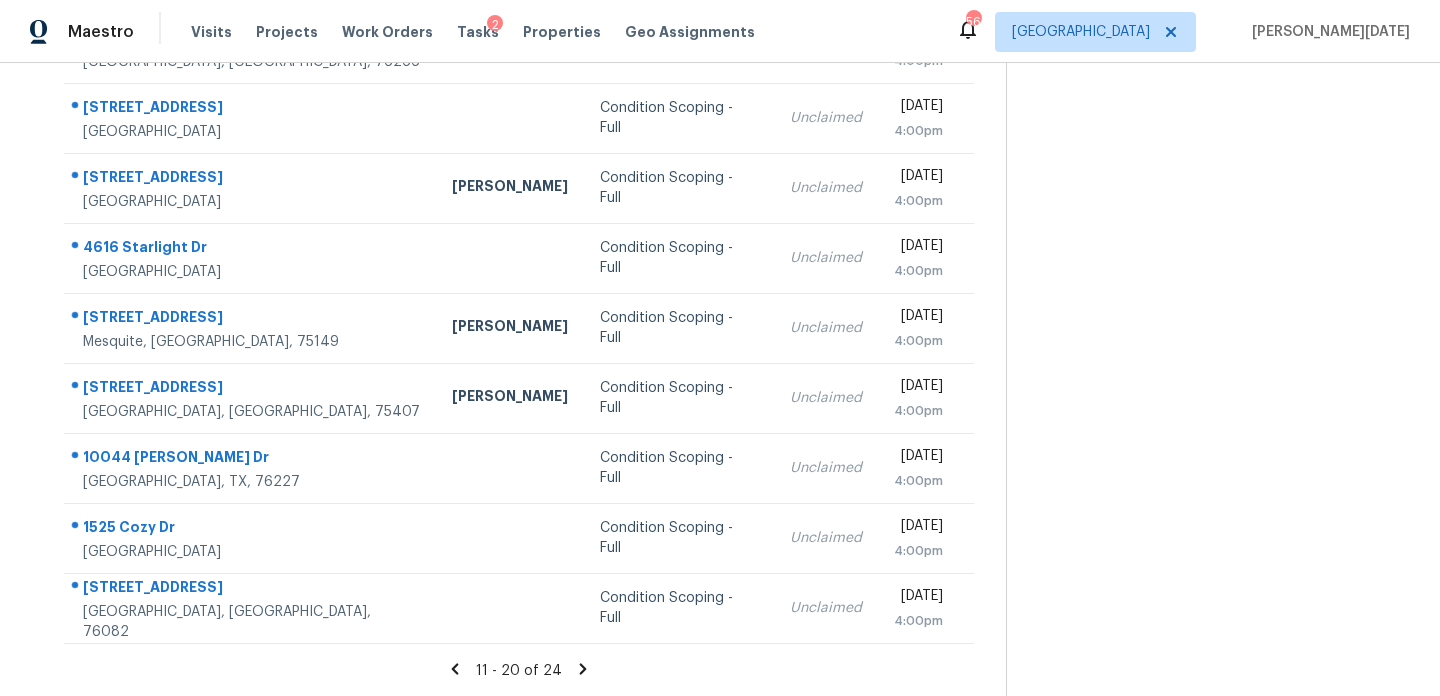 click 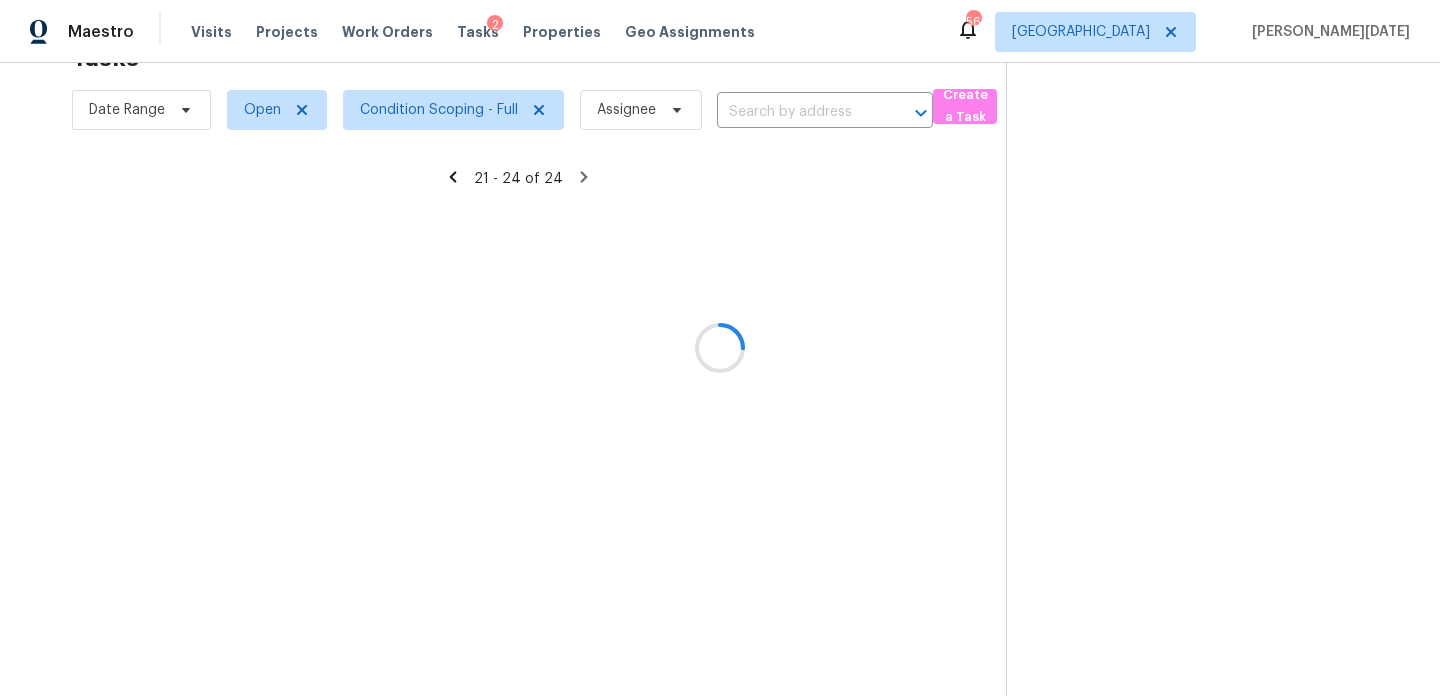 scroll, scrollTop: 63, scrollLeft: 0, axis: vertical 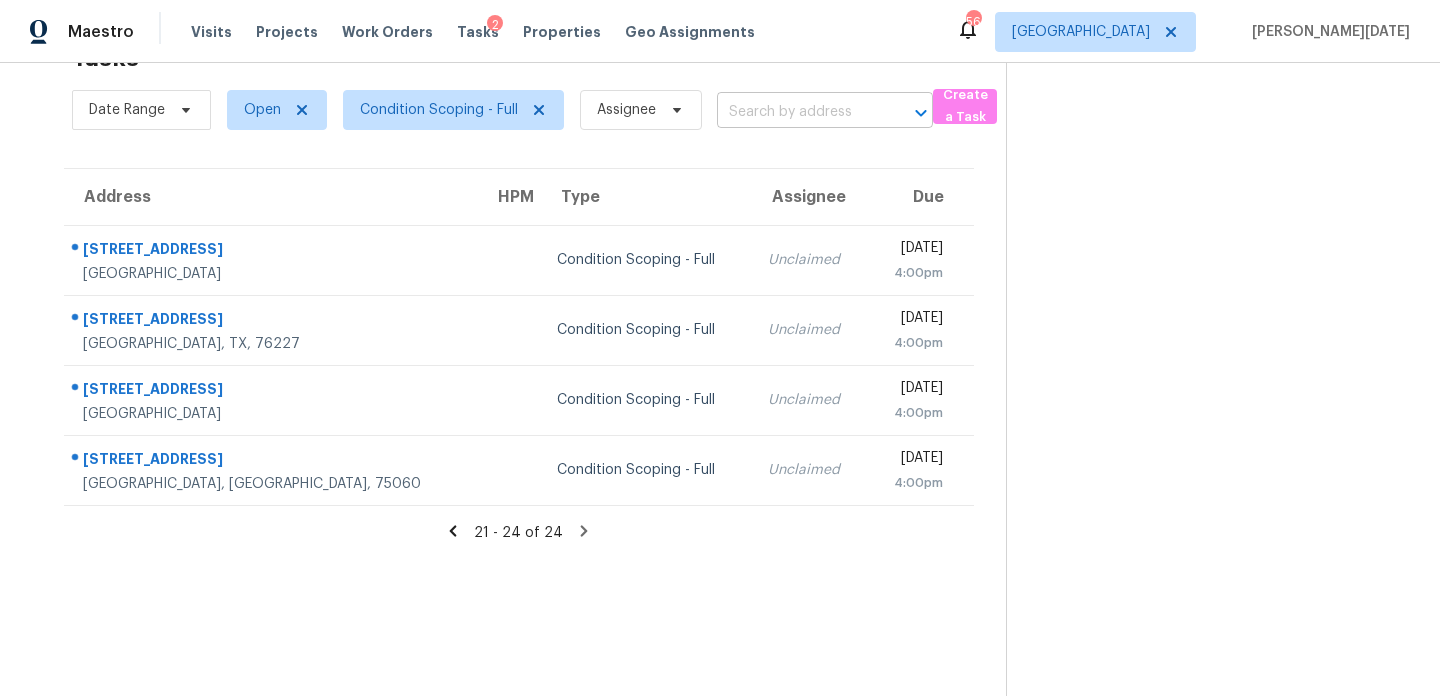 click at bounding box center (797, 112) 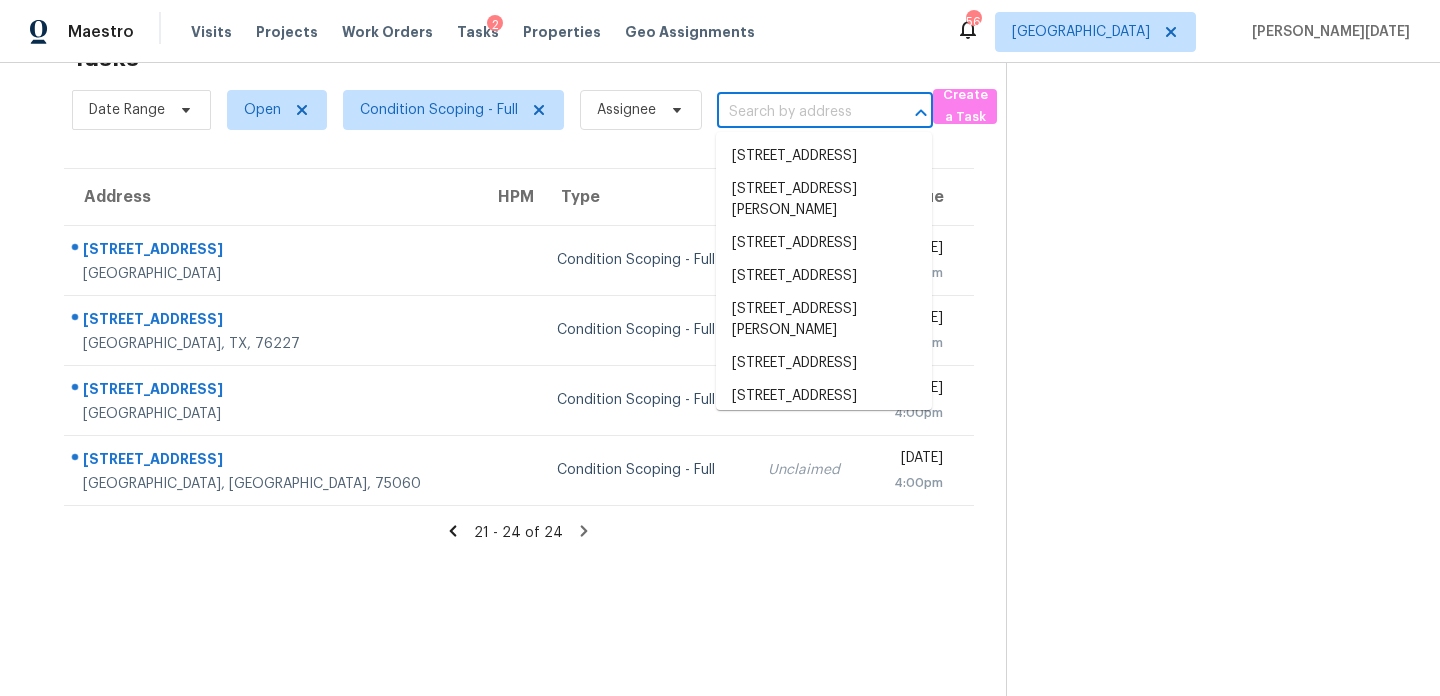 paste on "5719 Green Timbers Dr, Humble, TX 77346" 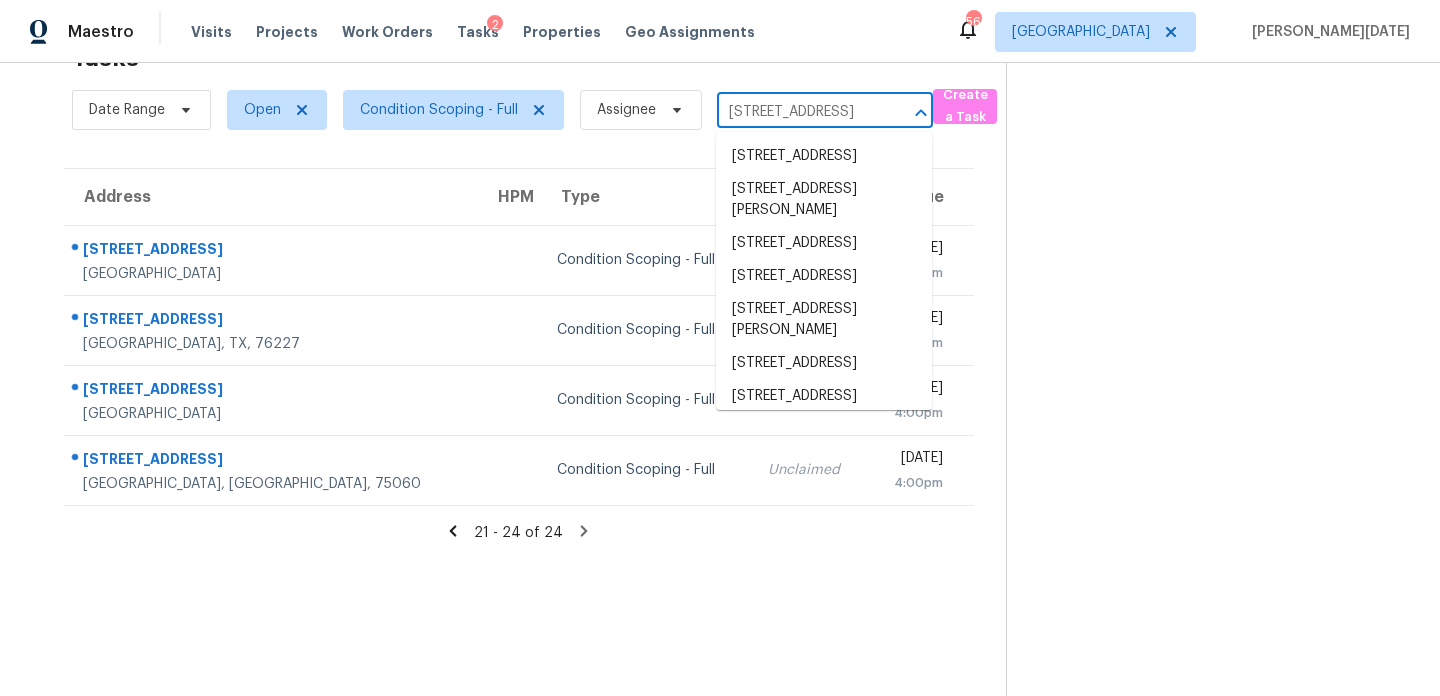scroll, scrollTop: 0, scrollLeft: 126, axis: horizontal 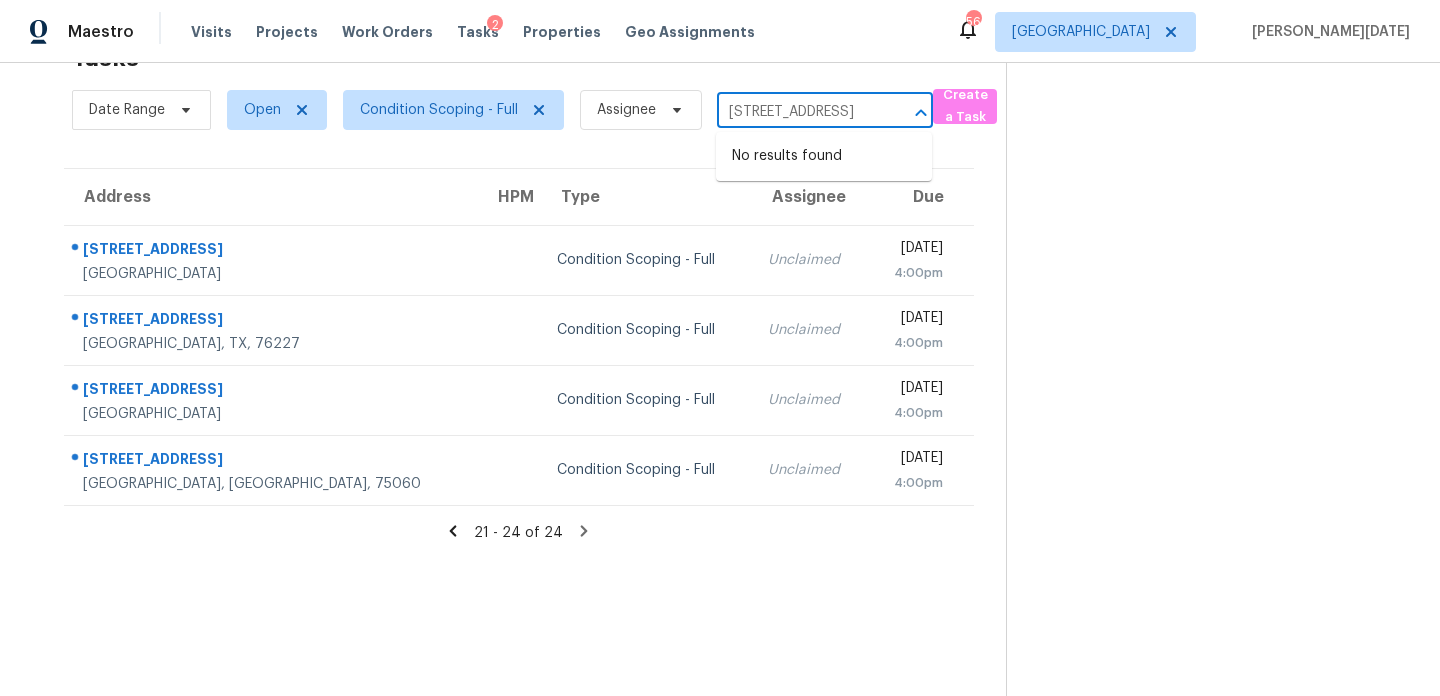 type on "5719 Green Timbers Dr, Humble, TX 77346" 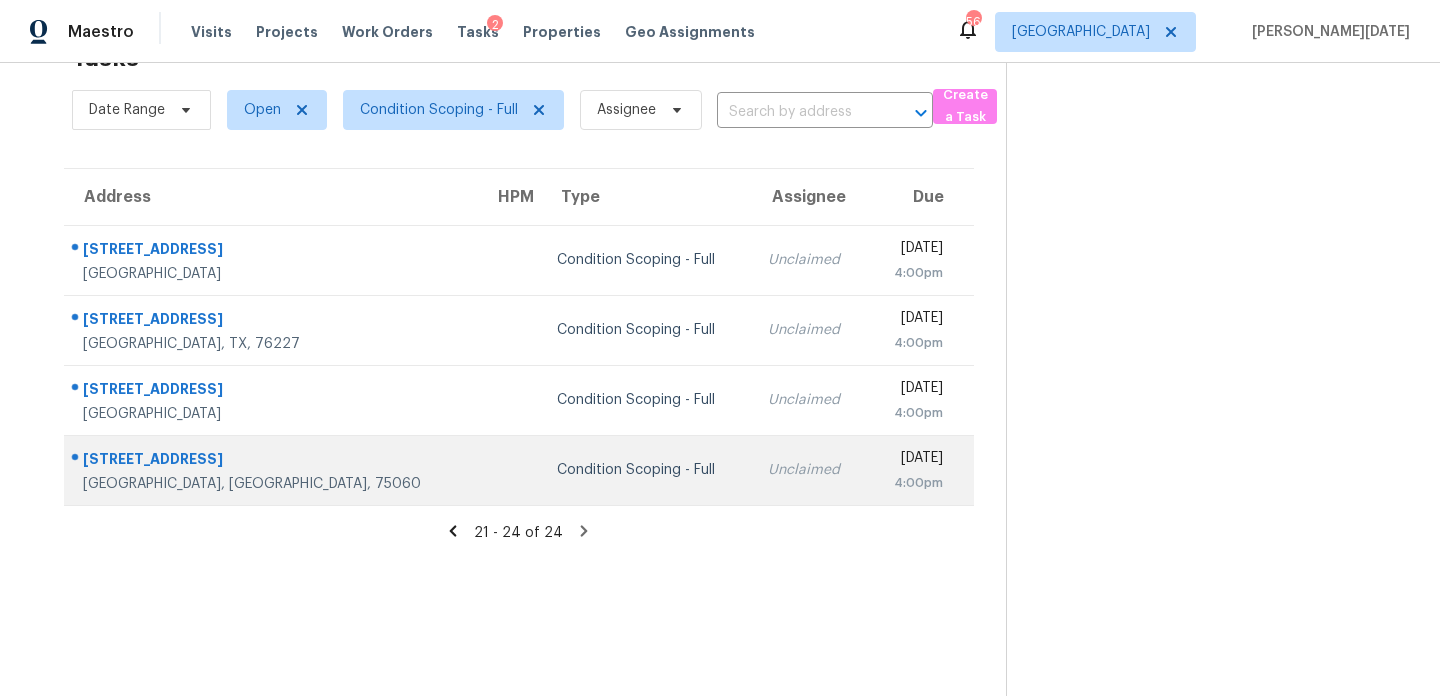 scroll, scrollTop: 0, scrollLeft: 0, axis: both 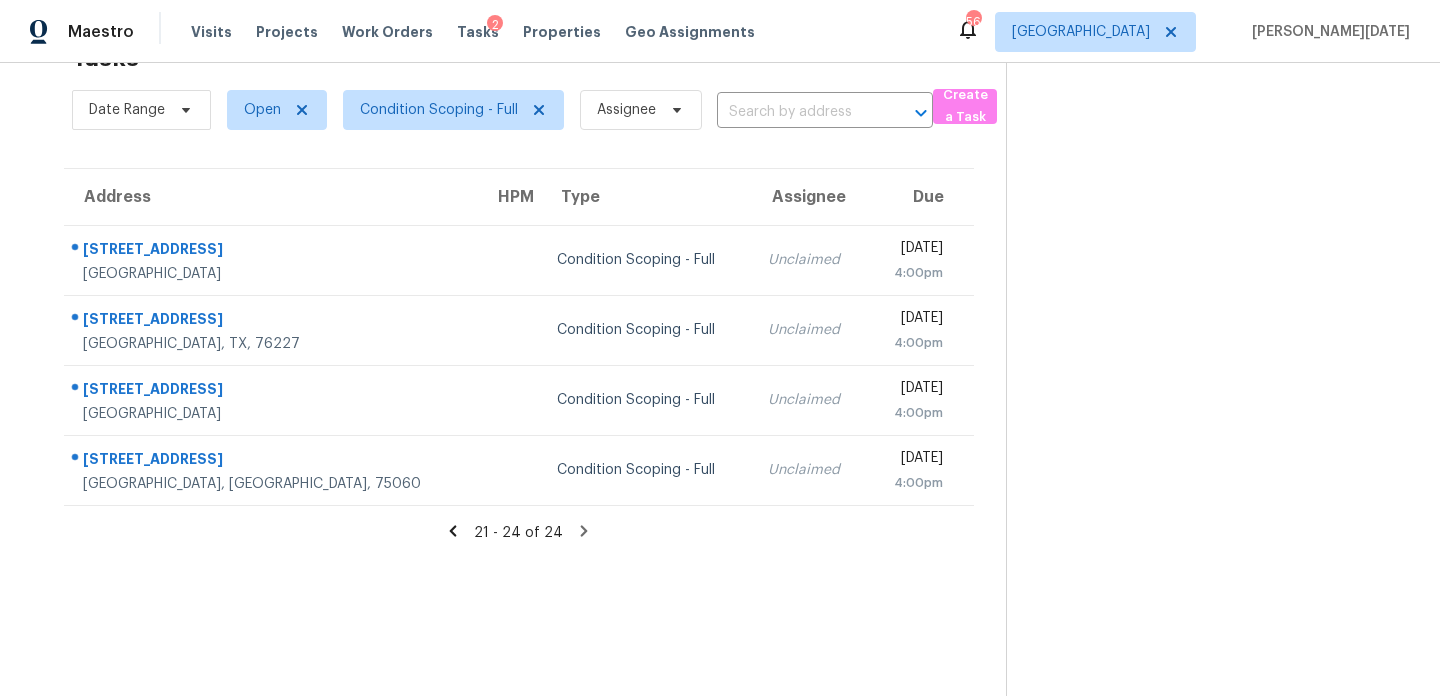 click 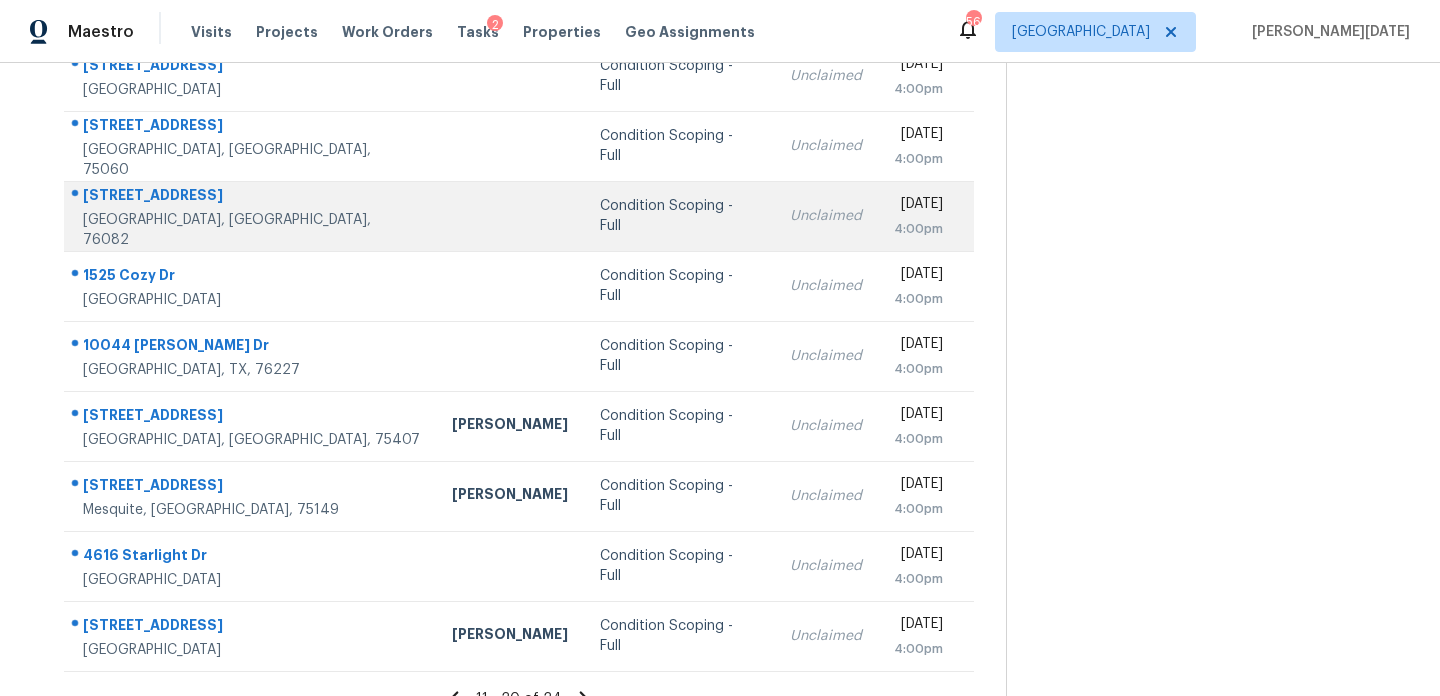 scroll, scrollTop: 345, scrollLeft: 0, axis: vertical 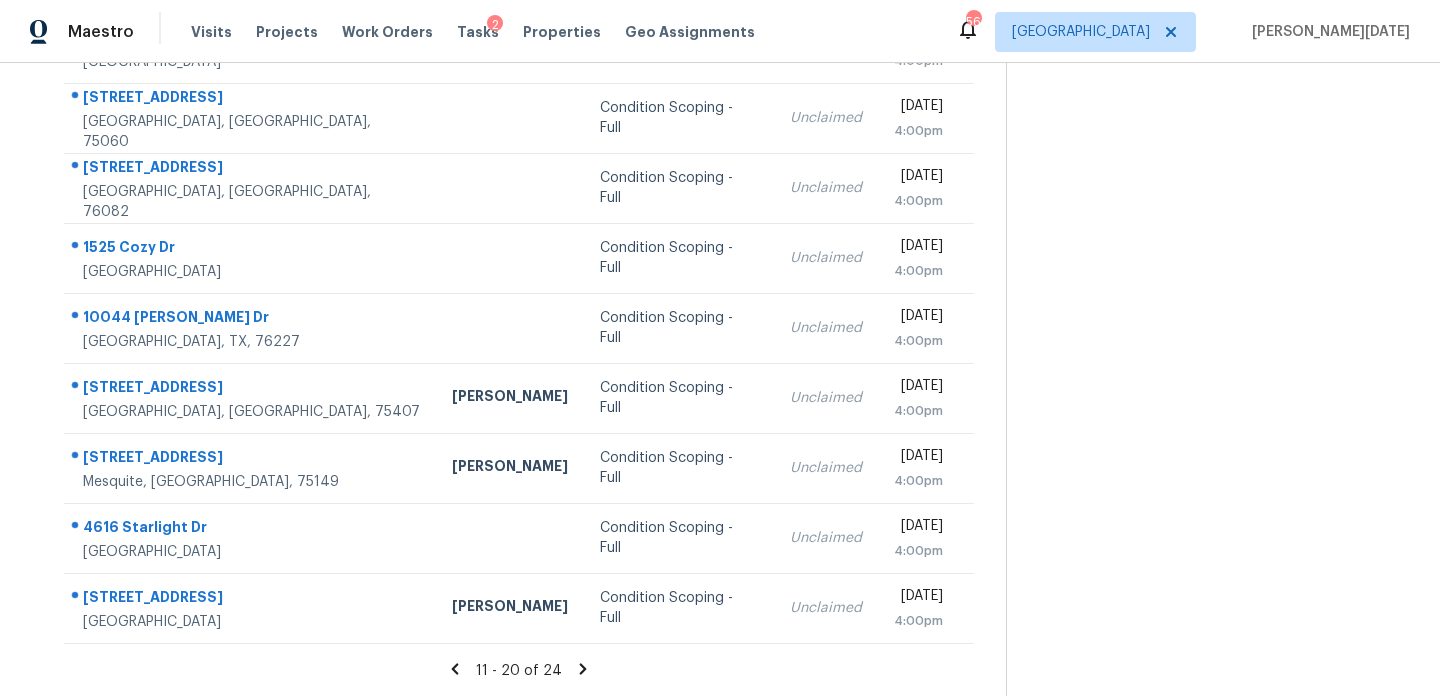 click 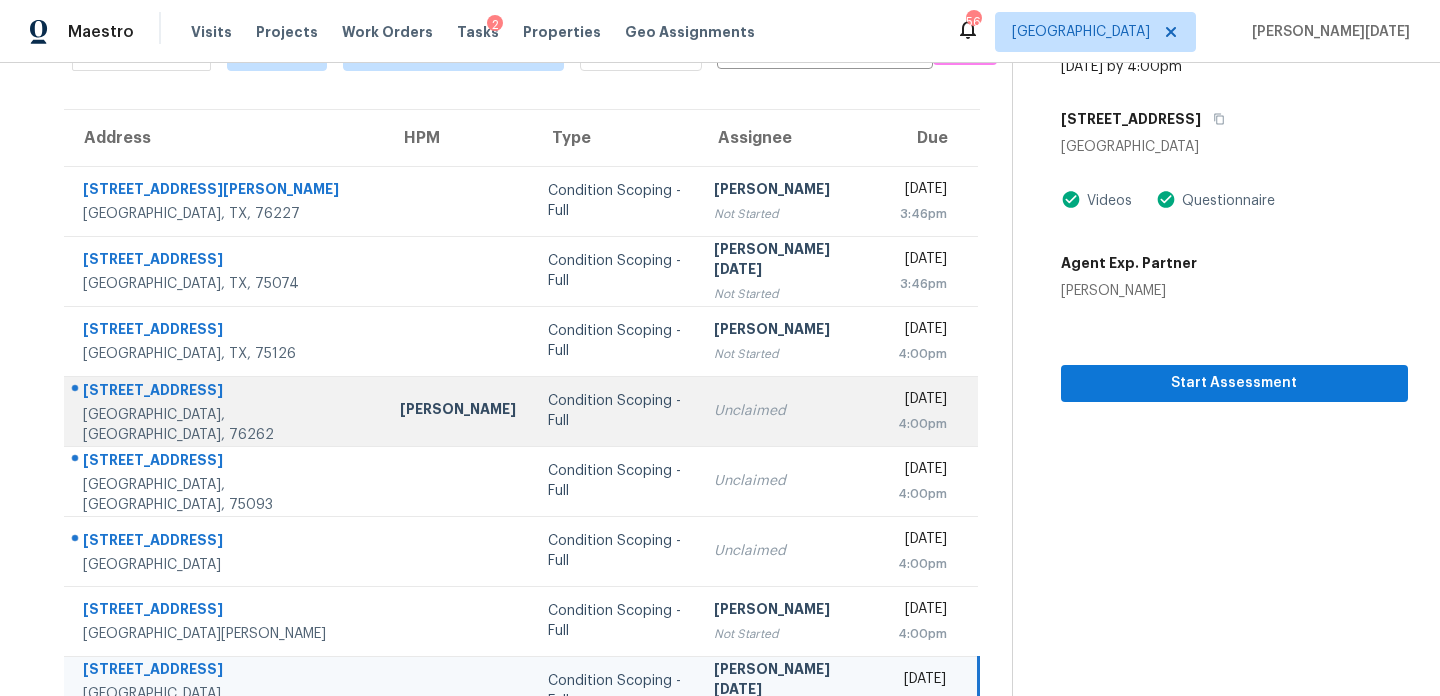 scroll, scrollTop: 120, scrollLeft: 0, axis: vertical 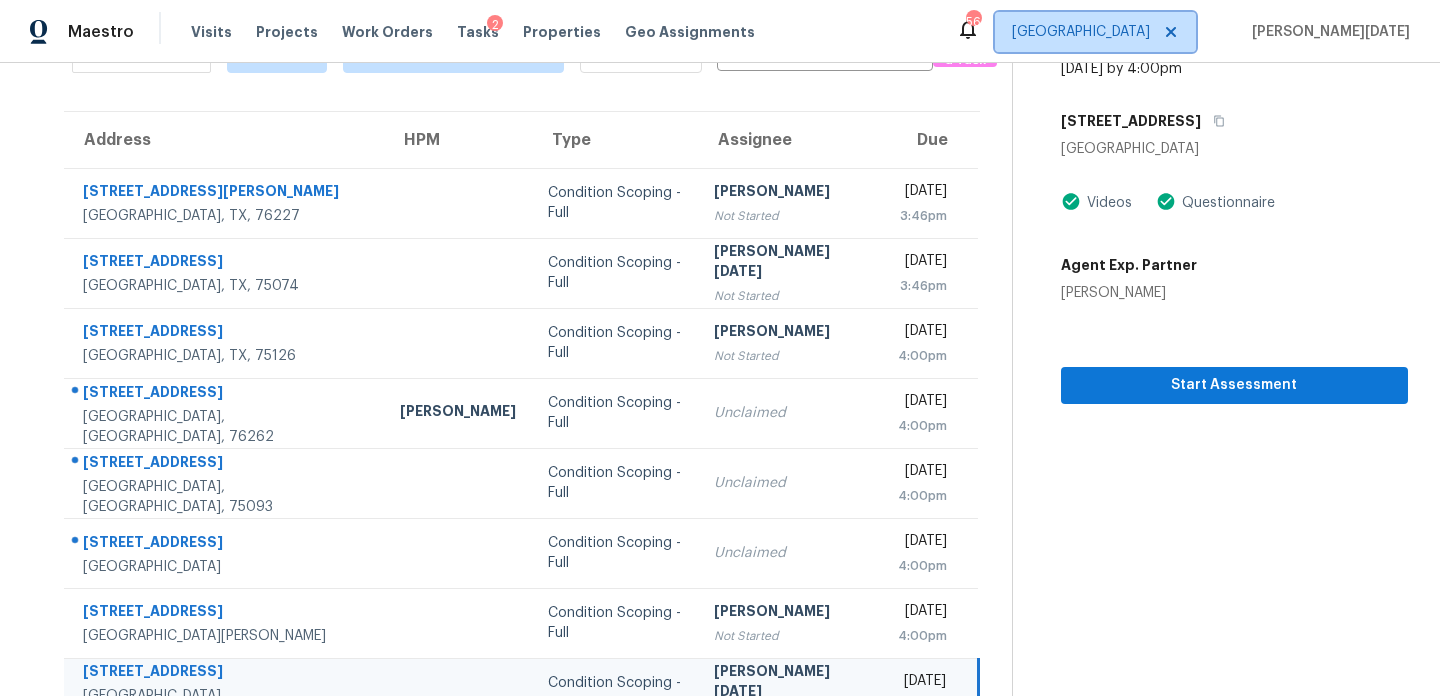 click on "Dallas" at bounding box center (1095, 32) 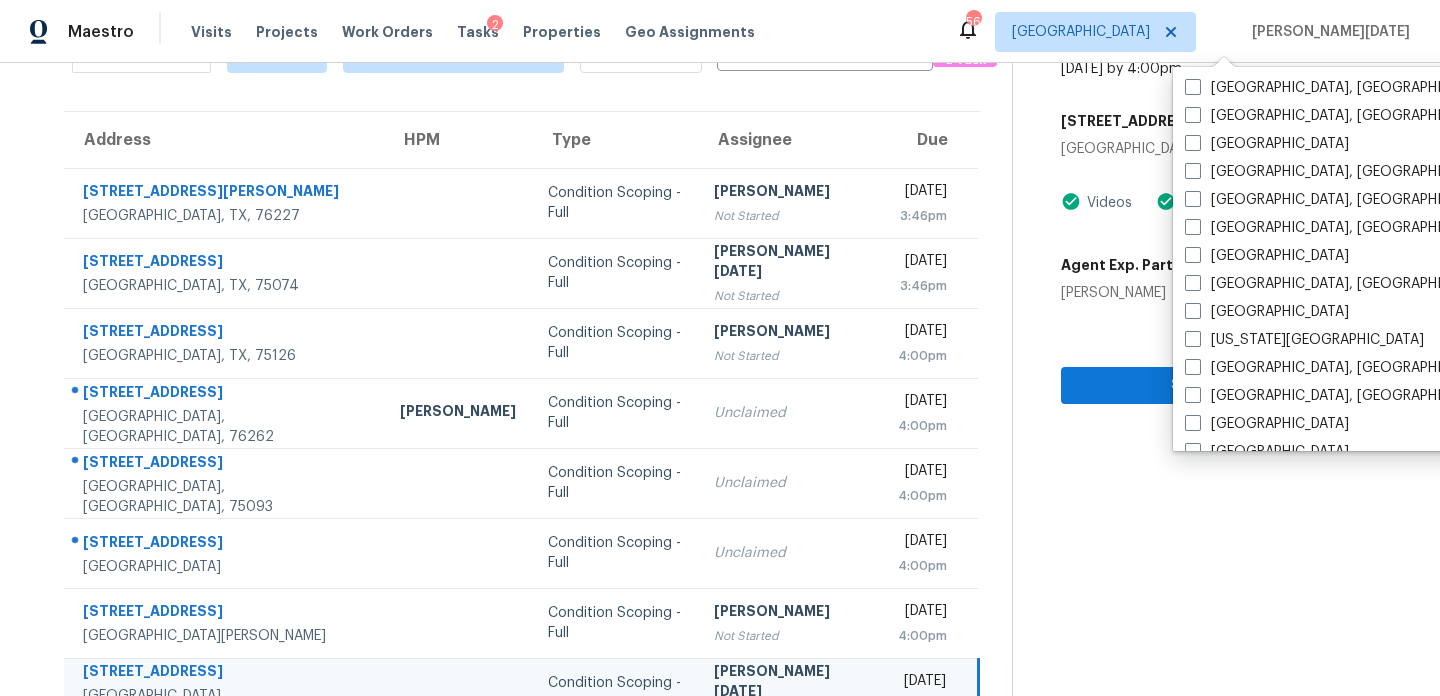 scroll, scrollTop: 504, scrollLeft: 0, axis: vertical 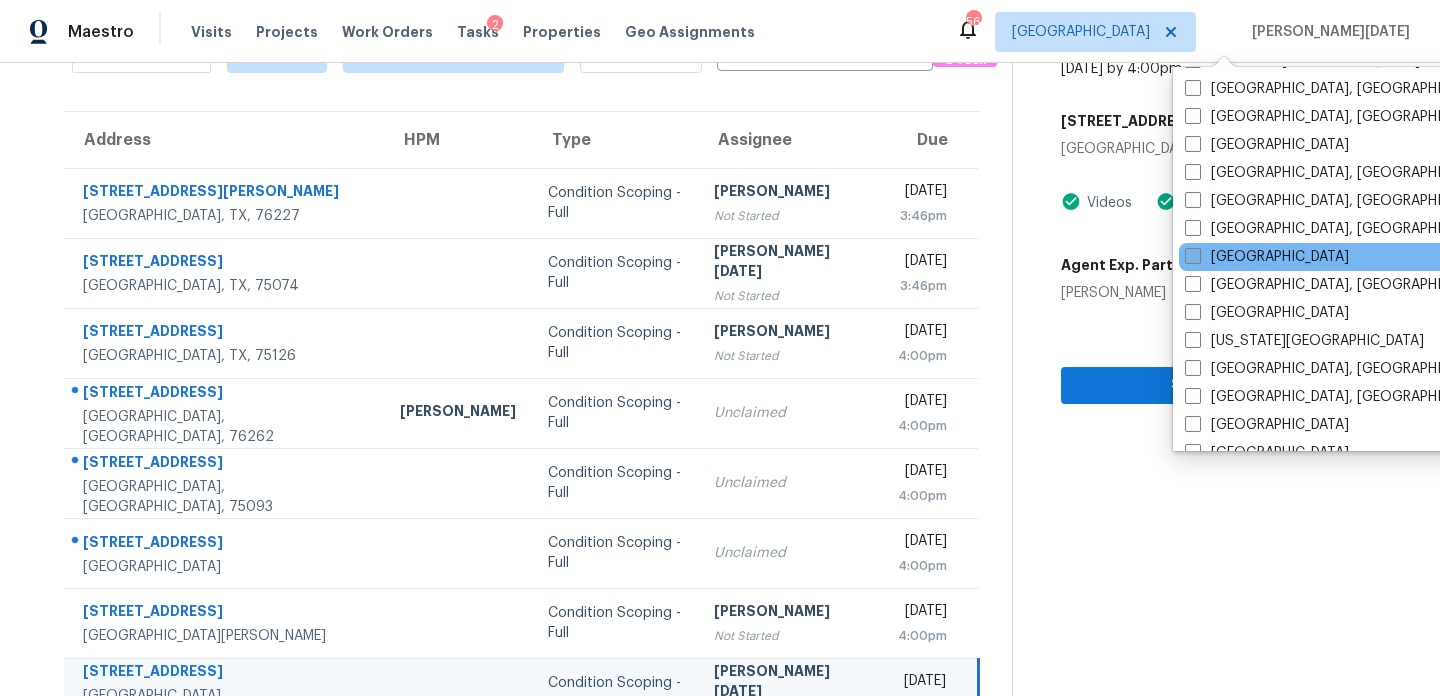 click on "Houston" at bounding box center [1267, 257] 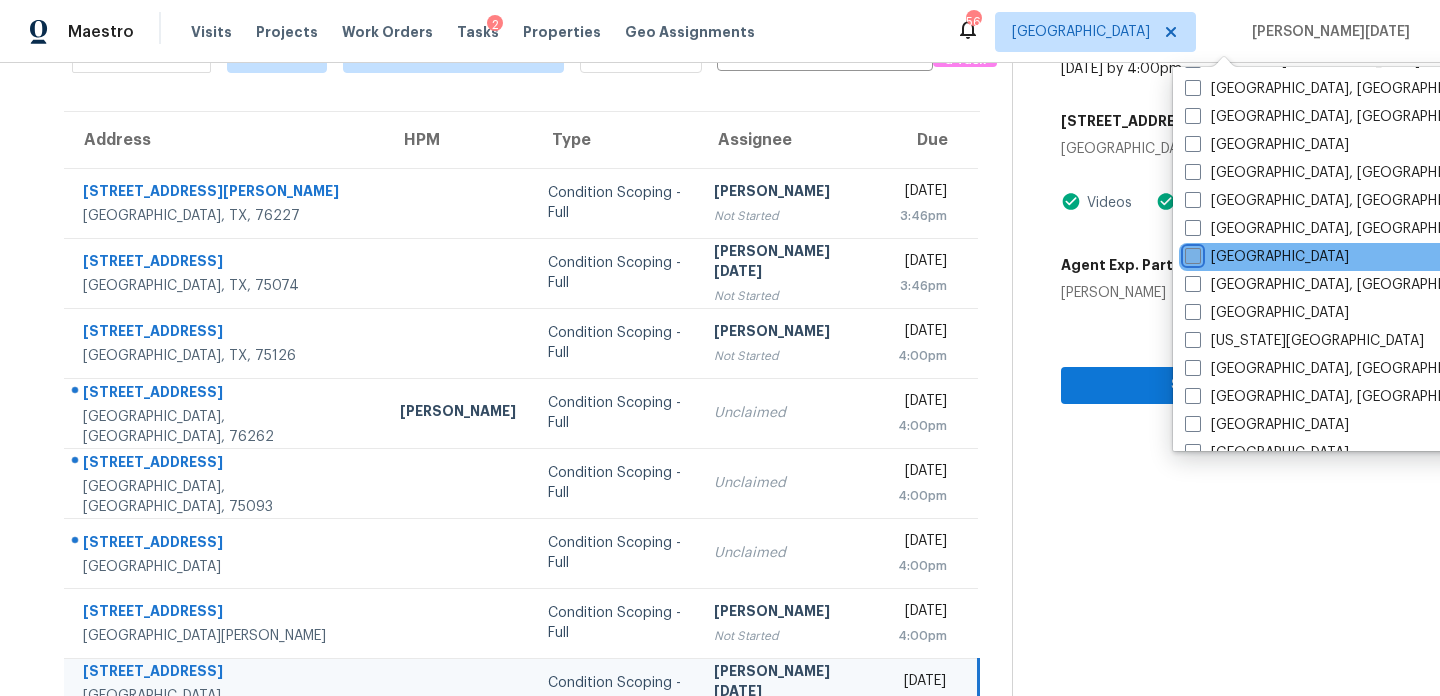 click on "Houston" at bounding box center (1191, 253) 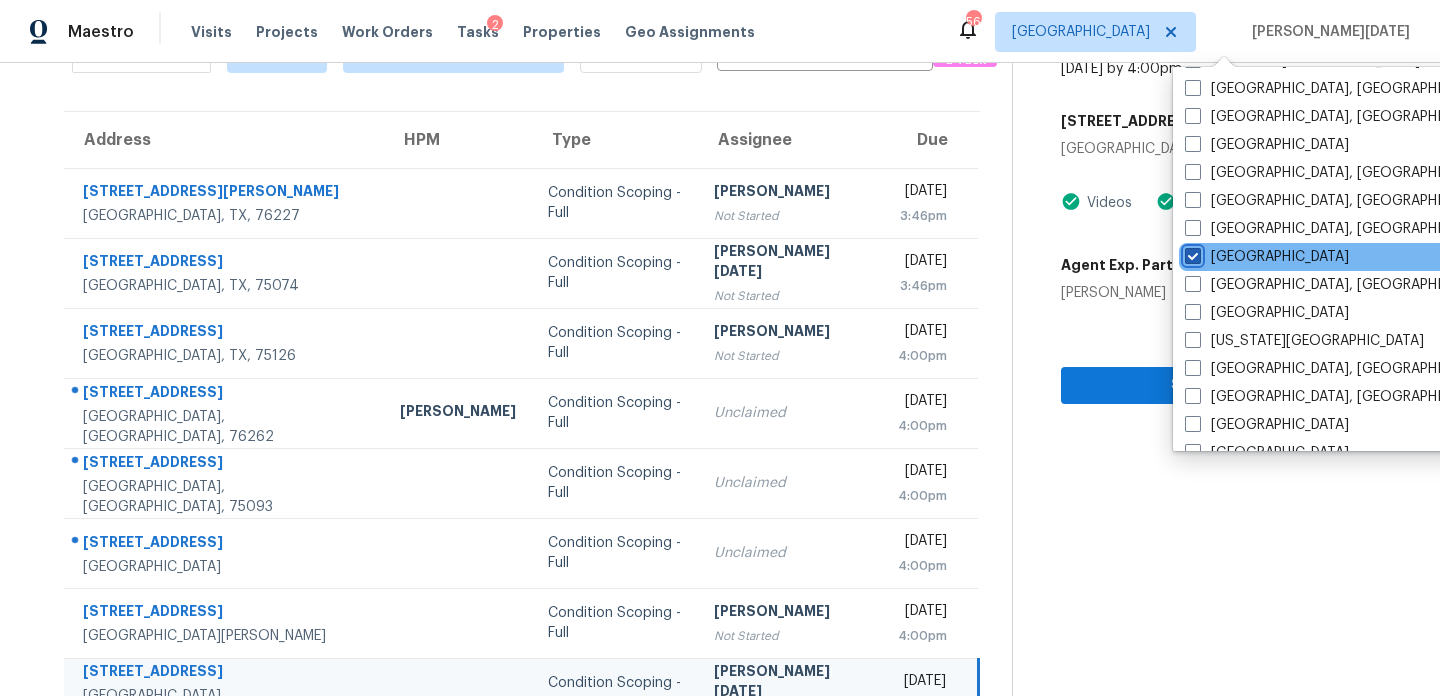 checkbox on "true" 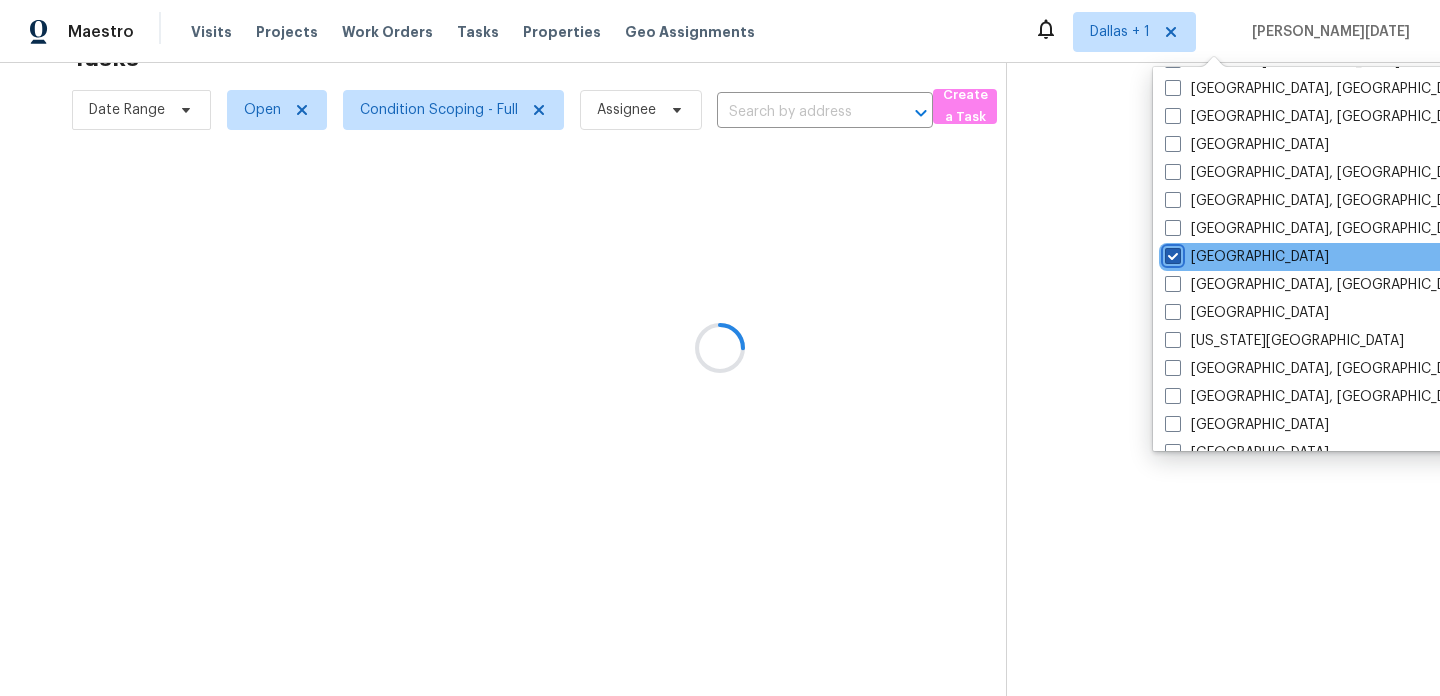 scroll, scrollTop: 63, scrollLeft: 0, axis: vertical 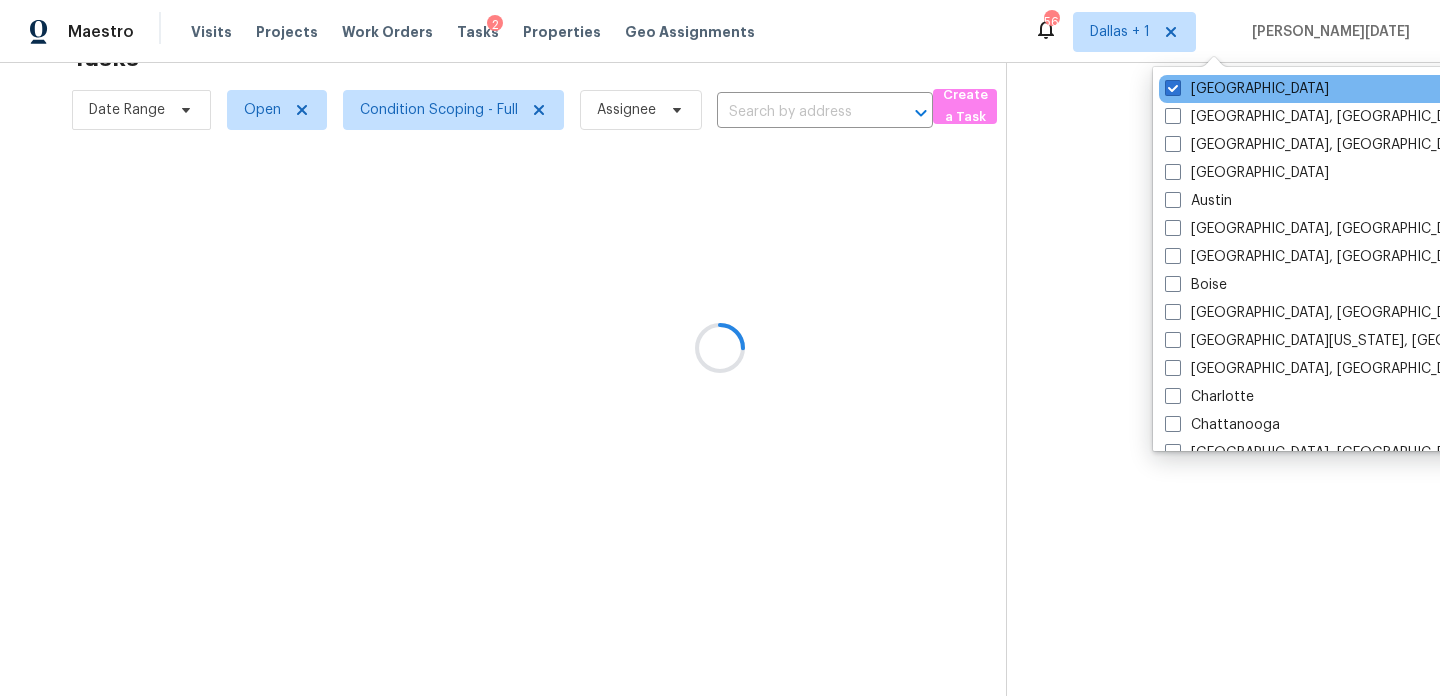 click on "Dallas" at bounding box center (1360, 89) 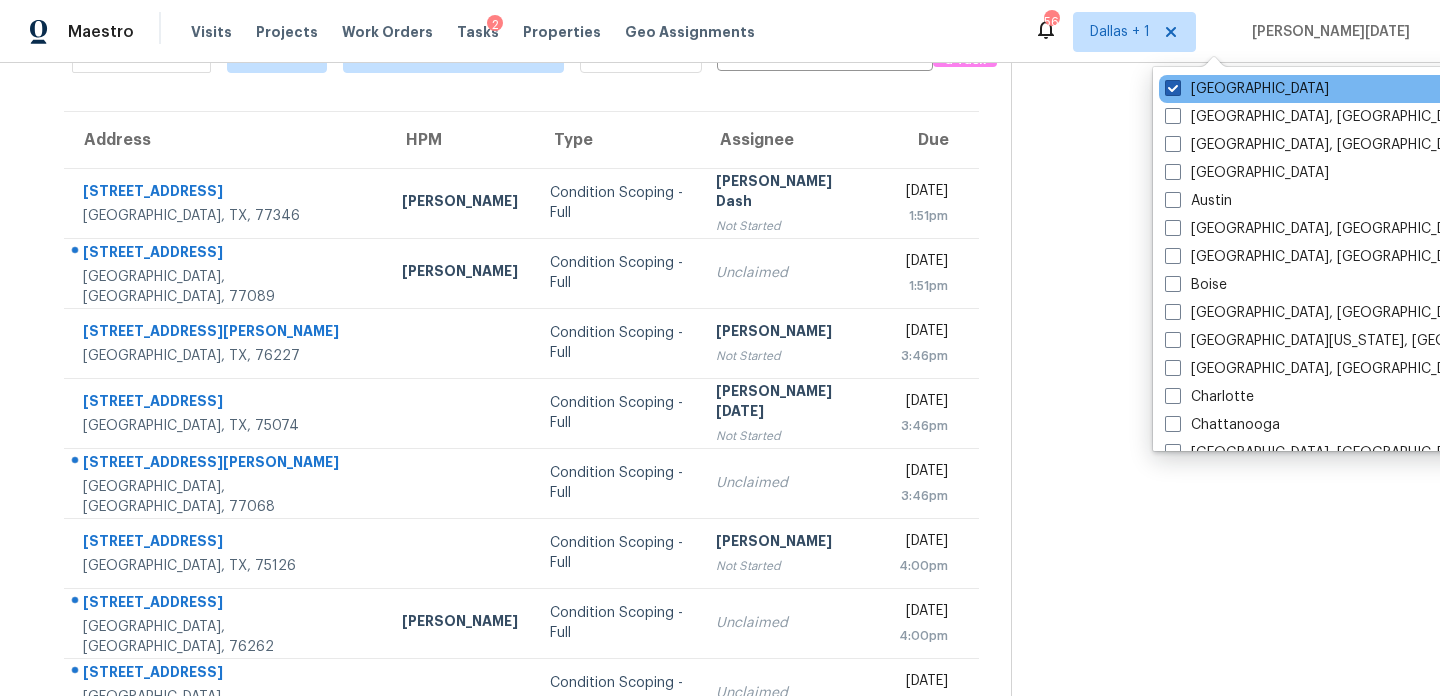 click on "Dallas" at bounding box center [1247, 89] 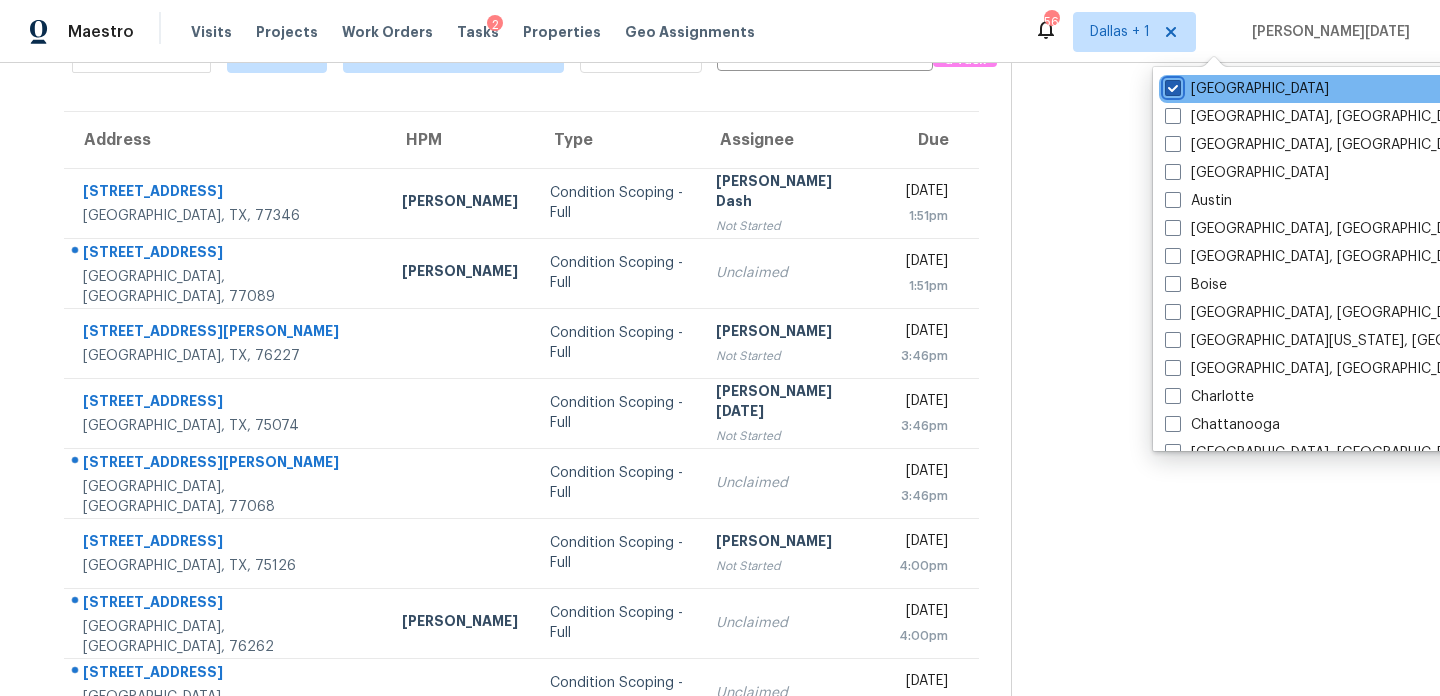 click on "Dallas" at bounding box center [1171, 85] 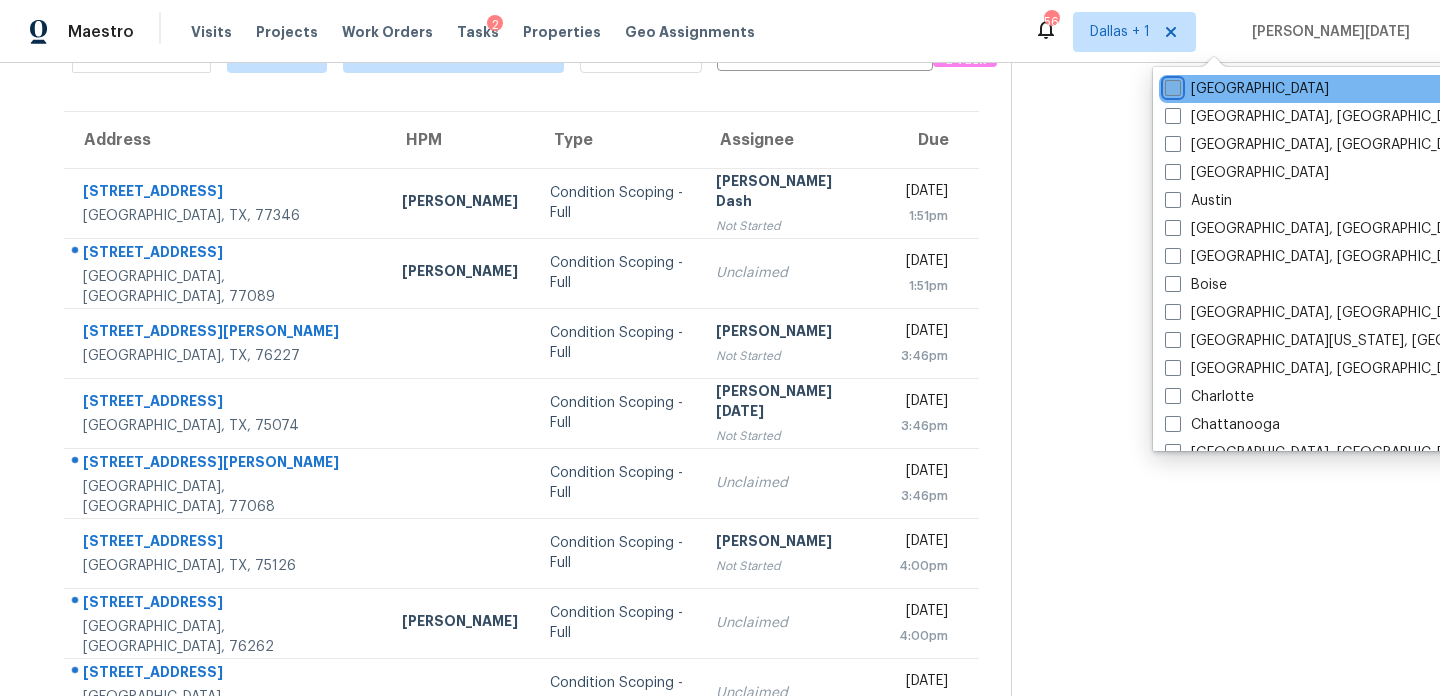 checkbox on "false" 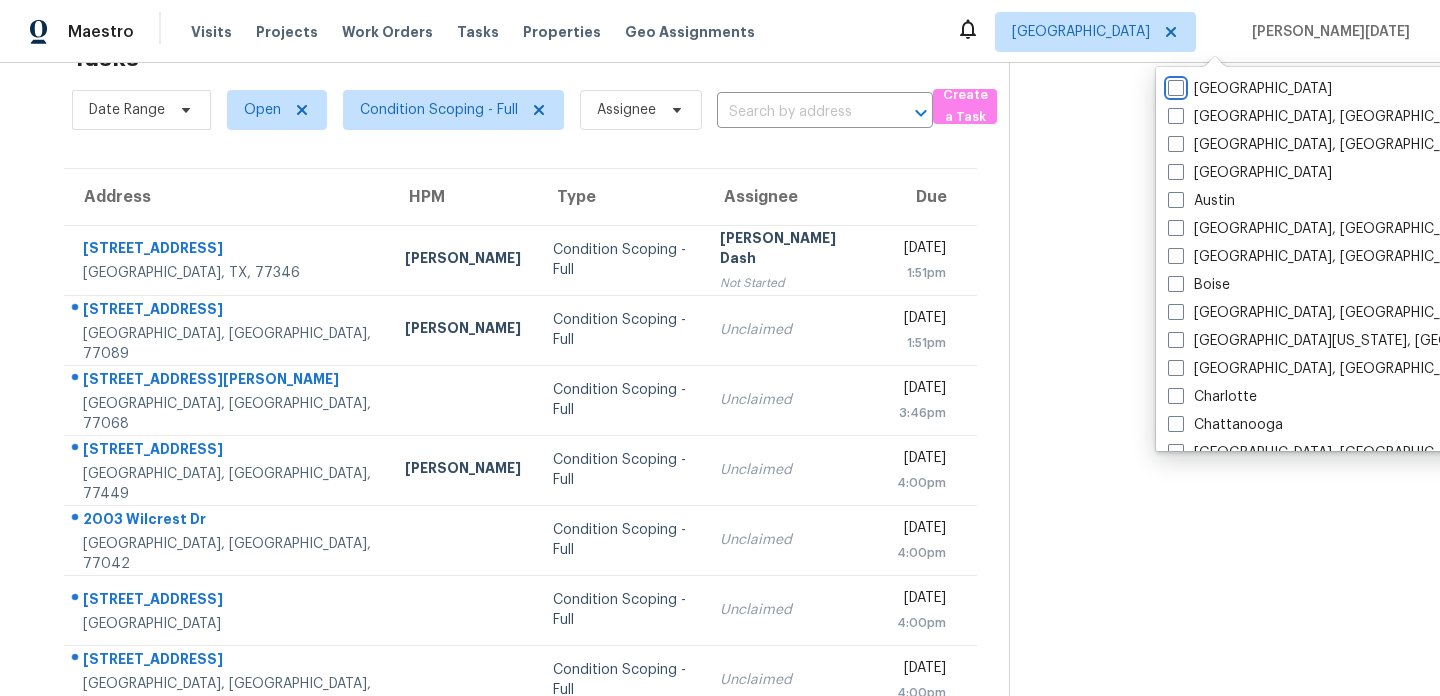 scroll, scrollTop: 120, scrollLeft: 0, axis: vertical 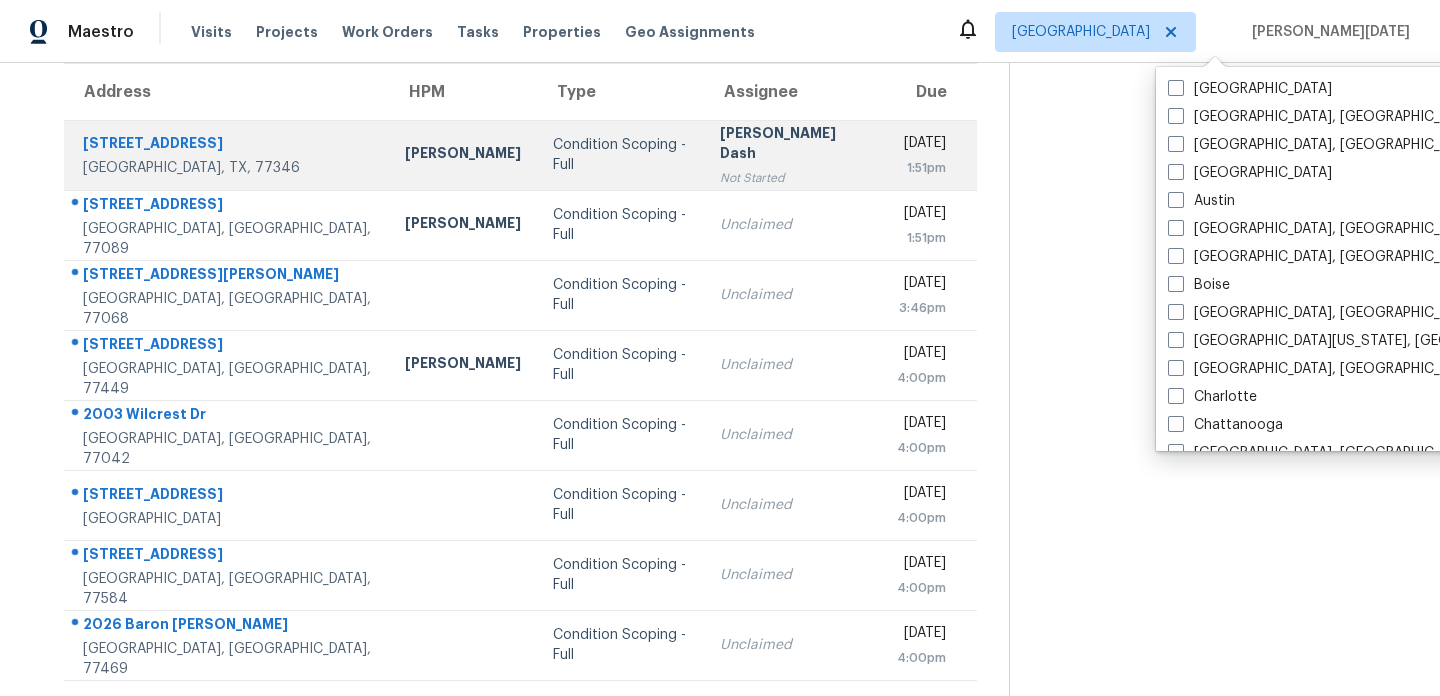 click on "Not Started" at bounding box center (792, 178) 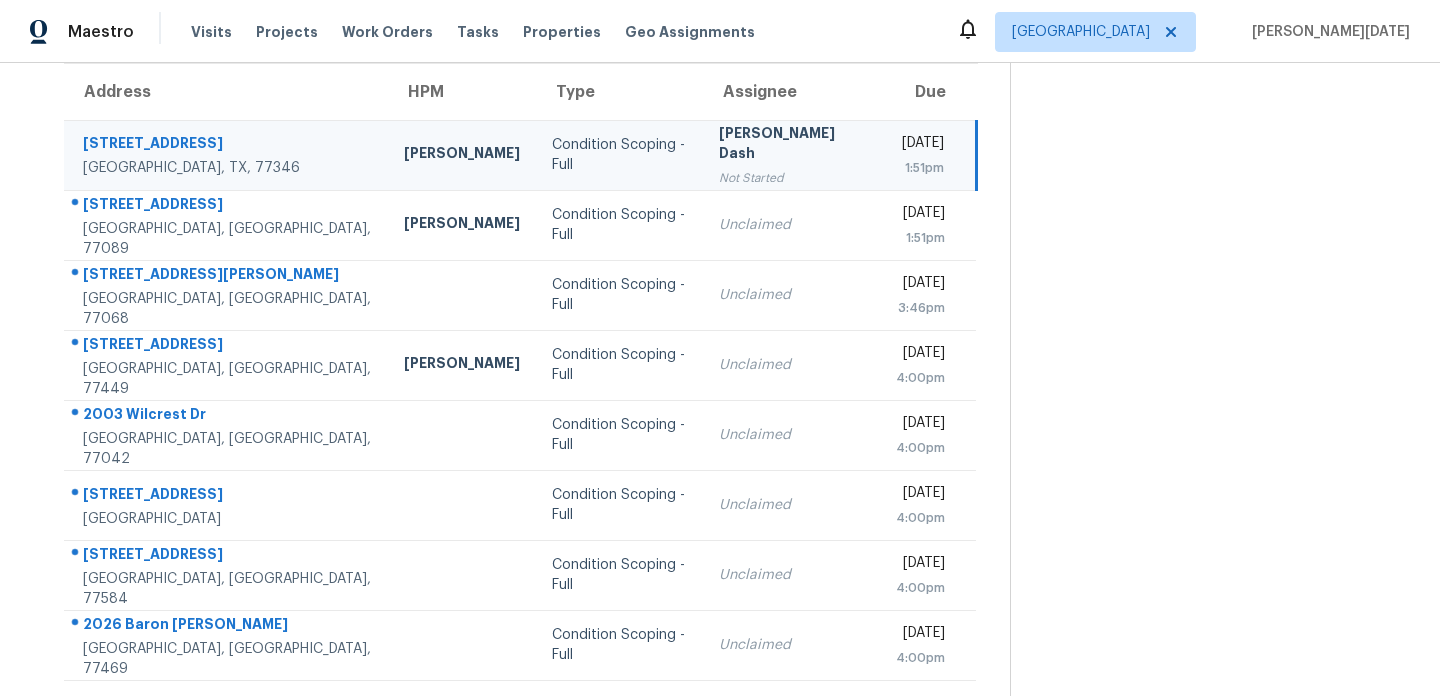 click on "1:51pm" at bounding box center (920, 168) 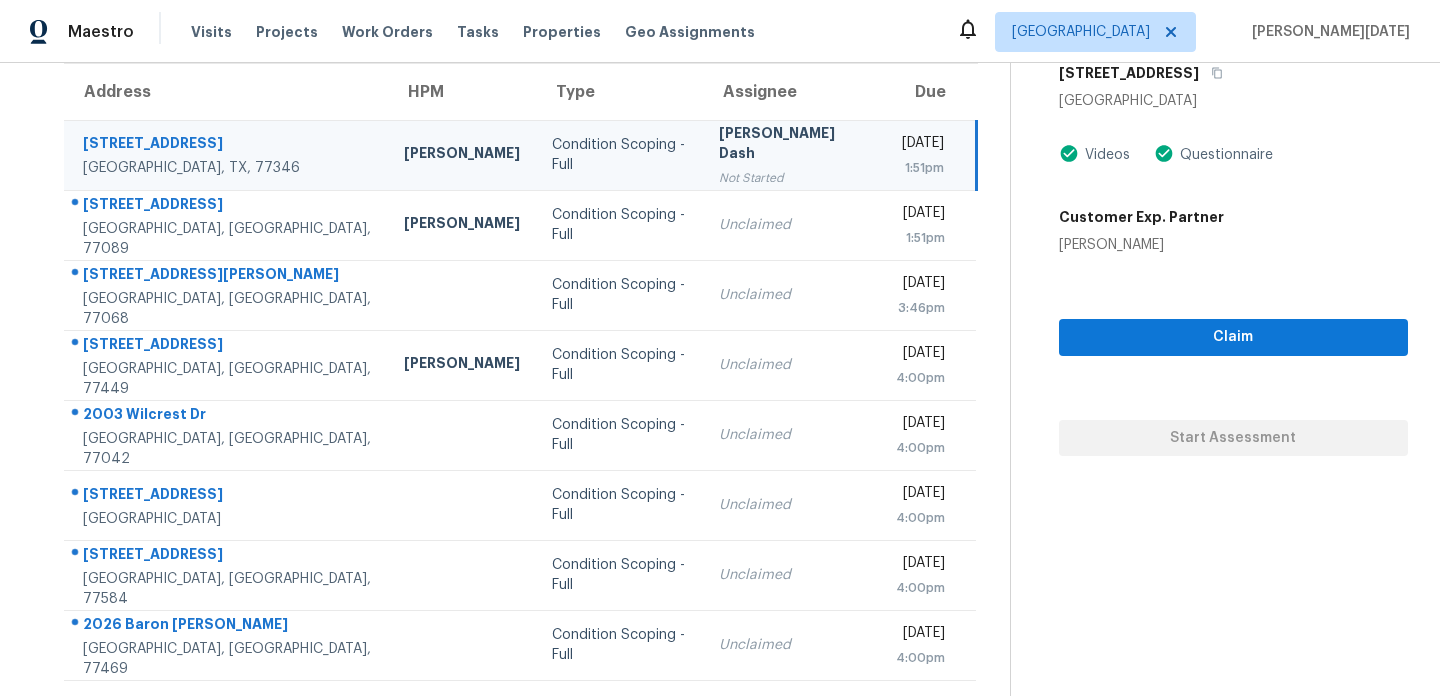 click on "1:51pm" at bounding box center (920, 168) 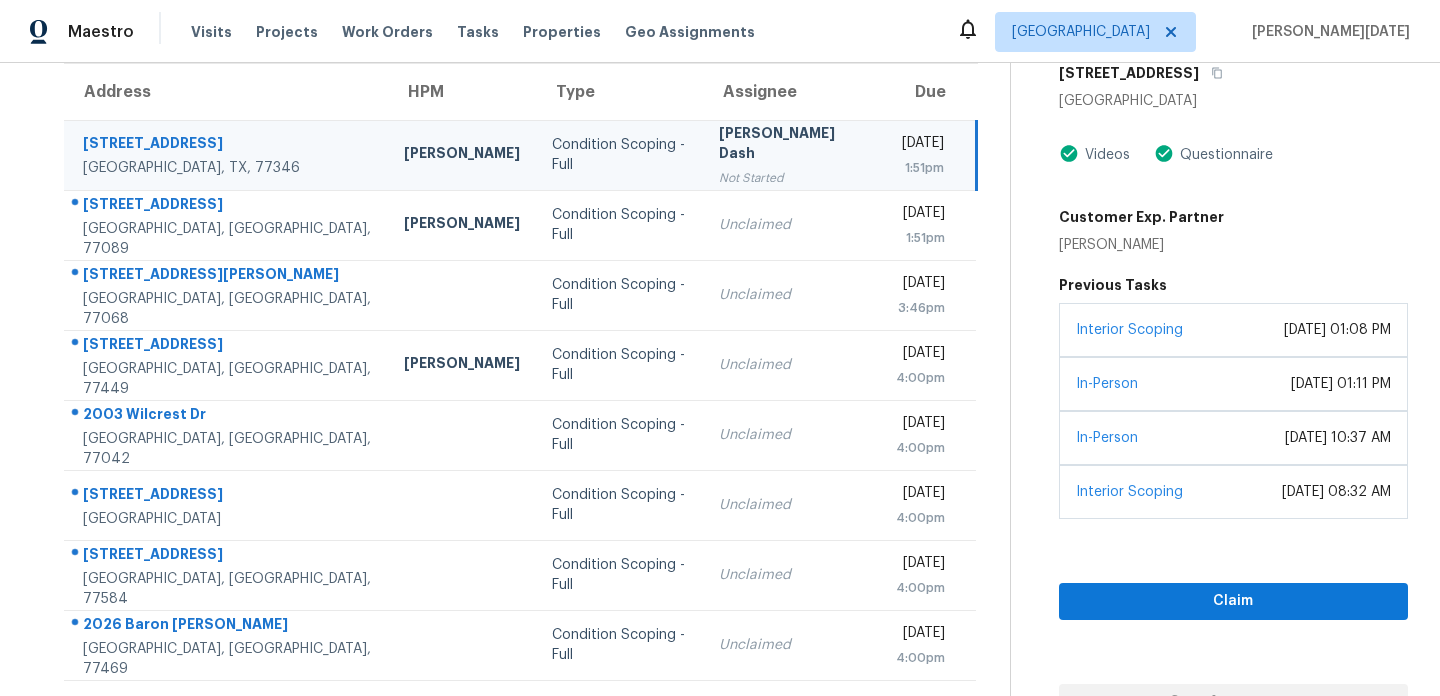 click on "Address HPM Type Assignee Due 5719 Green Timbers Dr   Humble, TX, 77346 Tyler Waltz Condition Scoping - Full Soumya Ranjan Dash Not Started Mon, Jul 21st 2025 1:51pm 11426 Meadow Joy Dr   Houston, TX, 77089 Navid Ranjbar Condition Scoping - Full Unclaimed Mon, Jul 21st 2025 1:51pm 15715 T C Jester Blvd   Houston, TX, 77068 Condition Scoping - Full Unclaimed Mon, Jul 21st 2025 3:46pm 2418 Honey Locust Dr   Katy, TX, 77449 Maria Zakharnitskaia Condition Scoping - Full Unclaimed Mon, Jul 21st 2025 4:00pm 2003 Wilcrest Dr   Houston, TX, 77042 Condition Scoping - Full Unclaimed Mon, Jul 21st 2025 4:00pm 2621 Dow Cir   Deer Park, TX, 77536 Condition Scoping - Full Unclaimed Mon, Jul 21st 2025 4:00pm 3410 Farnham Cir   Pearland, TX, 77584 Condition Scoping - Full Unclaimed Mon, Jul 21st 2025 4:00pm 2026 Baron Sky Ln   Richmond, TX, 77469 Condition Scoping - Full Unclaimed Mon, Jul 21st 2025 4:00pm" at bounding box center [521, 372] 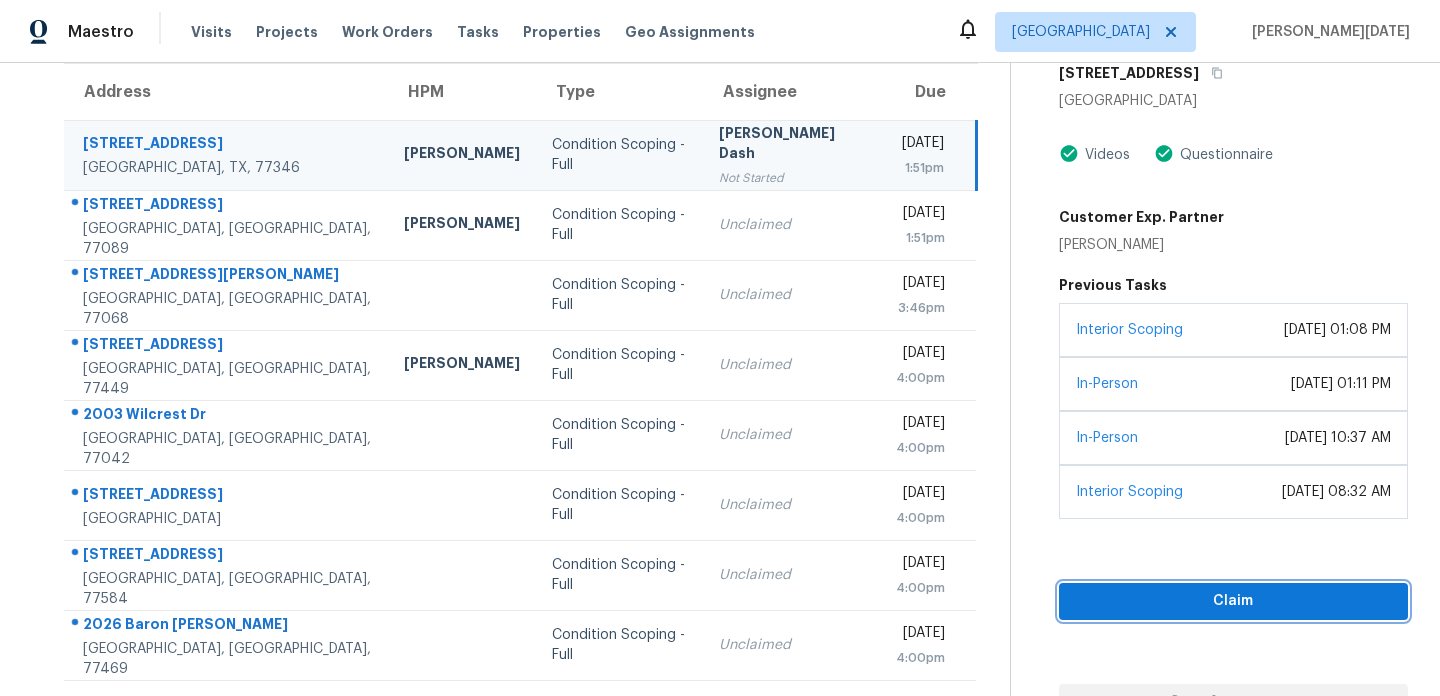click on "Claim" at bounding box center (1233, 601) 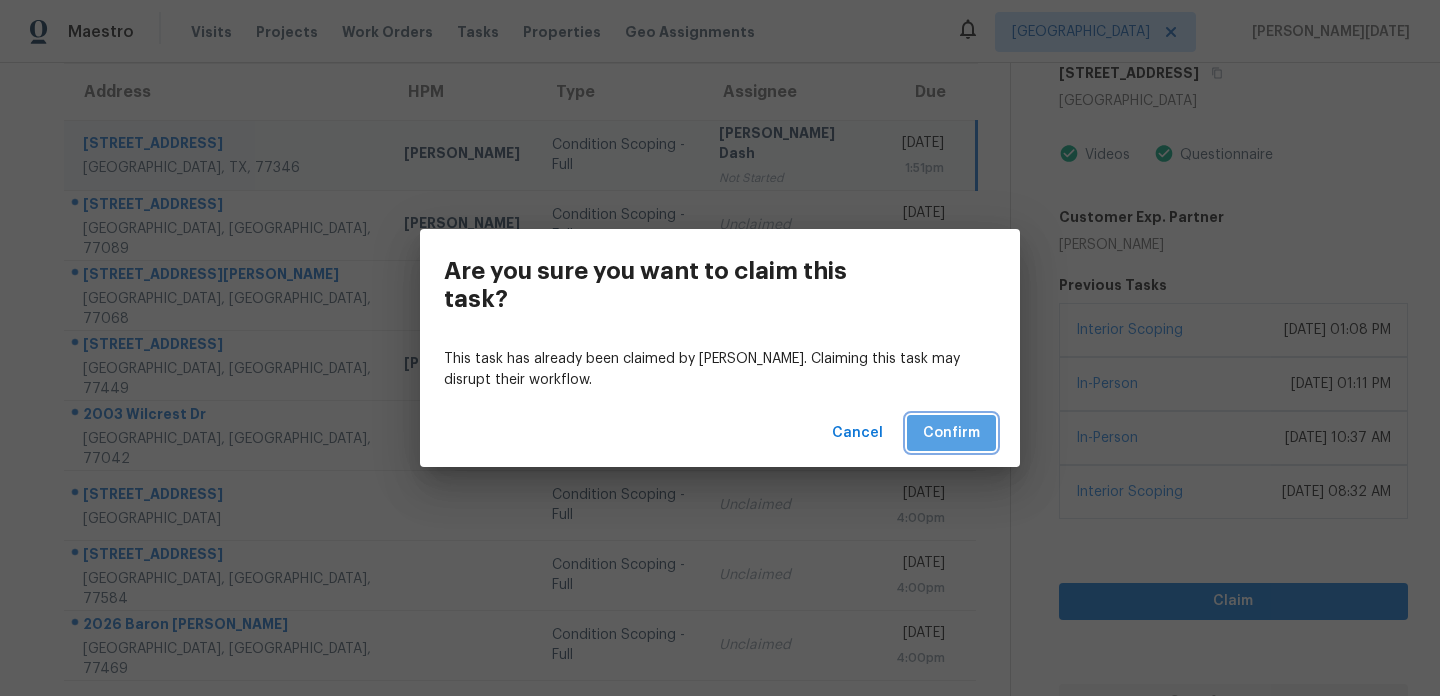click on "Confirm" at bounding box center (951, 433) 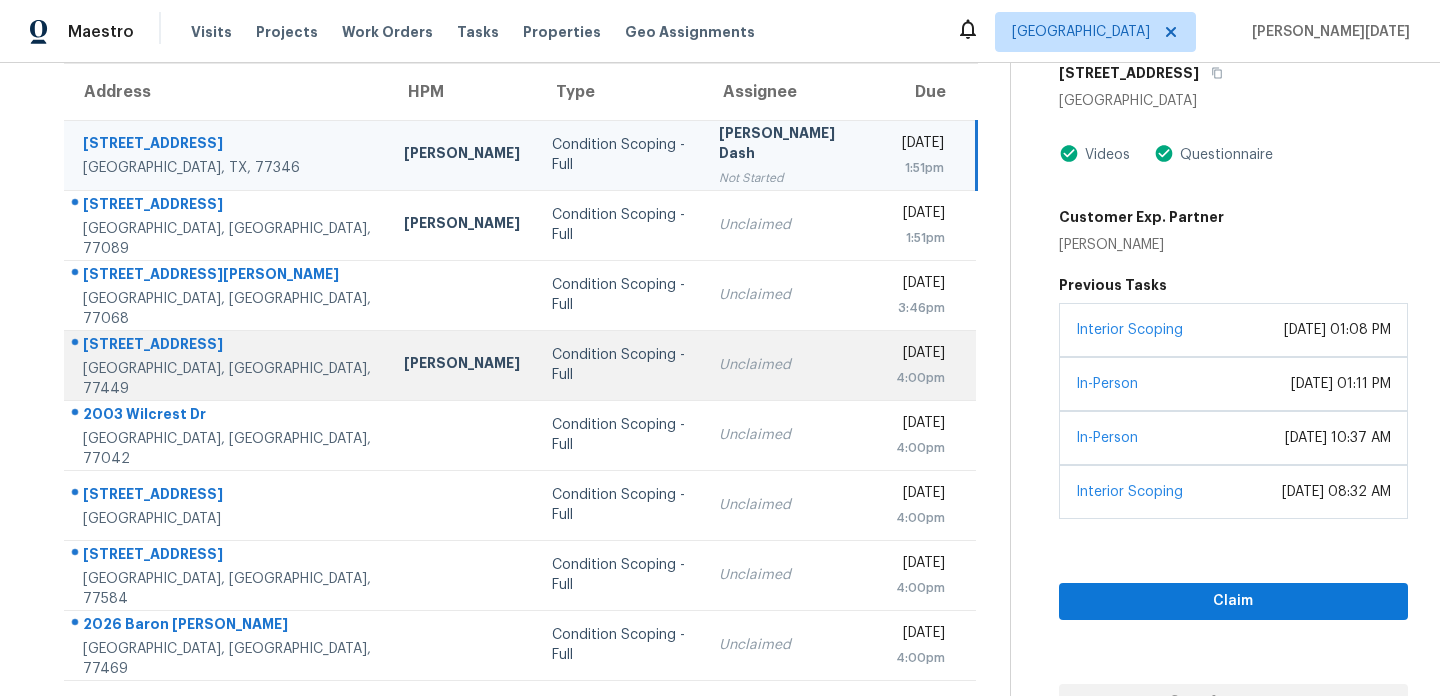 scroll, scrollTop: 0, scrollLeft: 0, axis: both 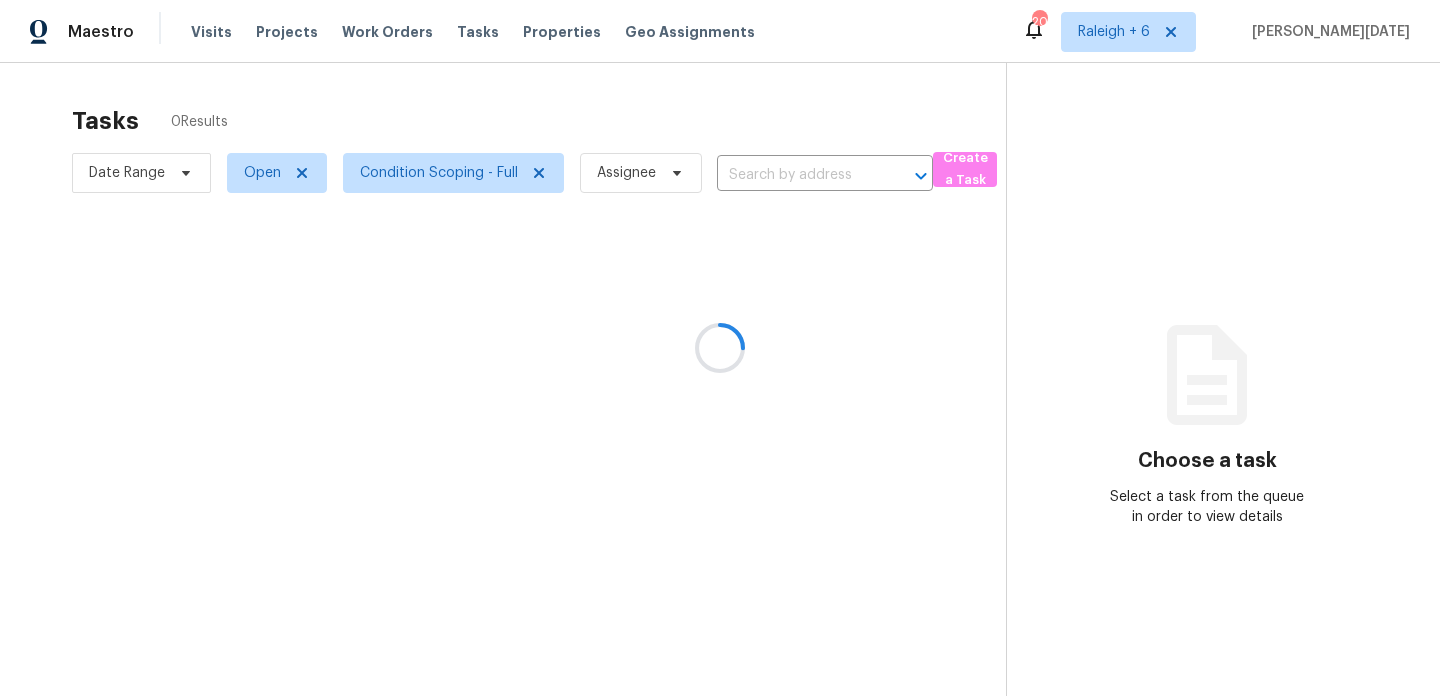 click at bounding box center (720, 348) 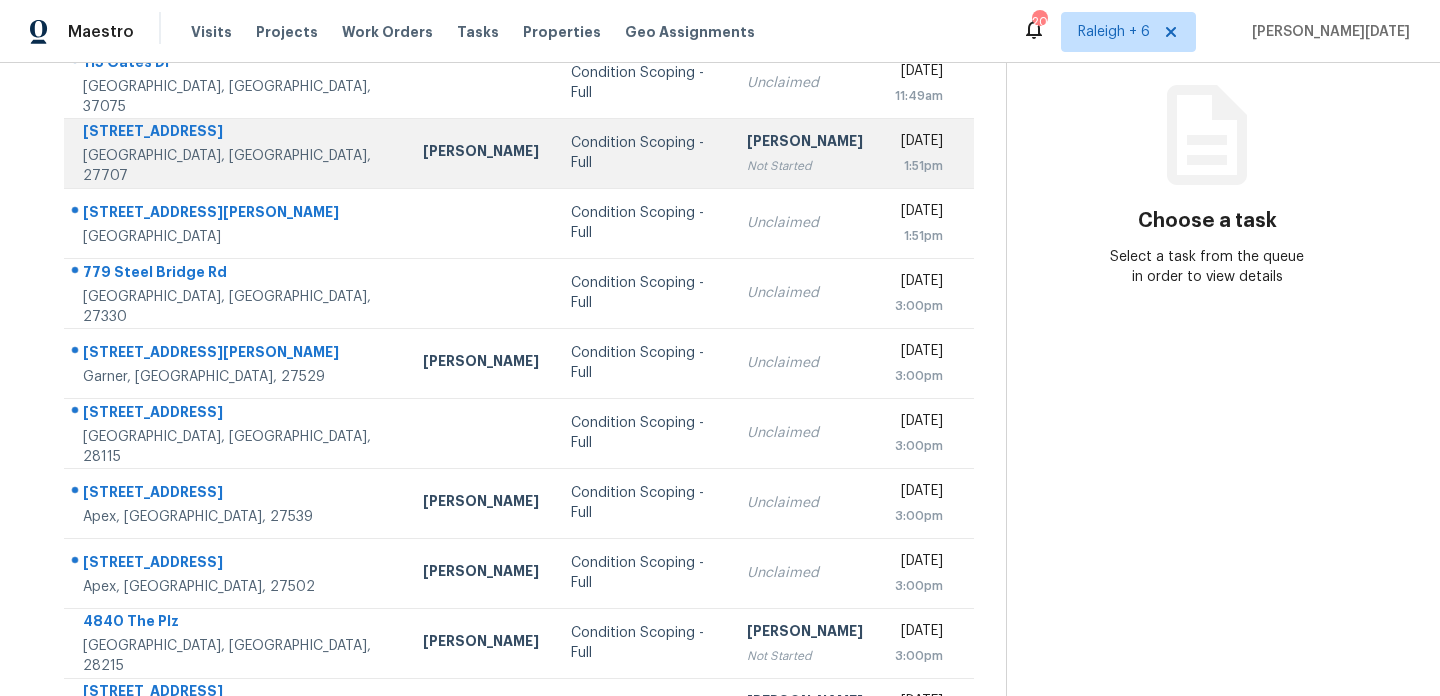 scroll, scrollTop: 244, scrollLeft: 0, axis: vertical 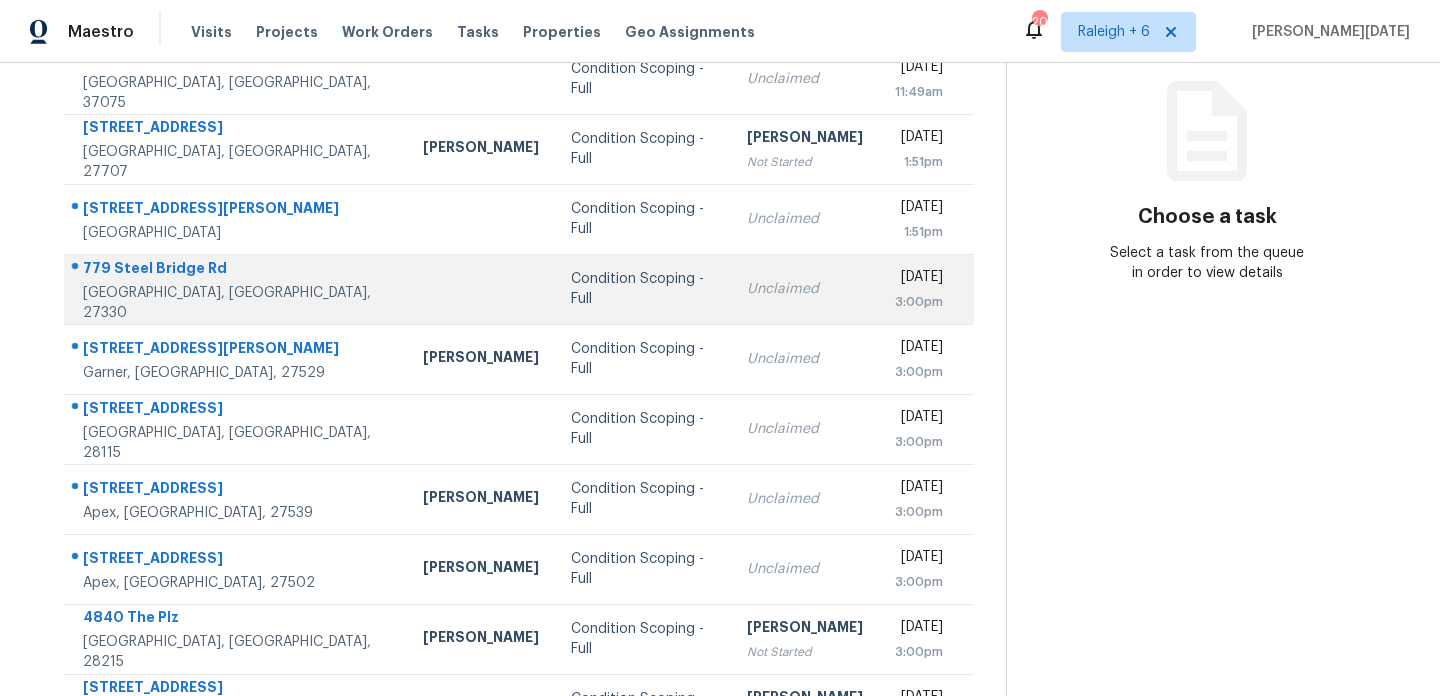 click on "Unclaimed" at bounding box center [805, 289] 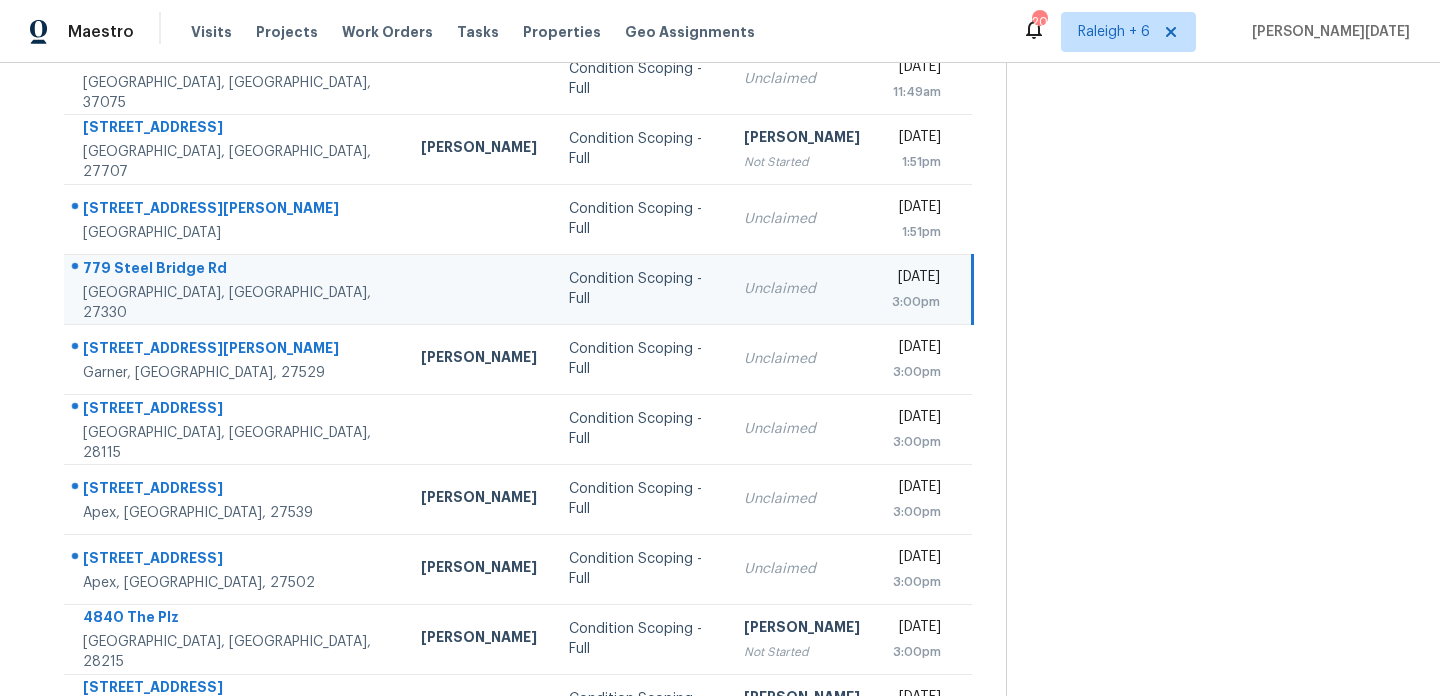 click on "Unclaimed" at bounding box center (802, 289) 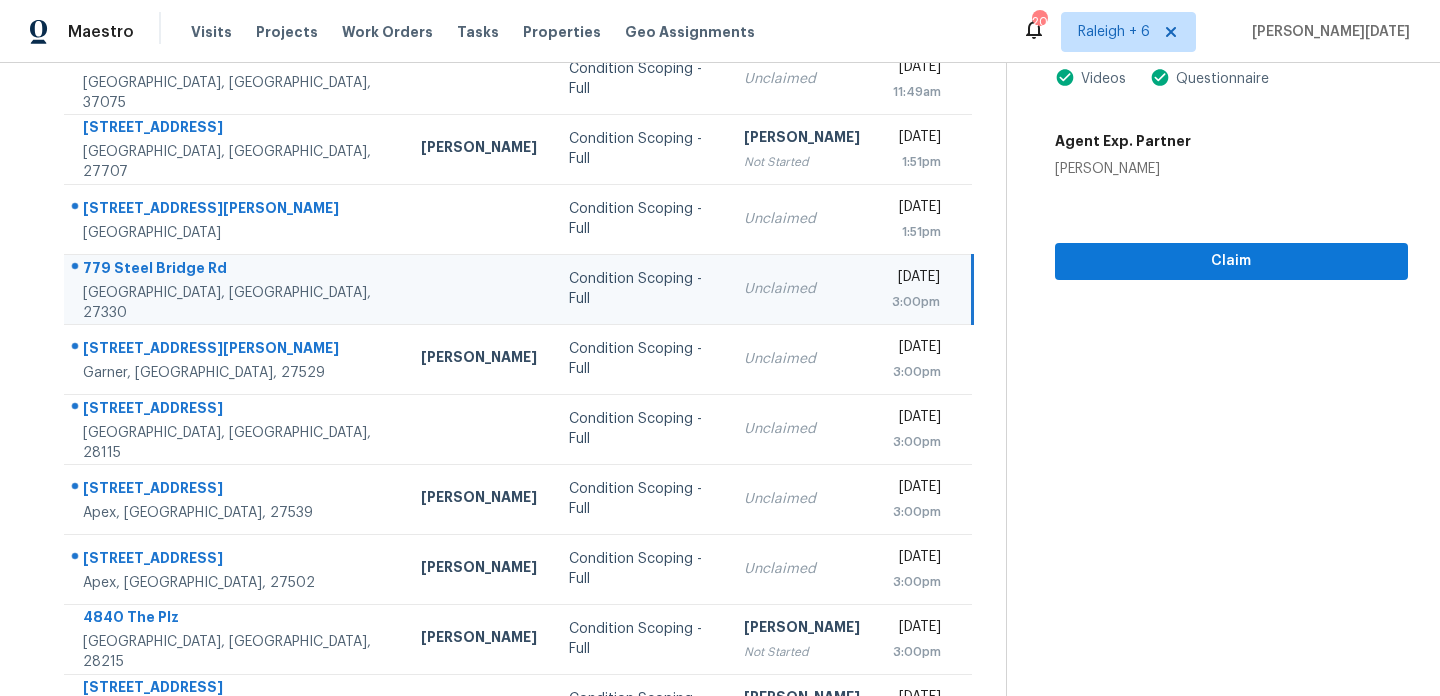 click on "[DATE] 3:00pm" at bounding box center [924, 289] 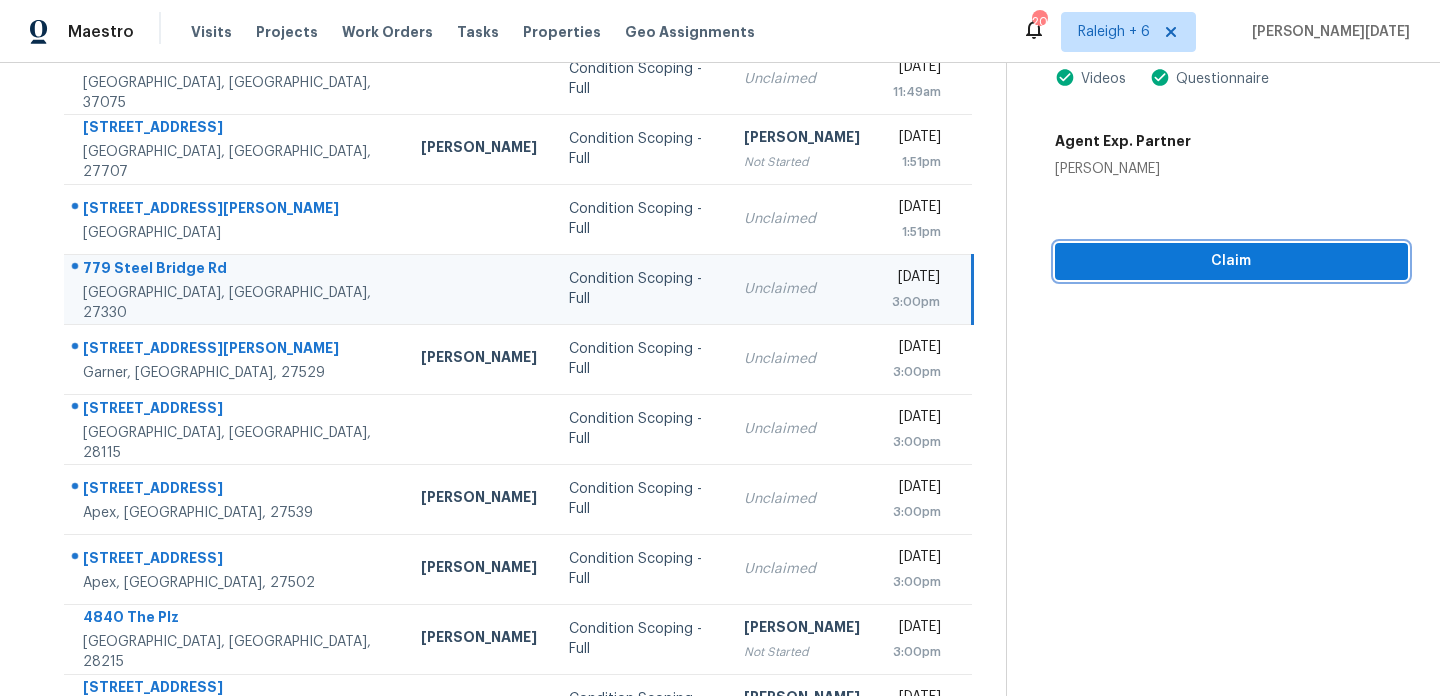 click on "Claim" at bounding box center [1231, 261] 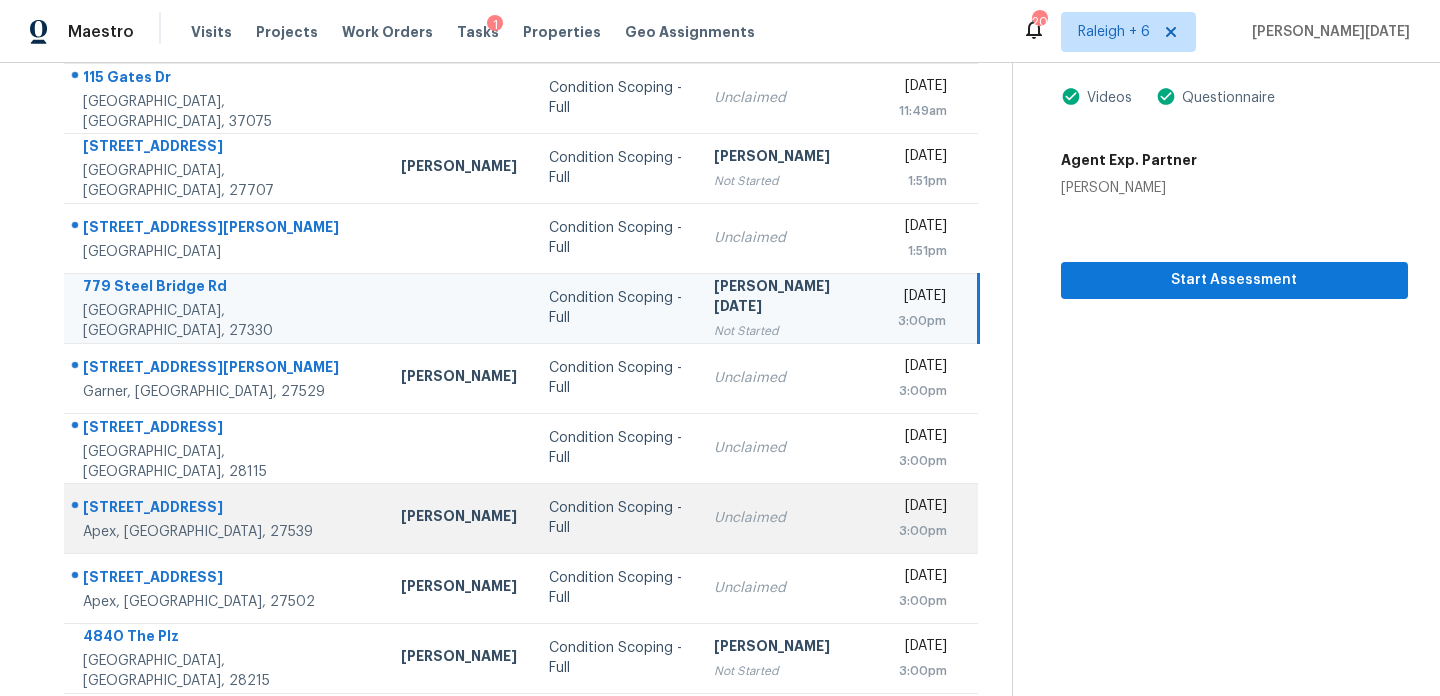 scroll, scrollTop: 345, scrollLeft: 0, axis: vertical 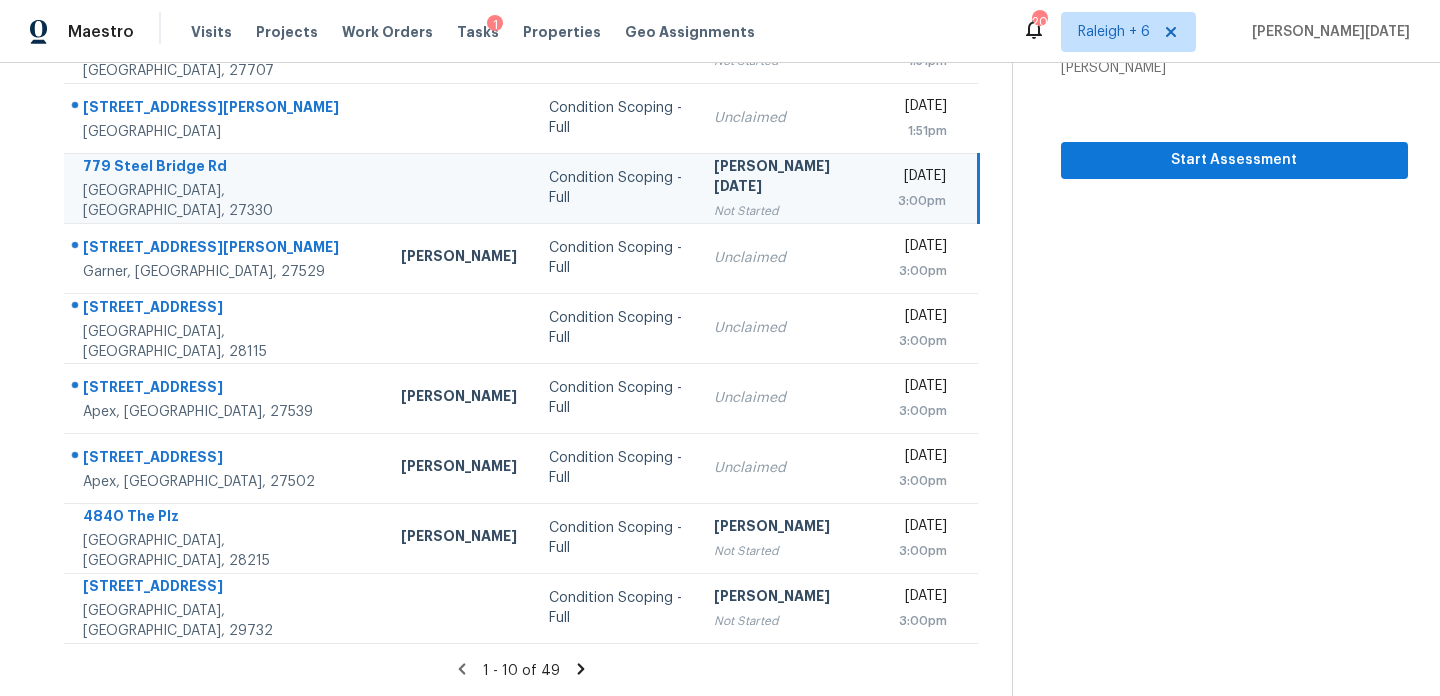 click 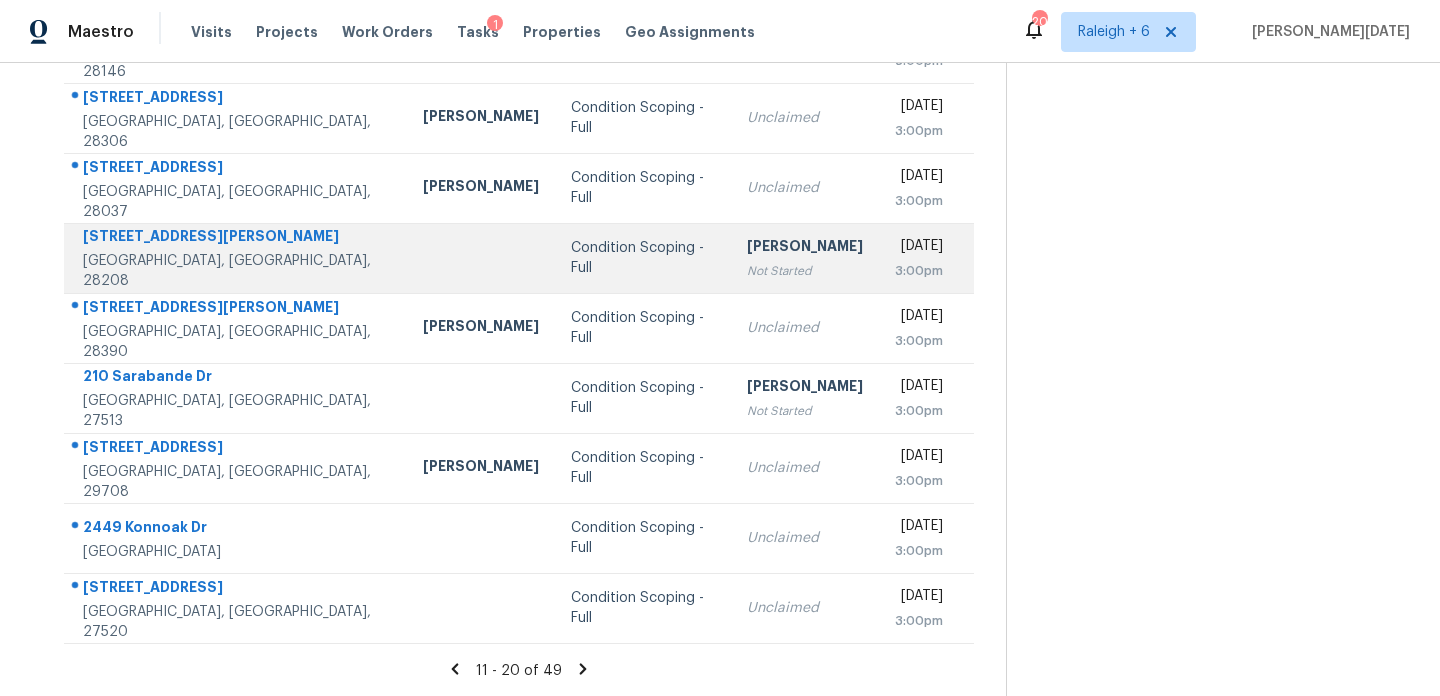 scroll, scrollTop: 223, scrollLeft: 0, axis: vertical 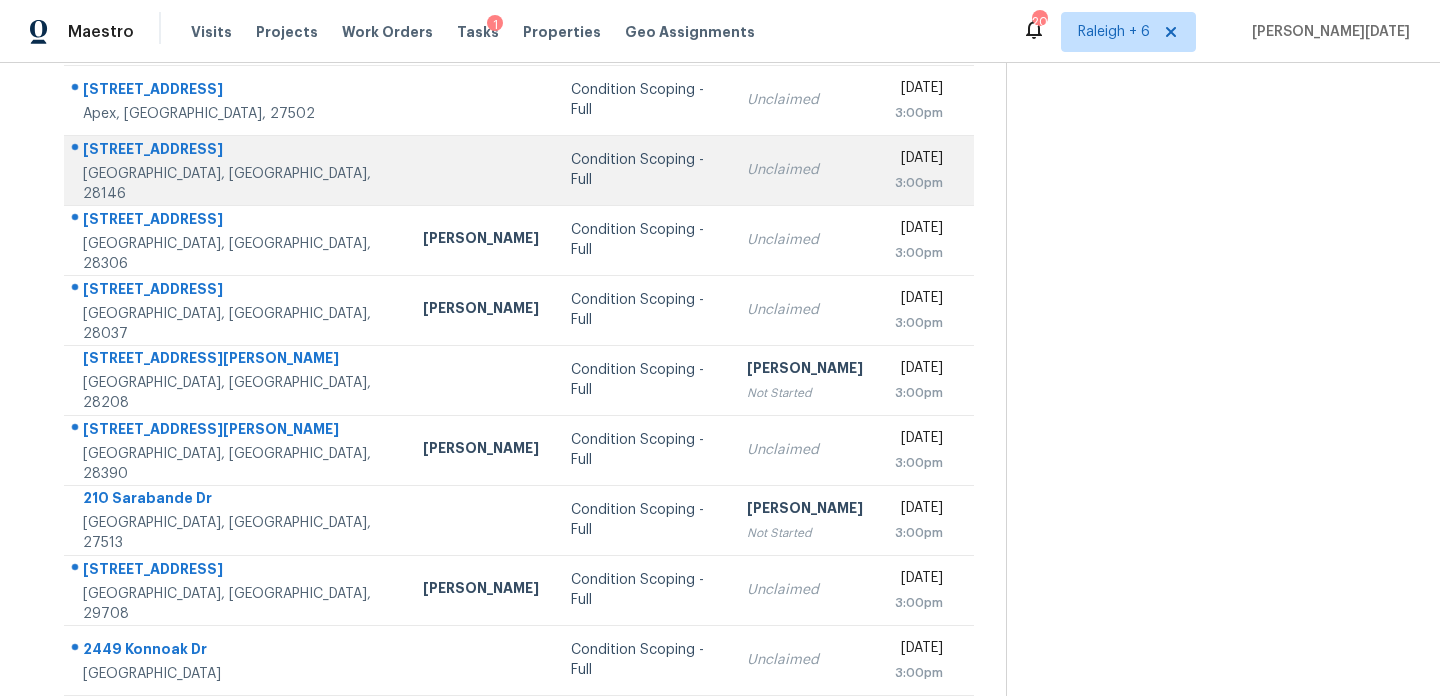 click on "Unclaimed" at bounding box center (805, 170) 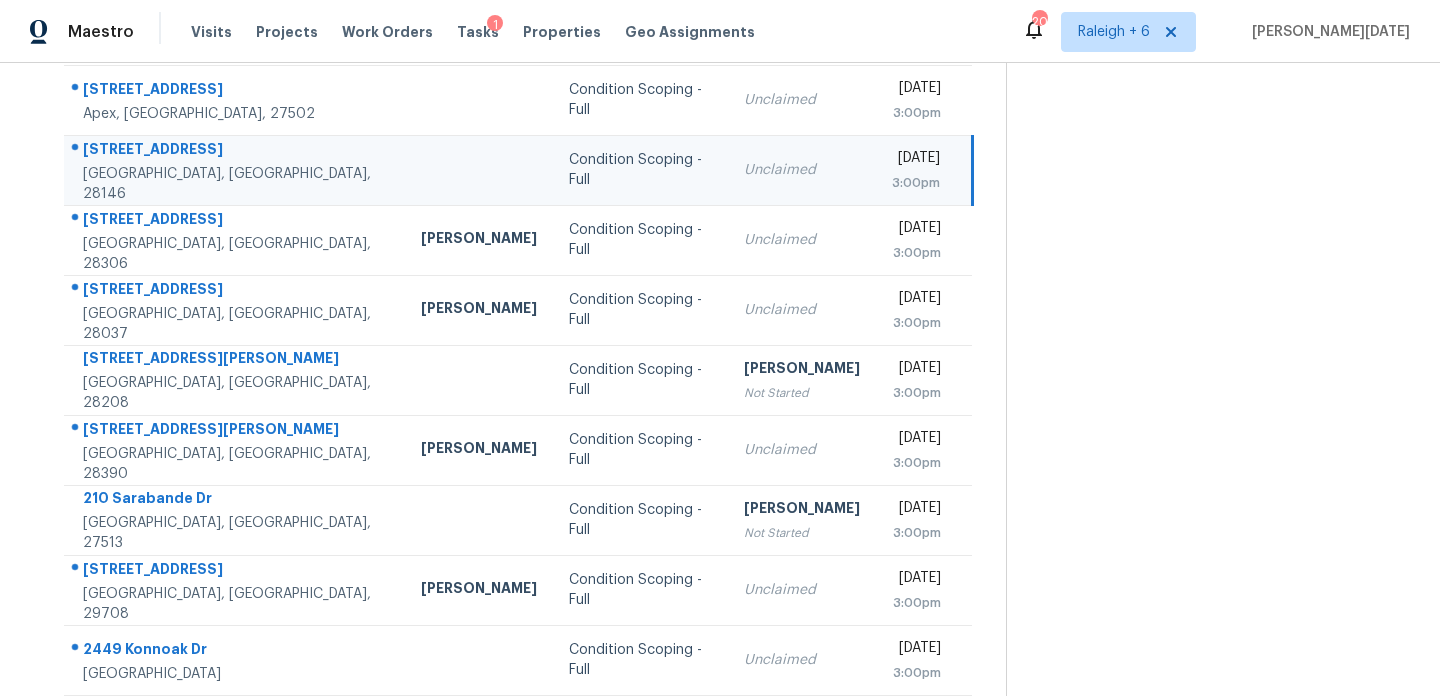 click on "[DATE]" at bounding box center (916, 160) 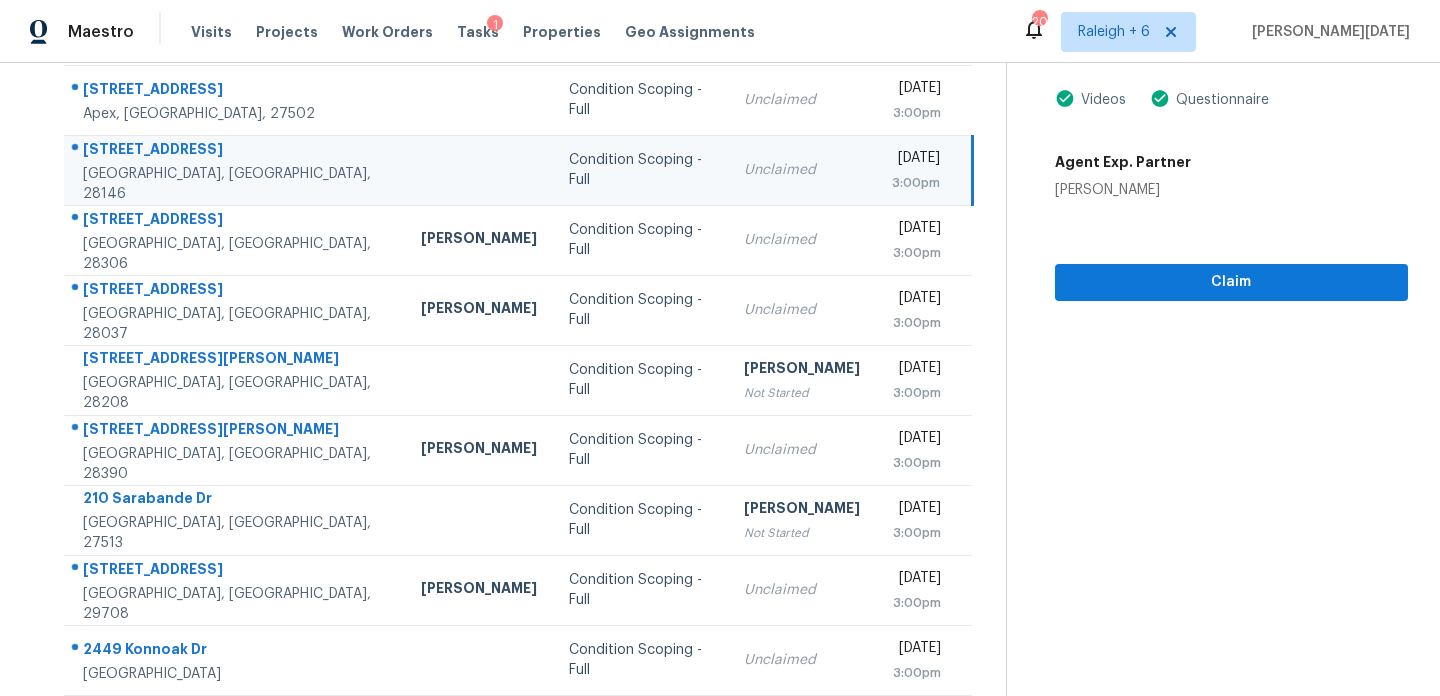 click on "3:00pm" at bounding box center [916, 183] 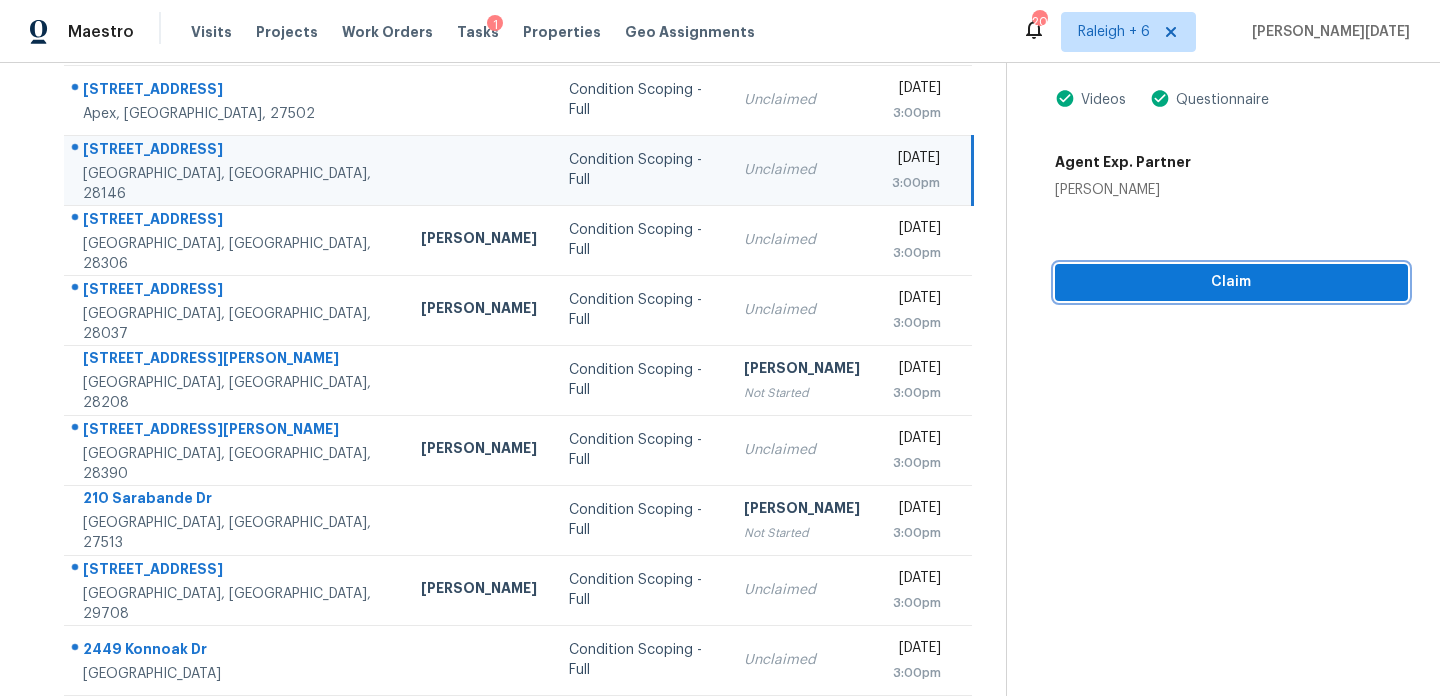 click on "Claim" at bounding box center (1231, 282) 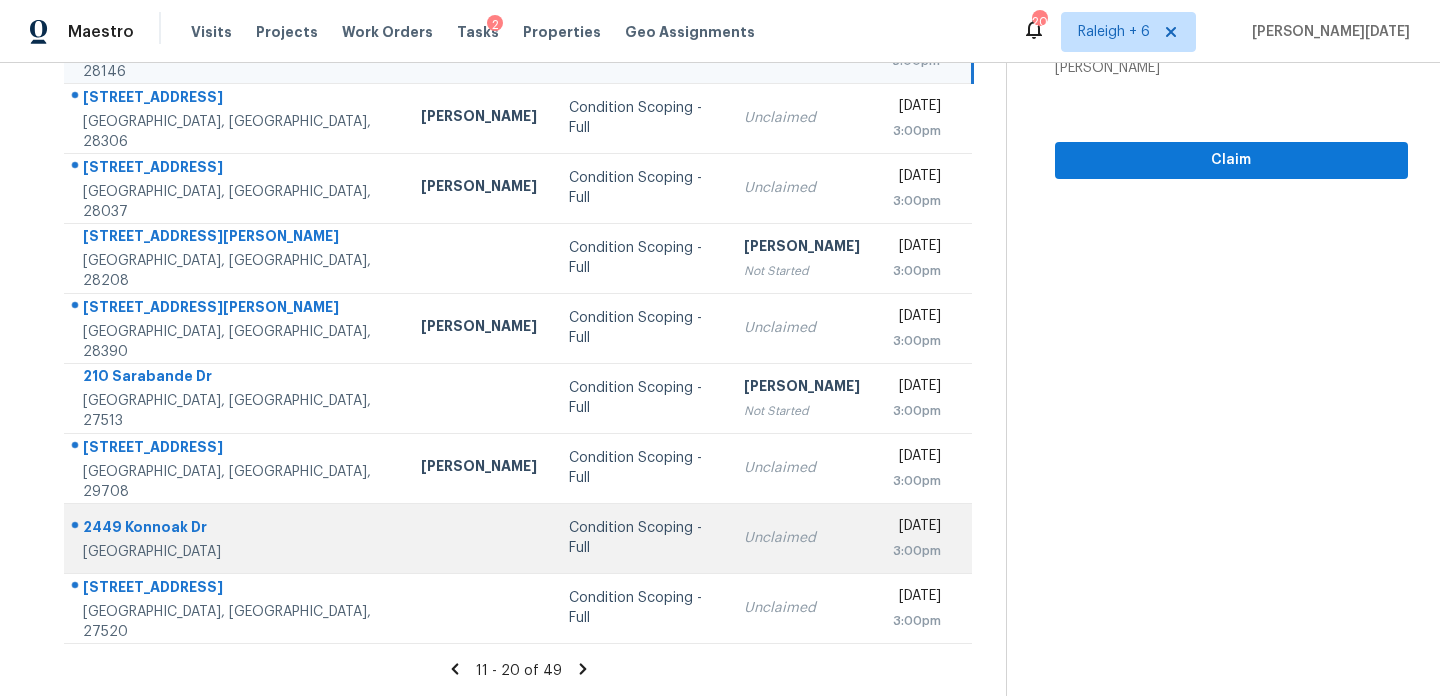 click on "Condition Scoping - Full" at bounding box center (640, 538) 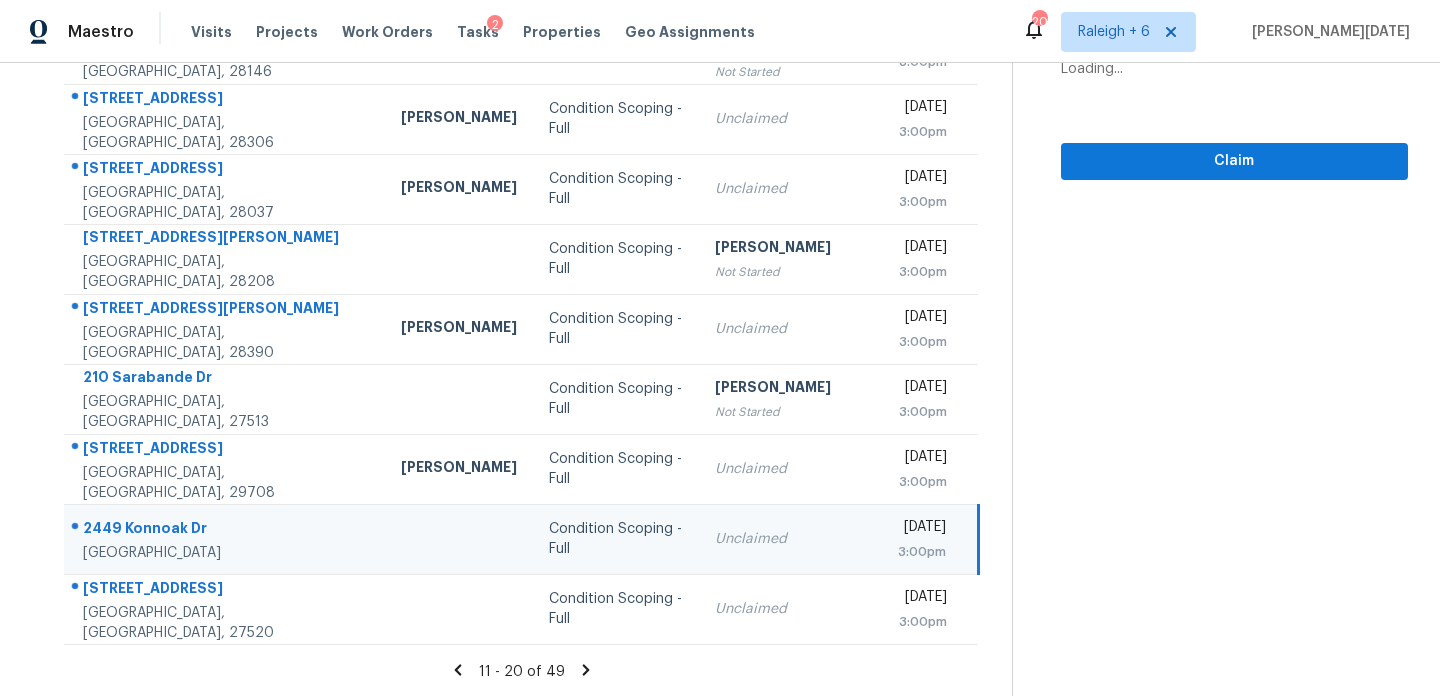click on "Unclaimed" at bounding box center [790, 539] 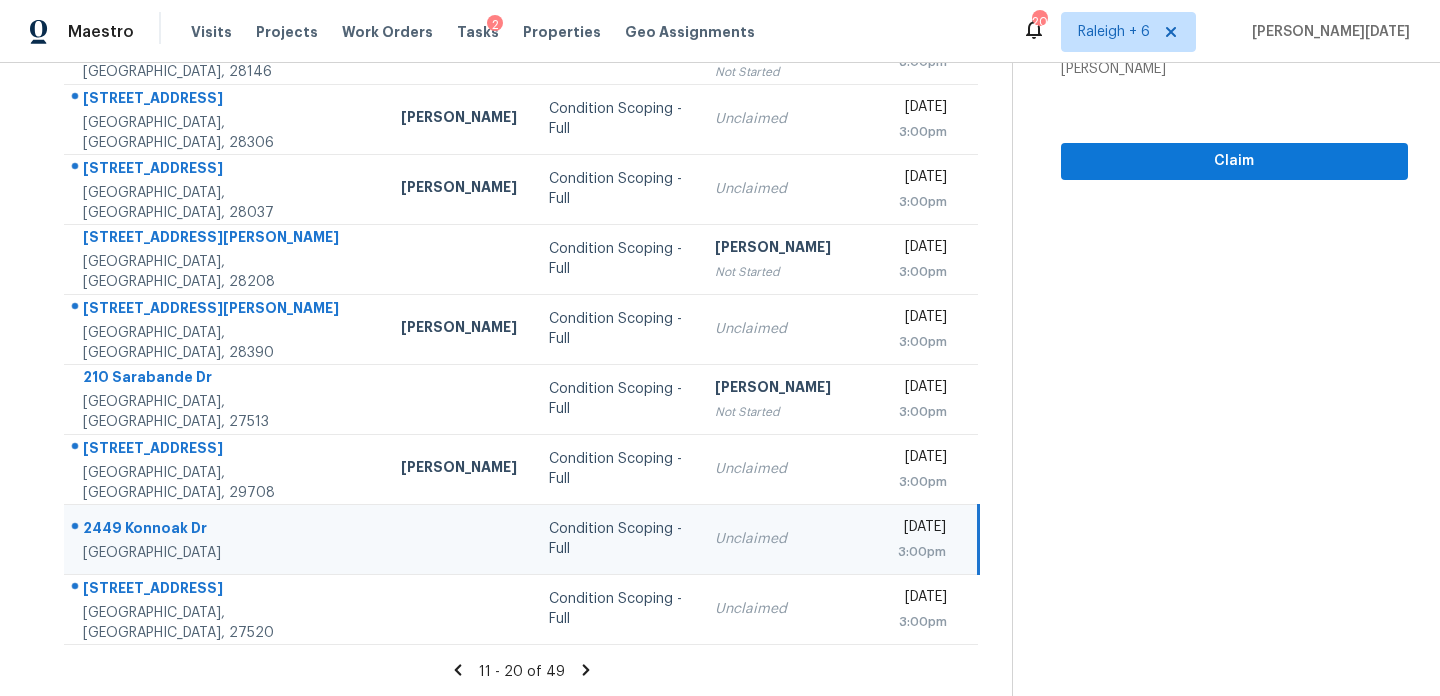 click on "[DATE]" at bounding box center (922, 529) 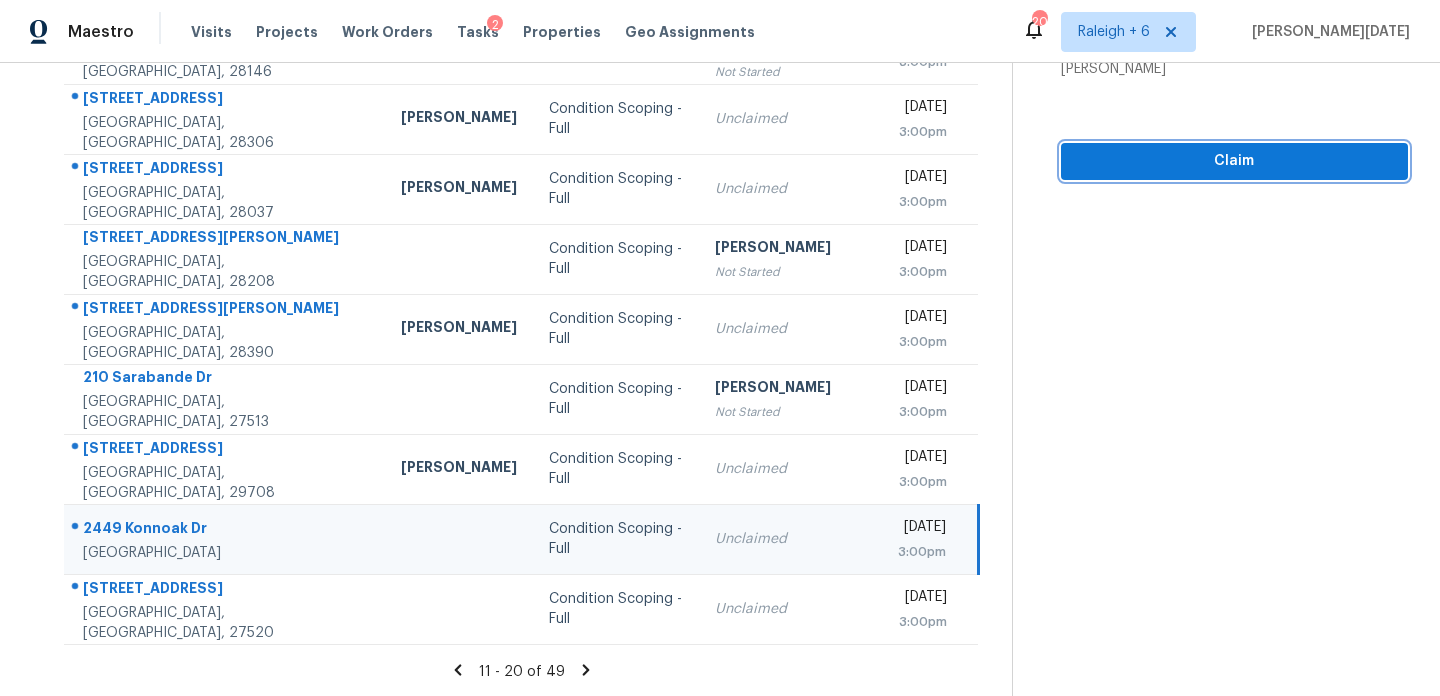 click on "Claim" at bounding box center (1234, 161) 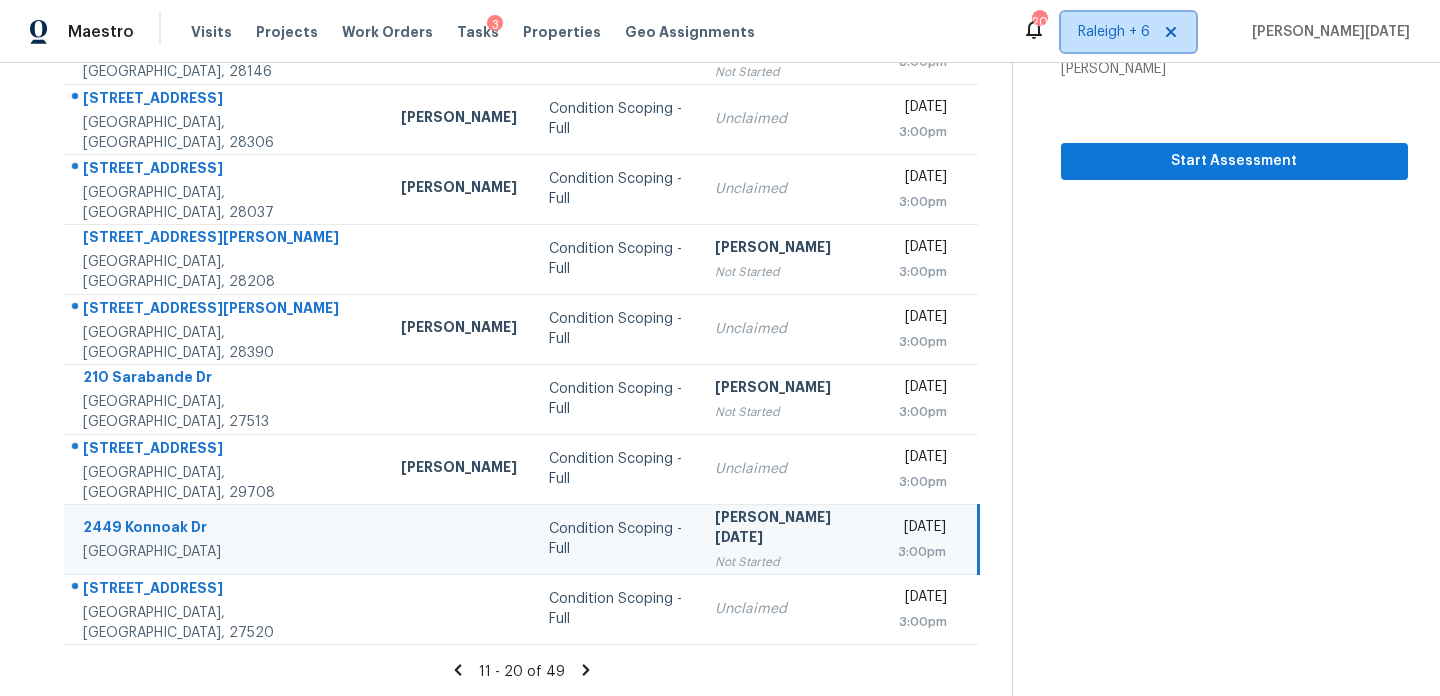 click on "Raleigh + 6" at bounding box center (1114, 32) 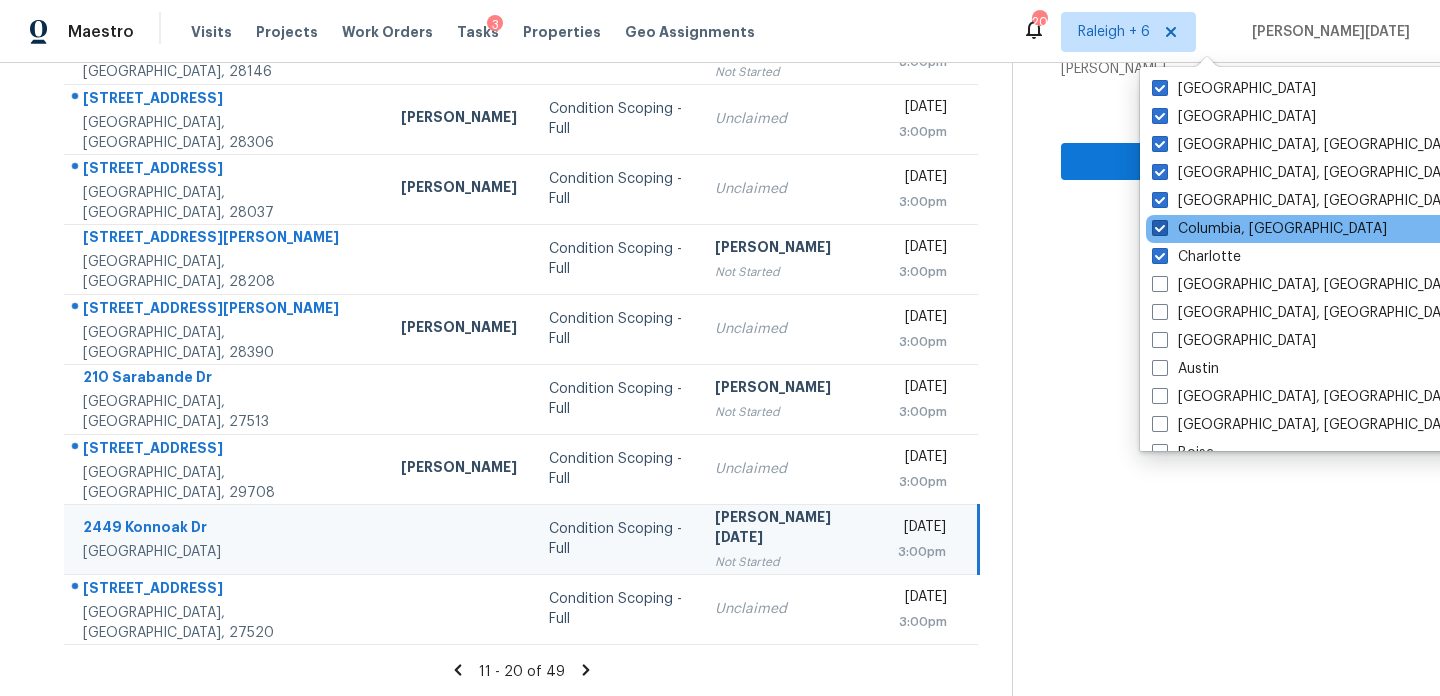 click on "Columbia, SC" at bounding box center [1269, 229] 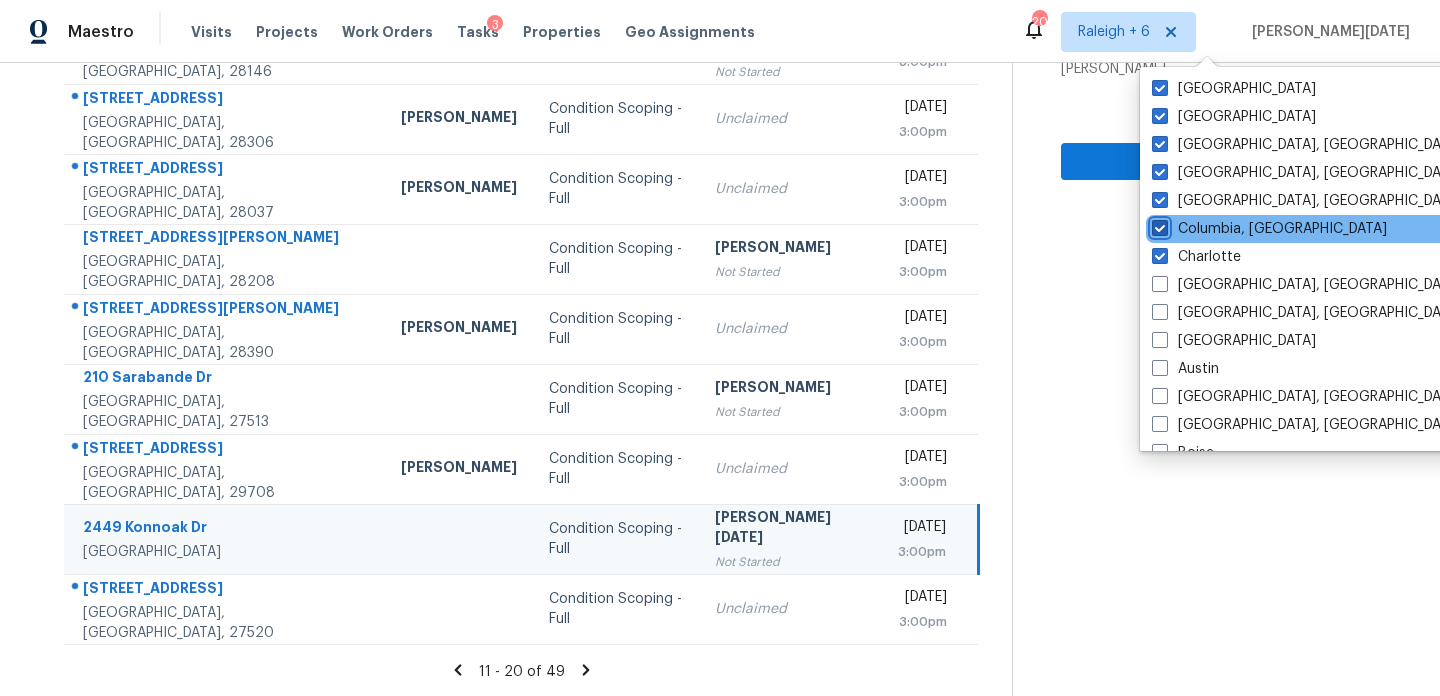 click on "Columbia, SC" at bounding box center [1158, 225] 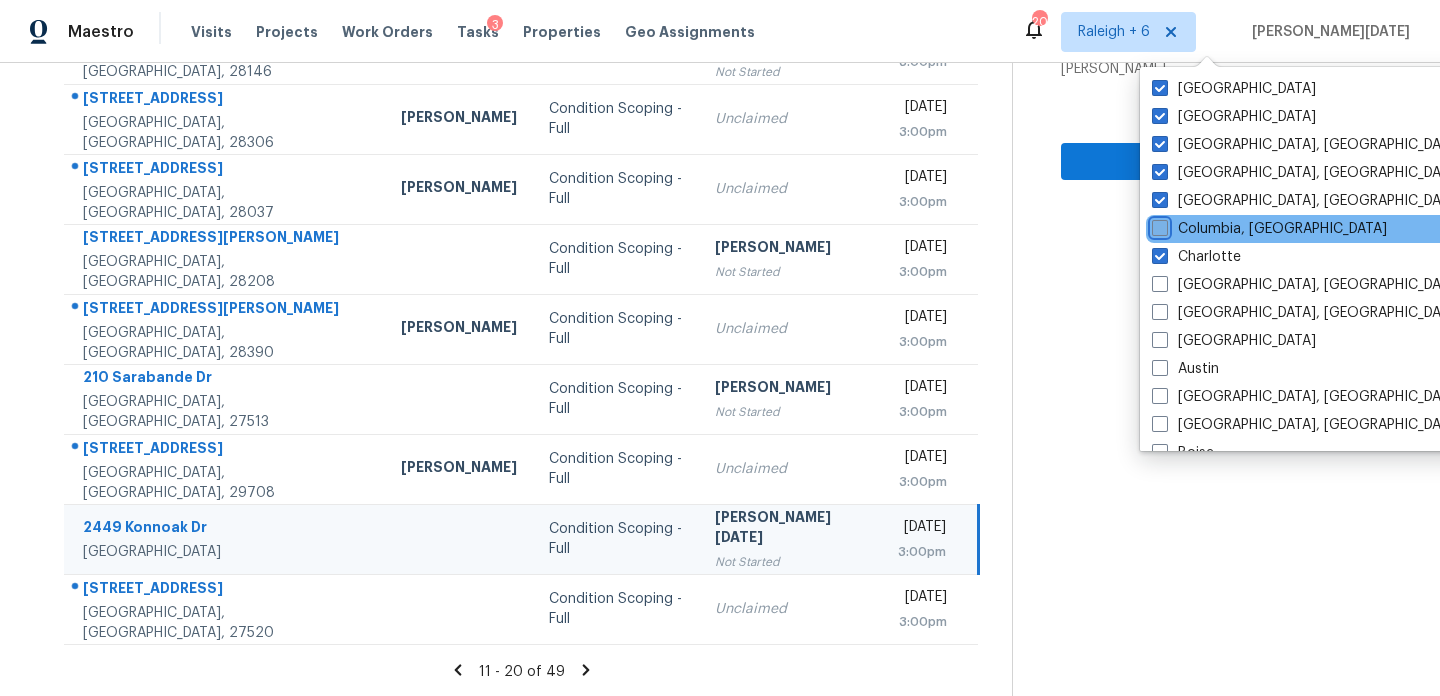 checkbox on "false" 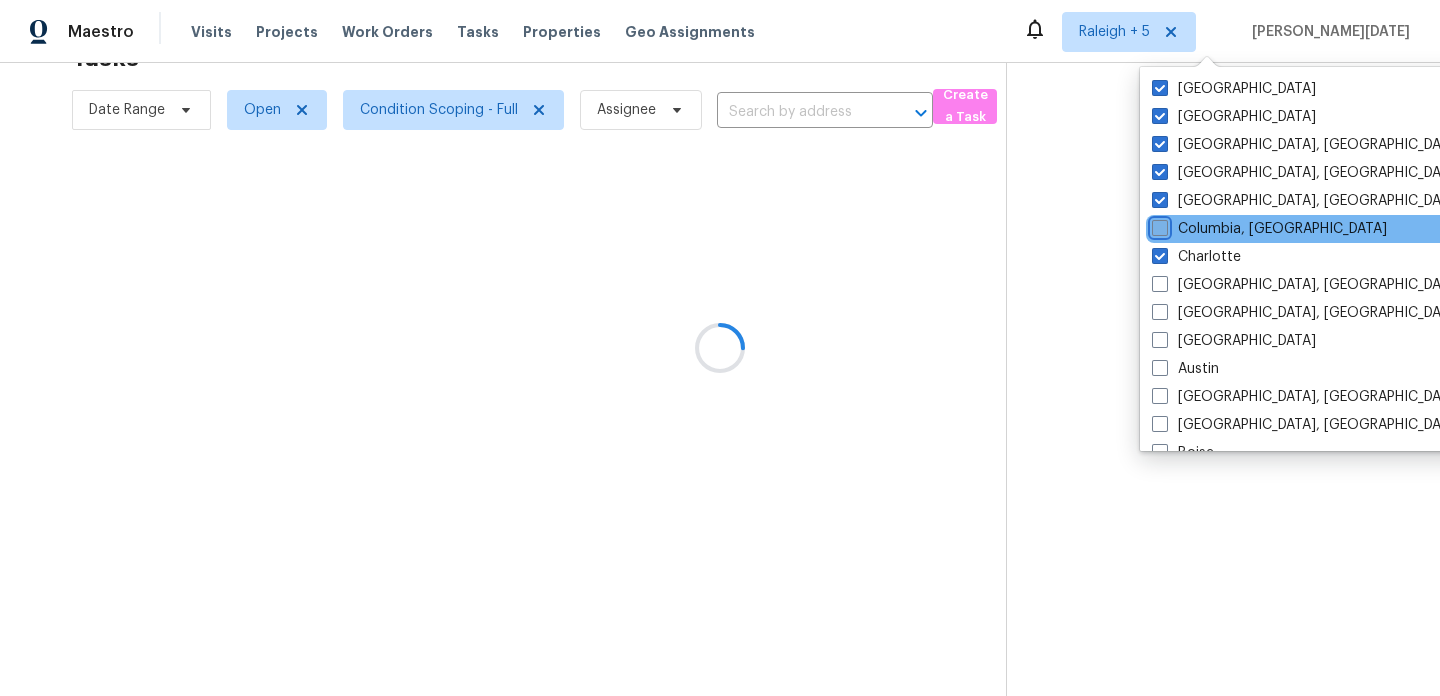 scroll, scrollTop: 63, scrollLeft: 0, axis: vertical 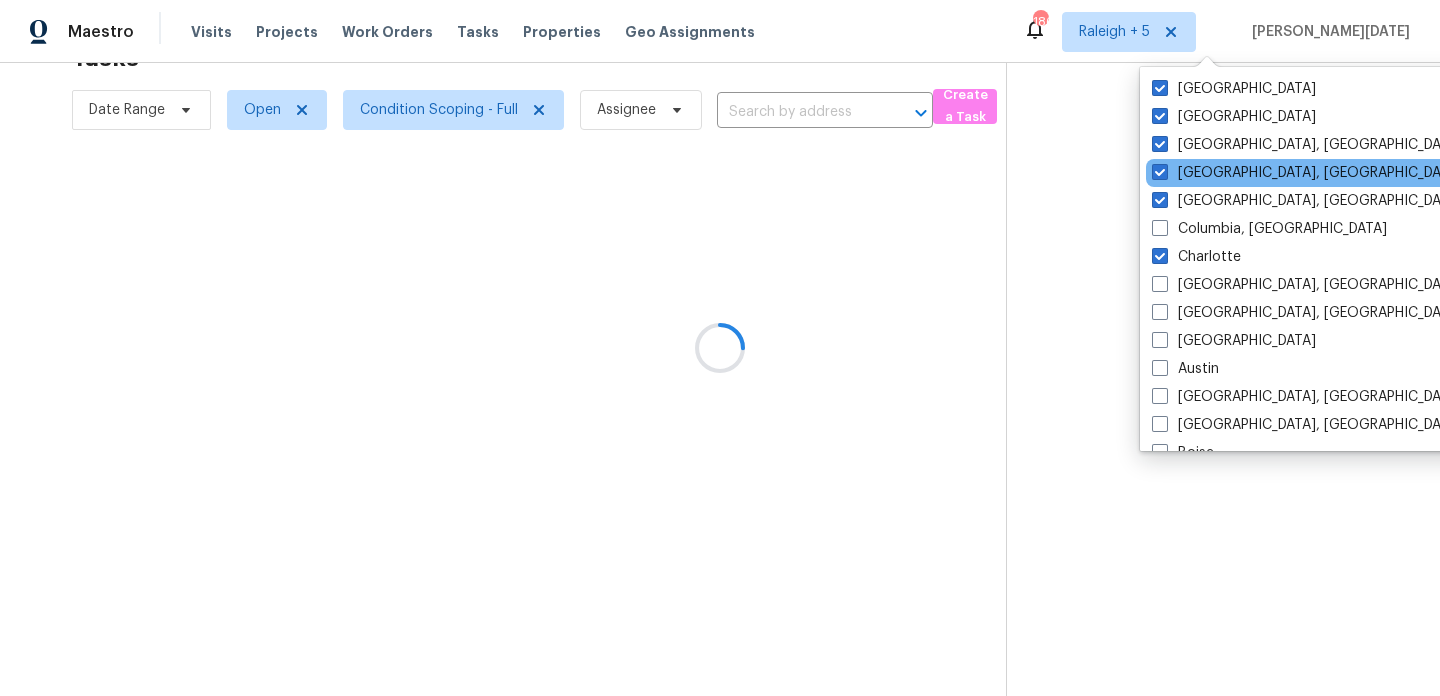 click on "Greenville, SC" at bounding box center [1347, 173] 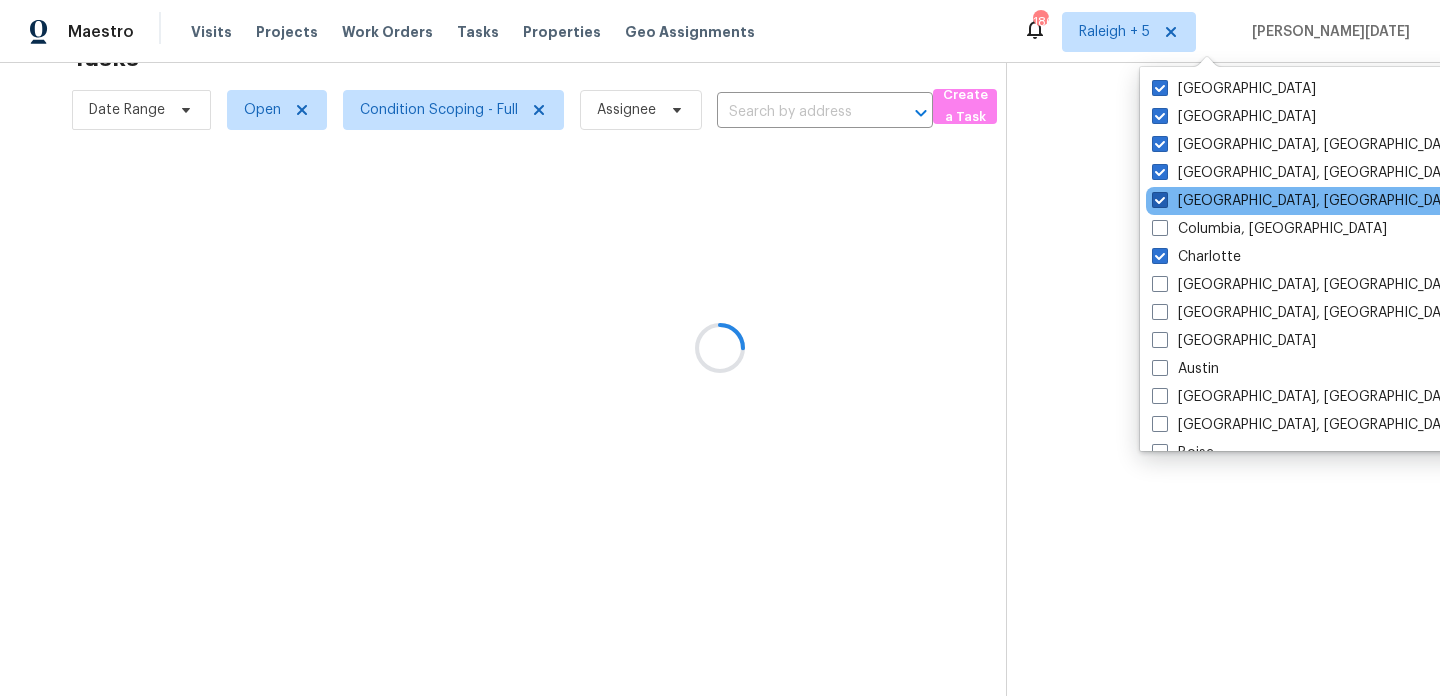 click on "Greensboro, NC" at bounding box center (1307, 201) 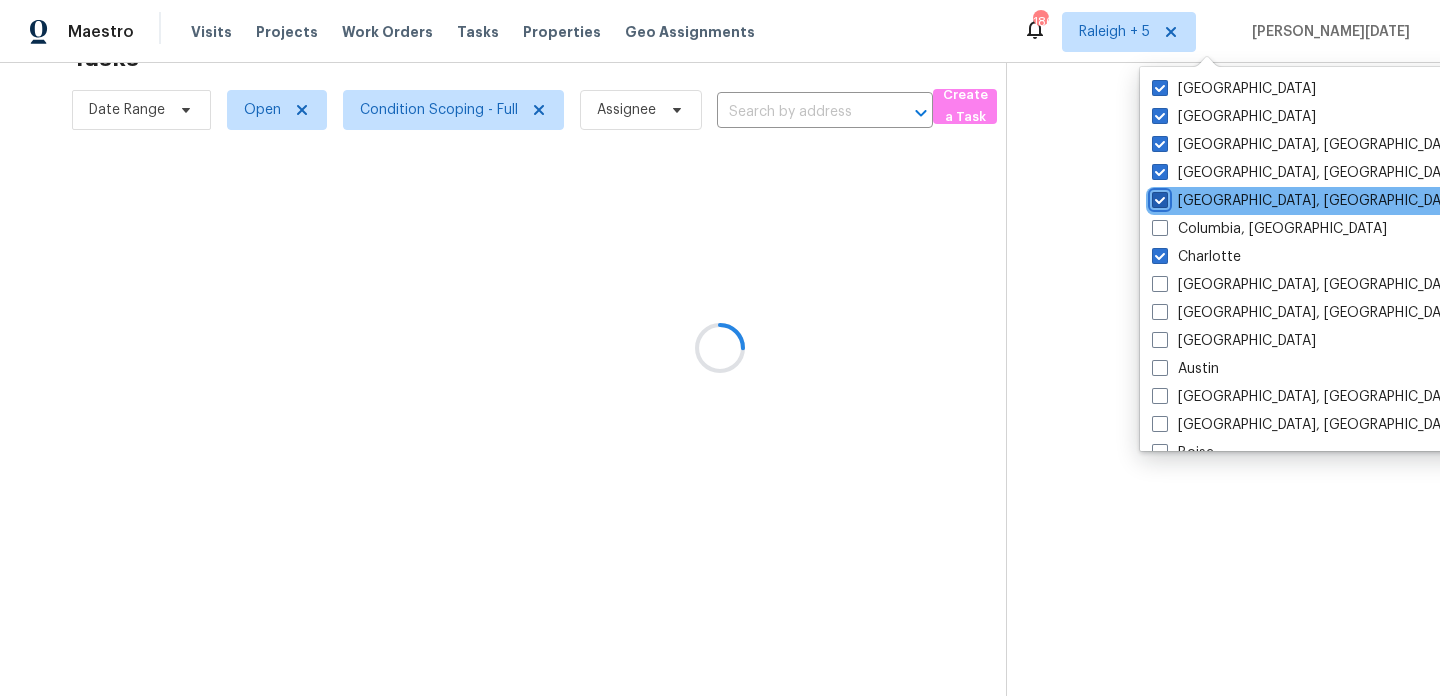 click on "Greensboro, NC" at bounding box center [1158, 197] 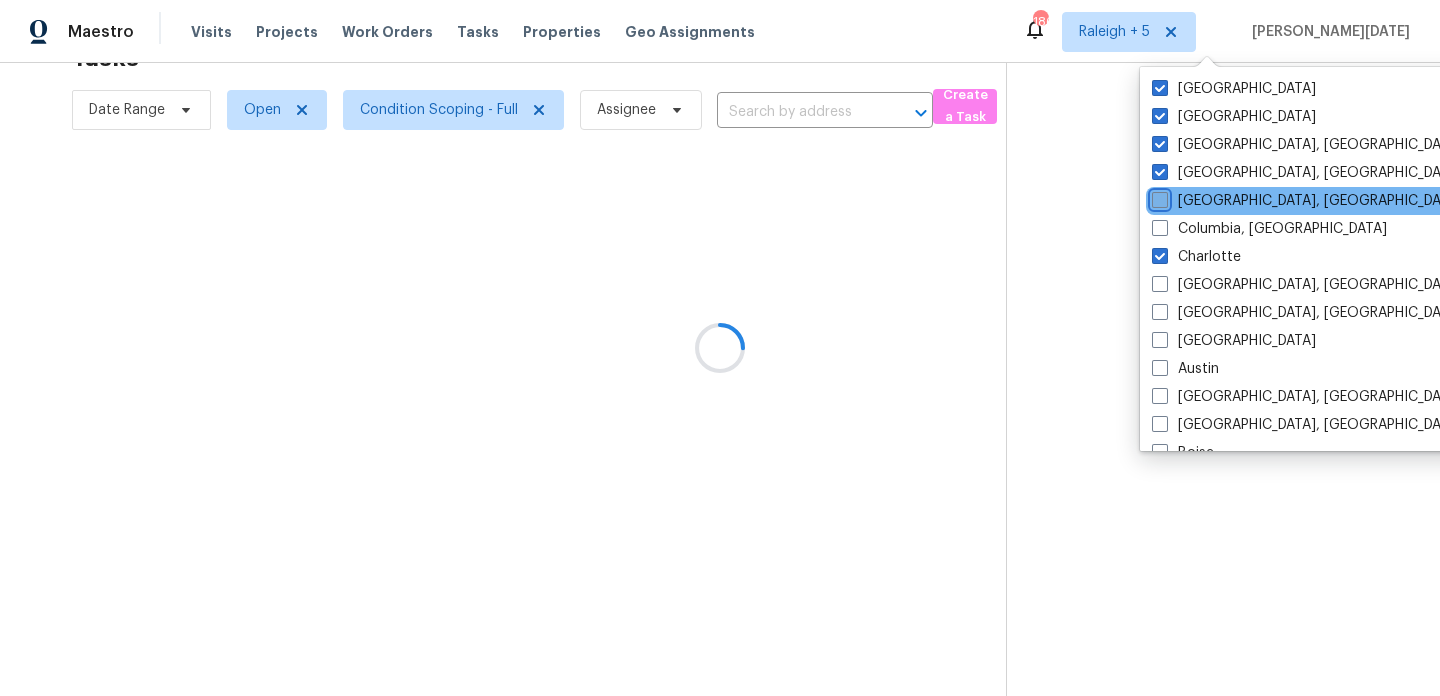 checkbox on "false" 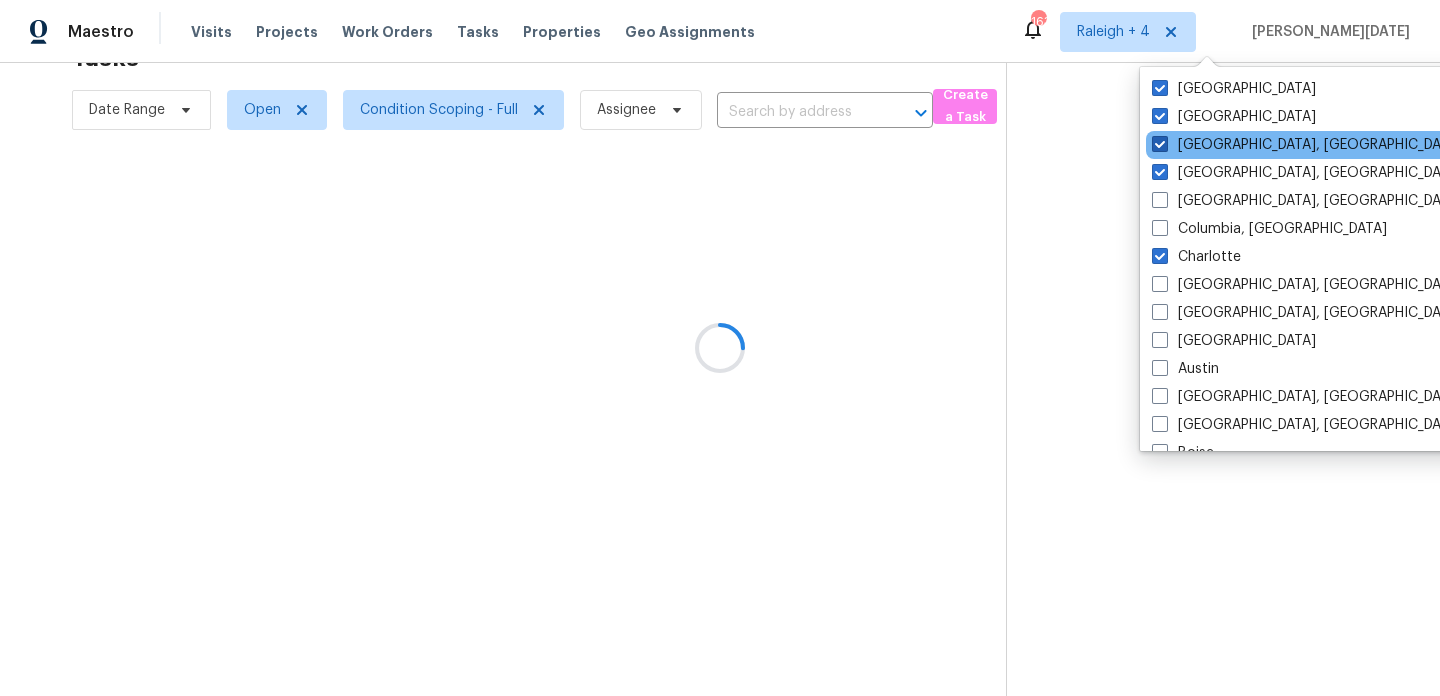 click on "Knoxville, TN" at bounding box center (1307, 145) 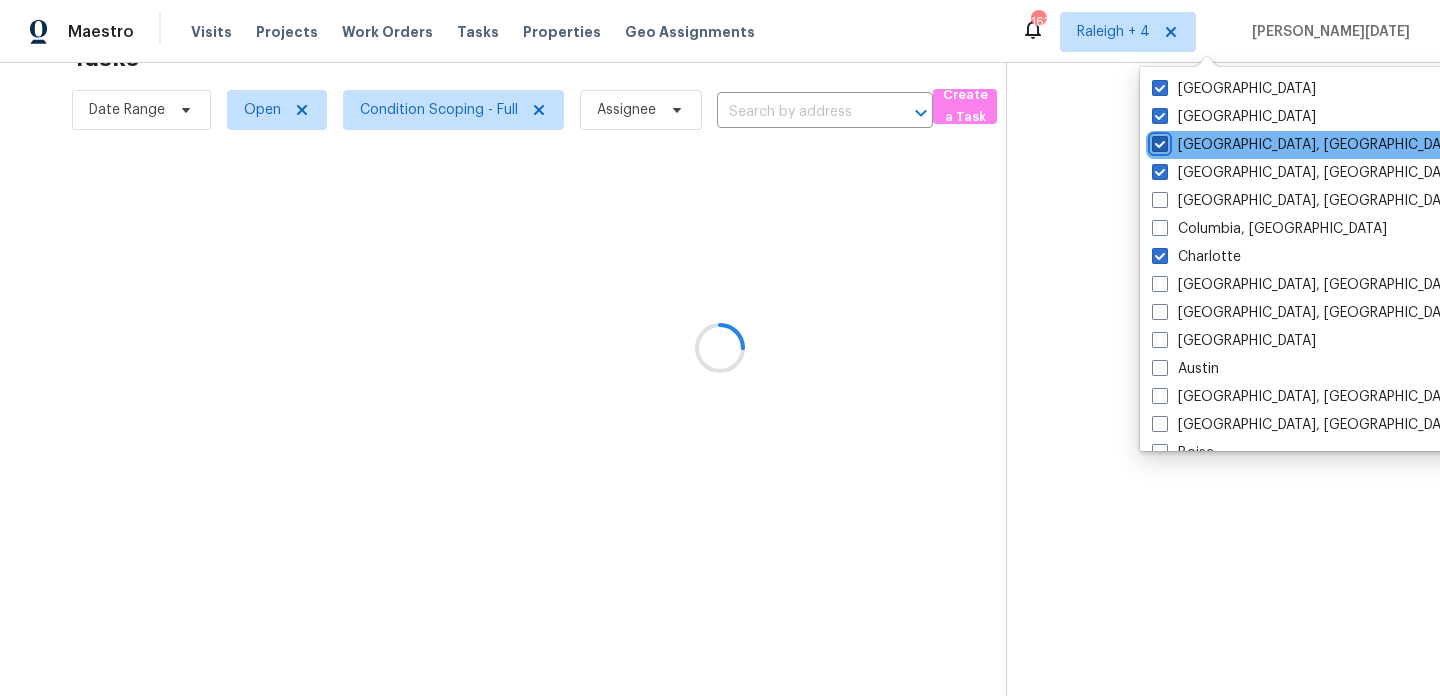 click on "Knoxville, TN" at bounding box center [1158, 141] 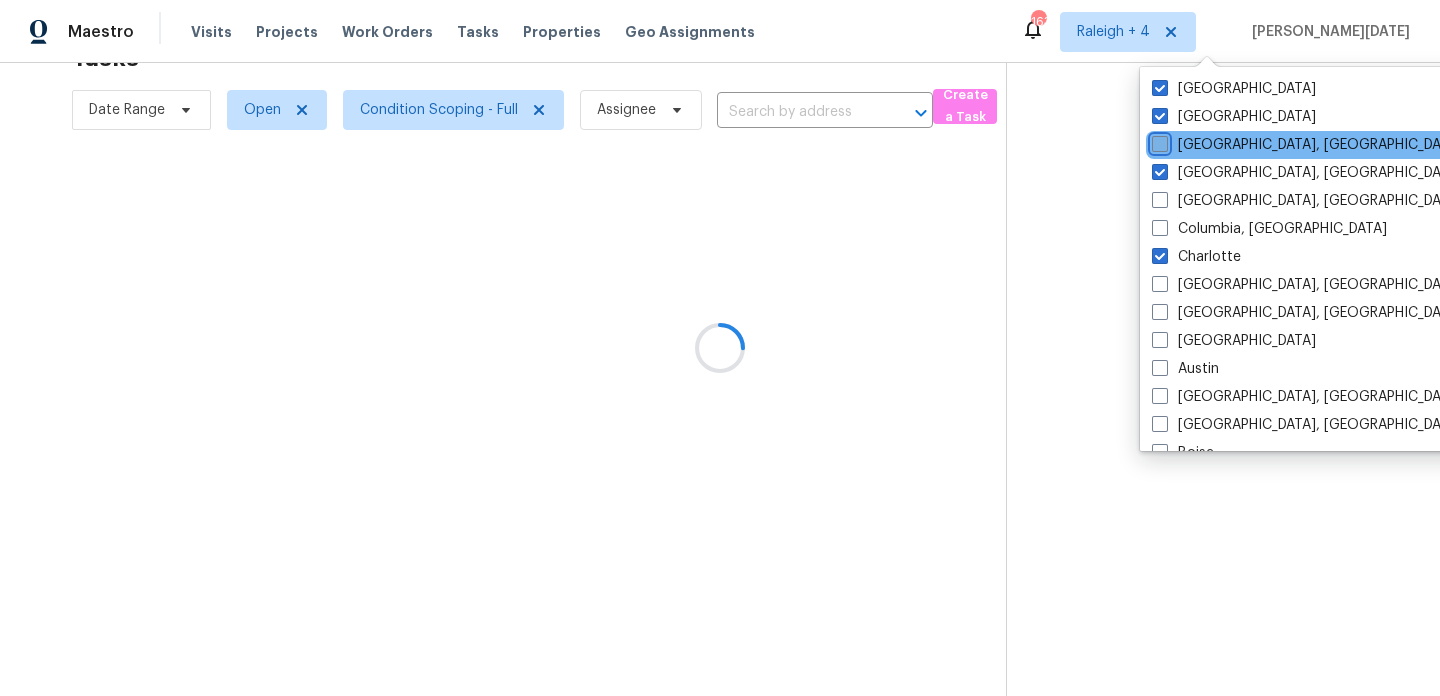 checkbox on "false" 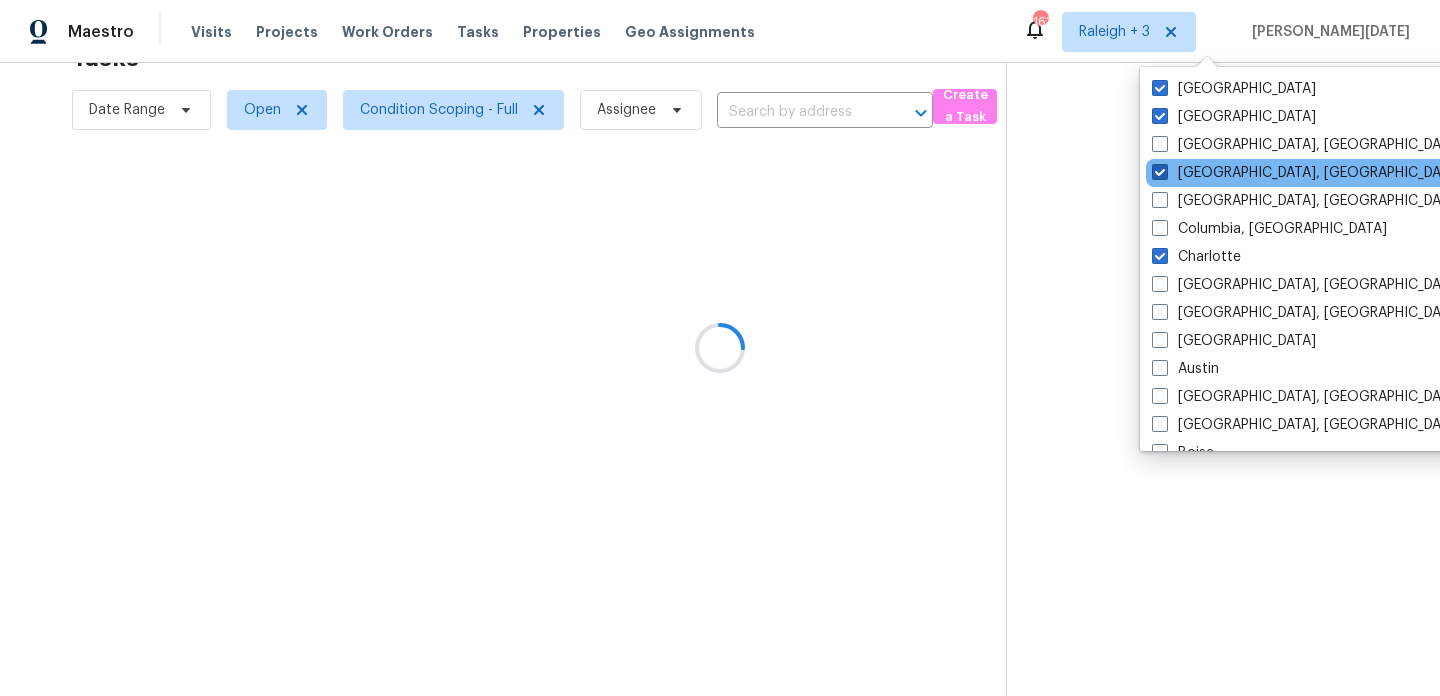 click on "Greenville, SC" at bounding box center [1307, 173] 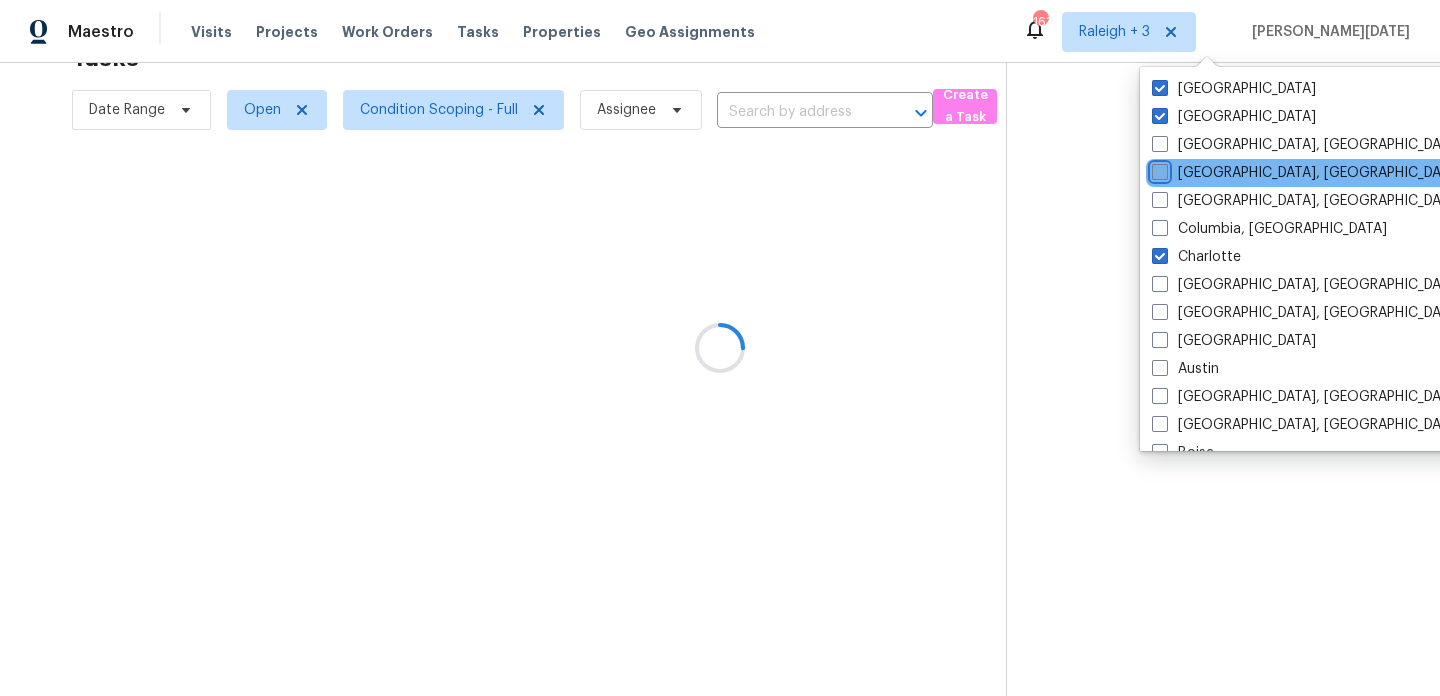 checkbox on "false" 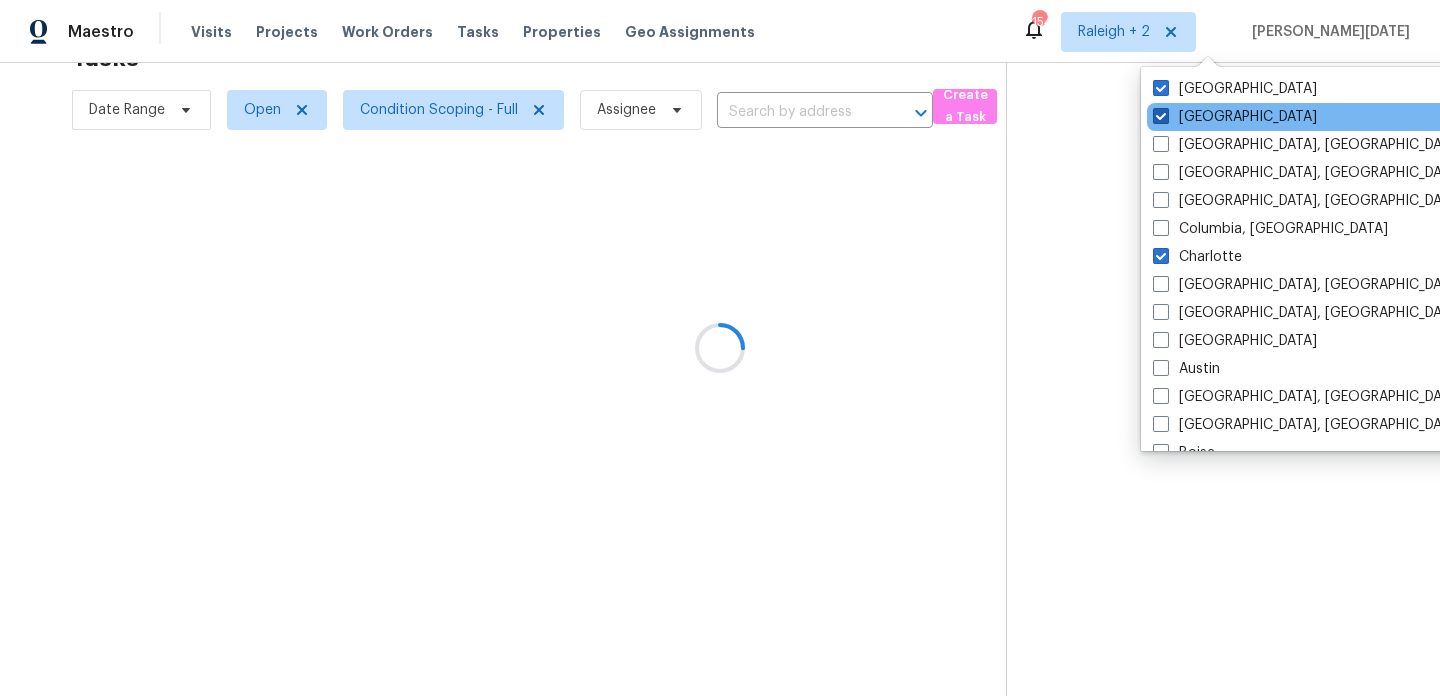 click on "Nashville" at bounding box center [1235, 117] 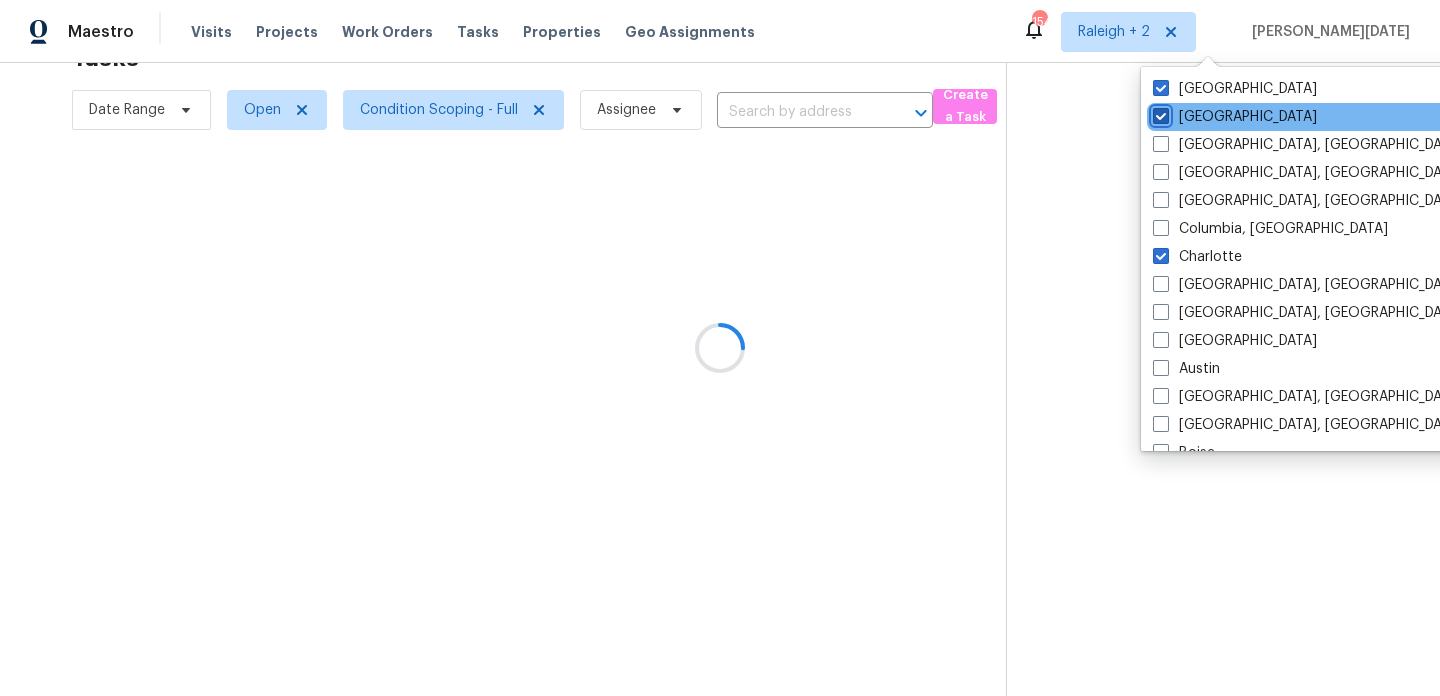click on "Nashville" at bounding box center (1159, 113) 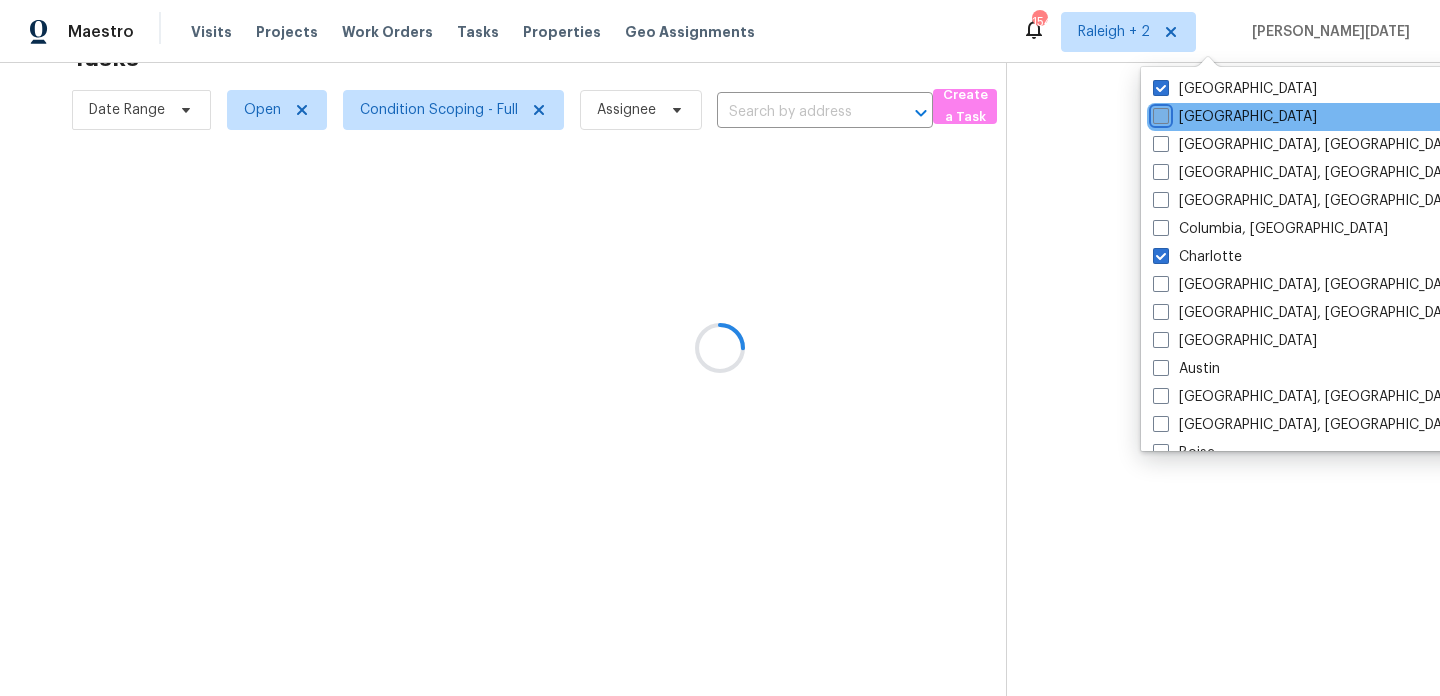 checkbox on "false" 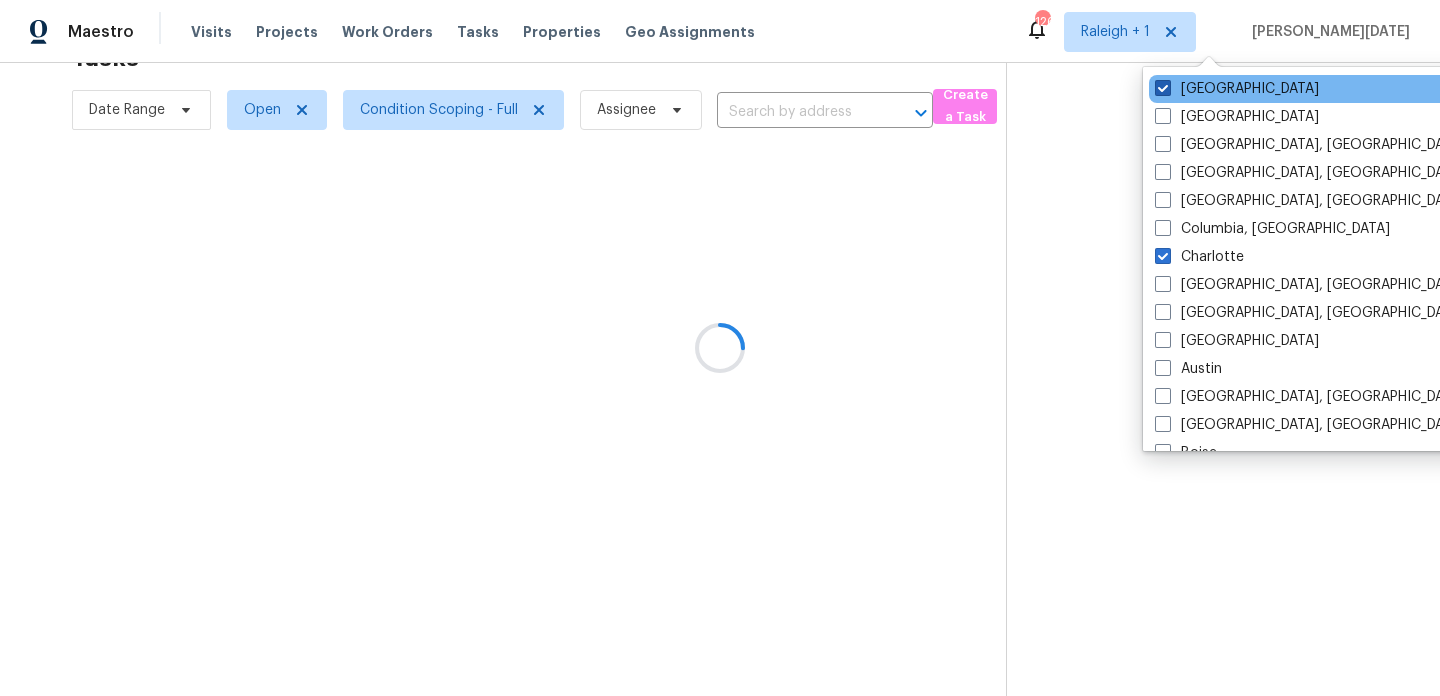 click on "Raleigh" at bounding box center [1237, 89] 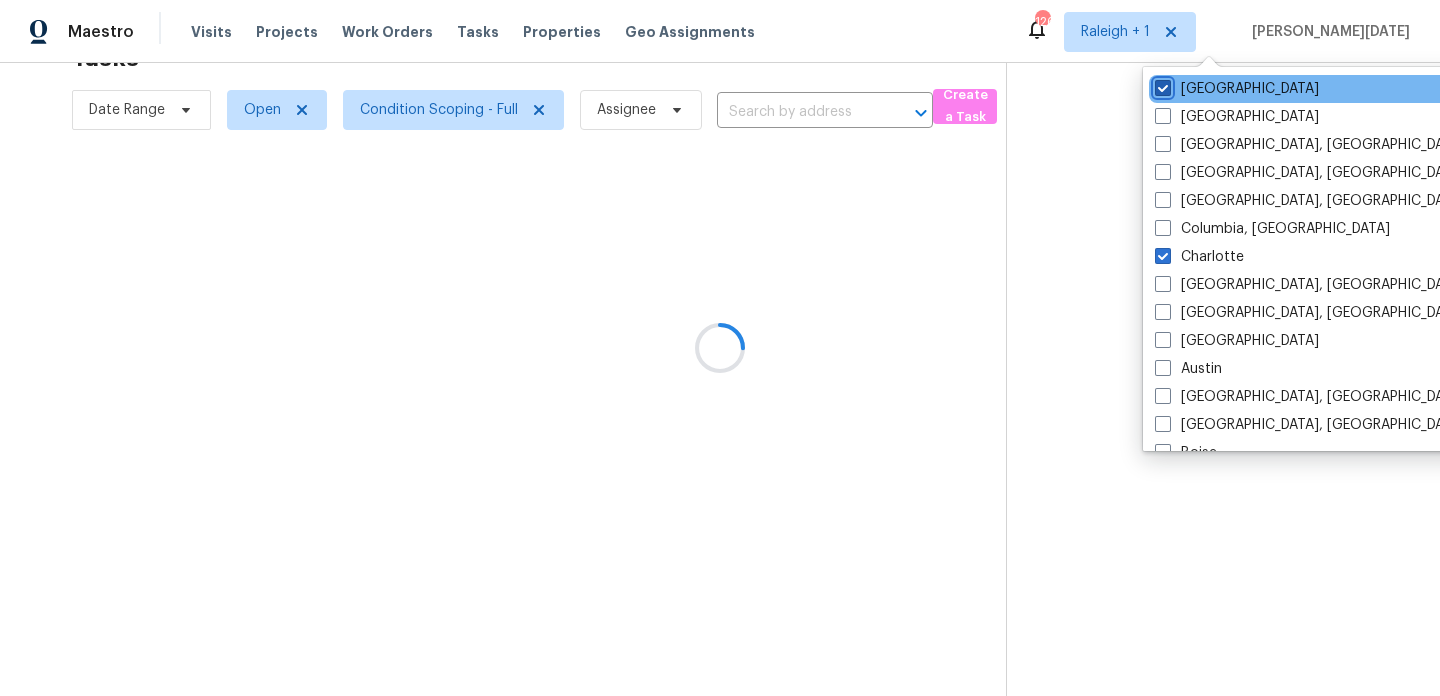 click on "Raleigh" at bounding box center (1161, 85) 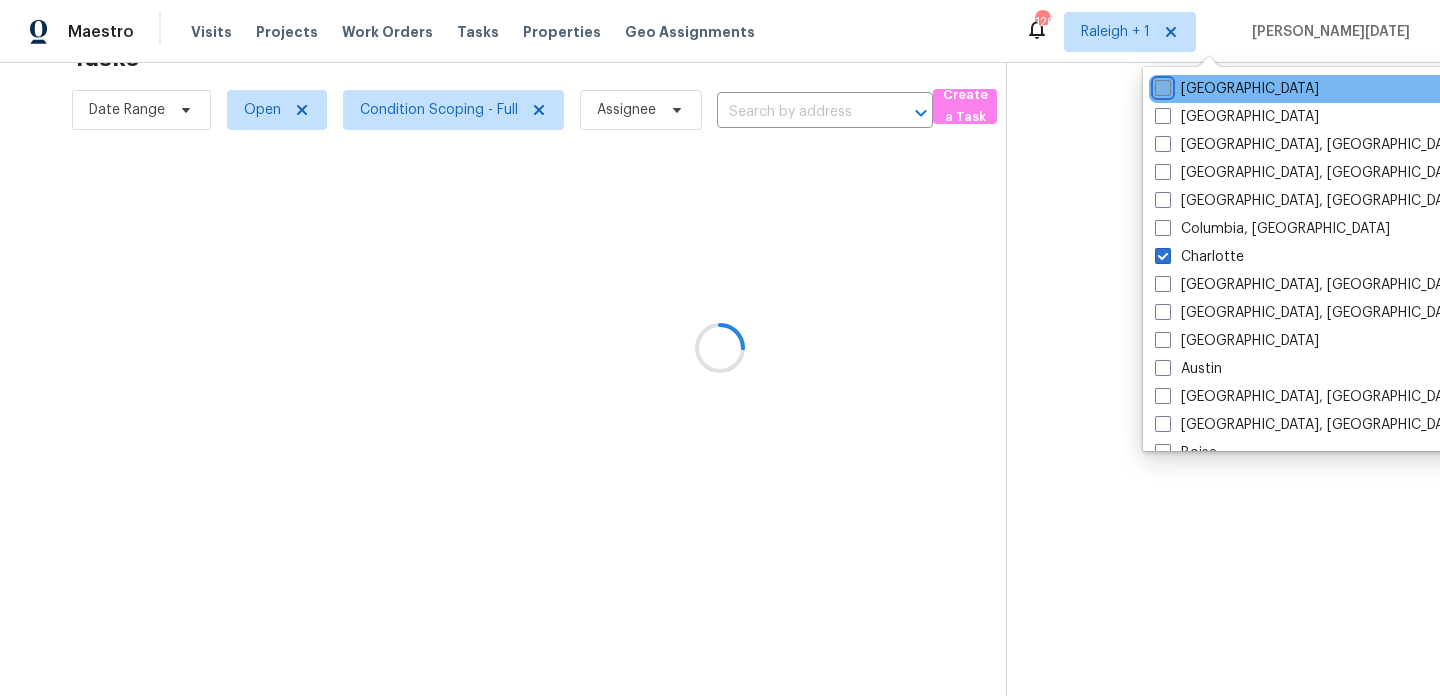 checkbox on "false" 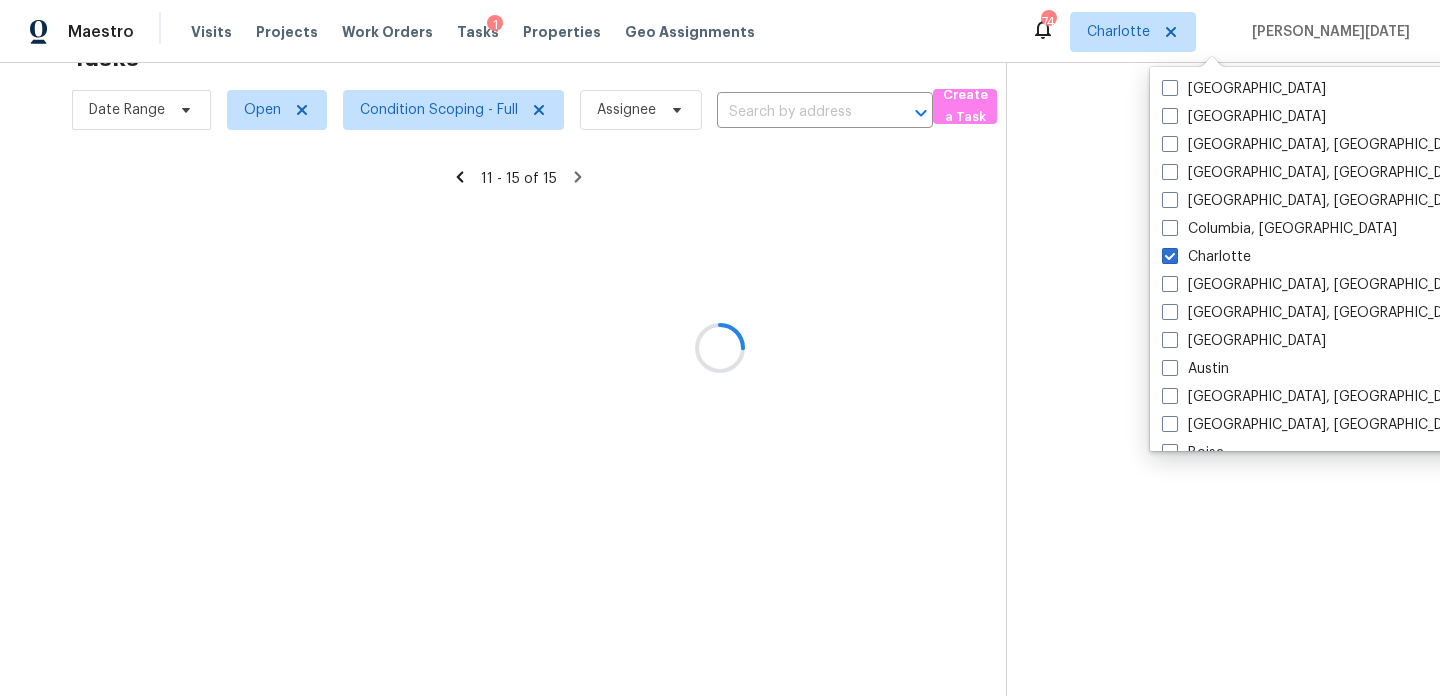 click at bounding box center (720, 348) 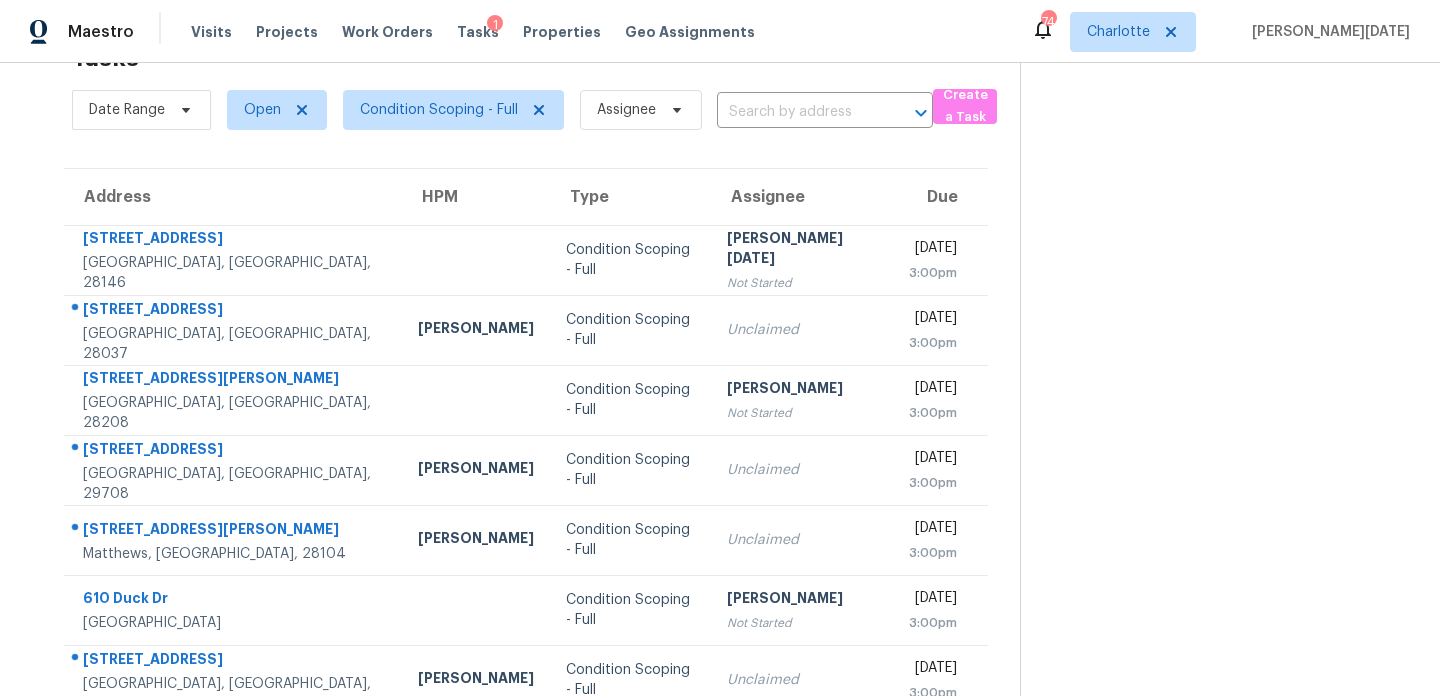 scroll, scrollTop: 344, scrollLeft: 0, axis: vertical 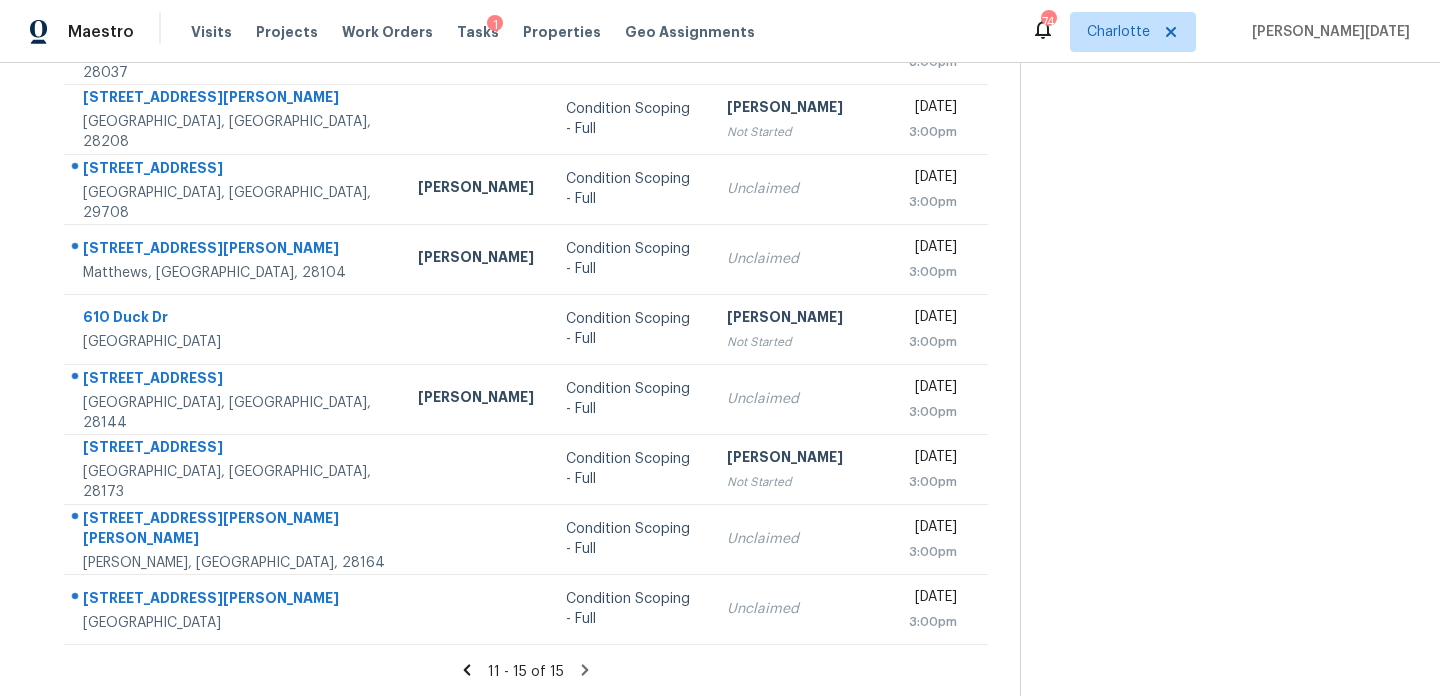 click on "Condition Scoping - Full" at bounding box center (631, 119) 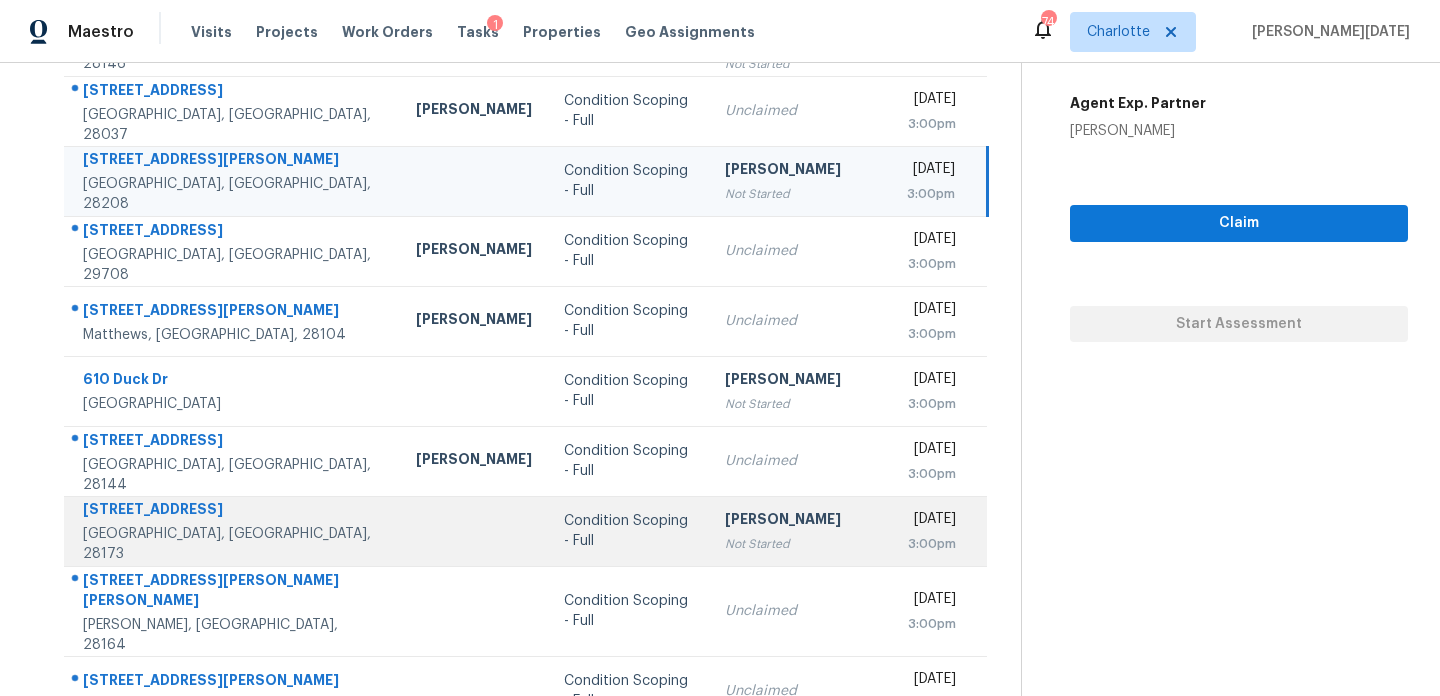 scroll, scrollTop: 278, scrollLeft: 0, axis: vertical 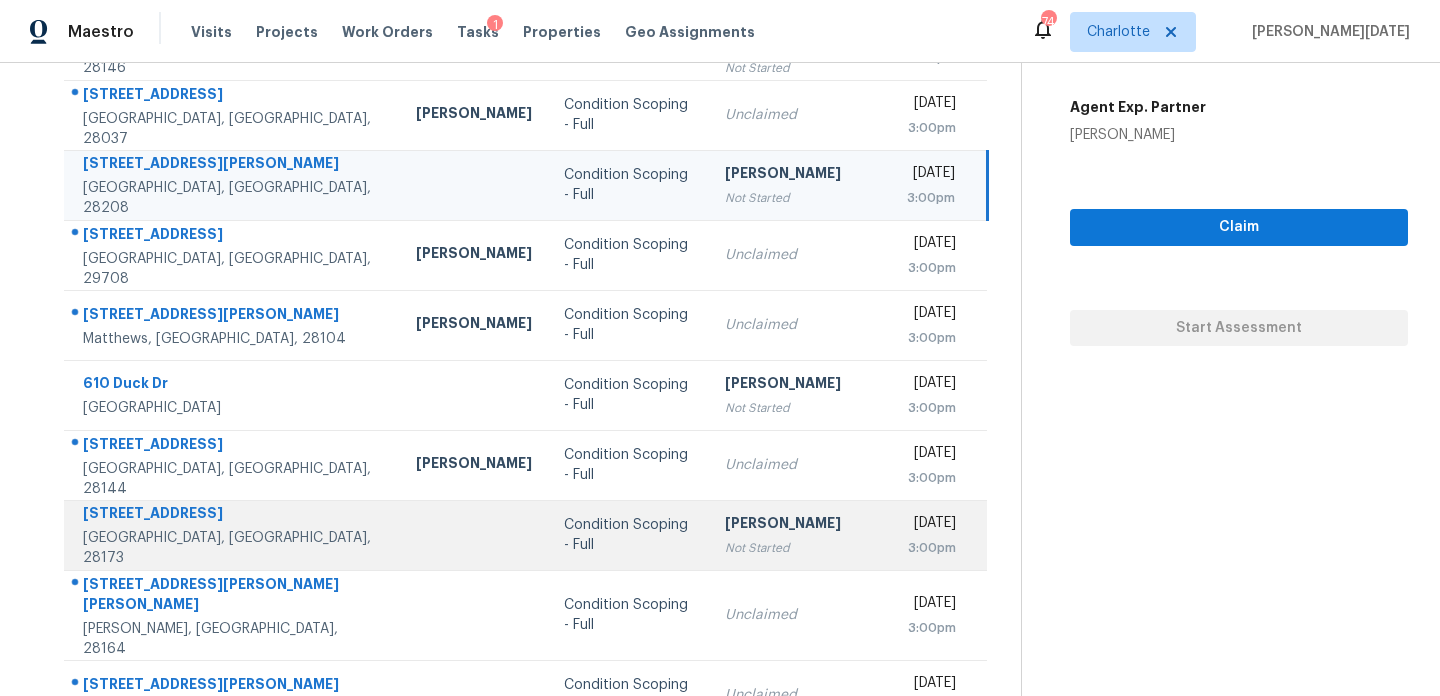 click on "Condition Scoping - Full" at bounding box center [628, 535] 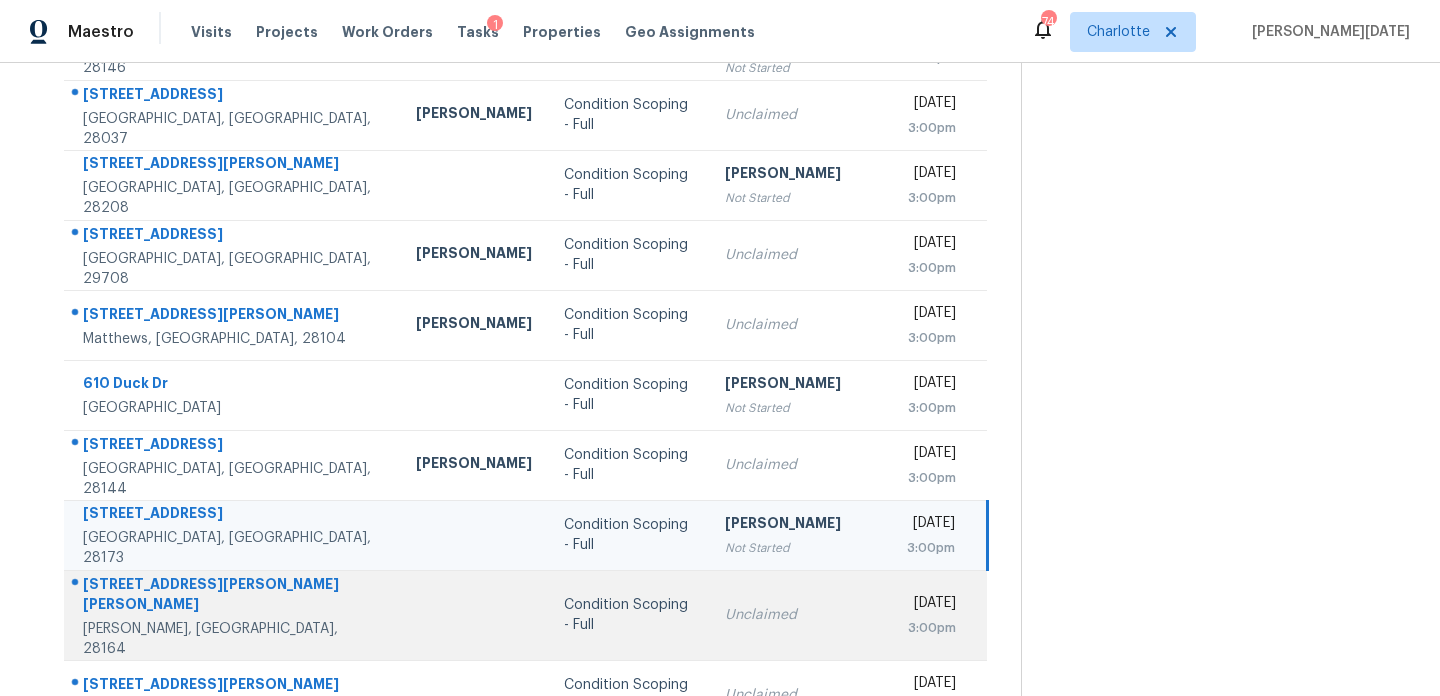 click on "Condition Scoping - Full" at bounding box center (628, 615) 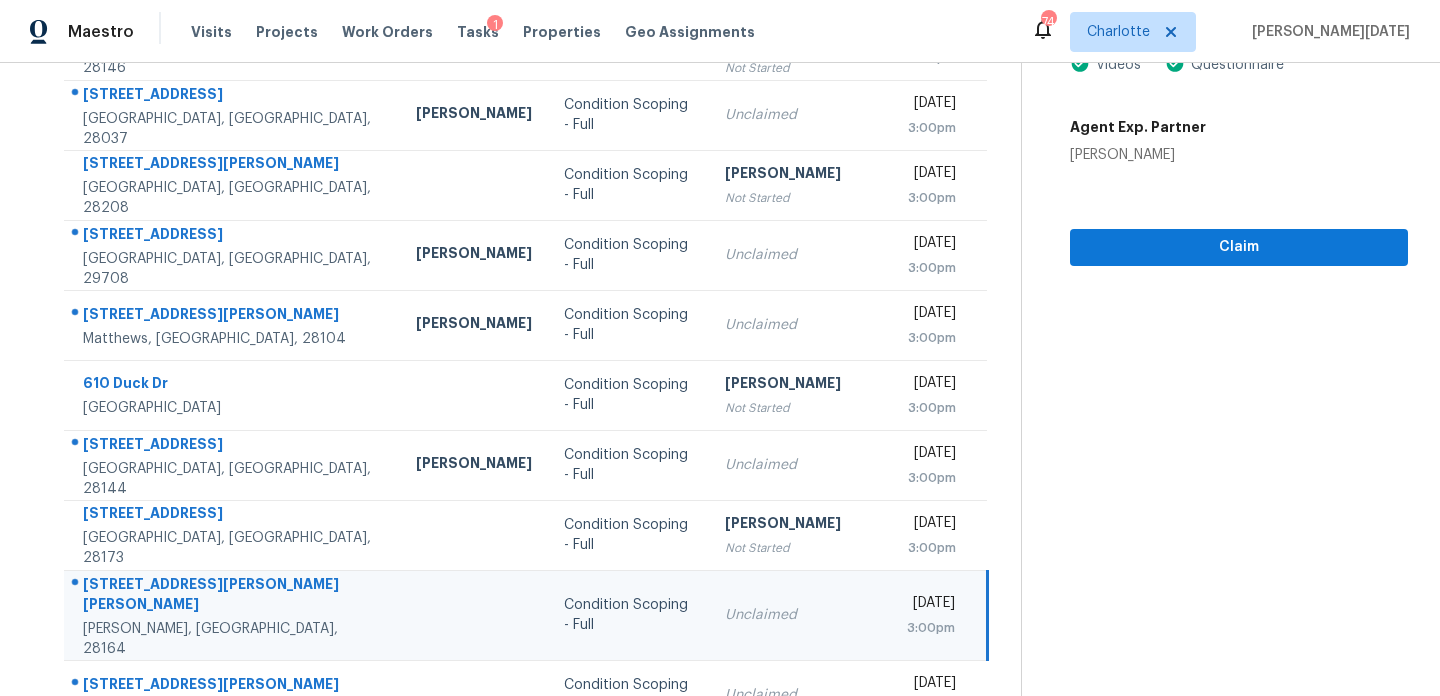 click on "Condition Scoping - Full" at bounding box center [628, 615] 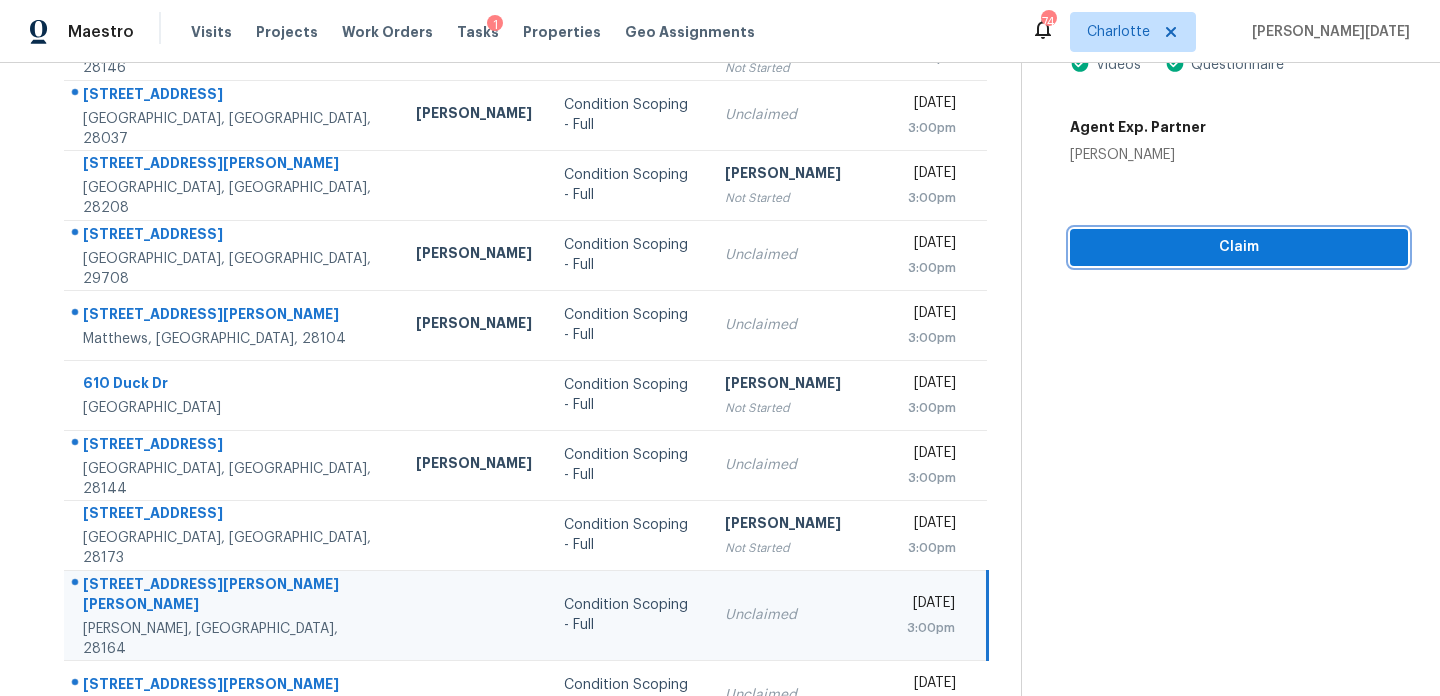 click on "Claim" at bounding box center (1239, 247) 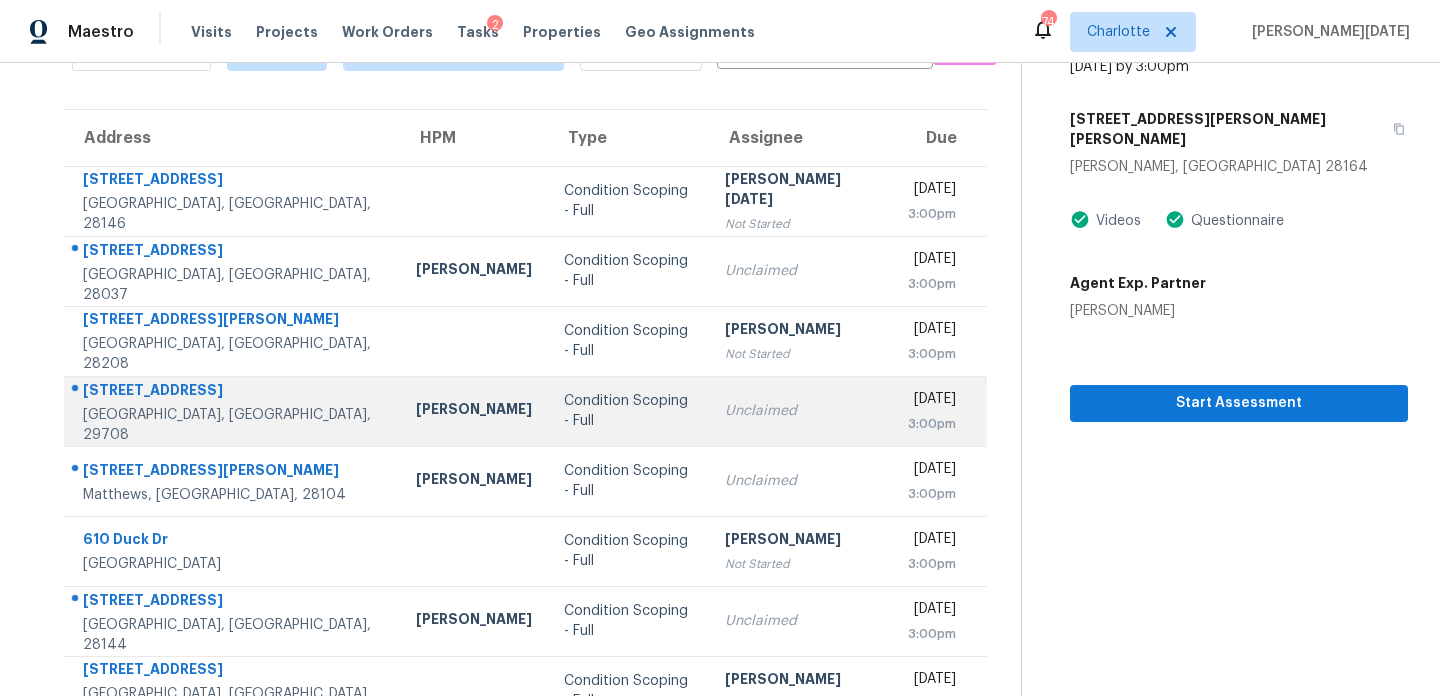 scroll, scrollTop: 121, scrollLeft: 0, axis: vertical 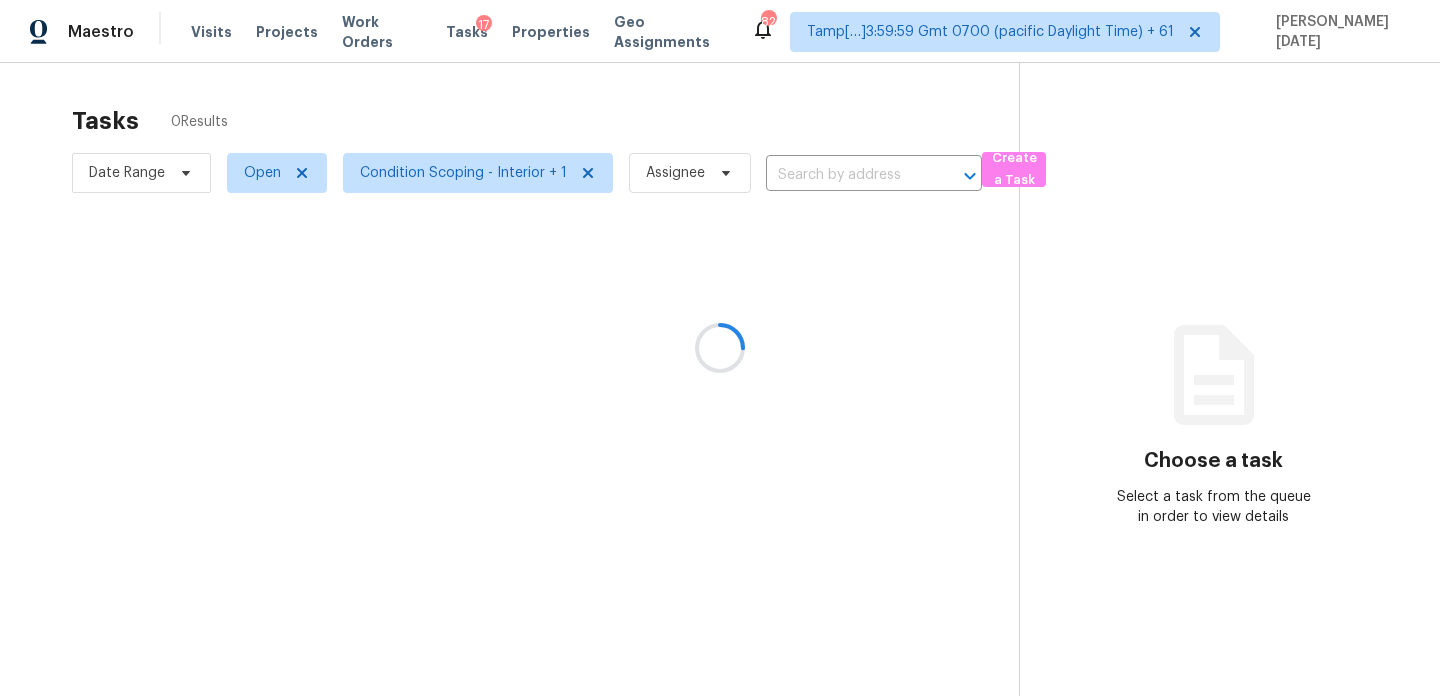 click at bounding box center [720, 348] 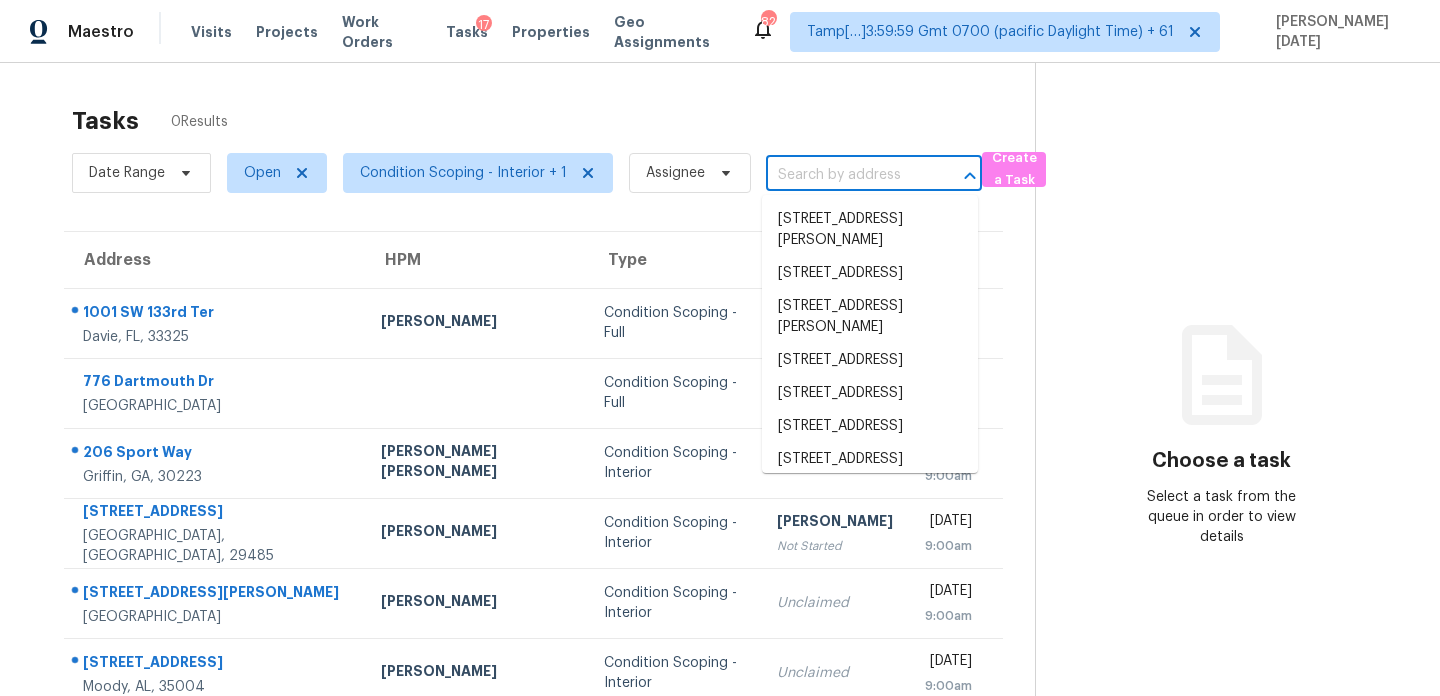 click at bounding box center (846, 175) 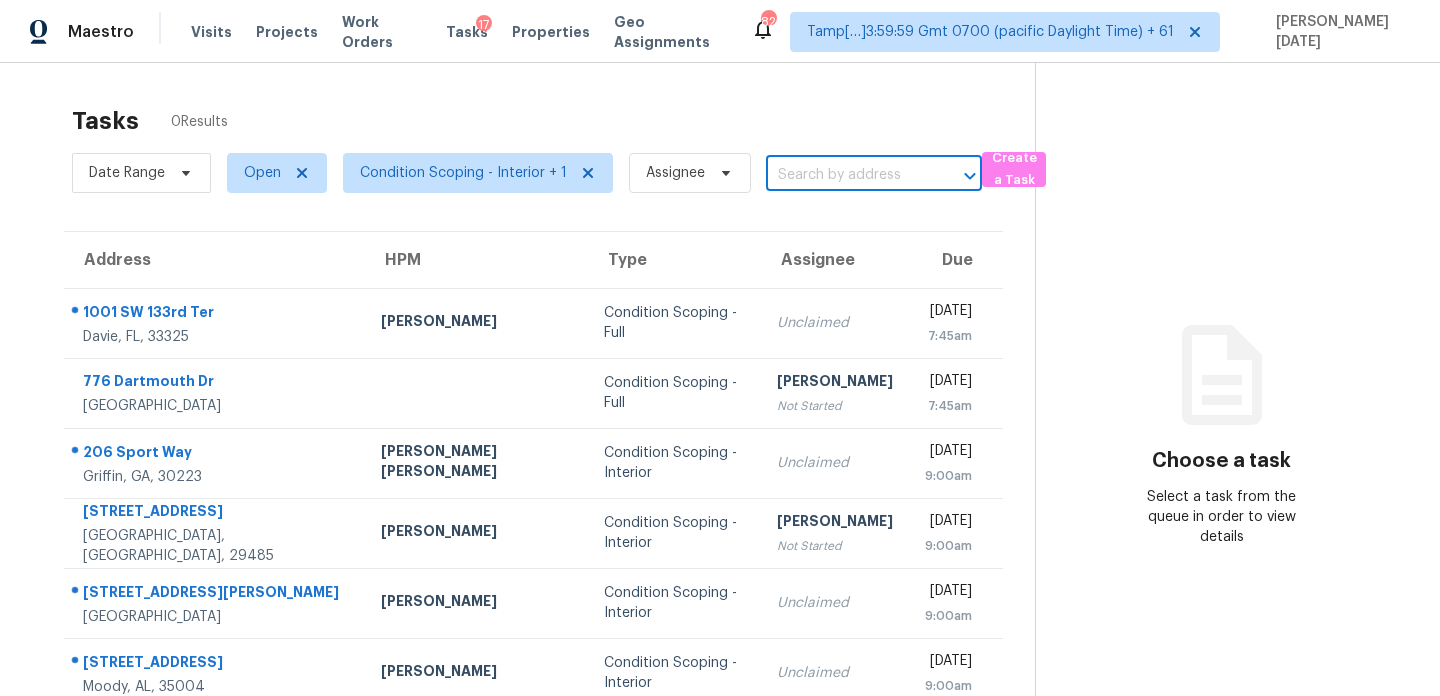 paste on "[STREET_ADDRESS][PERSON_NAME]" 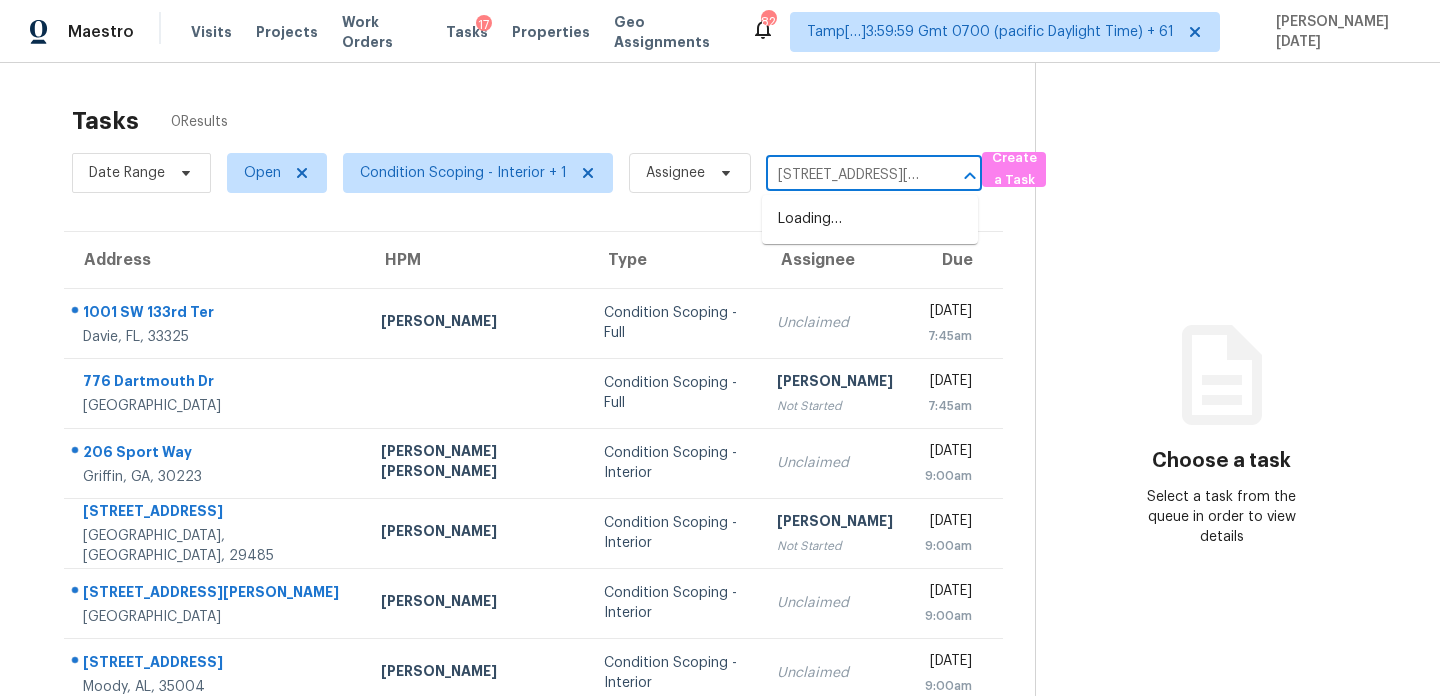 scroll, scrollTop: 0, scrollLeft: 90, axis: horizontal 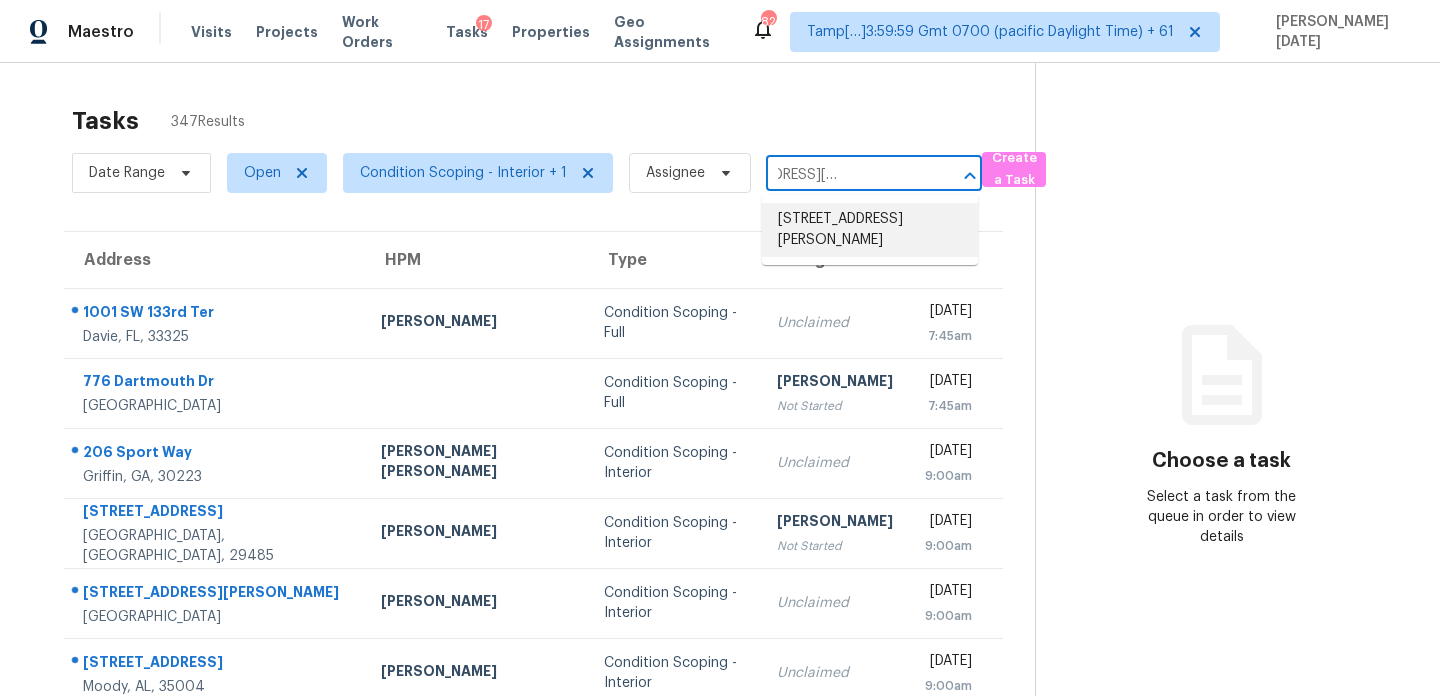 click on "[STREET_ADDRESS][PERSON_NAME]" at bounding box center [870, 230] 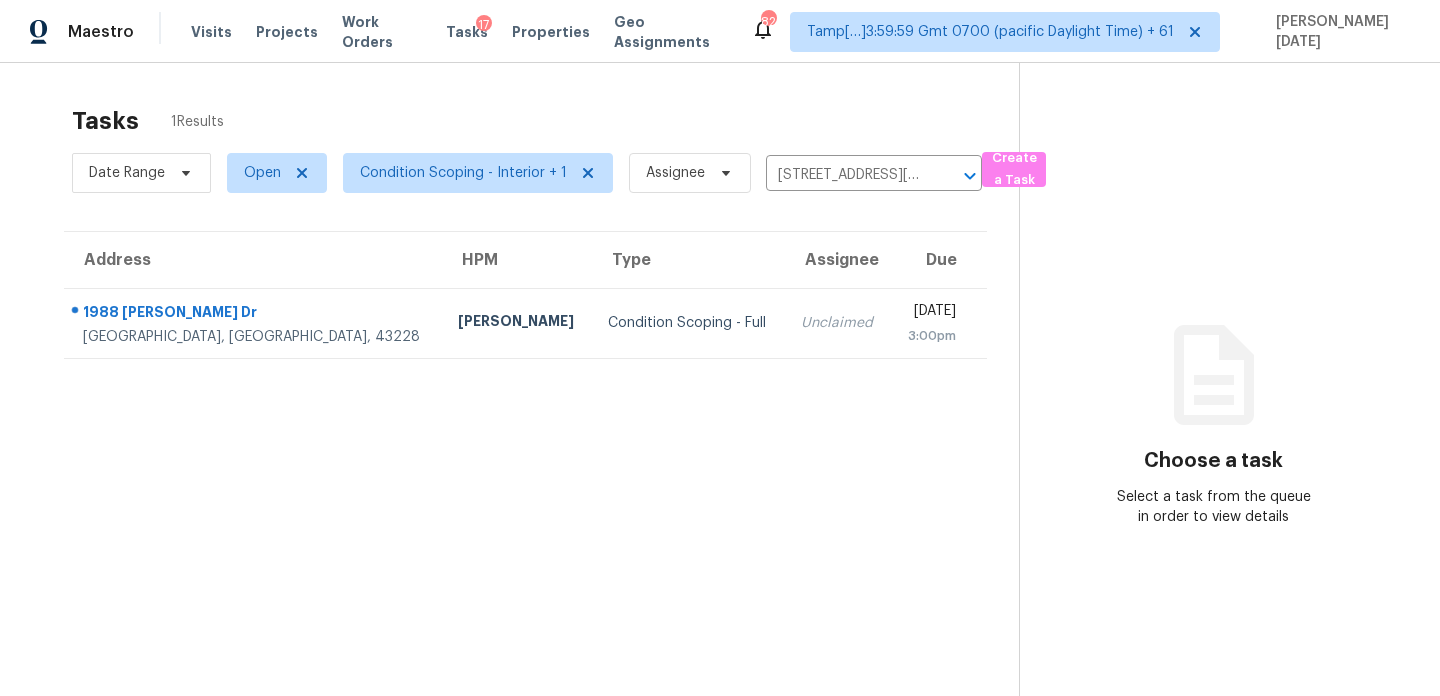 click on "Assignee" at bounding box center (838, 260) 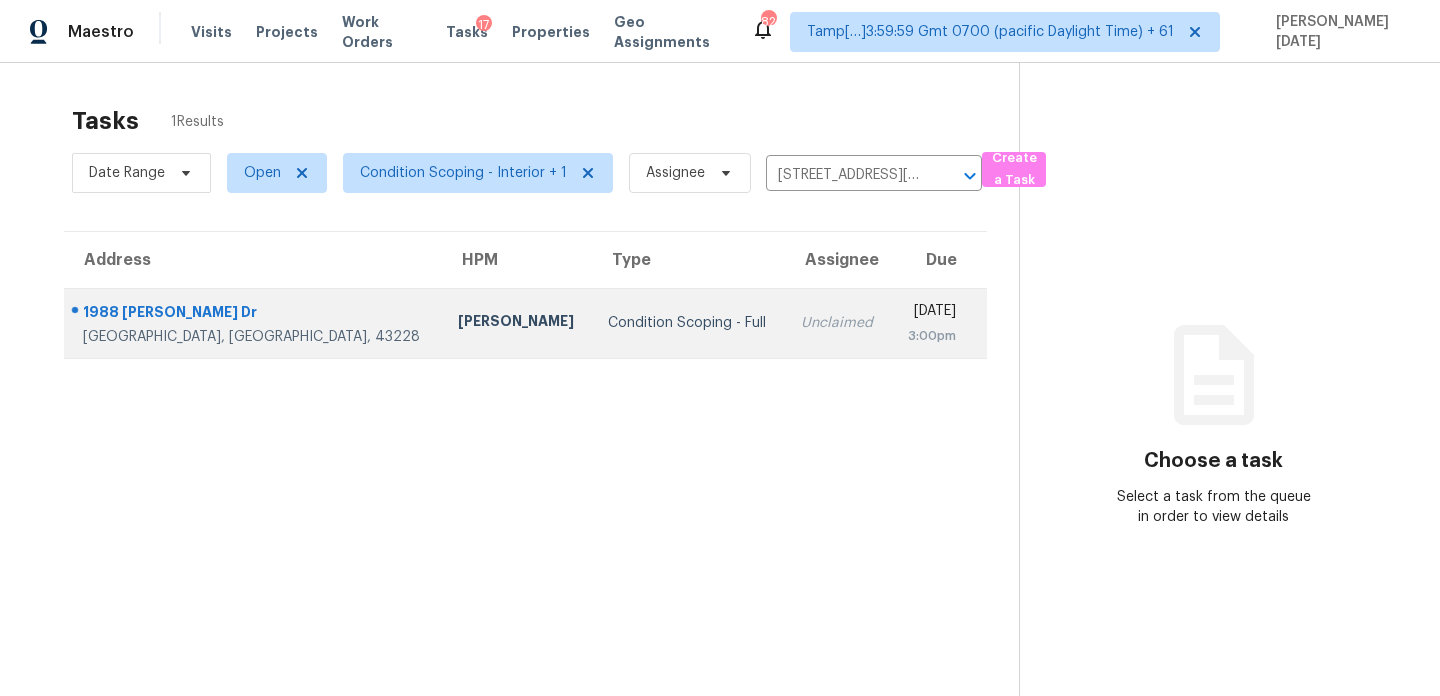 click on "Unclaimed" at bounding box center [838, 323] 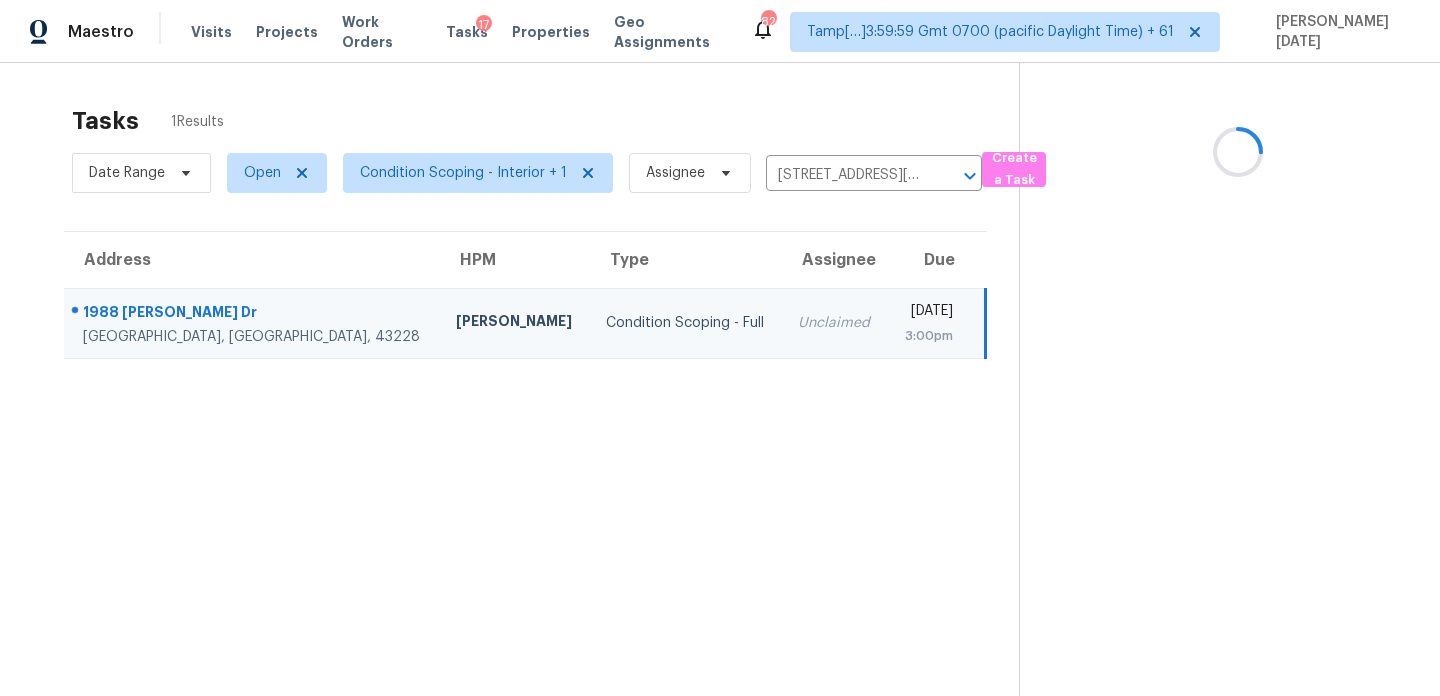 scroll, scrollTop: 63, scrollLeft: 0, axis: vertical 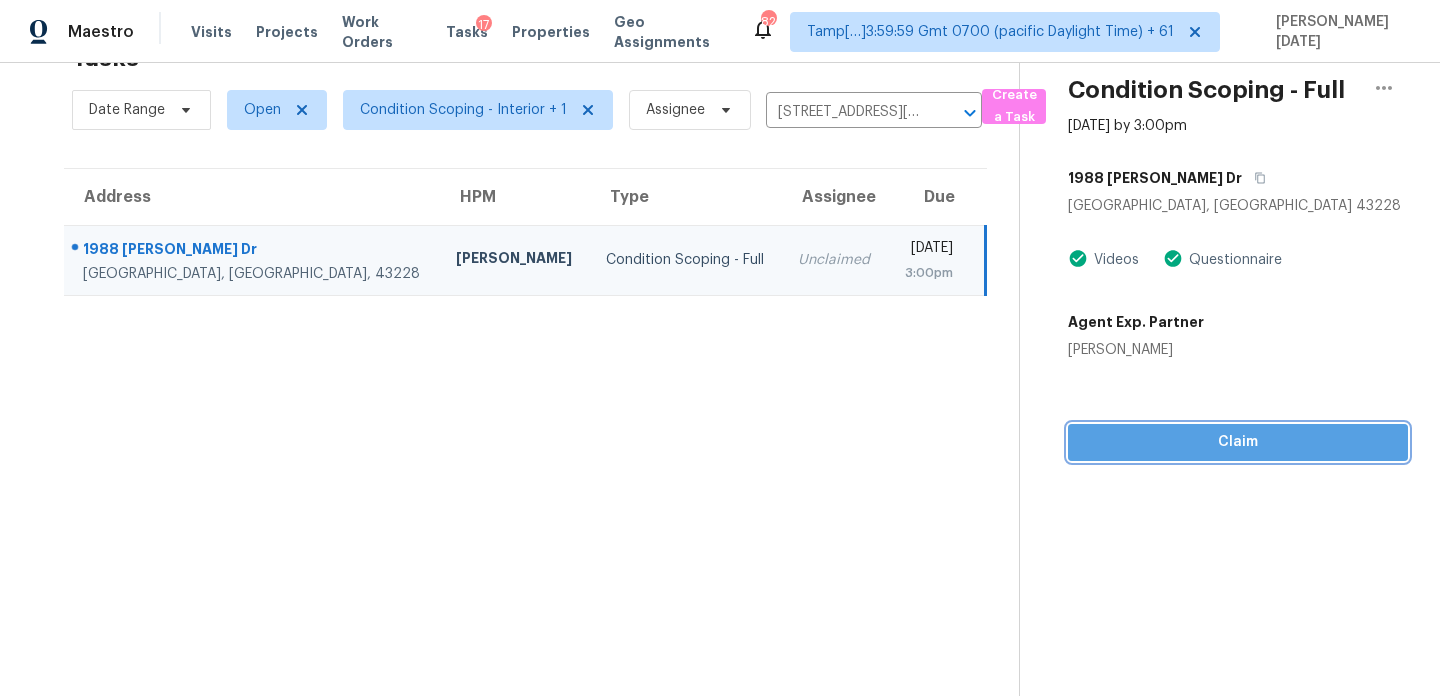click on "Claim" at bounding box center (1238, 442) 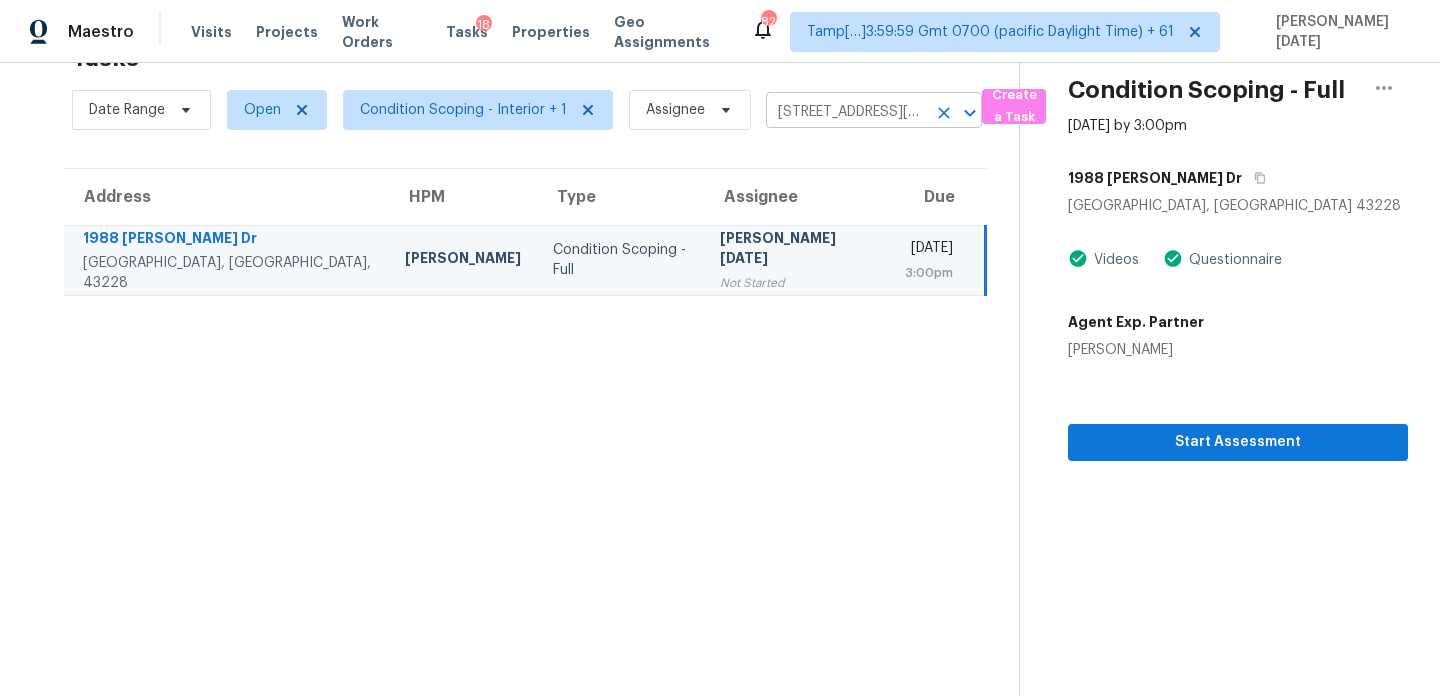 click on "[STREET_ADDRESS][PERSON_NAME]" at bounding box center (846, 112) 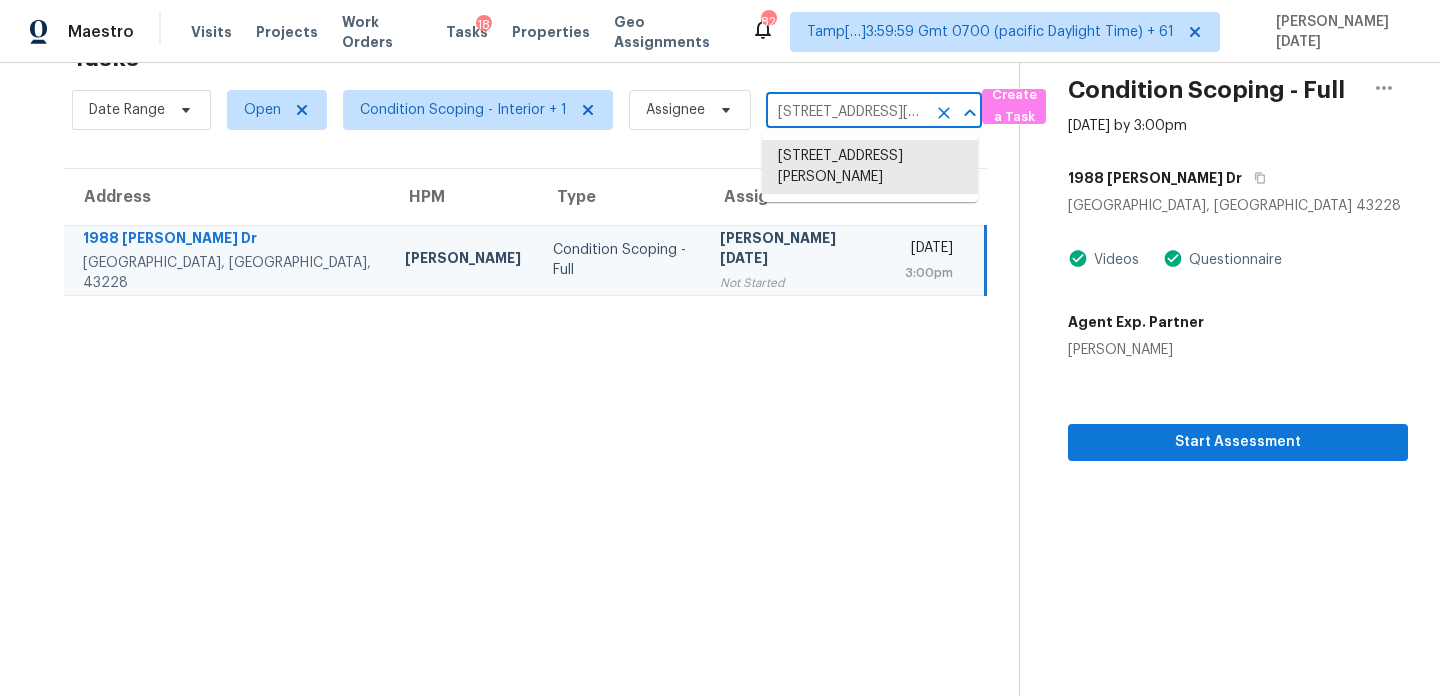 paste on "211 General Stonewall" 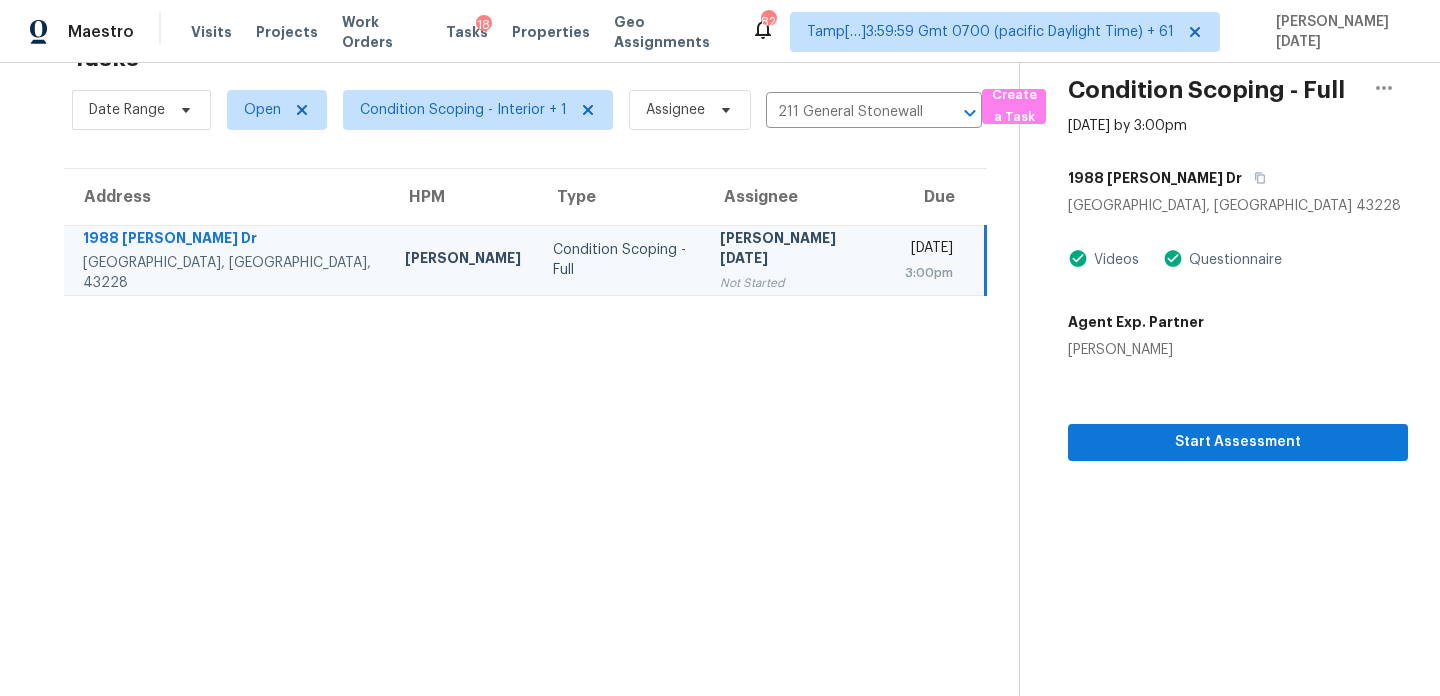 type on "[STREET_ADDRESS][PERSON_NAME]" 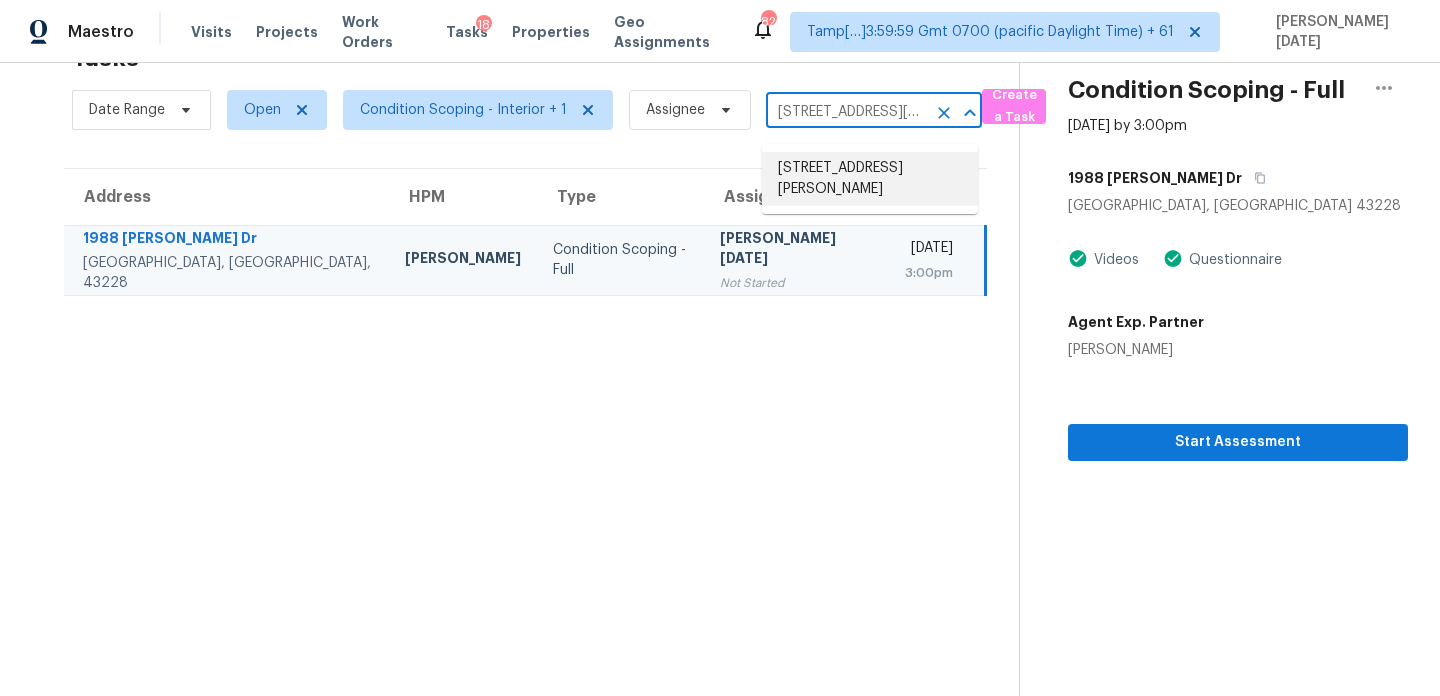 scroll, scrollTop: 0, scrollLeft: 0, axis: both 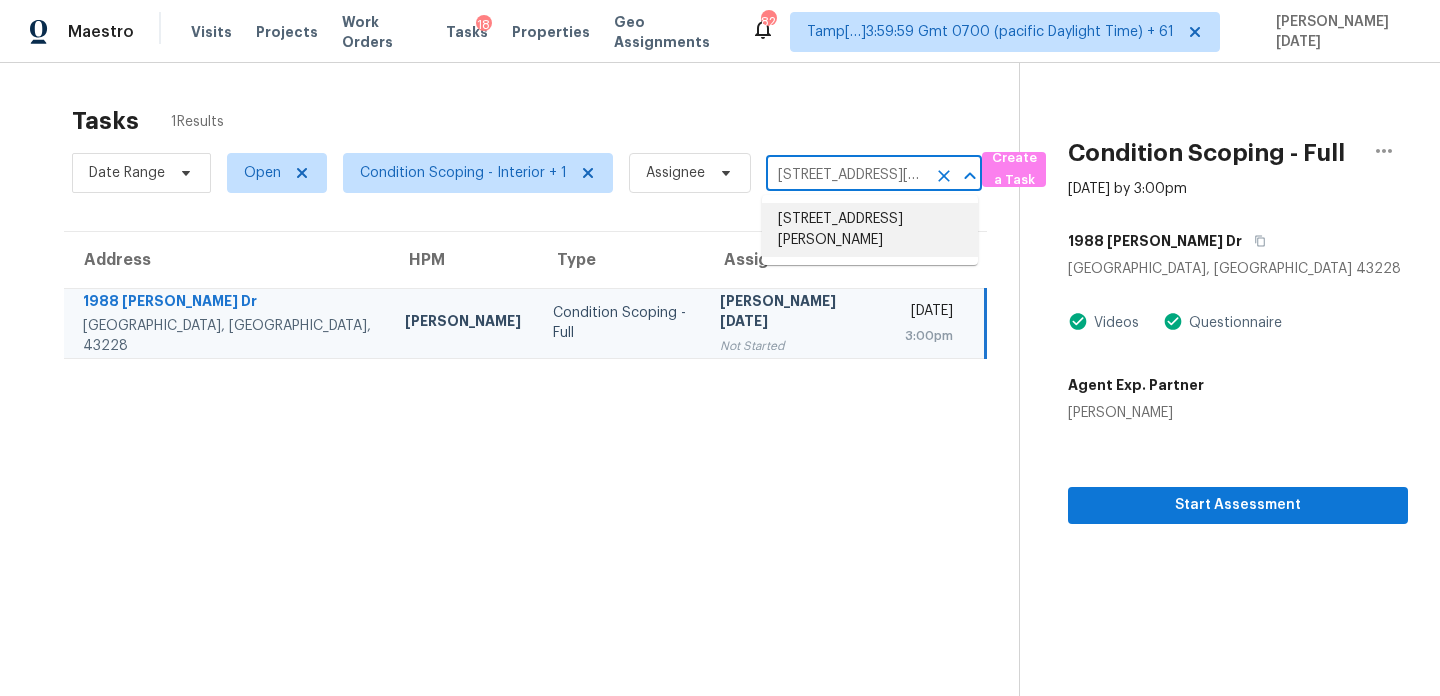 click 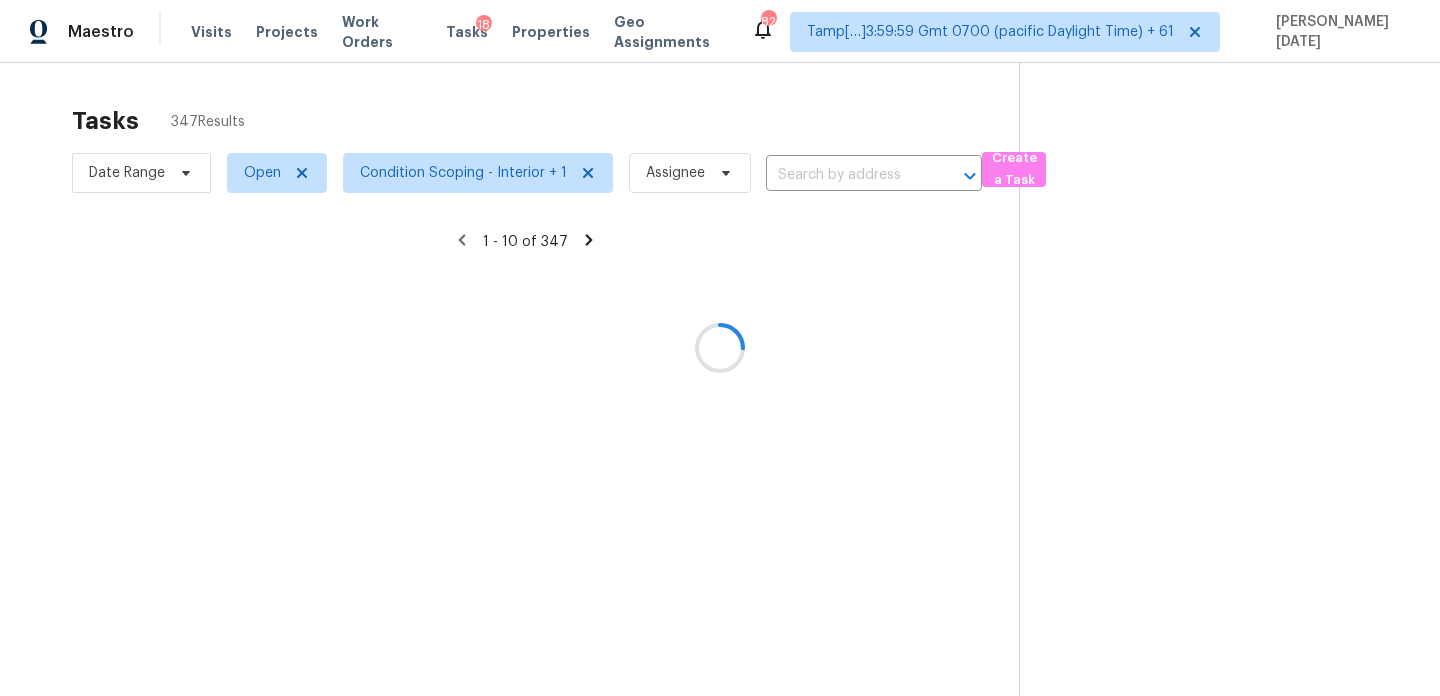 click at bounding box center (720, 348) 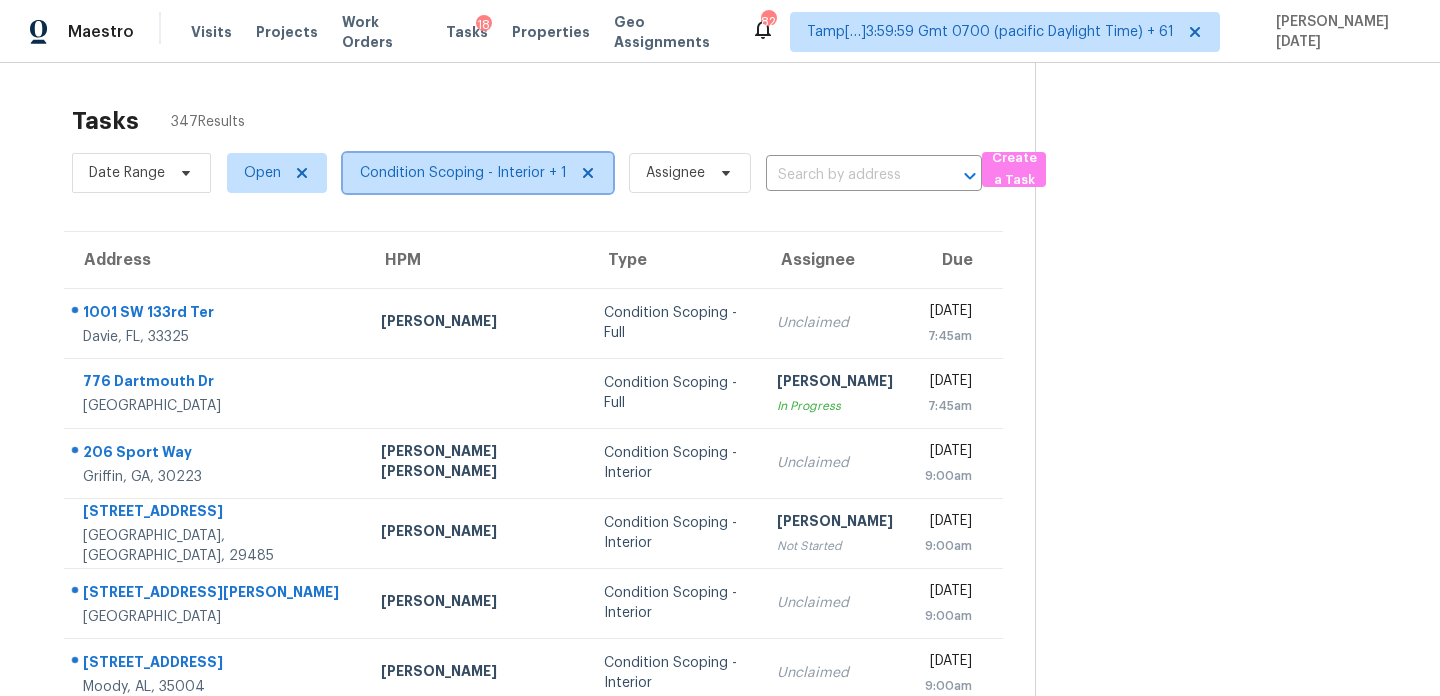 click on "Condition Scoping - Interior + 1" at bounding box center (463, 173) 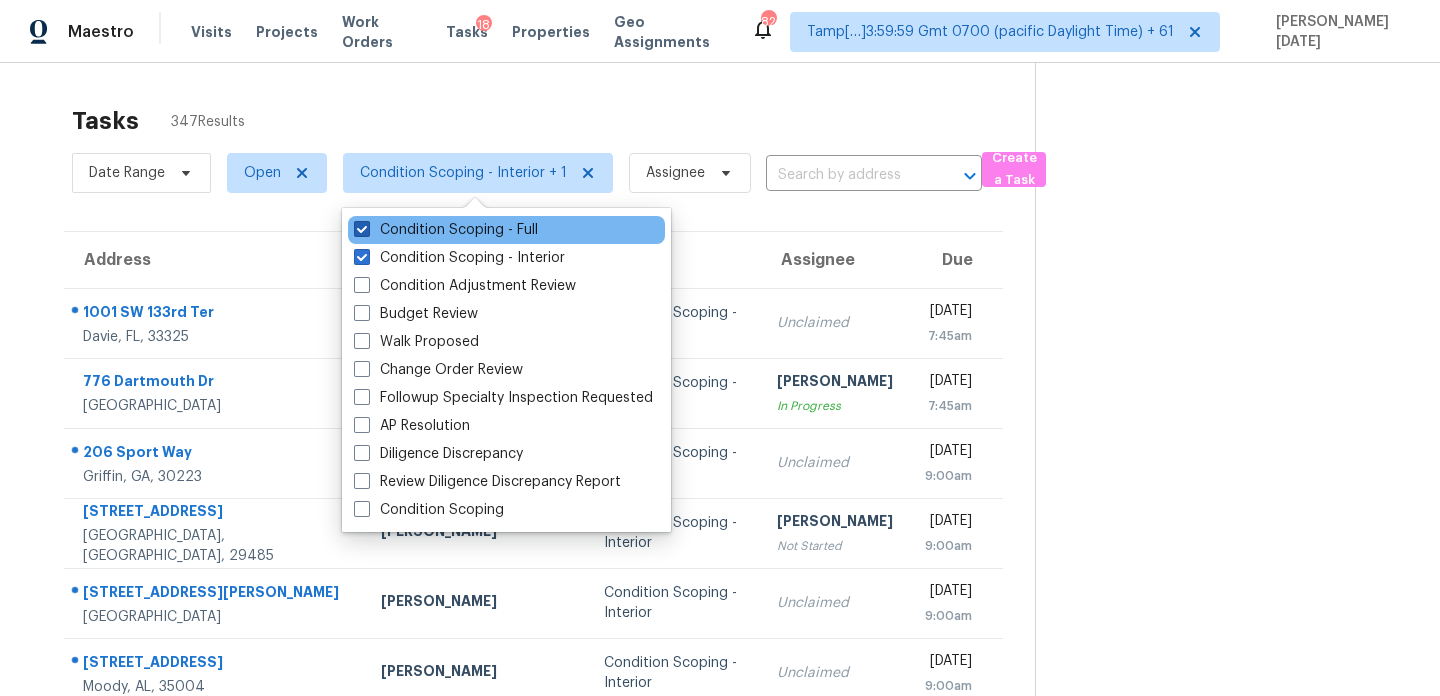 click on "Condition Scoping - Full" at bounding box center (446, 230) 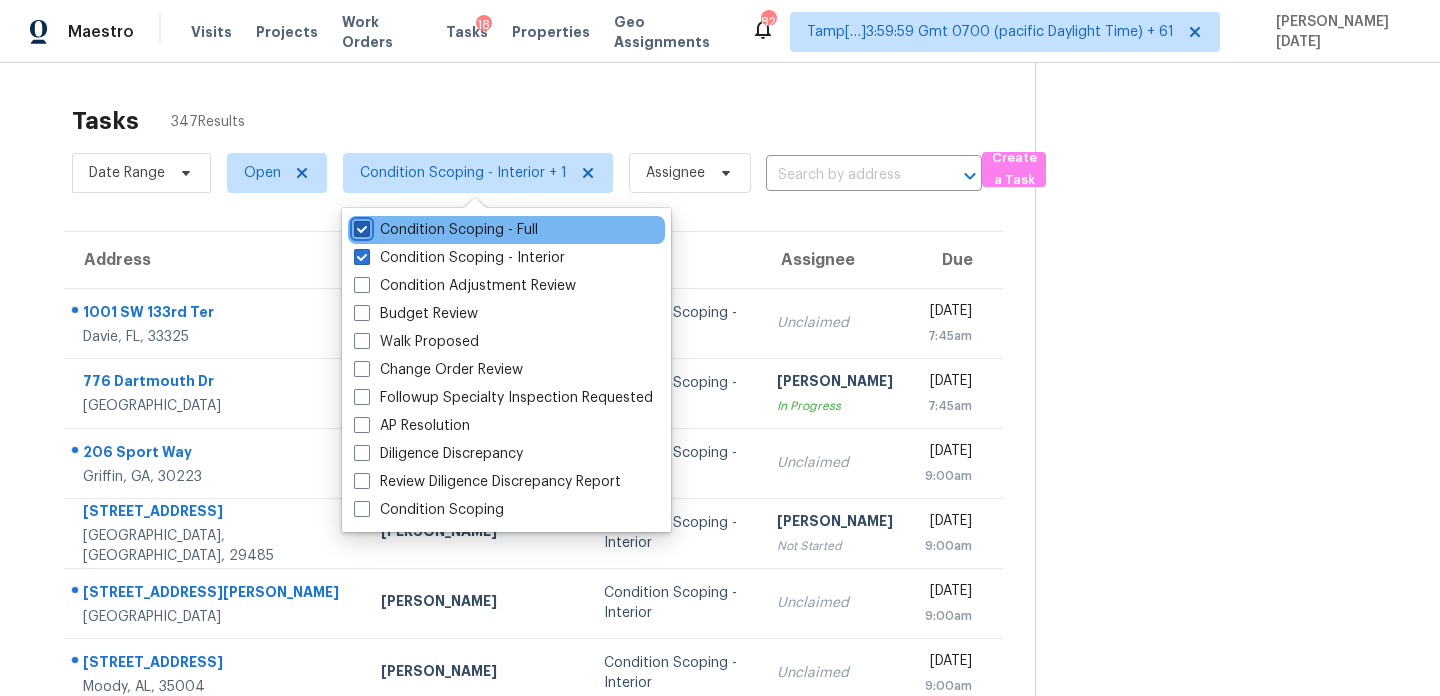 click on "Condition Scoping - Full" at bounding box center [360, 226] 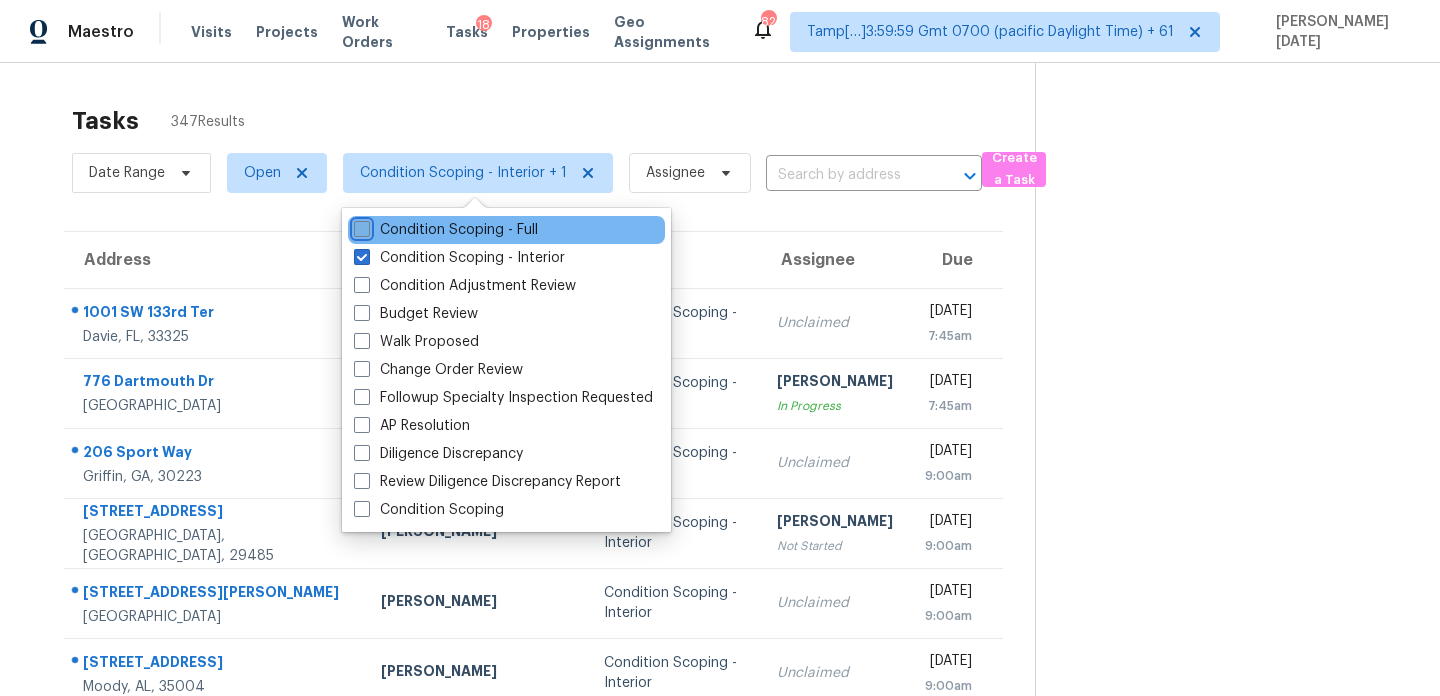 checkbox on "false" 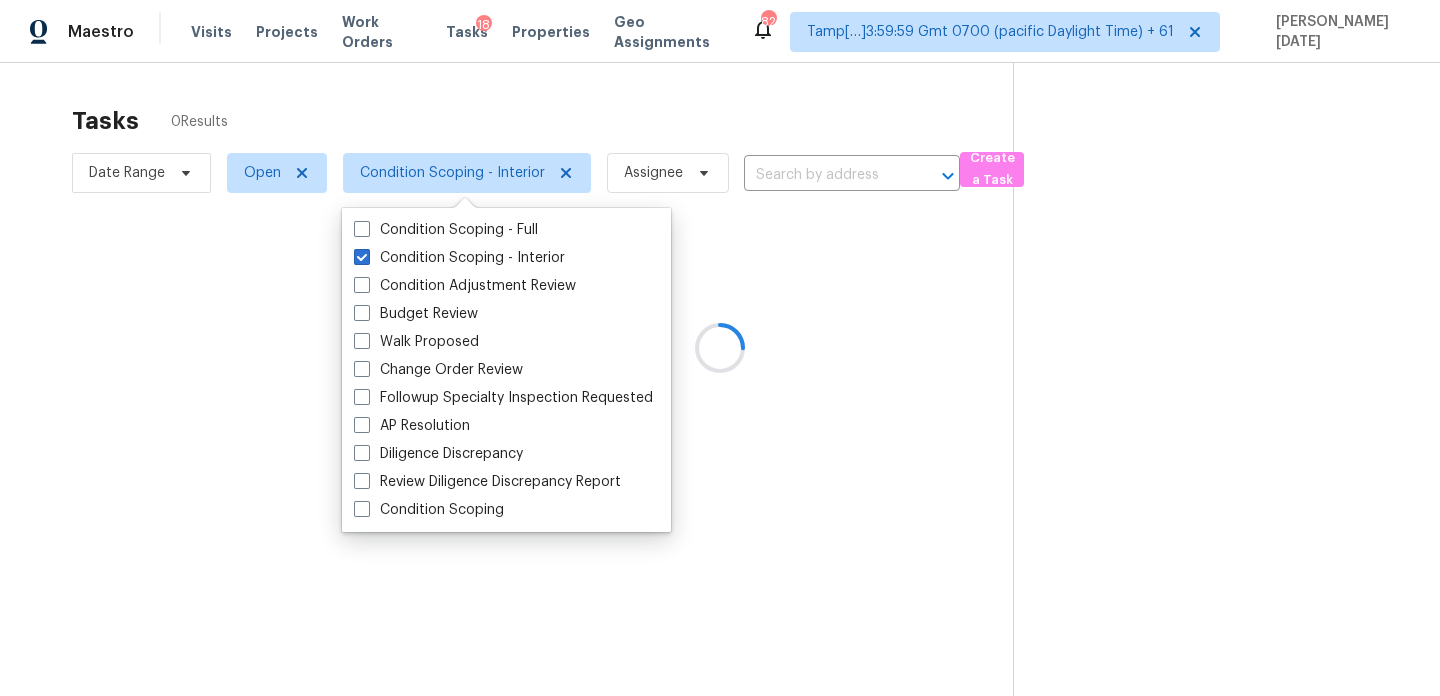 click at bounding box center (720, 348) 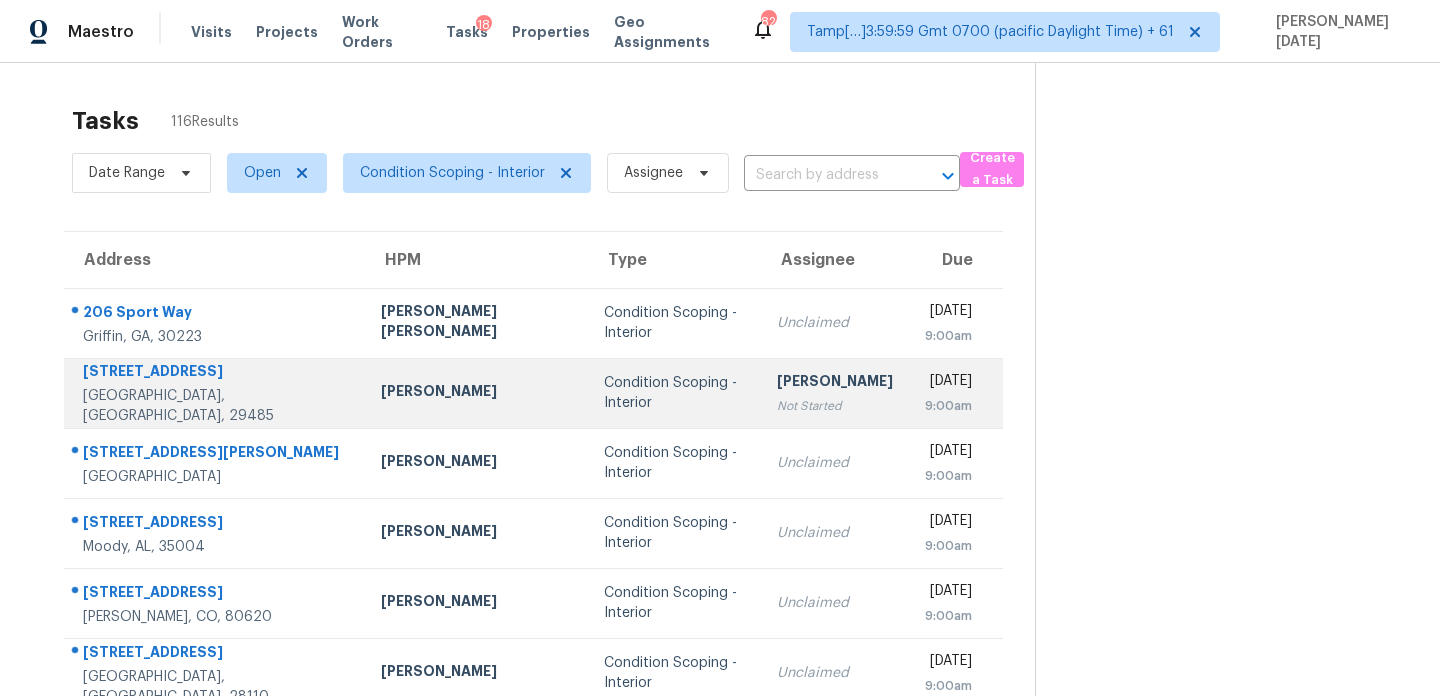 scroll, scrollTop: 345, scrollLeft: 0, axis: vertical 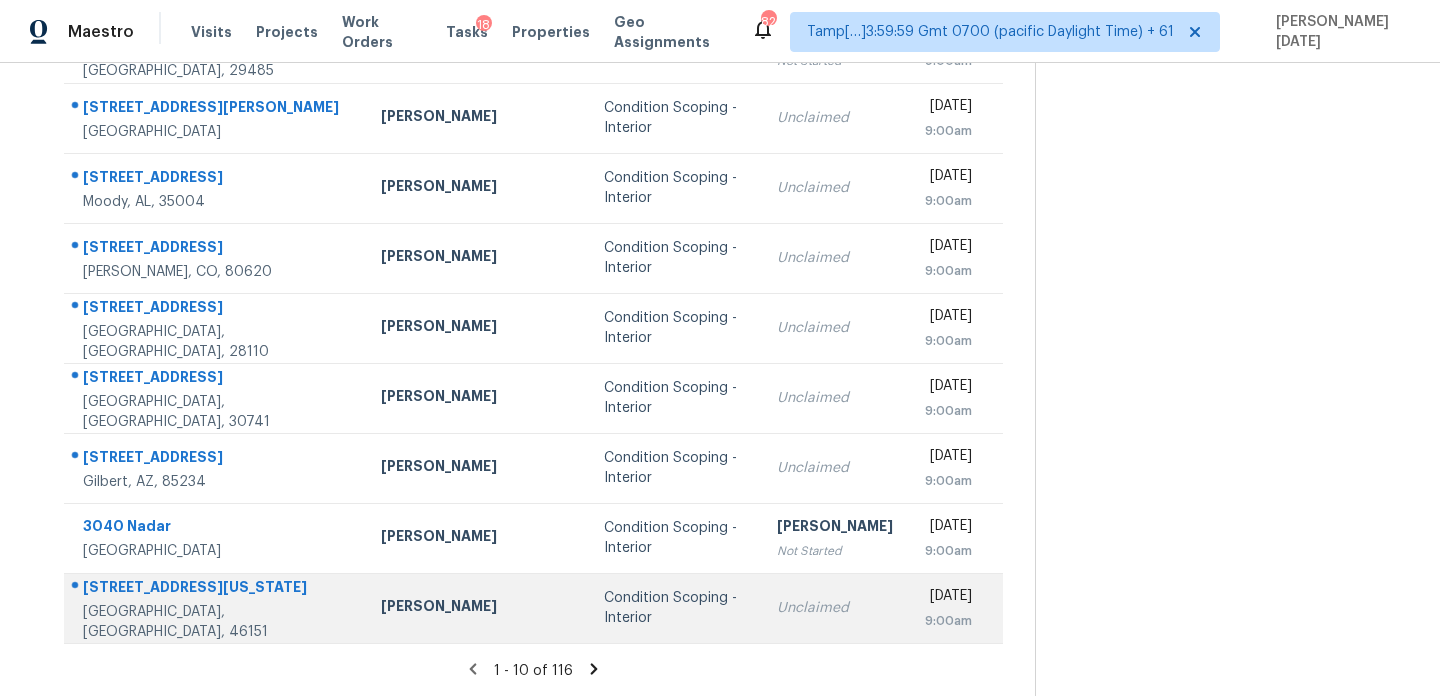 click on "Condition Scoping - Interior" at bounding box center [674, 608] 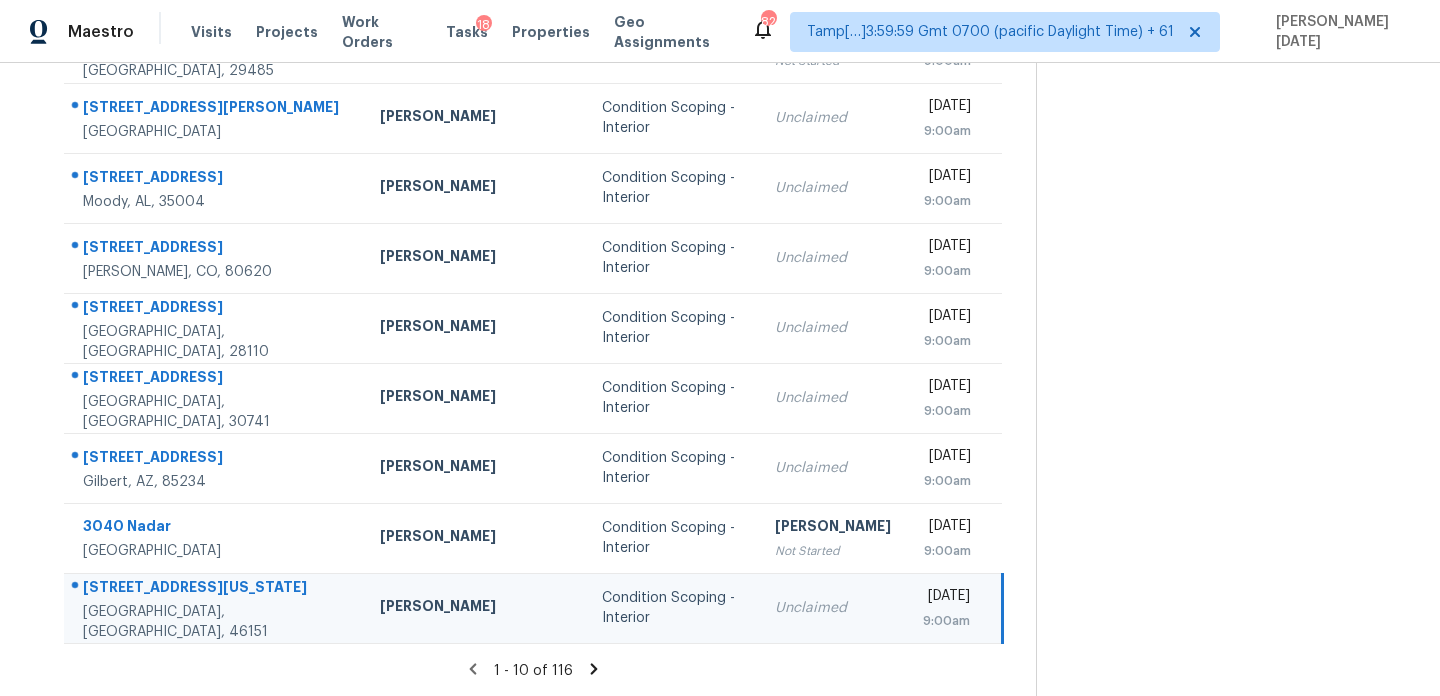 click on "Unclaimed" at bounding box center [833, 608] 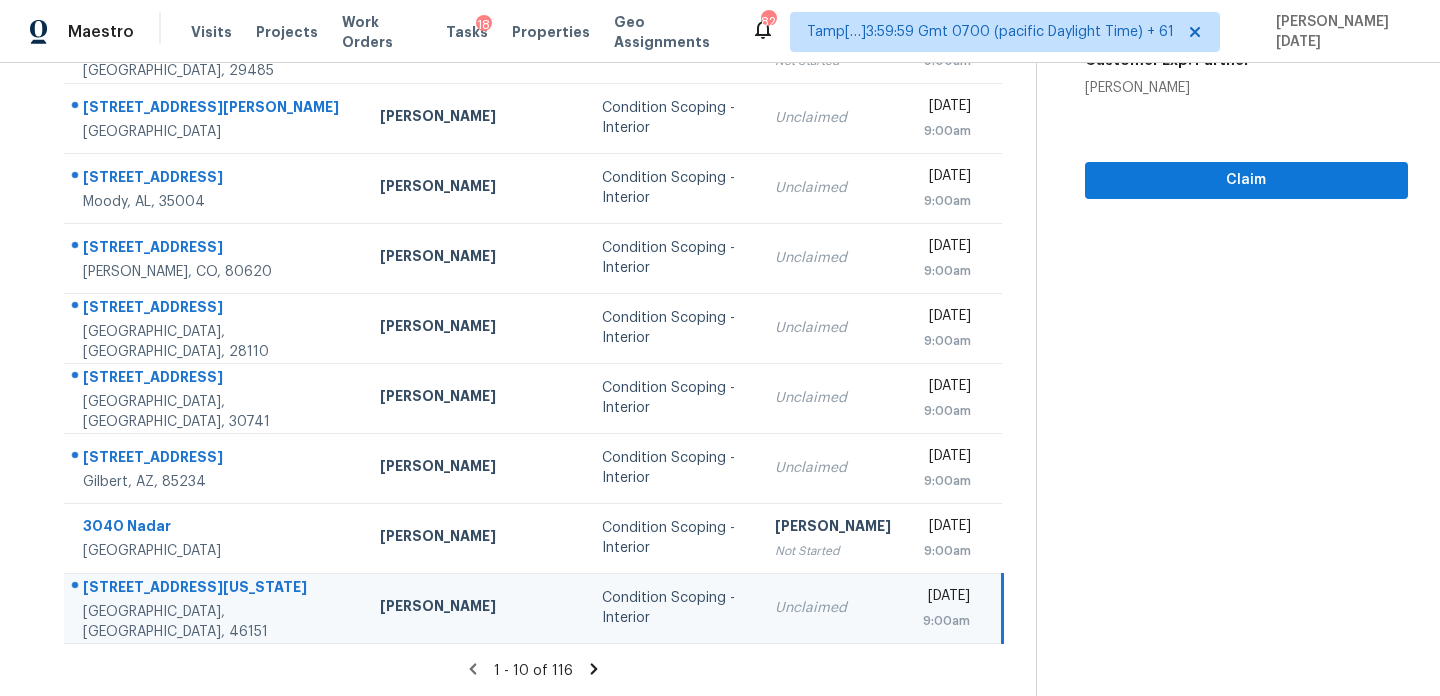 click on "[DATE]" at bounding box center (946, 598) 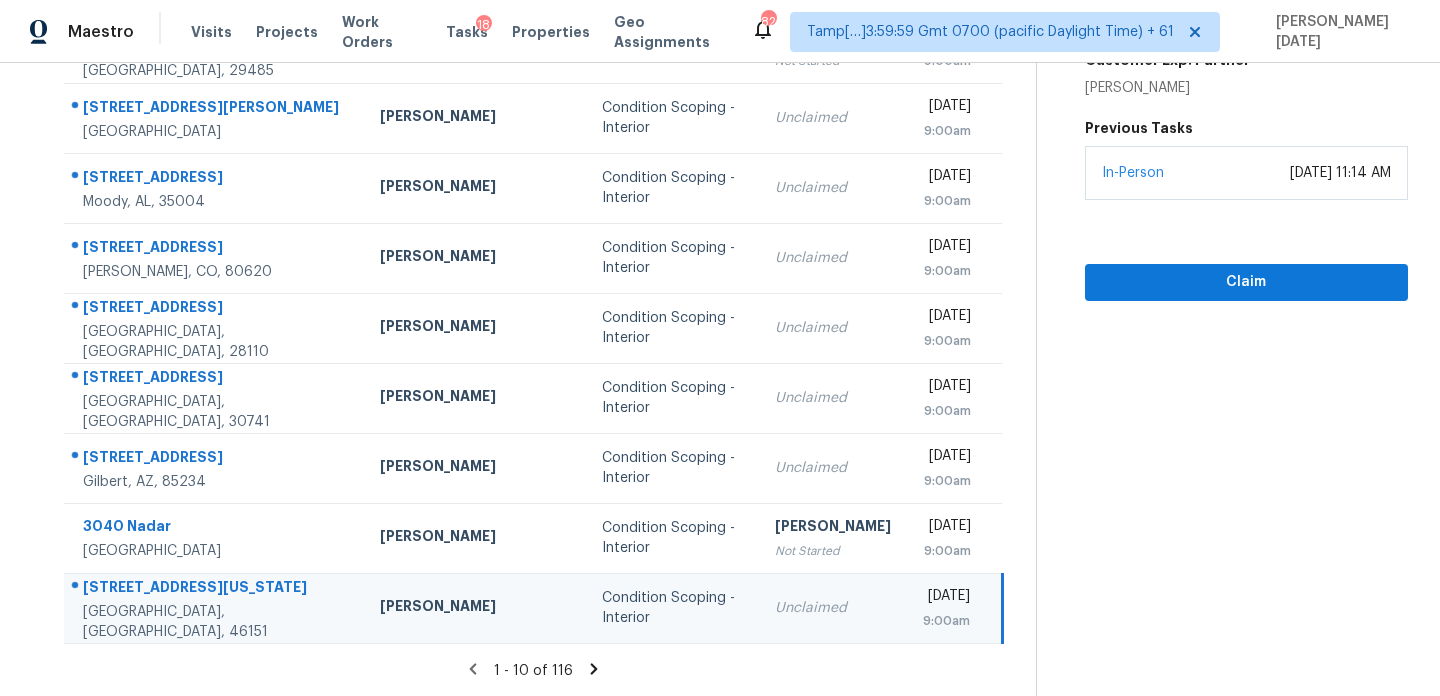 click on "[DATE]" at bounding box center (946, 598) 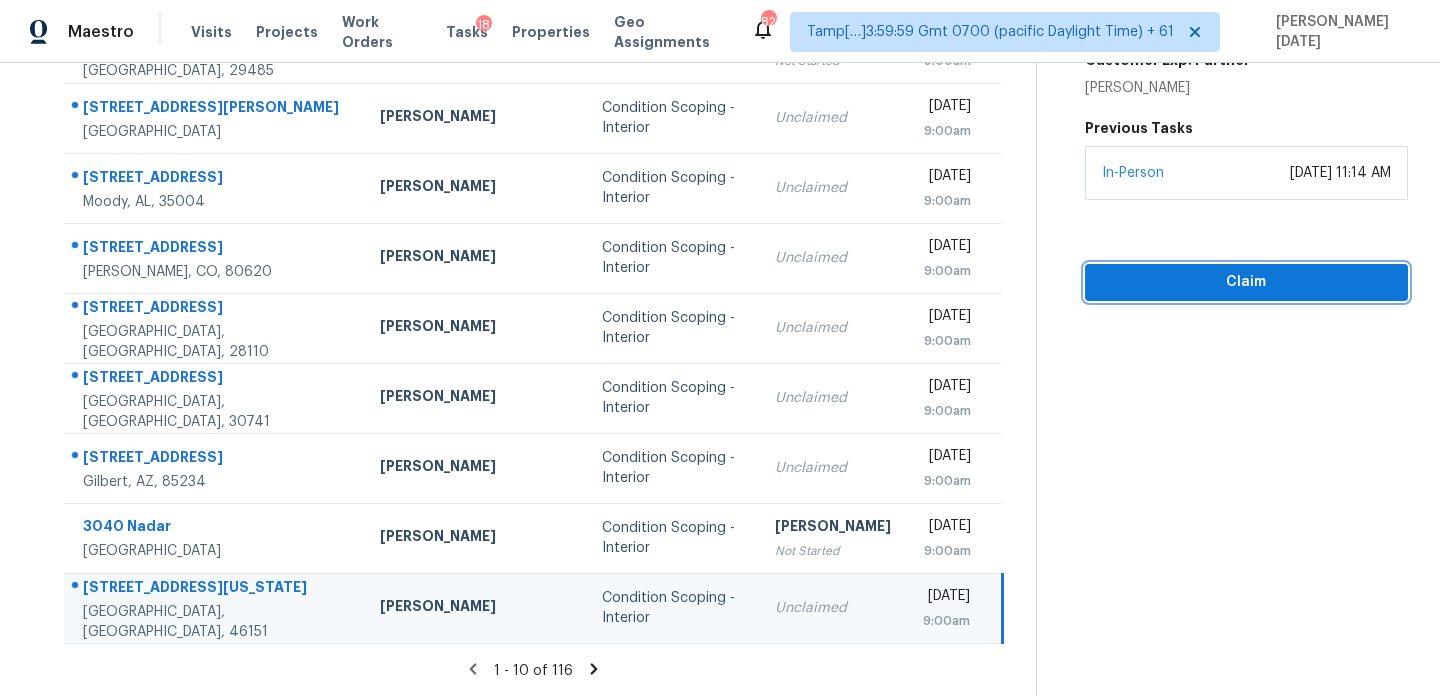click on "Claim" at bounding box center (1246, 282) 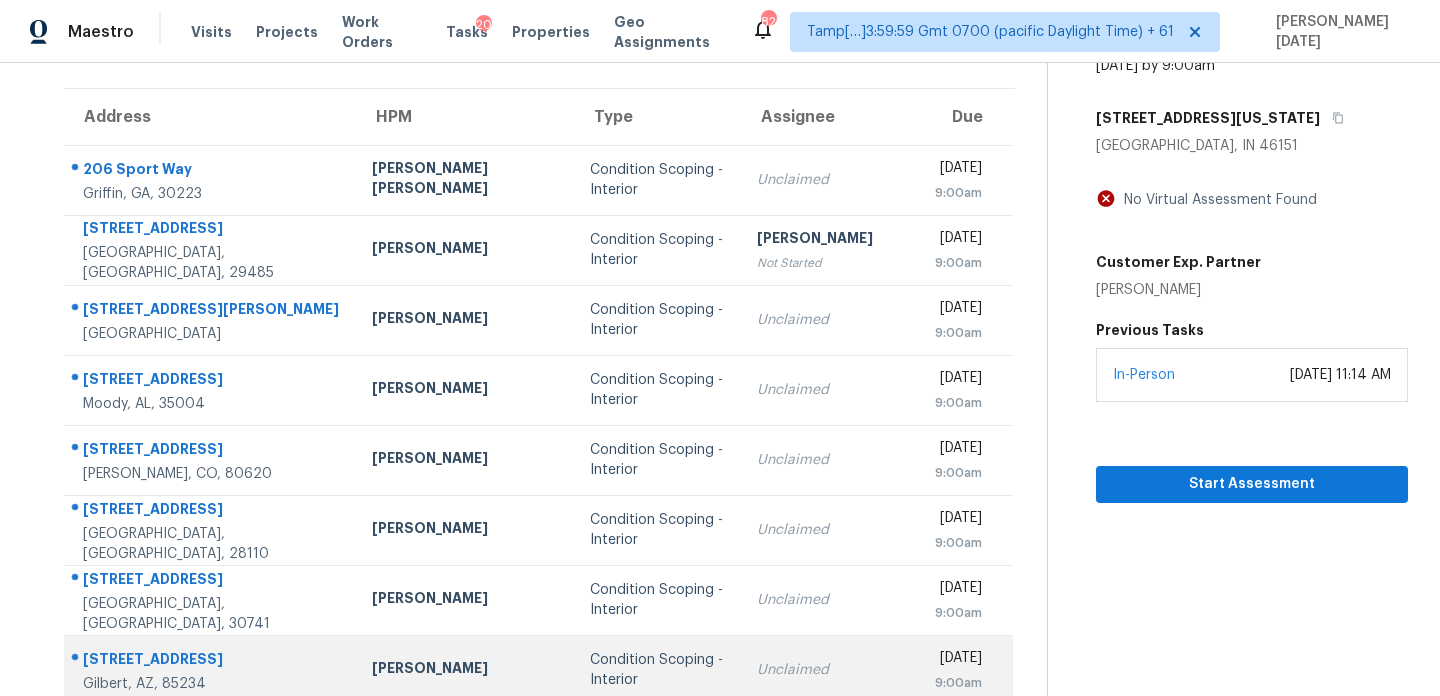 scroll, scrollTop: 345, scrollLeft: 0, axis: vertical 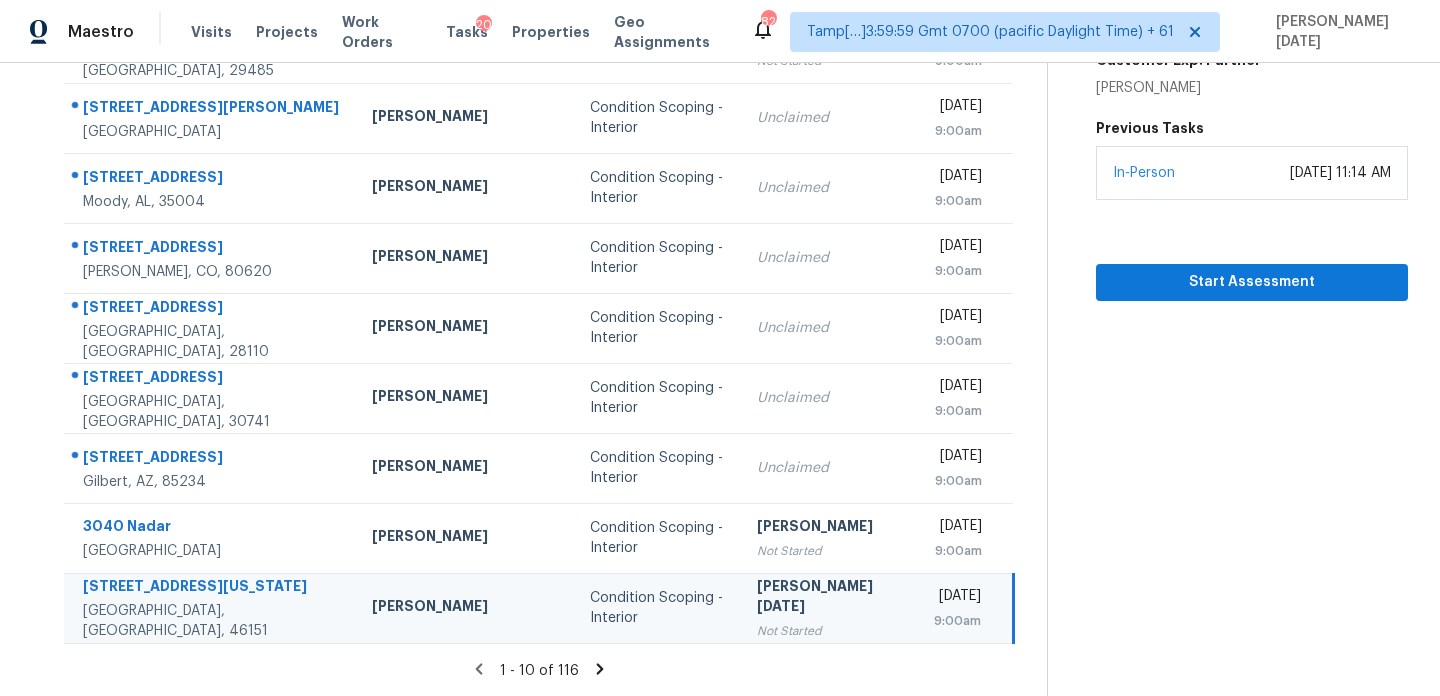click 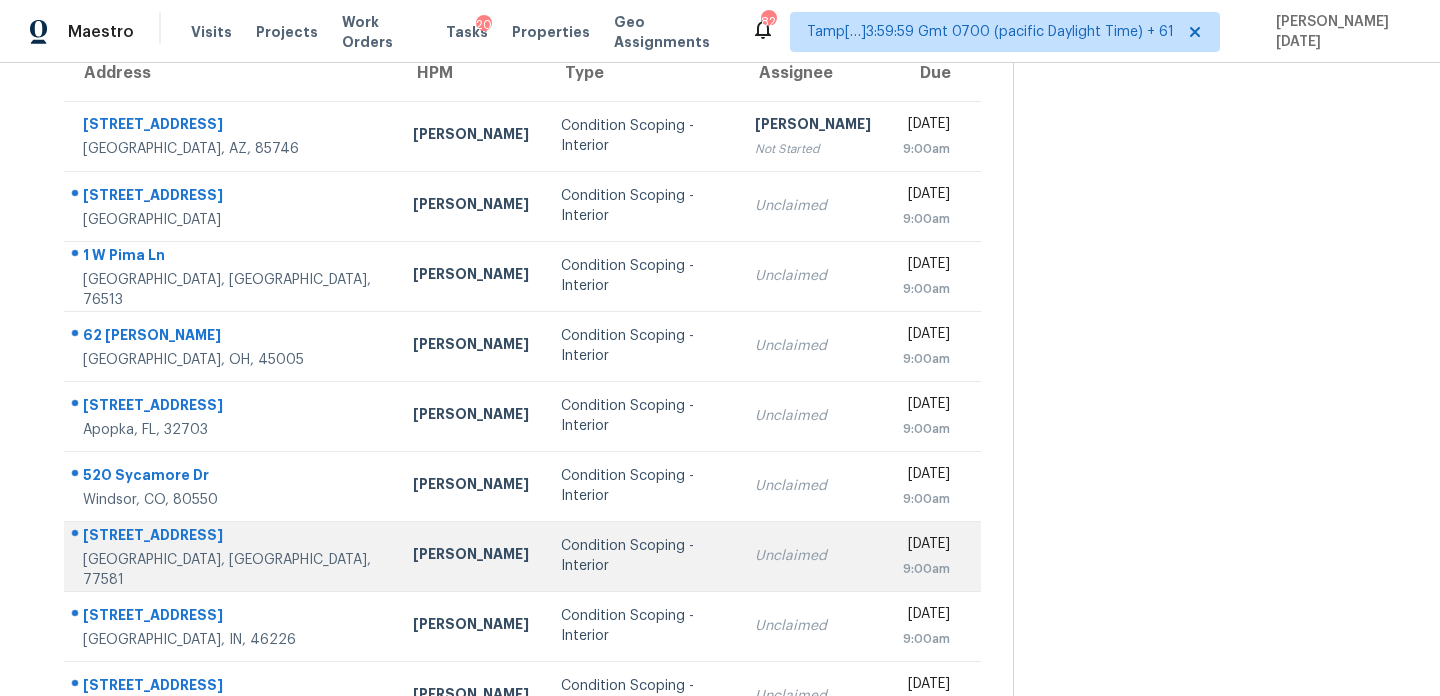 scroll, scrollTop: 185, scrollLeft: 0, axis: vertical 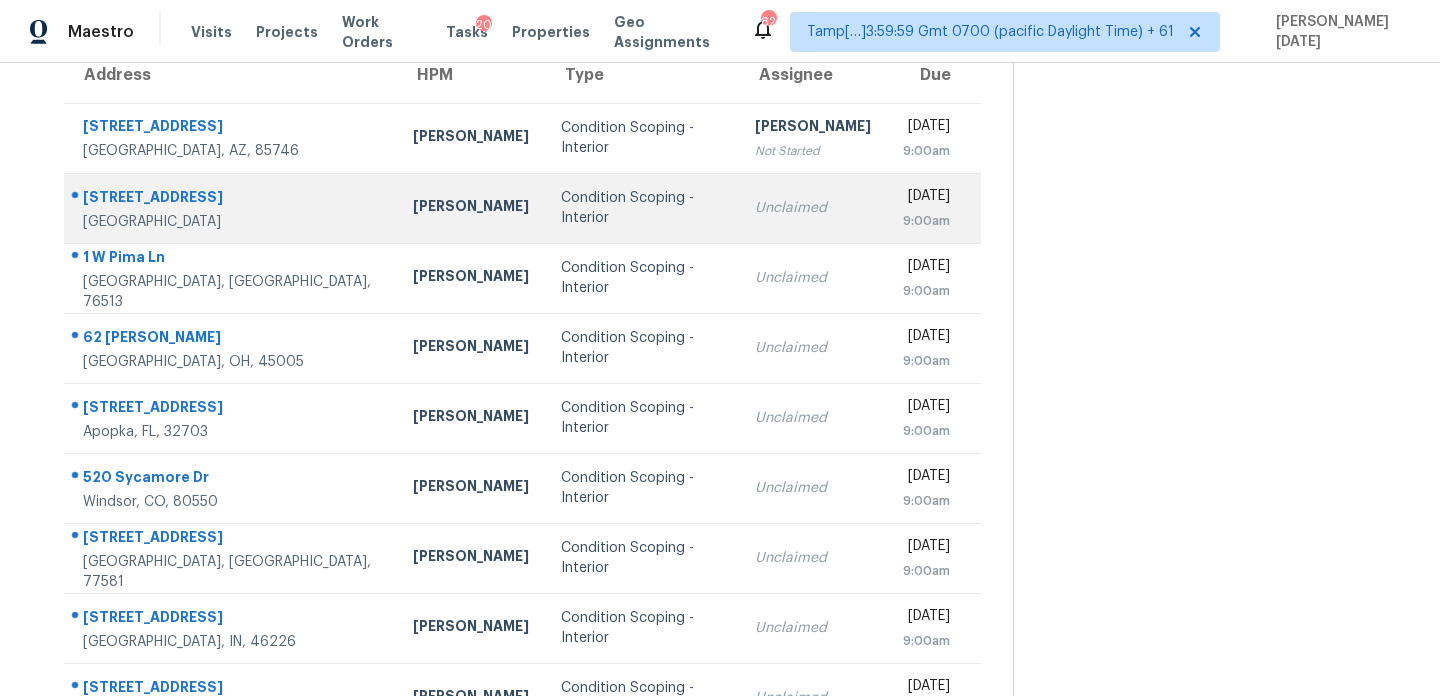 click on "Unclaimed" at bounding box center (813, 208) 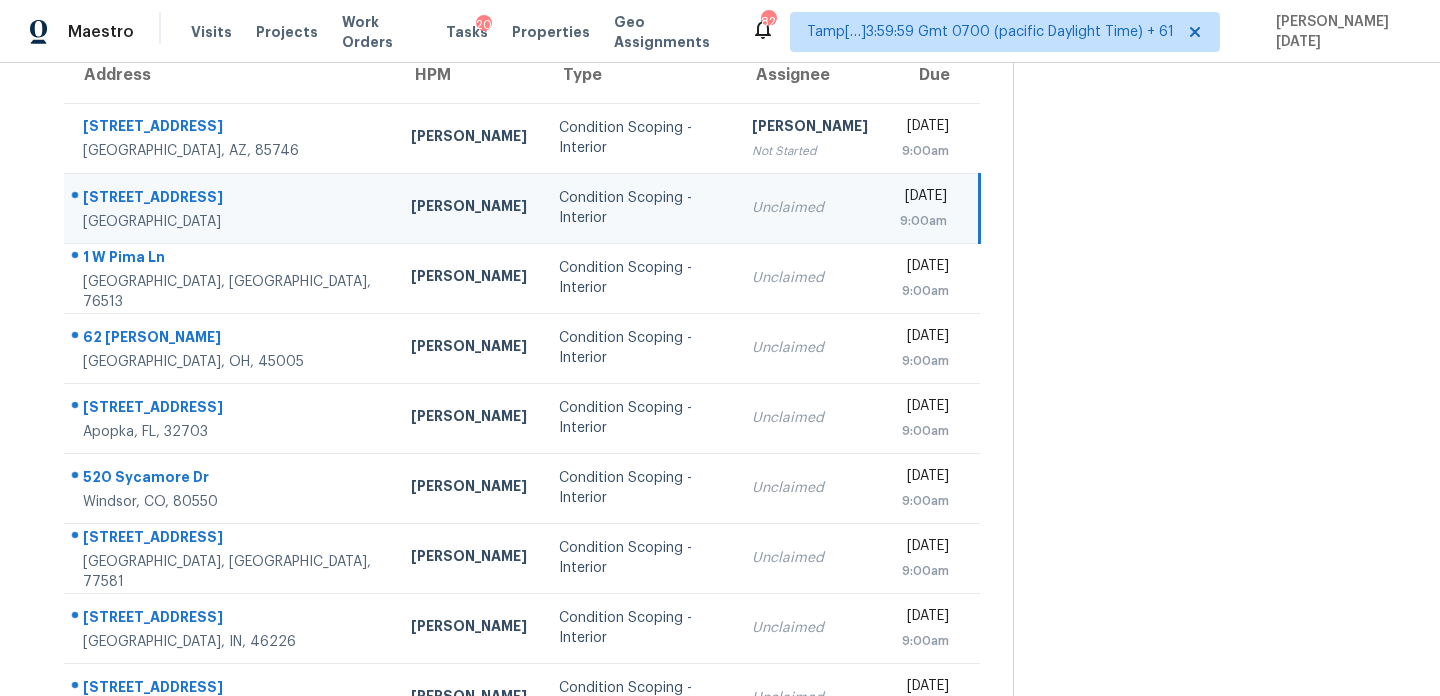 click on "Unclaimed" at bounding box center (810, 208) 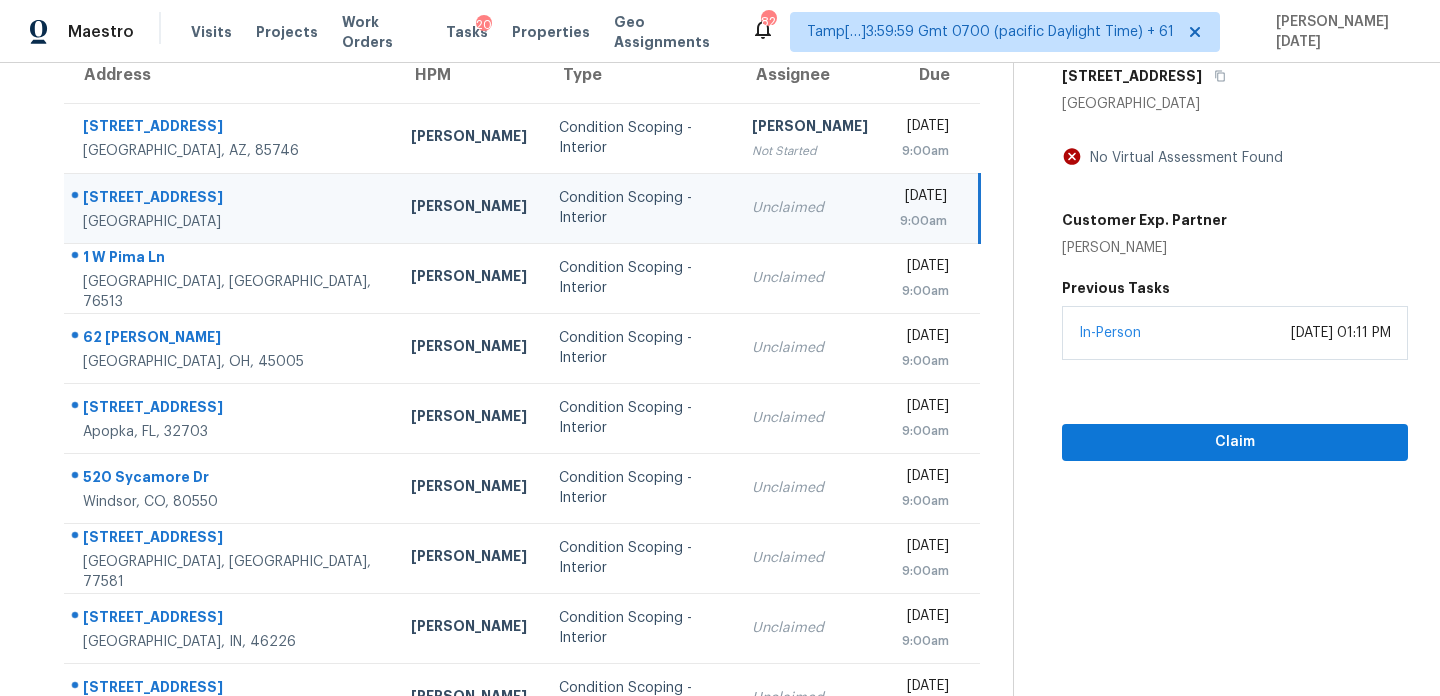 click on "Unclaimed" at bounding box center (810, 208) 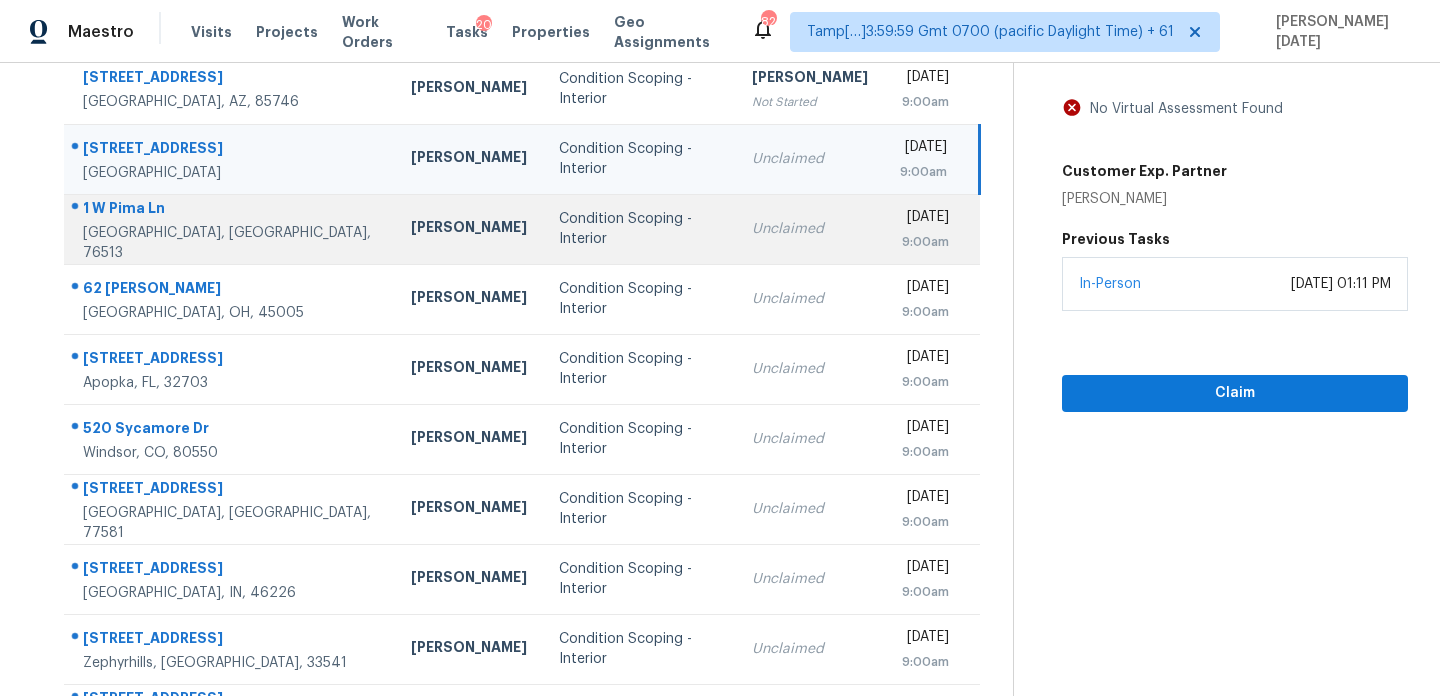 scroll, scrollTop: 34, scrollLeft: 0, axis: vertical 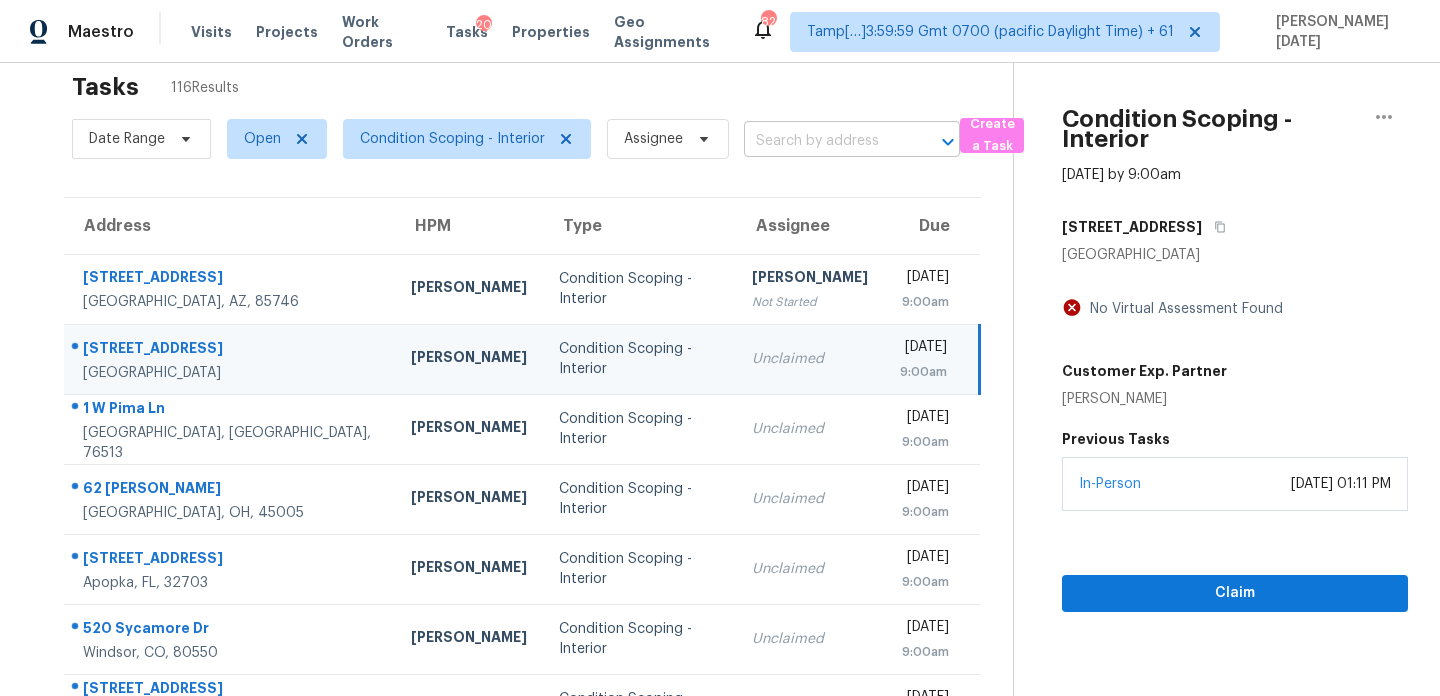 click at bounding box center (824, 141) 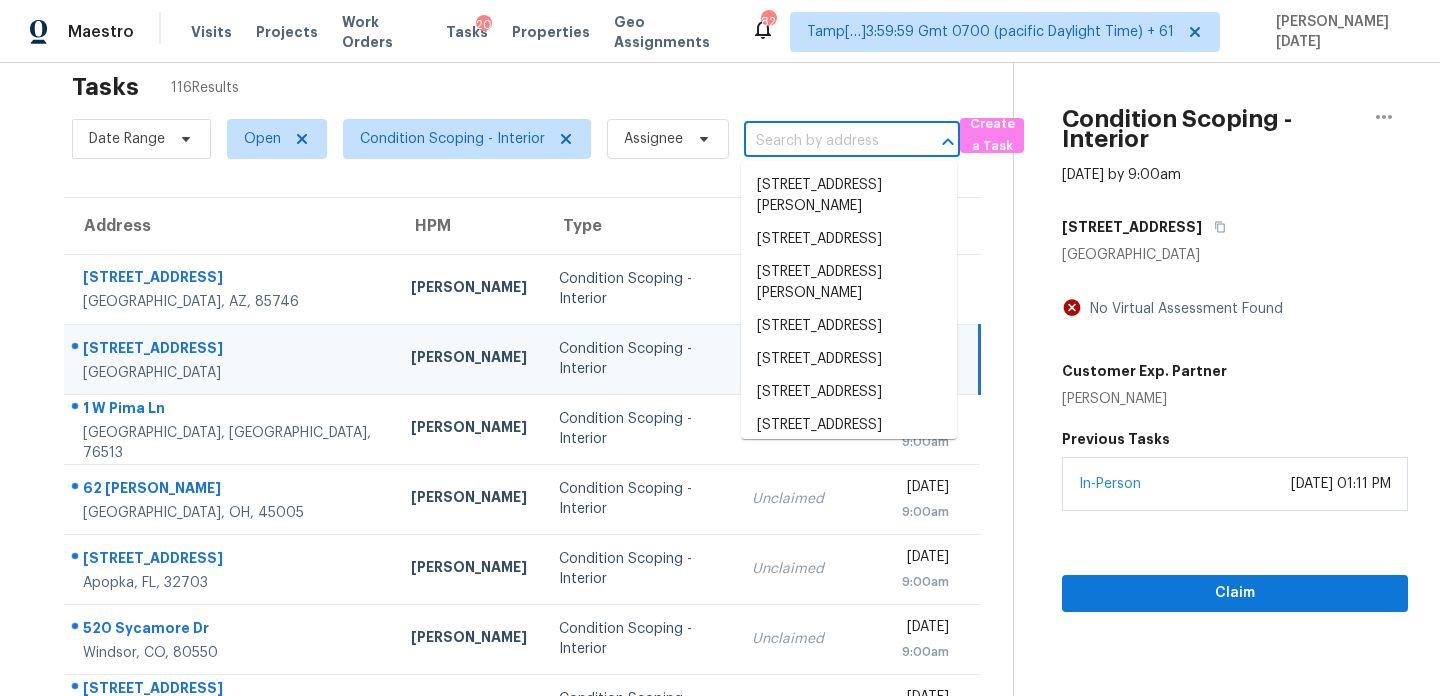 paste on "9338 Shenandoah Dr, Indianapolis, IN 46229" 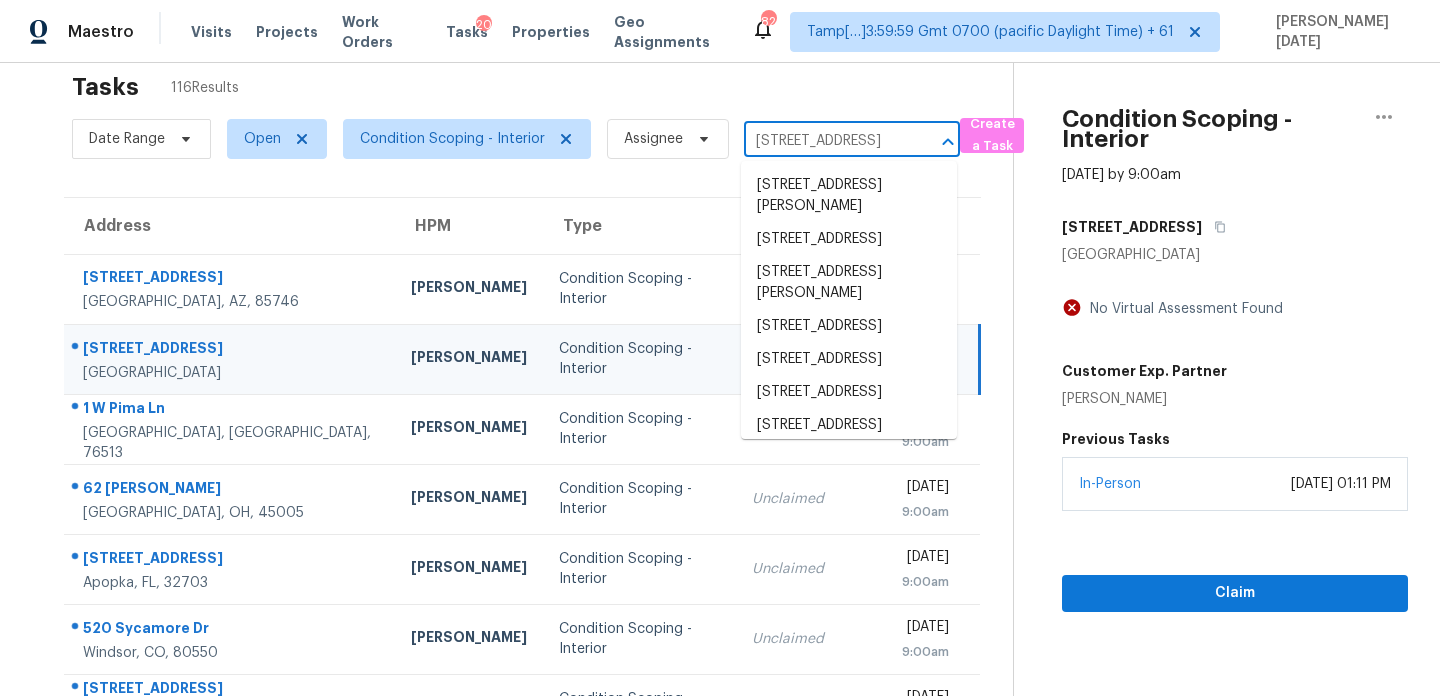 scroll, scrollTop: 0, scrollLeft: 143, axis: horizontal 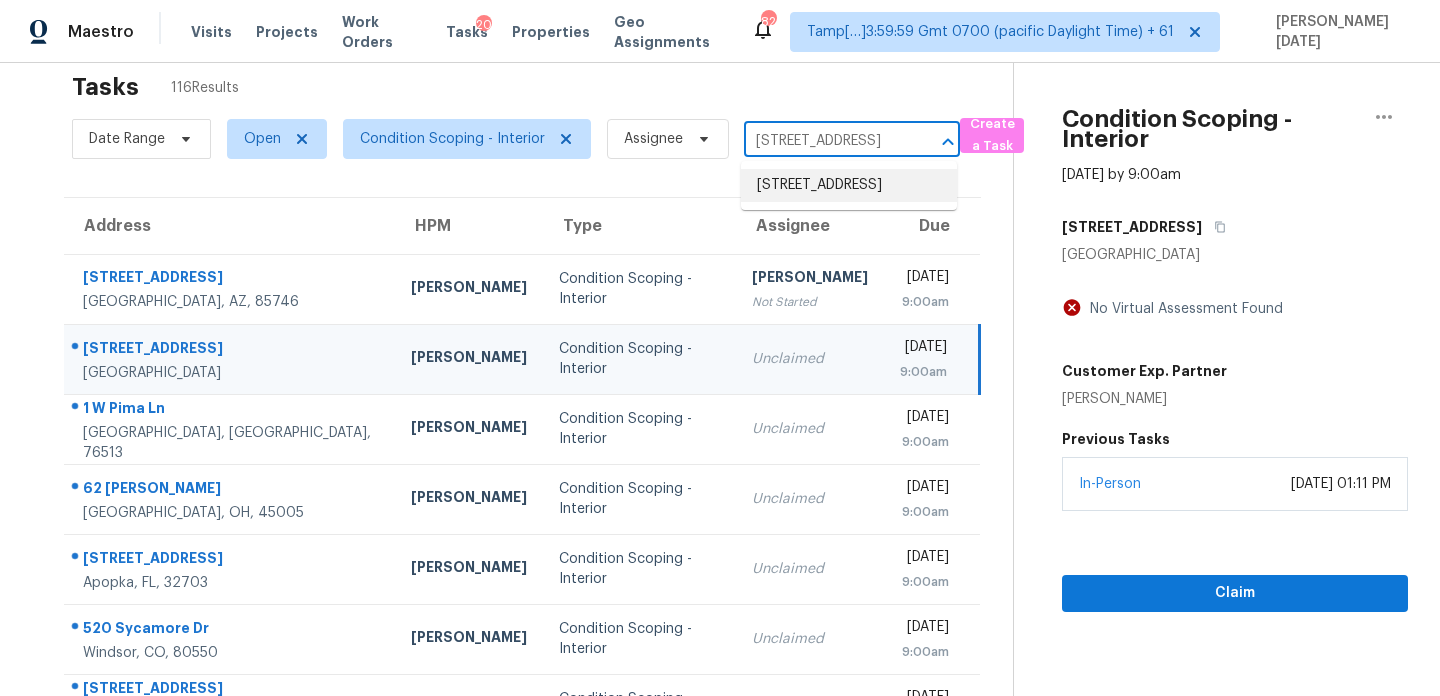 click on "9338 Shenandoah Dr, Indianapolis, IN 46229" at bounding box center [849, 185] 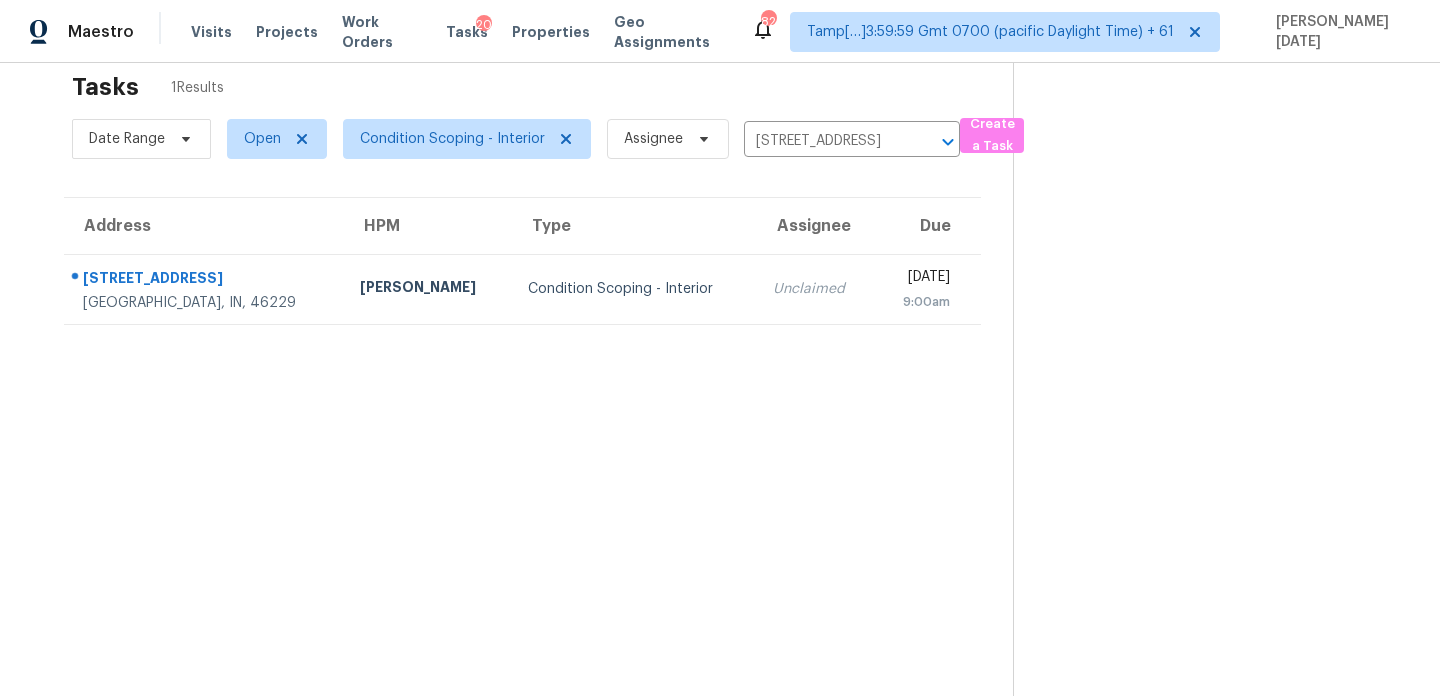 click on "Assignee" at bounding box center (816, 226) 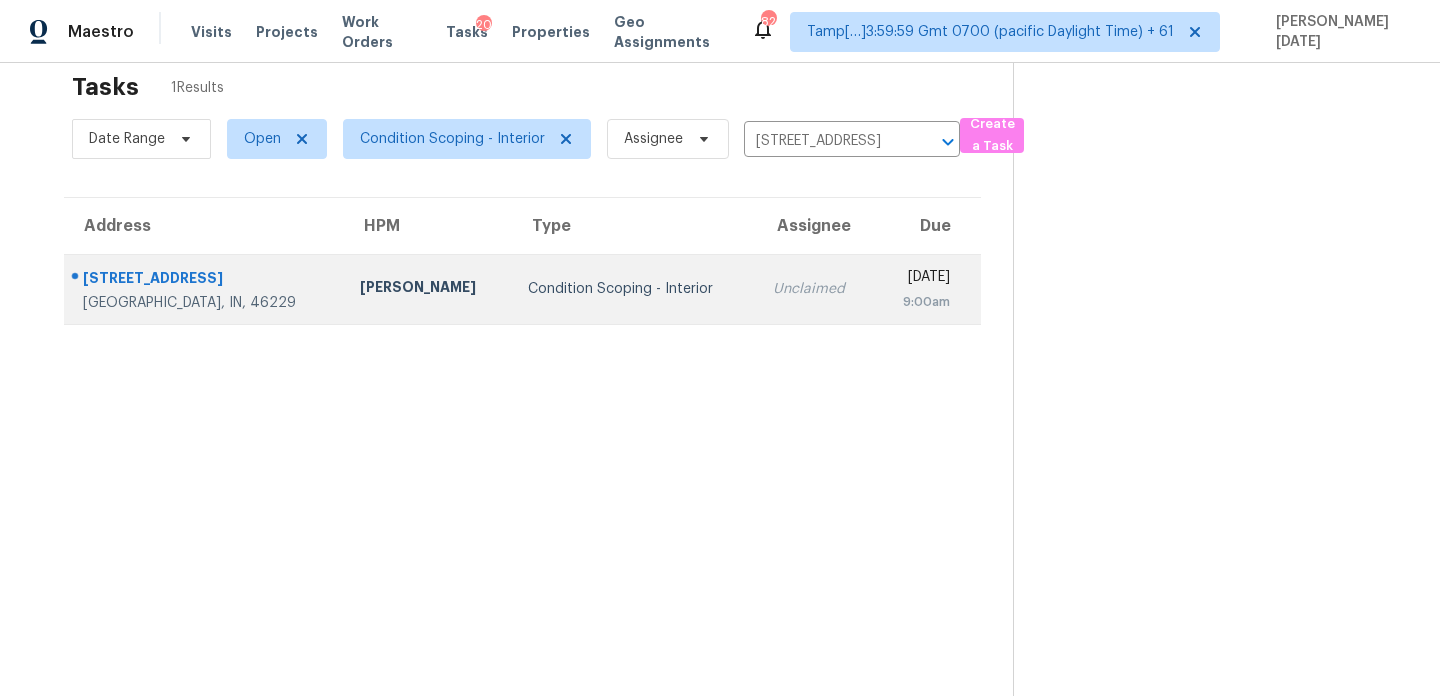 click on "Unclaimed" at bounding box center (816, 289) 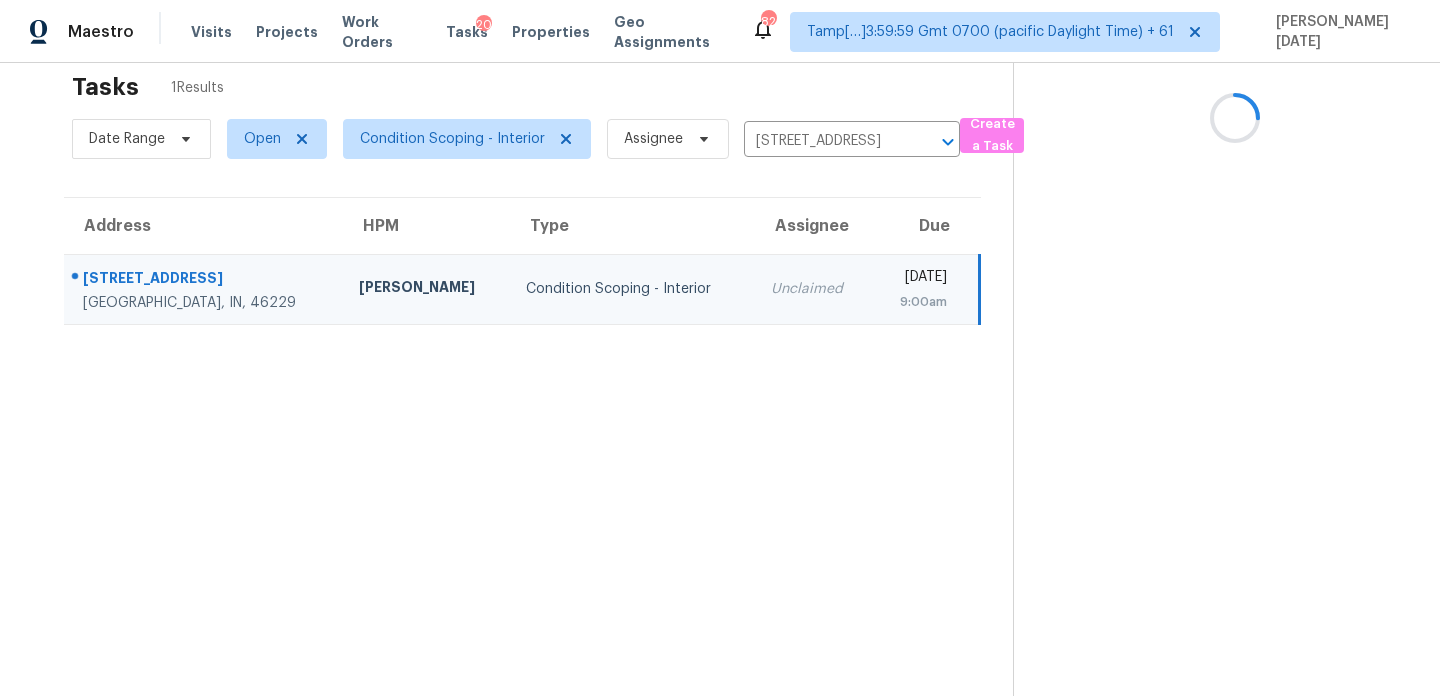 scroll, scrollTop: 63, scrollLeft: 0, axis: vertical 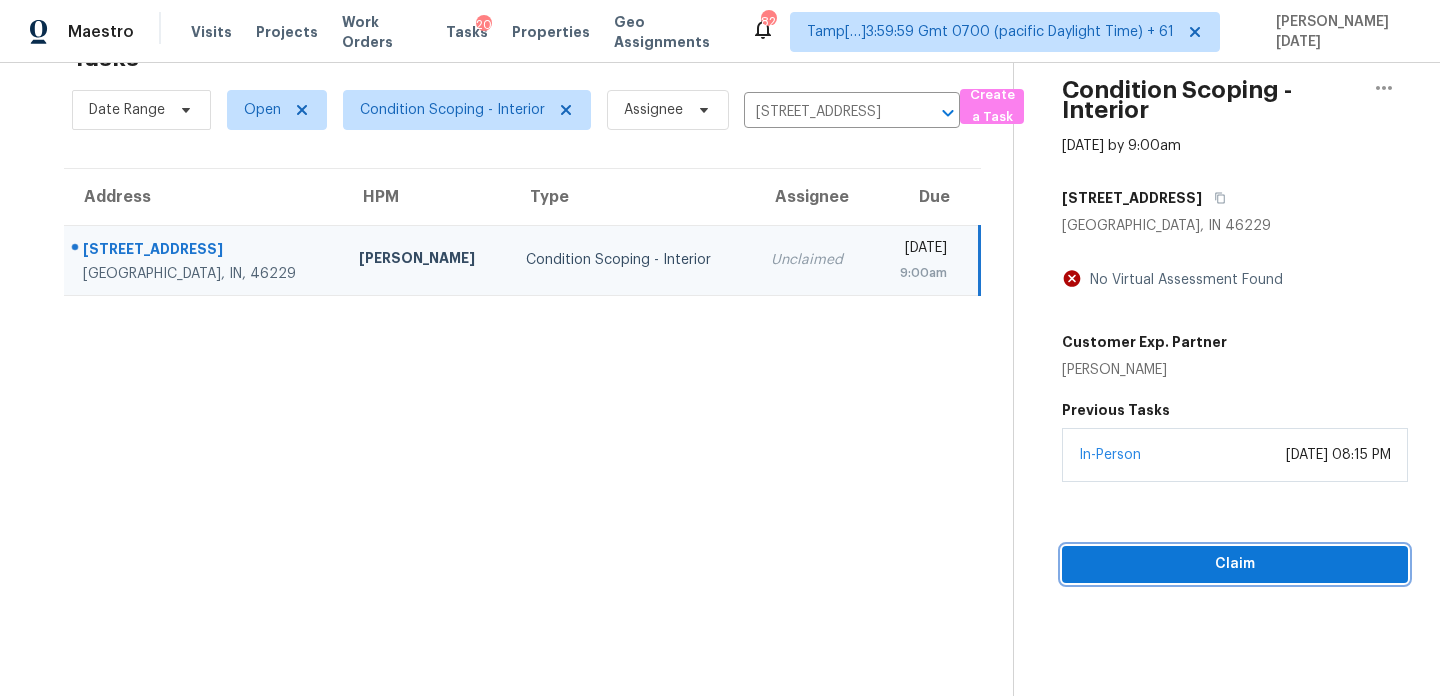 click on "Claim" at bounding box center (1235, 564) 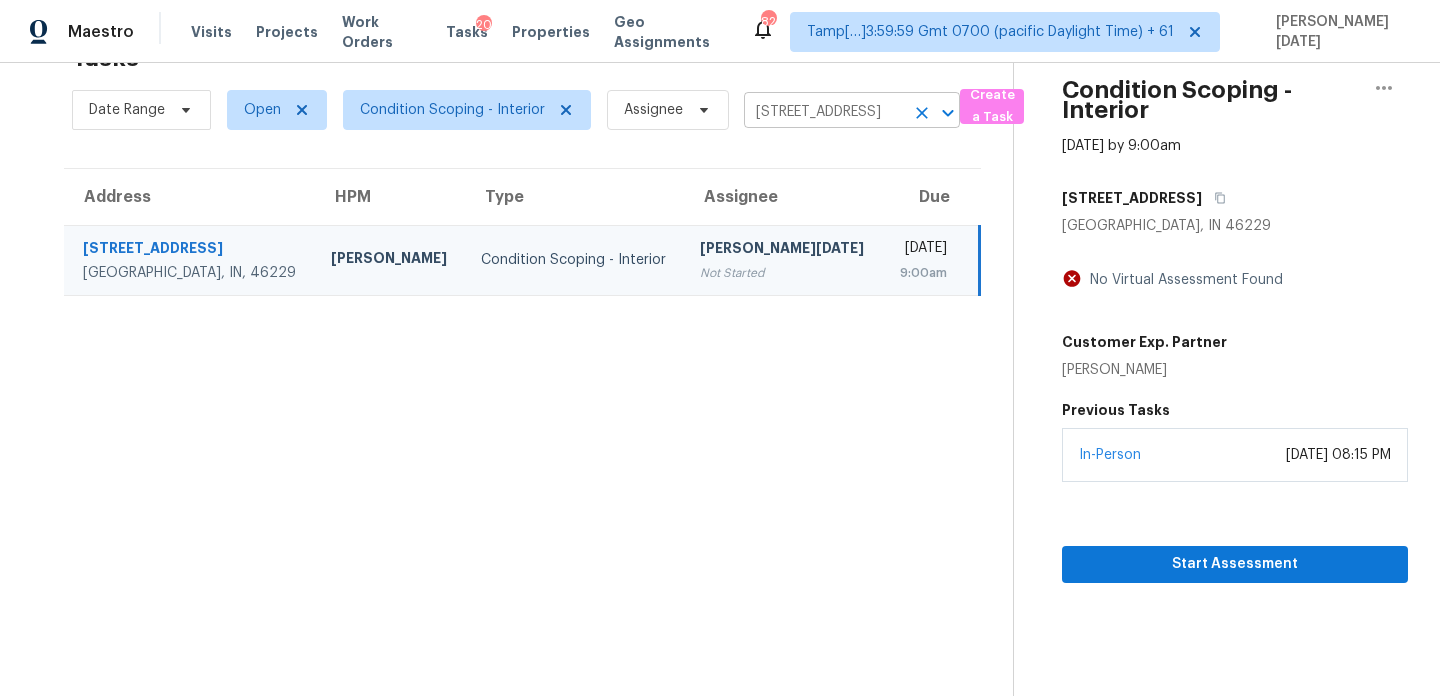 click on "9338 Shenandoah Dr, Indianapolis, IN 46229" at bounding box center (824, 112) 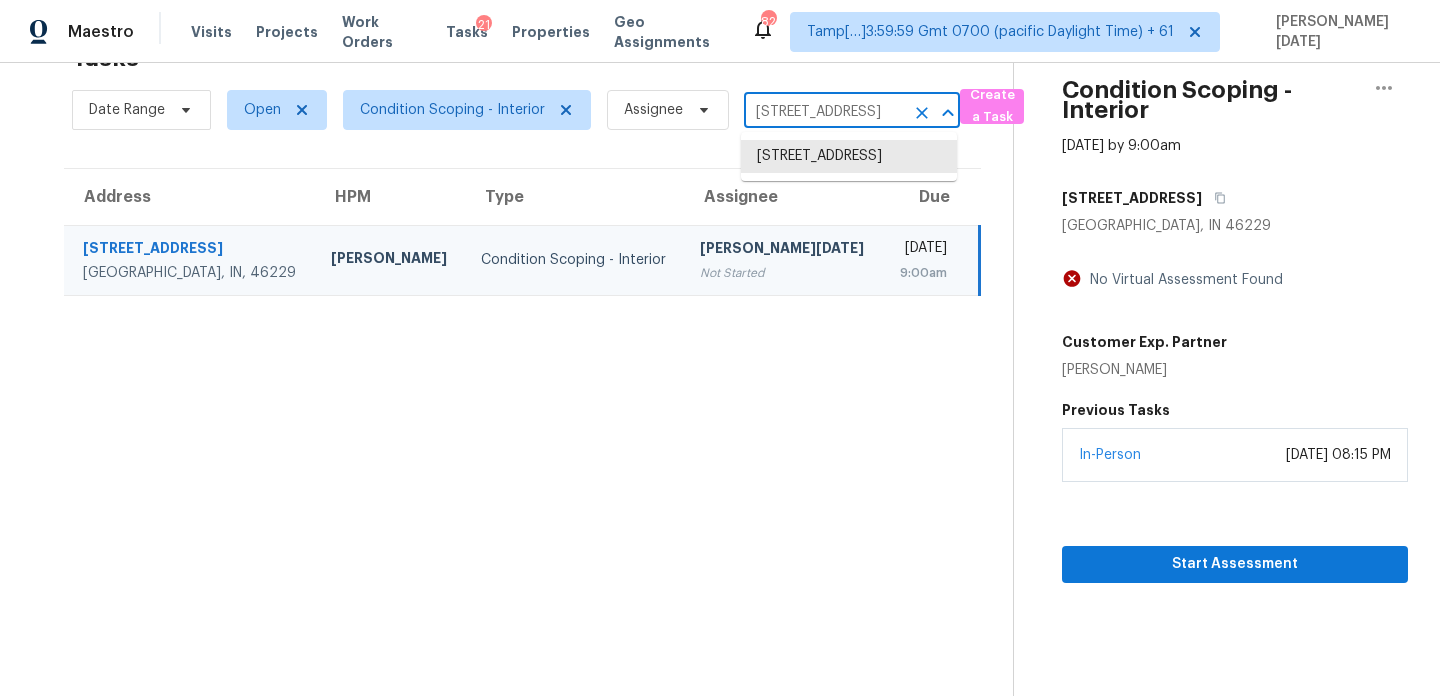 paste on "5265 Windy Hill Dr, Raleigh, NC 2760" 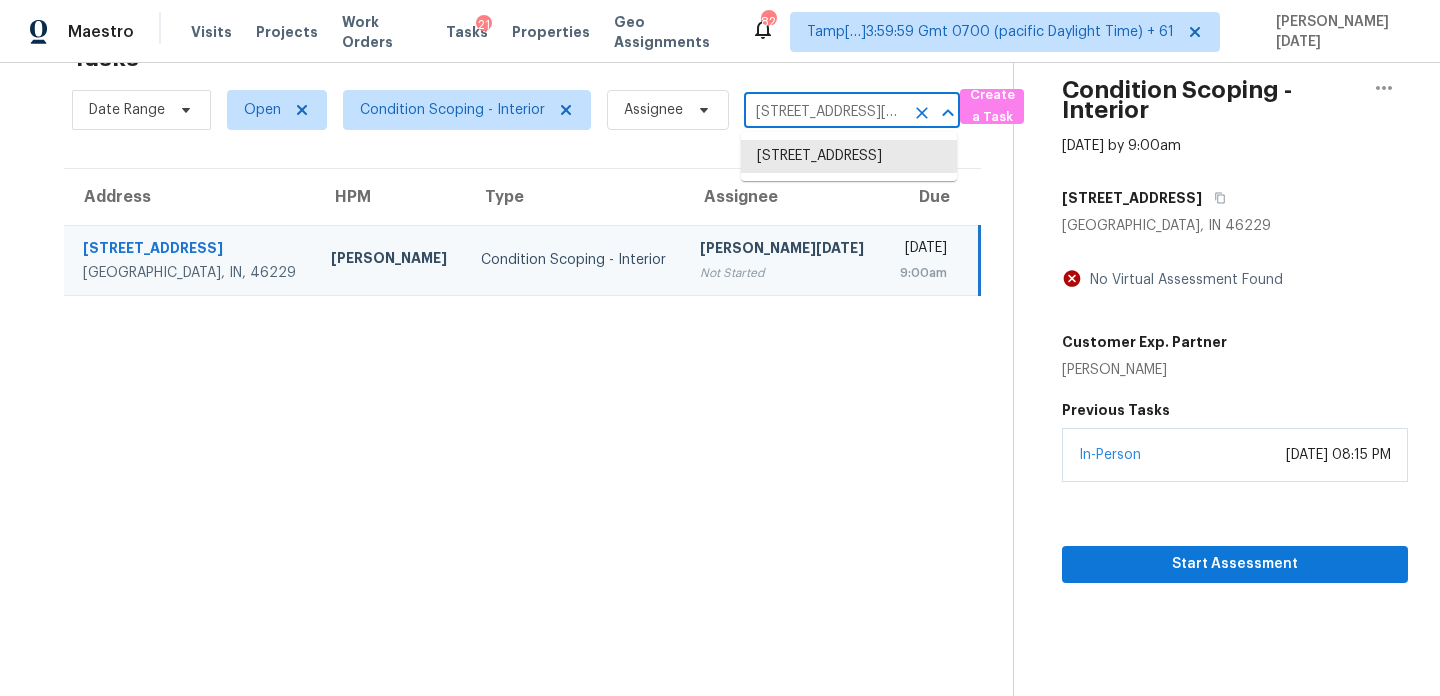 scroll, scrollTop: 0, scrollLeft: 101, axis: horizontal 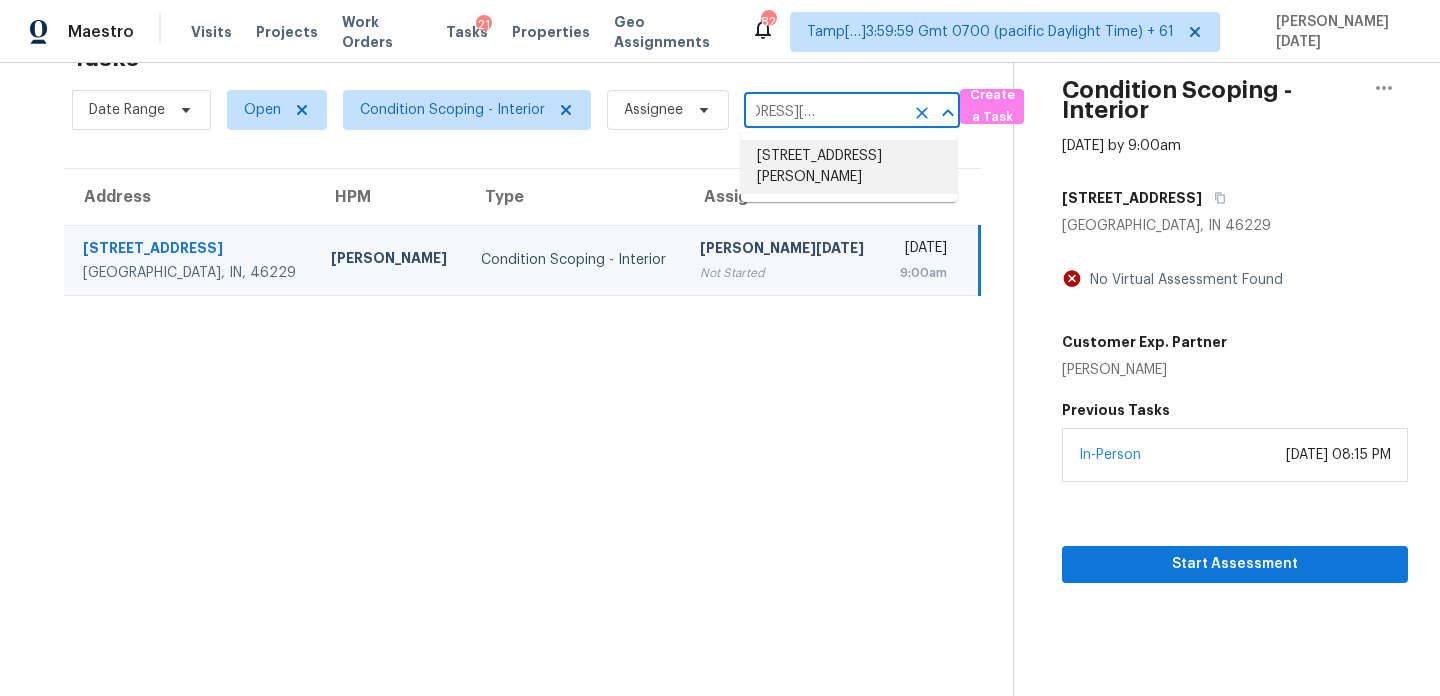 click on "5265 Windy Hill Dr, Raleigh, NC 27609" at bounding box center (849, 167) 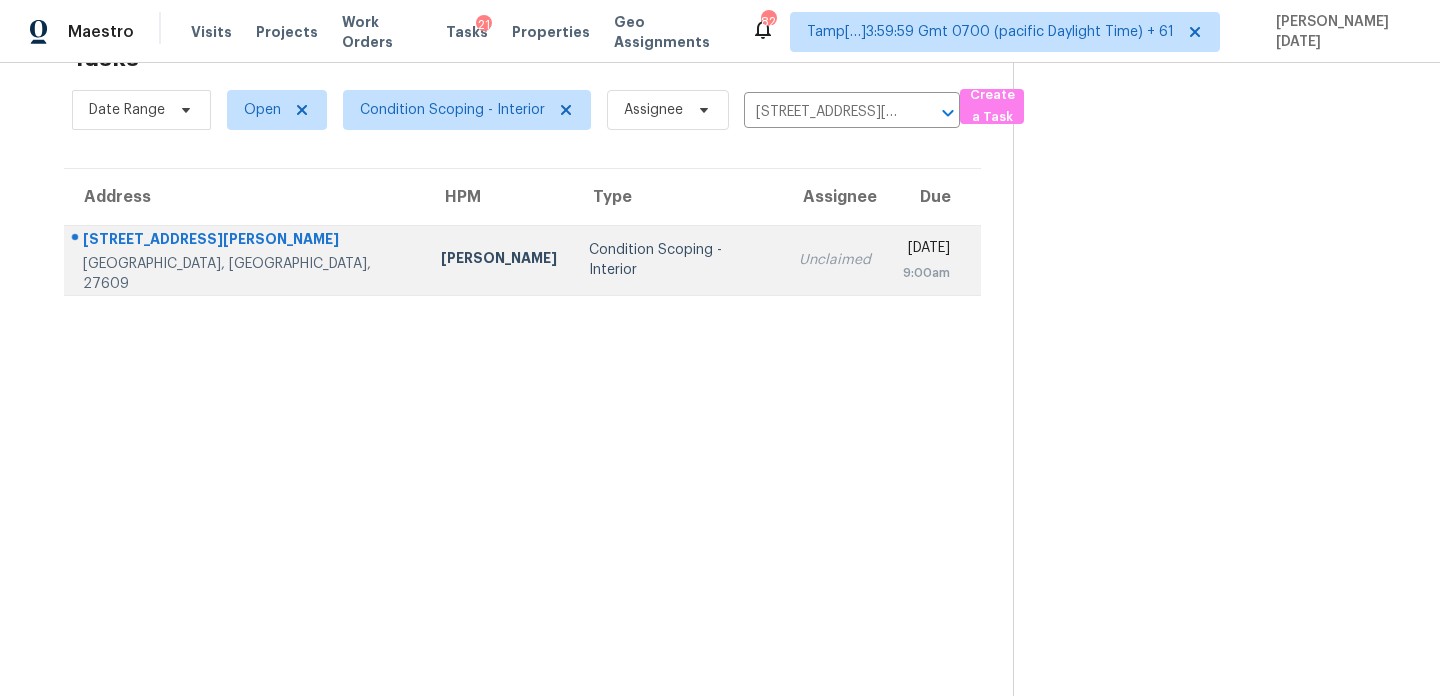click on "Mon, Jul 21st 2025 9:00am" at bounding box center [934, 260] 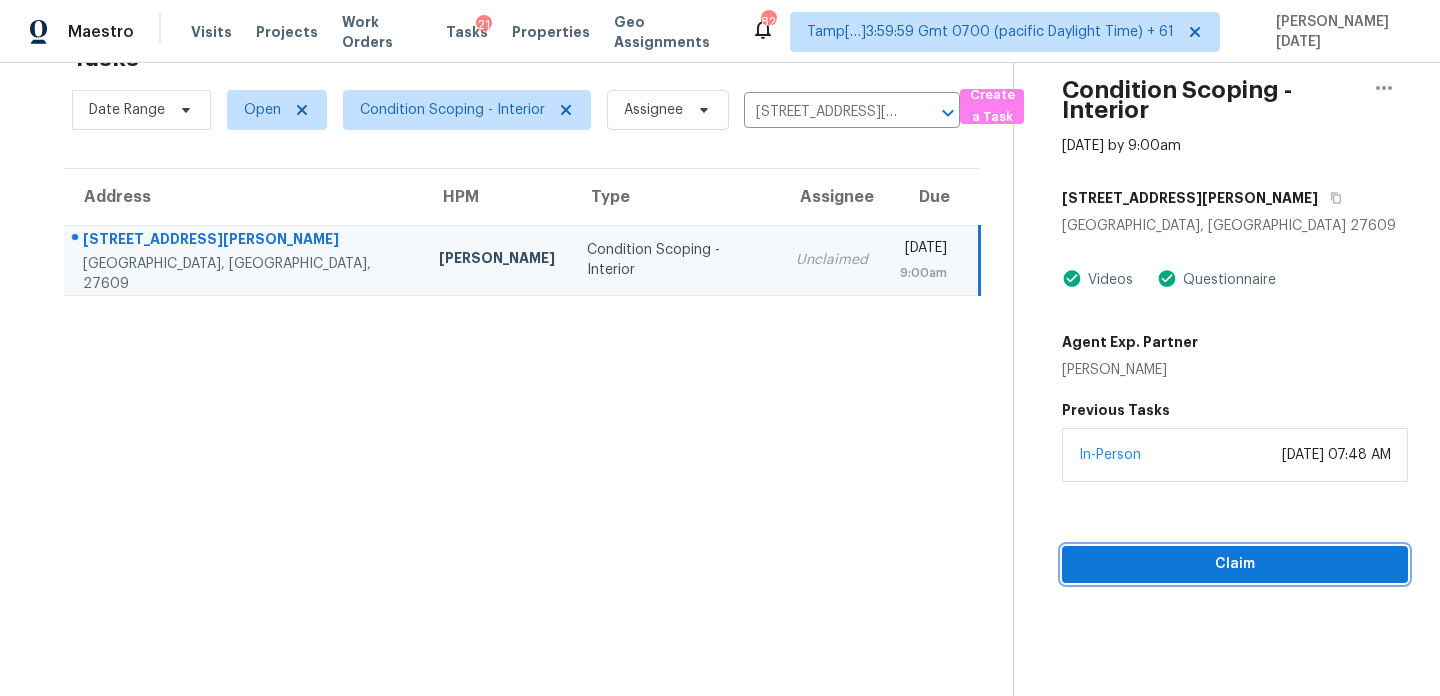 click on "Claim" at bounding box center [1235, 564] 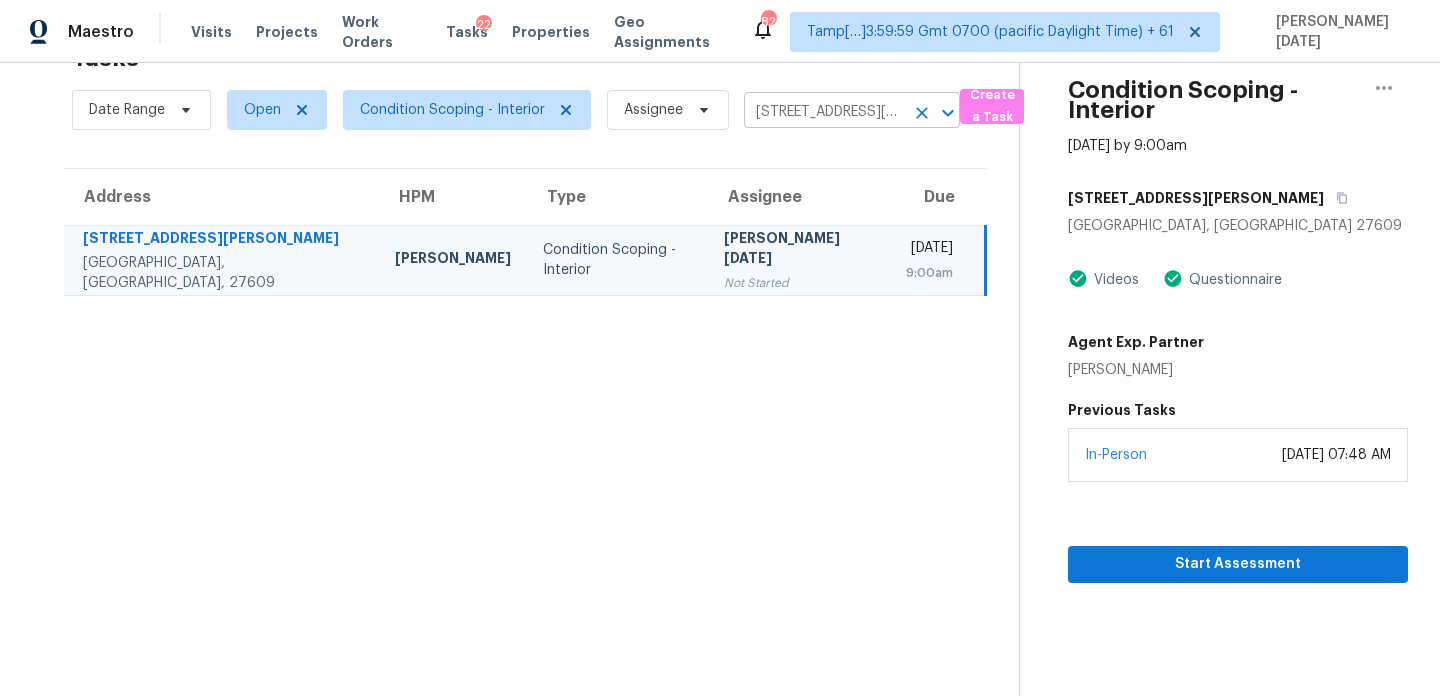 click on "5265 Windy Hill Dr, Raleigh, NC 27609" at bounding box center [824, 112] 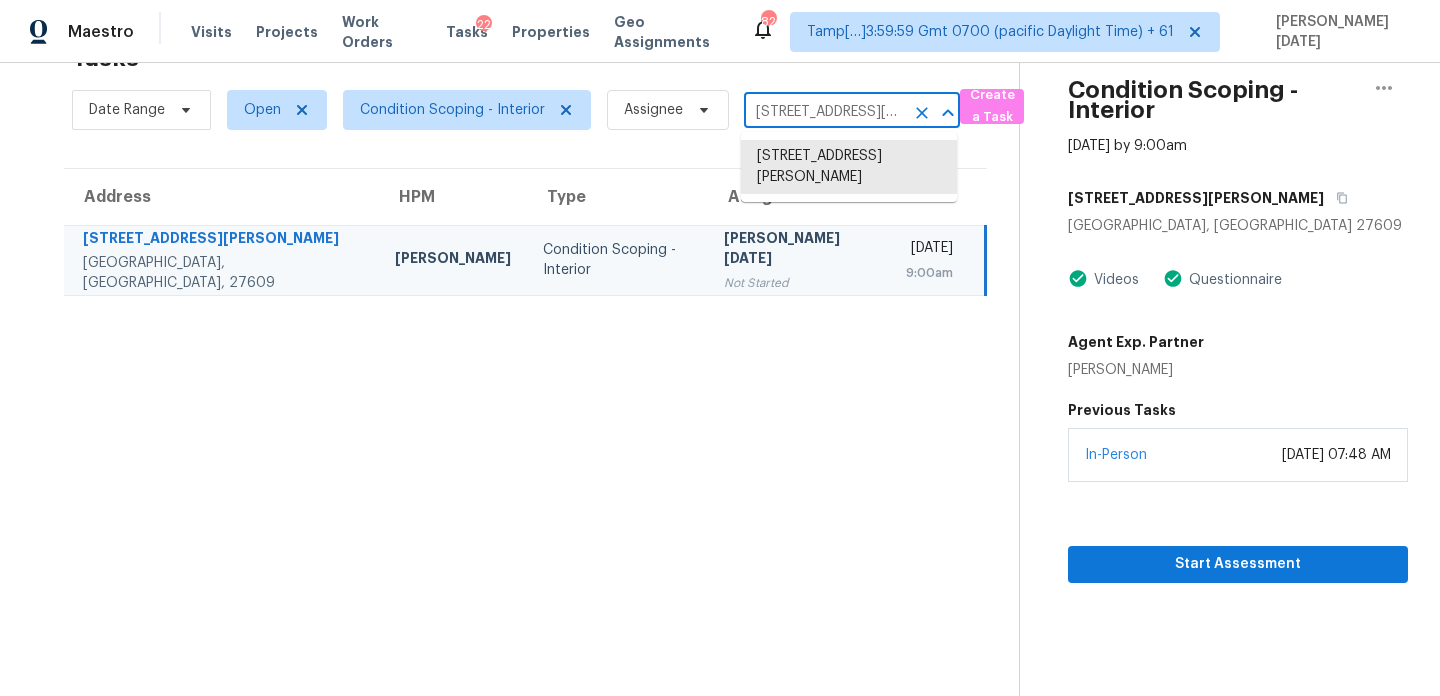 paste on "2700 Zachary Dr, Corinth, TX 76210" 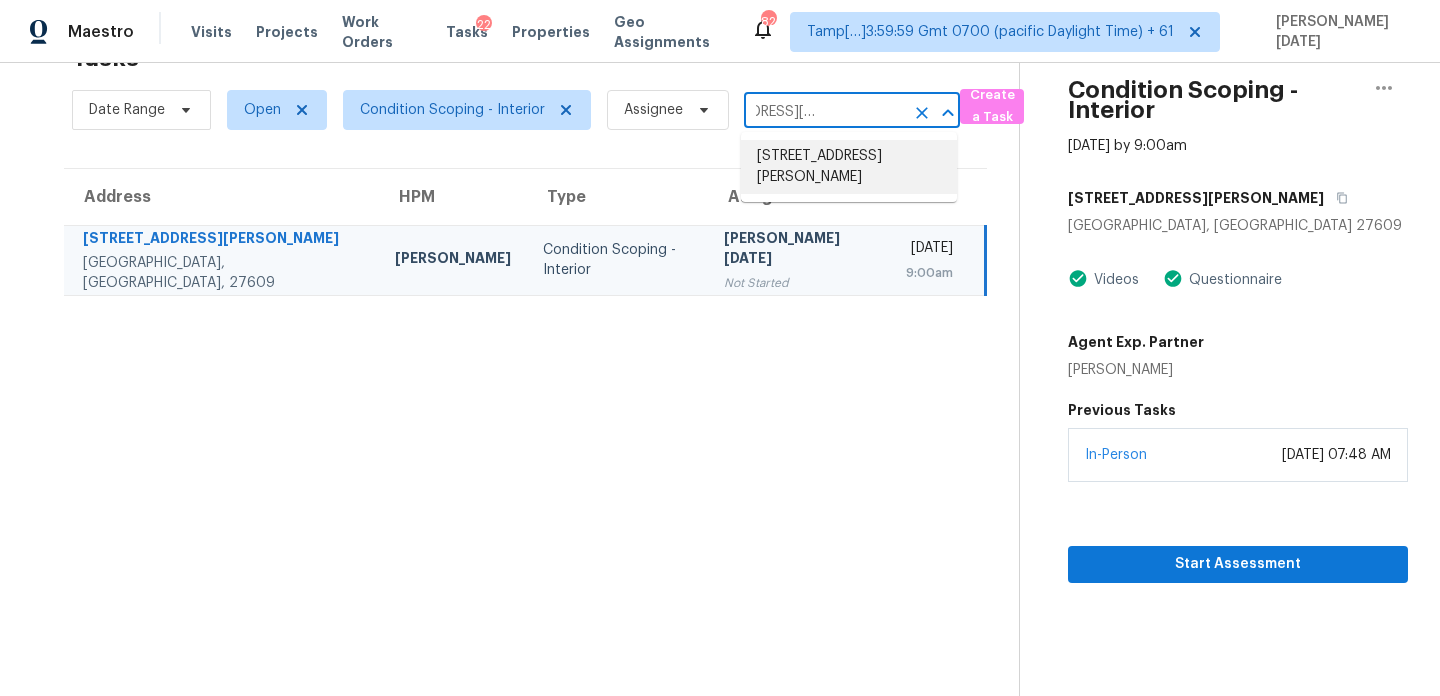 click on "2700 Zachary Dr, Corinth, TX 76210" at bounding box center [849, 167] 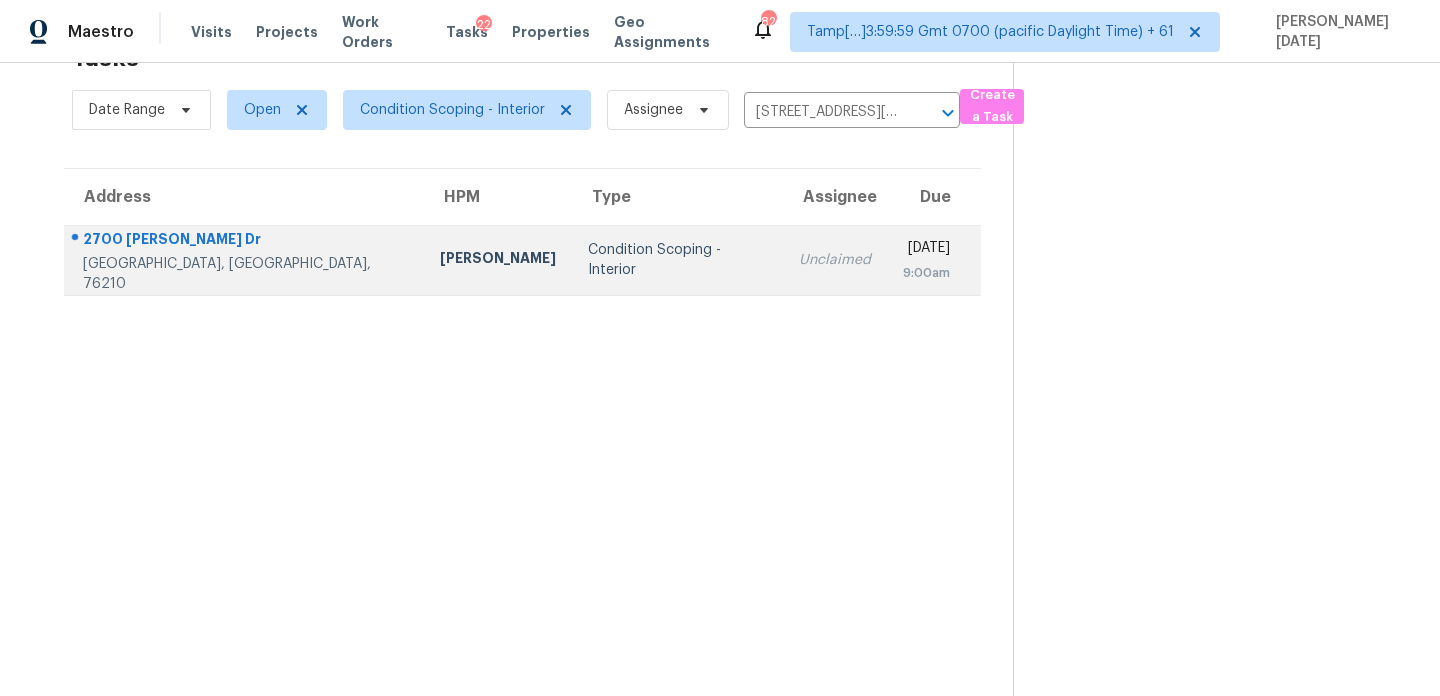 click on "Mon, Jul 21st 2025" at bounding box center [926, 250] 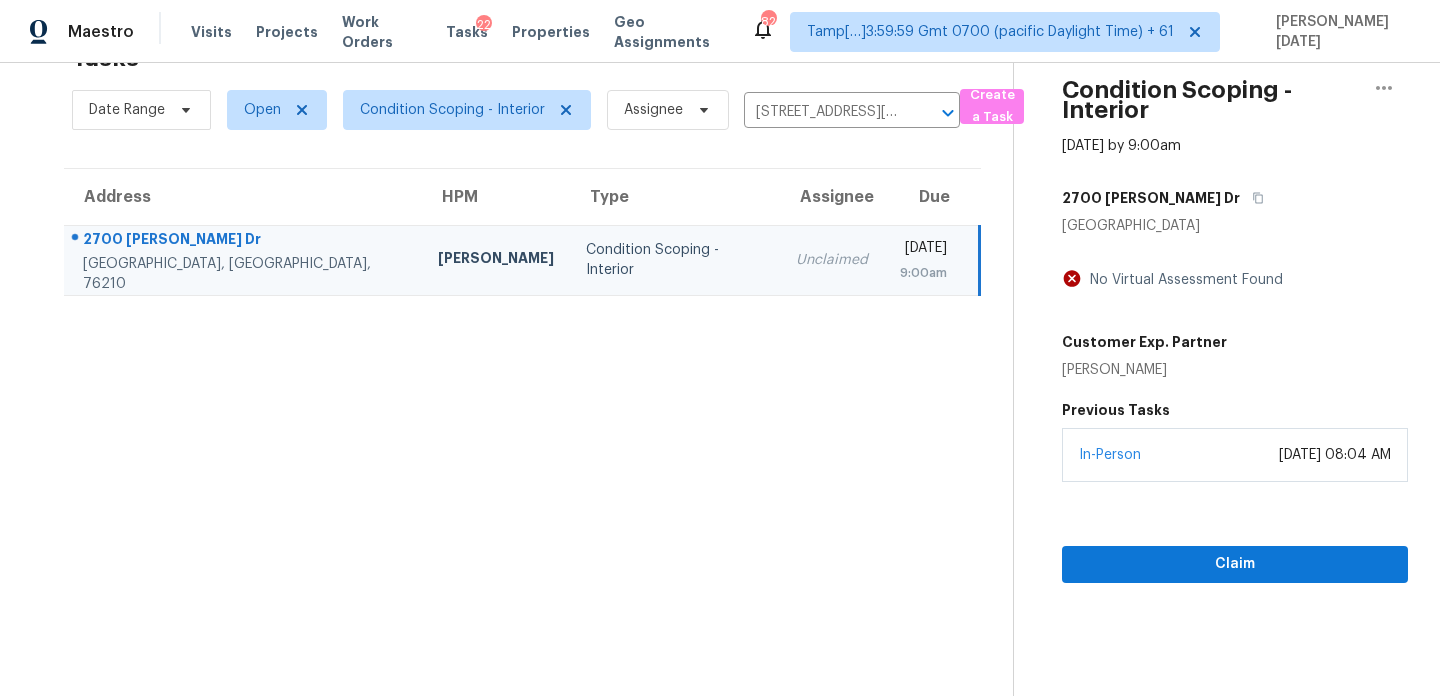 click on "Condition Scoping - Interior Jul 21st 2025 by 9:00am 2700 Zachary Dr Corinth, TX 76210 No Virtual Assessment Found Customer Exp. Partner Chloe Sinohui Previous Tasks In-Person  July 18, 2025 at 08:04 AM Claim" at bounding box center [1210, 348] 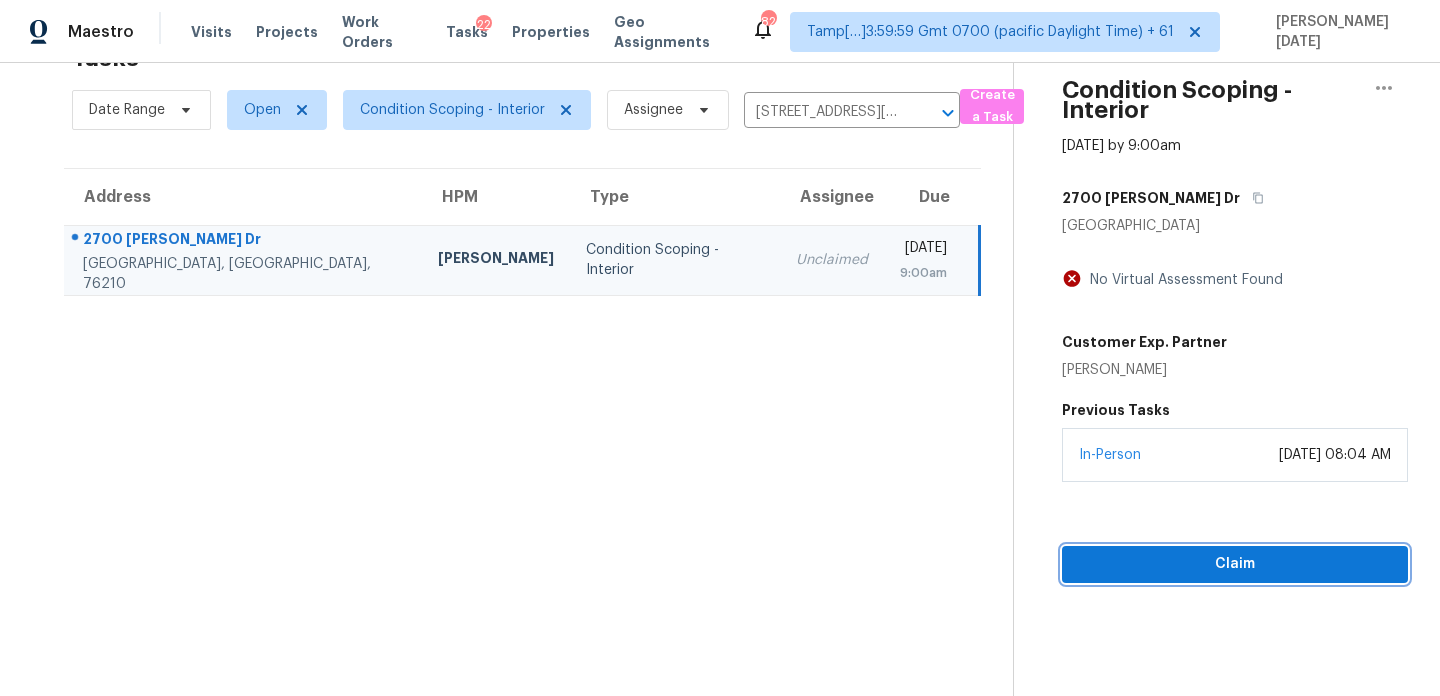 click on "Claim" at bounding box center (1235, 564) 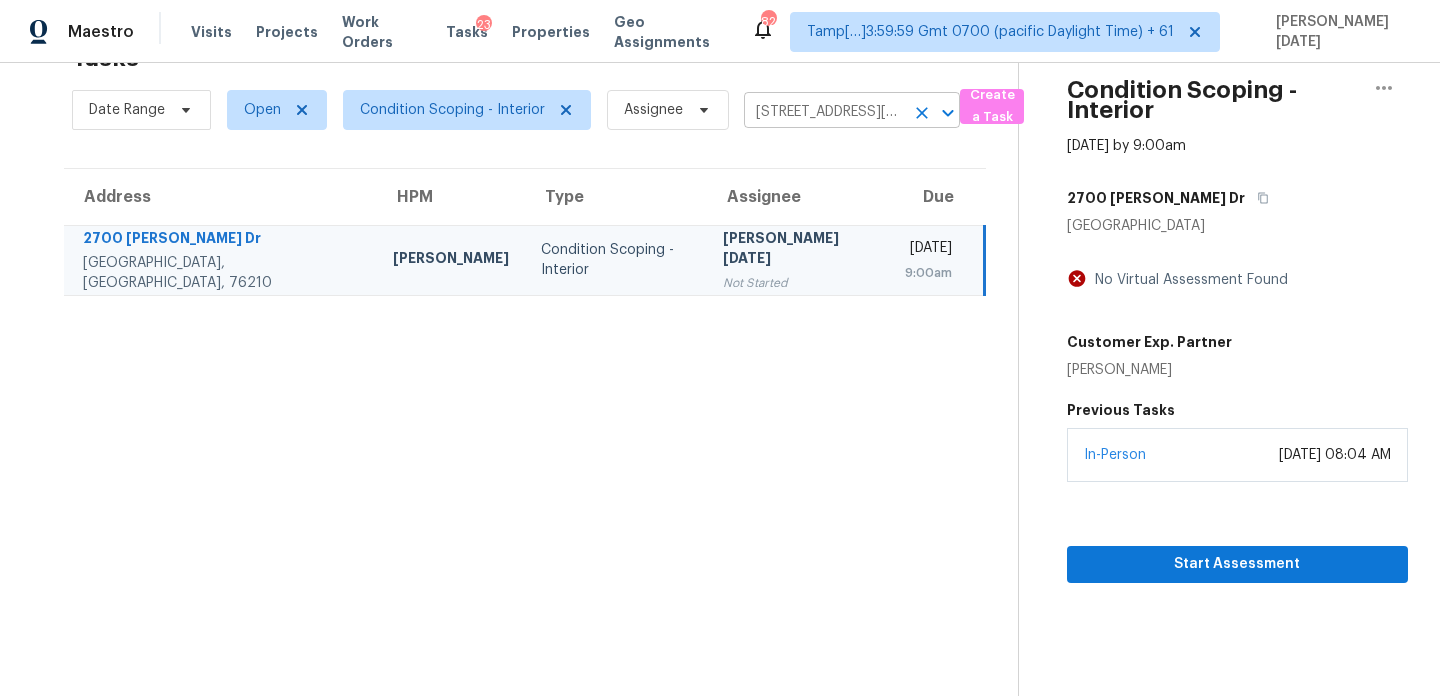 click 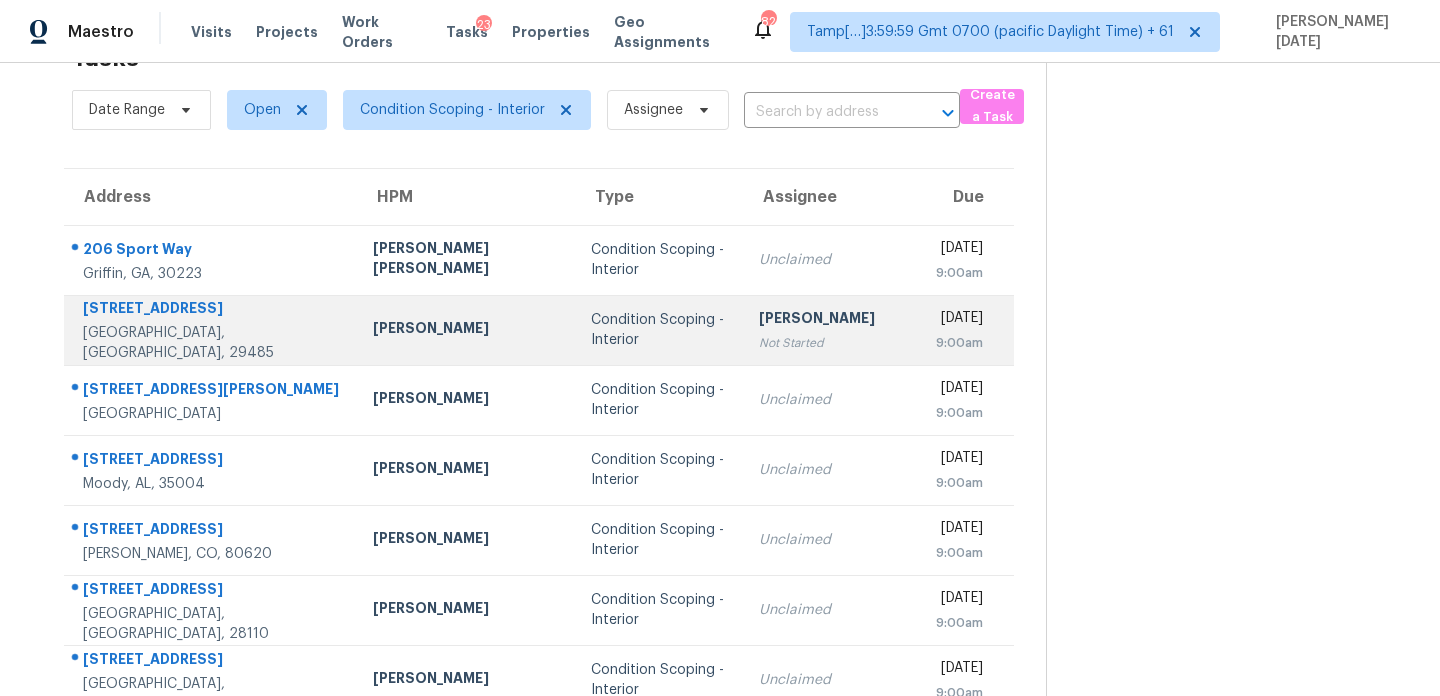 scroll, scrollTop: 0, scrollLeft: 0, axis: both 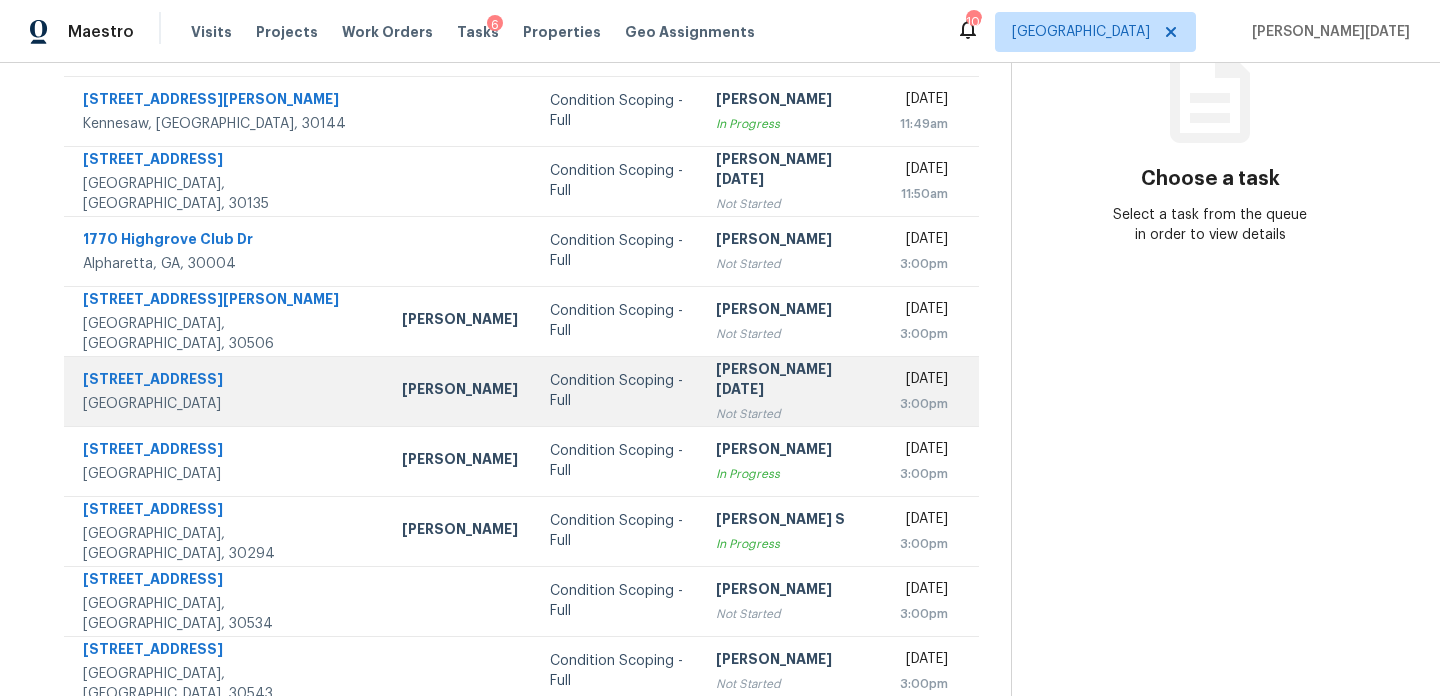 click on "[PERSON_NAME][DATE]" at bounding box center [792, 381] 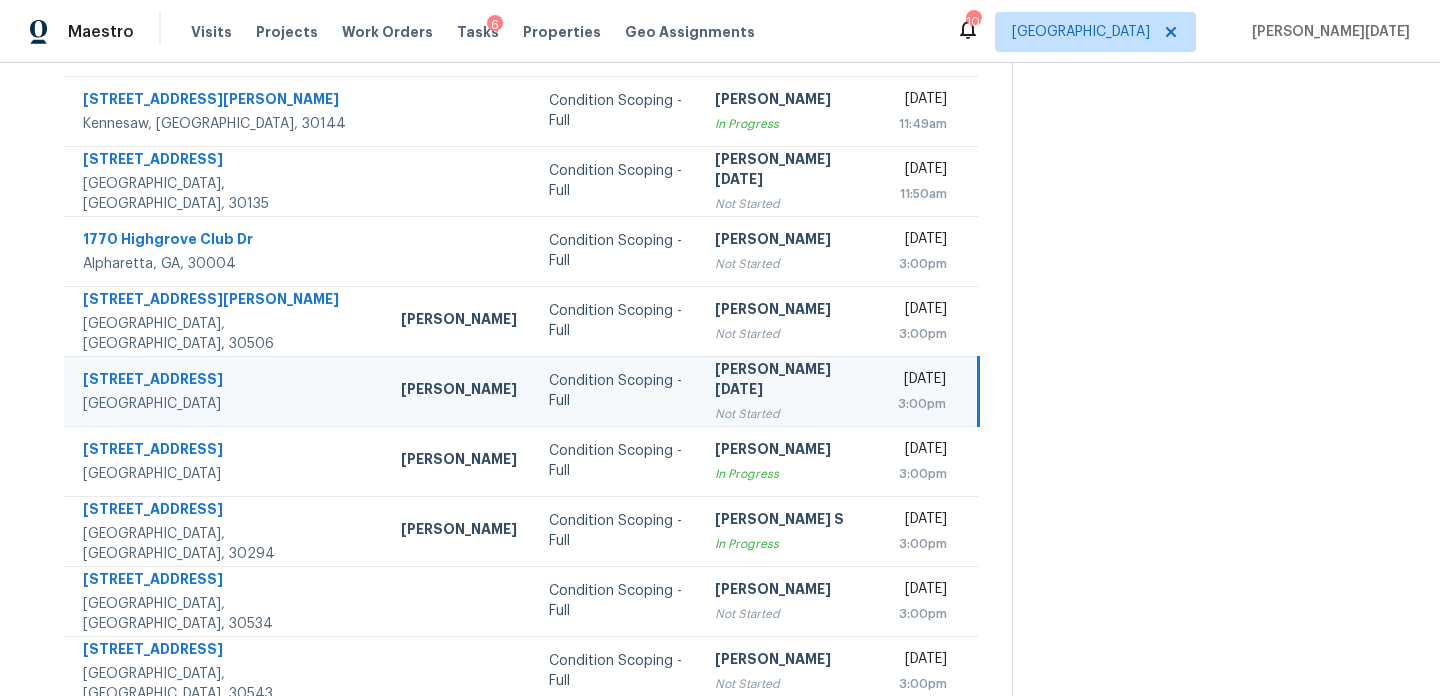 click on "[PERSON_NAME][DATE]" at bounding box center (790, 381) 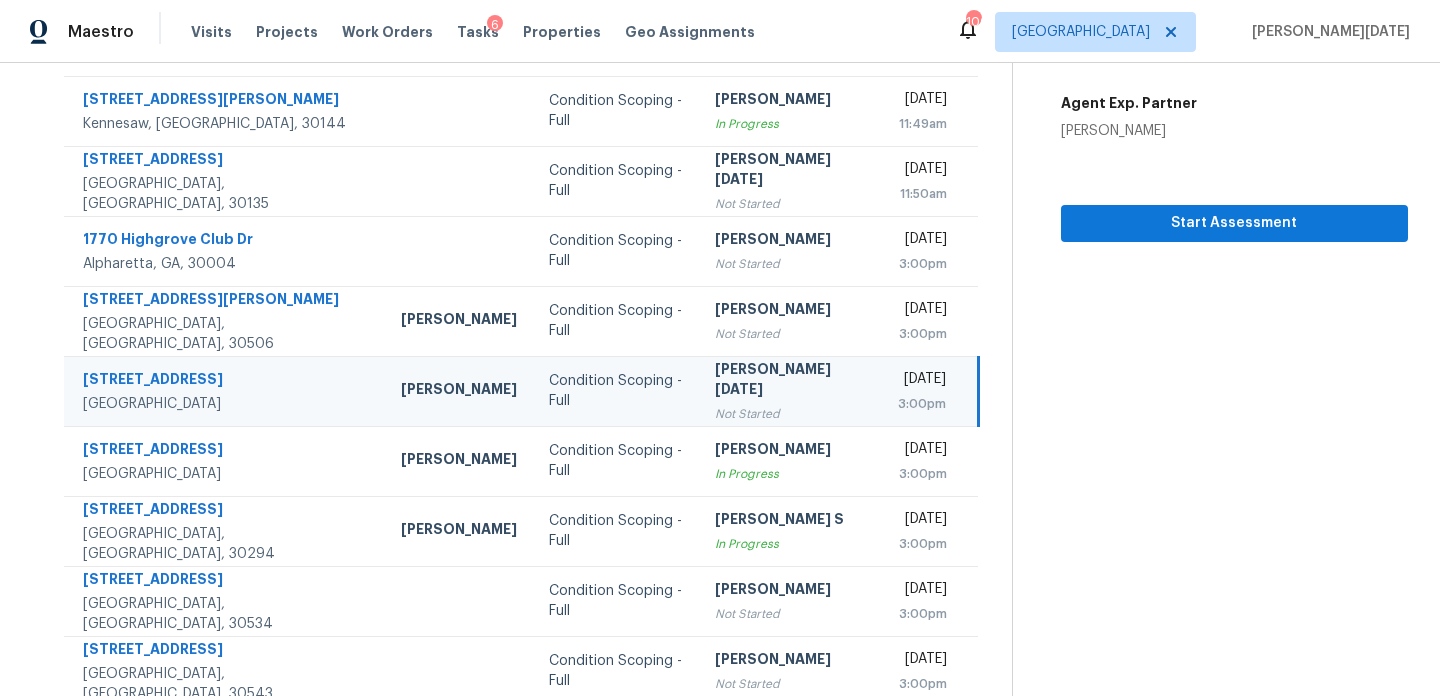click on "Not Started" at bounding box center [790, 414] 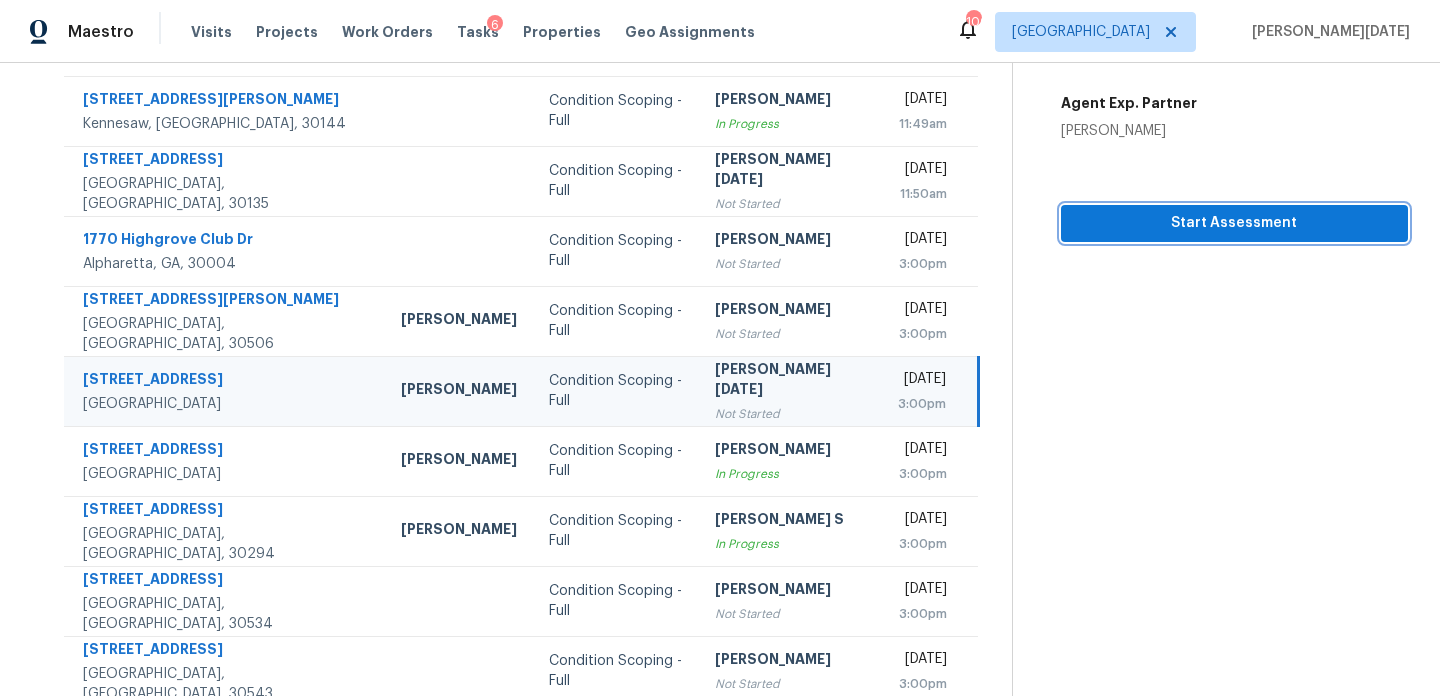 click on "Start Assessment" at bounding box center (1234, 223) 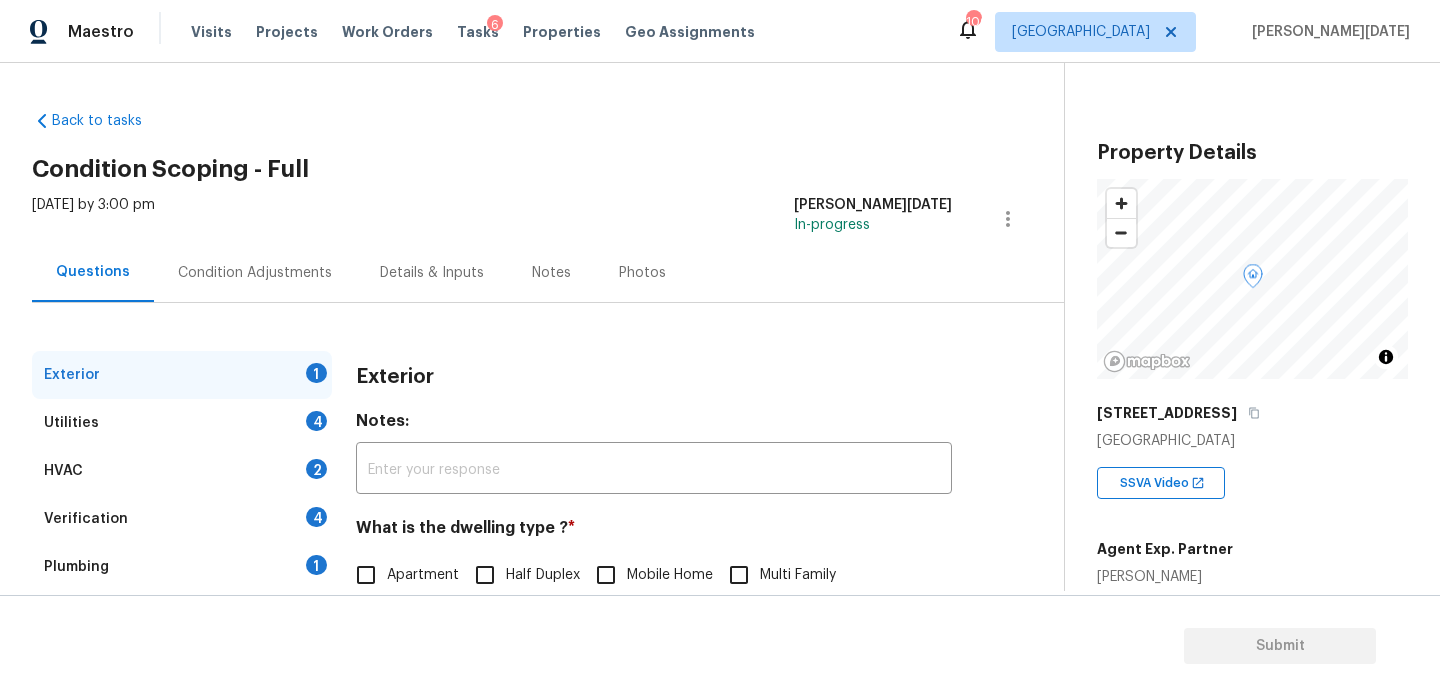 click on "Condition Adjustments" at bounding box center (255, 272) 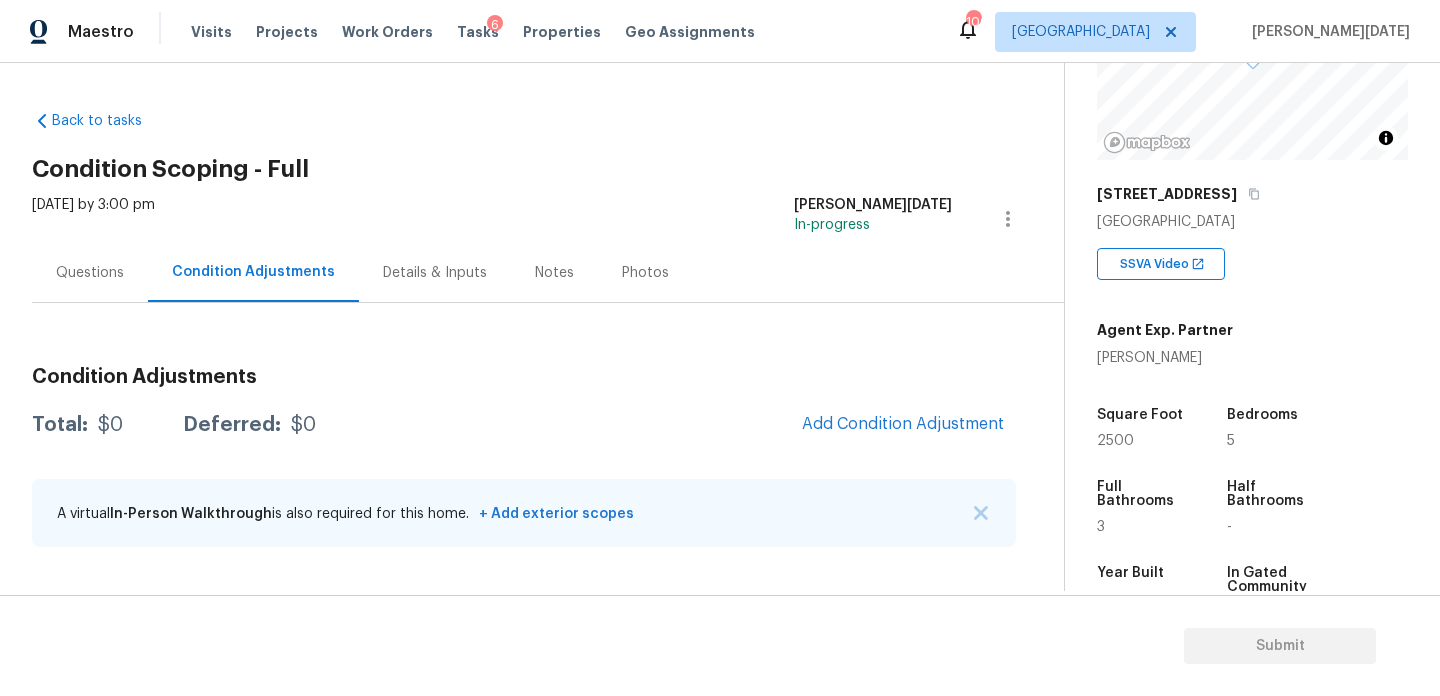scroll, scrollTop: 508, scrollLeft: 0, axis: vertical 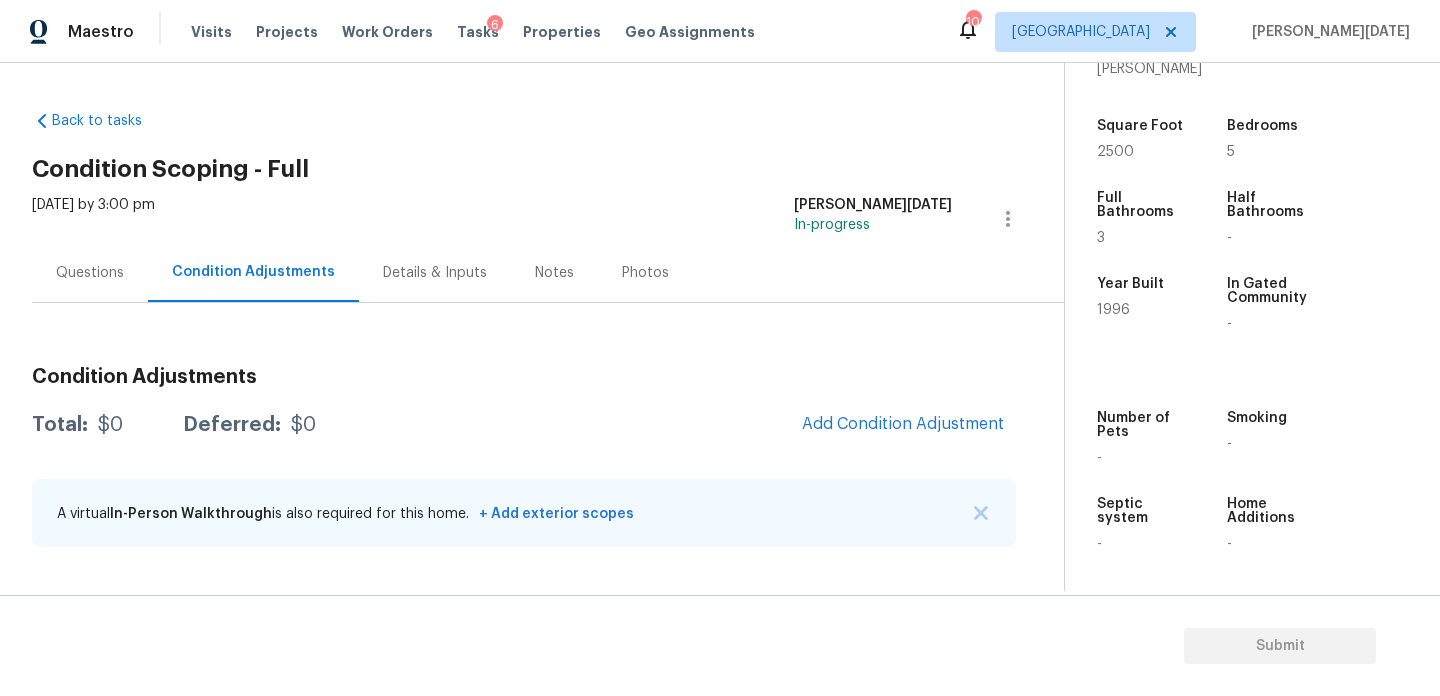 click on "Questions Condition Adjustments Details & Inputs Notes Photos" at bounding box center (548, 273) 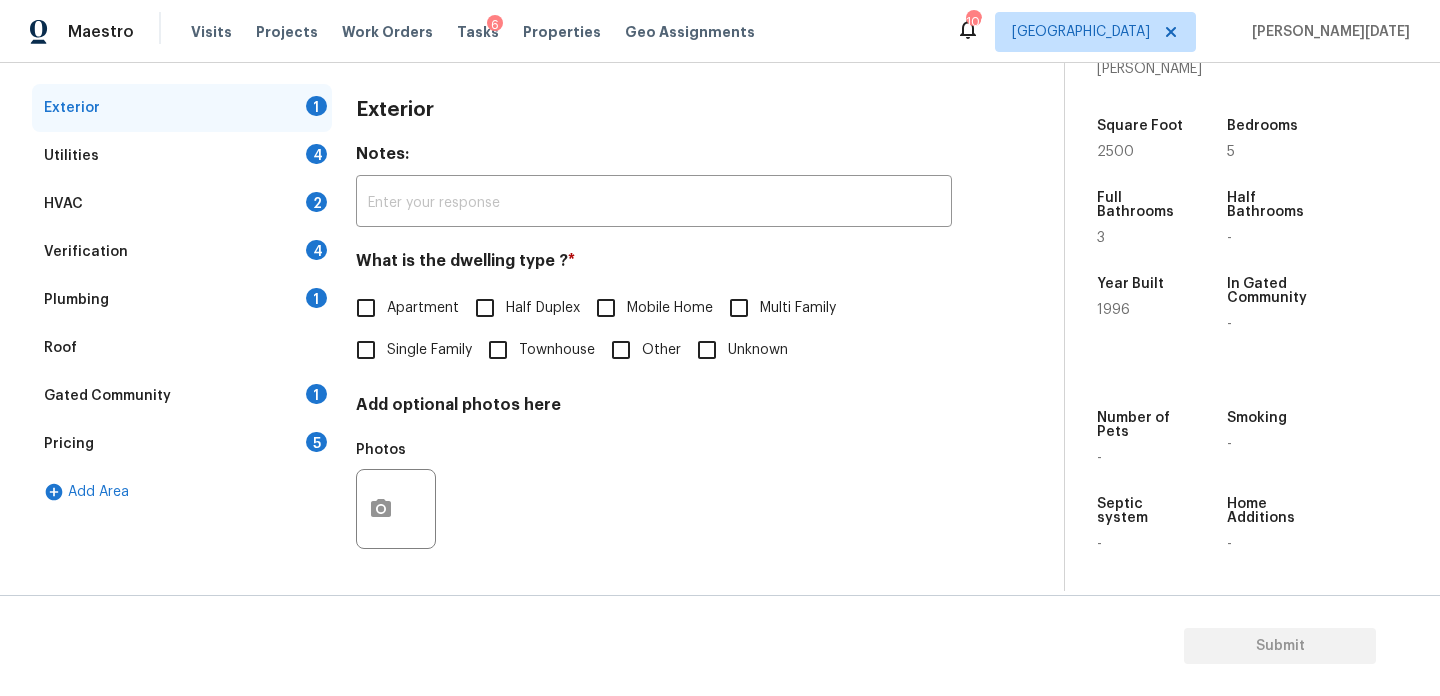 click on "Verification 4" at bounding box center (182, 252) 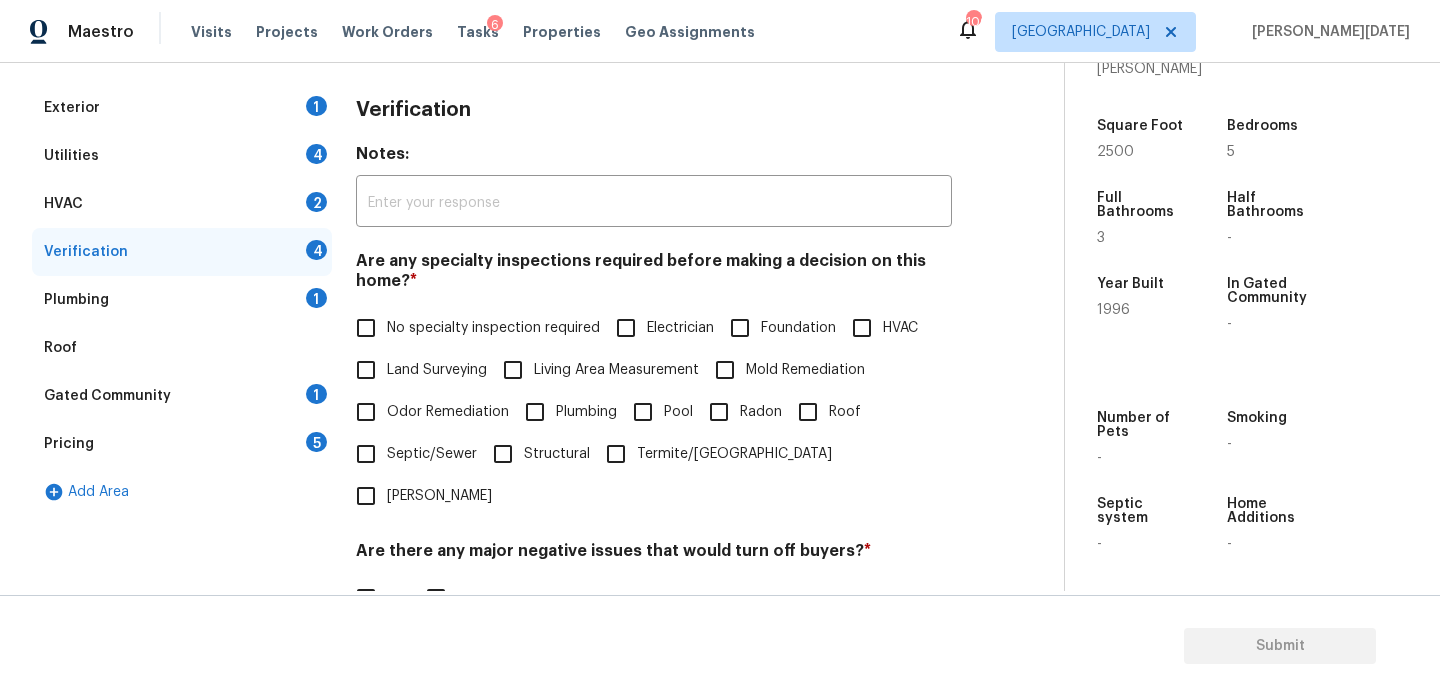 scroll, scrollTop: 507, scrollLeft: 0, axis: vertical 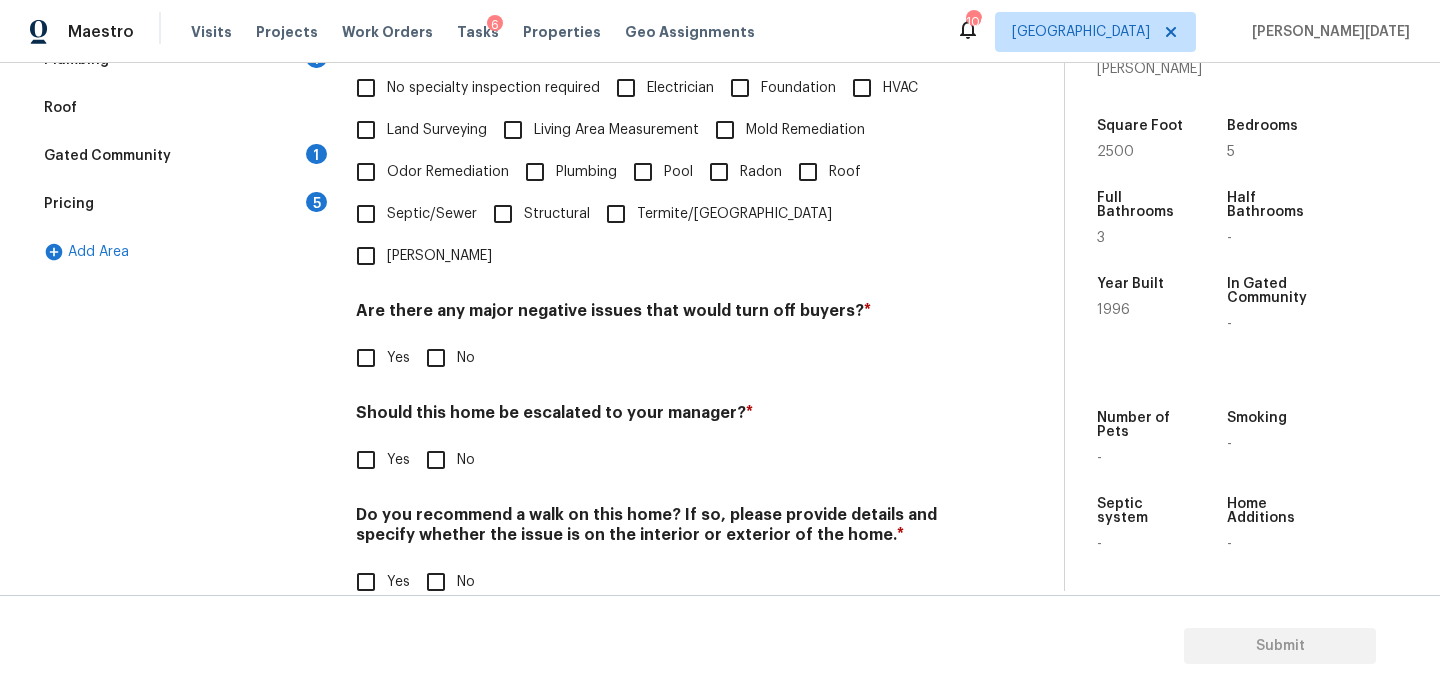 click on "Yes" at bounding box center [366, 460] 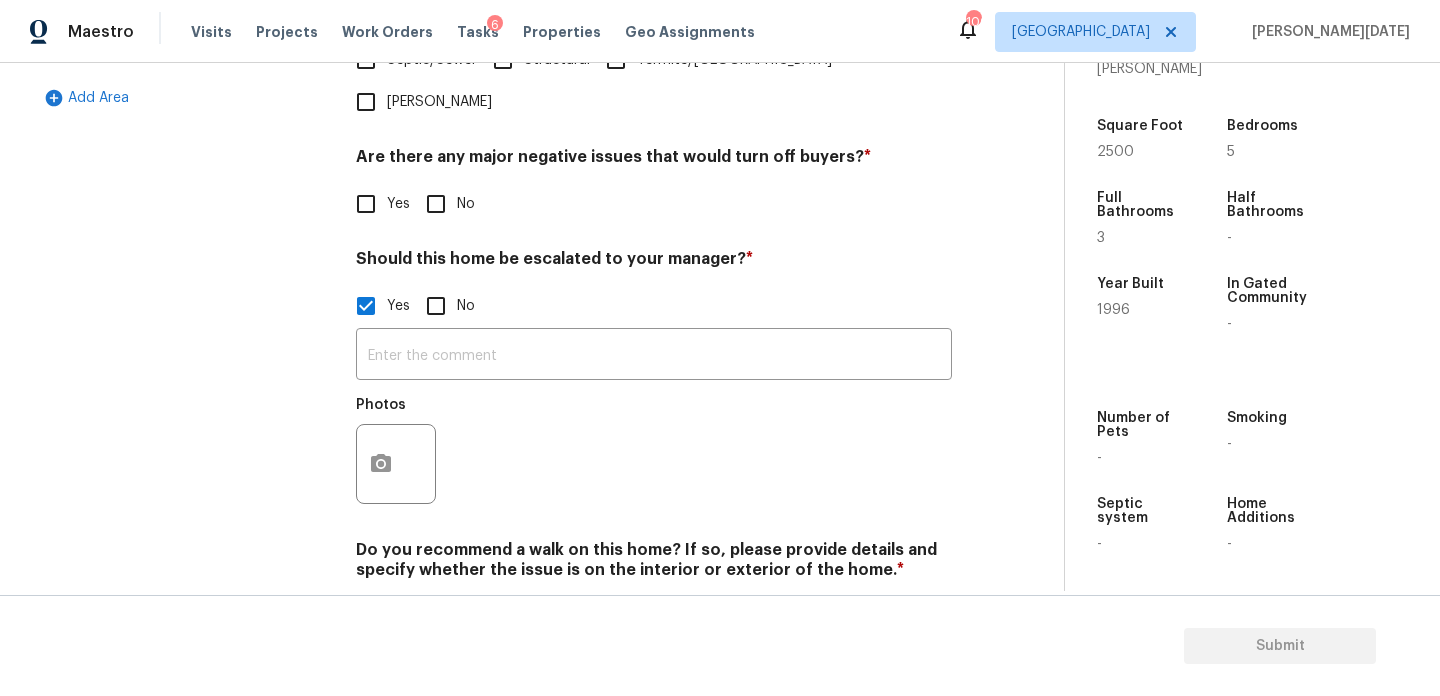 scroll, scrollTop: 697, scrollLeft: 0, axis: vertical 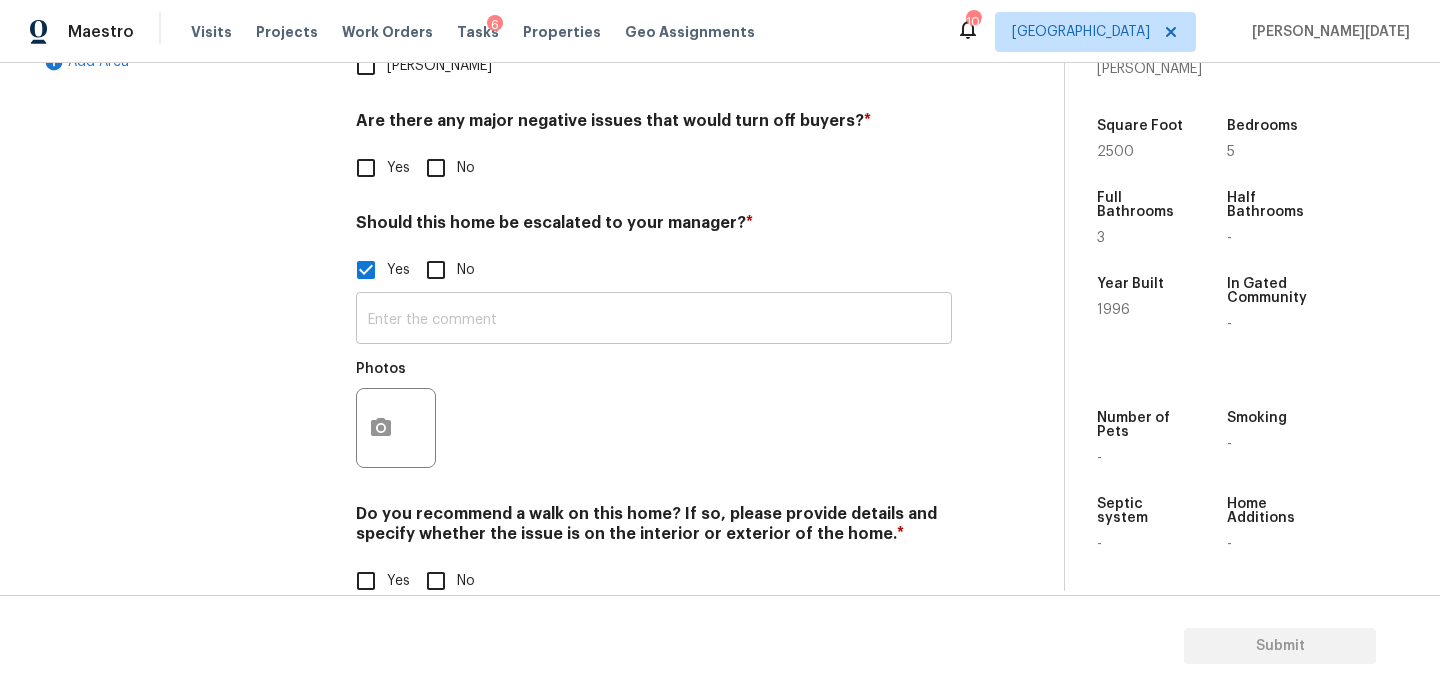 click at bounding box center [654, 320] 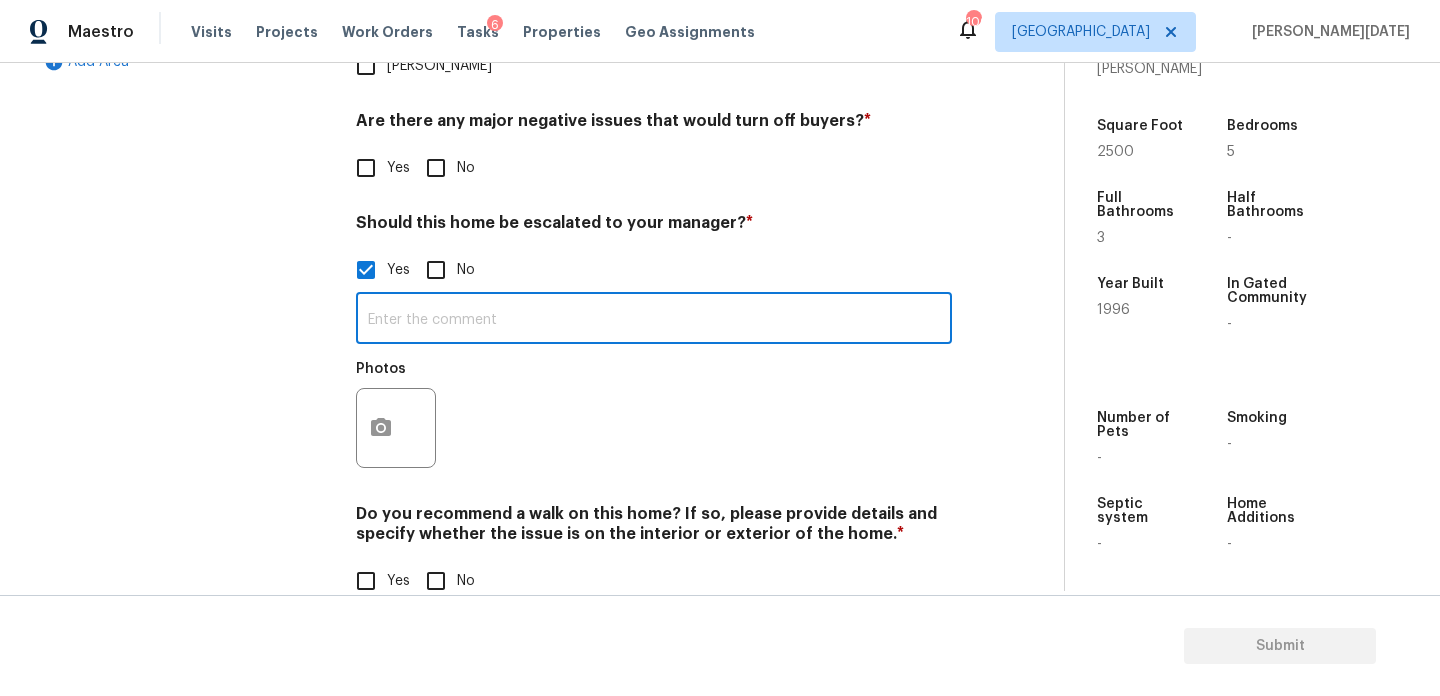 paste on "The sellers were on vacation a little over a month they came back and the tankless water heater had a leak causing some water damage and issues. There is some mold on the wall lower and it needs to be cut out and treated, repaired. There was also a water leak underneath the stairs from hard rain coming in from the garage area. You can see some mold areas on that wall underneath the staircase. They have contacted the insurance company (Nationwide) for this claim.The home has a lot of potential and a great flip candidate" 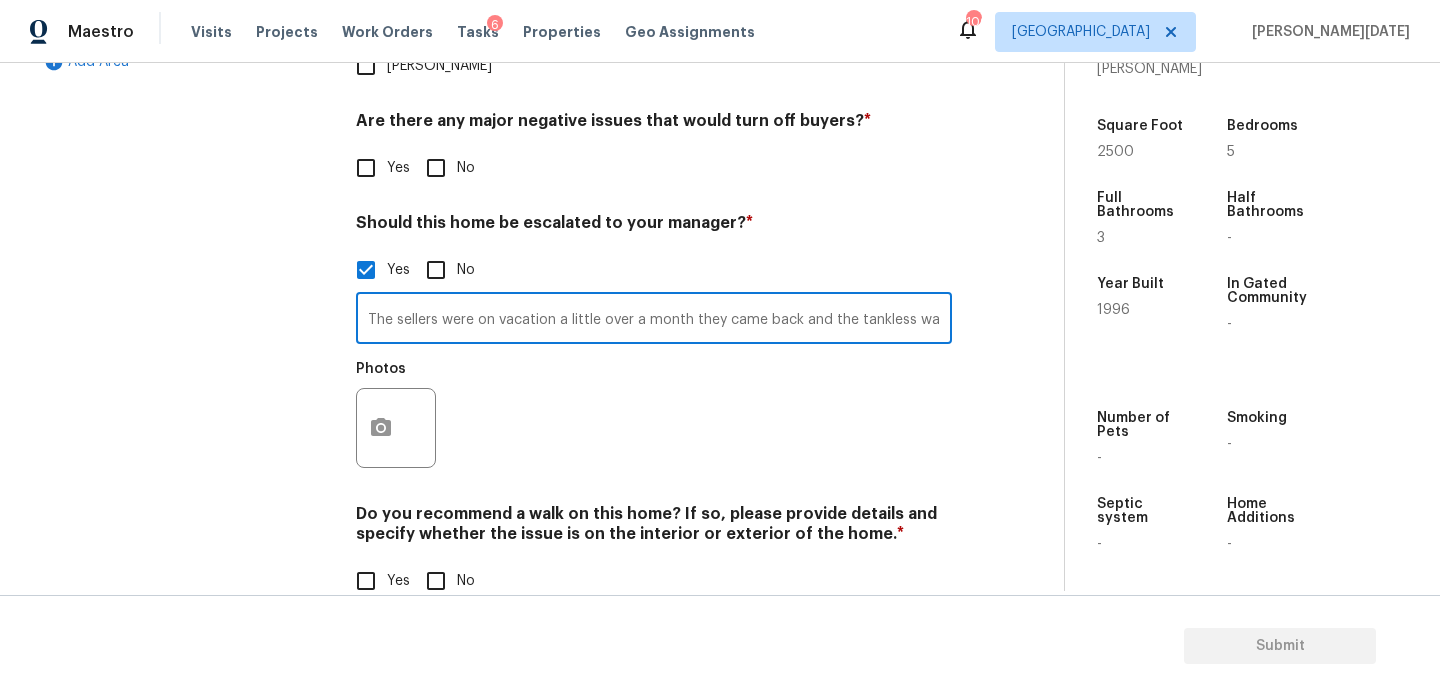 scroll, scrollTop: 0, scrollLeft: 2887, axis: horizontal 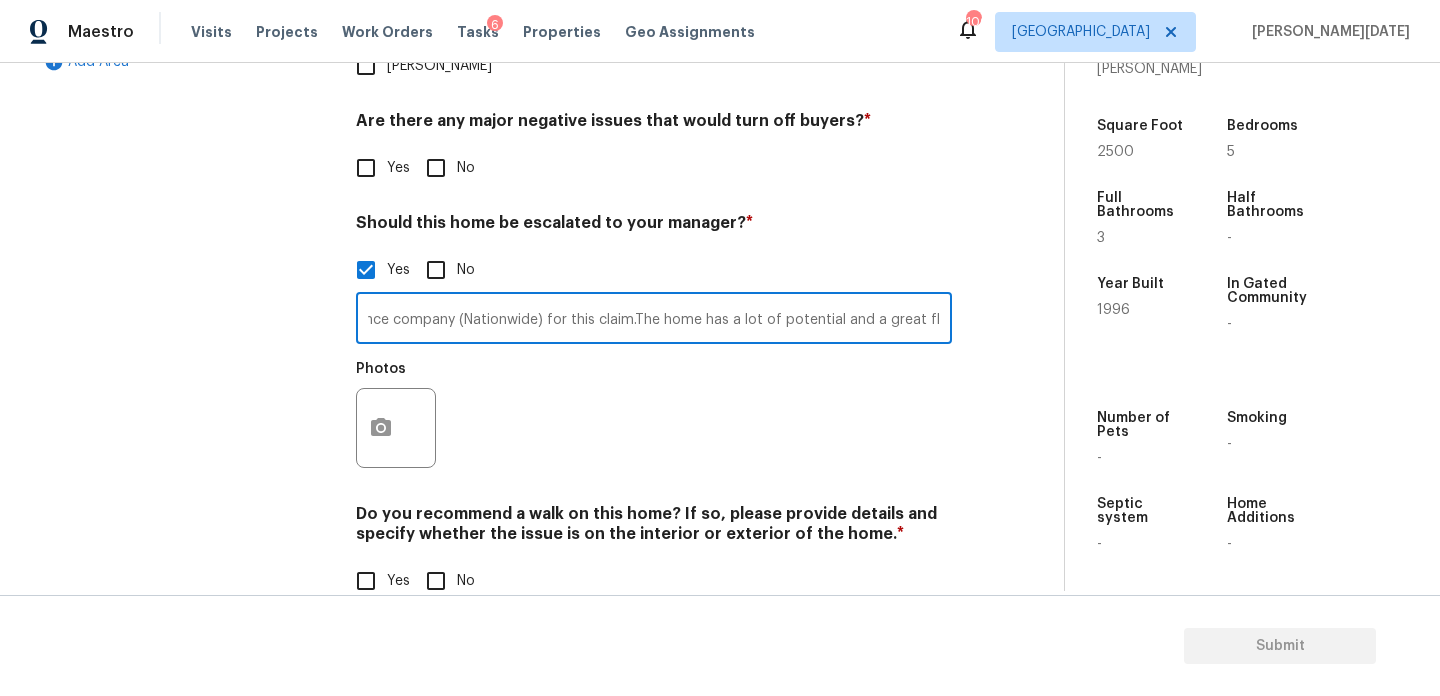 type on "The sellers were on vacation a little over a month they came back and the tankless water heater had a leak causing some water damage and issues. There is some mold on the wall lower and it needs to be cut out and treated, repaired. There was also a water leak underneath the stairs from hard rain coming in from the garage area. You can see some mold areas on that wall underneath the staircase. They have contacted the insurance company (Nationwide) for this claim.The home has a lot of potential and a great flip candidate" 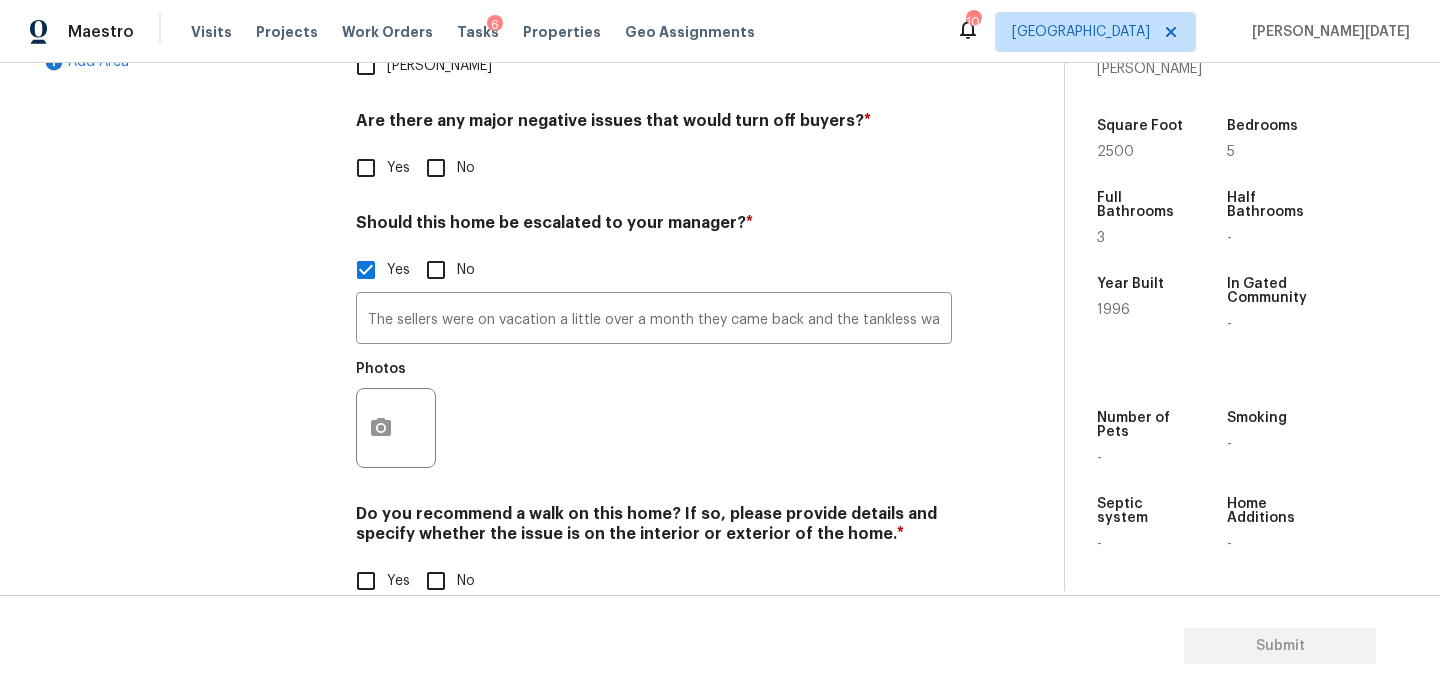 scroll, scrollTop: 0, scrollLeft: 0, axis: both 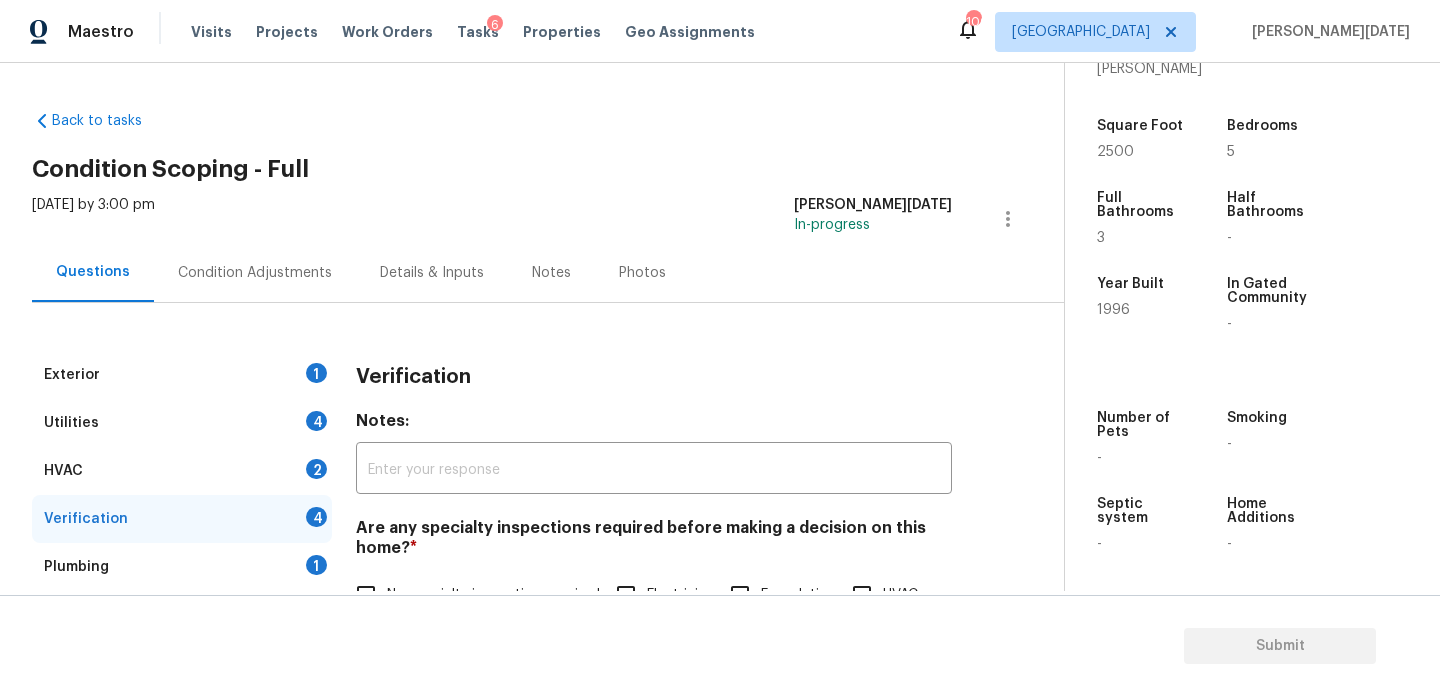 click on "Condition Adjustments" at bounding box center [255, 273] 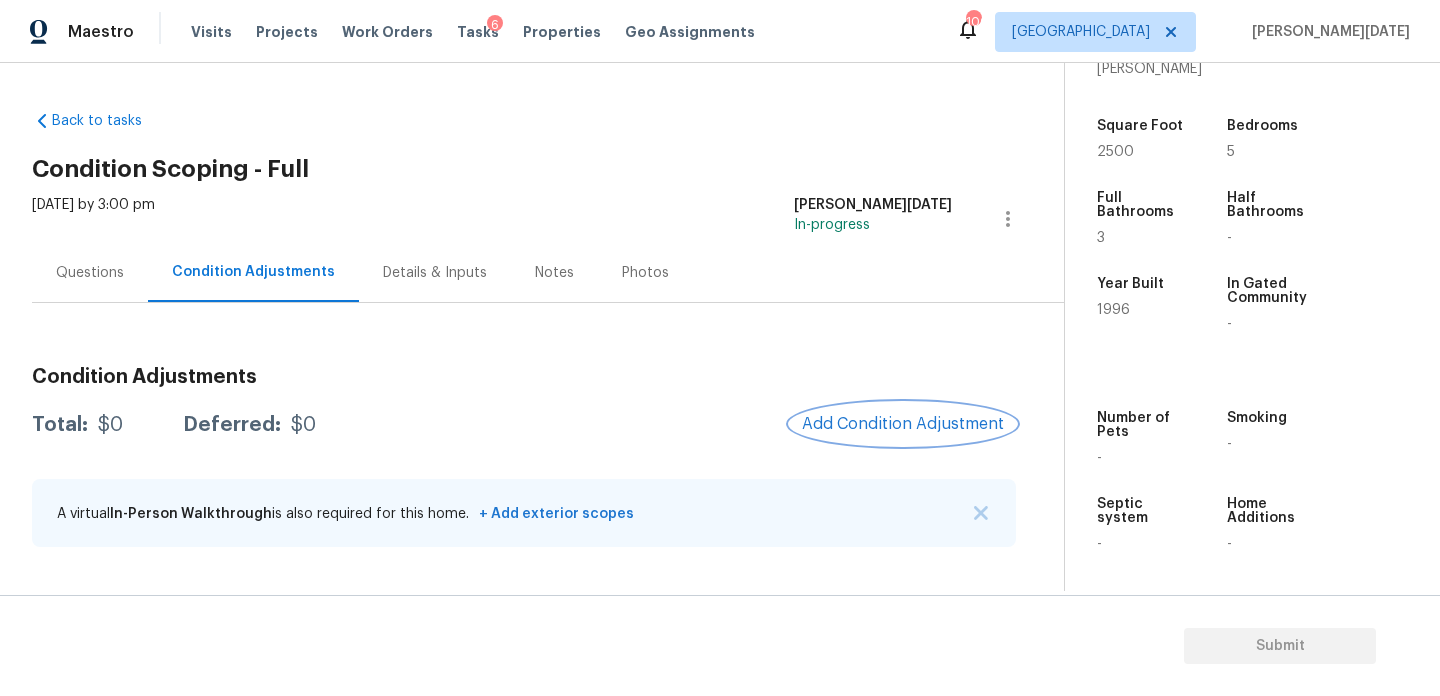 click on "Add Condition Adjustment" at bounding box center (903, 424) 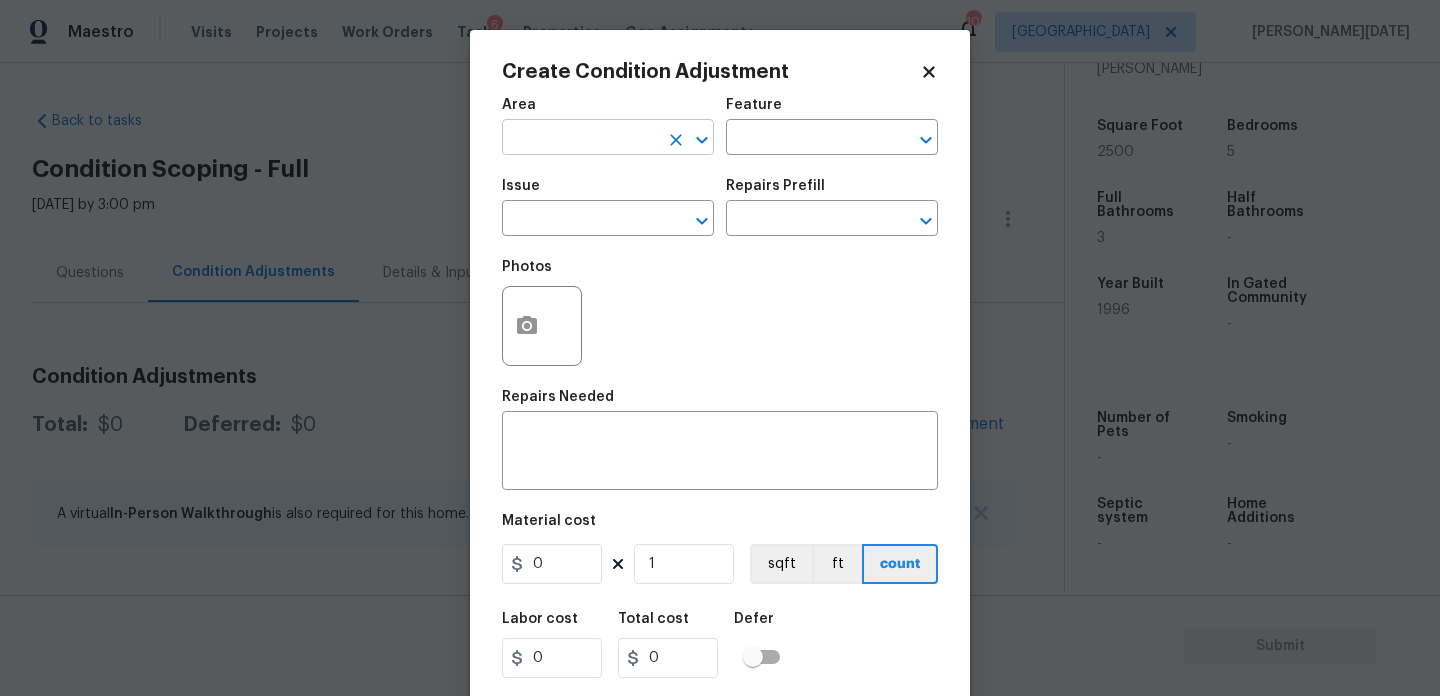 click at bounding box center (580, 139) 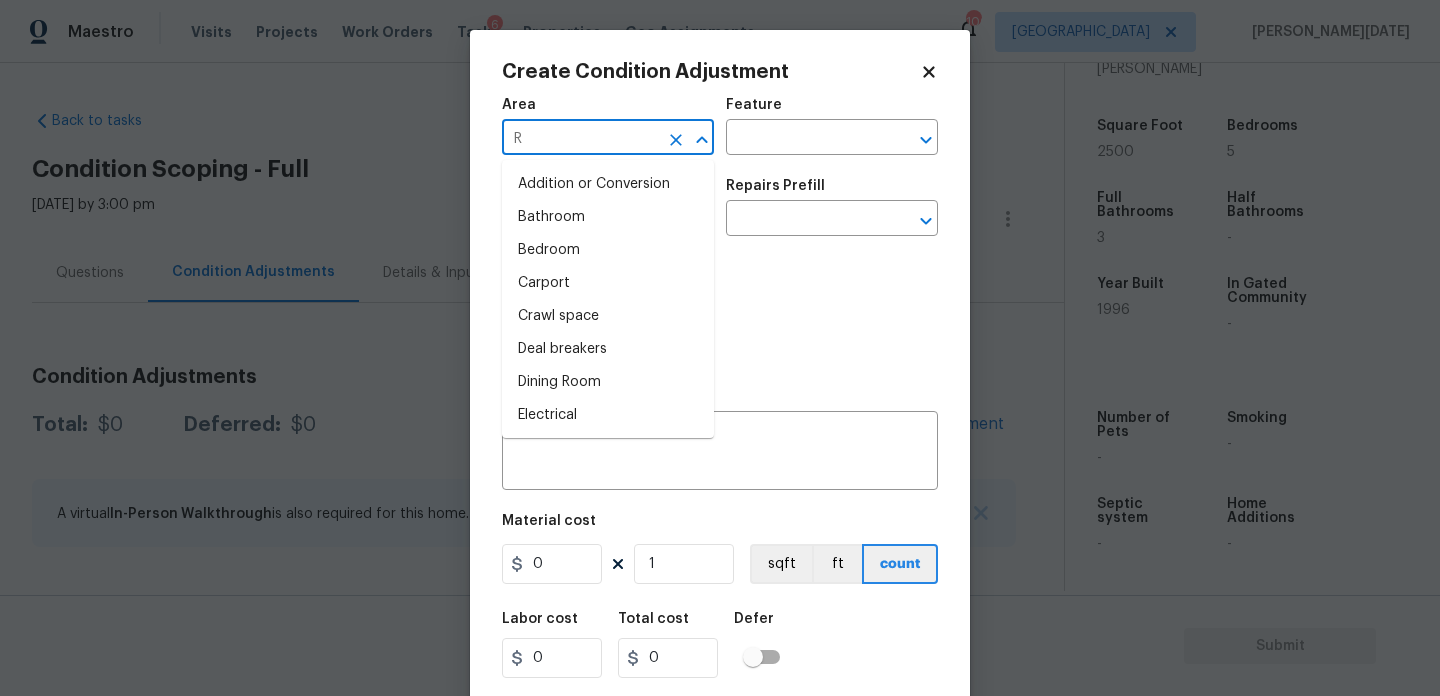 type on "RO" 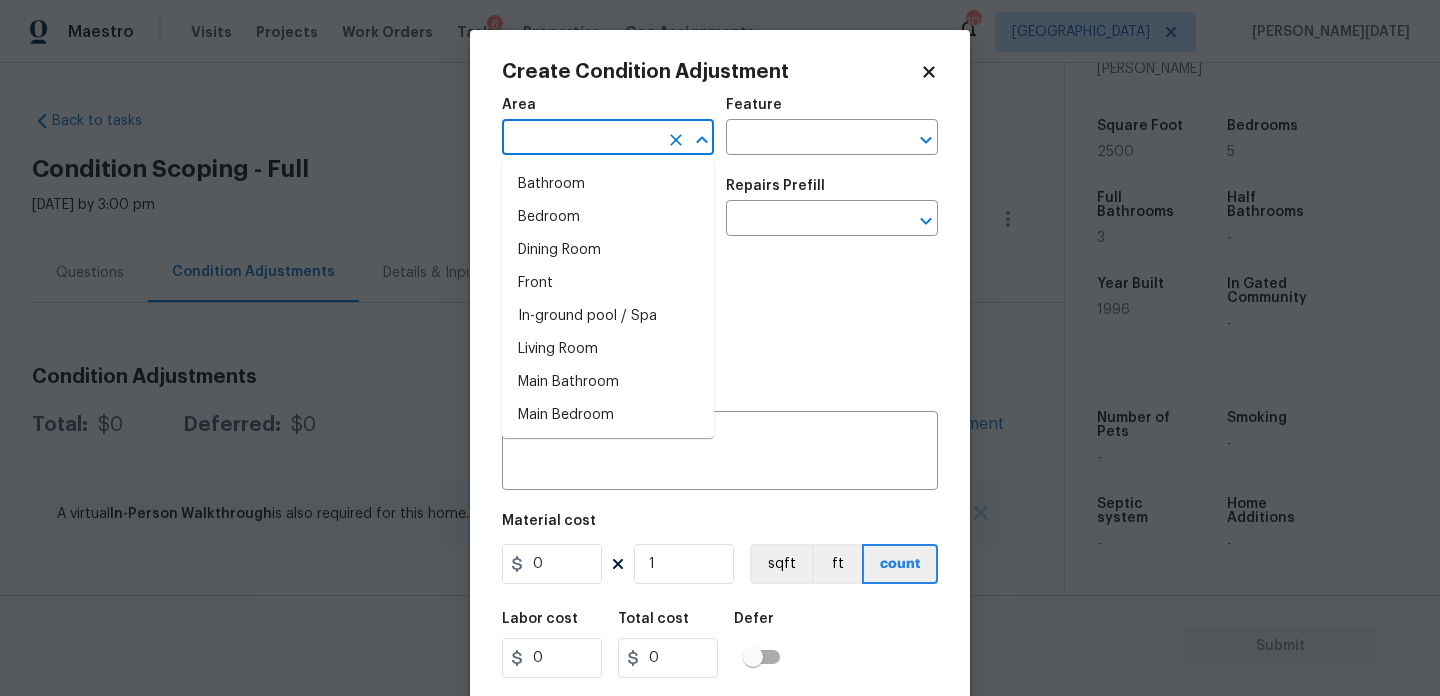 type on "O" 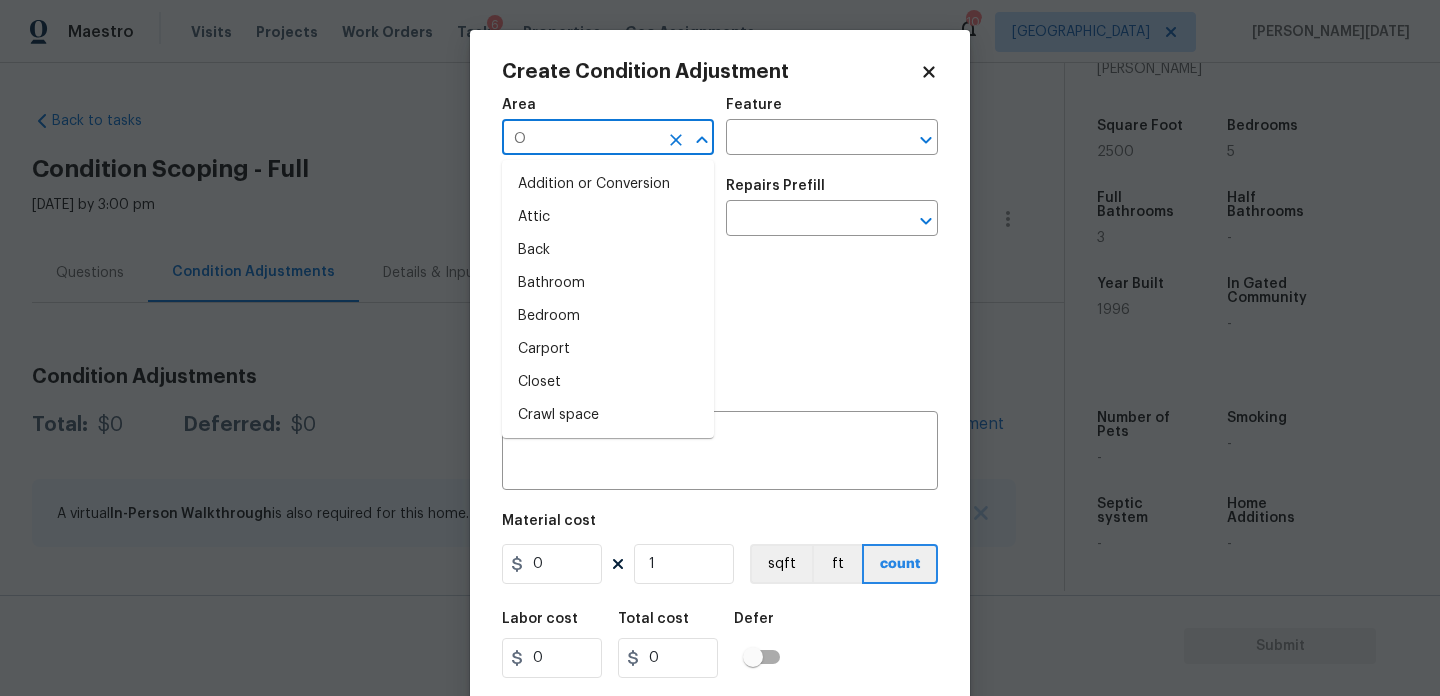 type 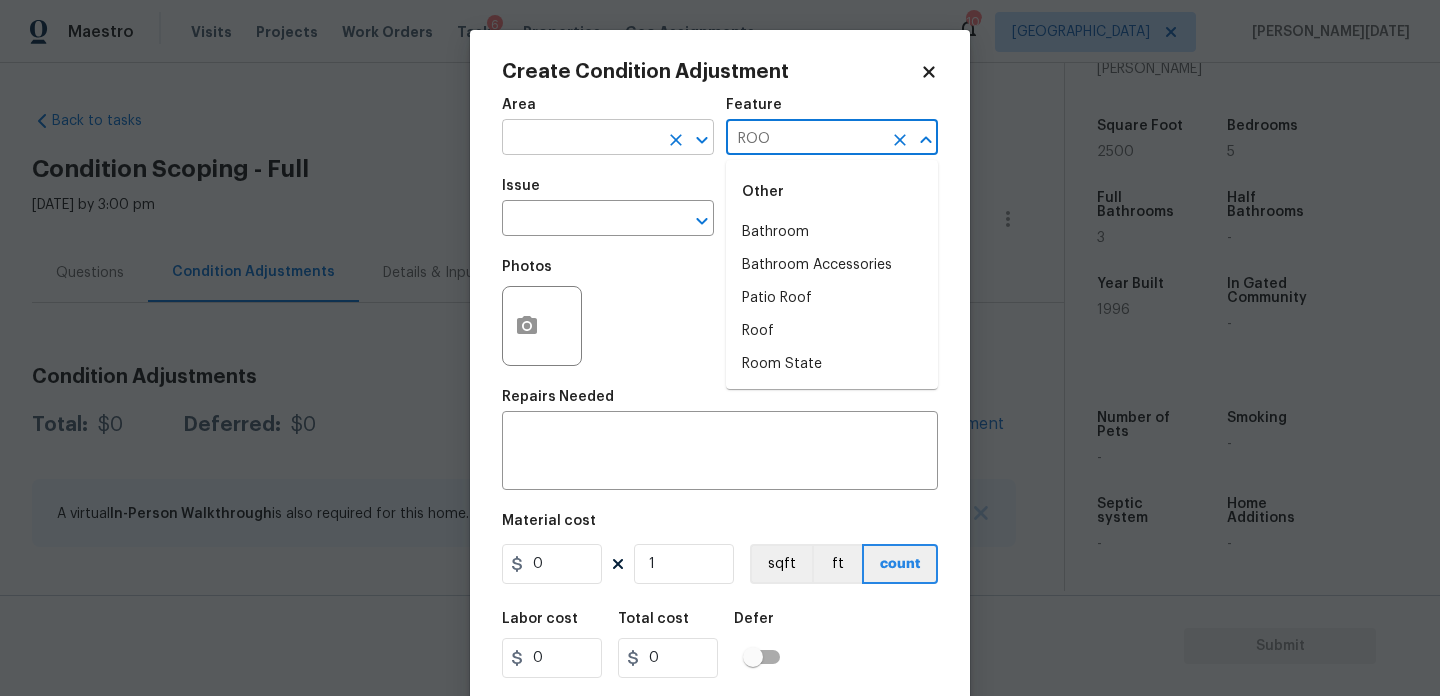 type on "ROO" 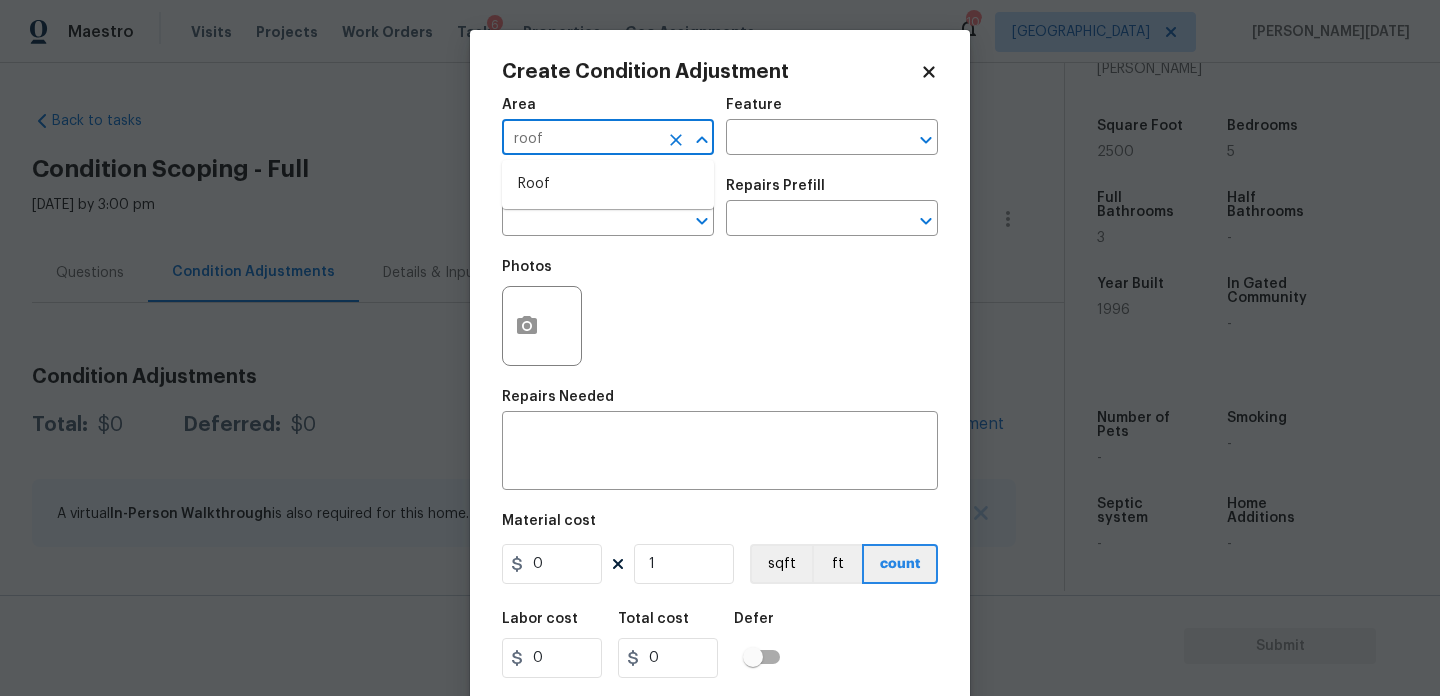 click on "Roof" at bounding box center (608, 184) 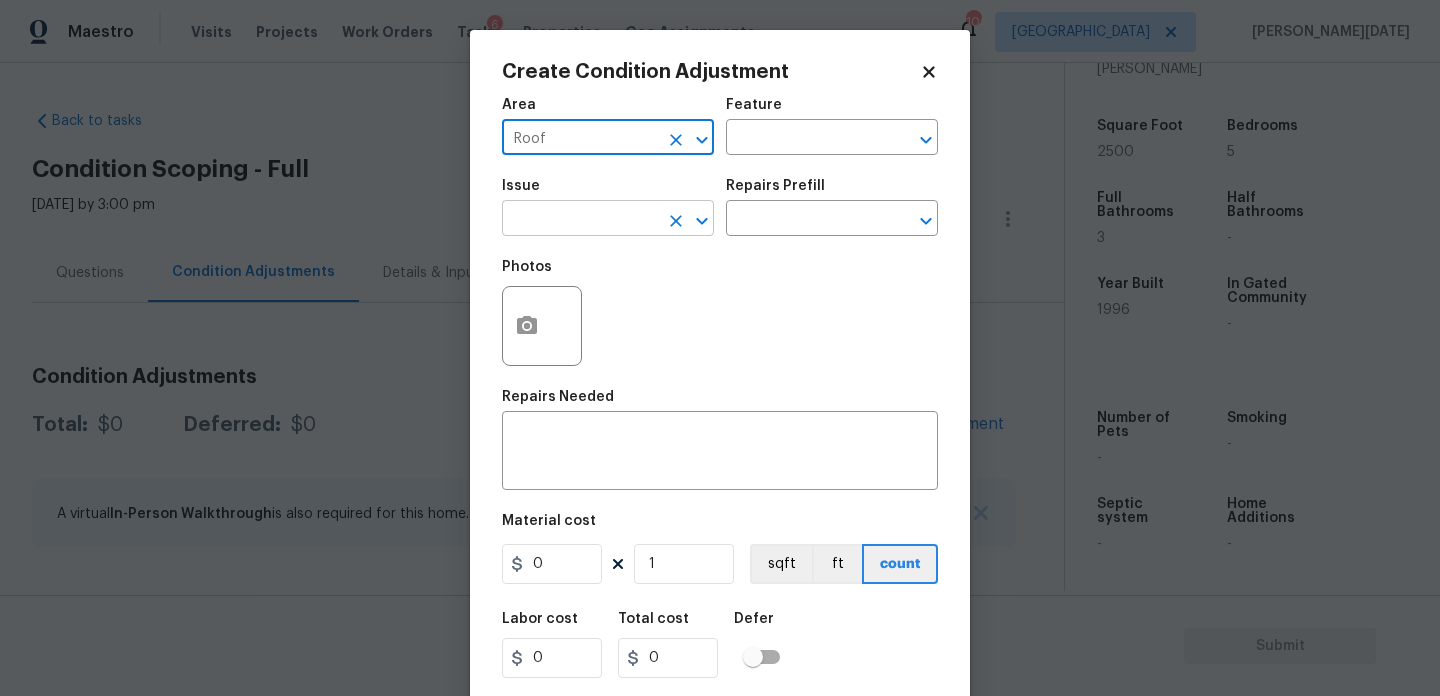 type on "Roof" 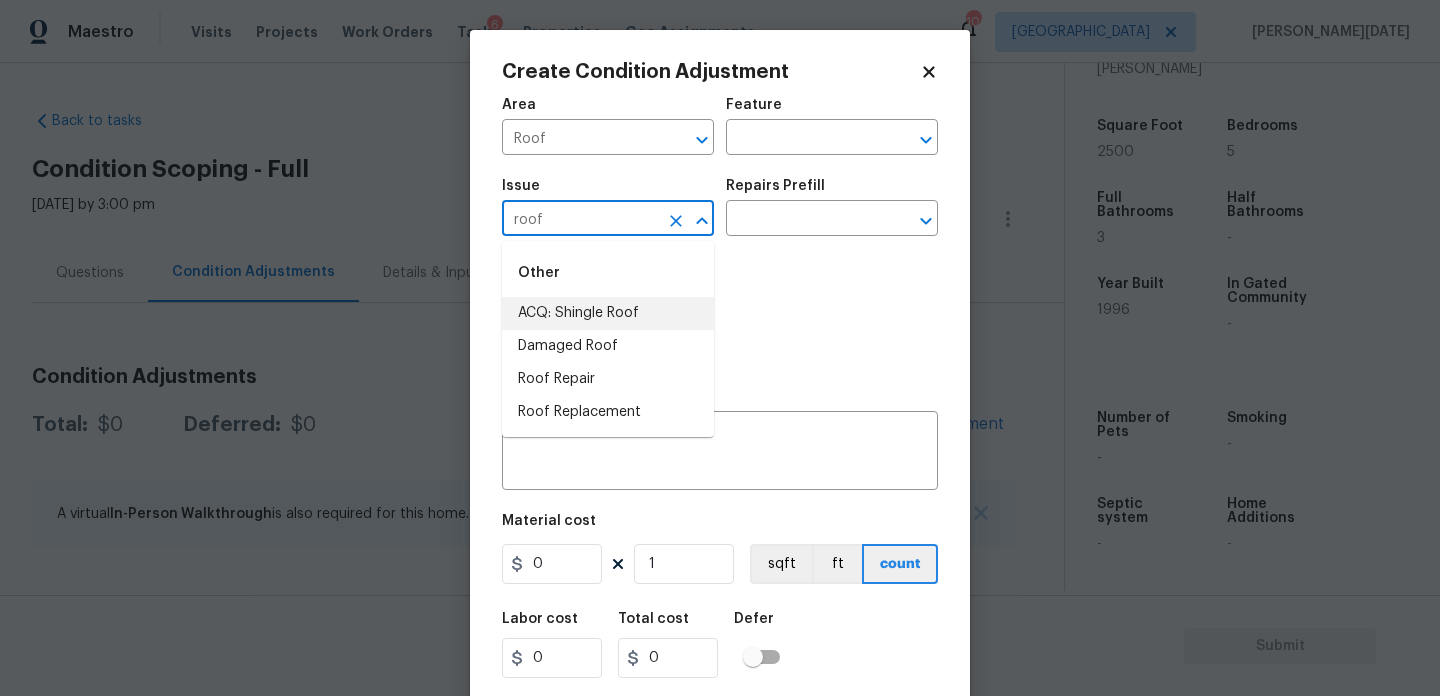 click on "ACQ: Shingle Roof" at bounding box center [608, 313] 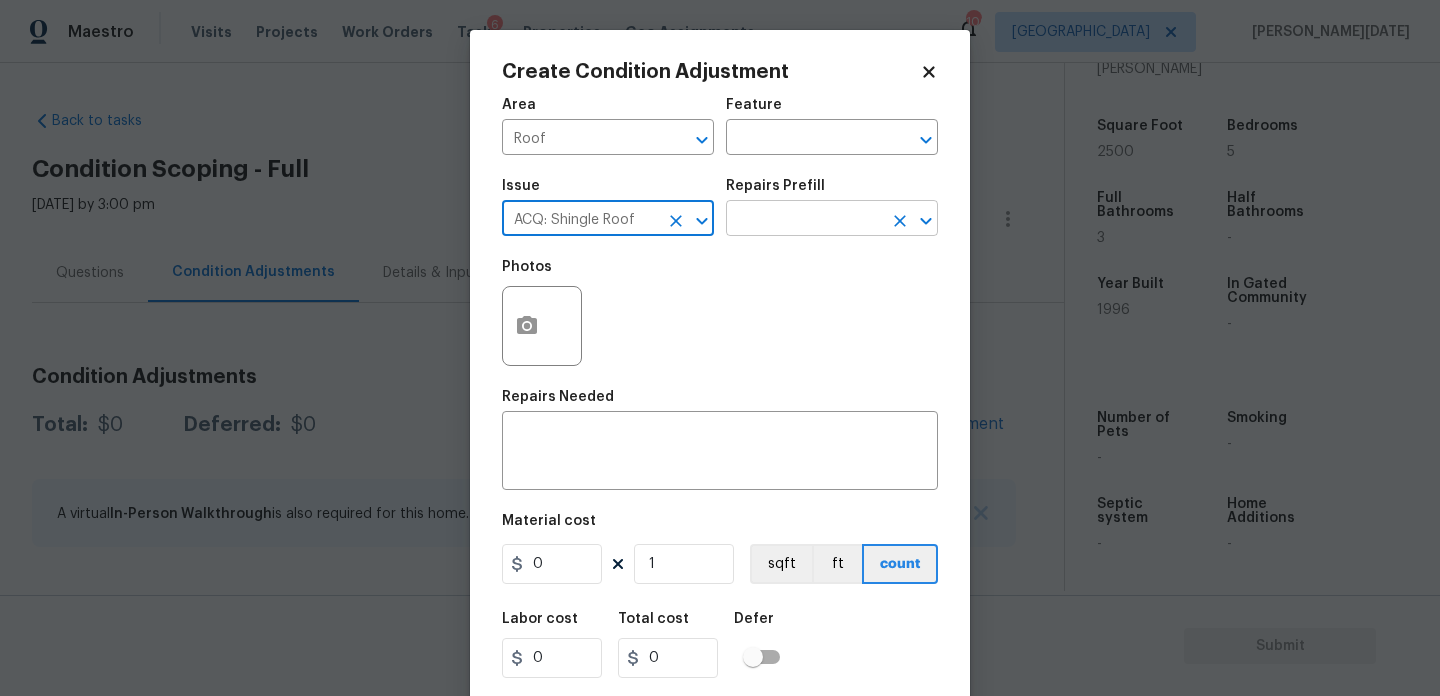 type on "ACQ: Shingle Roof" 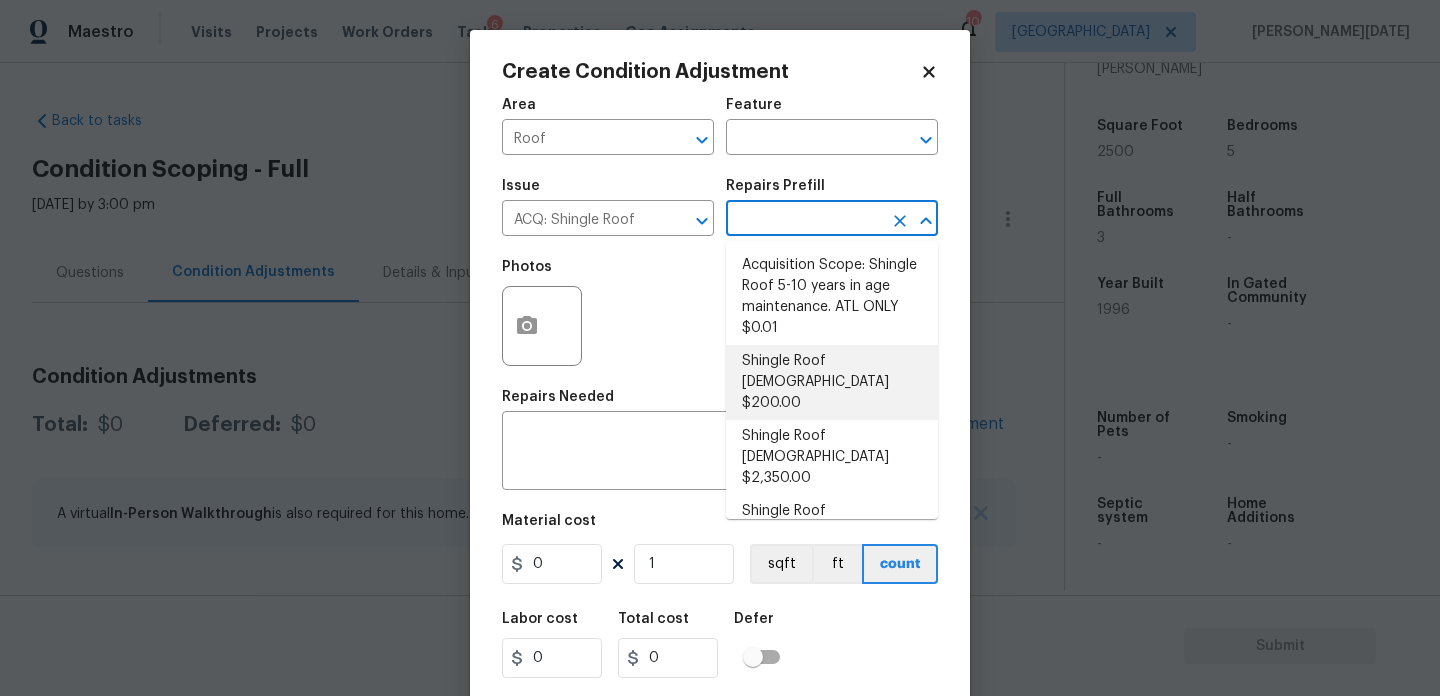 click on "Shingle Roof 0-10 Years Old $200.00" at bounding box center [832, 382] 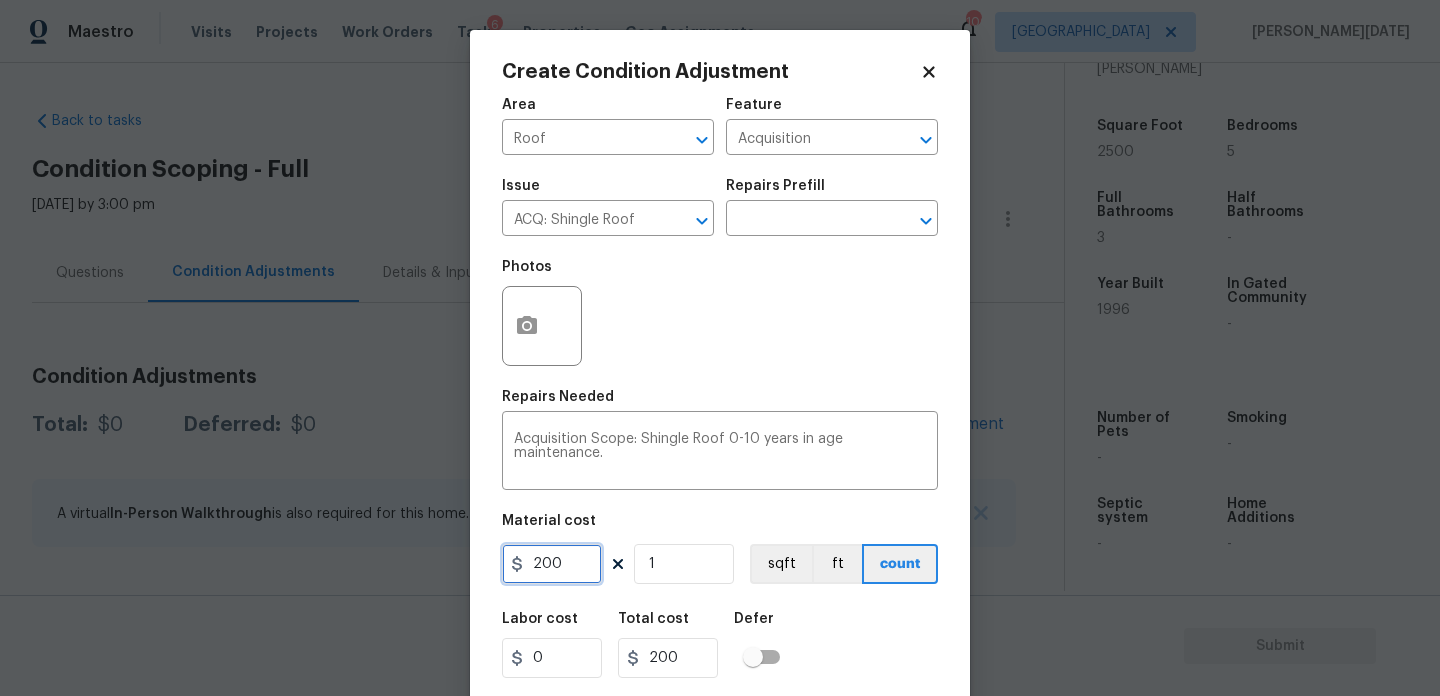drag, startPoint x: 569, startPoint y: 570, endPoint x: 392, endPoint y: 558, distance: 177.40631 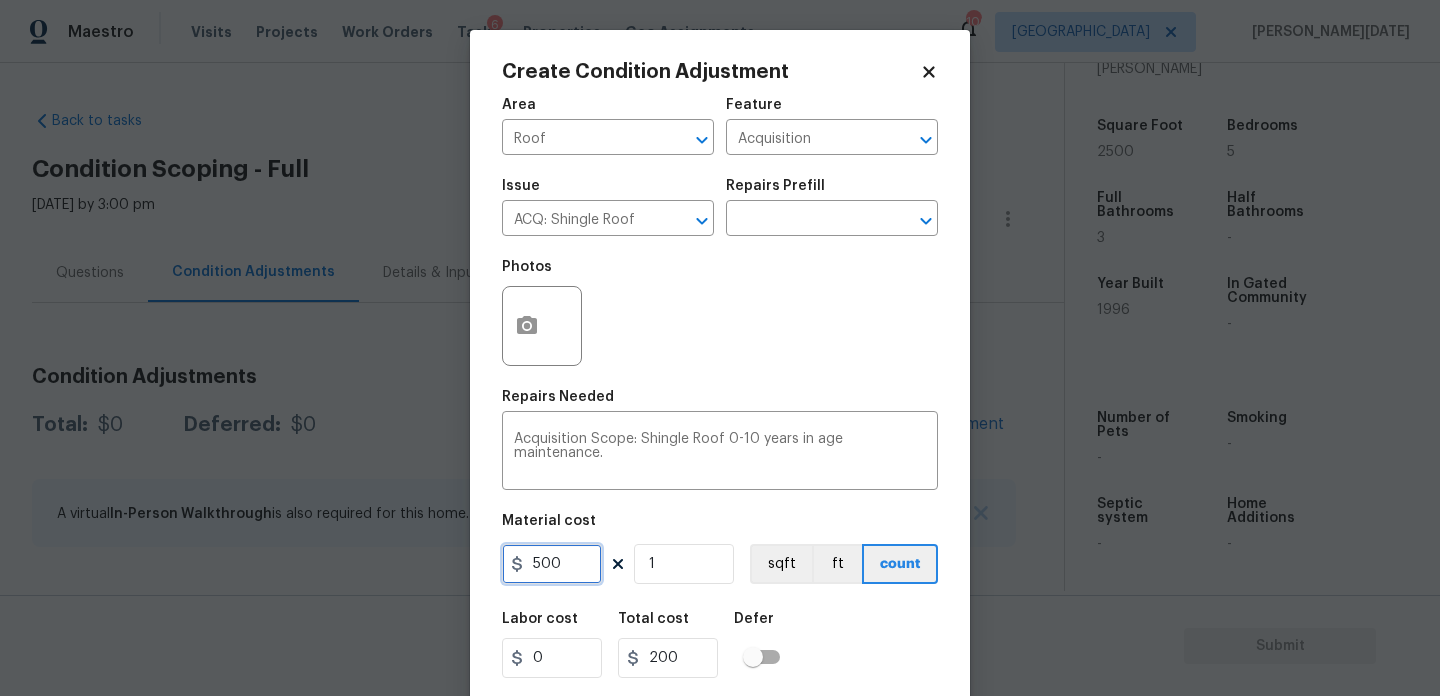 type on "500" 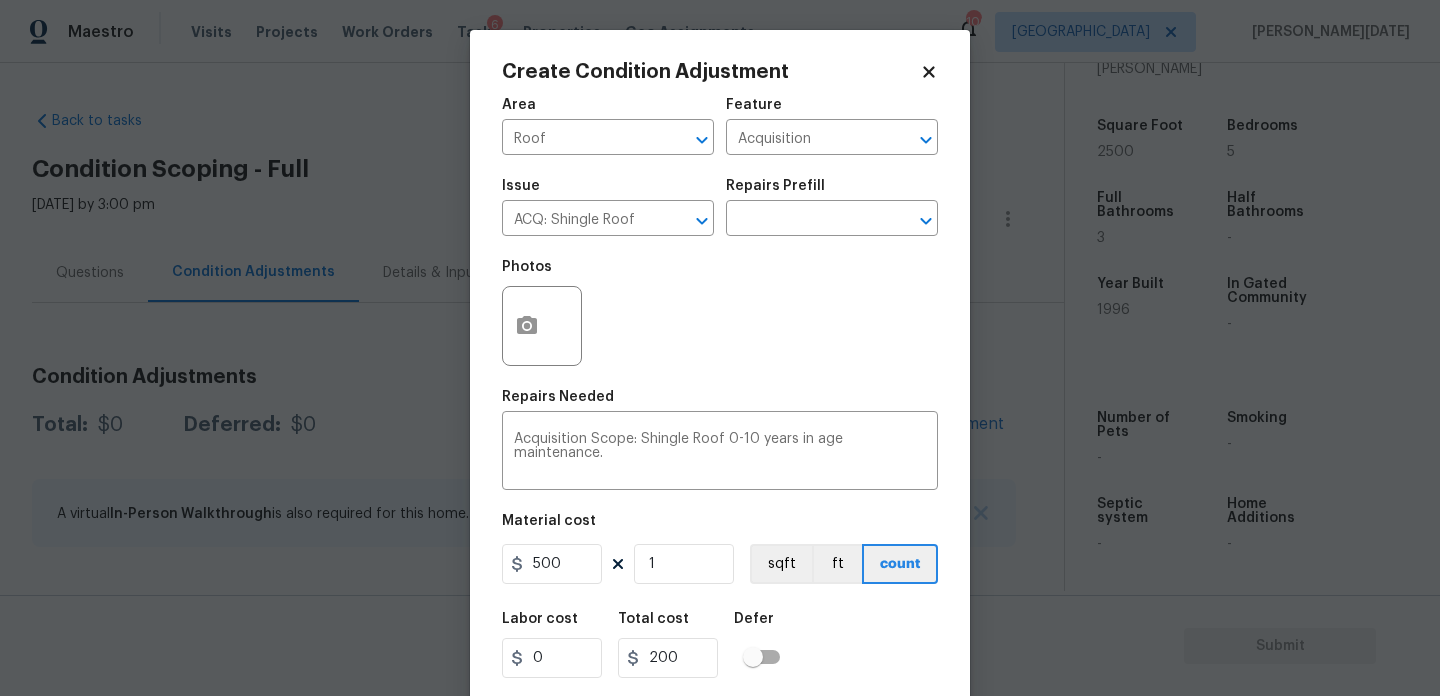 type on "500" 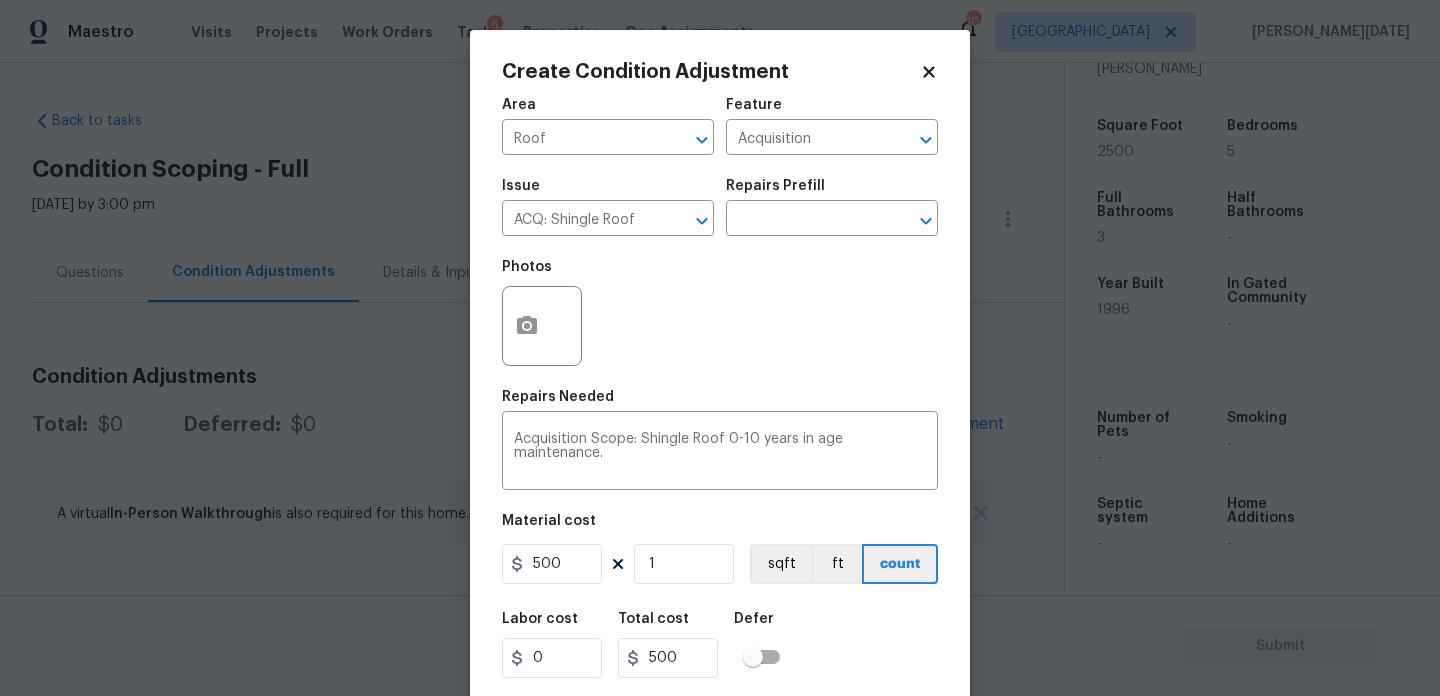 click on "Photos" at bounding box center (720, 313) 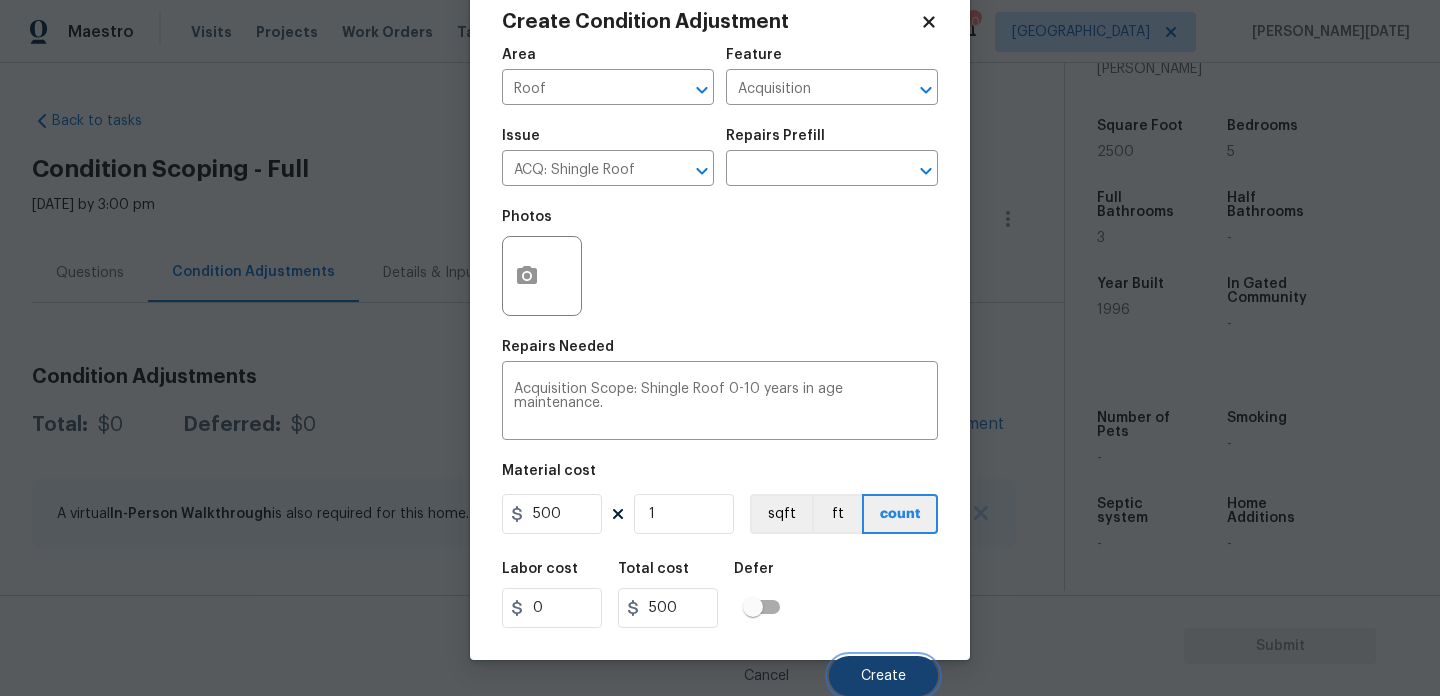 click on "Create" at bounding box center (883, 676) 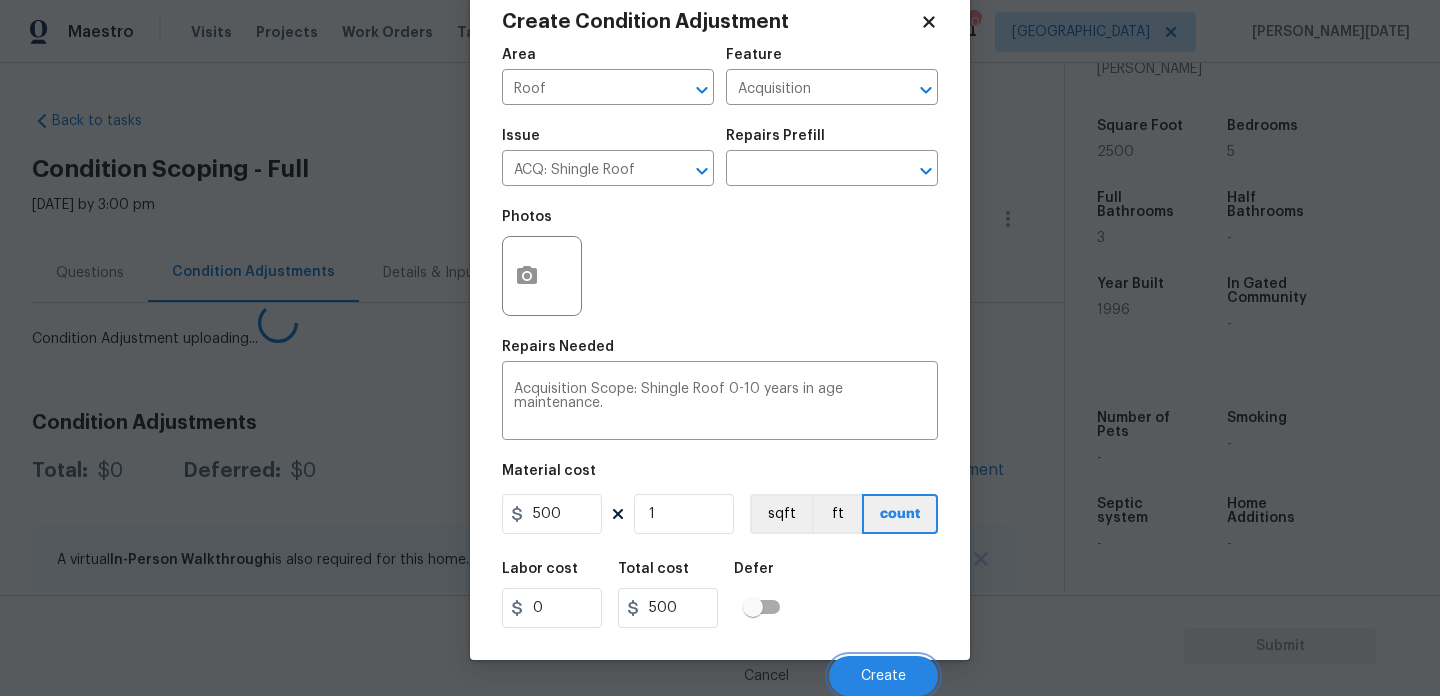 scroll, scrollTop: 44, scrollLeft: 0, axis: vertical 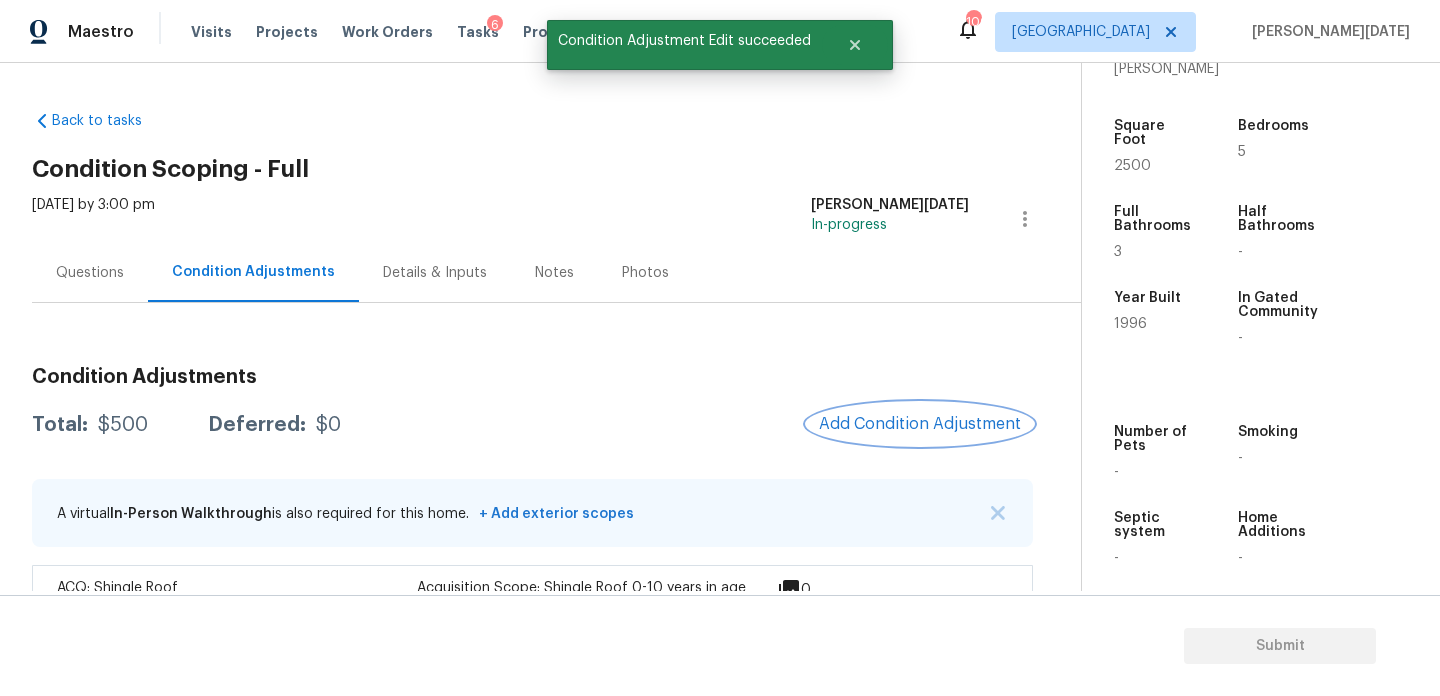 click on "Add Condition Adjustment" at bounding box center (920, 424) 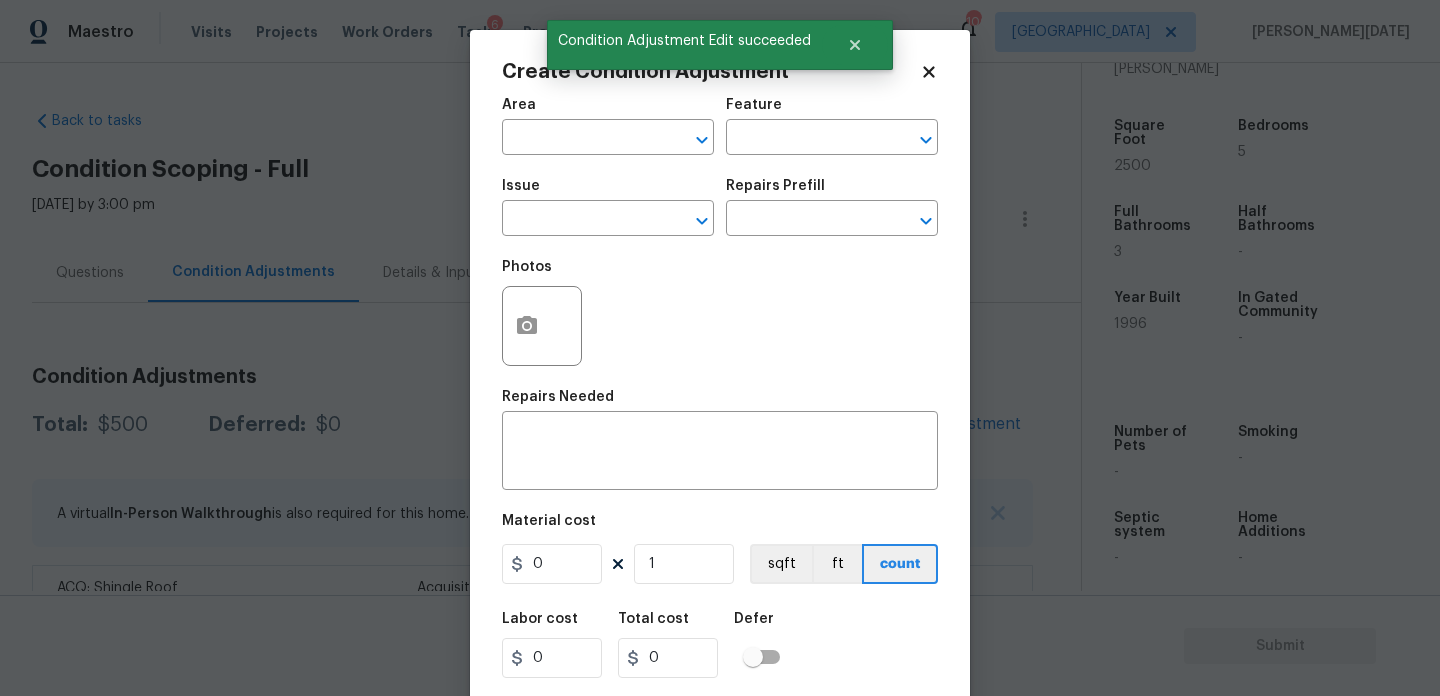 click on "Area" at bounding box center (608, 111) 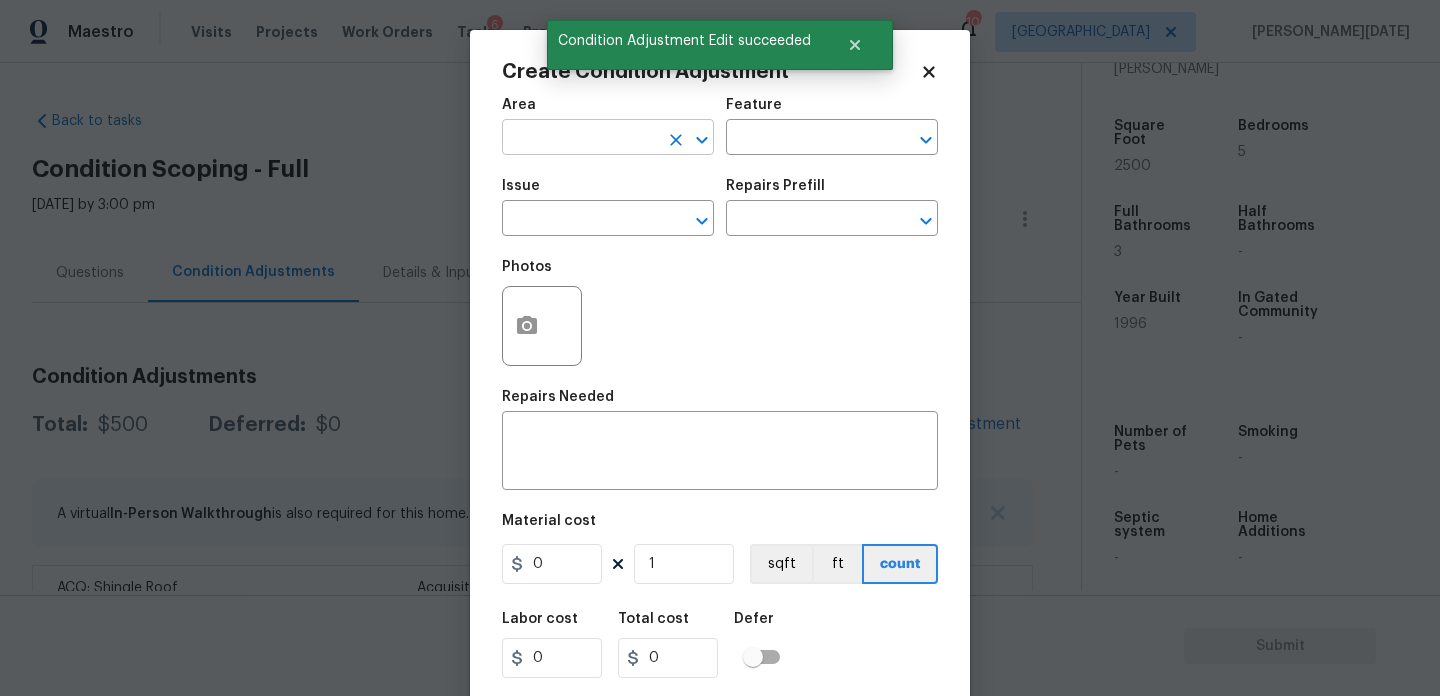 click at bounding box center [580, 139] 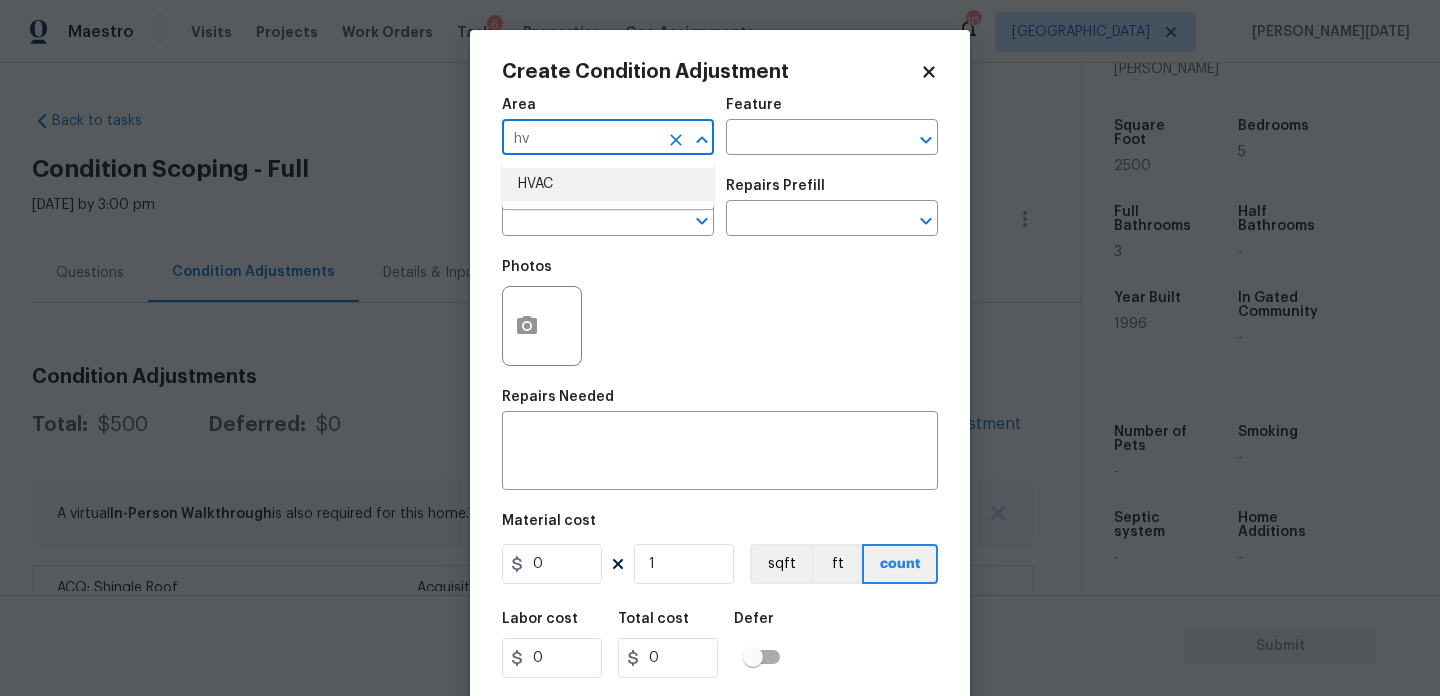 click on "HVAC" at bounding box center [608, 184] 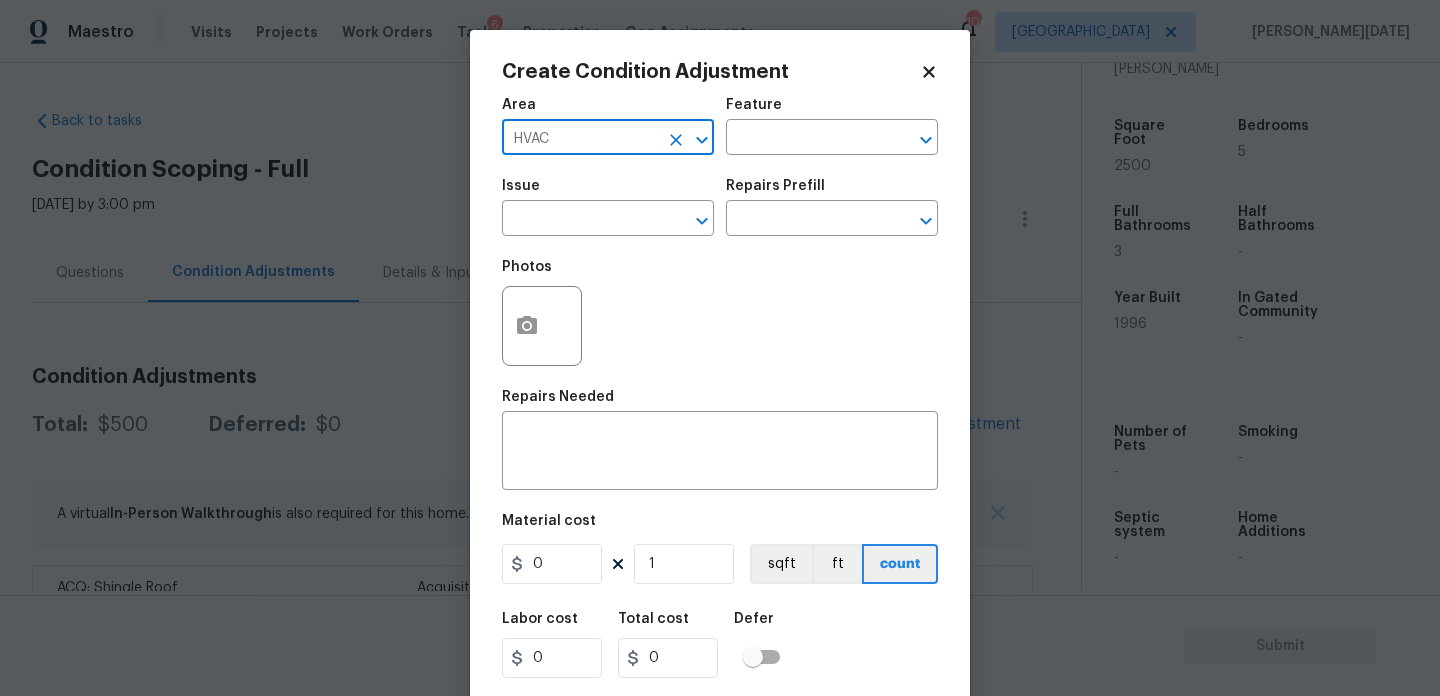 type on "HVAC" 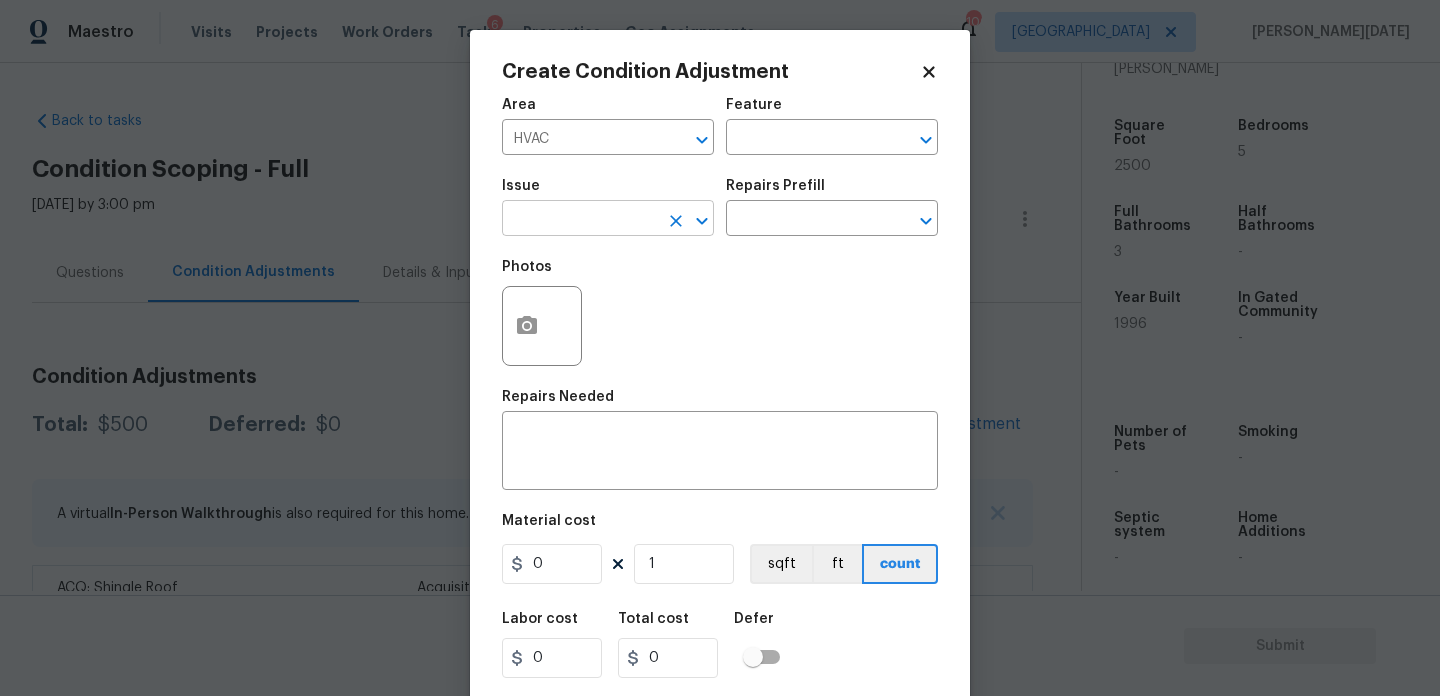 click at bounding box center [580, 220] 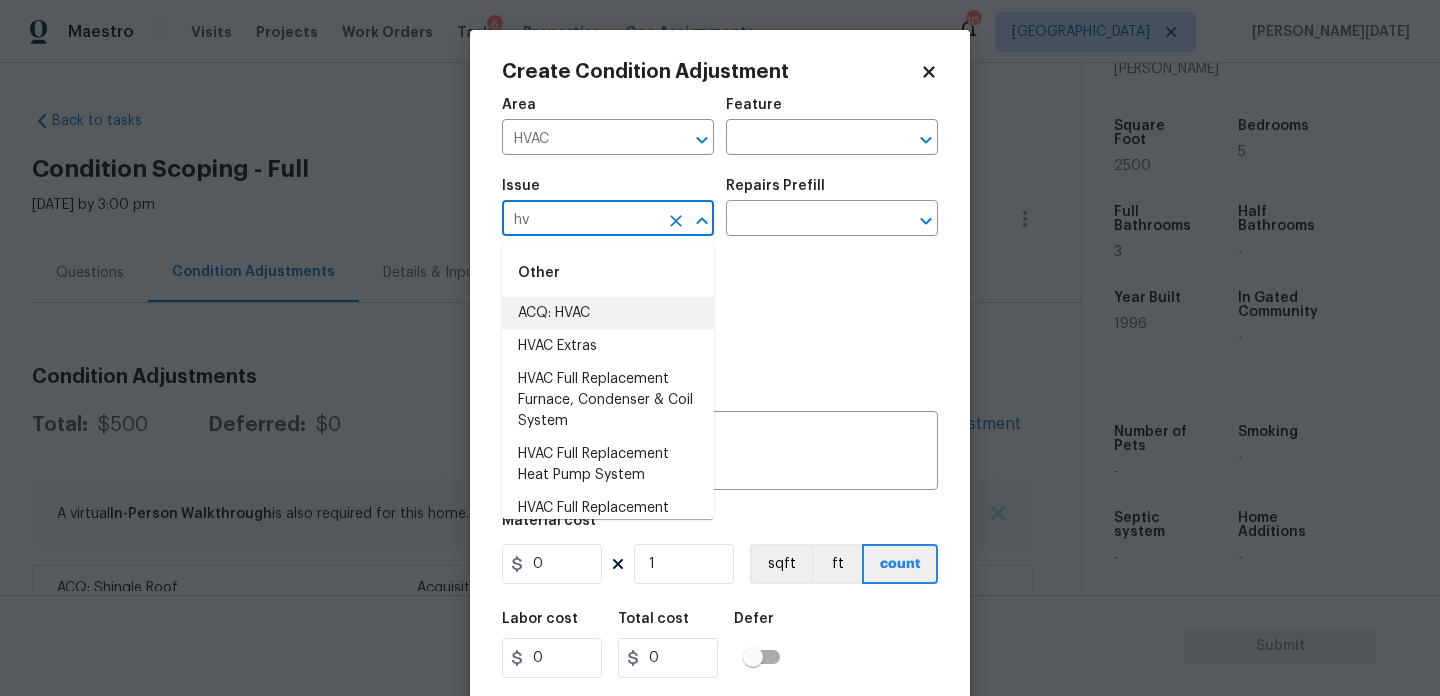click on "ACQ: HVAC" at bounding box center (608, 313) 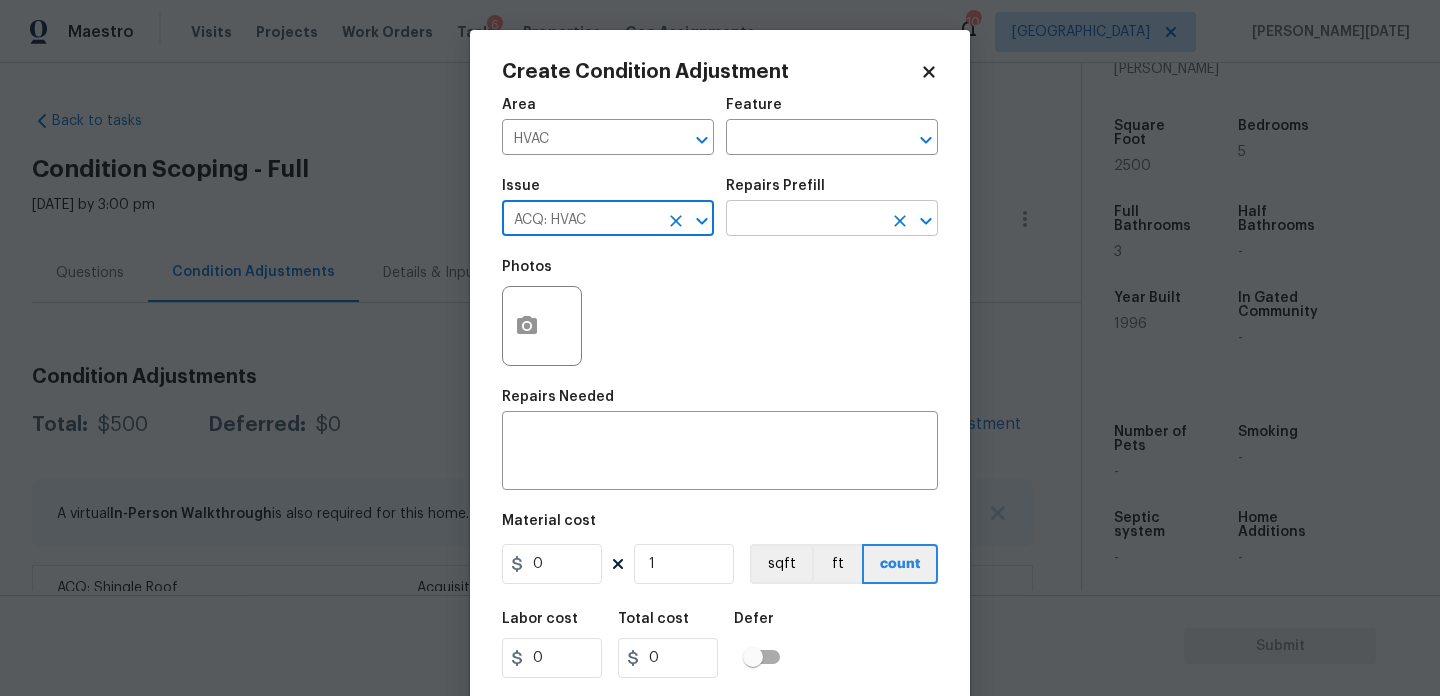 type on "ACQ: HVAC" 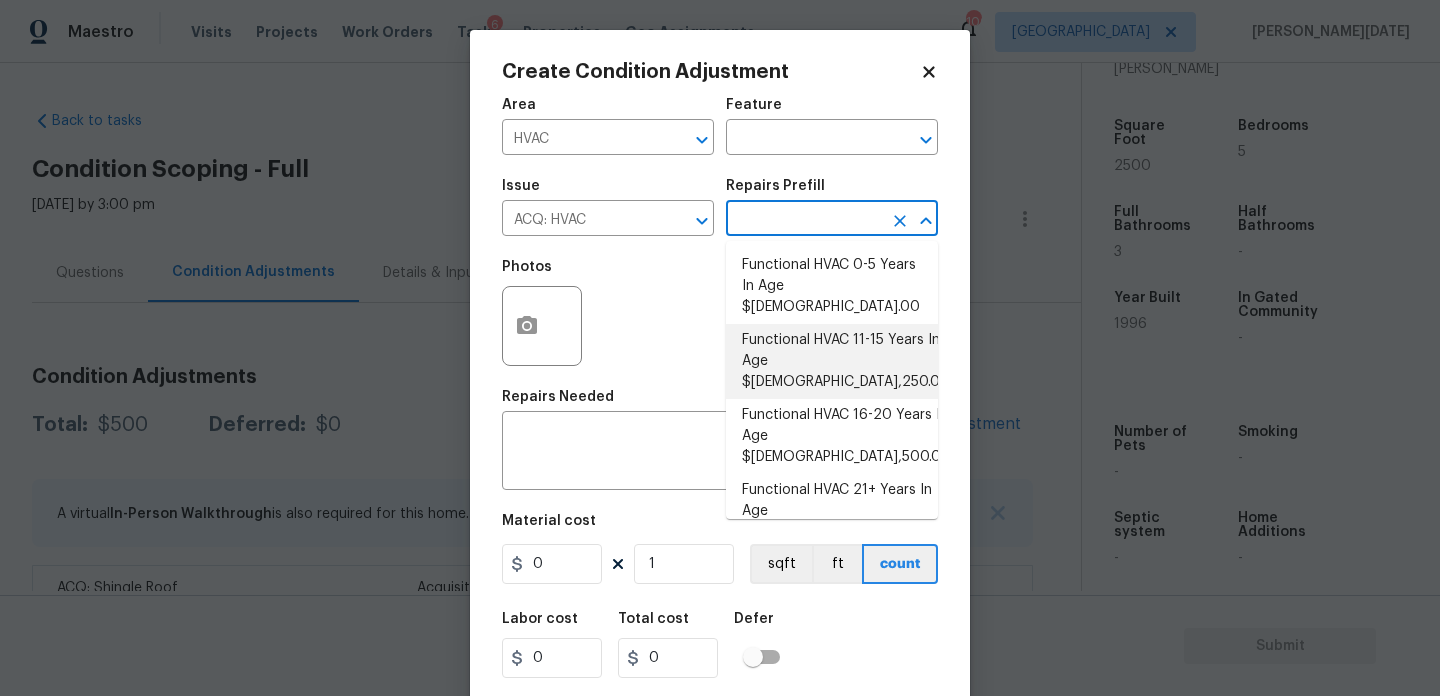 click on "Functional HVAC 11-15 Years In Age $3,250.00" at bounding box center [832, 361] 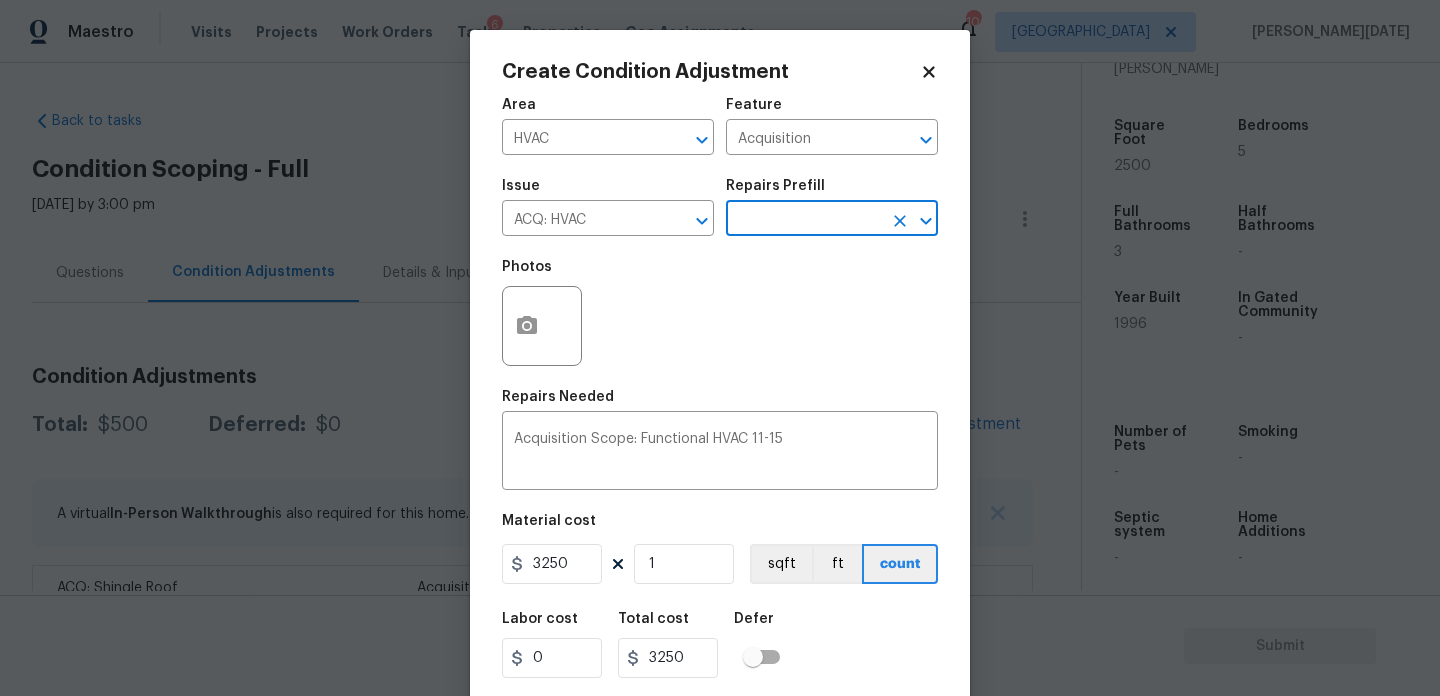 scroll, scrollTop: 51, scrollLeft: 0, axis: vertical 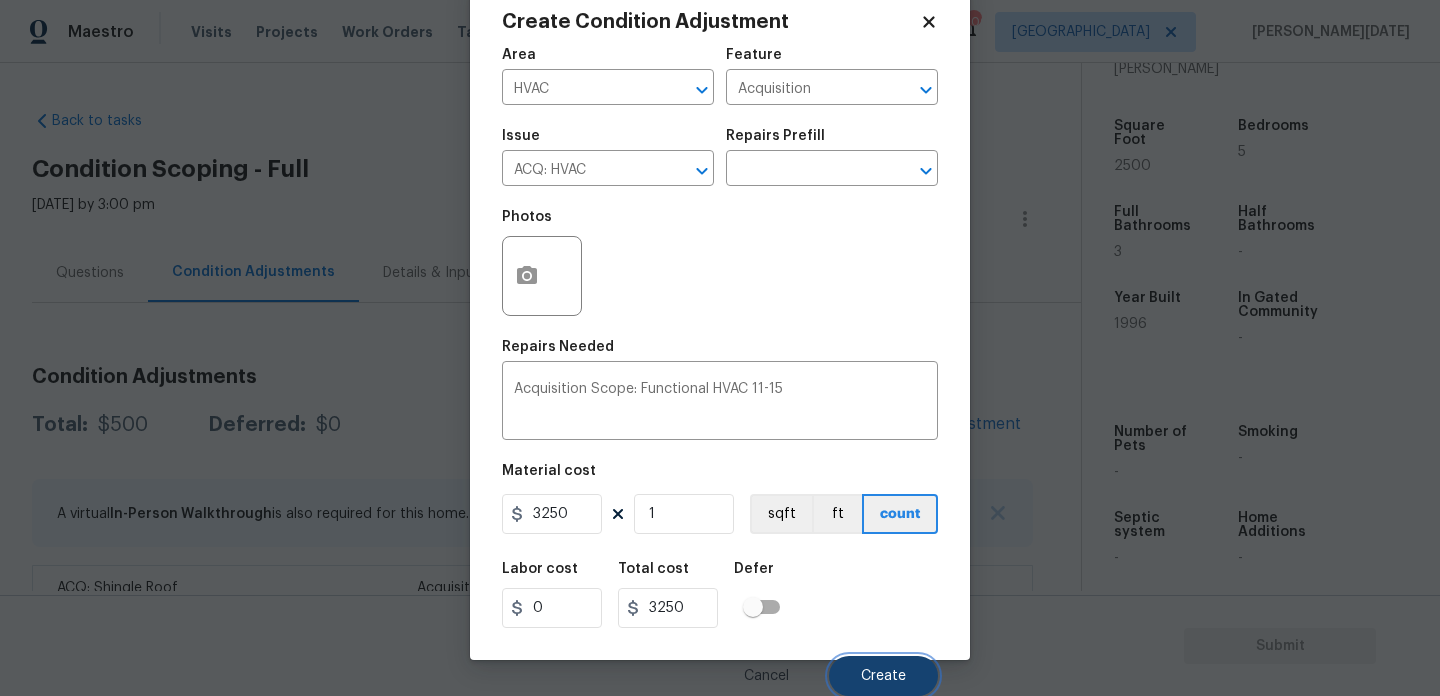 click on "Create" at bounding box center (883, 676) 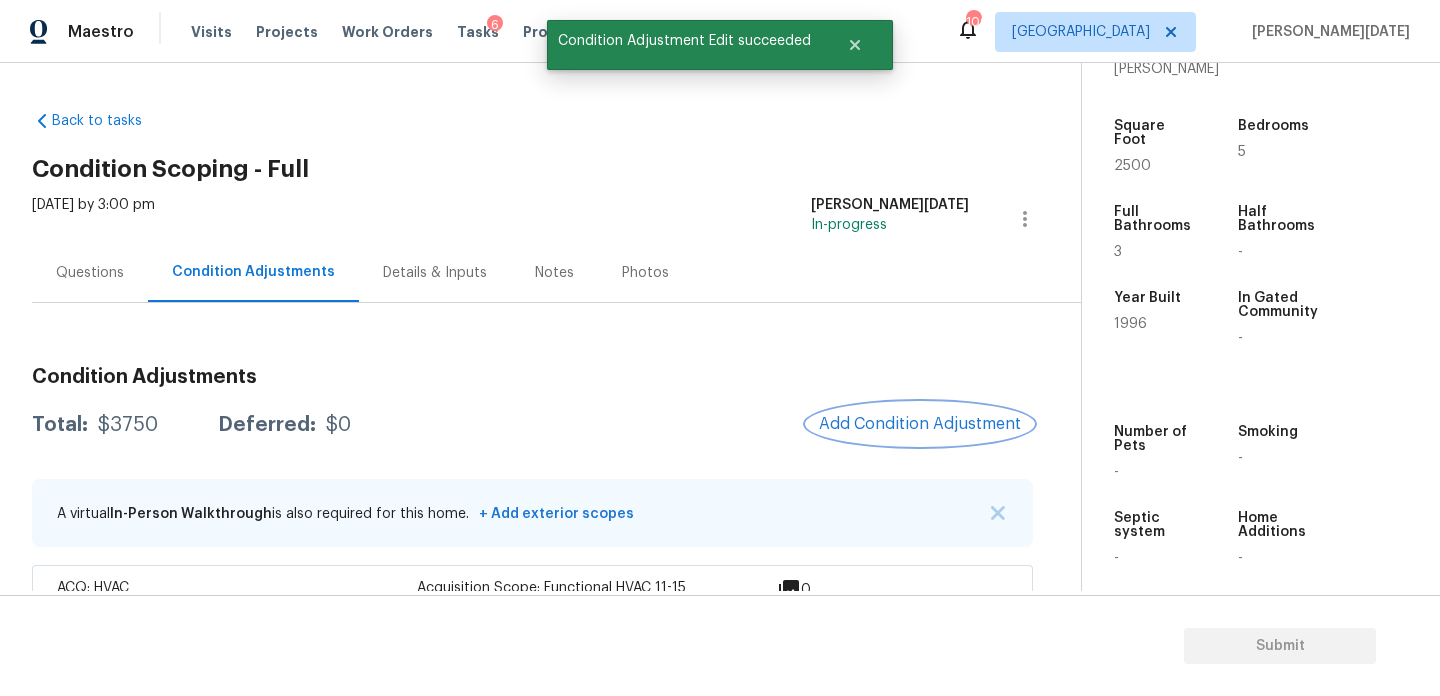 scroll, scrollTop: 0, scrollLeft: 0, axis: both 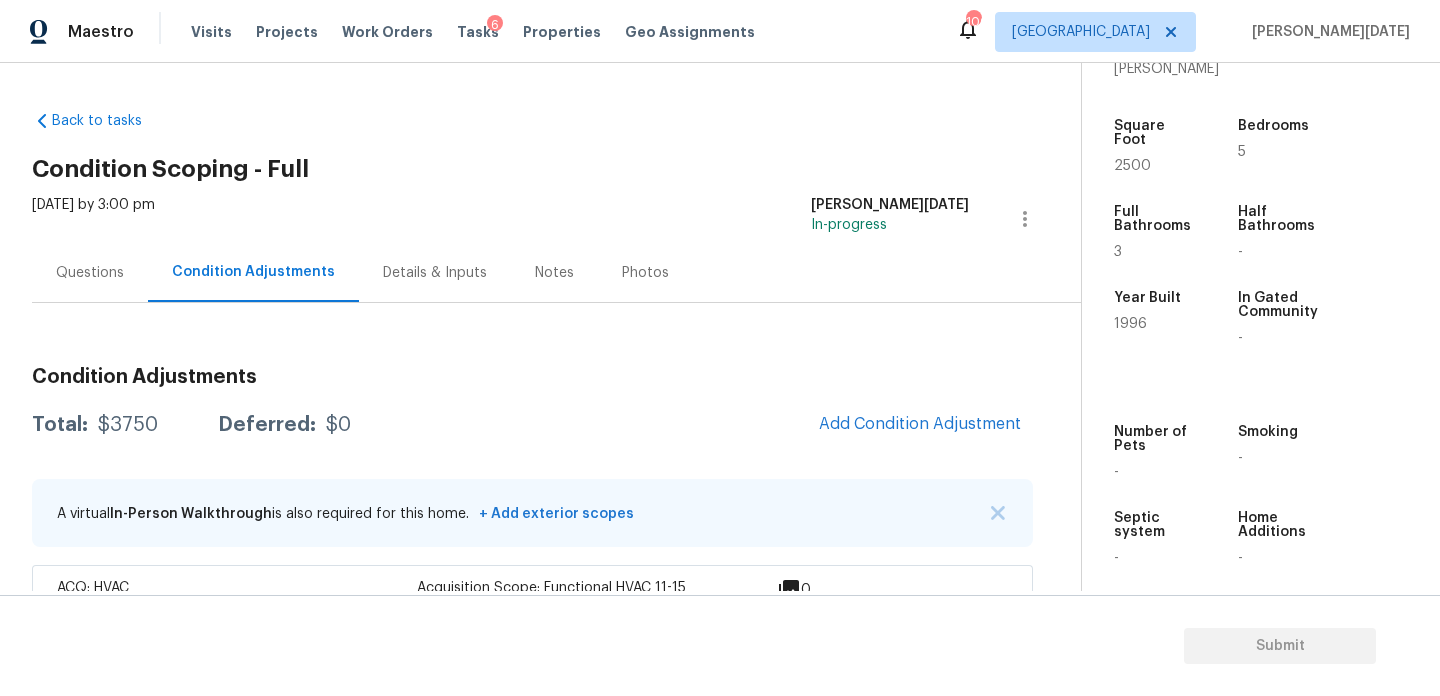 click on "Condition Adjustments Total:  $3750 Deferred:  $0 Add Condition Adjustment A virtual  In-Person Walkthrough  is also required for this home.   + Add exterior scopes ACQ: HVAC HVAC - Acquisition Acquisition Scope: Functional HVAC 11-15 $3,250.00   0 ACQ: Shingle Roof Roof - Acquisition Acquisition Scope: Shingle Roof 0-10 years in age maintenance. $500.00   0" at bounding box center [532, 513] 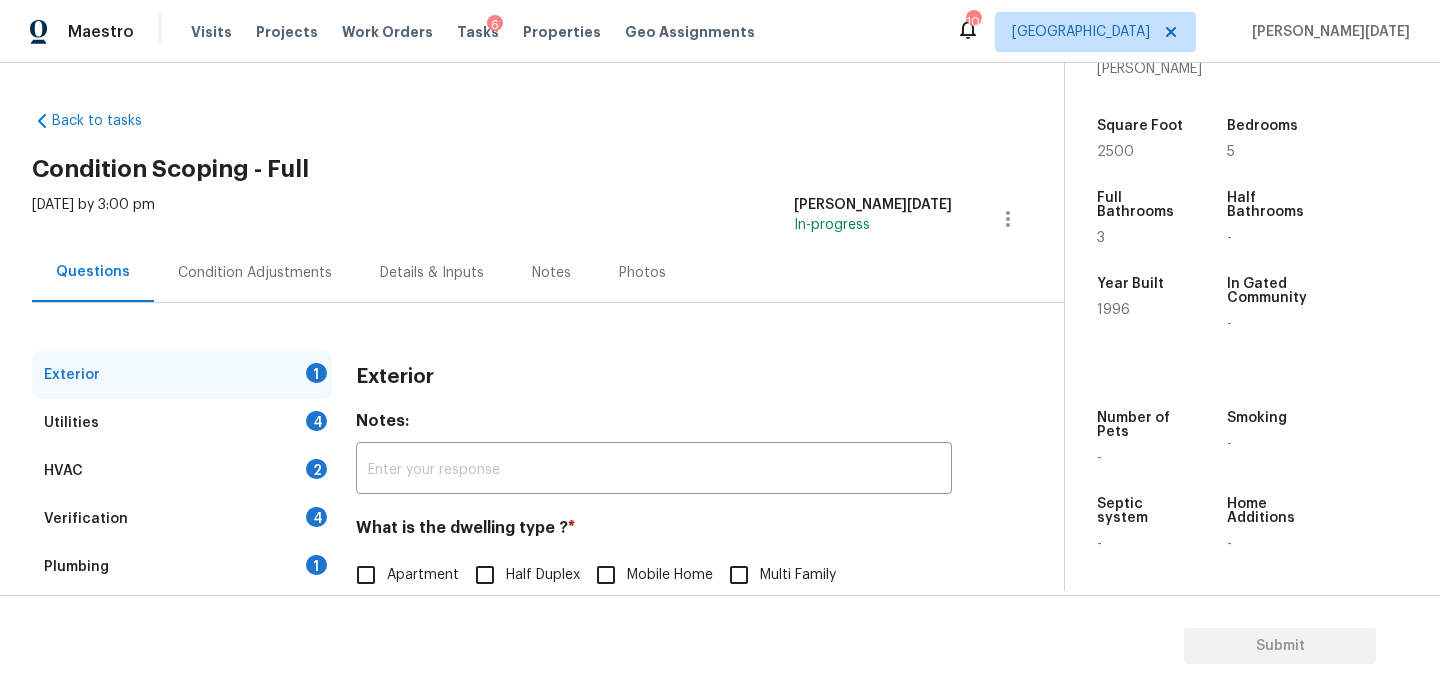 scroll, scrollTop: 267, scrollLeft: 0, axis: vertical 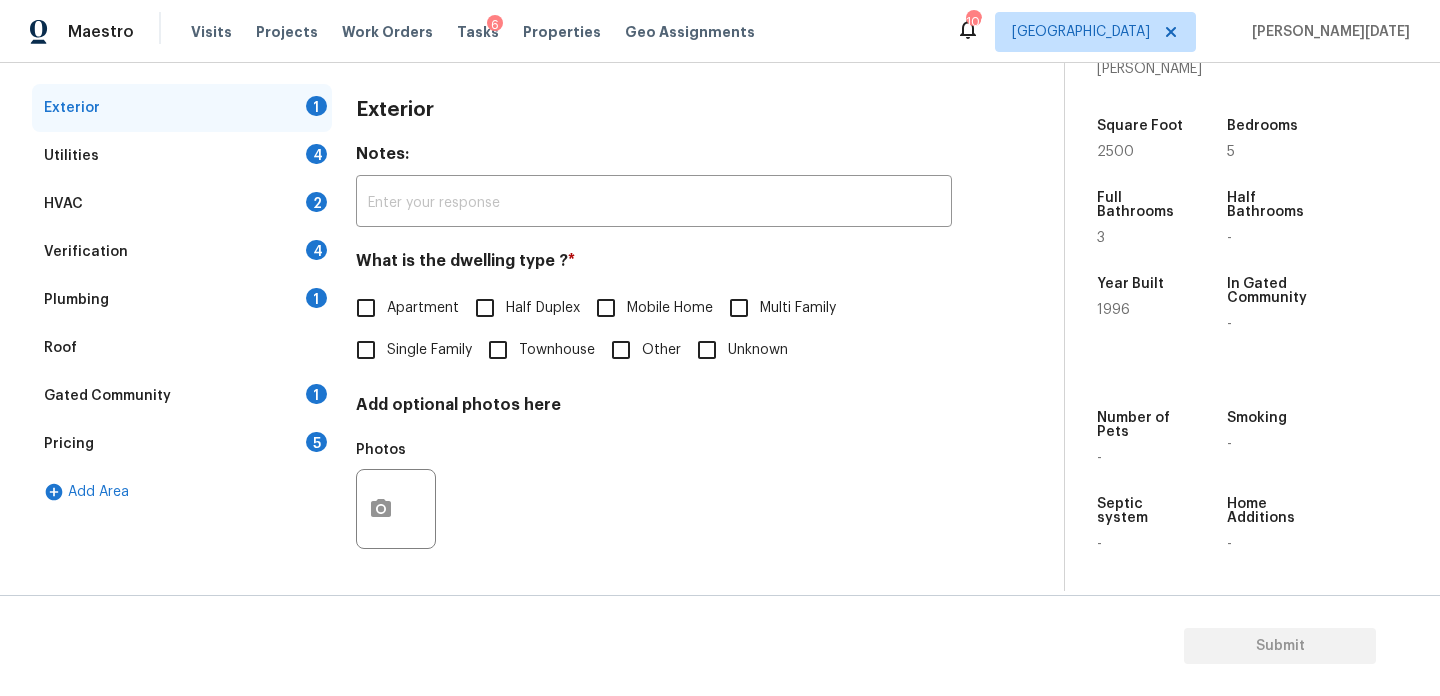 click on "Pricing 5" at bounding box center (182, 444) 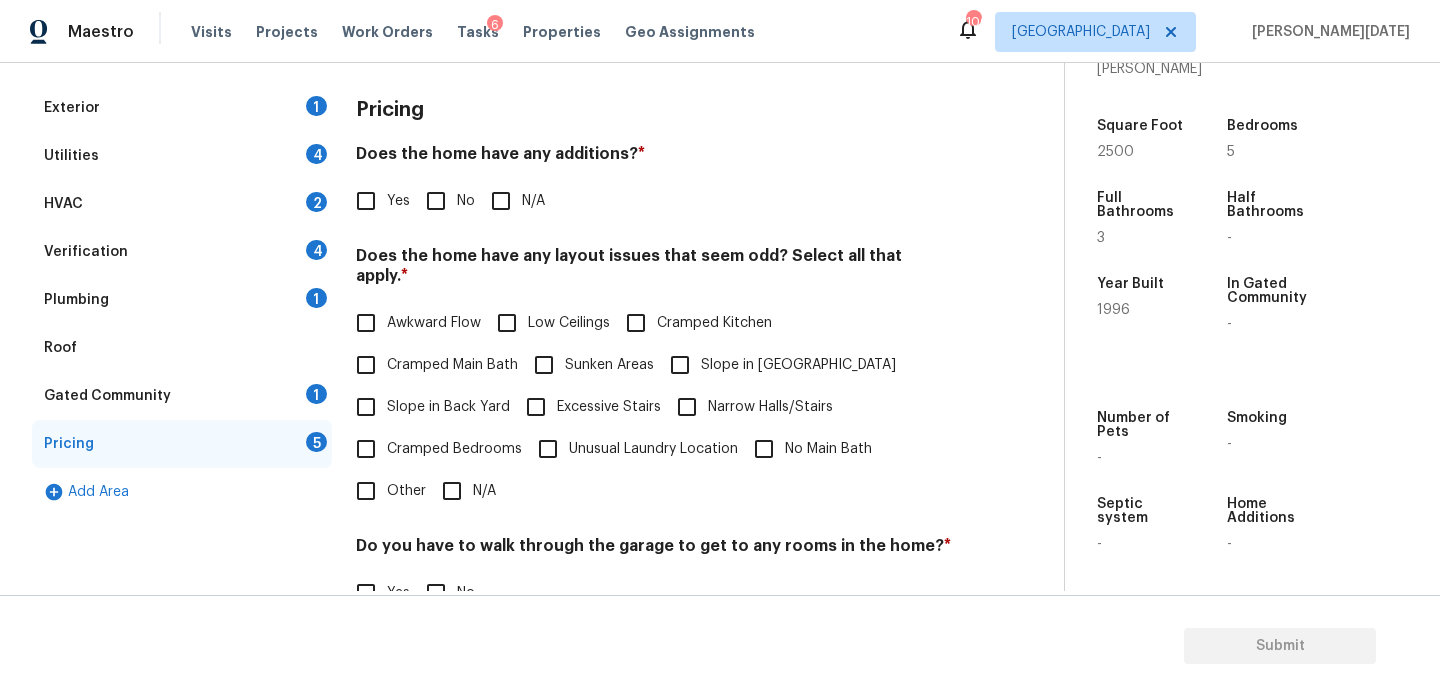 scroll, scrollTop: 504, scrollLeft: 0, axis: vertical 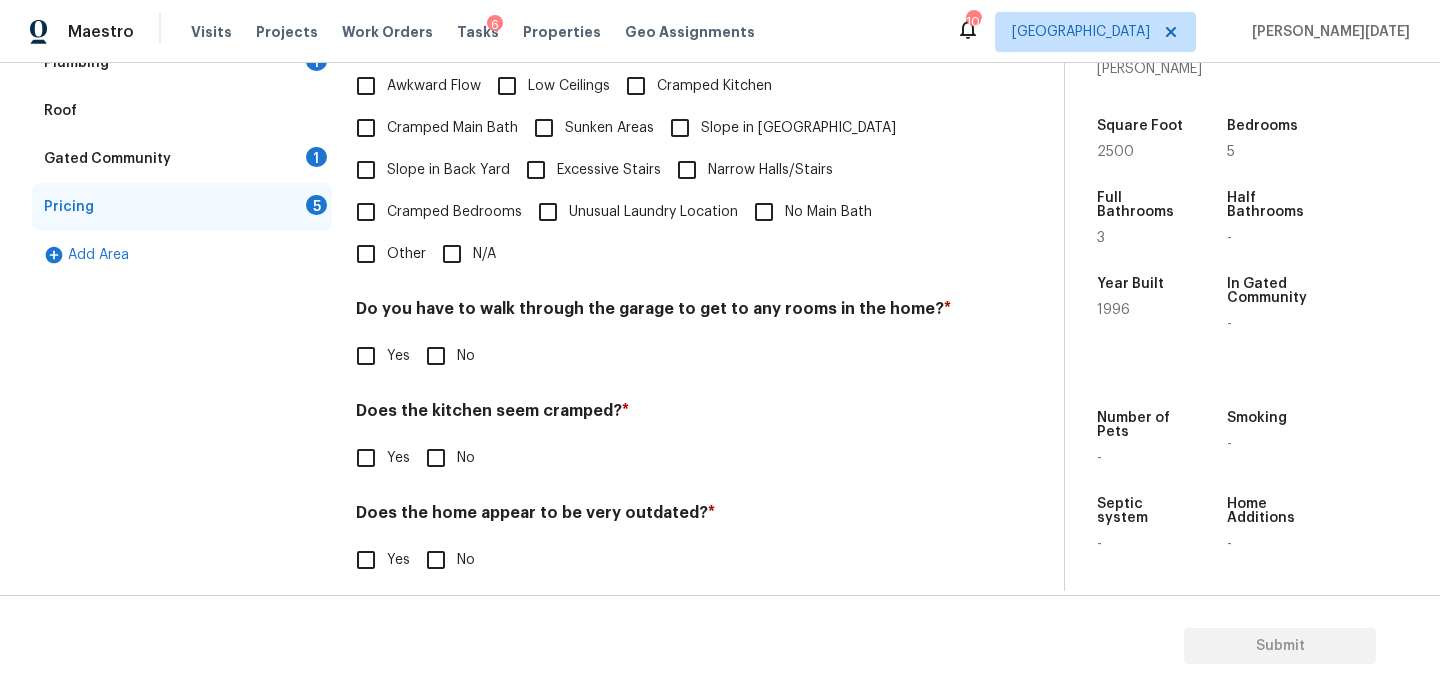click on "Other" at bounding box center [366, 254] 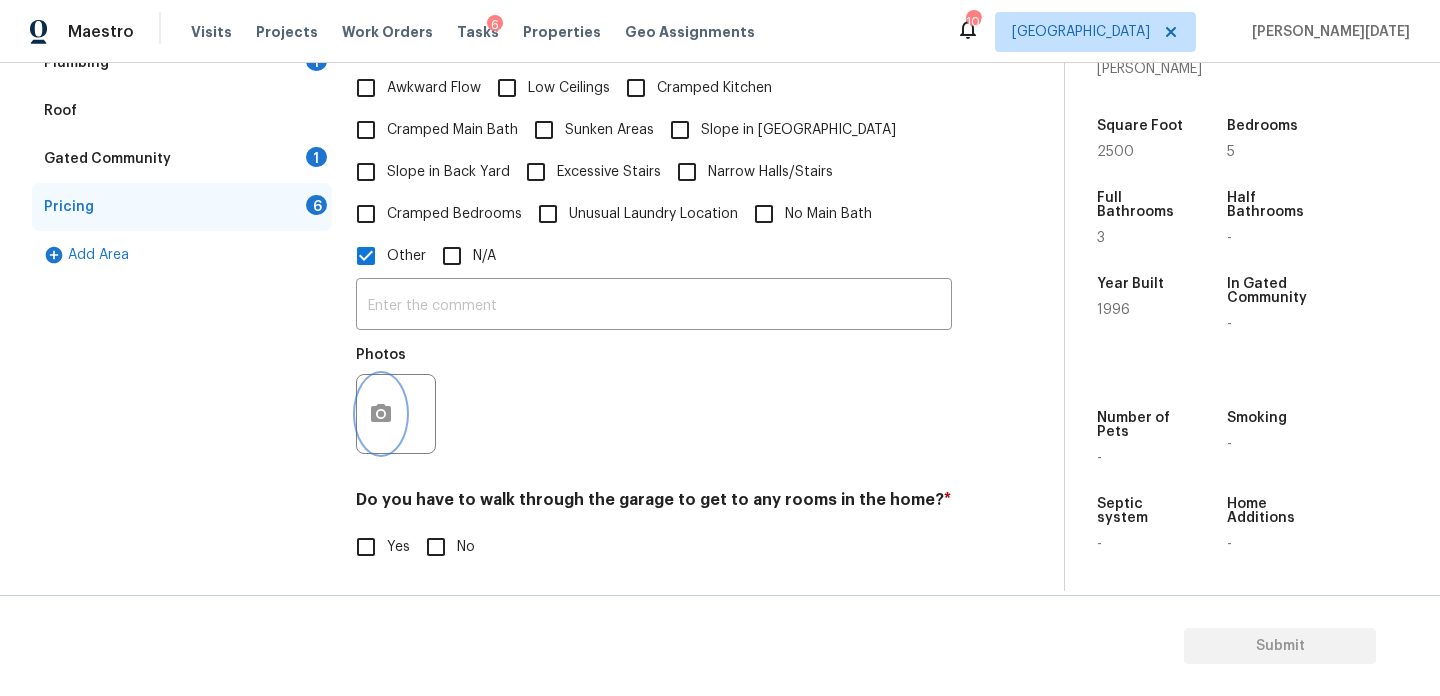 click 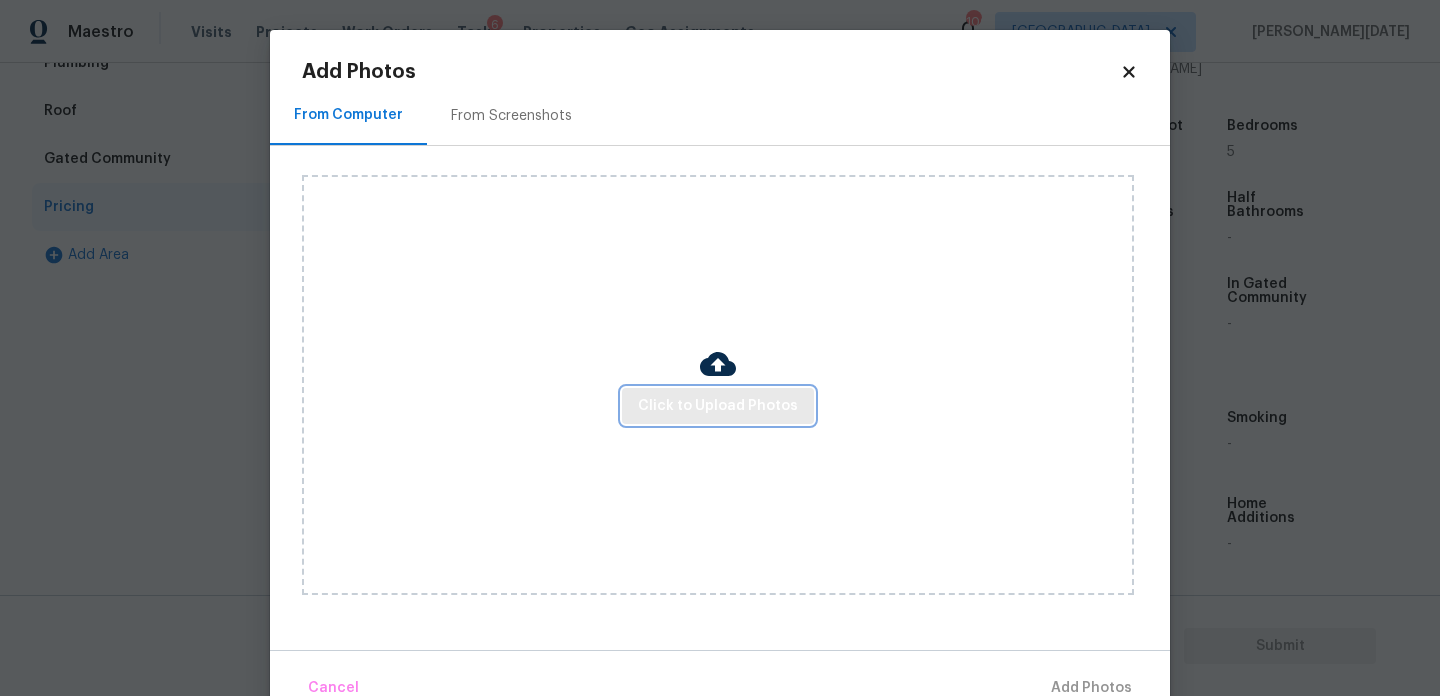 click on "Click to Upload Photos" at bounding box center [718, 406] 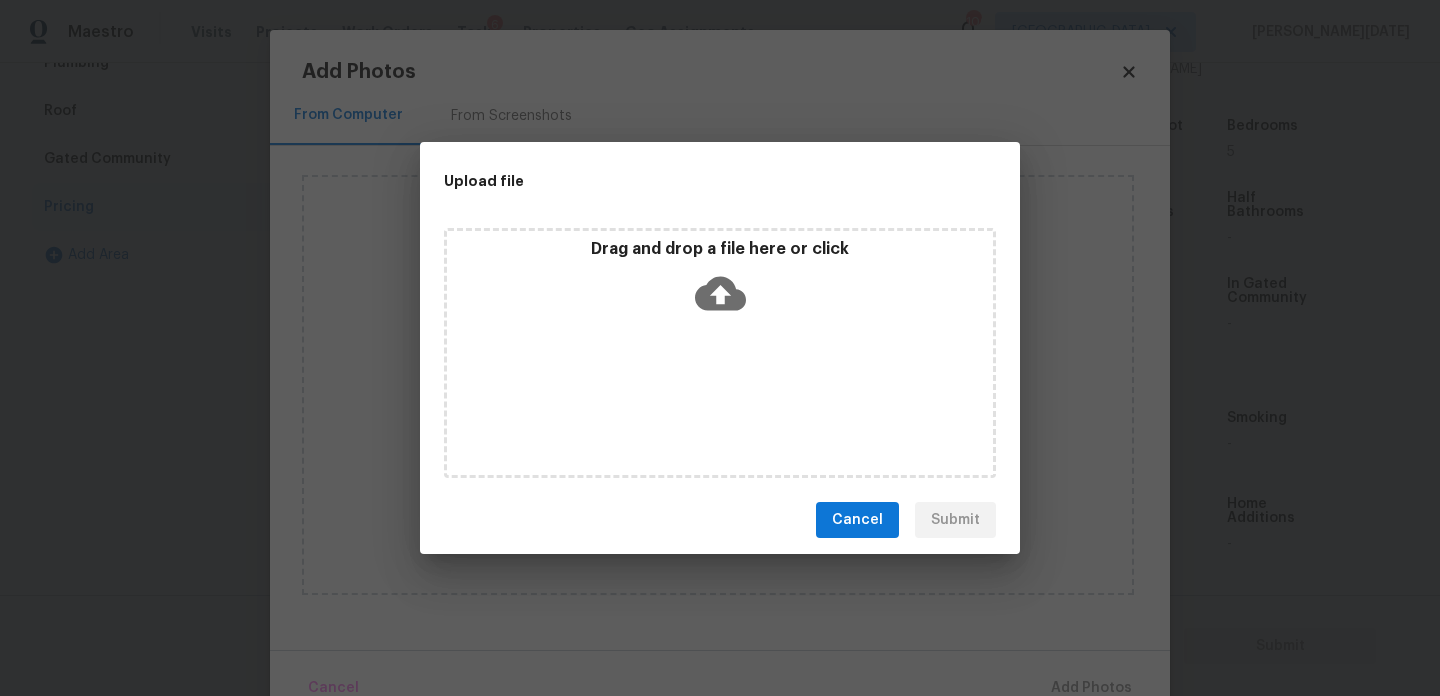 click on "Drag and drop a file here or click" at bounding box center (720, 353) 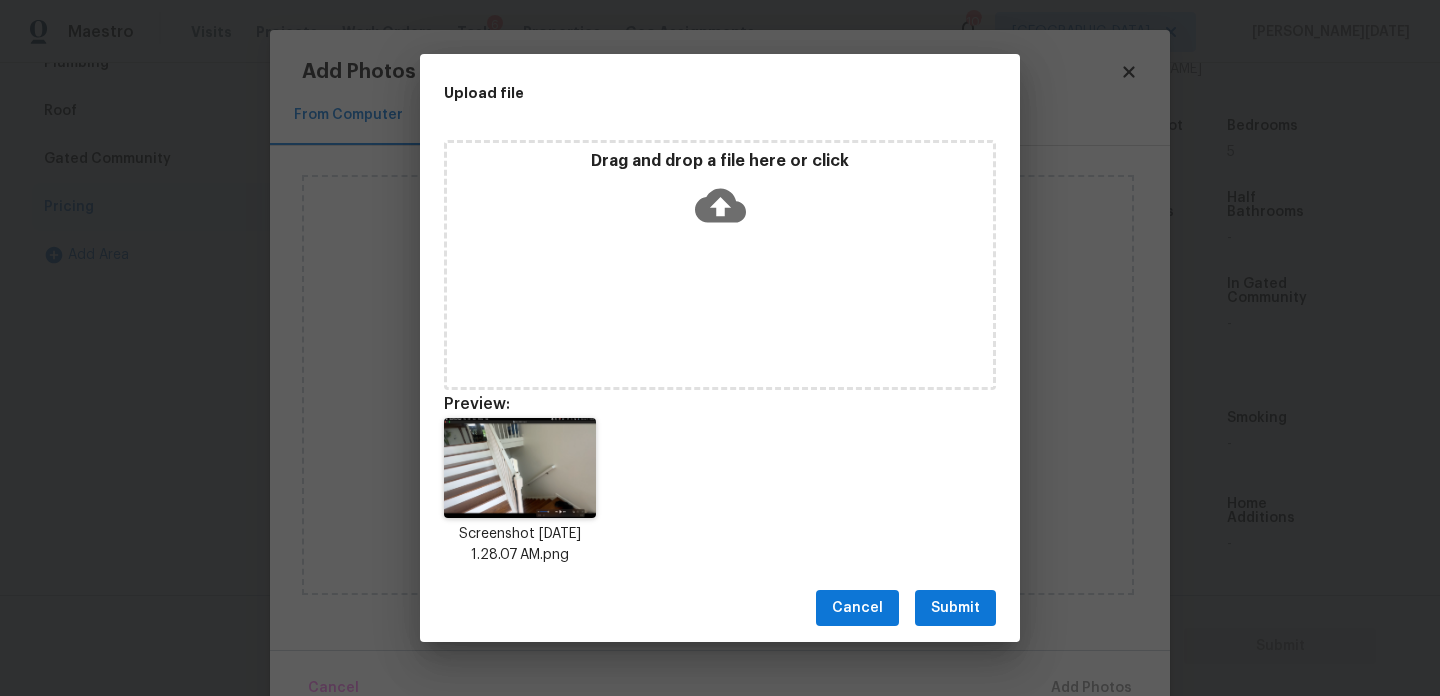 click on "Submit" at bounding box center [955, 608] 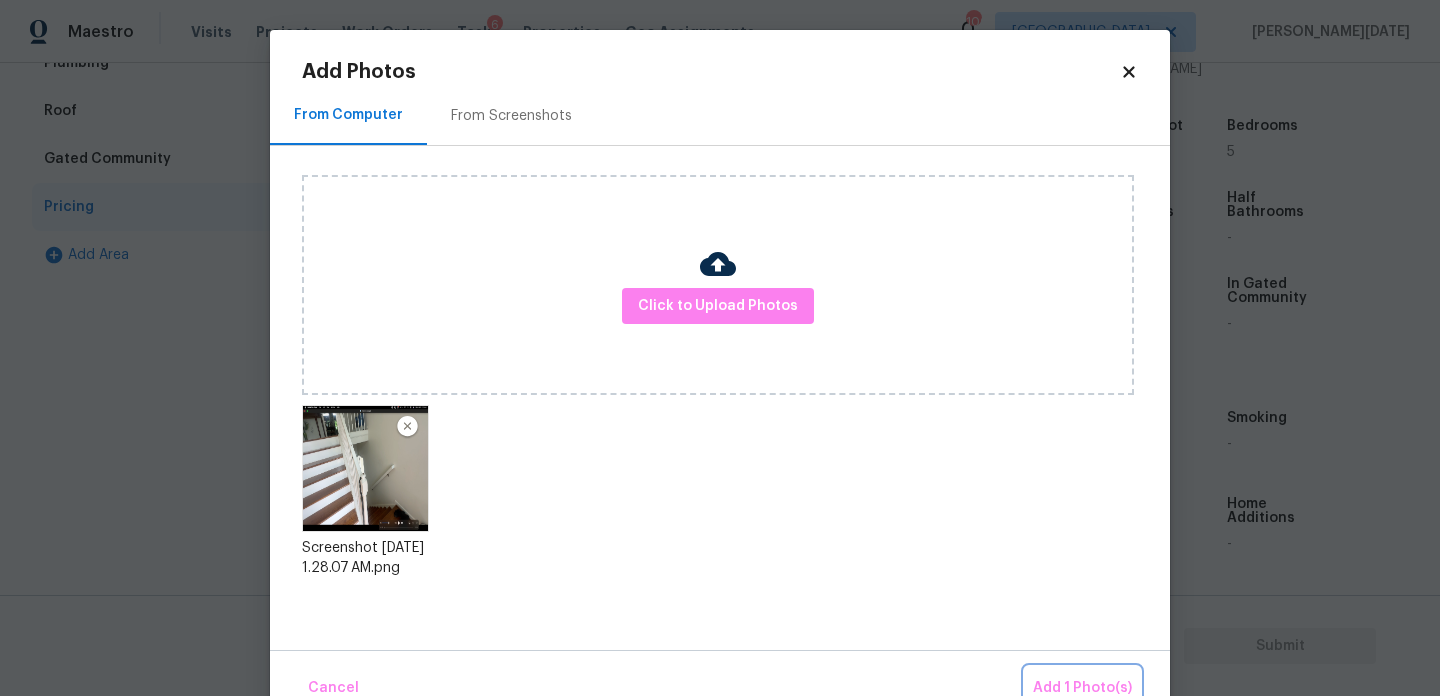 click on "Add 1 Photo(s)" at bounding box center [1082, 688] 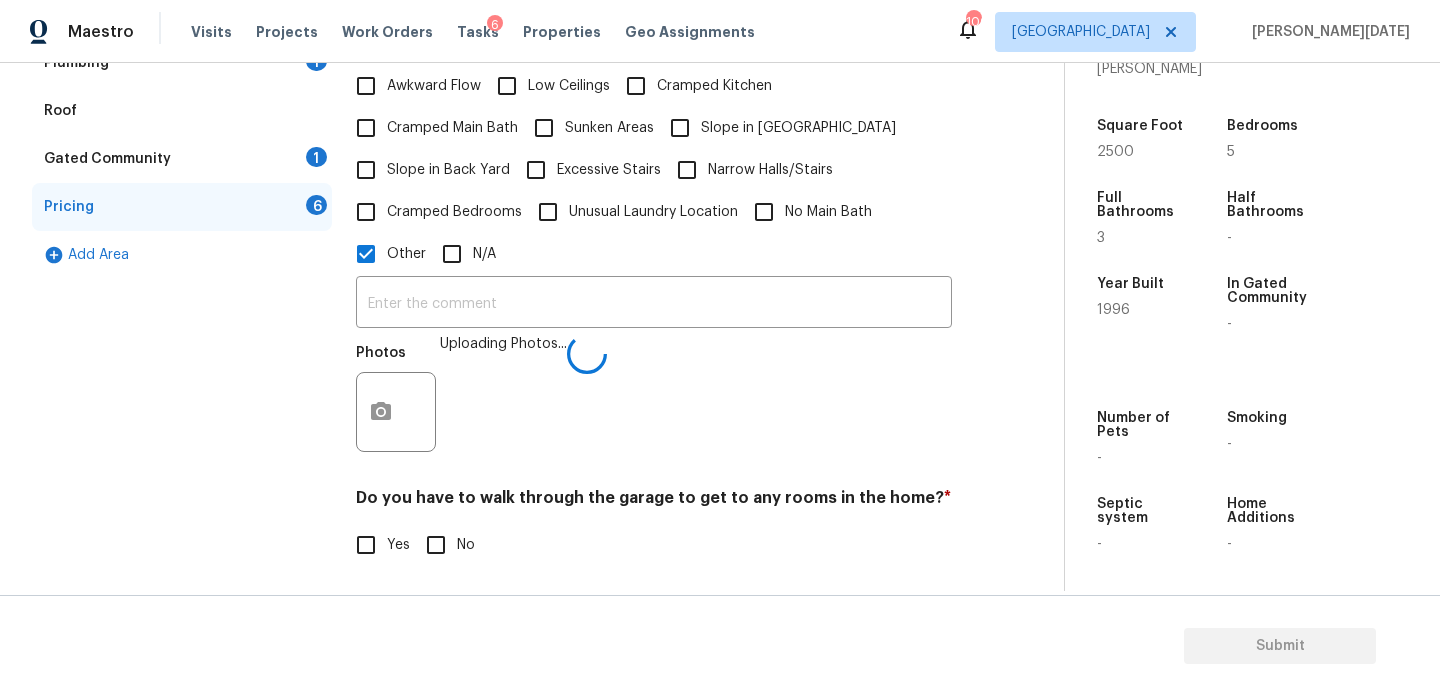 type 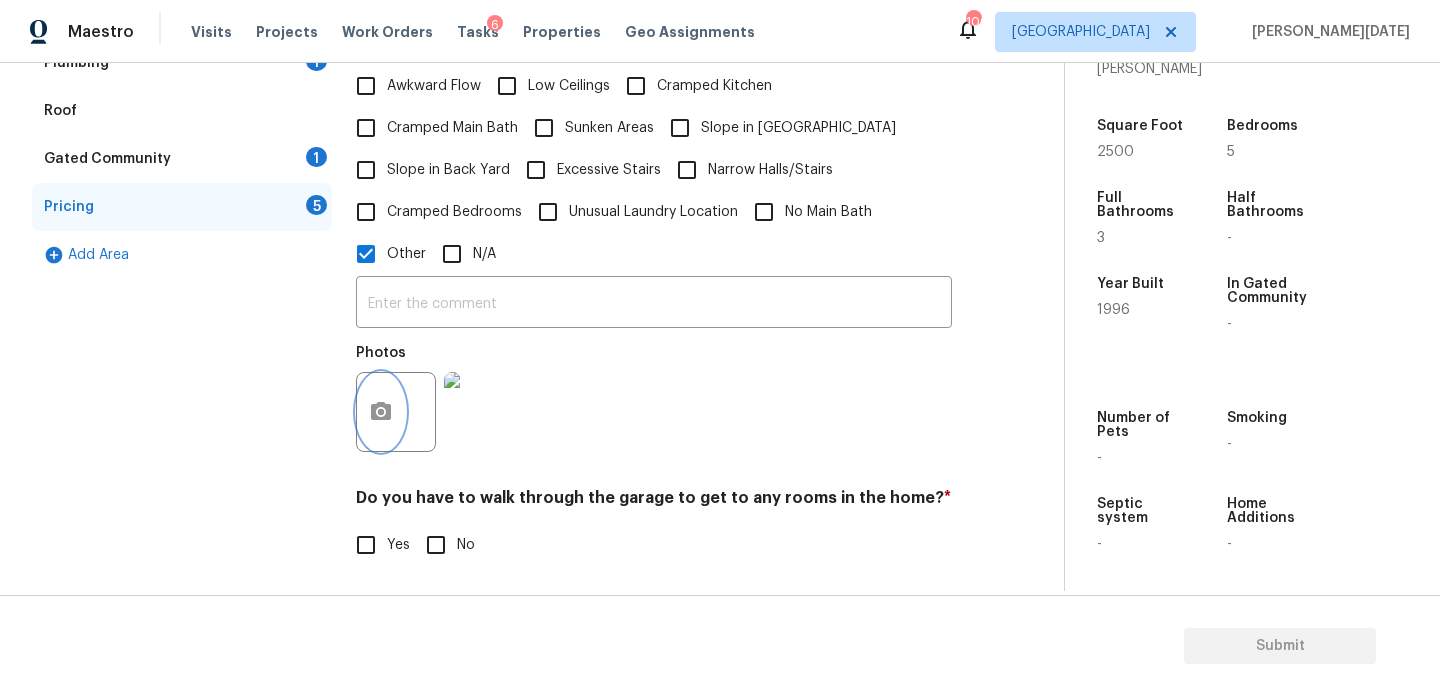 scroll, scrollTop: 0, scrollLeft: 0, axis: both 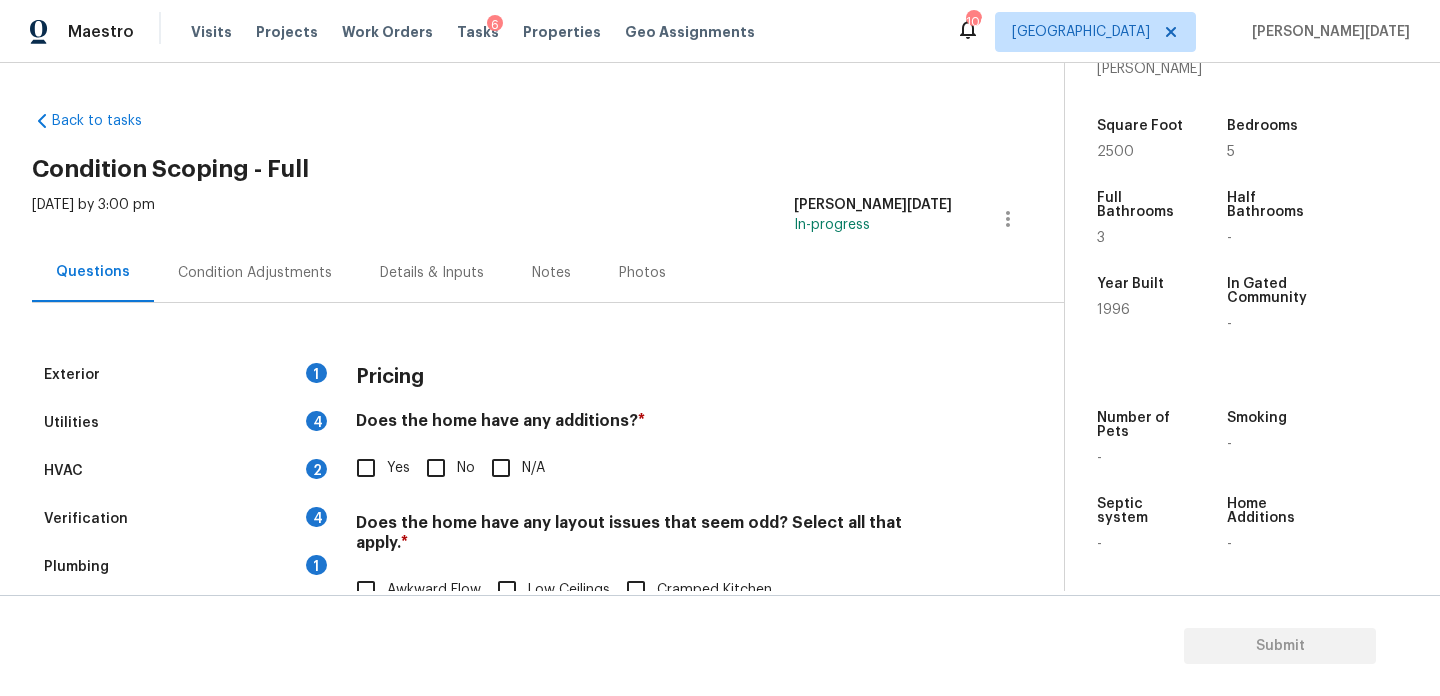 click on "Condition Adjustments" at bounding box center (255, 272) 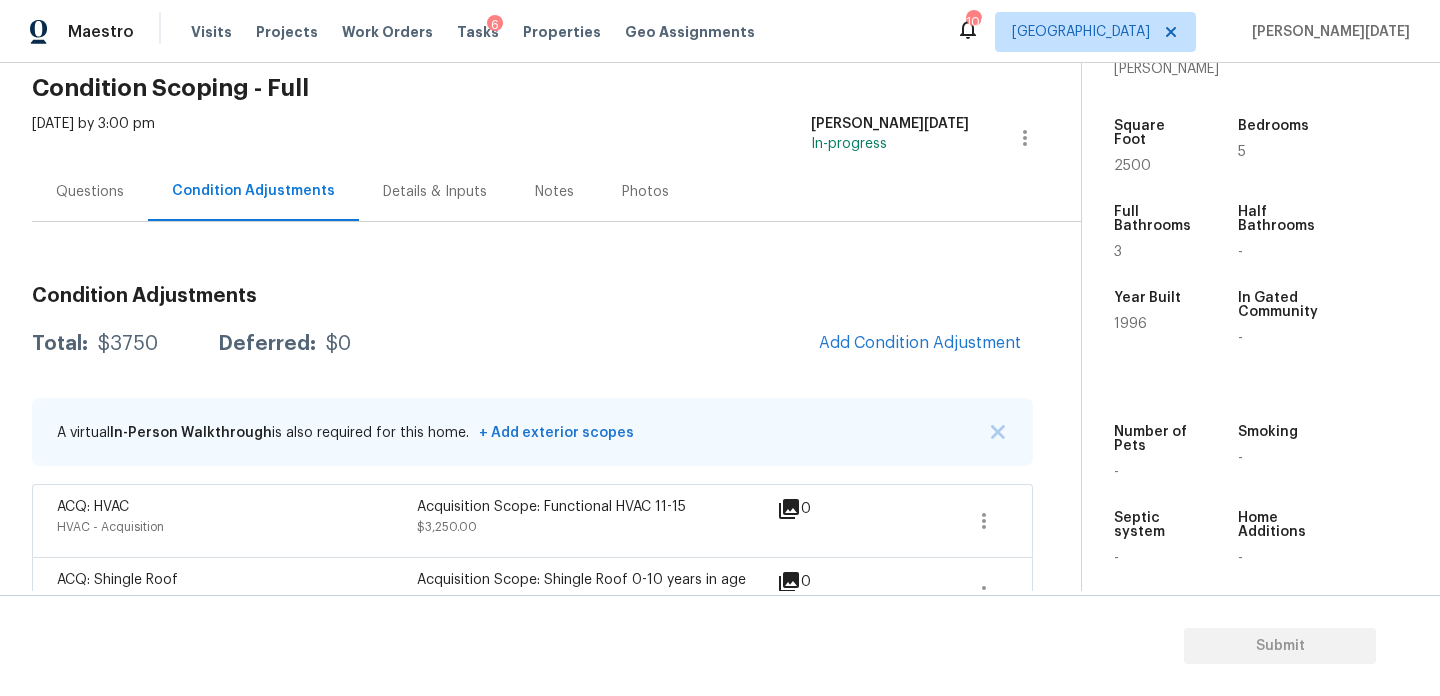 scroll, scrollTop: 85, scrollLeft: 0, axis: vertical 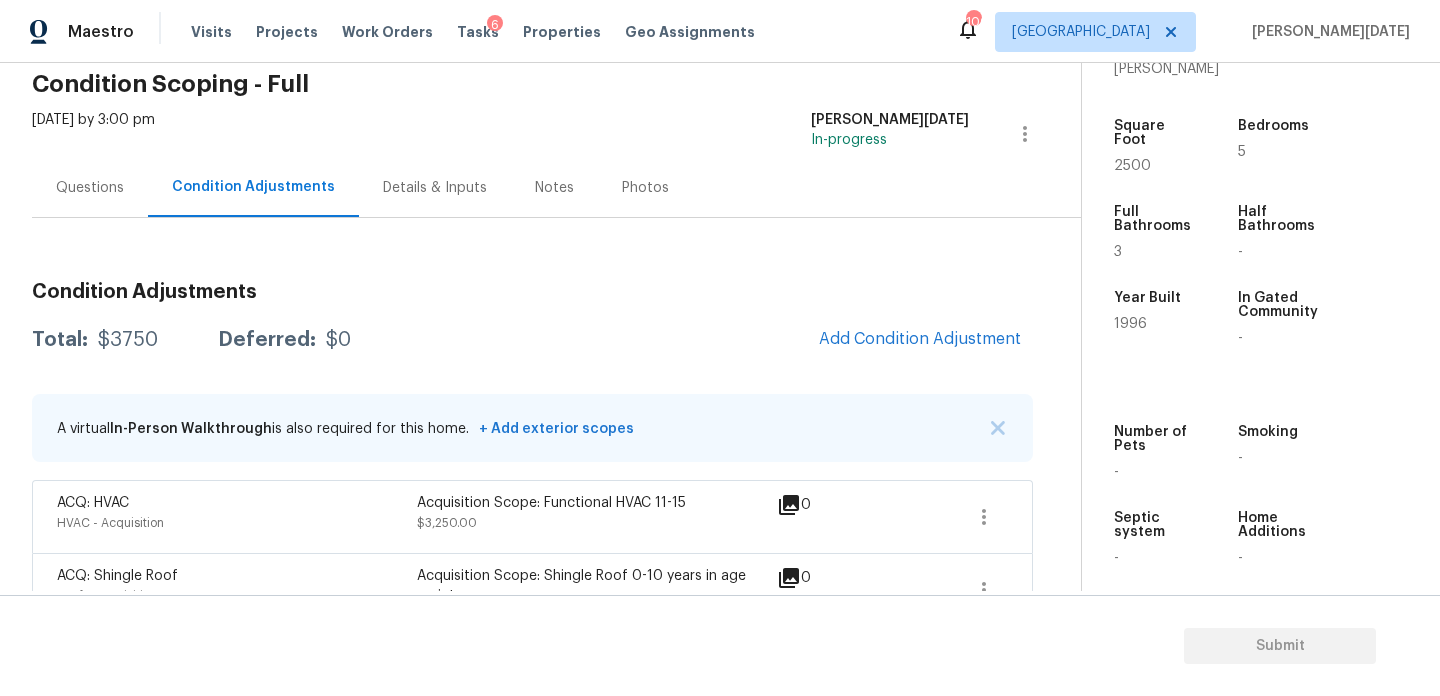 click on "Questions" at bounding box center (90, 188) 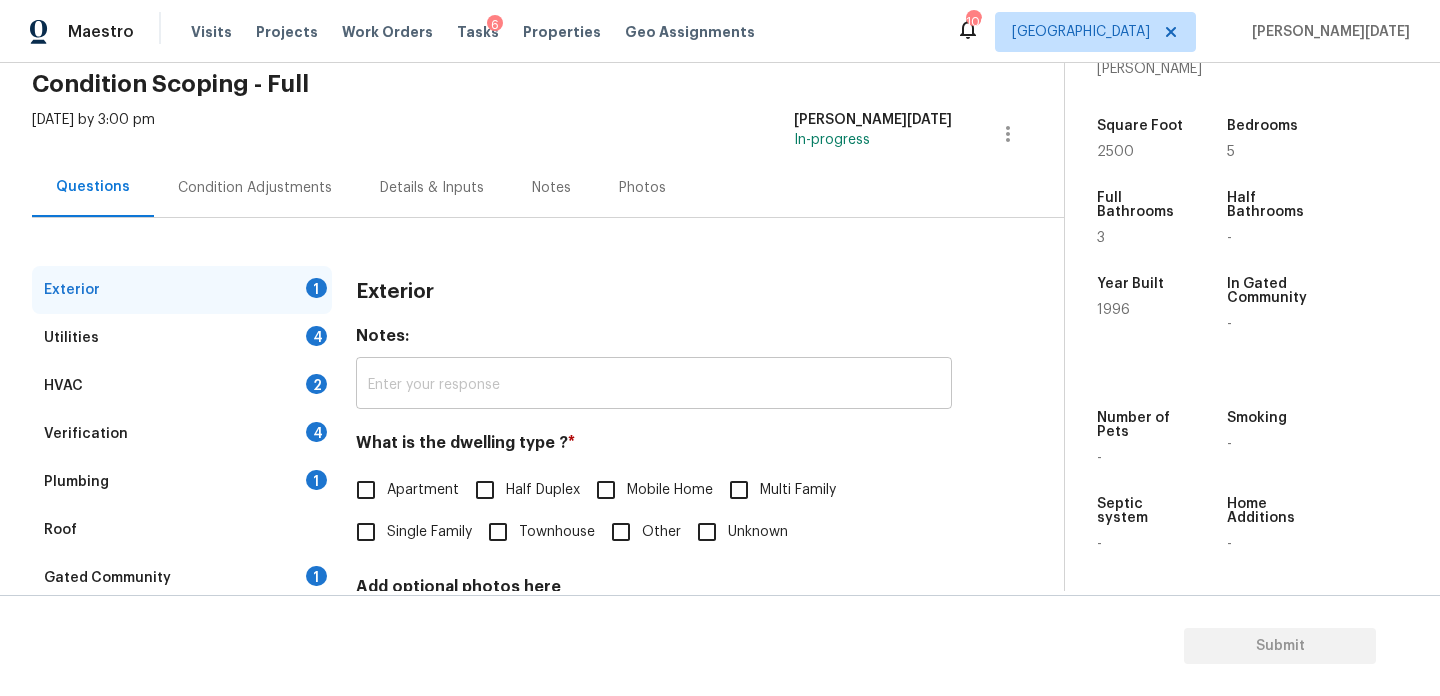 scroll, scrollTop: 267, scrollLeft: 0, axis: vertical 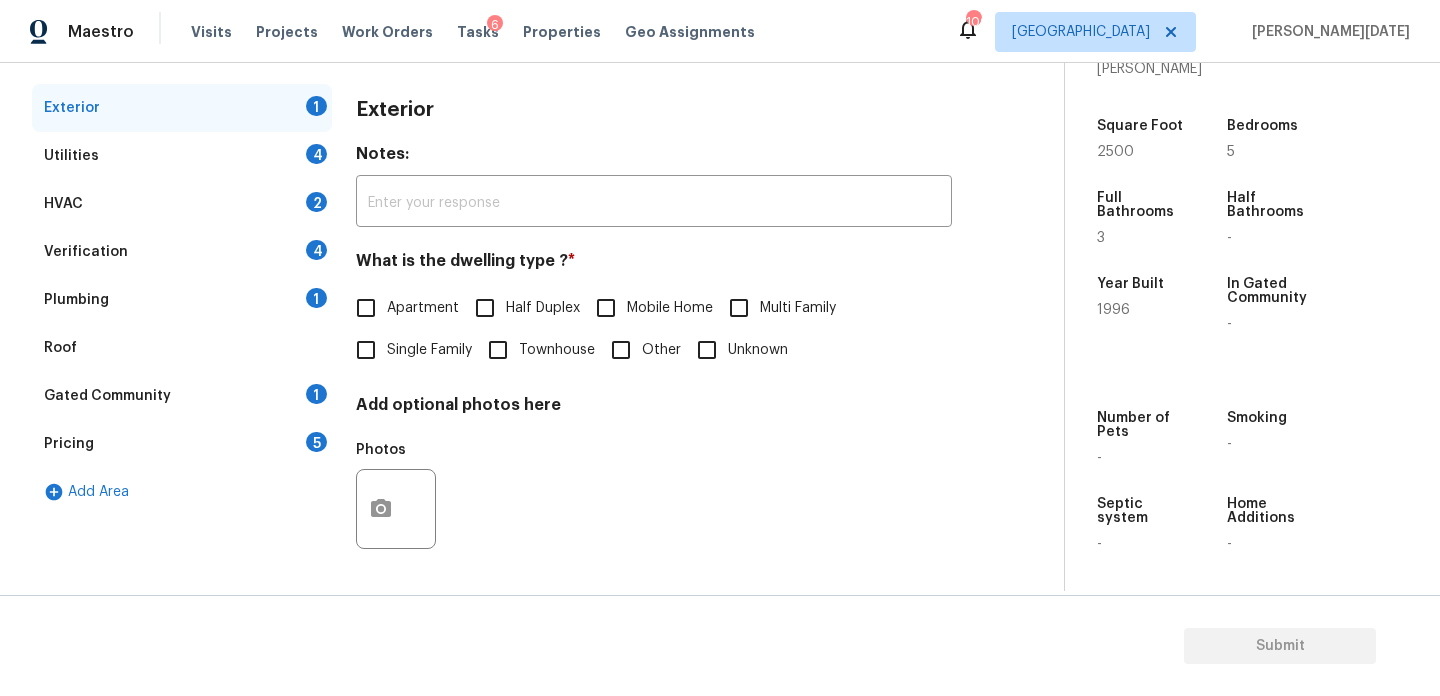 click on "Verification 4" at bounding box center (182, 252) 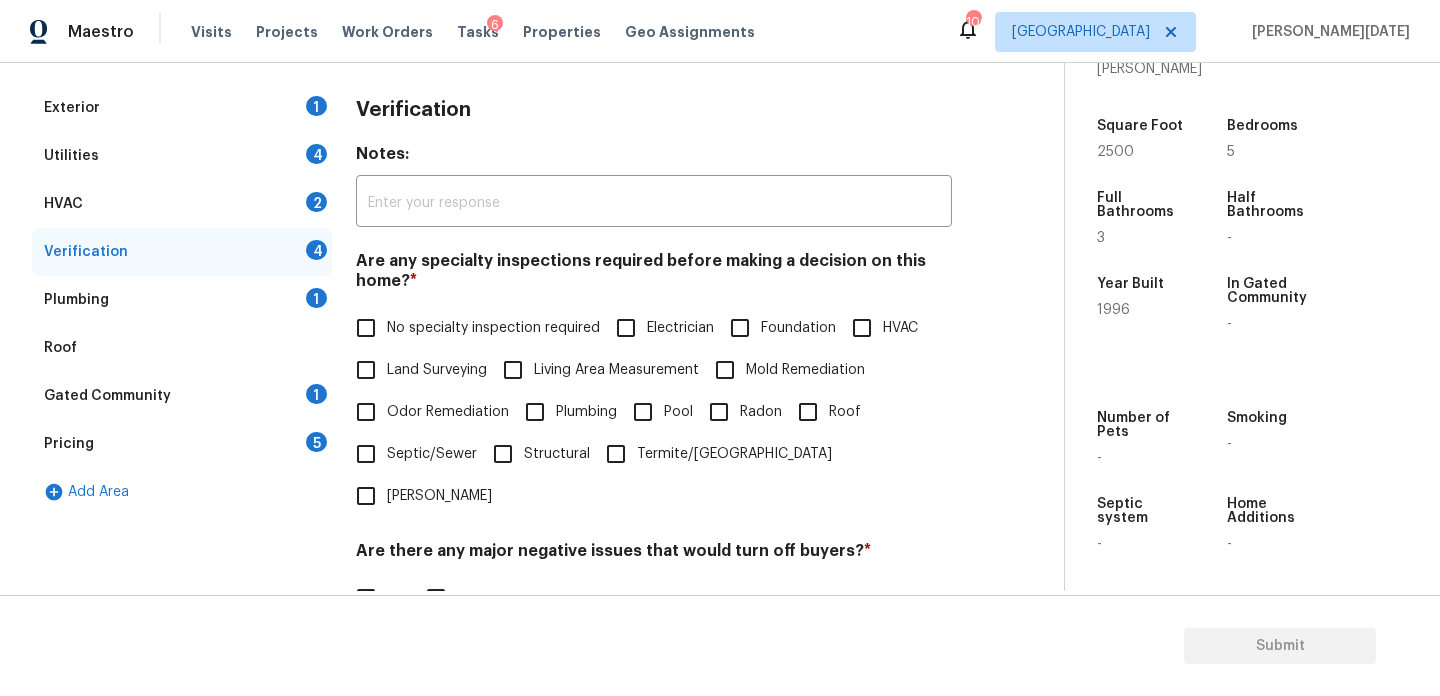 scroll, scrollTop: 697, scrollLeft: 0, axis: vertical 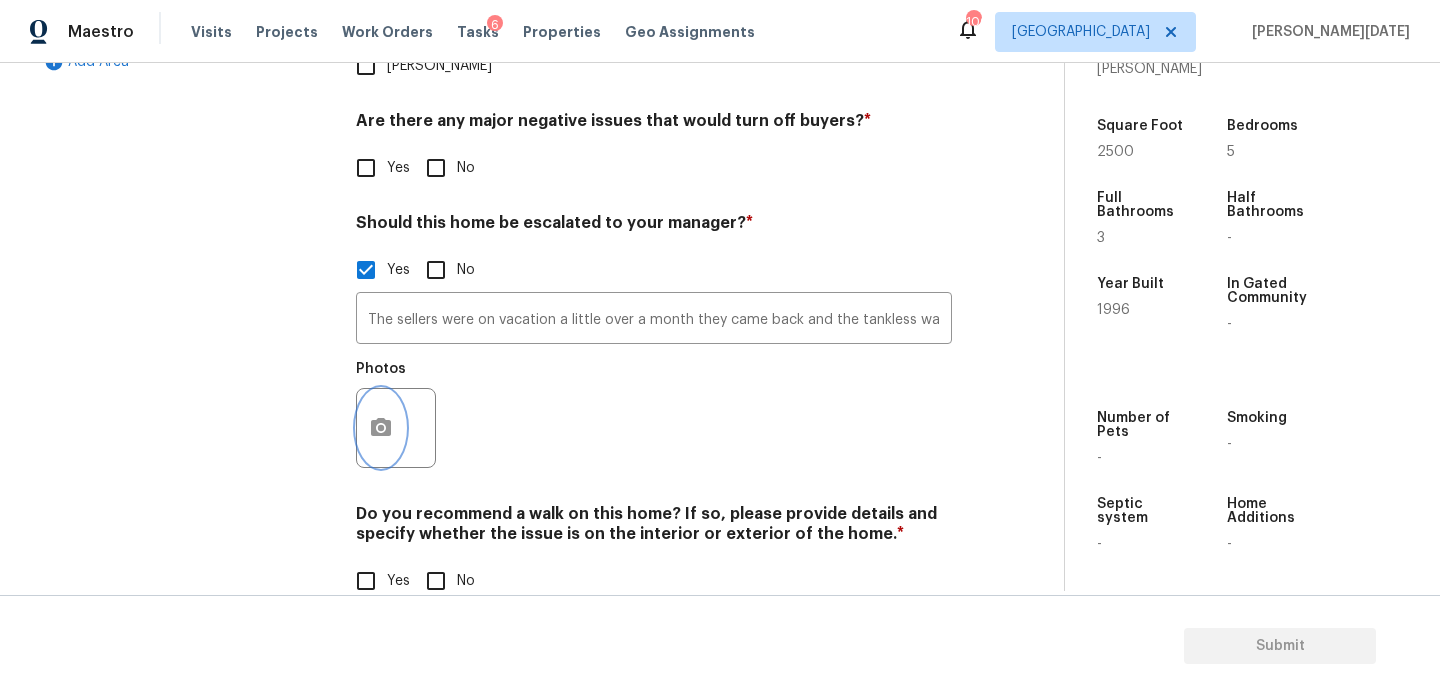 click at bounding box center [381, 428] 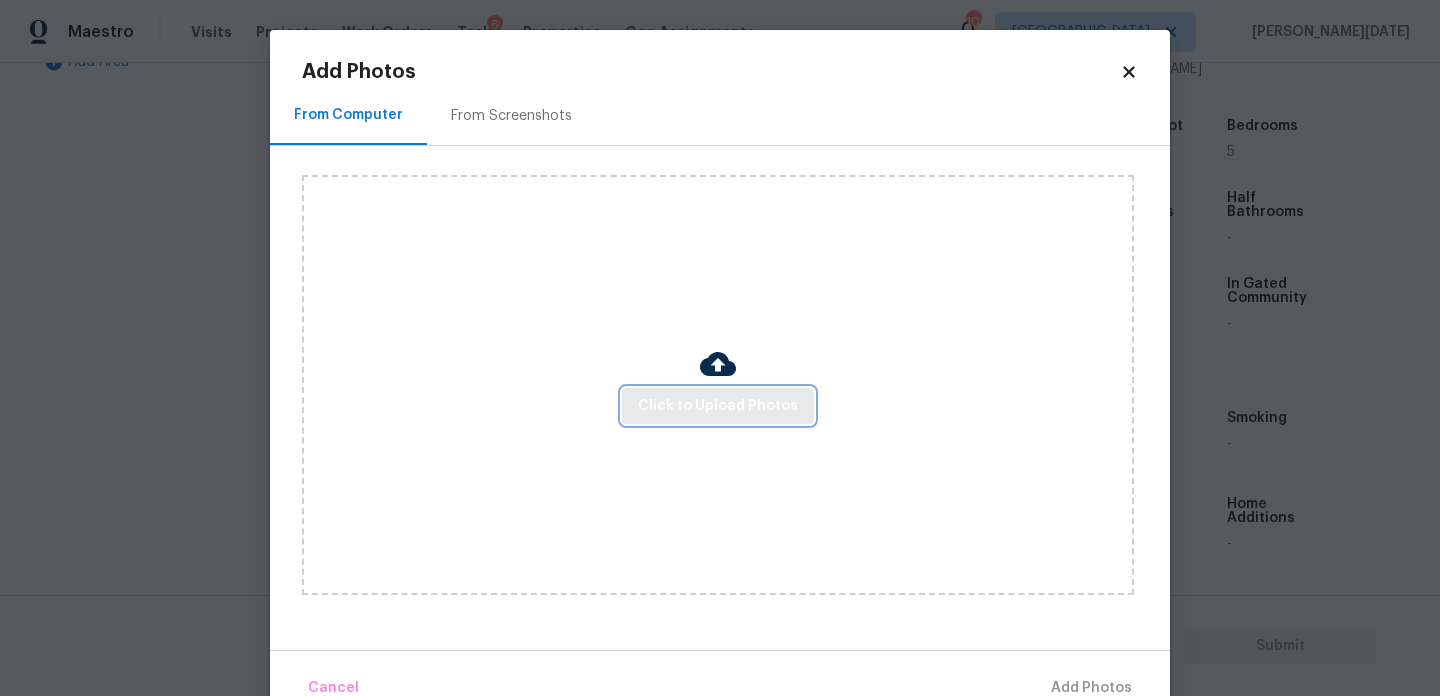 click on "Click to Upload Photos" at bounding box center (718, 406) 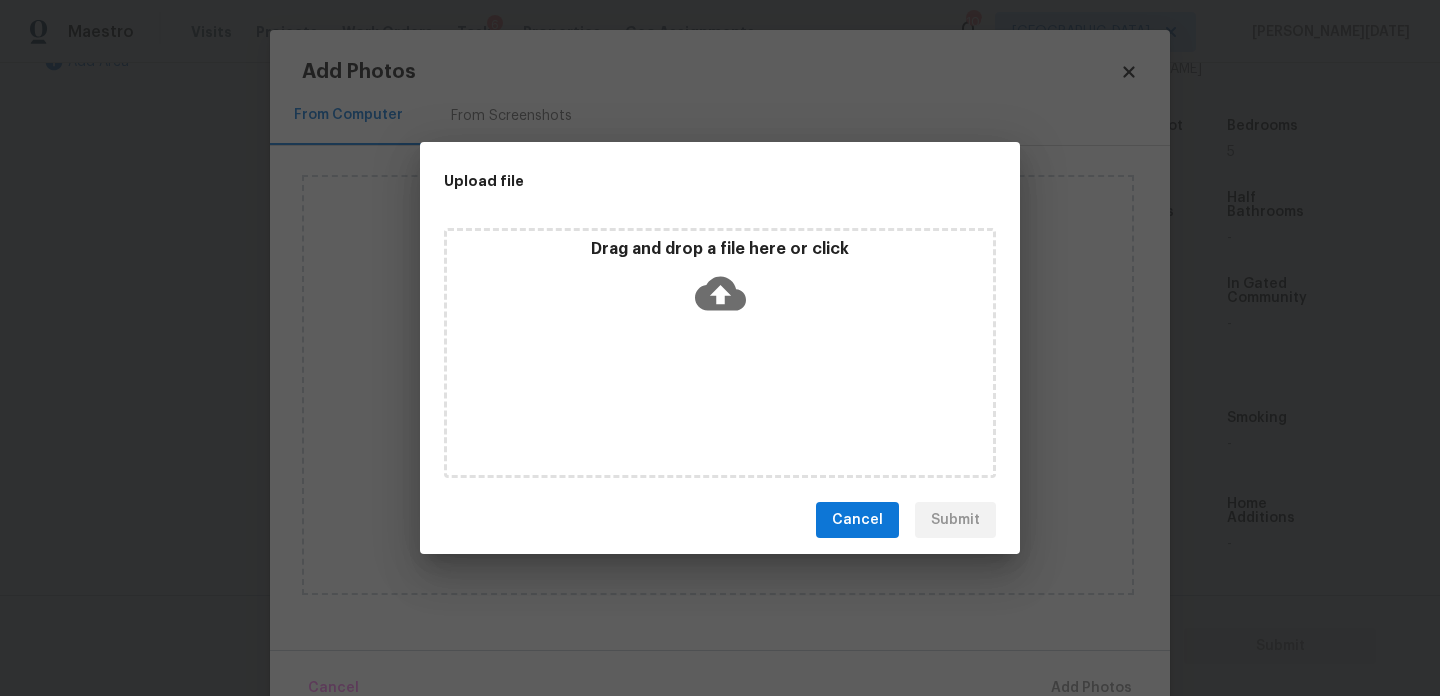 click on "Drag and drop a file here or click" at bounding box center [720, 353] 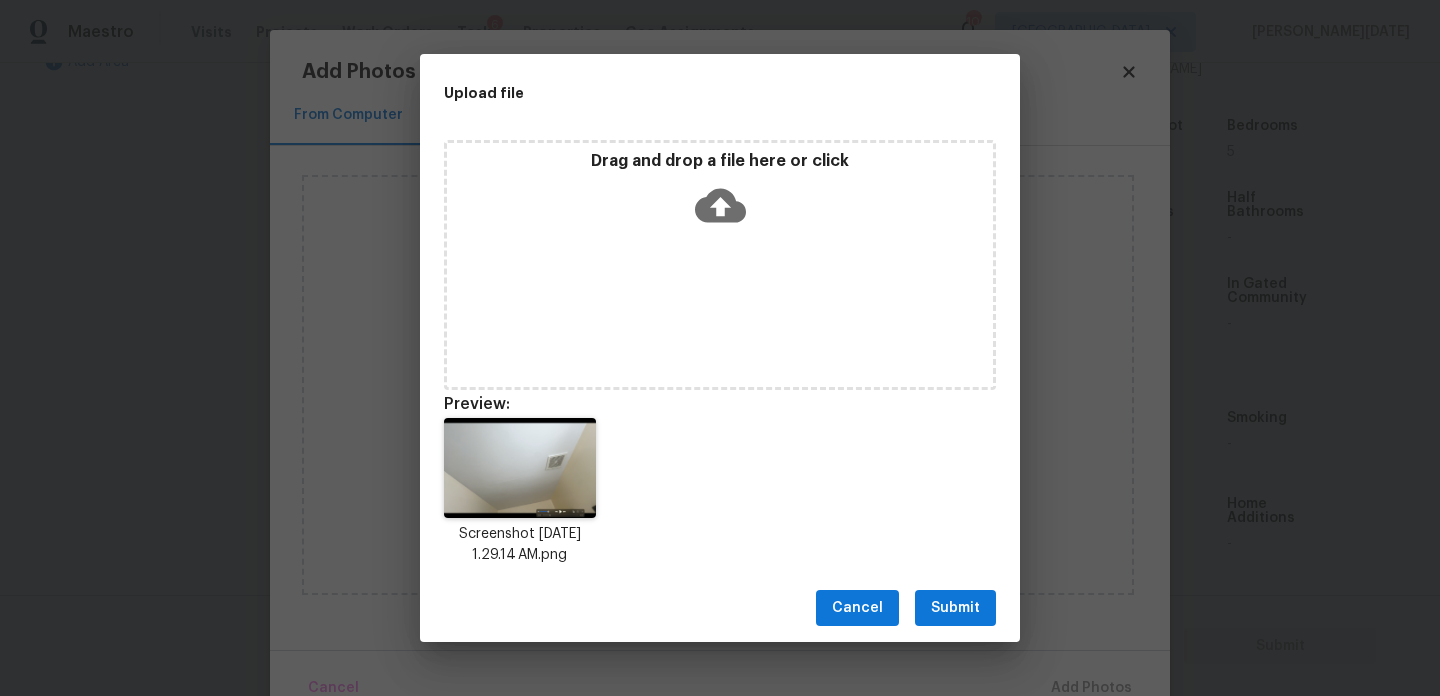 click on "Submit" at bounding box center [955, 608] 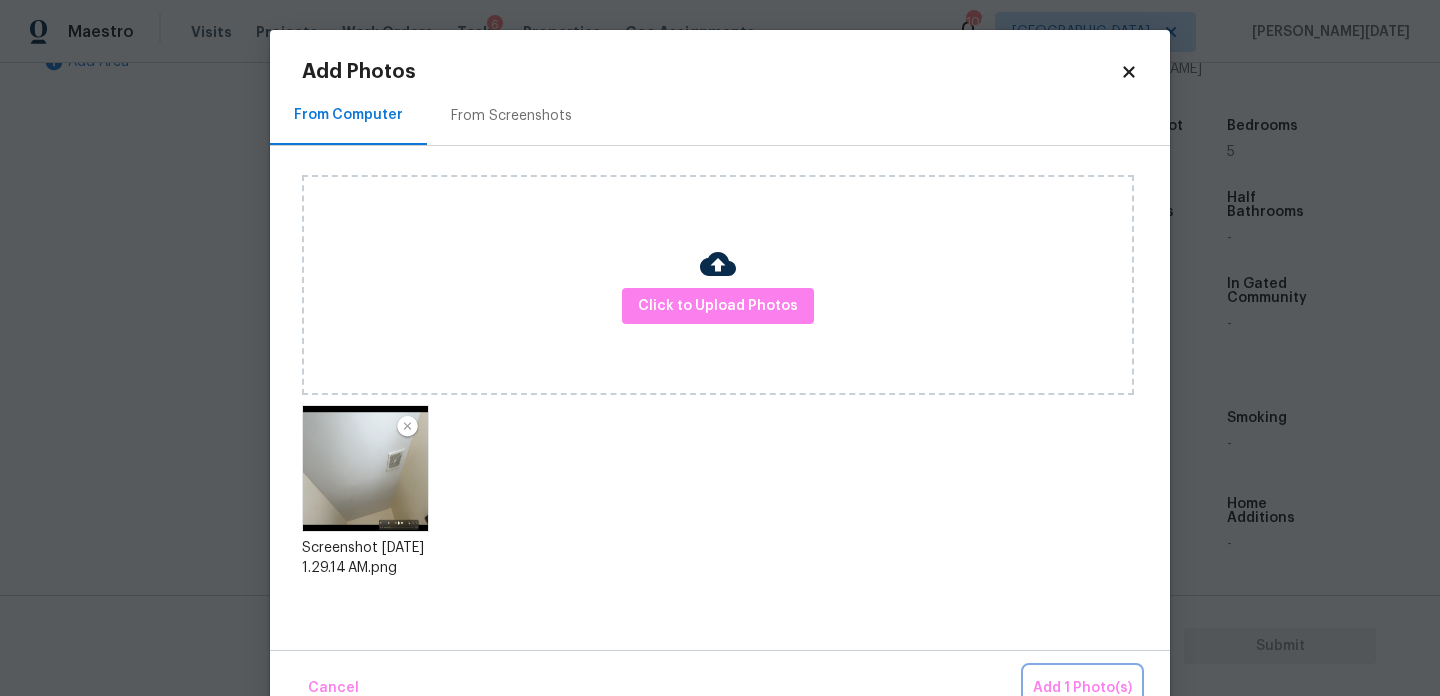 click on "Add 1 Photo(s)" at bounding box center (1082, 688) 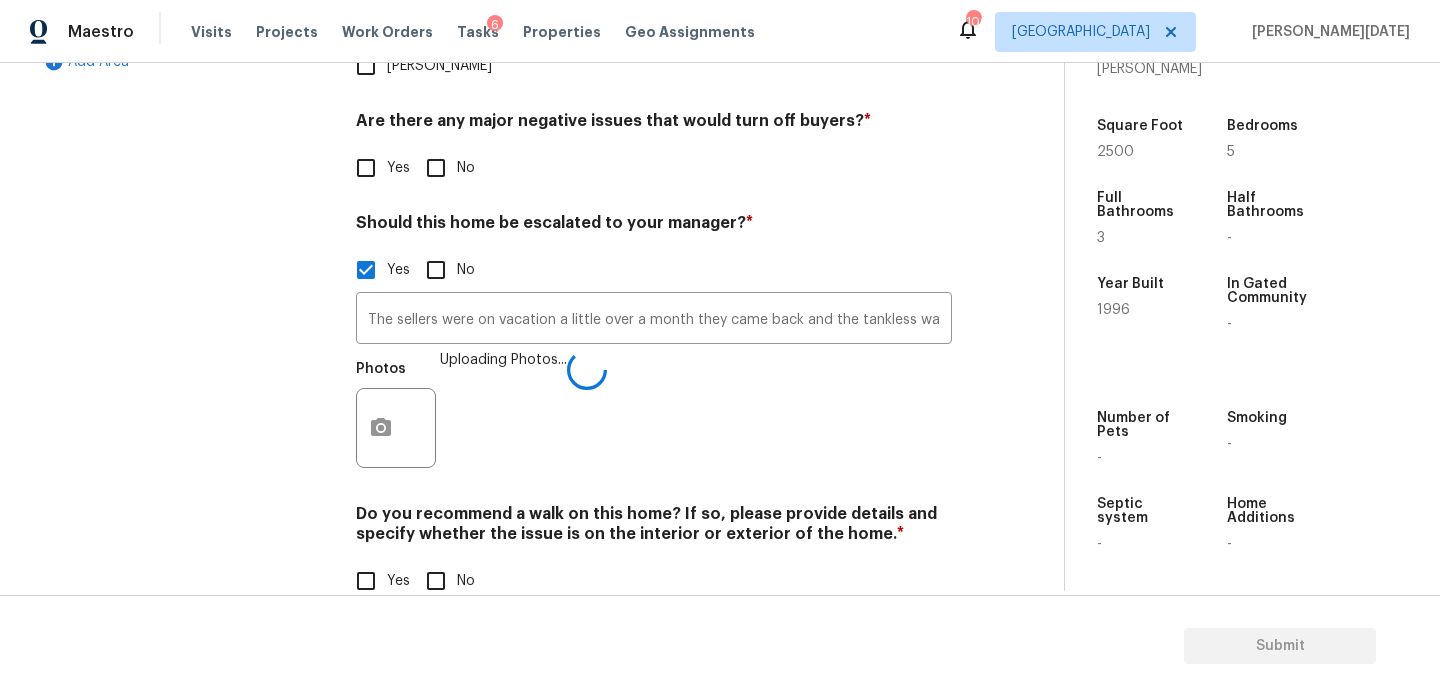 type 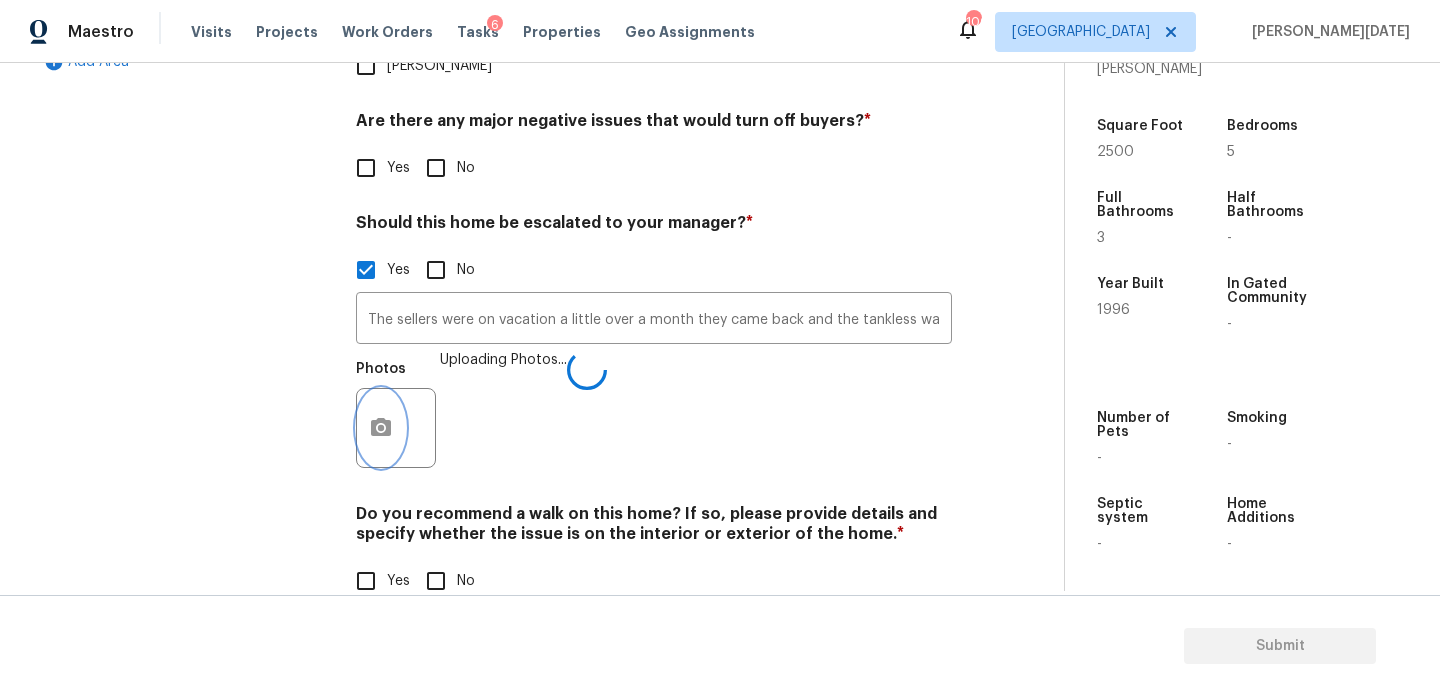 type 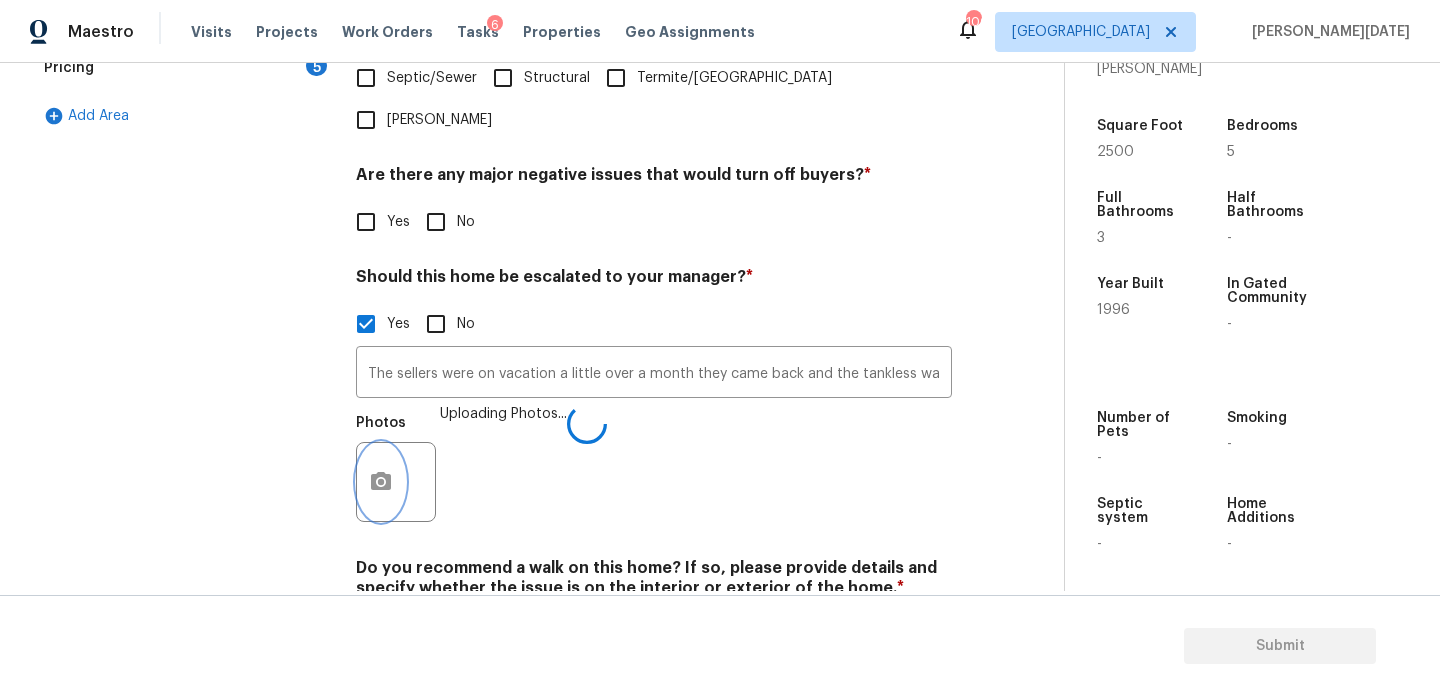 scroll, scrollTop: 634, scrollLeft: 0, axis: vertical 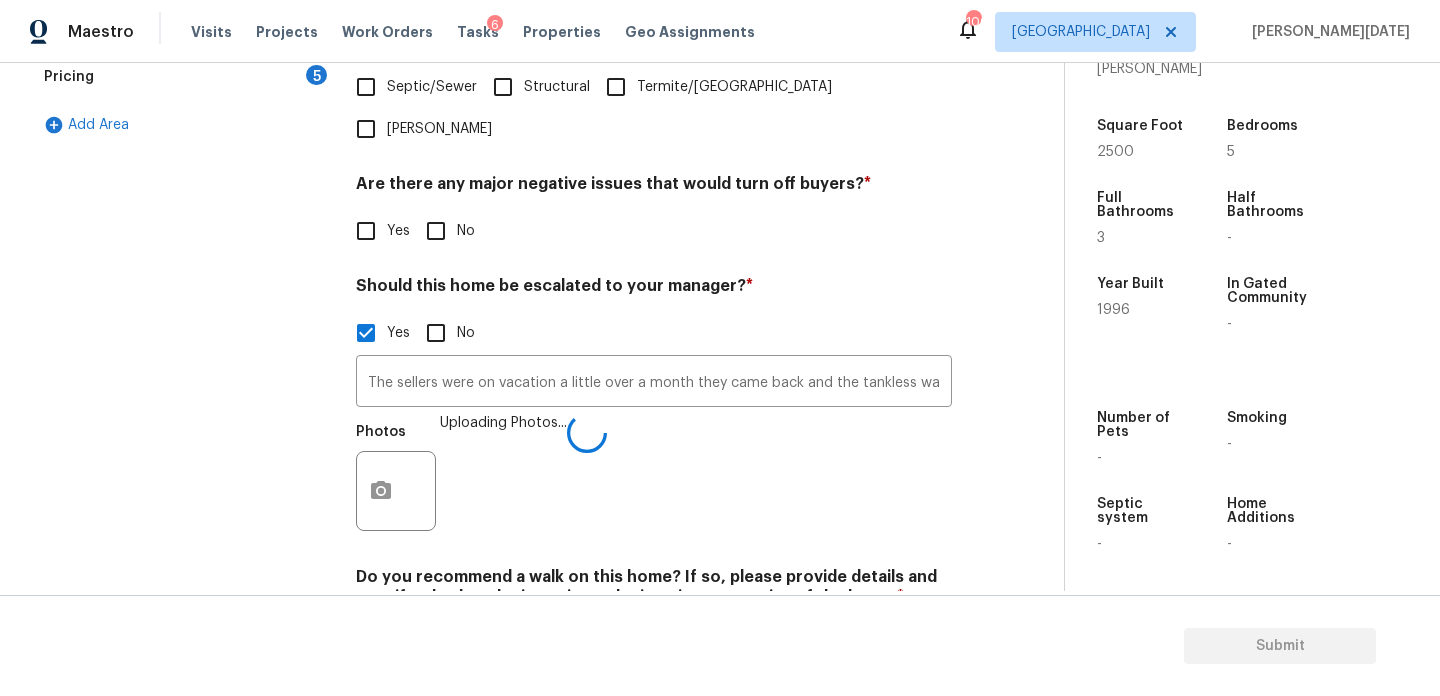 click at bounding box center [396, 491] 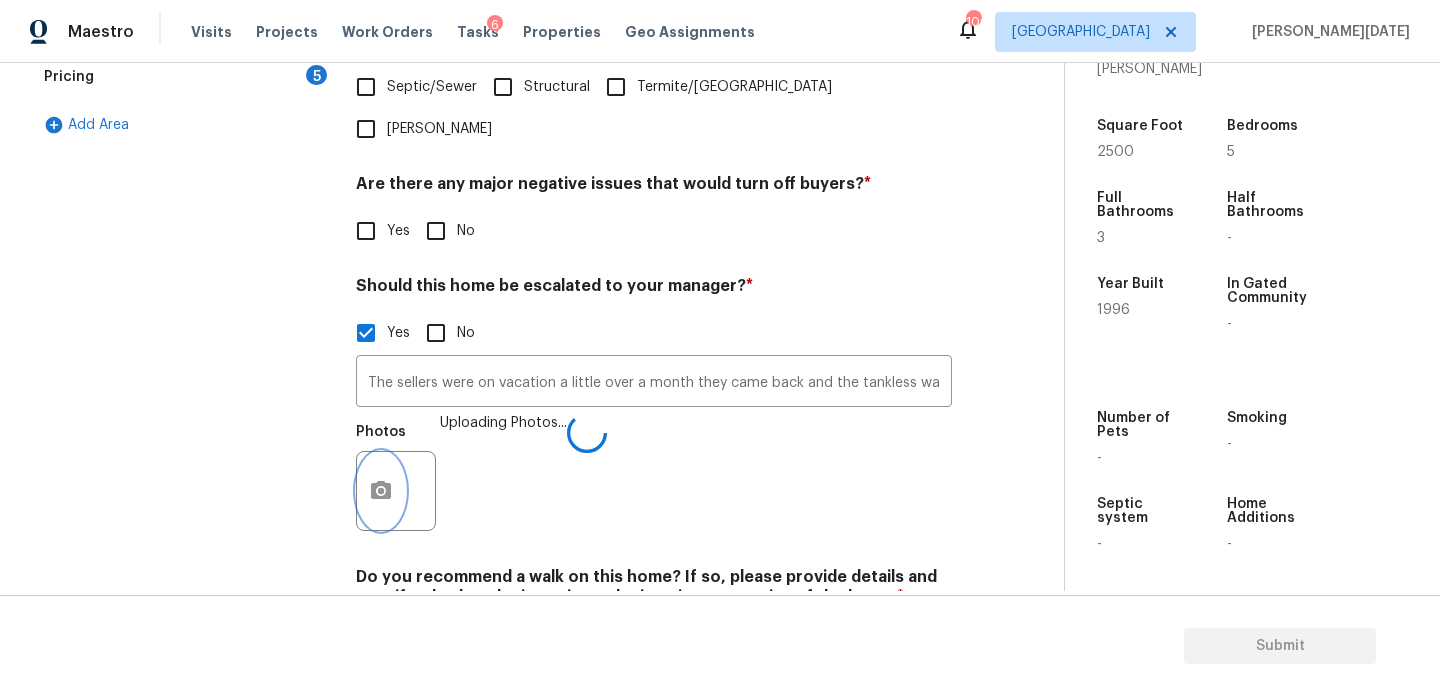 click 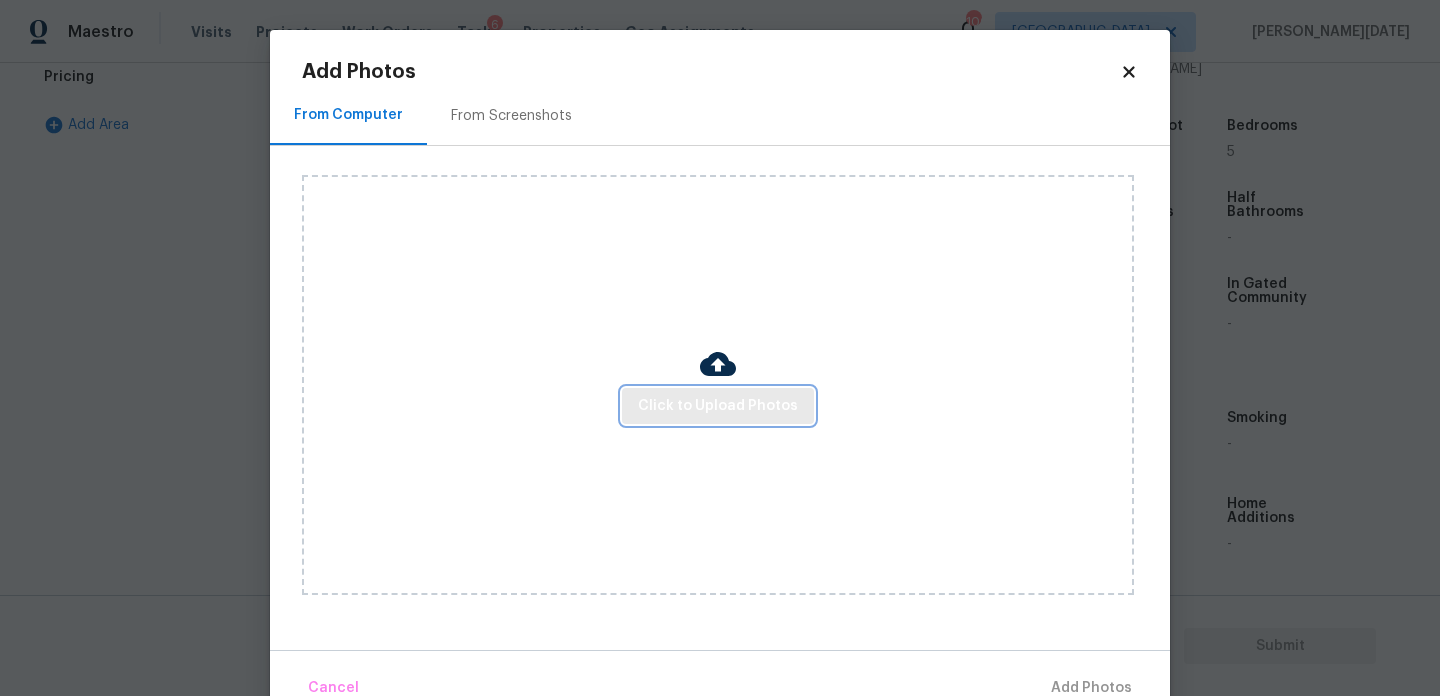 click on "Click to Upload Photos" at bounding box center [718, 406] 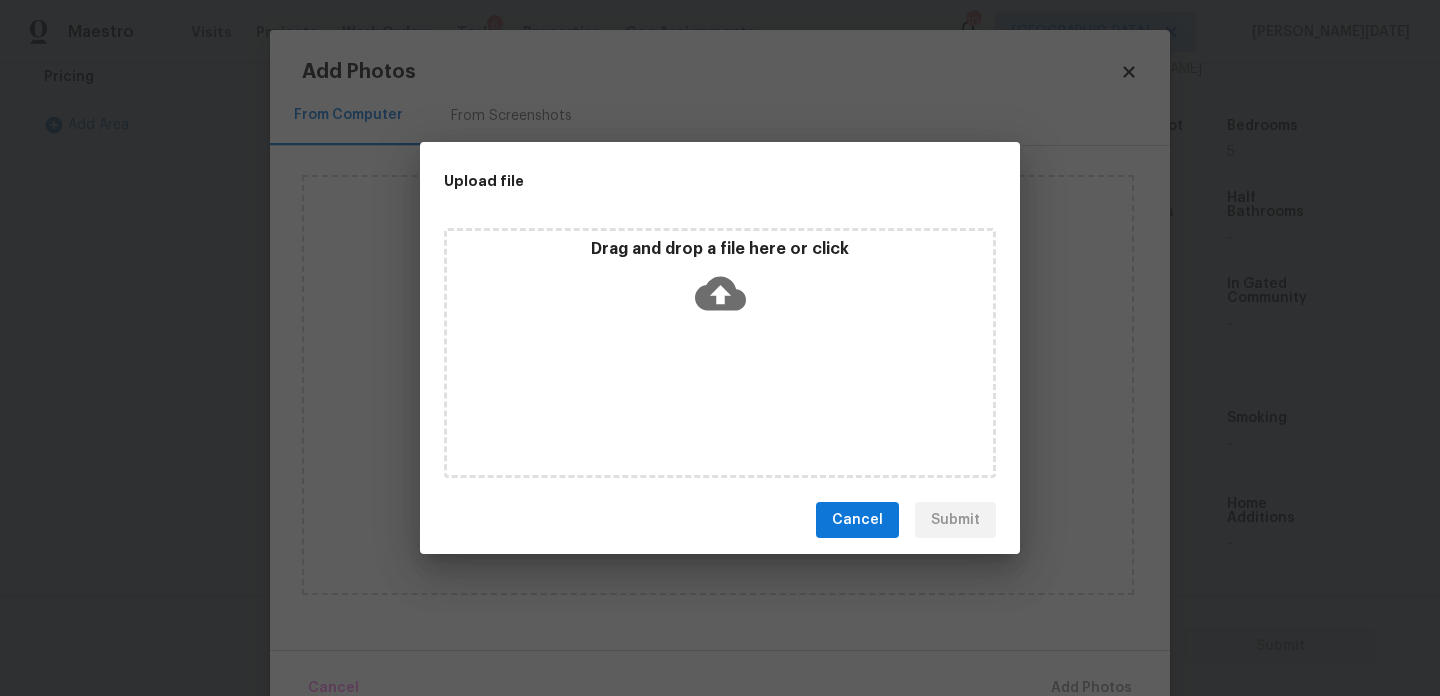 click on "Drag and drop a file here or click" at bounding box center [720, 353] 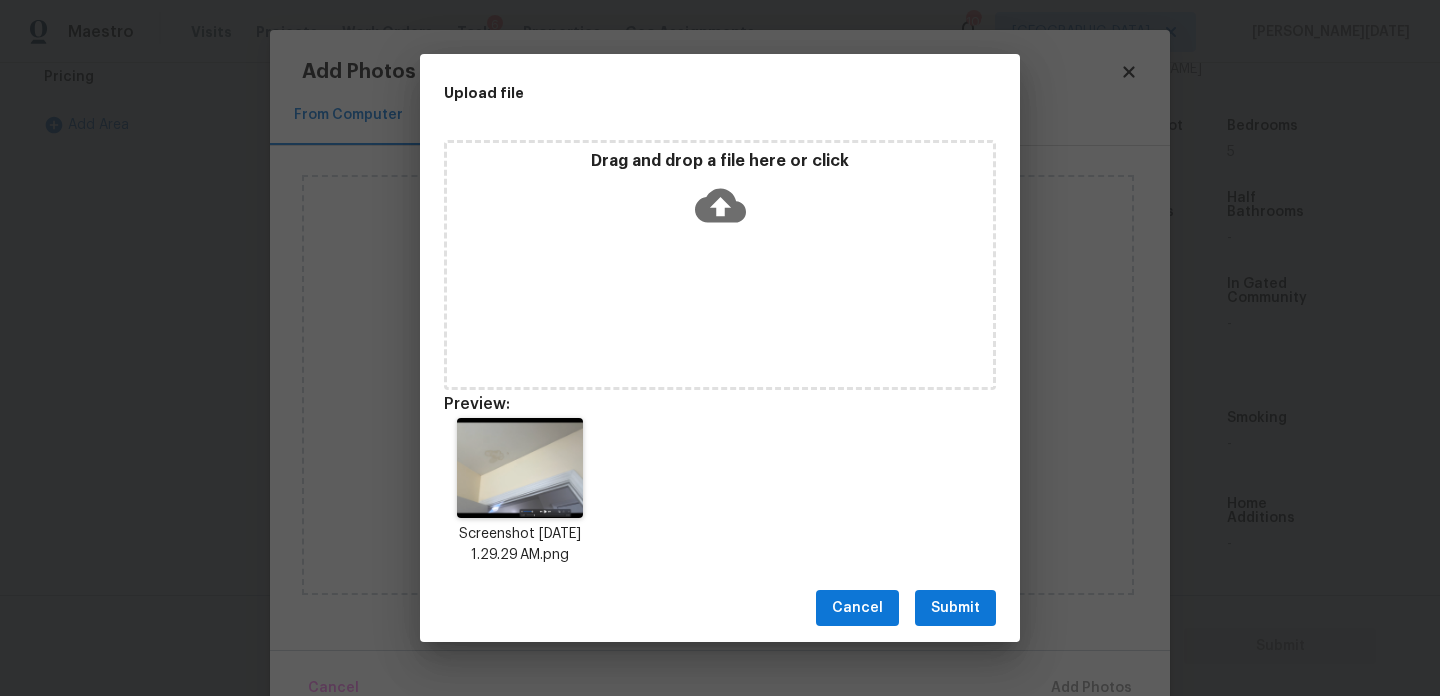 click on "Cancel Submit" at bounding box center [720, 608] 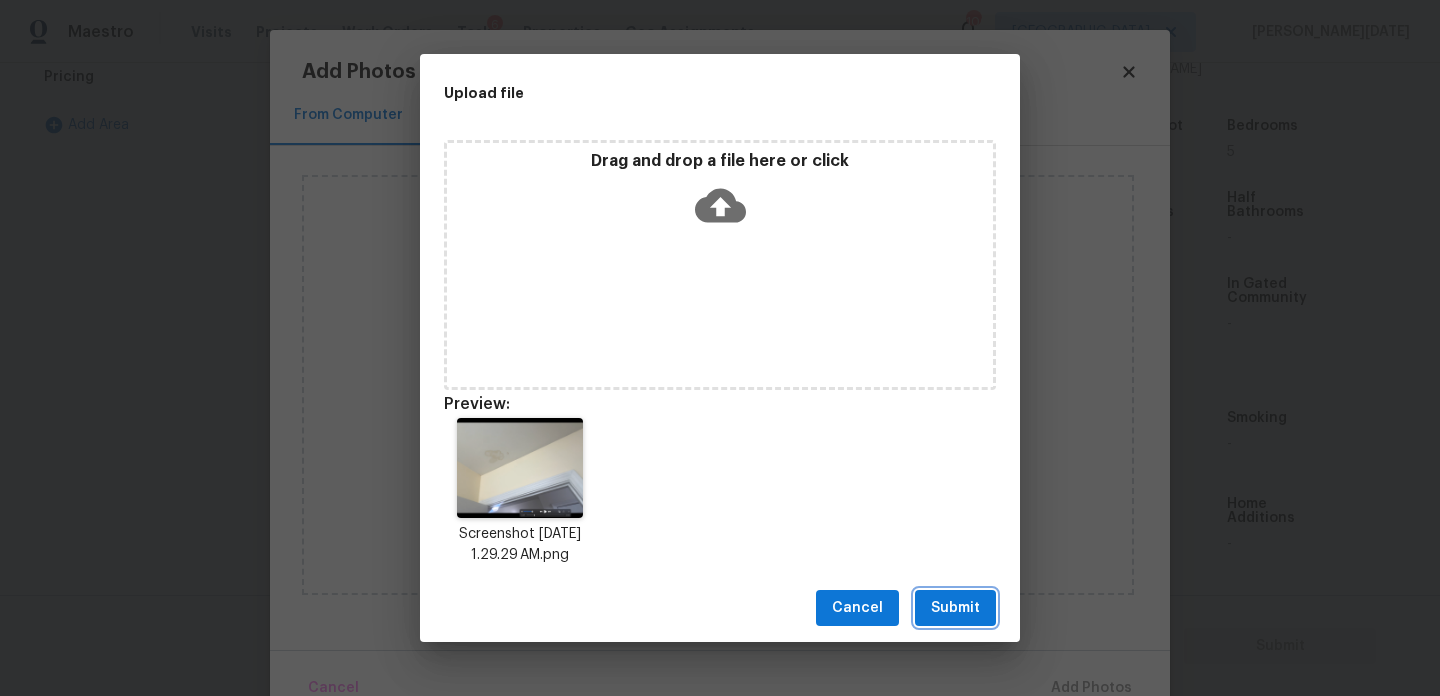 click on "Submit" at bounding box center [955, 608] 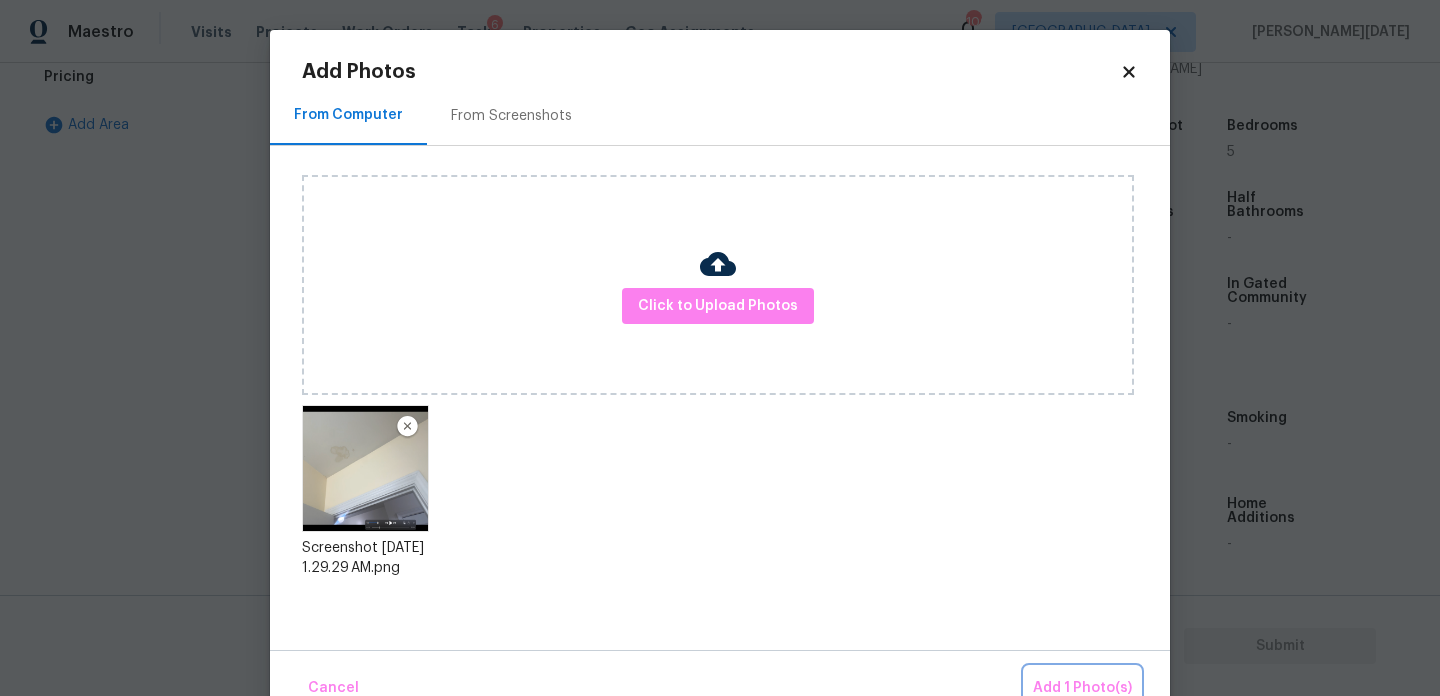 click on "Add 1 Photo(s)" at bounding box center [1082, 688] 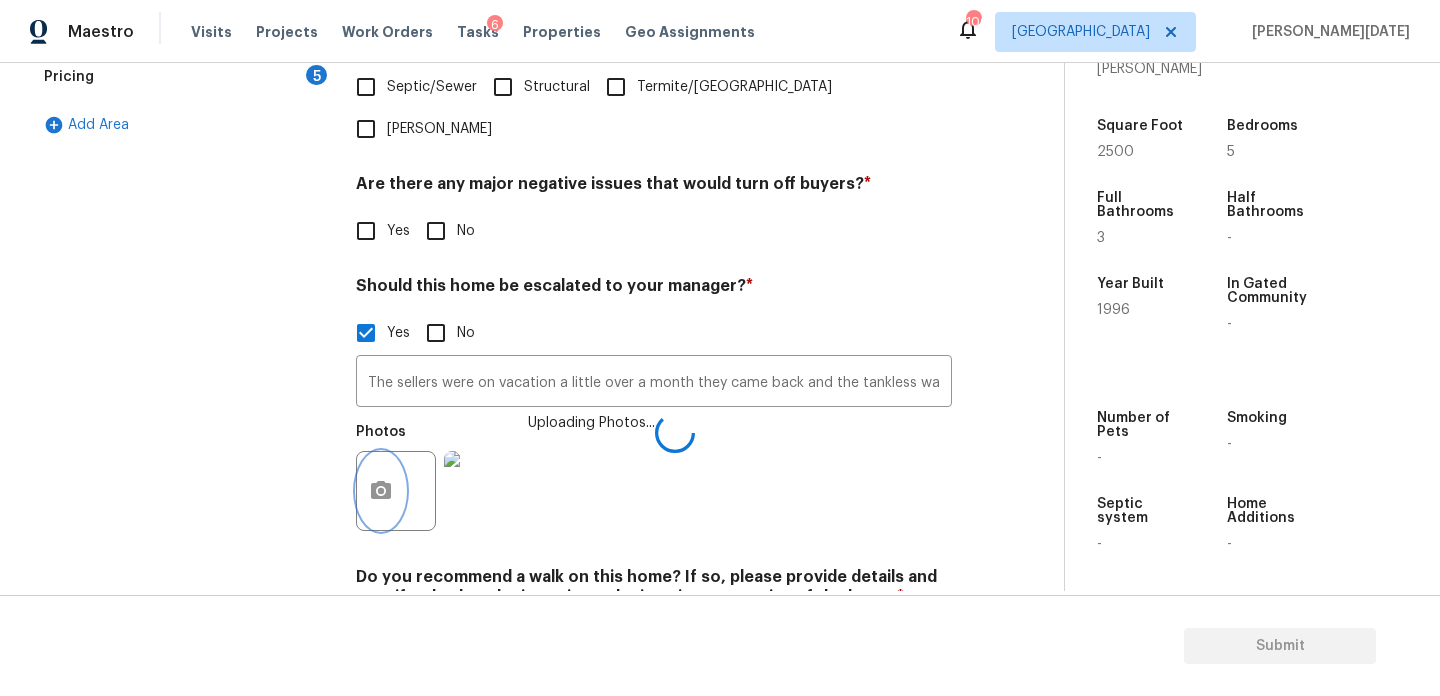 scroll, scrollTop: 697, scrollLeft: 0, axis: vertical 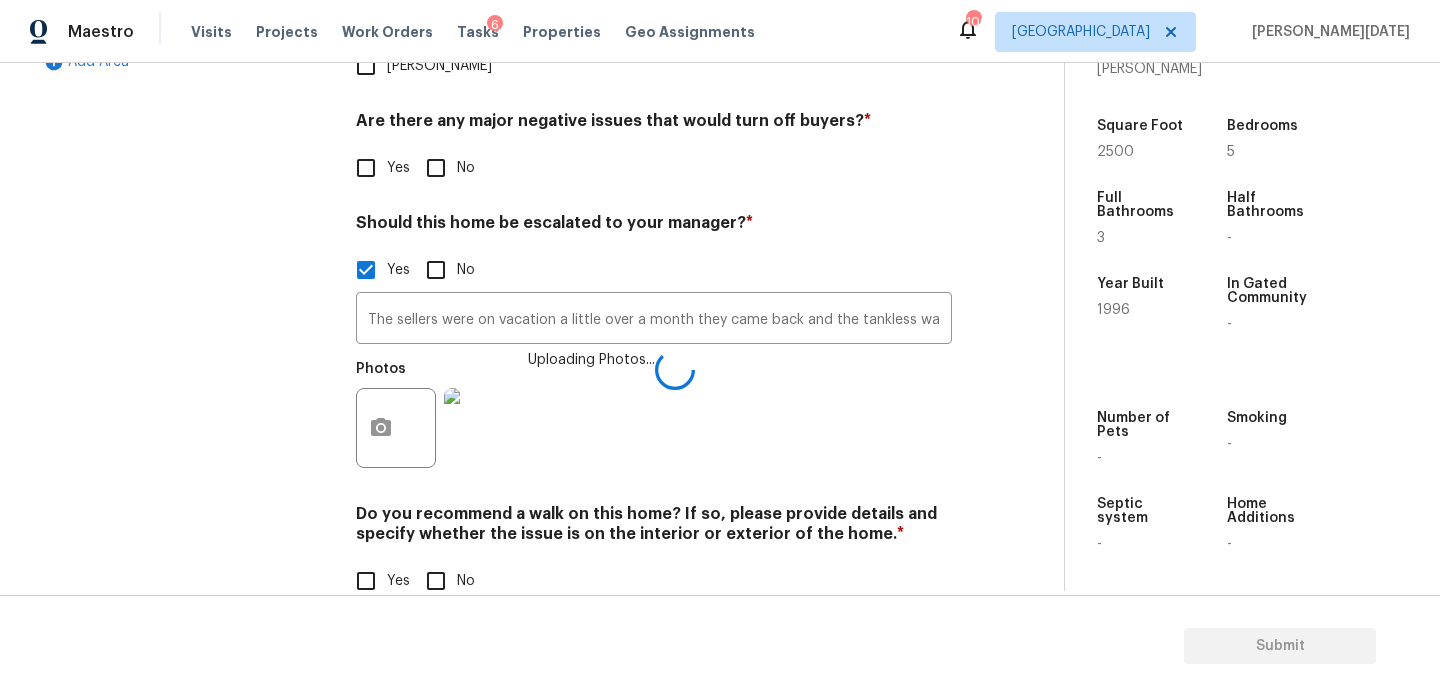 click on "No" at bounding box center [436, 581] 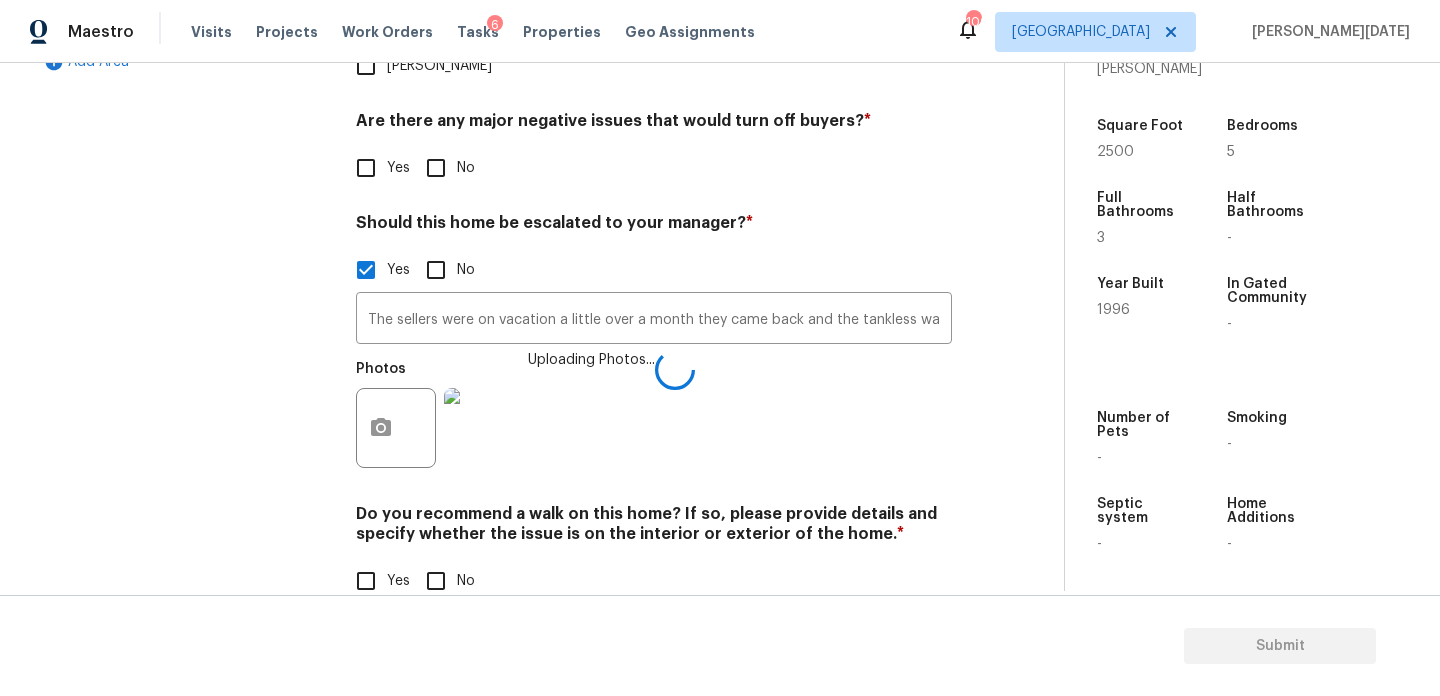 checkbox on "true" 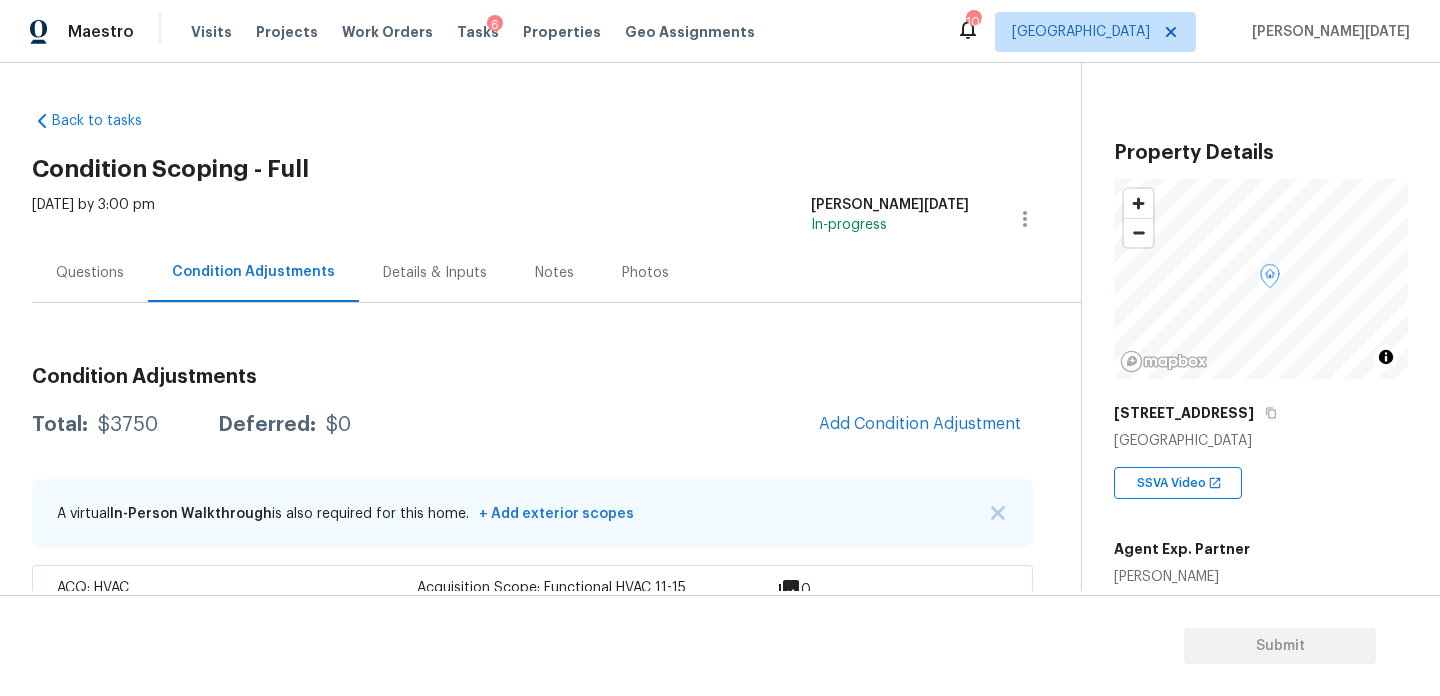 scroll, scrollTop: 0, scrollLeft: 0, axis: both 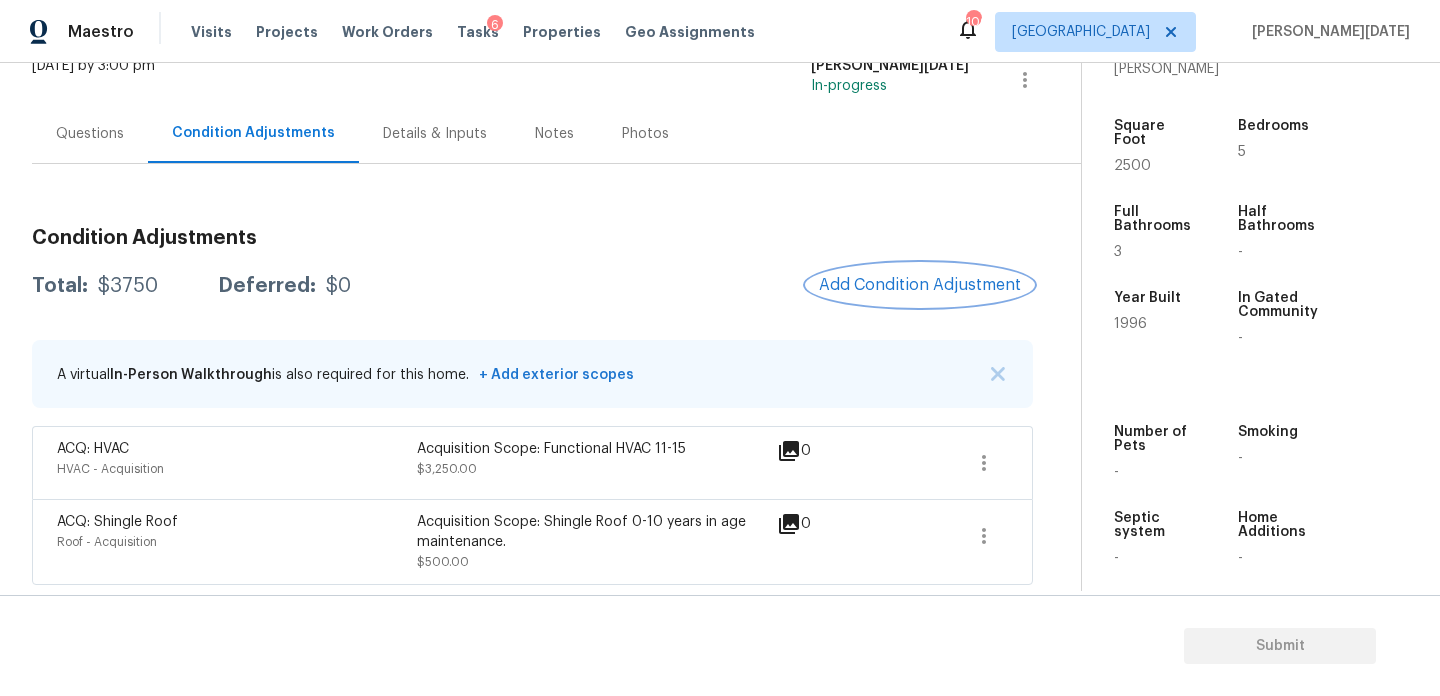 click on "Add Condition Adjustment" at bounding box center [920, 285] 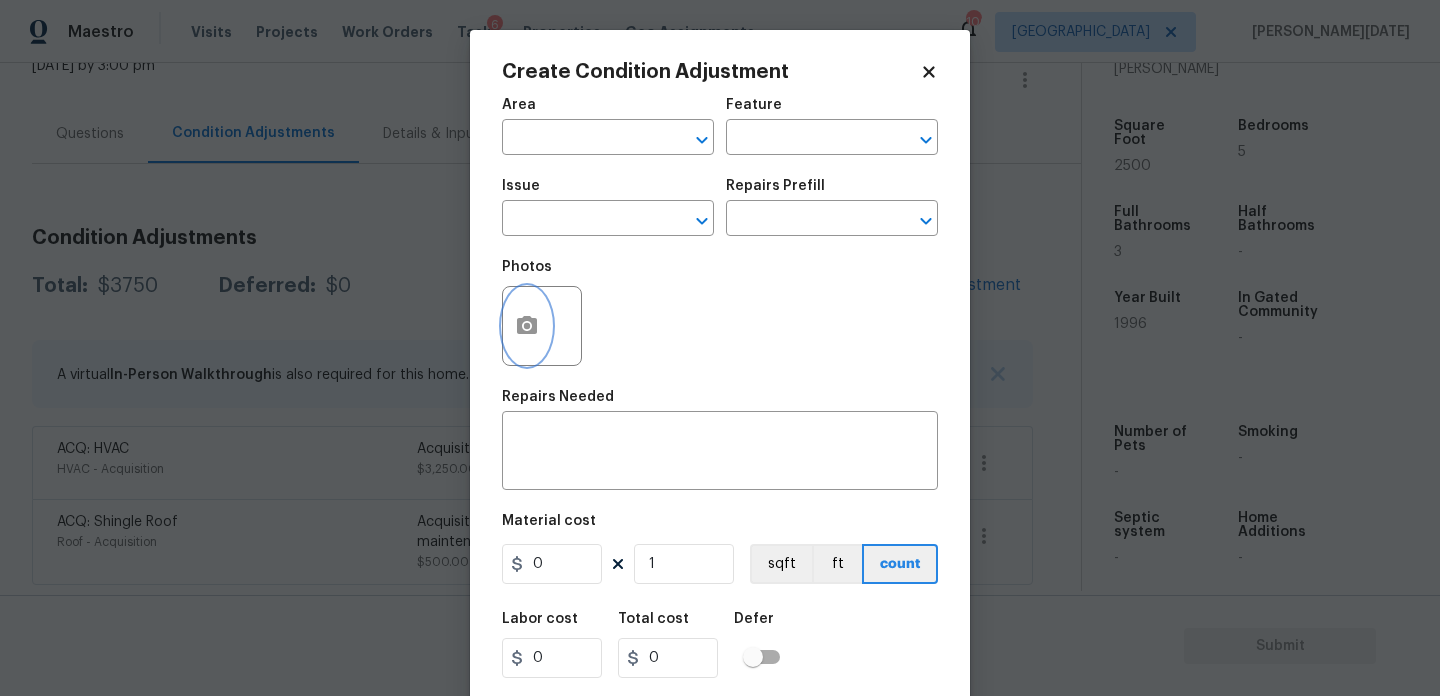 click 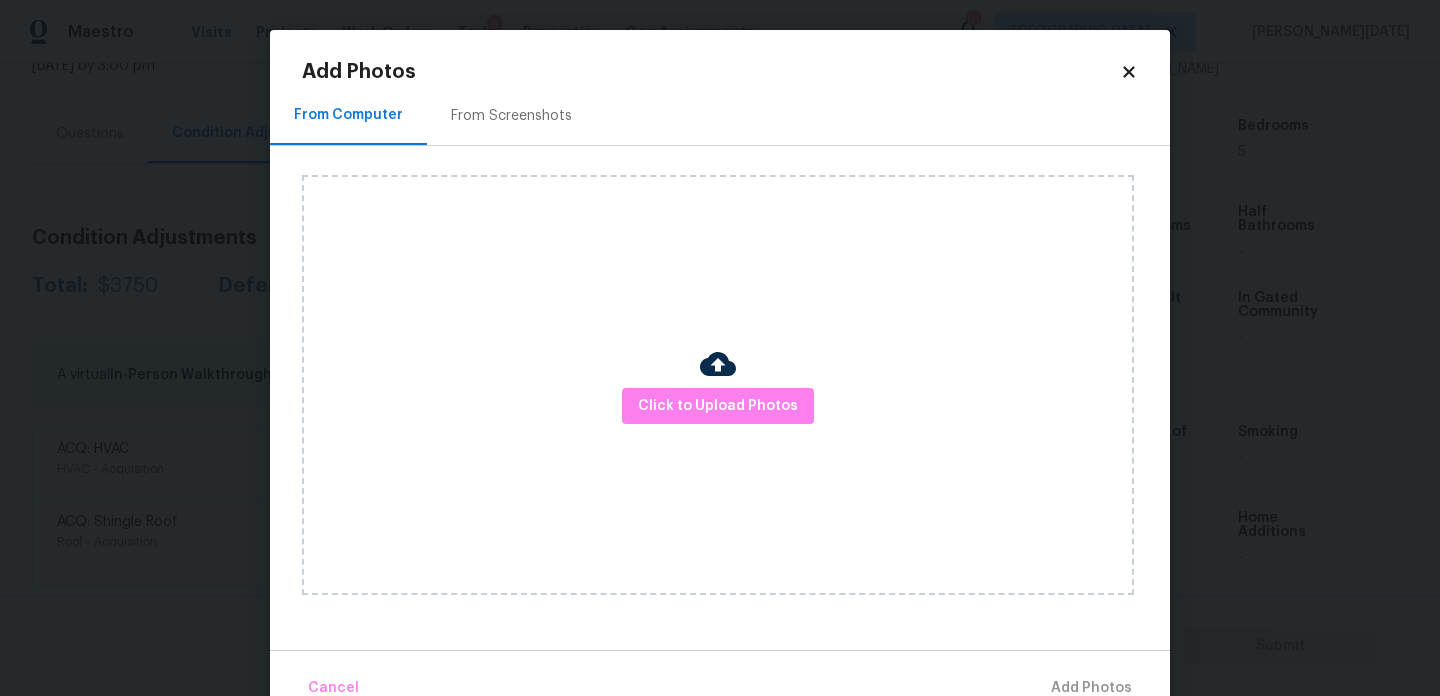 click on "Click to Upload Photos" at bounding box center [718, 385] 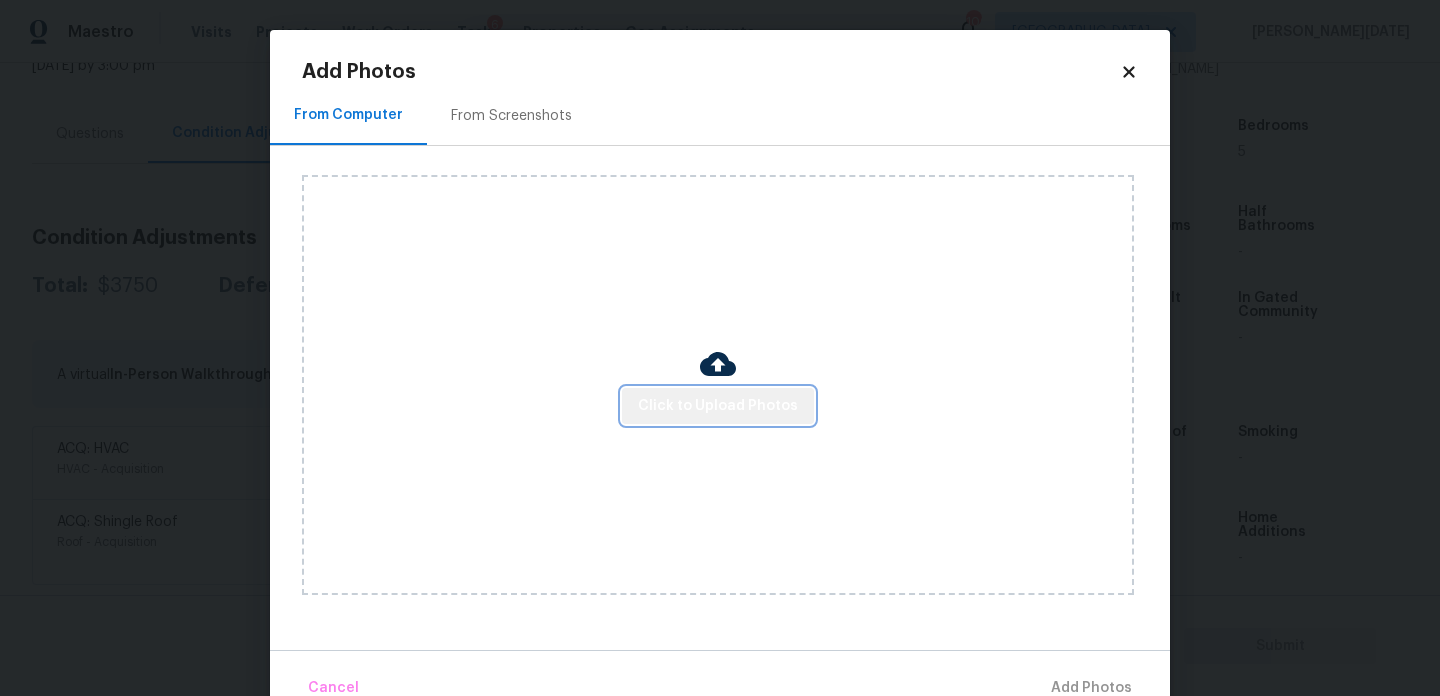 click on "Click to Upload Photos" at bounding box center (718, 406) 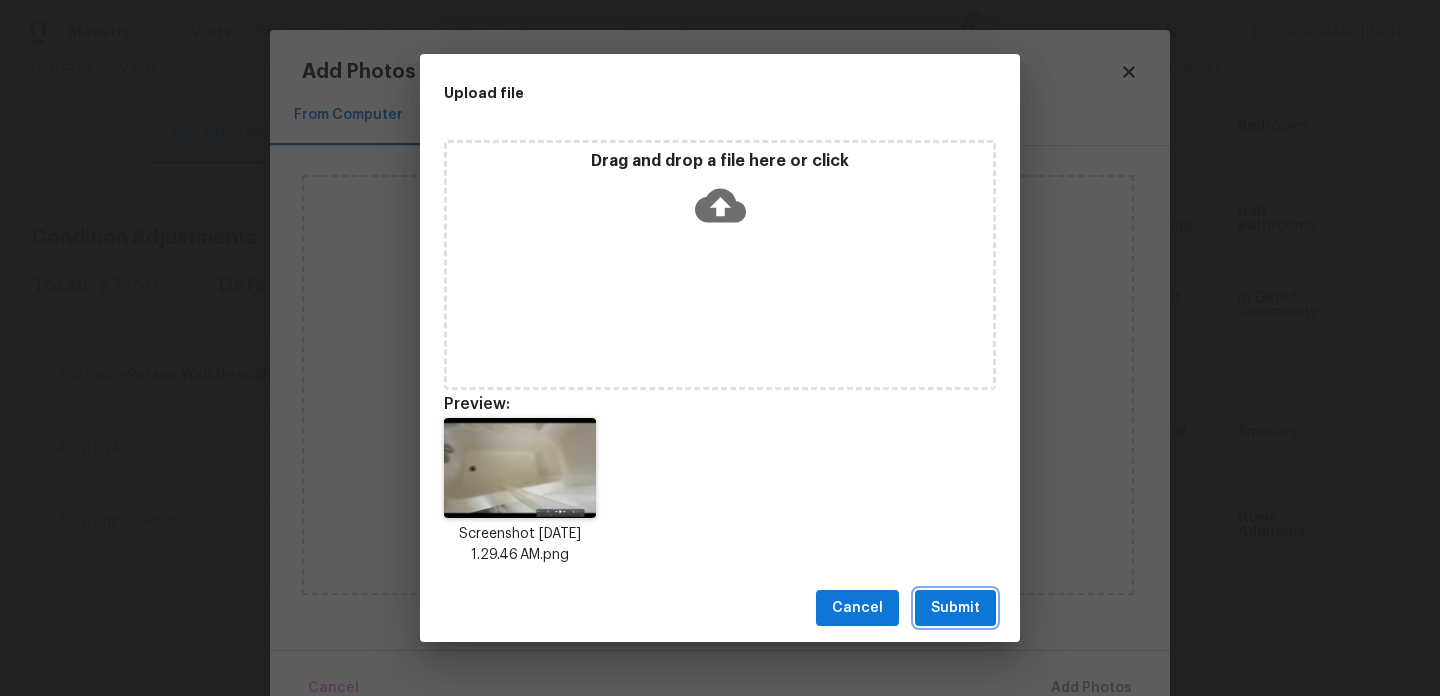 click on "Submit" at bounding box center (955, 608) 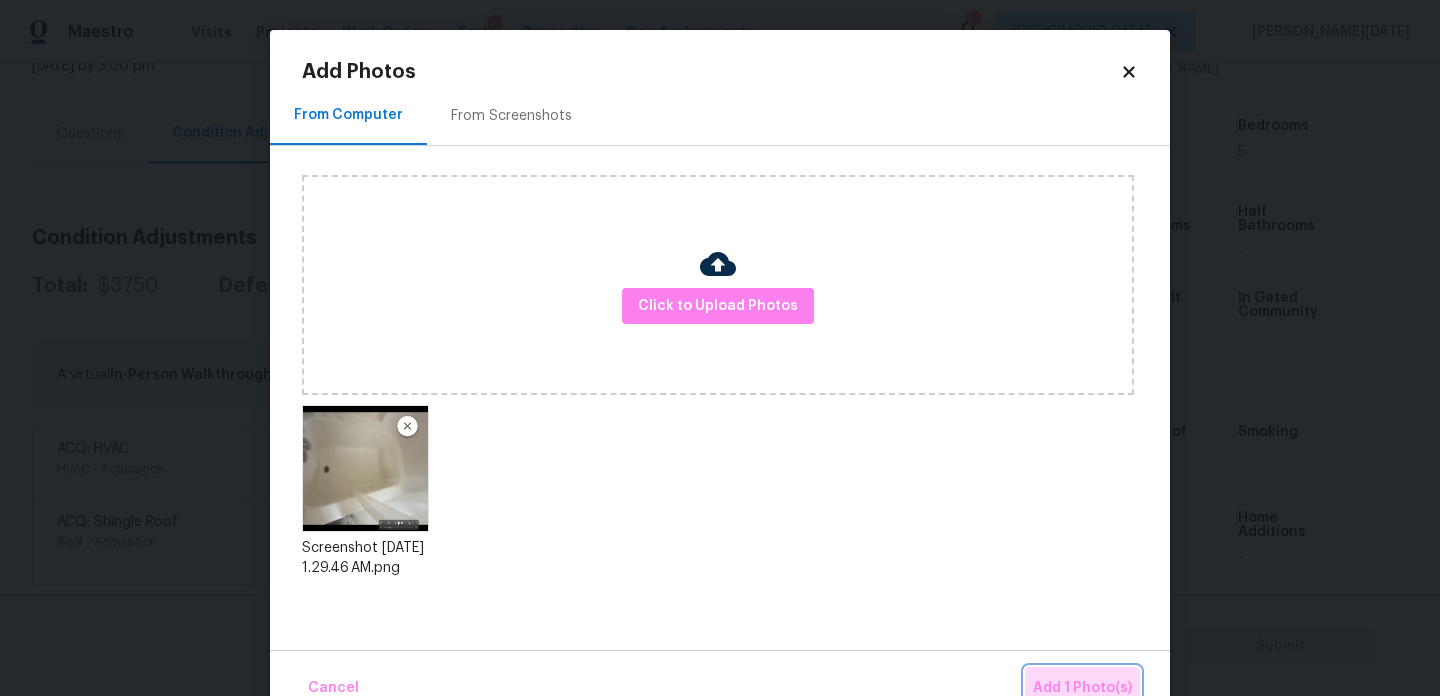 click on "Add 1 Photo(s)" at bounding box center (1082, 688) 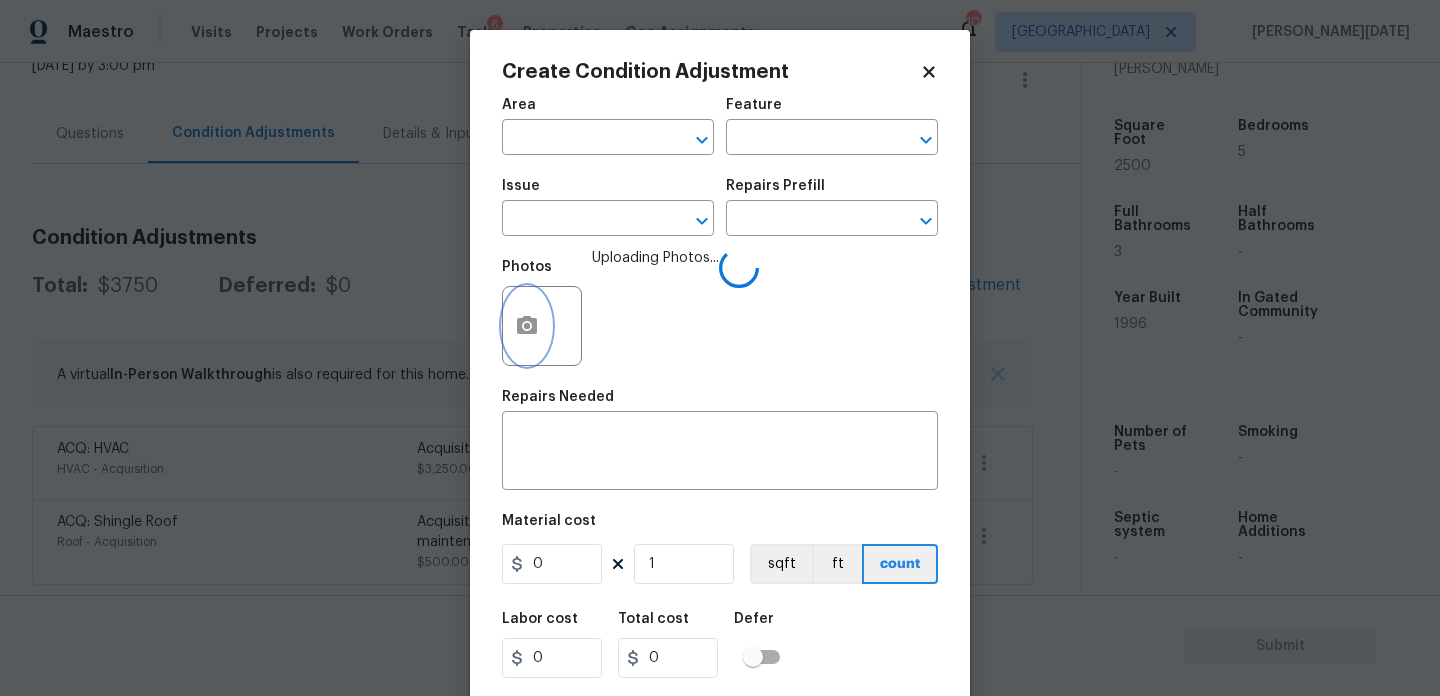 type 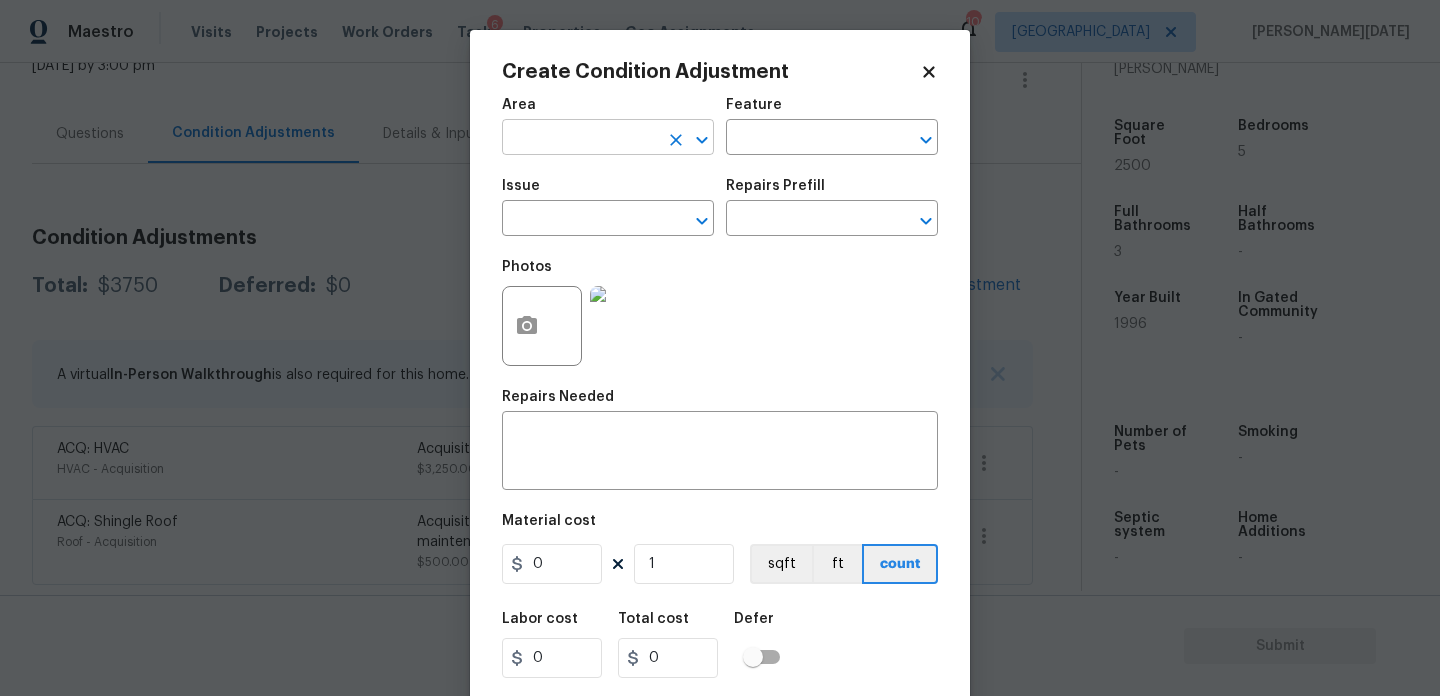 click at bounding box center (580, 139) 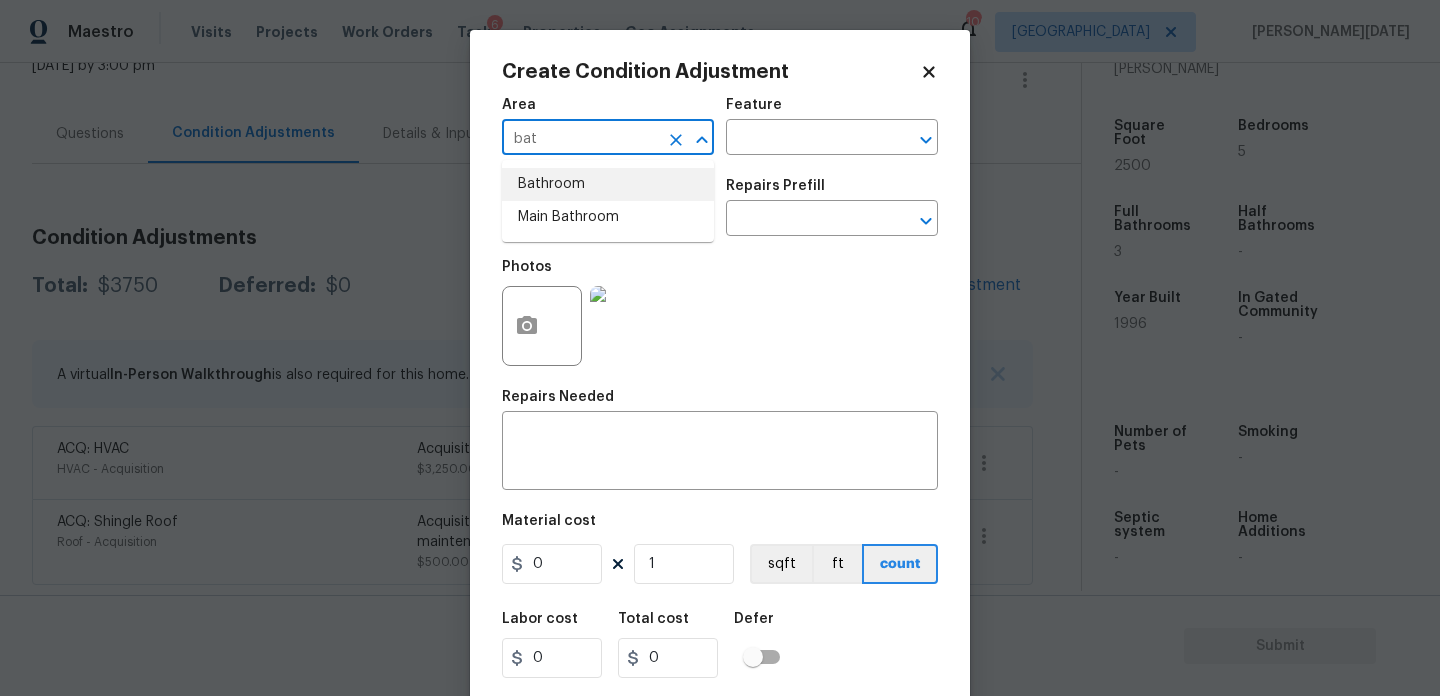 click on "Bathroom" at bounding box center (608, 184) 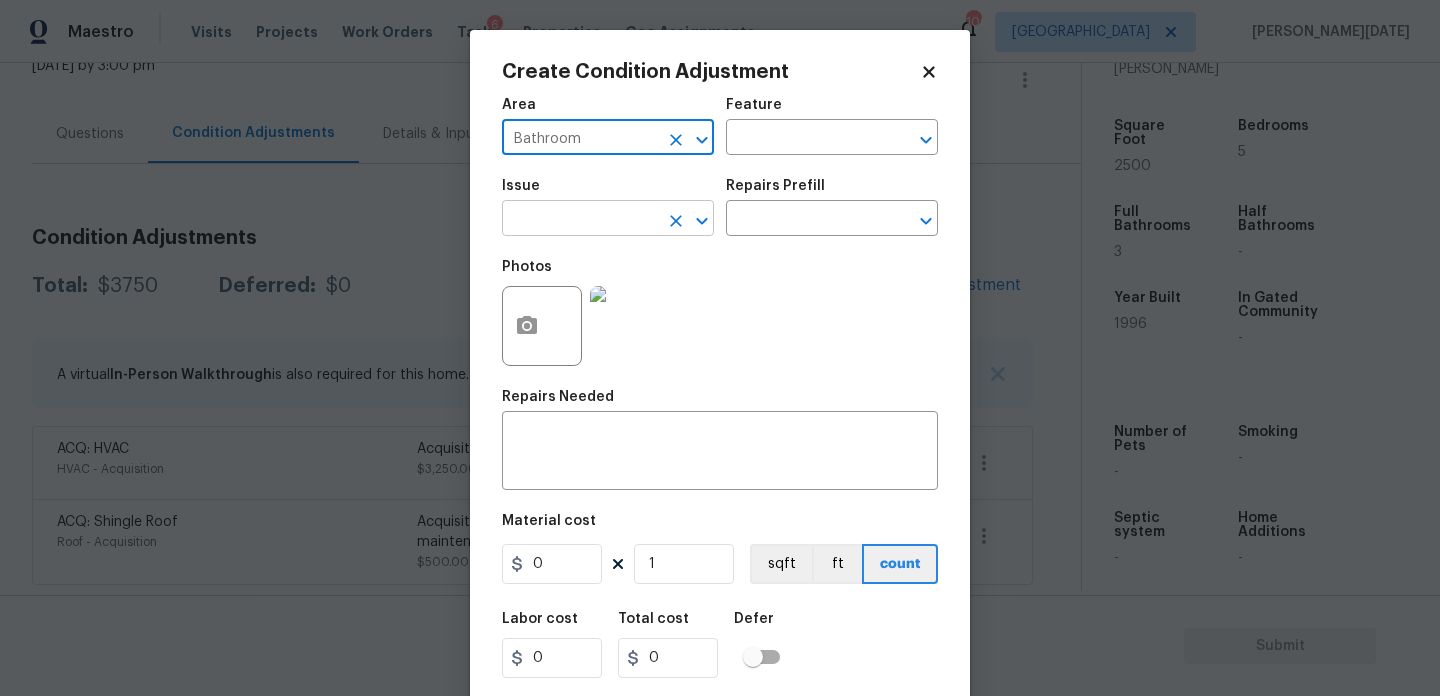 type on "Bathroom" 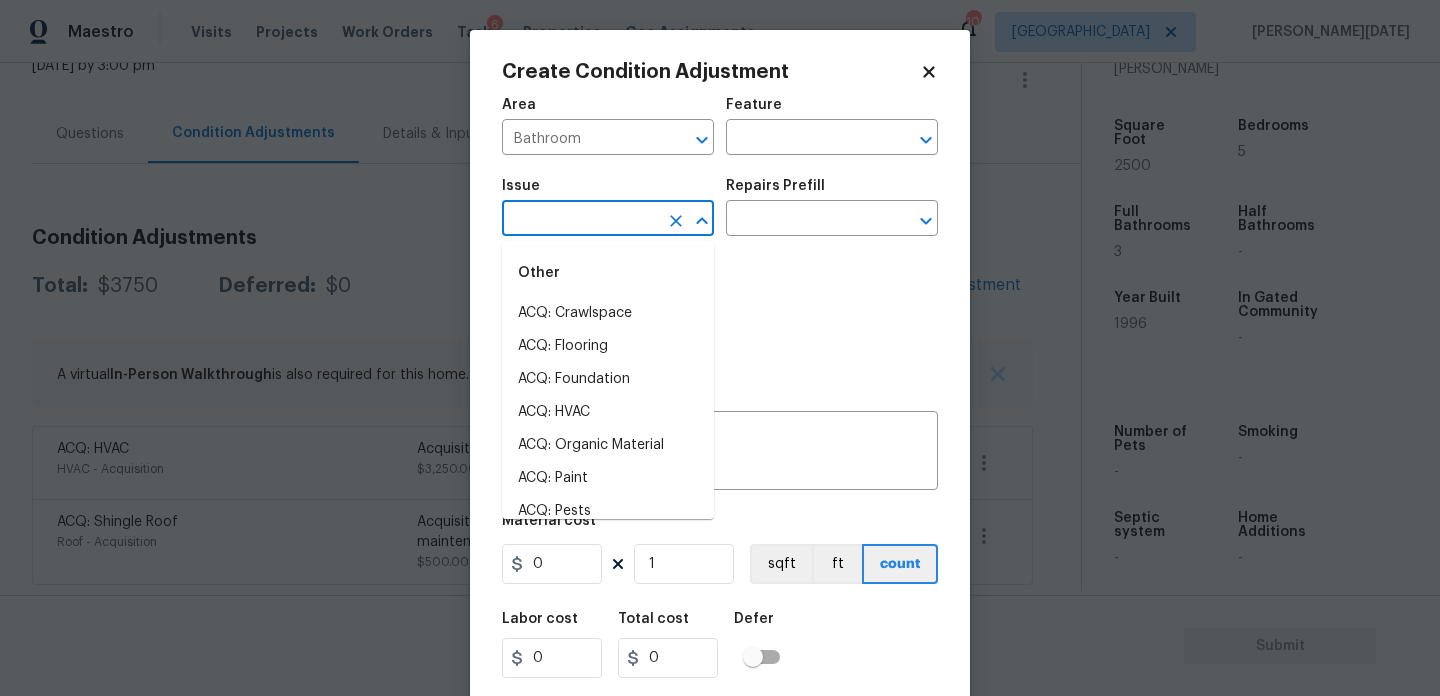 type on "o" 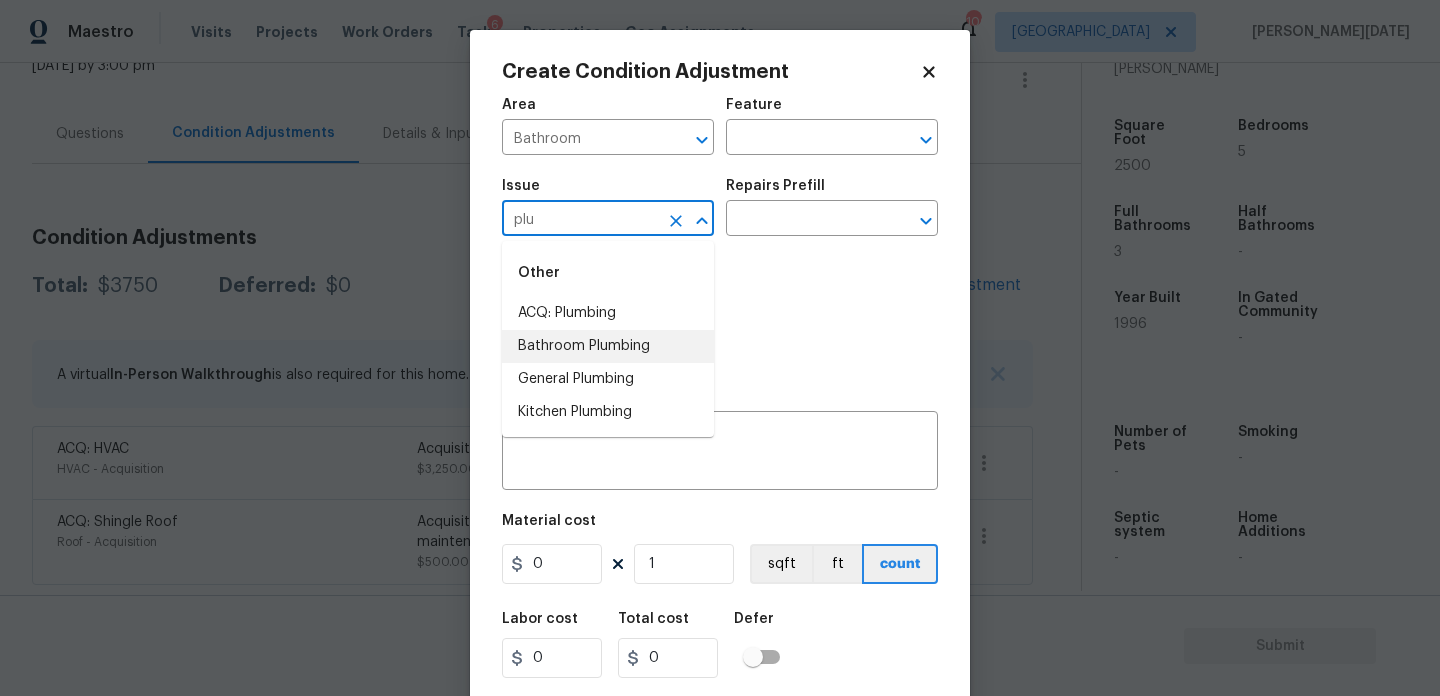 click on "Bathroom Plumbing" at bounding box center [608, 346] 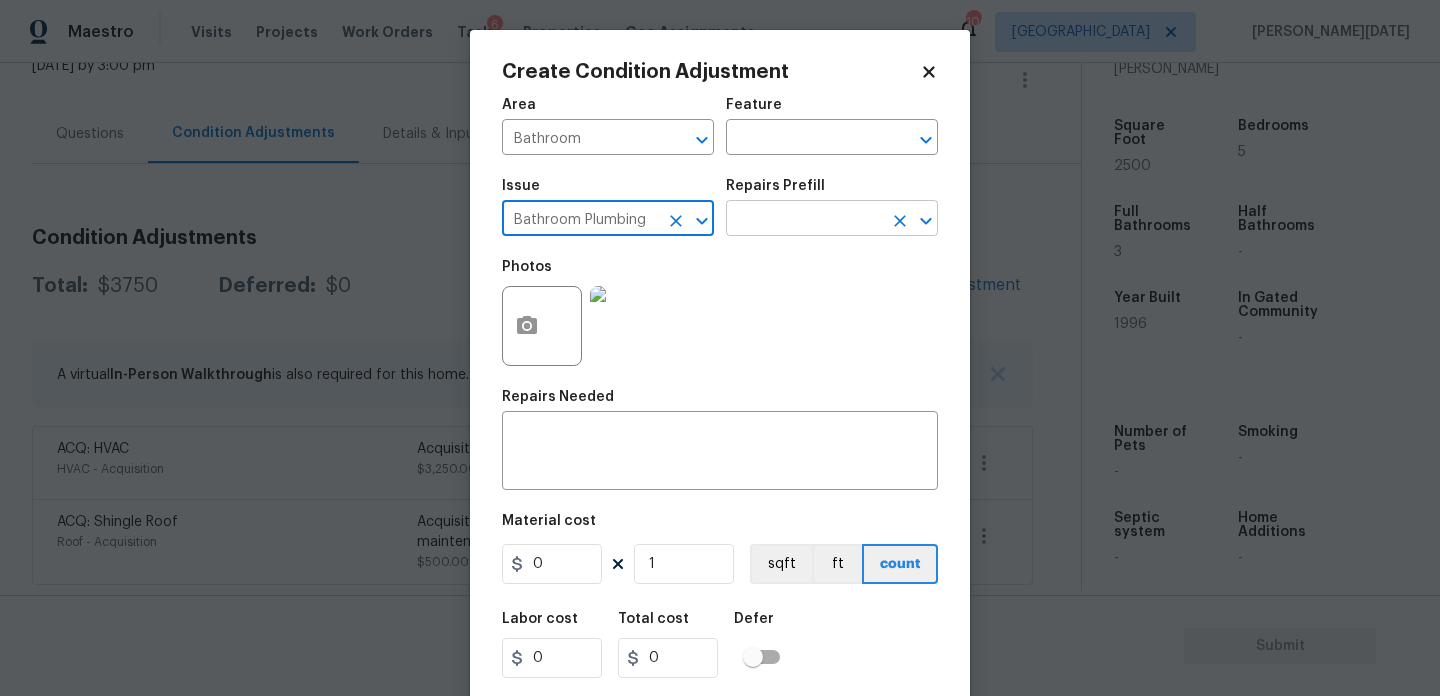 type on "Bathroom Plumbing" 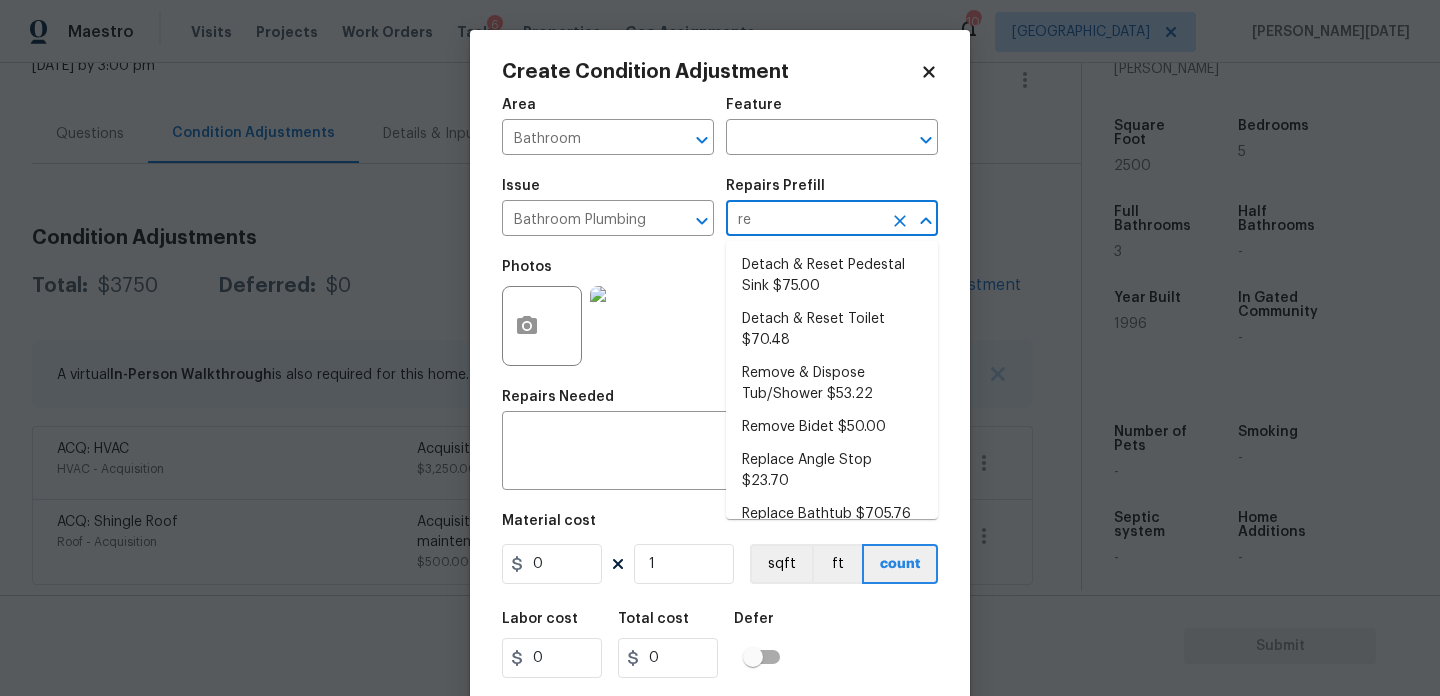 type on "ref" 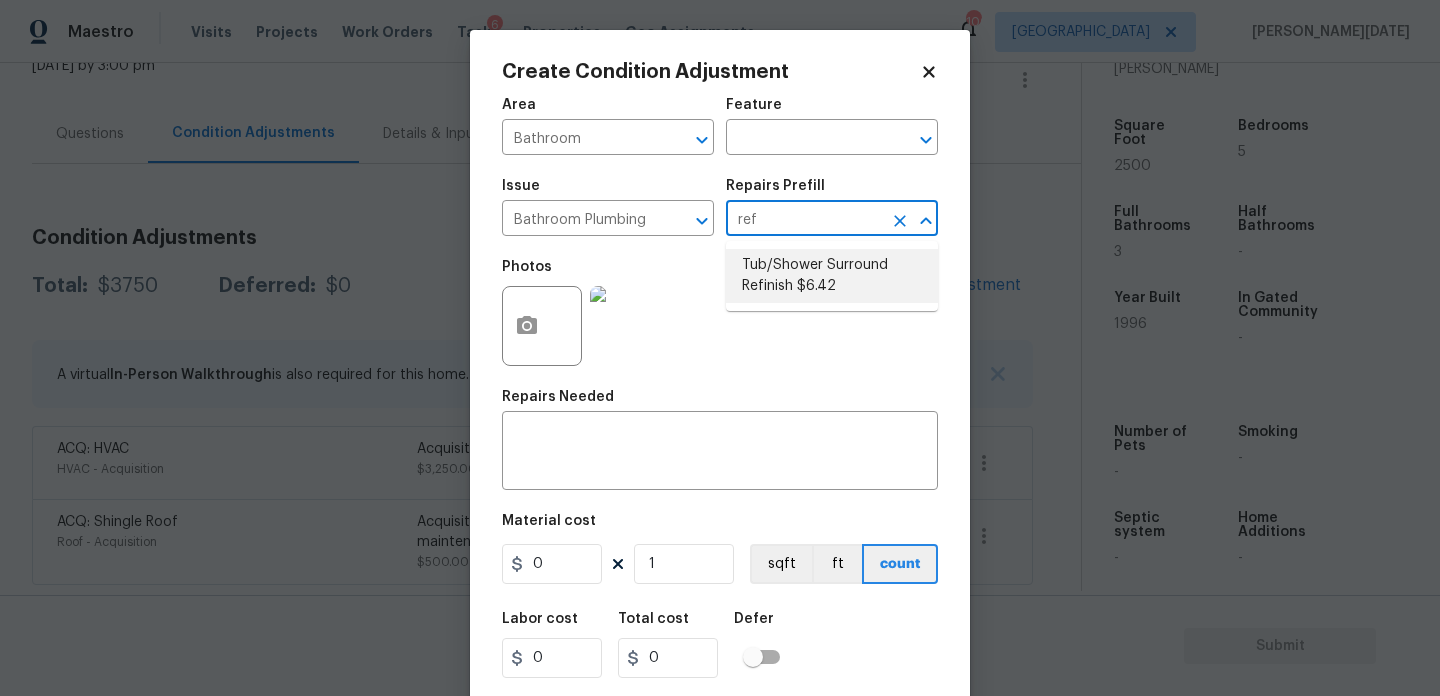 click on "Tub/Shower Surround Refinish $6.42" at bounding box center [832, 276] 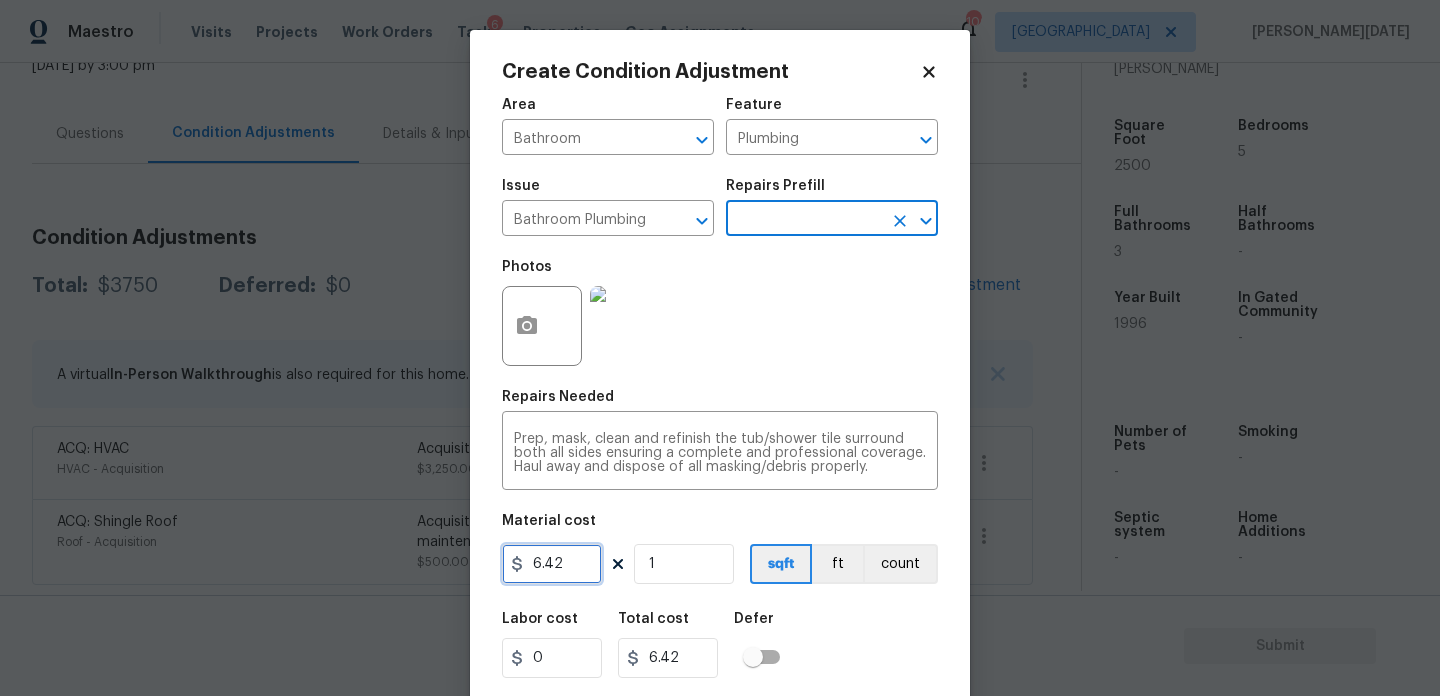 drag, startPoint x: 577, startPoint y: 572, endPoint x: 388, endPoint y: 571, distance: 189.00264 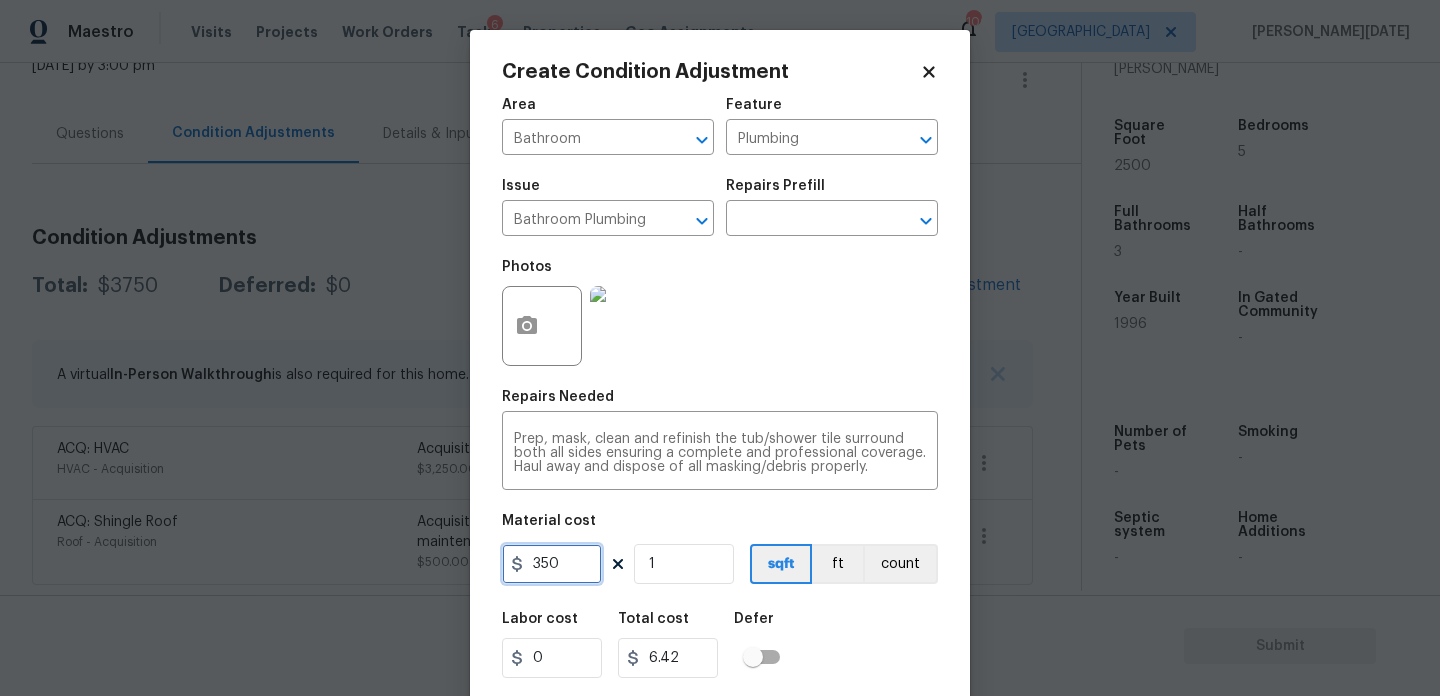 type on "350" 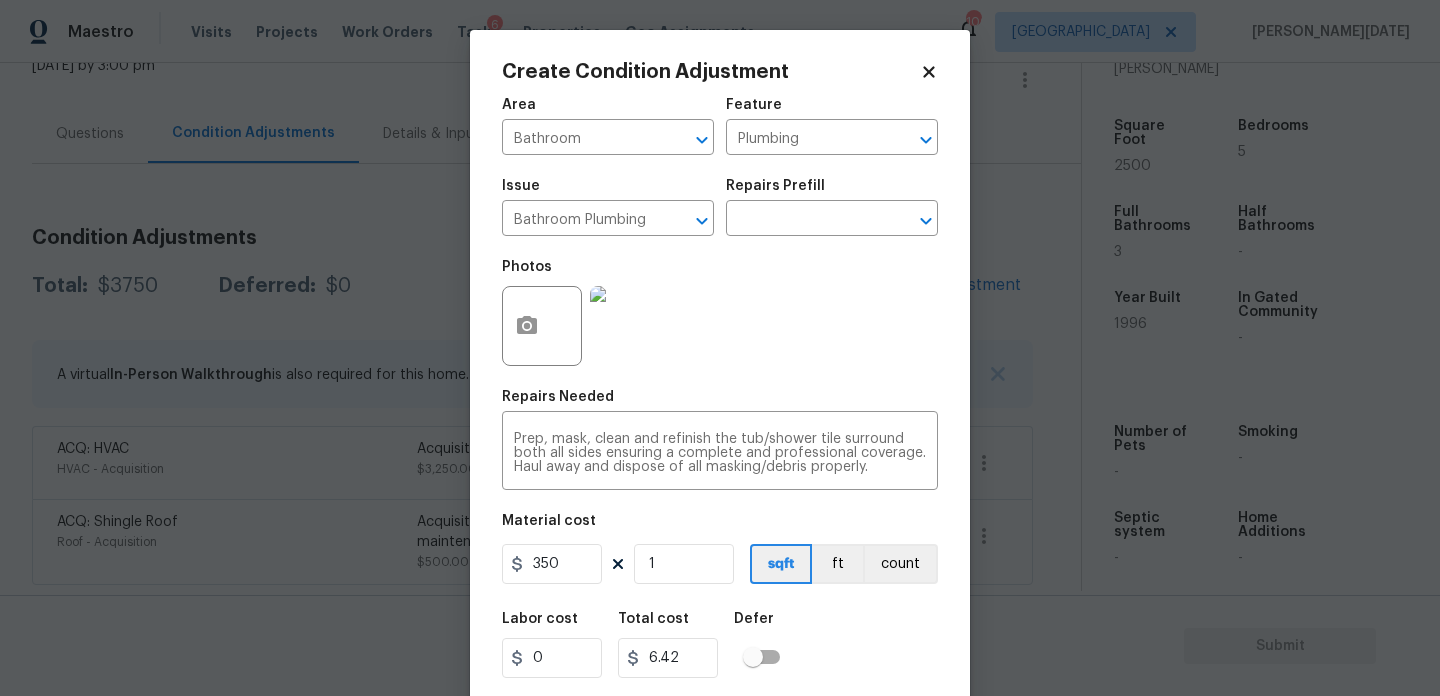 click on "Area Bathroom ​ Feature Plumbing ​ Issue Bathroom Plumbing ​ Repairs Prefill ​ Photos Repairs Needed Prep, mask, clean and refinish the tub/shower tile surround both all sides ensuring a complete and professional coverage. Haul away and dispose of all masking/debris properly. x ​ Material cost 350 1 sqft ft count Labor cost 0 Total cost 6.42 Defer Cancel Create" at bounding box center (720, 416) 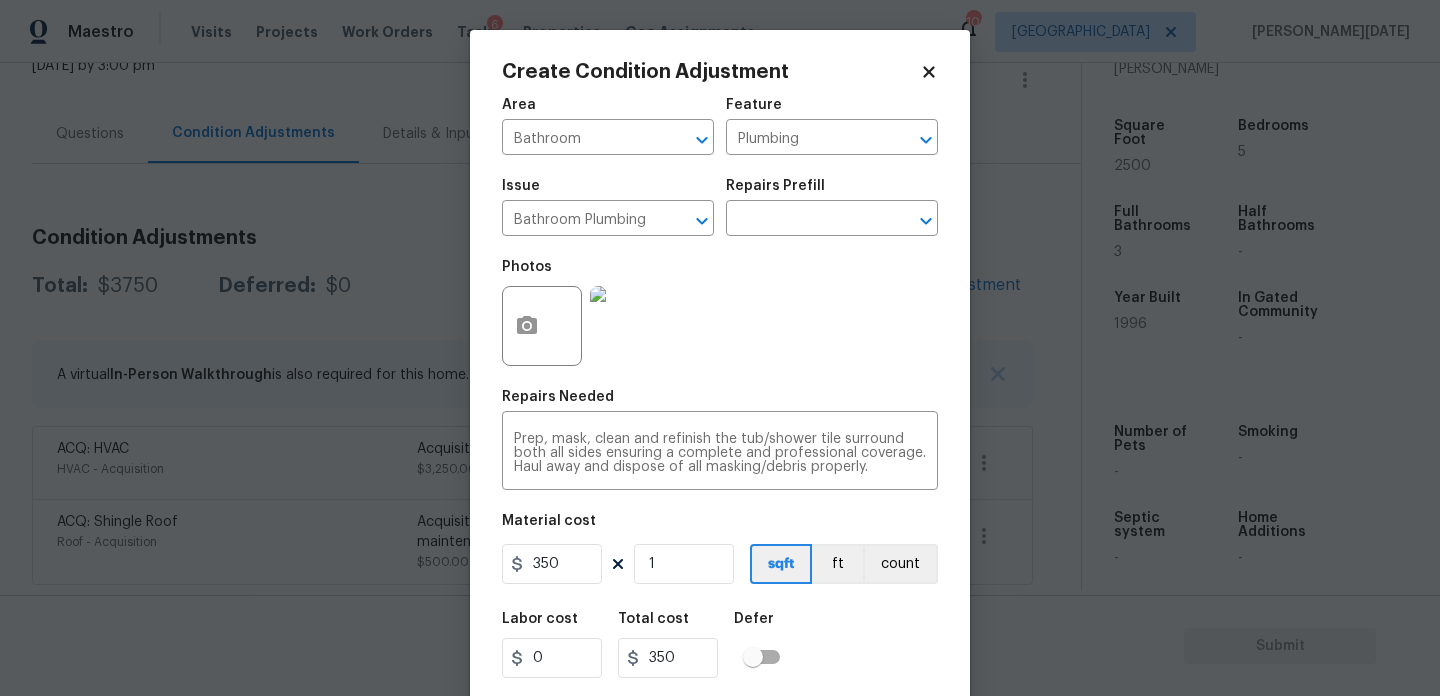 scroll, scrollTop: 51, scrollLeft: 0, axis: vertical 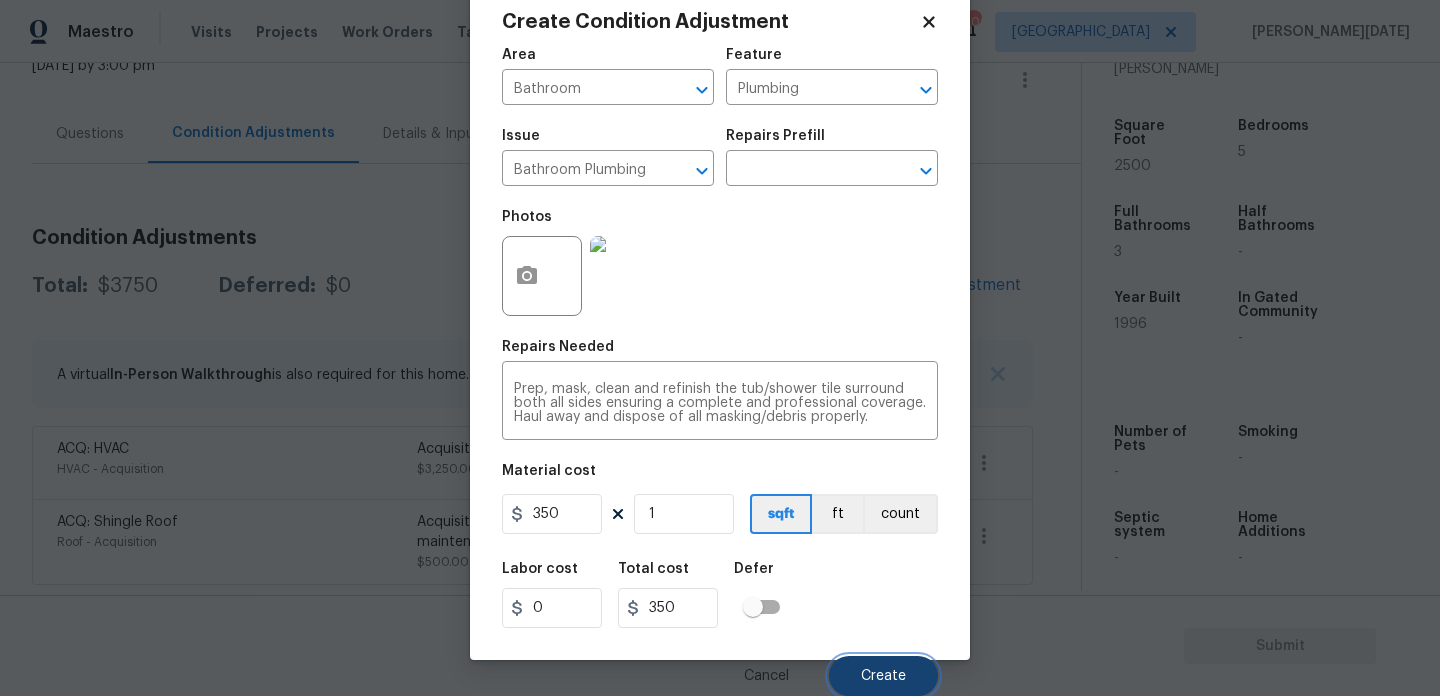 click on "Create" at bounding box center (883, 676) 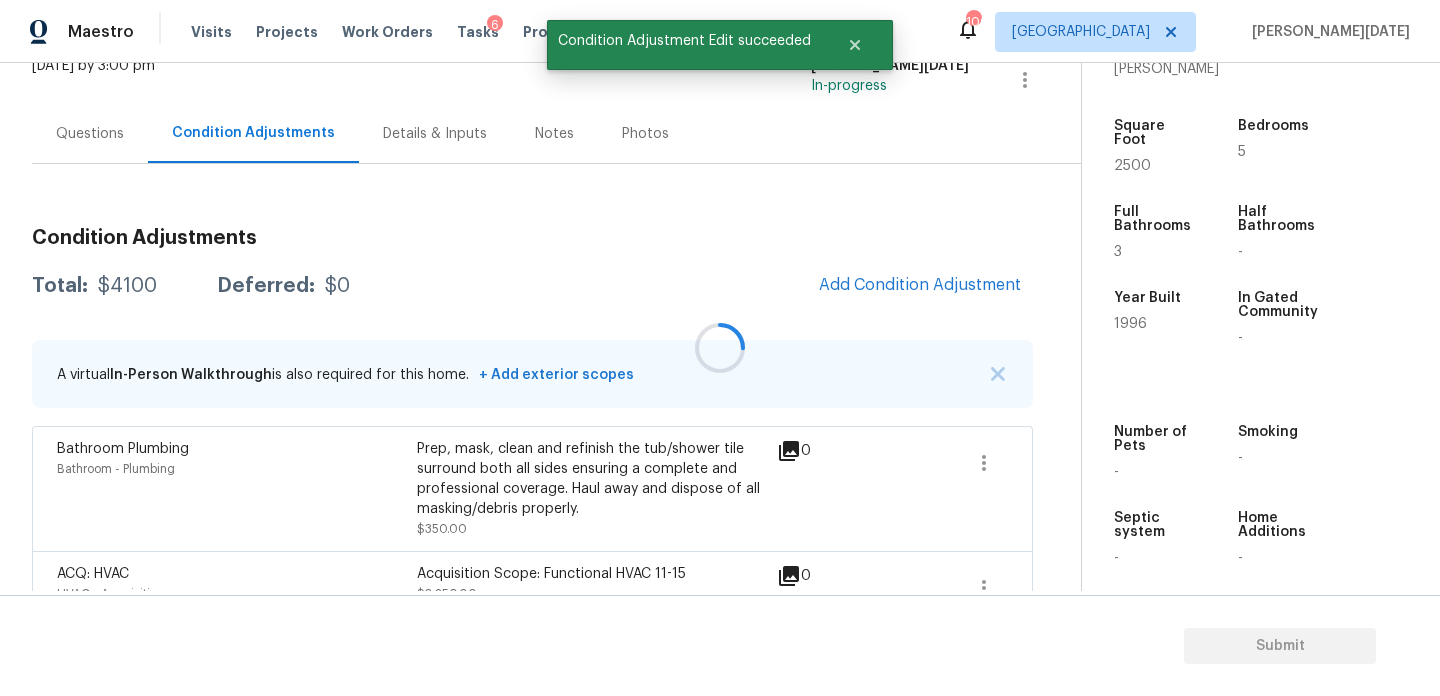 scroll, scrollTop: 44, scrollLeft: 0, axis: vertical 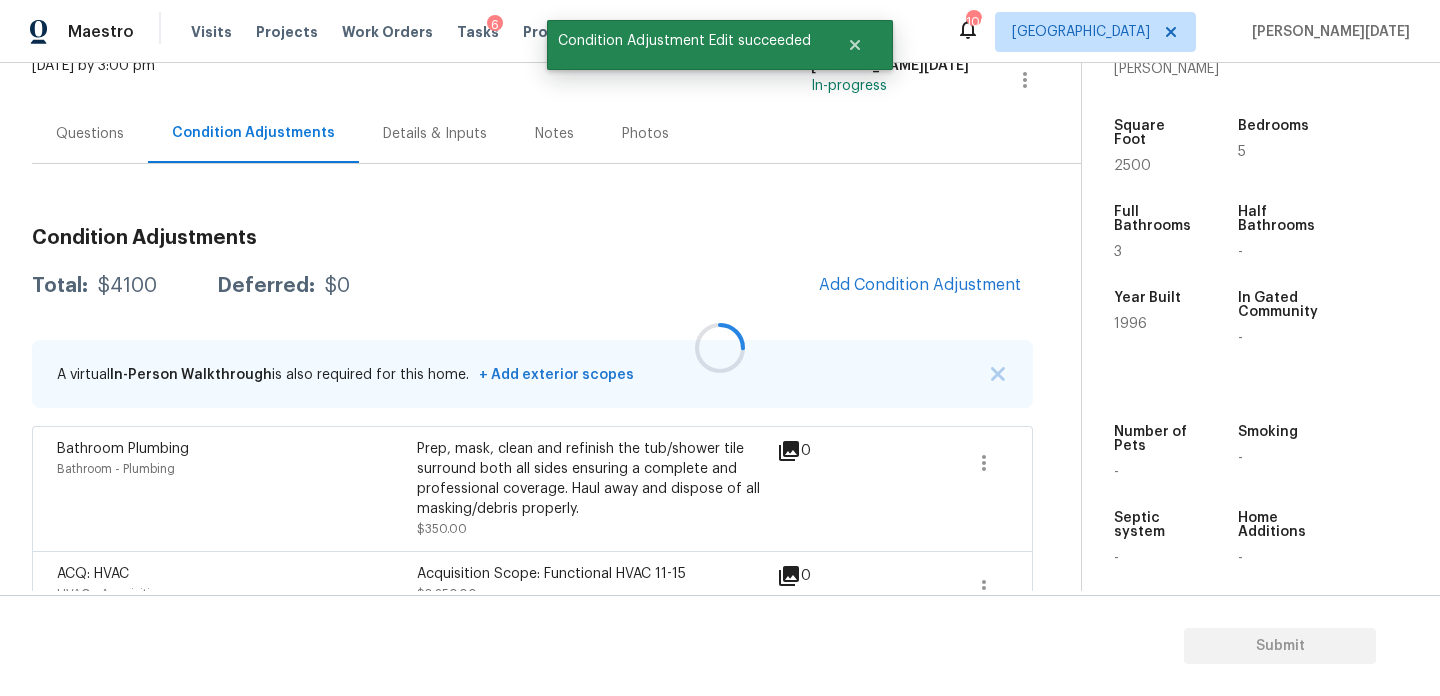 click at bounding box center (720, 348) 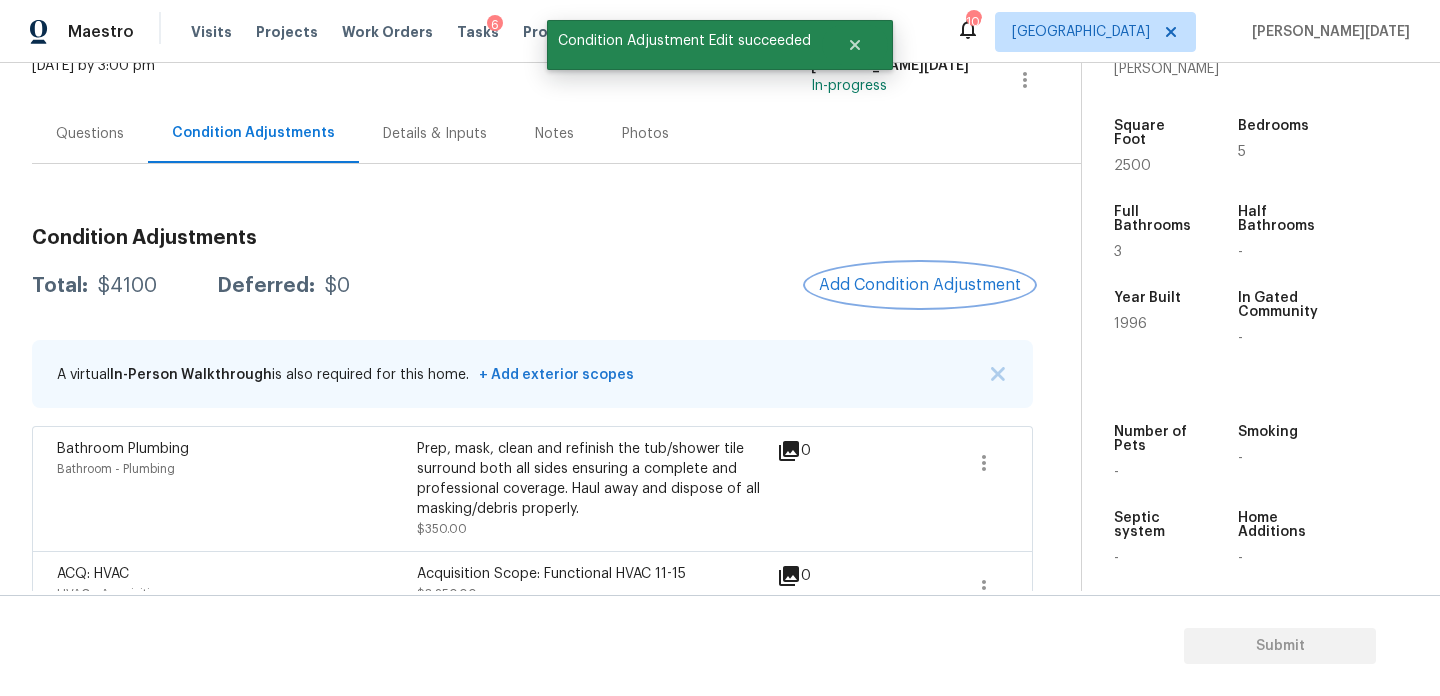 click on "Add Condition Adjustment" at bounding box center [920, 285] 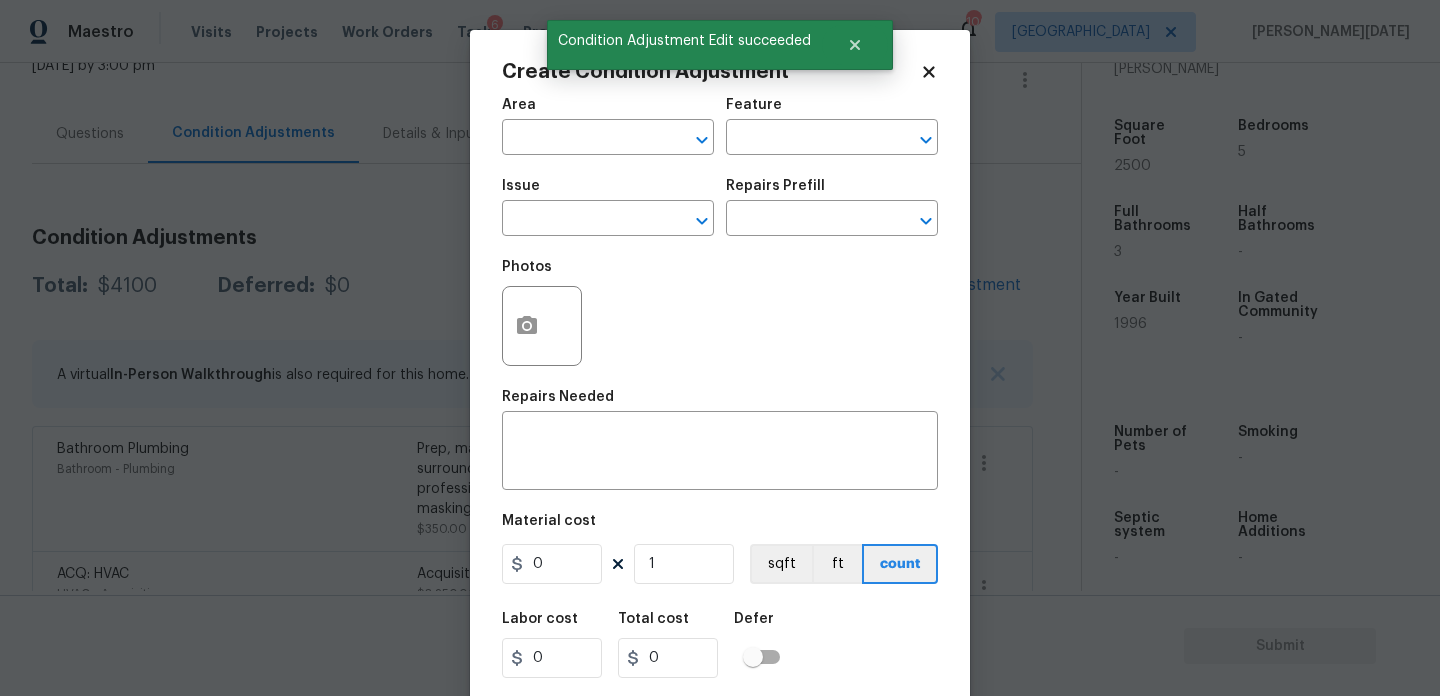 click on "Photos" at bounding box center (720, 313) 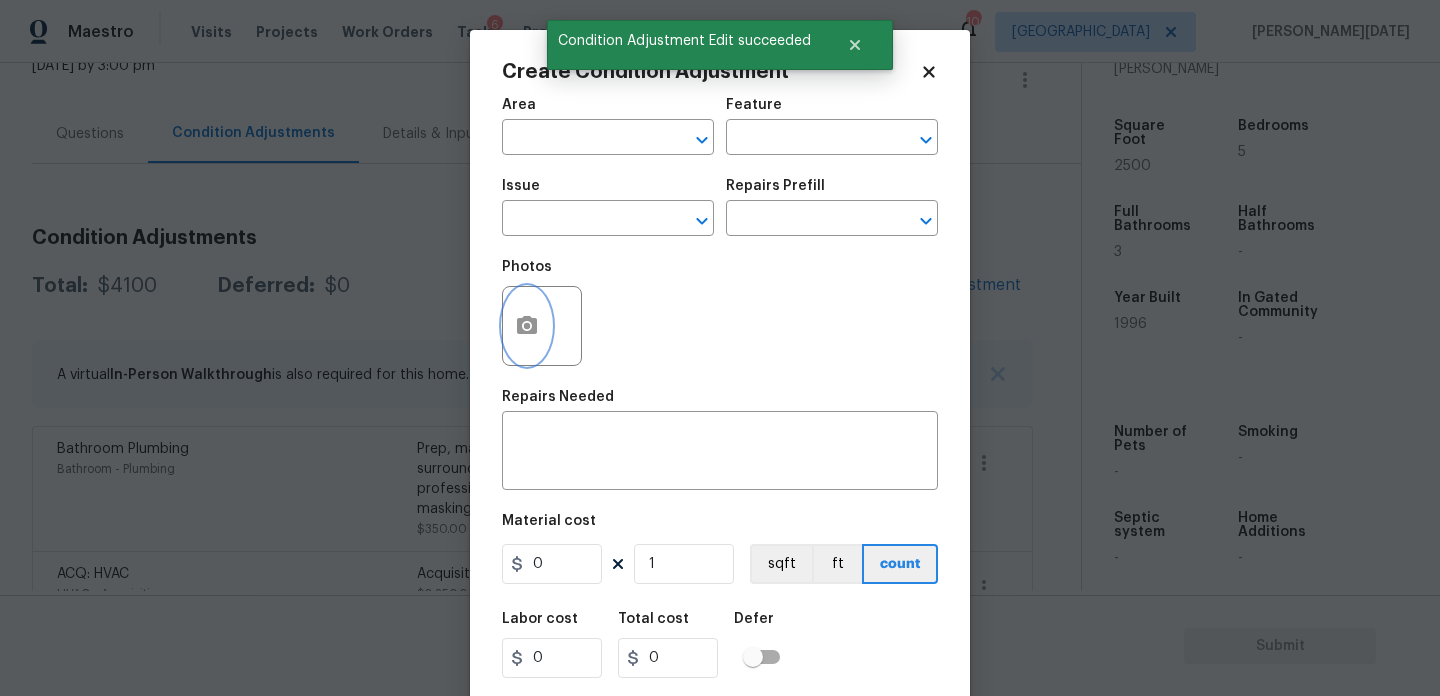 click 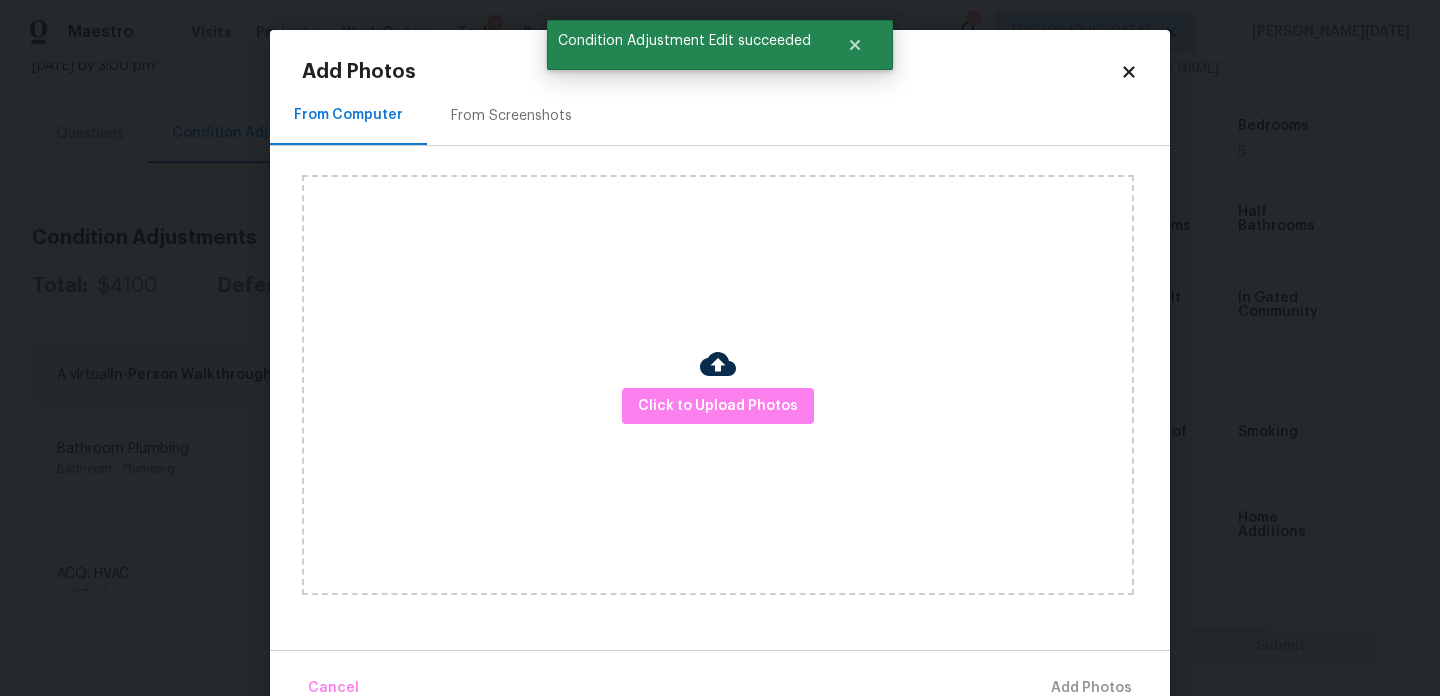 click on "Click to Upload Photos" at bounding box center (718, 385) 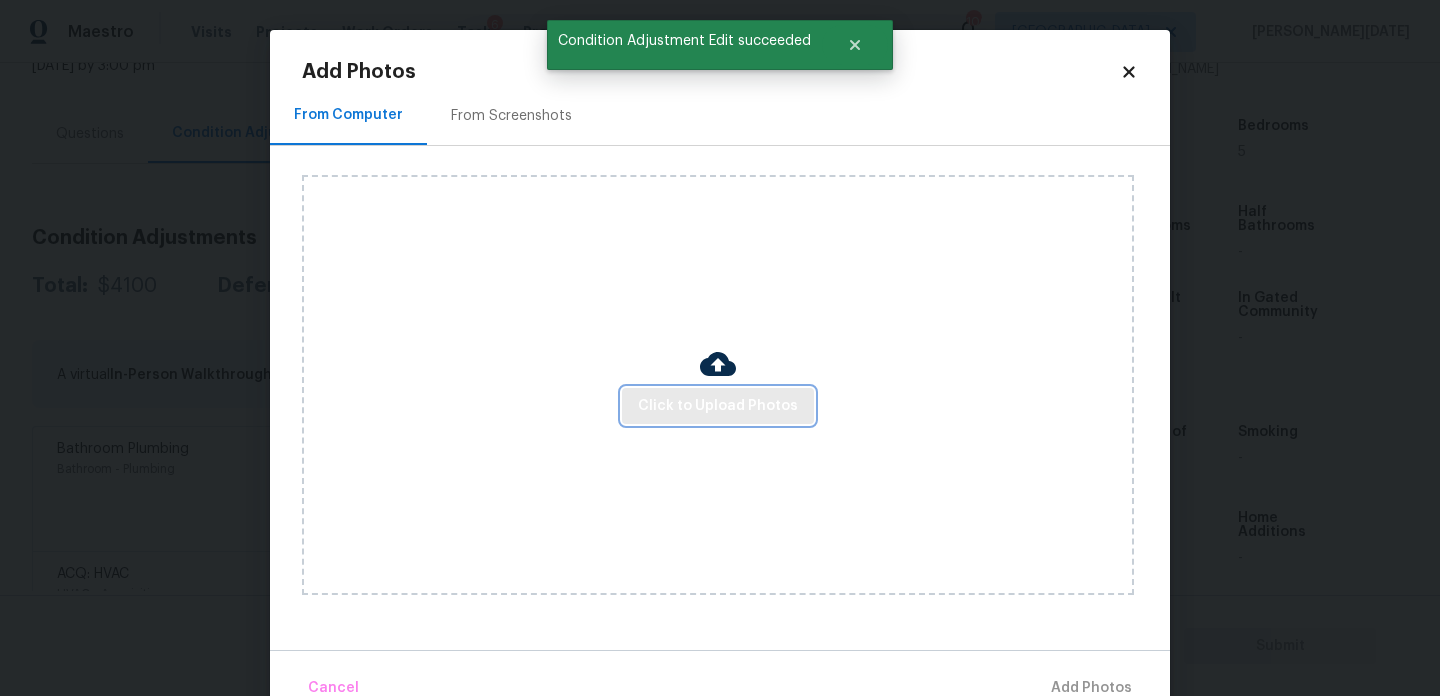 click on "Click to Upload Photos" at bounding box center (718, 406) 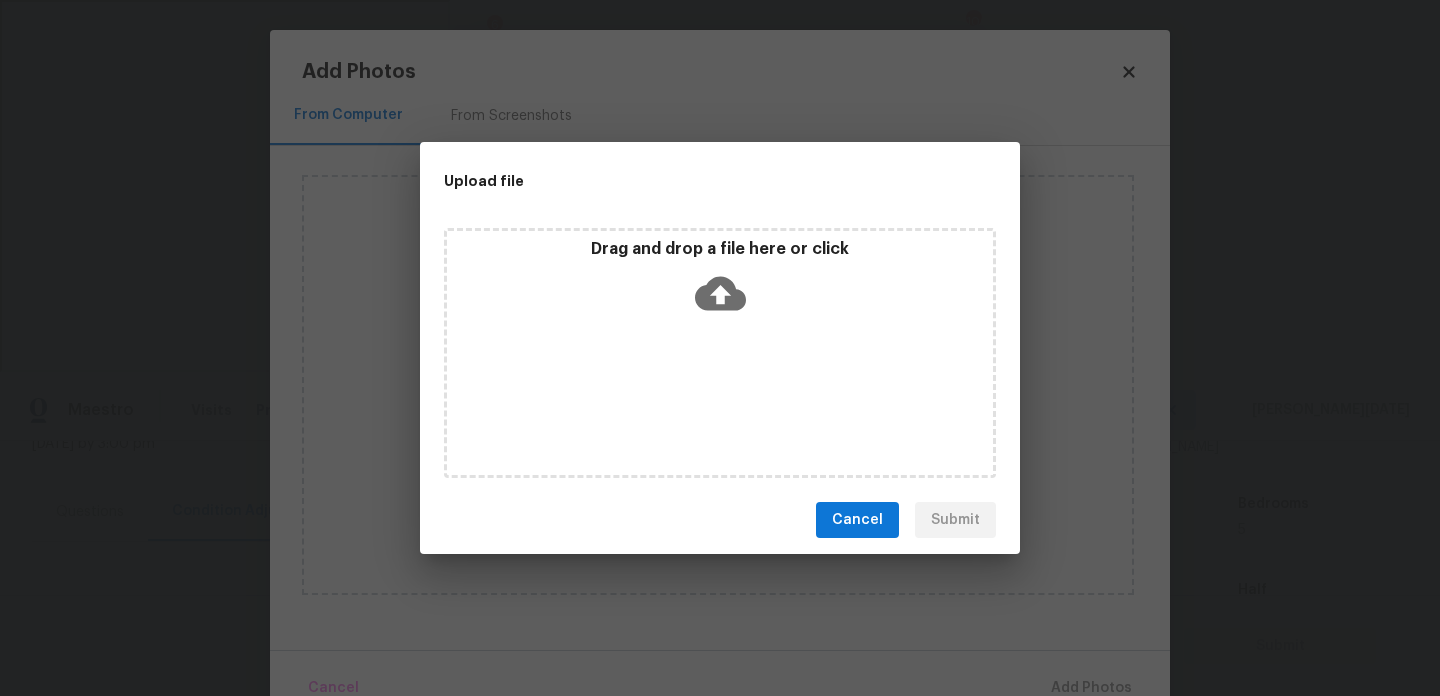 click on "Drag and drop a file here or click" at bounding box center [720, 353] 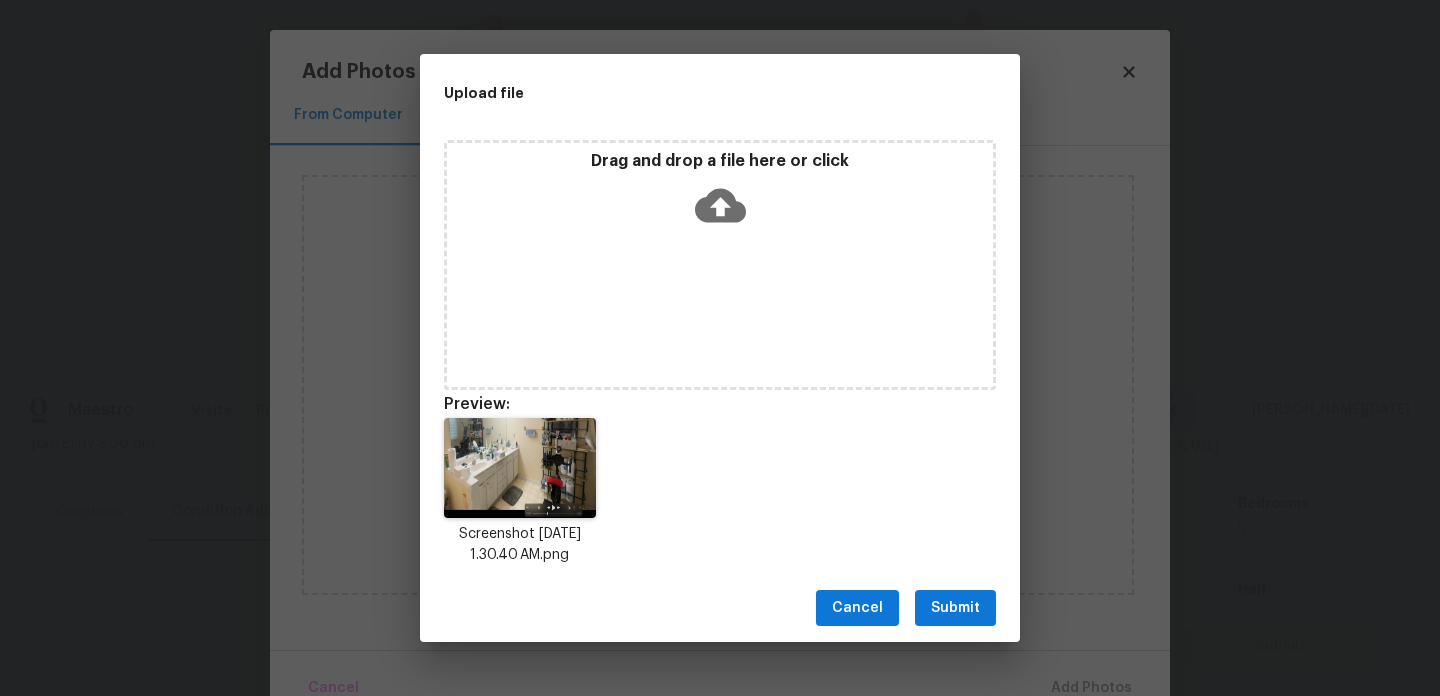 click on "Submit" at bounding box center (955, 608) 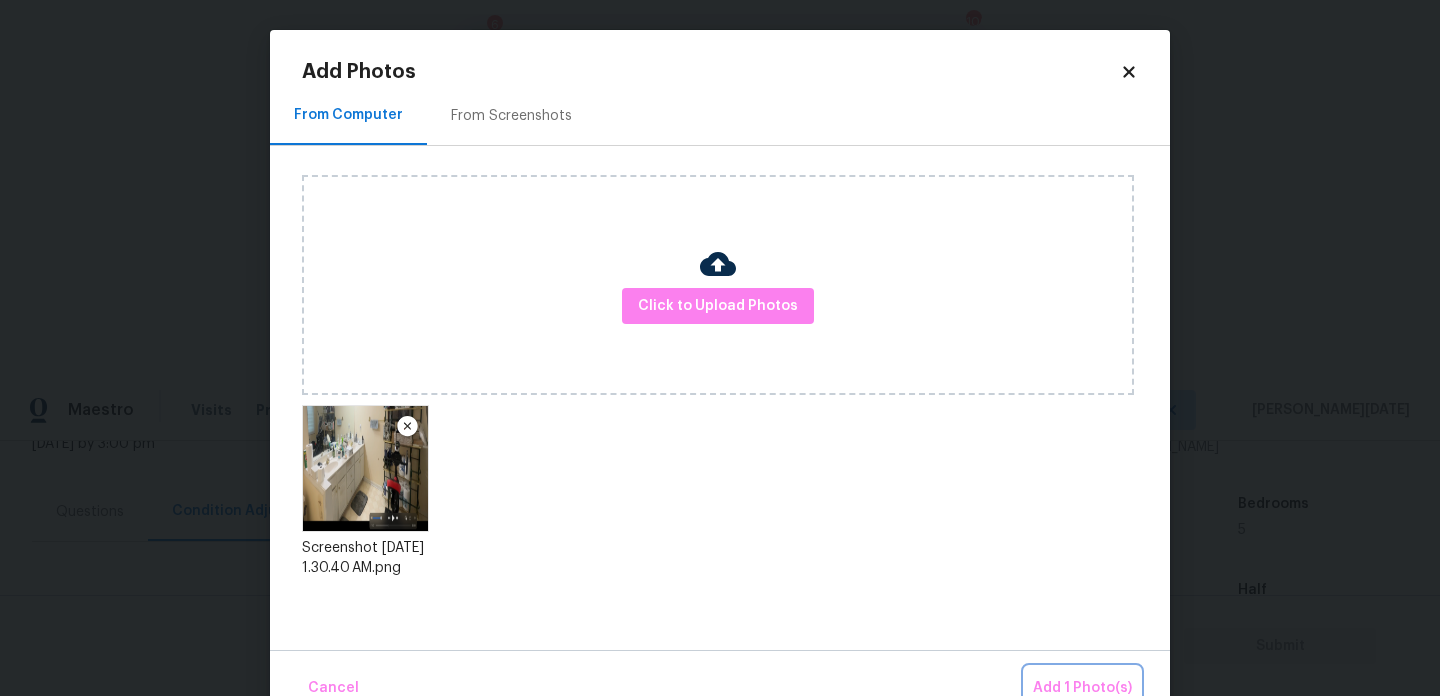 click on "Add 1 Photo(s)" at bounding box center (1082, 688) 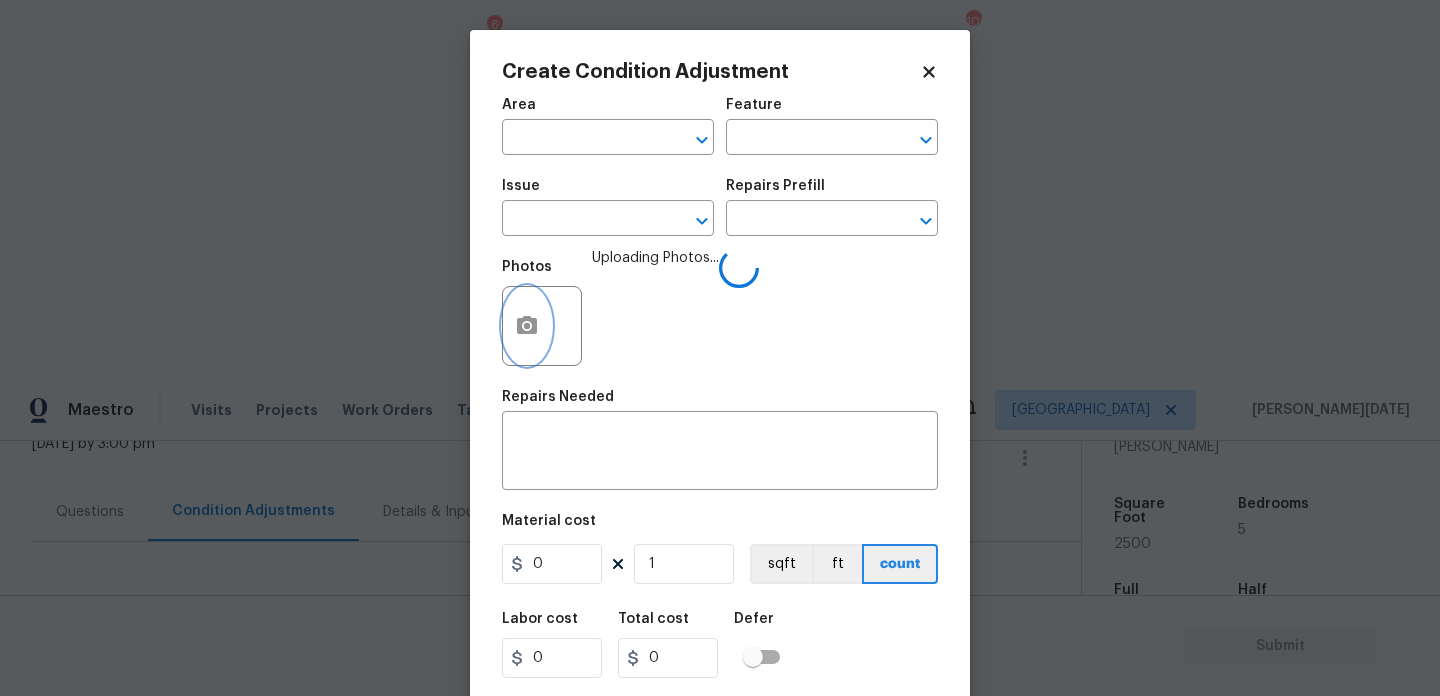type 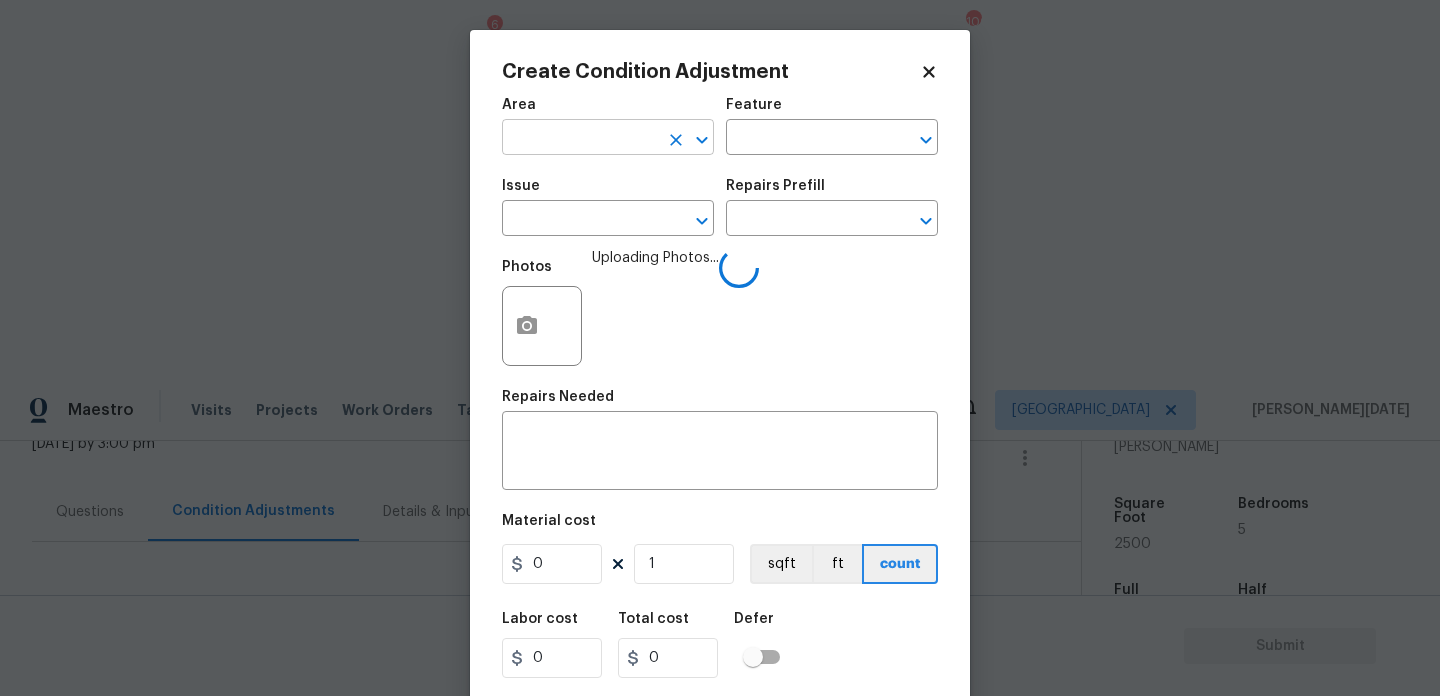 click at bounding box center (580, 139) 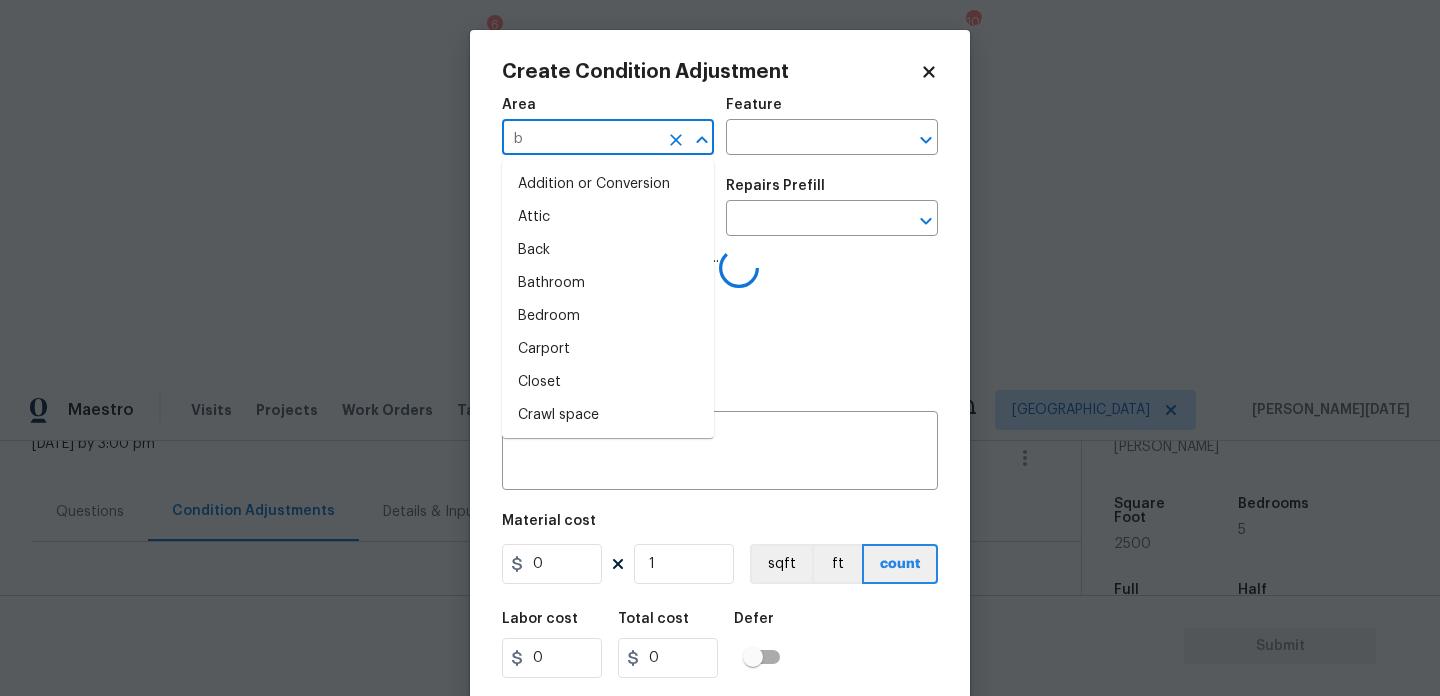 type on "ba" 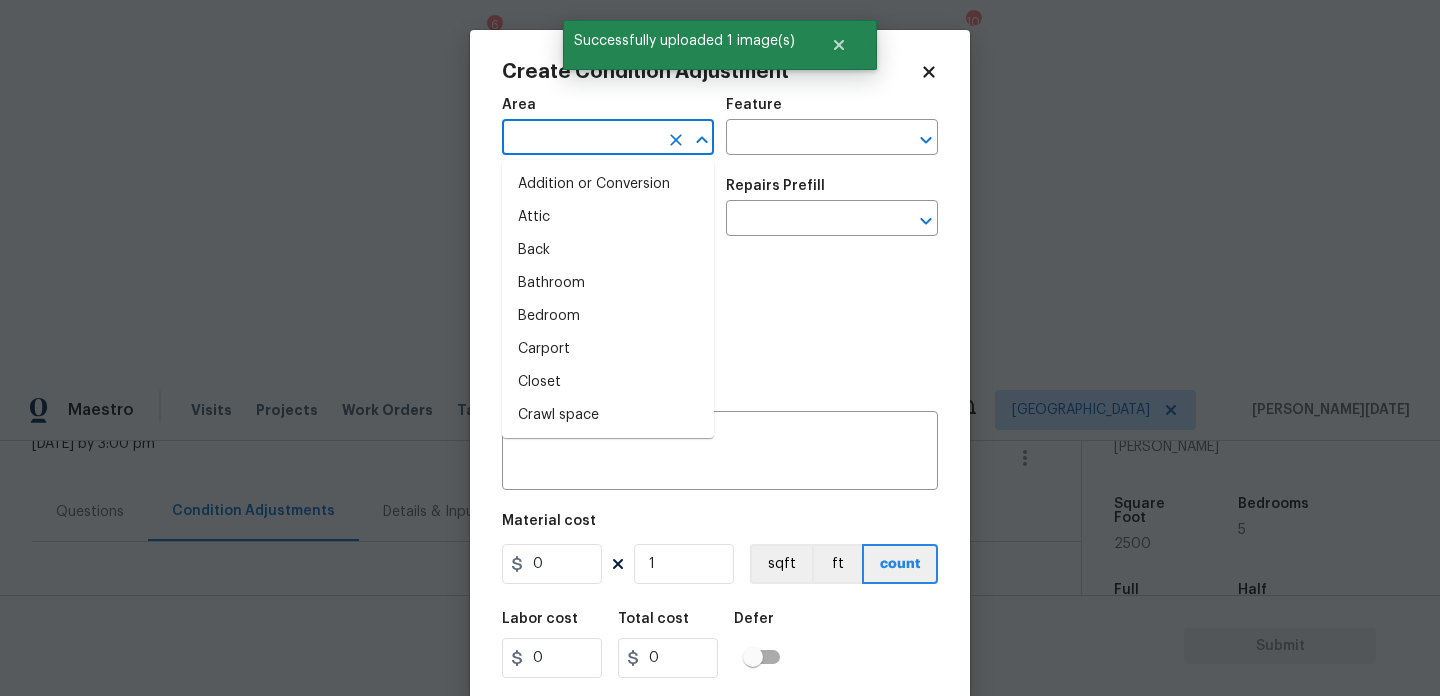 type on "t" 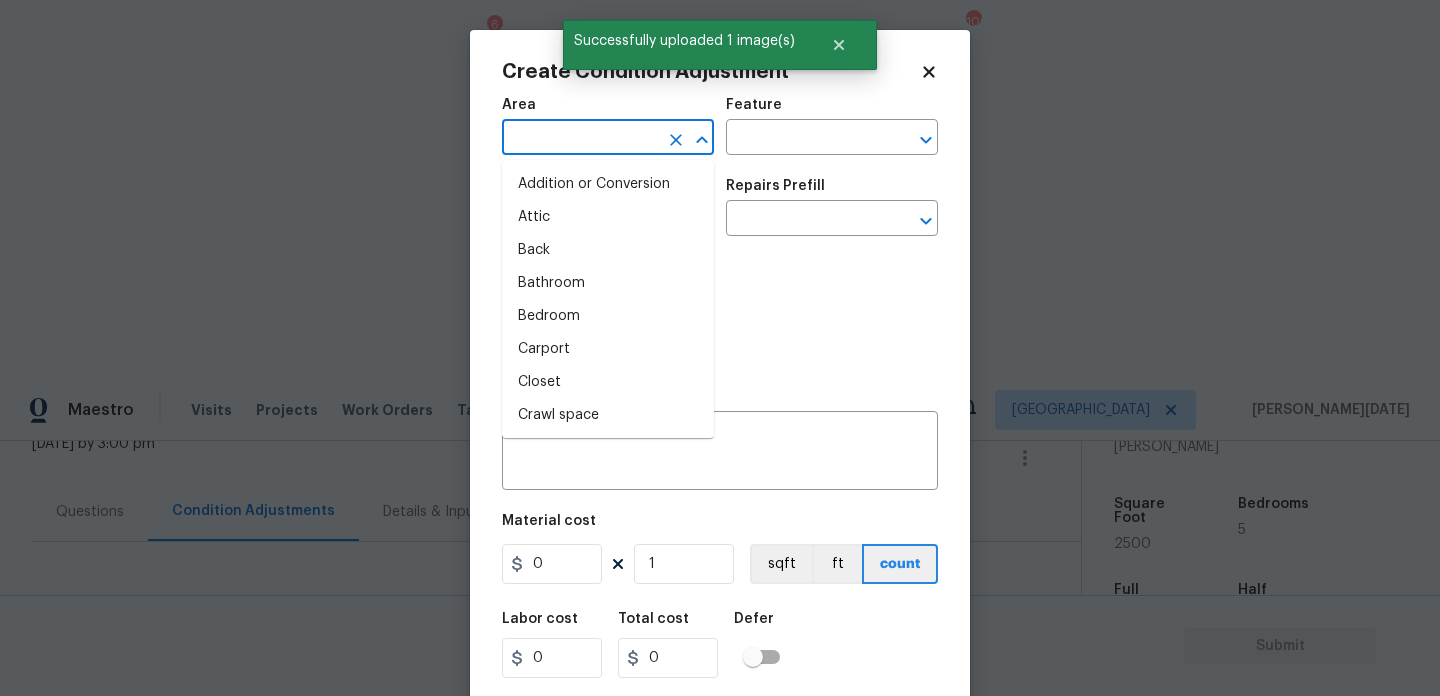 click 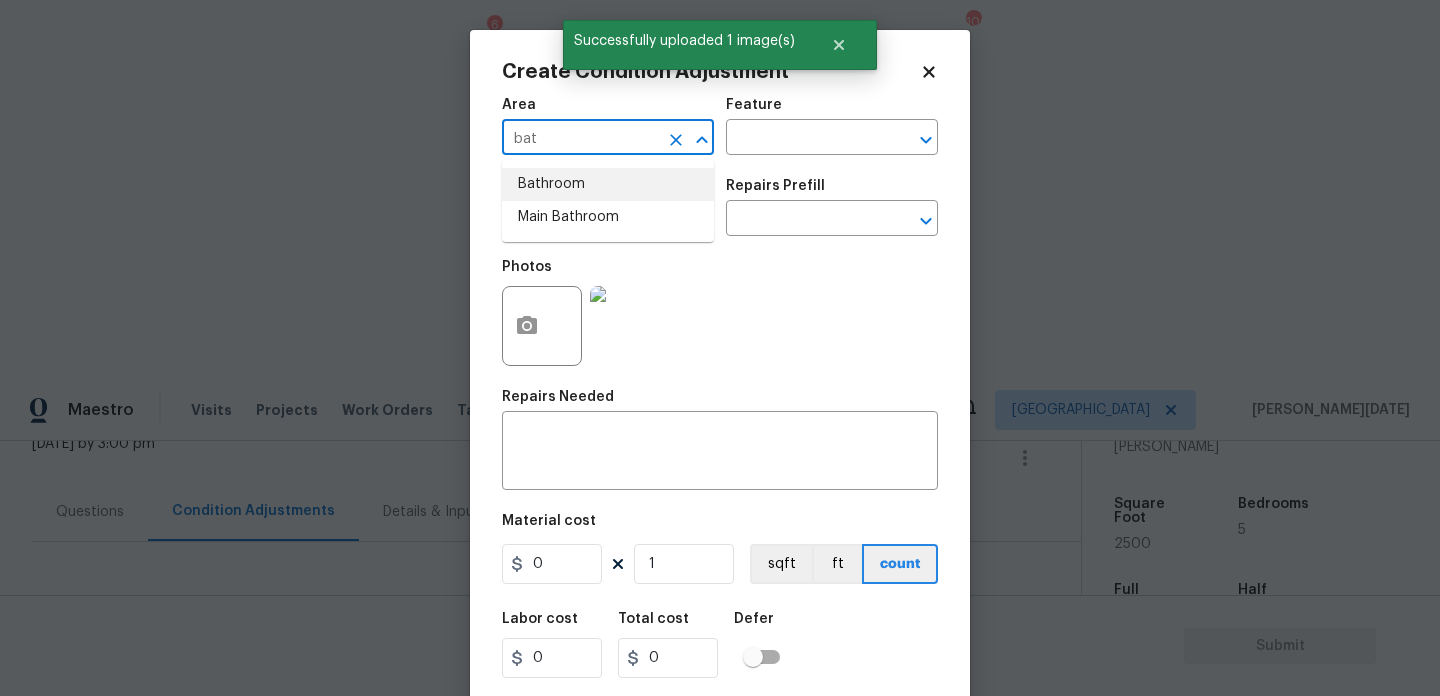 click on "Bathroom" at bounding box center [608, 184] 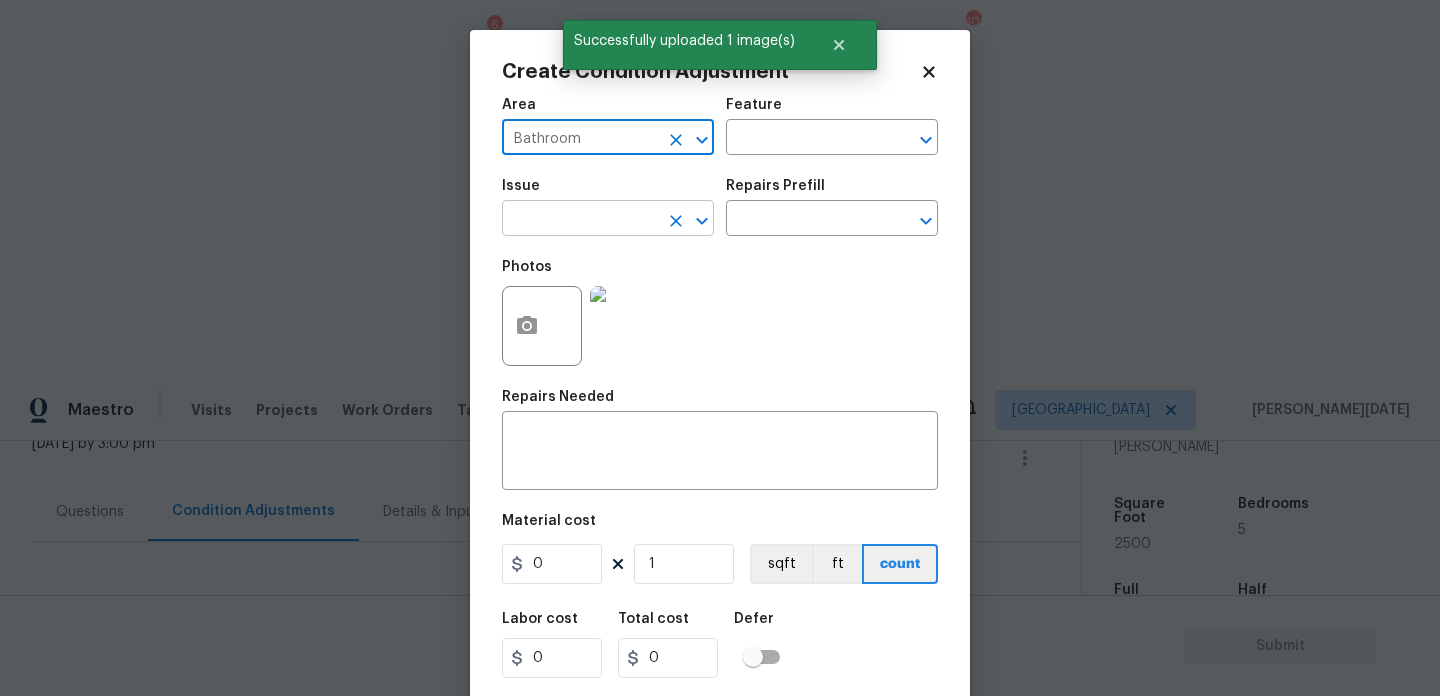 type on "Bathroom" 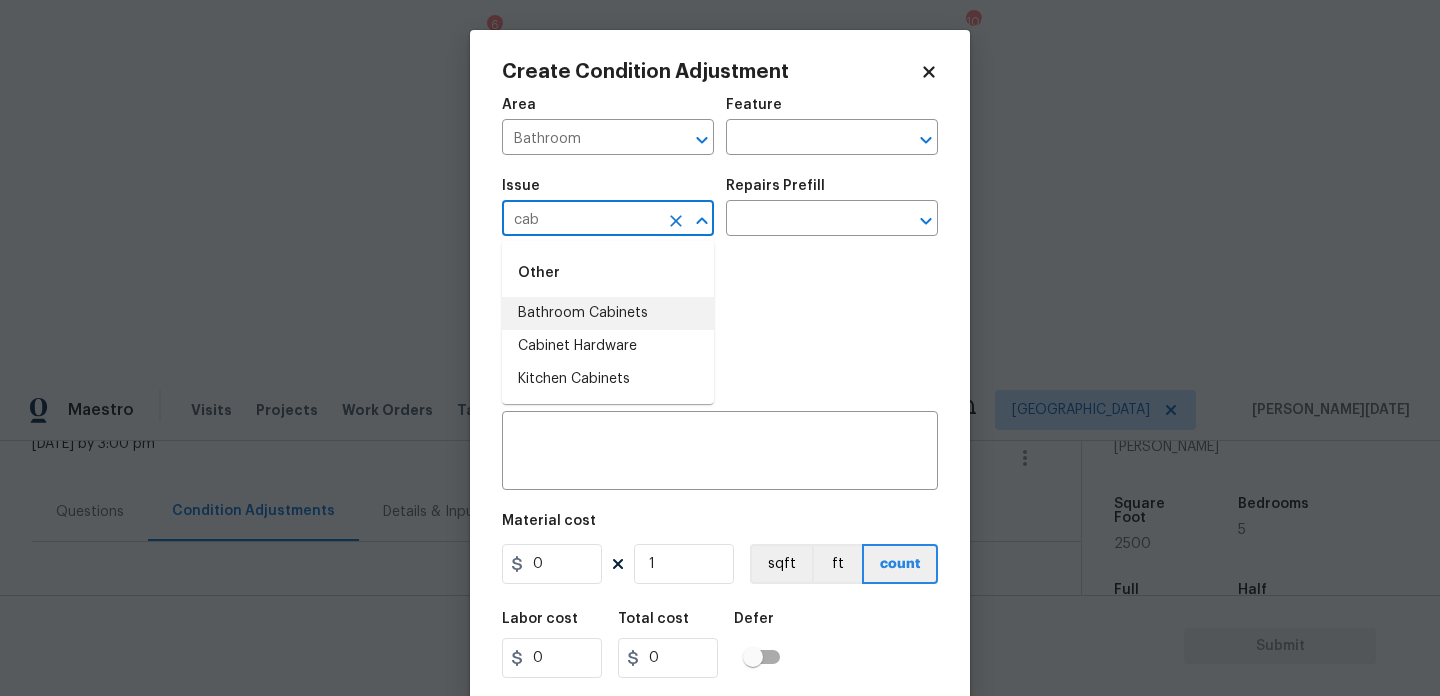 click on "Bathroom Cabinets" at bounding box center (608, 313) 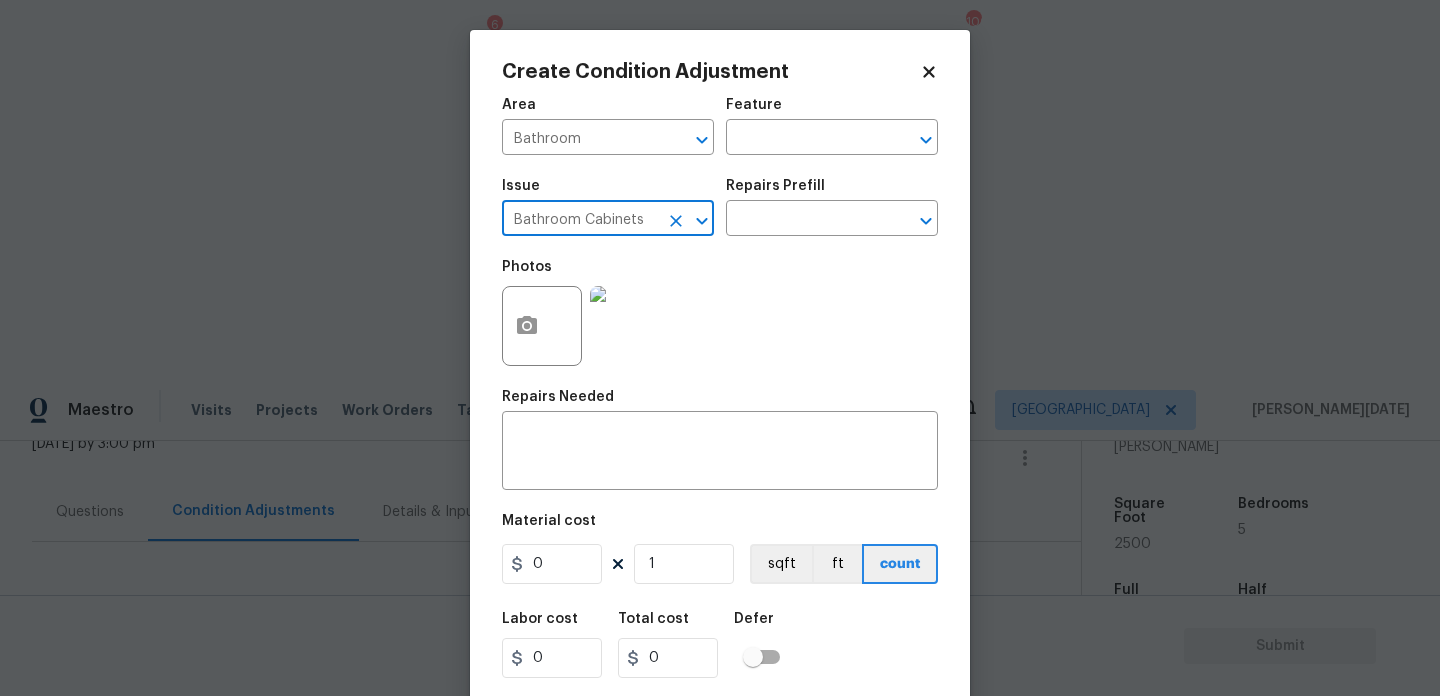 type on "Bathroom Cabinets" 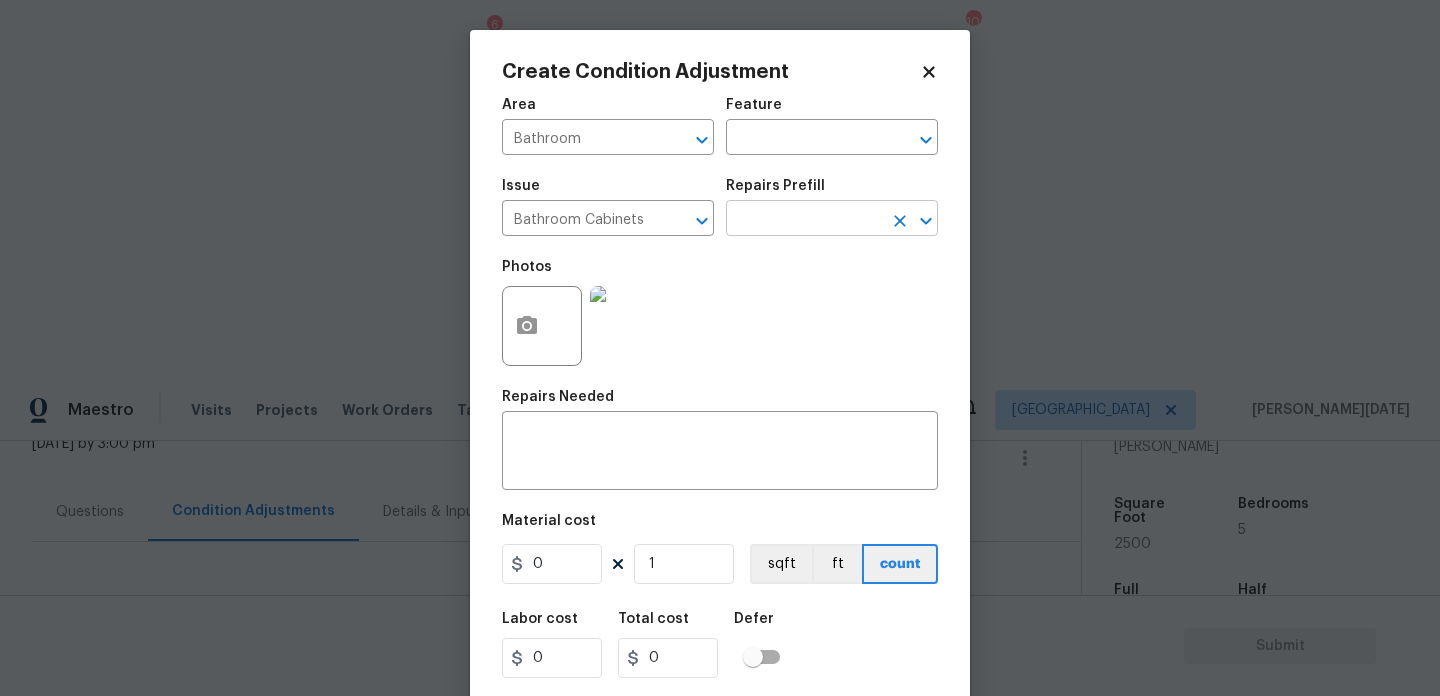 click at bounding box center [804, 220] 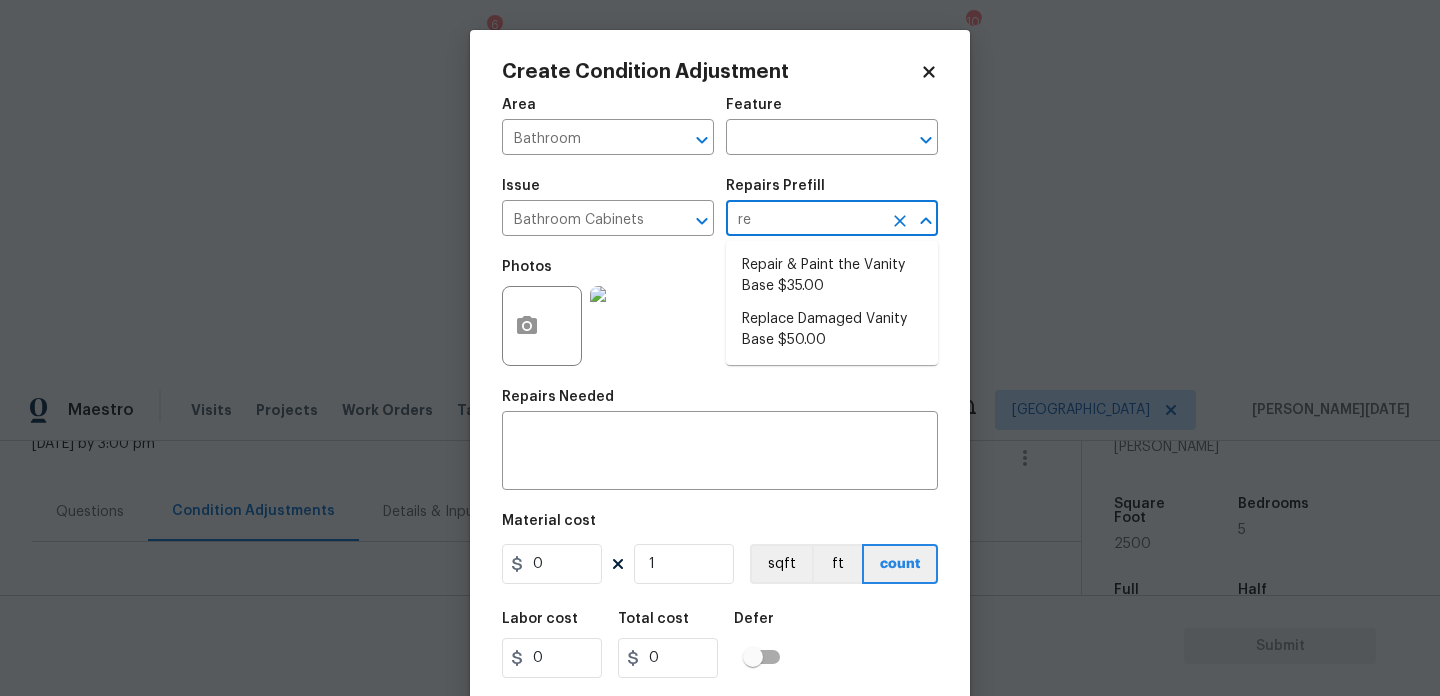 type on "r" 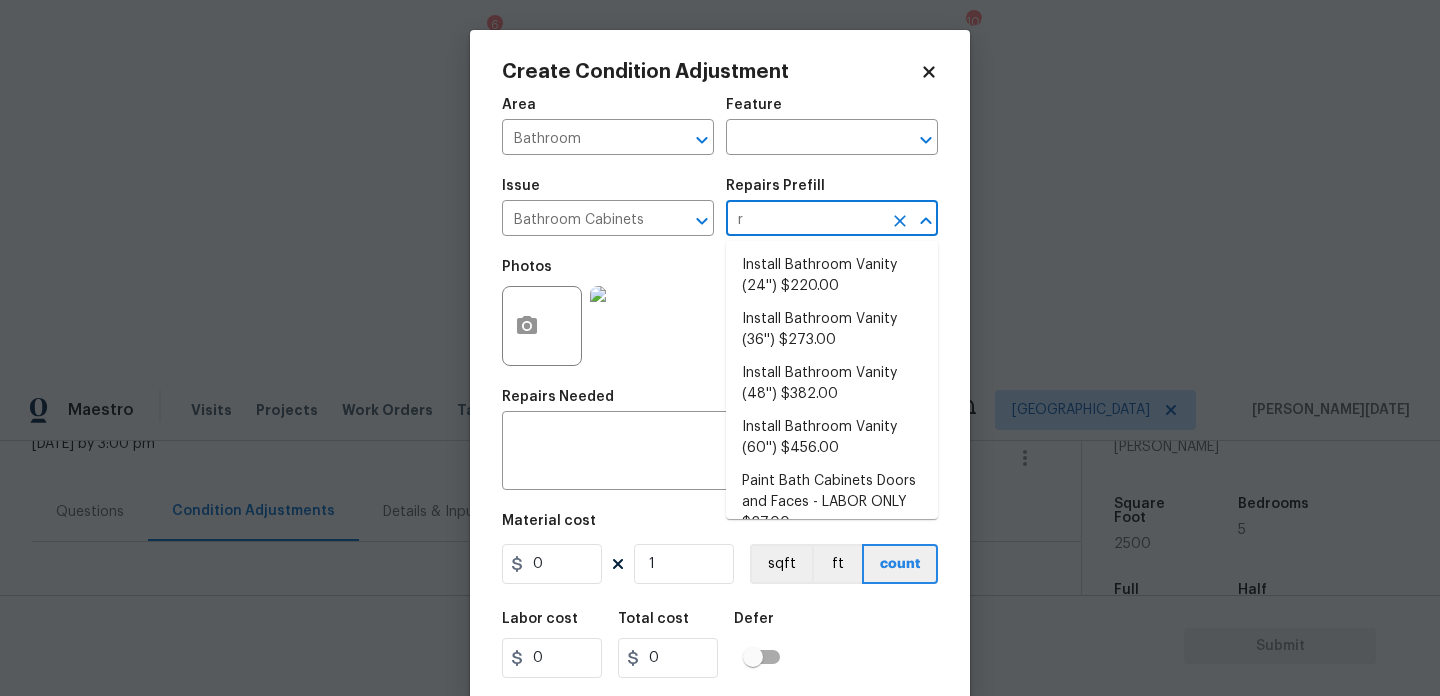 type 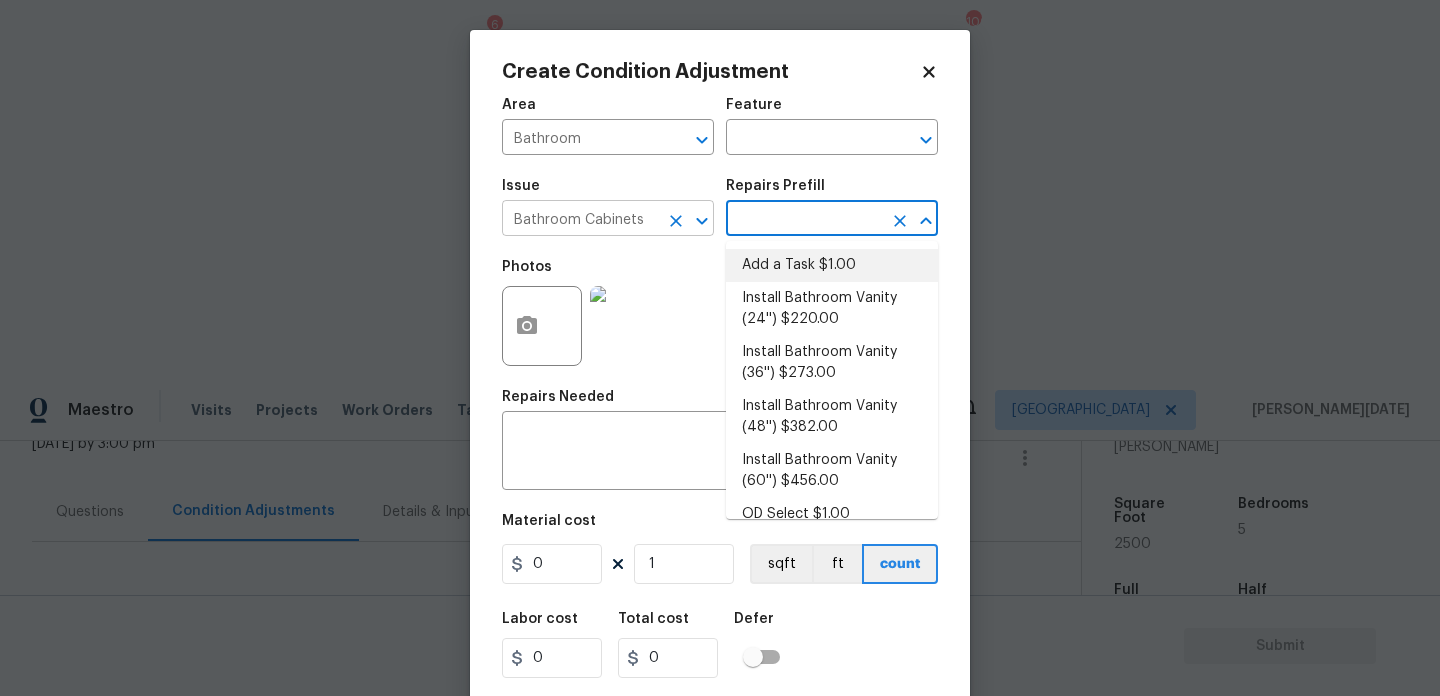 click 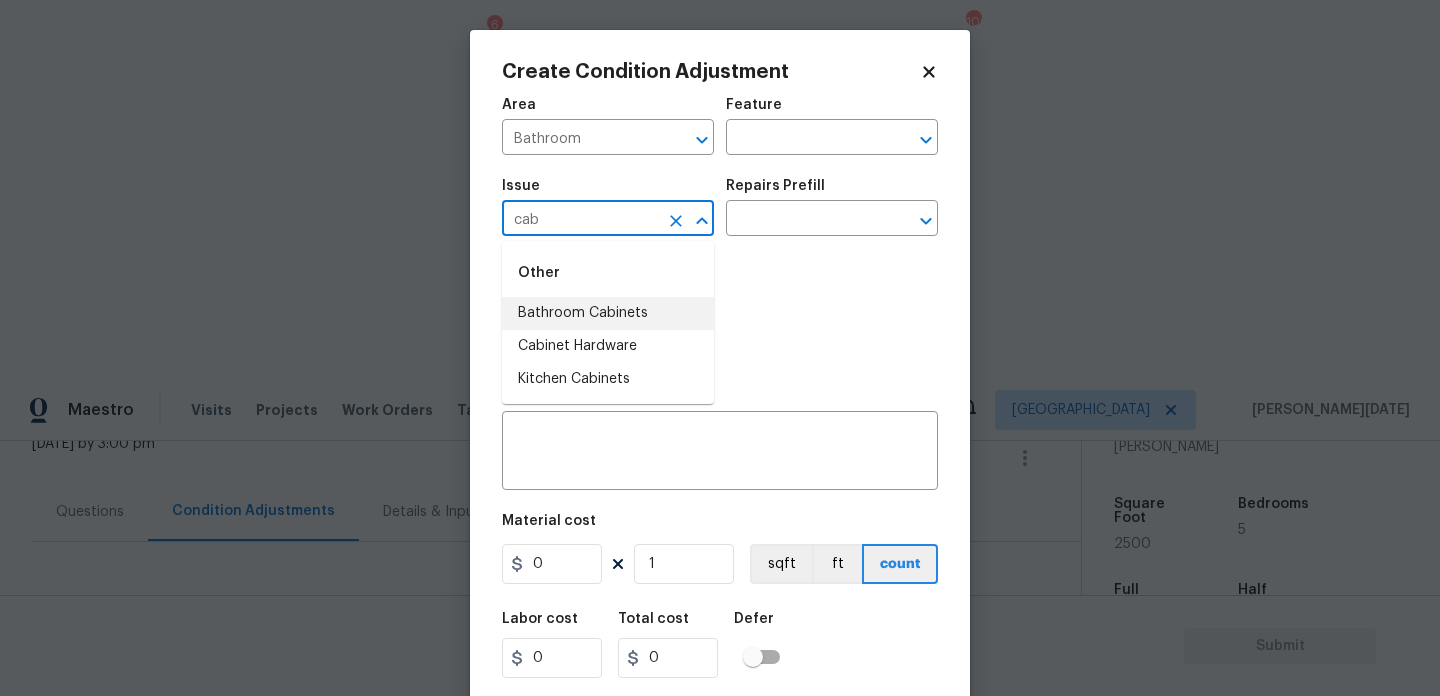 click on "Bathroom Cabinets" at bounding box center (608, 313) 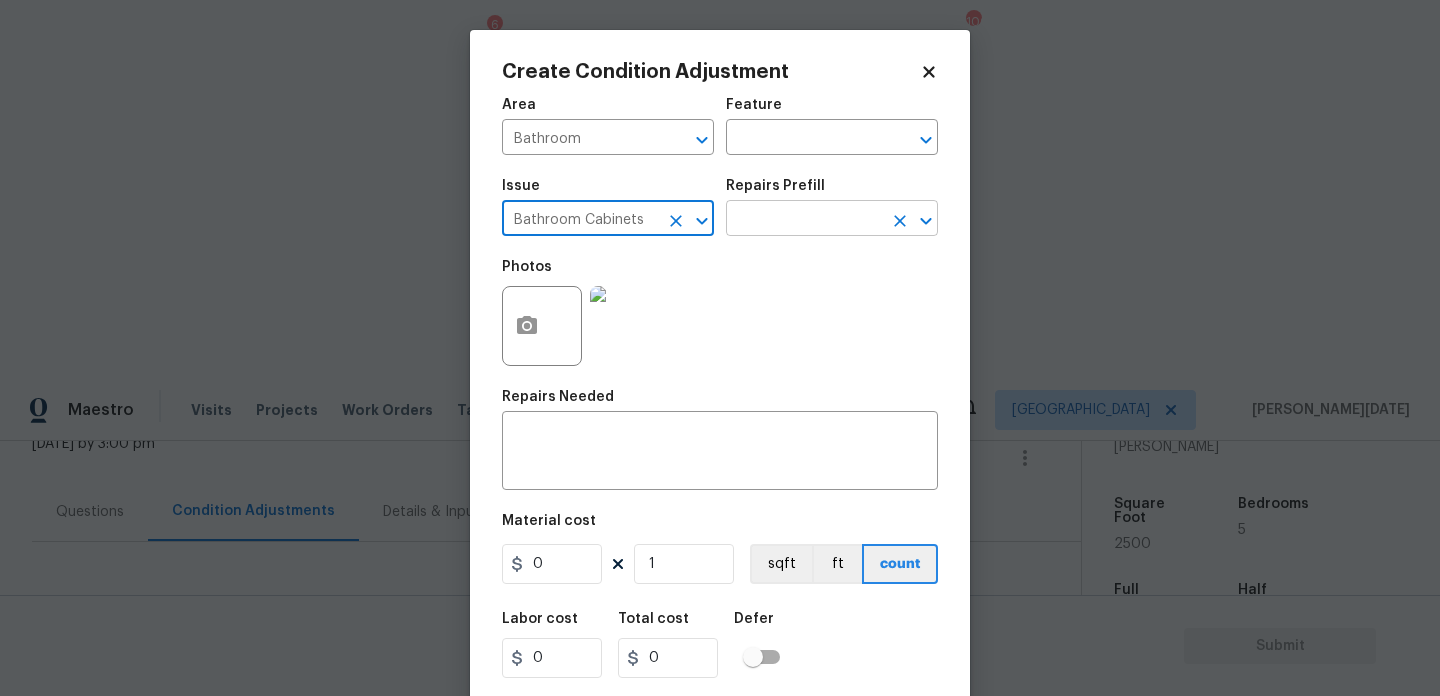 type on "Bathroom Cabinets" 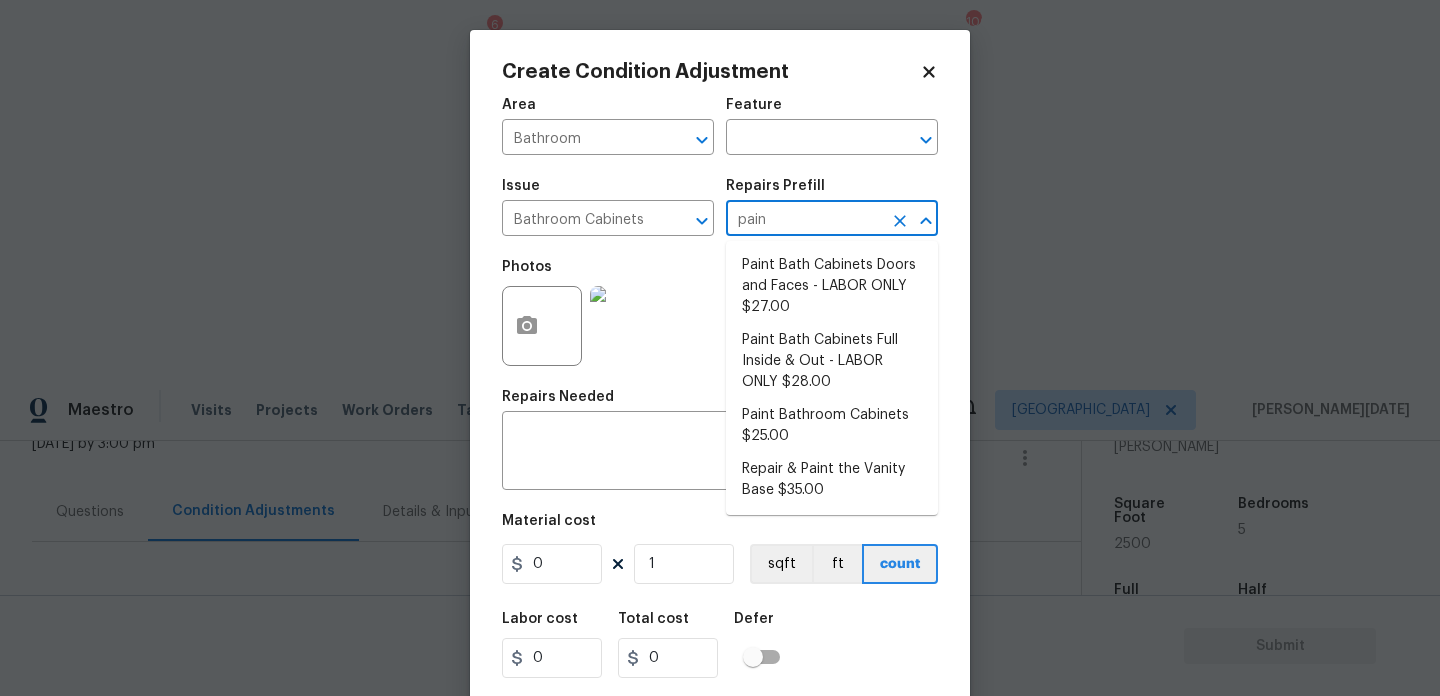 type on "paint" 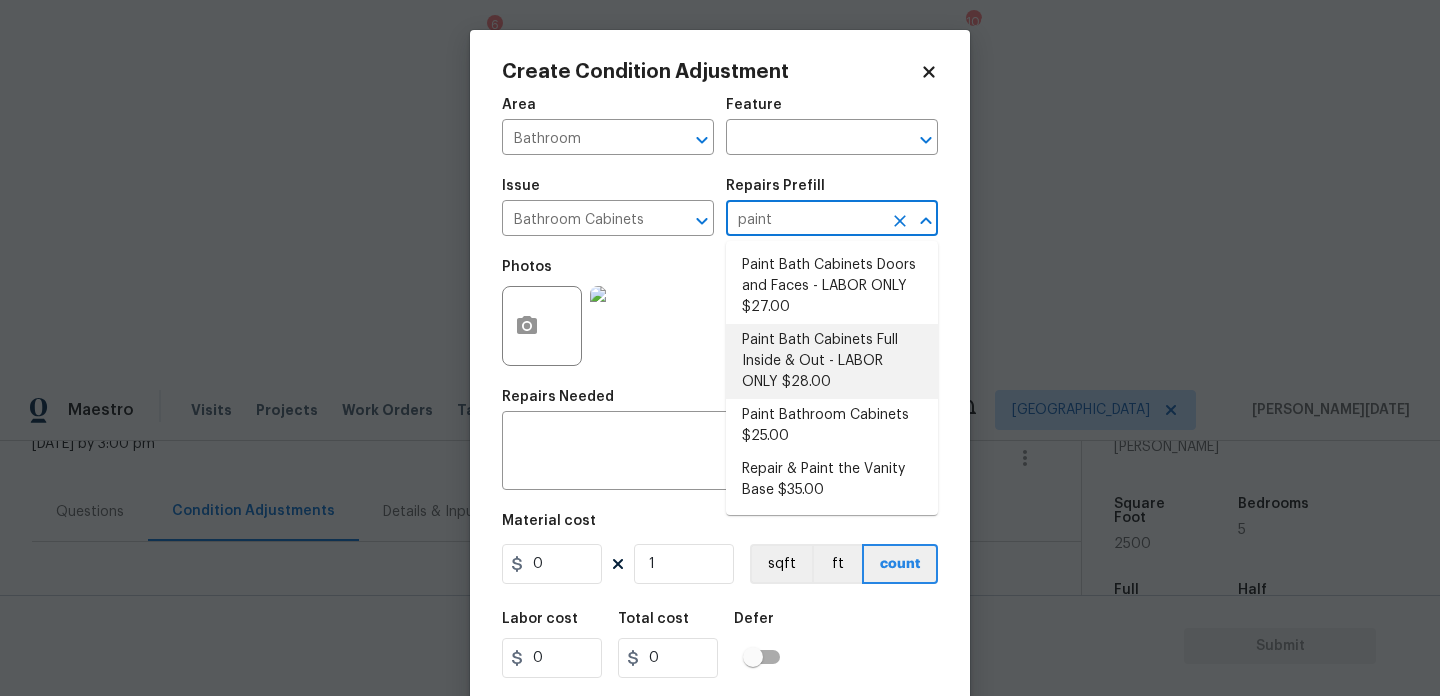 click on "Paint Bath Cabinets Full Inside & Out - LABOR ONLY $28.00" at bounding box center (832, 361) 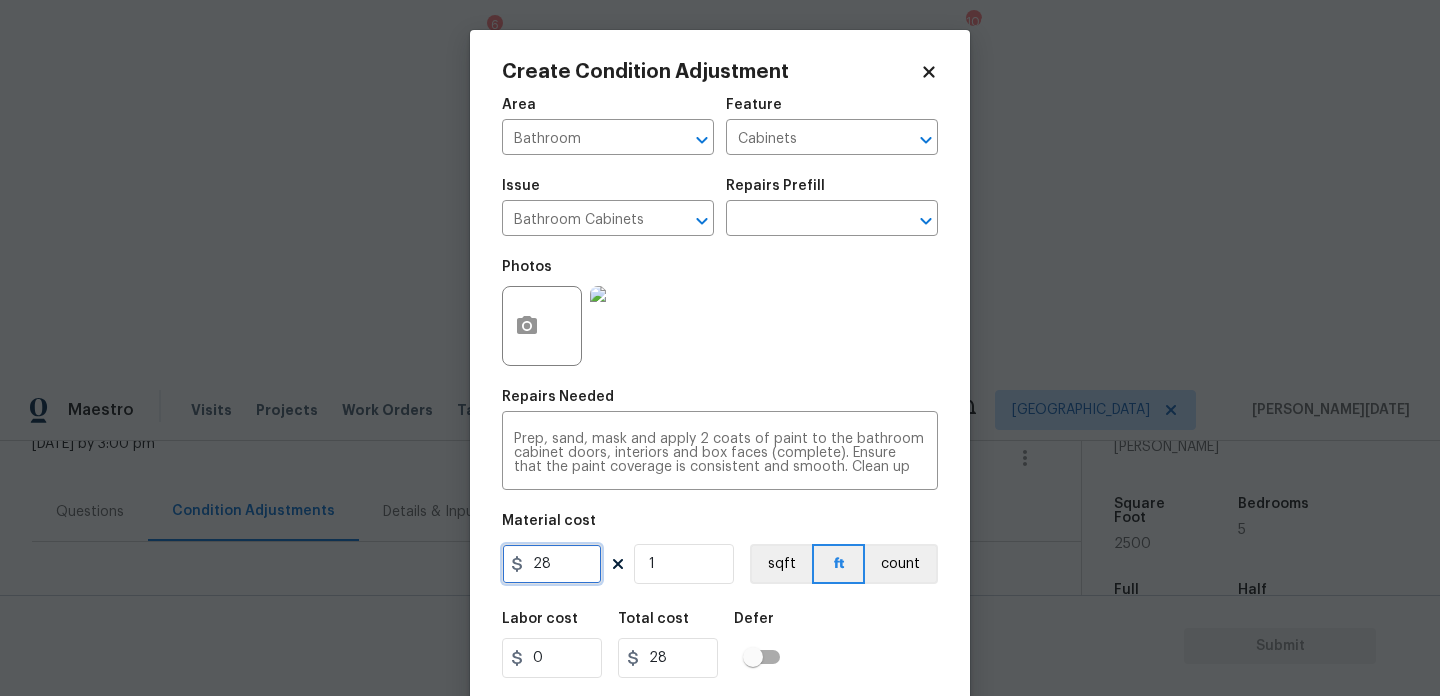 drag, startPoint x: 566, startPoint y: 559, endPoint x: 320, endPoint y: 558, distance: 246.00203 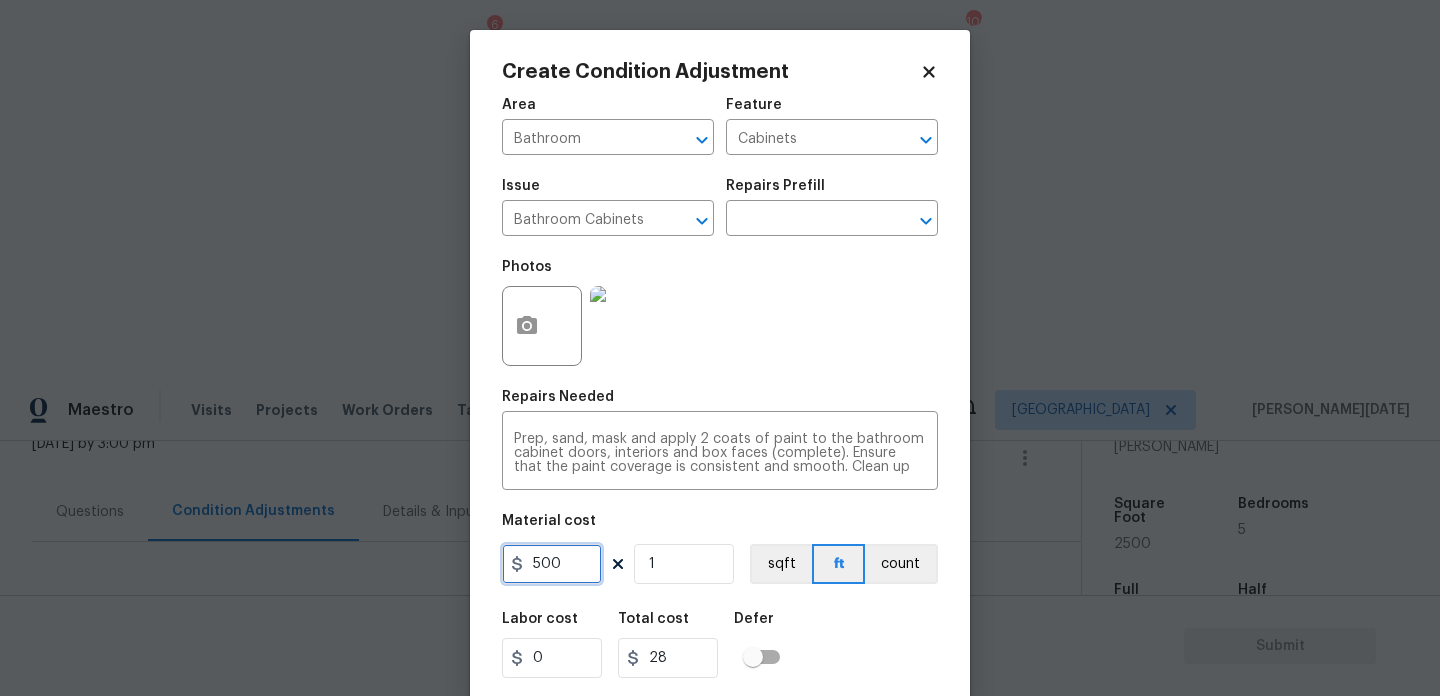 drag, startPoint x: 573, startPoint y: 572, endPoint x: 244, endPoint y: 568, distance: 329.02432 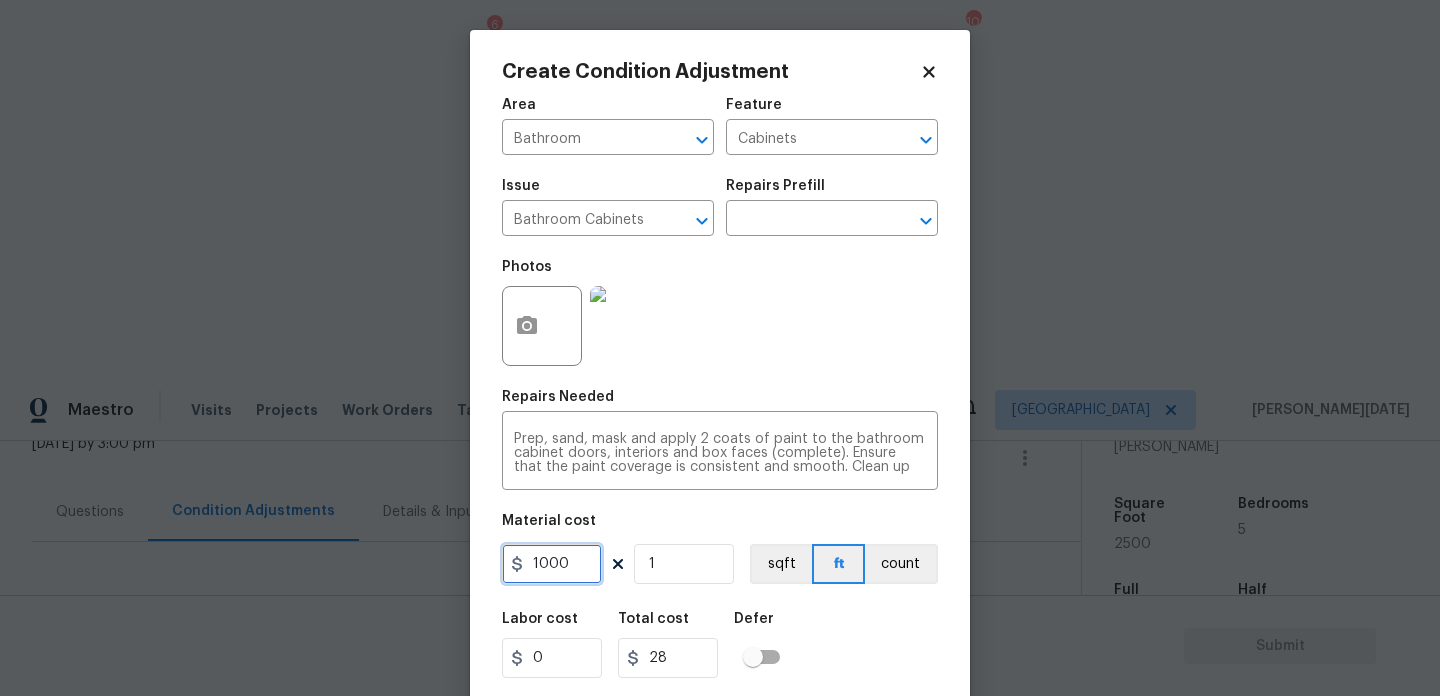 type on "1000" 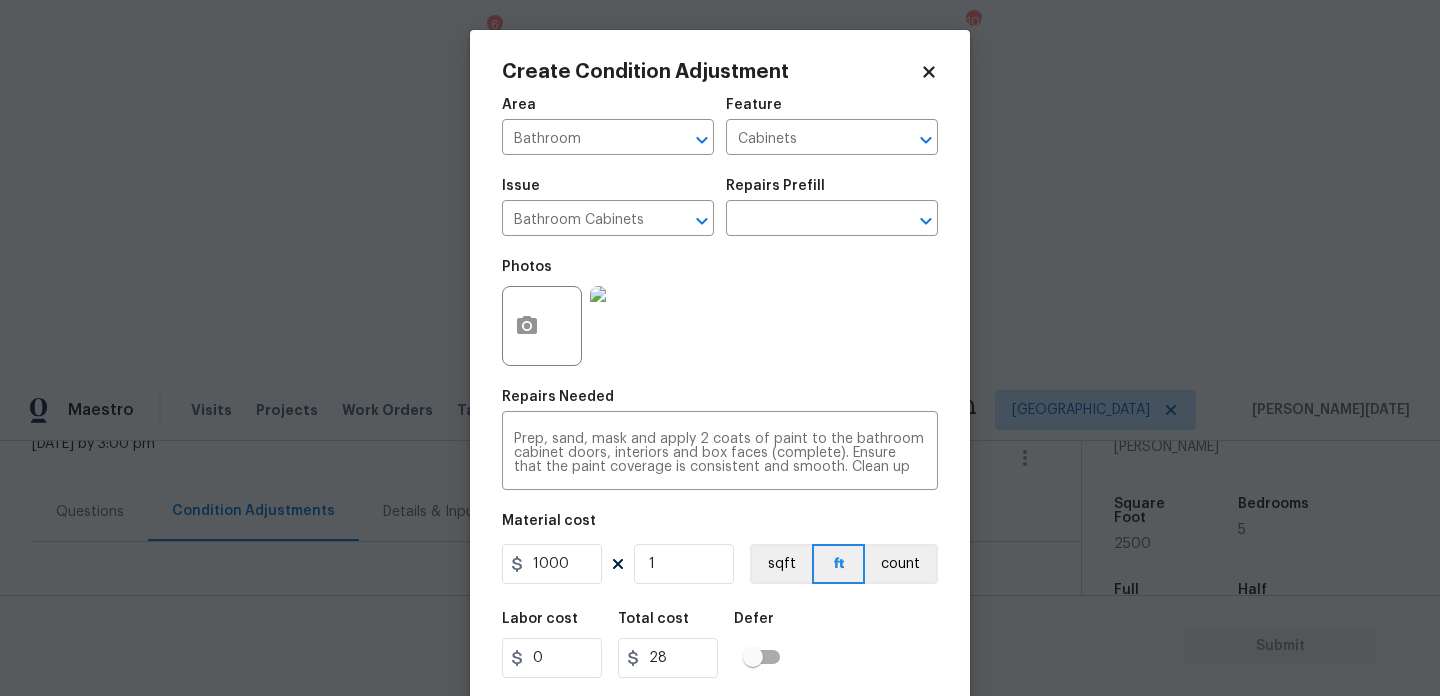 click on "Photos" at bounding box center [720, 313] 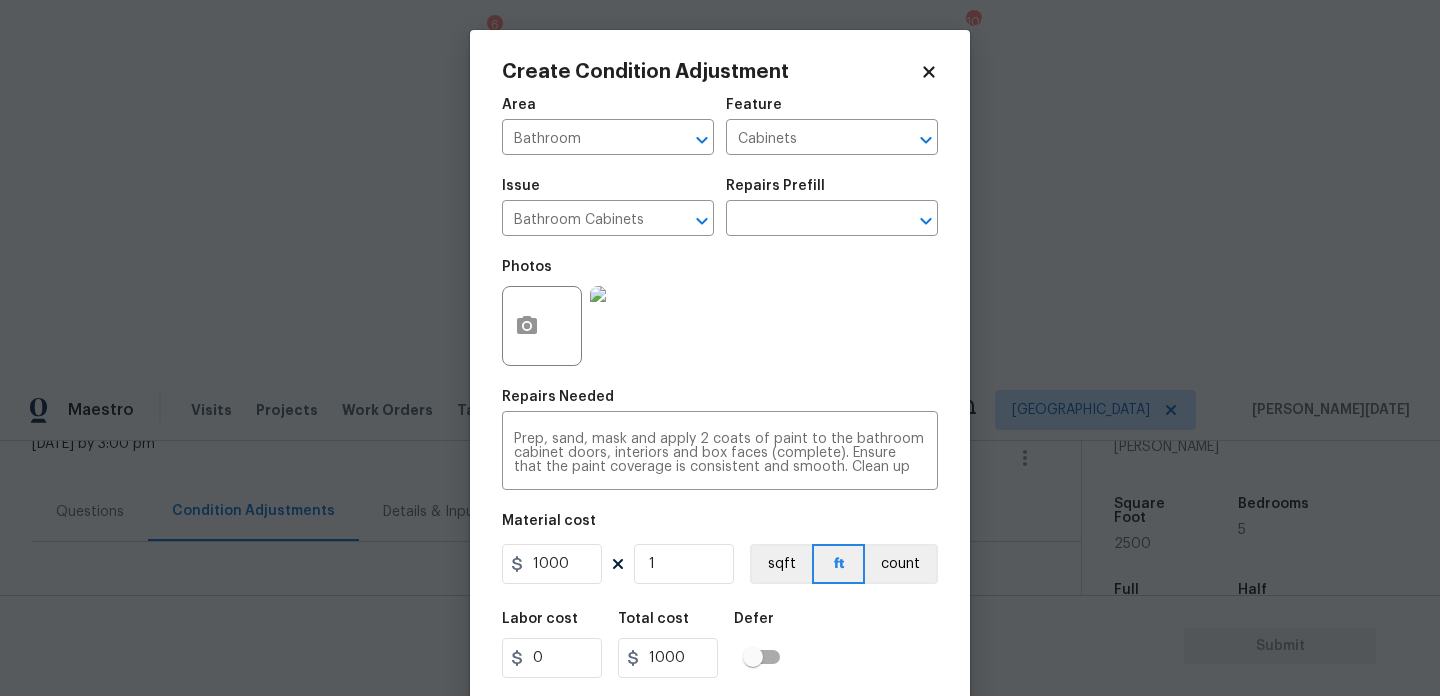 scroll, scrollTop: 51, scrollLeft: 0, axis: vertical 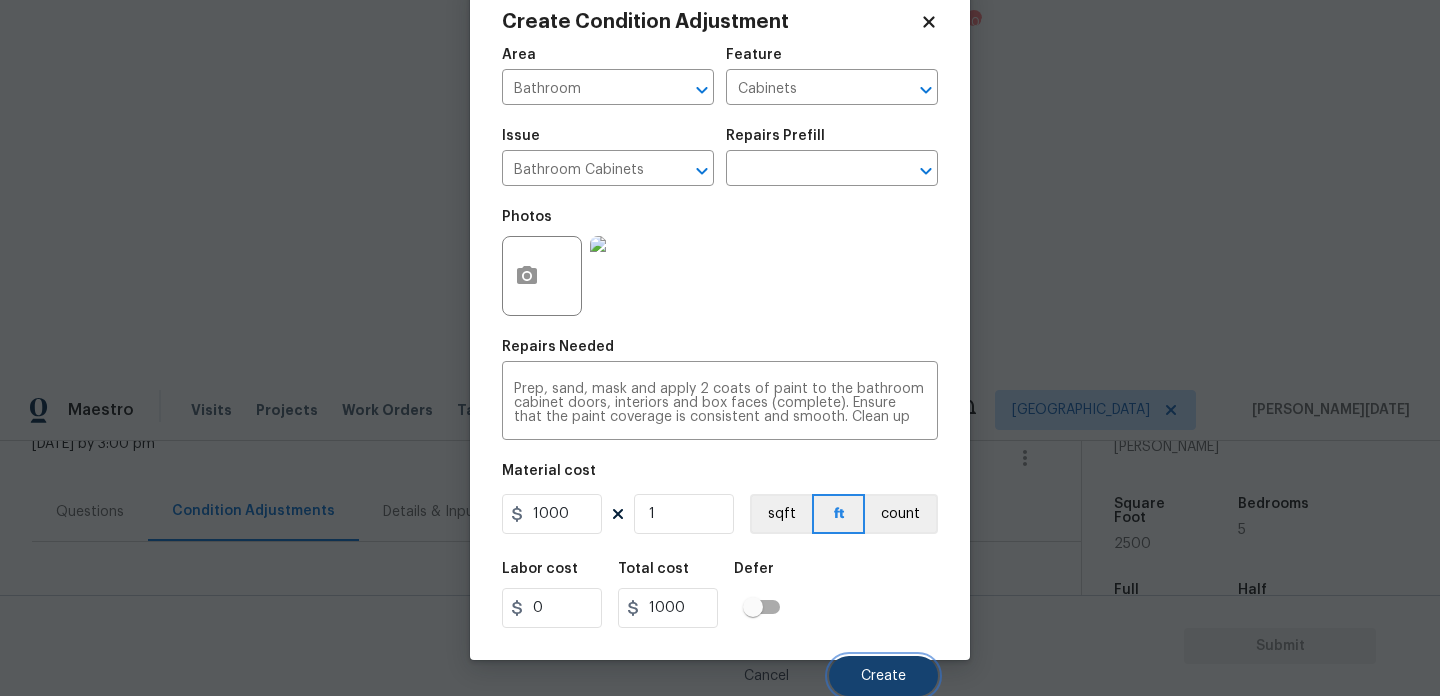 click on "Create" at bounding box center (883, 676) 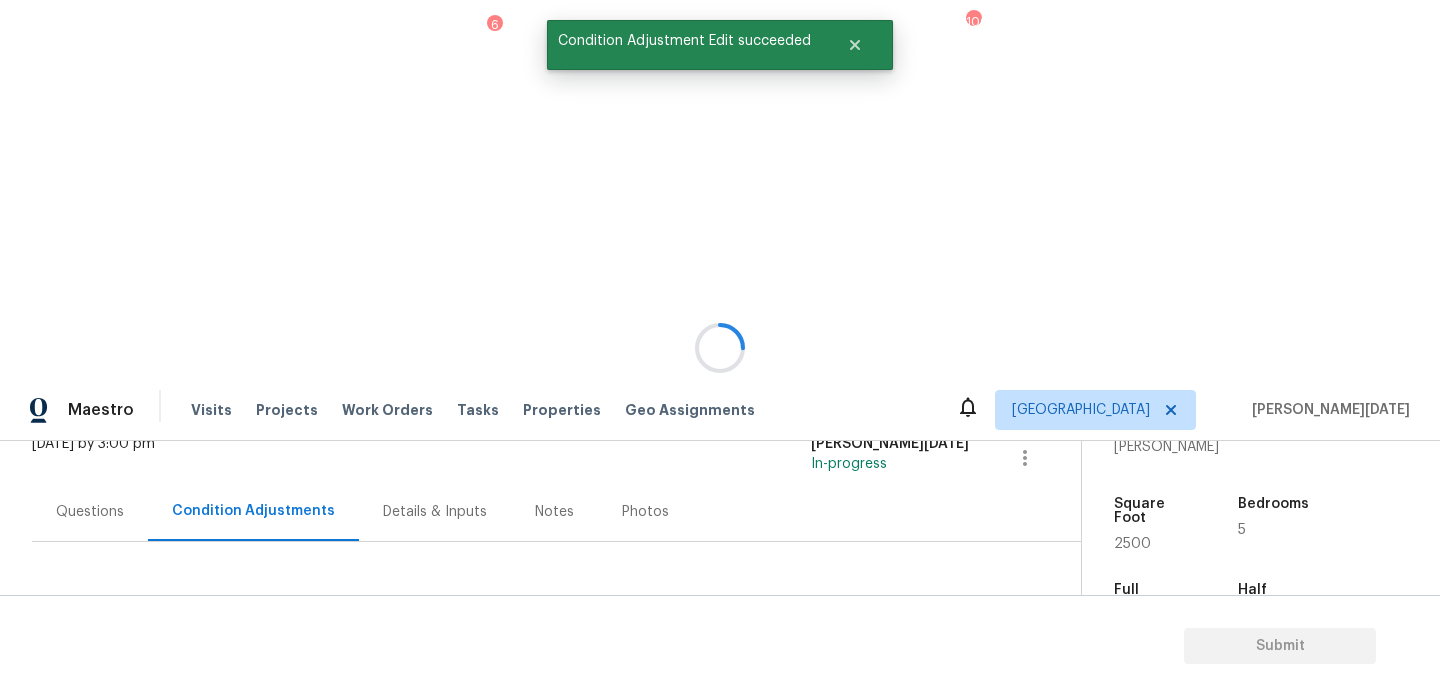 scroll, scrollTop: 0, scrollLeft: 0, axis: both 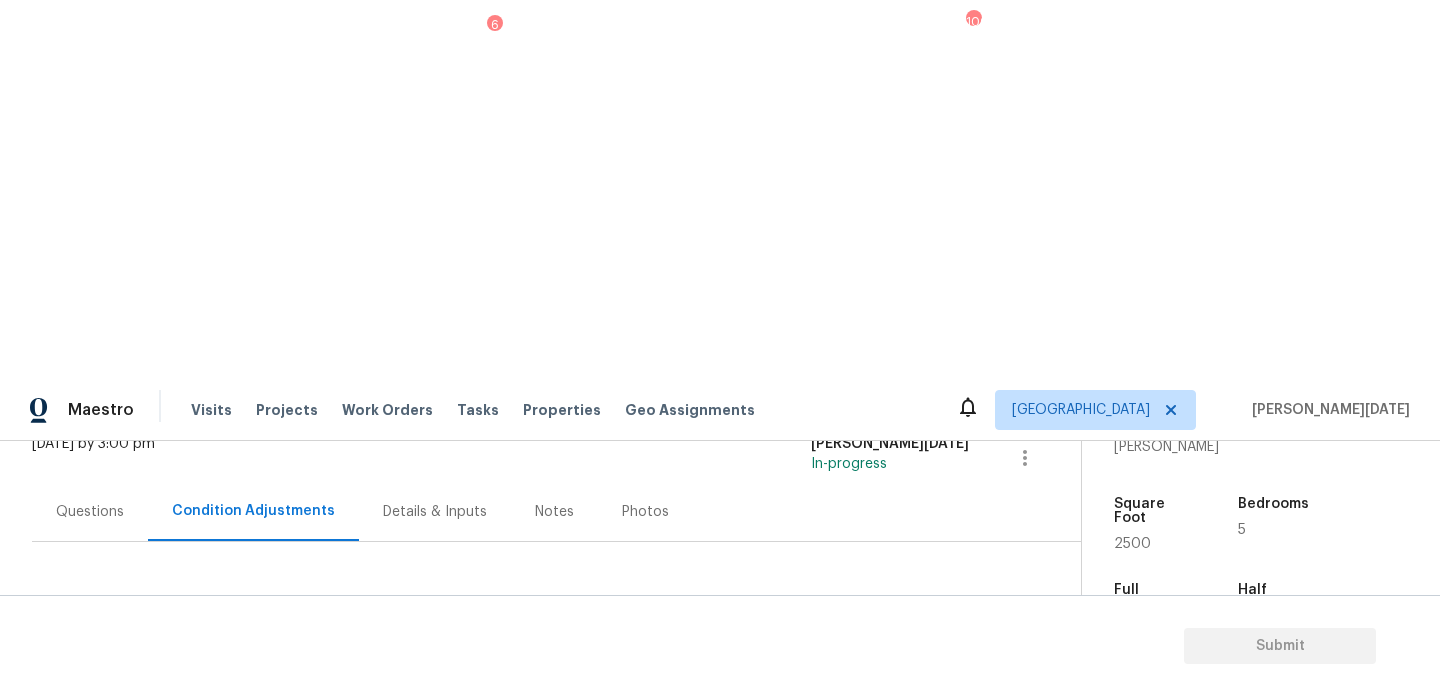 click on "Add Condition Adjustment" at bounding box center (920, 663) 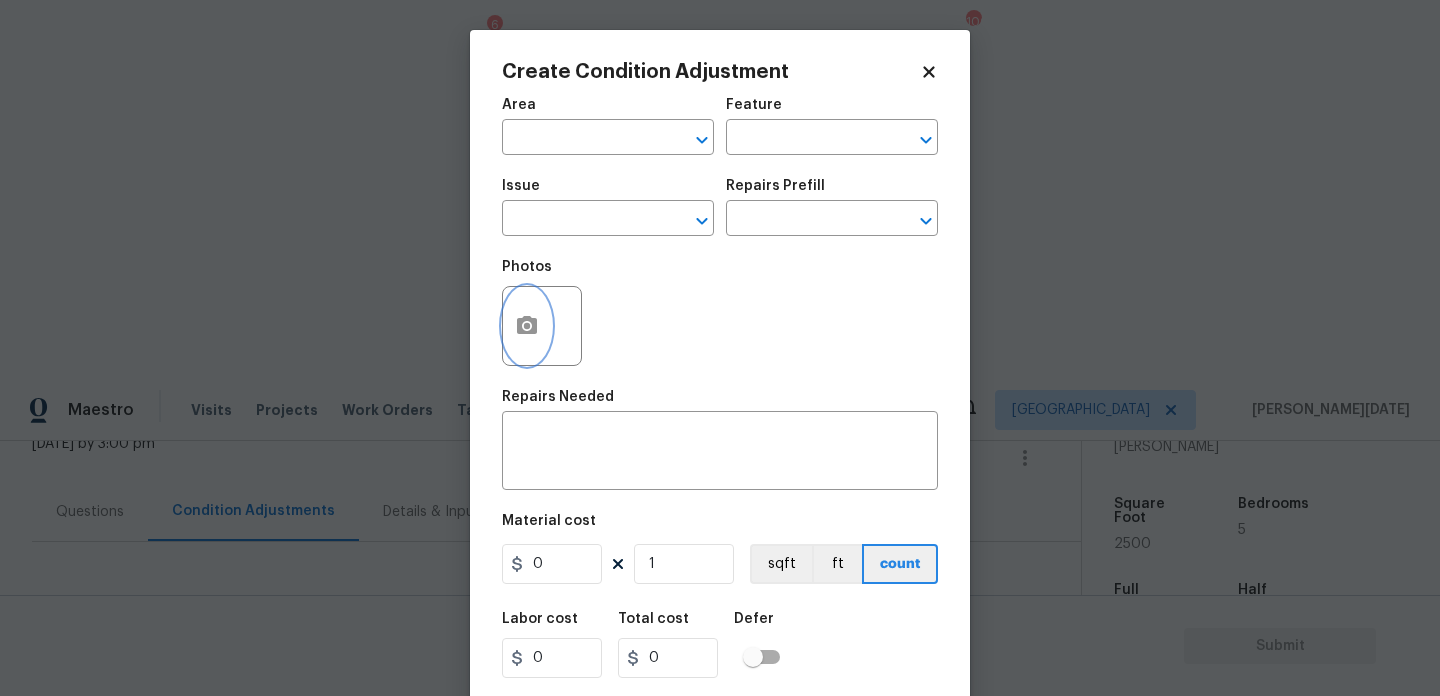 click at bounding box center [527, 326] 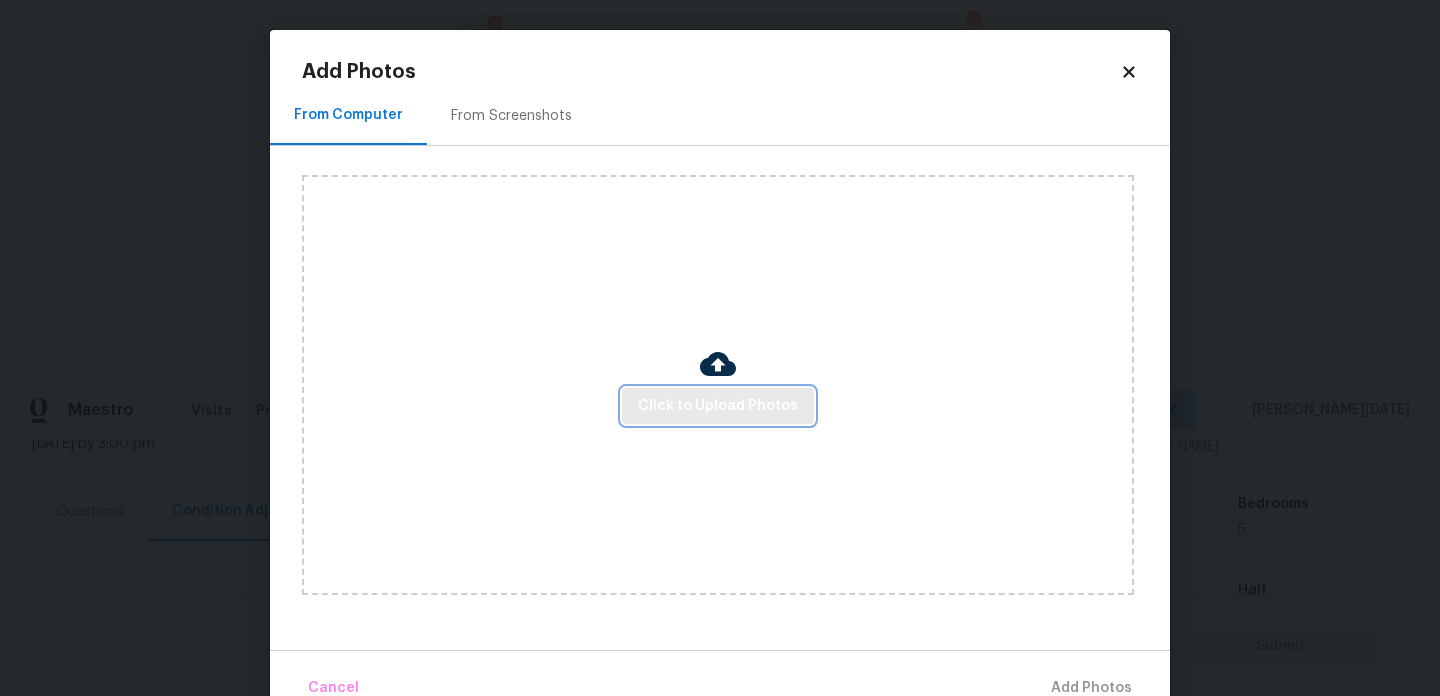 click on "Click to Upload Photos" at bounding box center [718, 406] 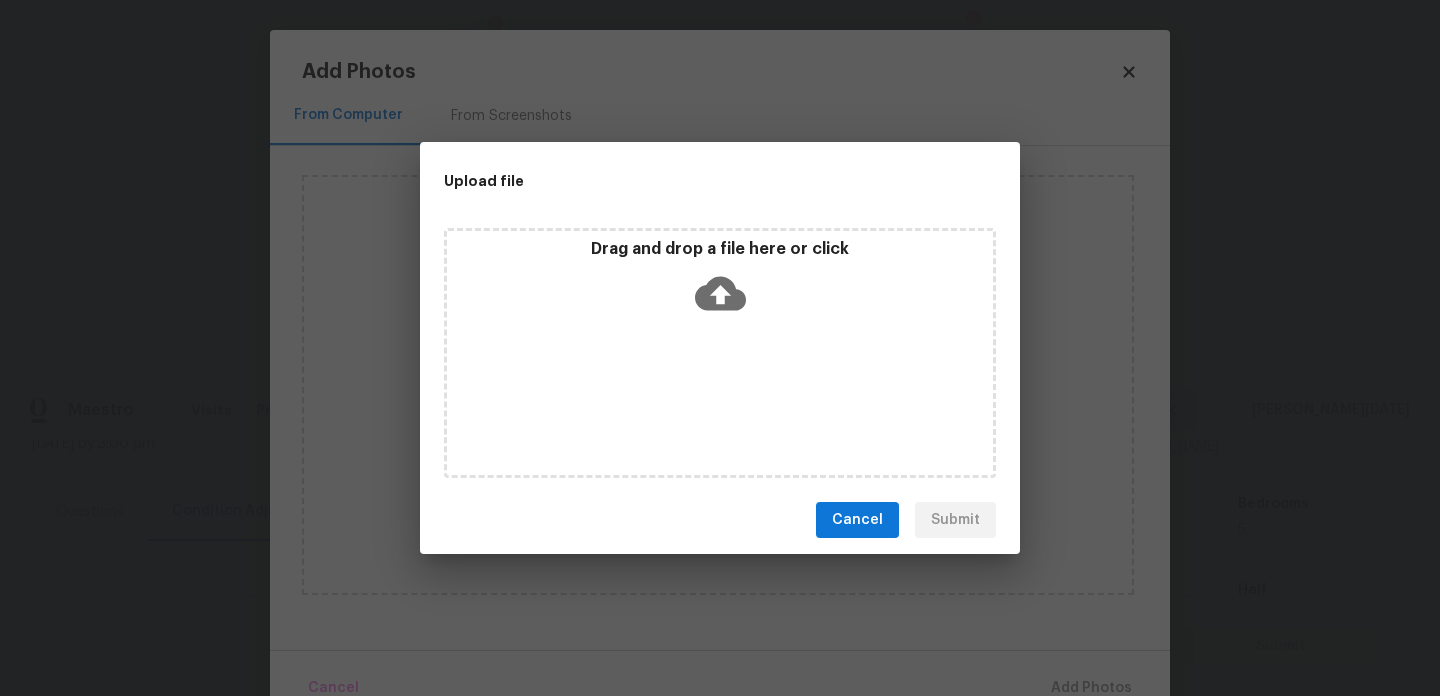 click on "Drag and drop a file here or click" at bounding box center (720, 353) 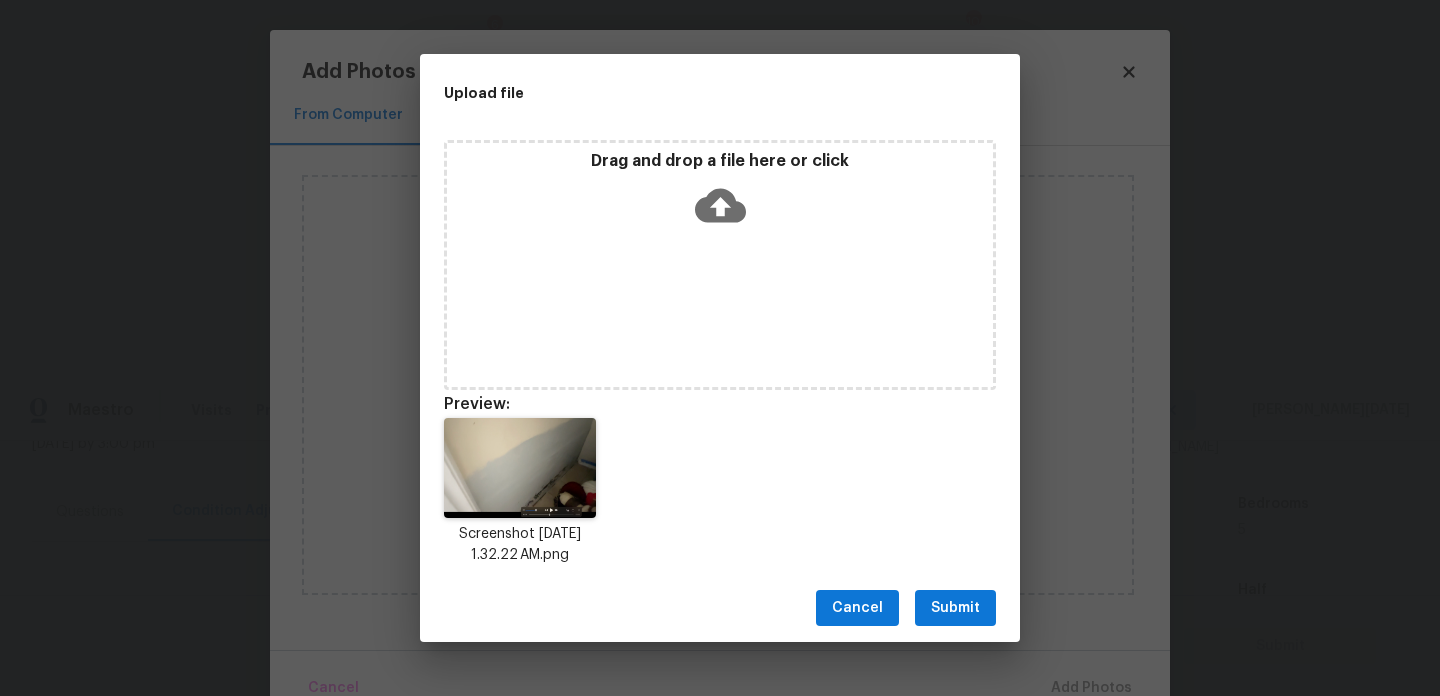 click on "Submit" at bounding box center [955, 608] 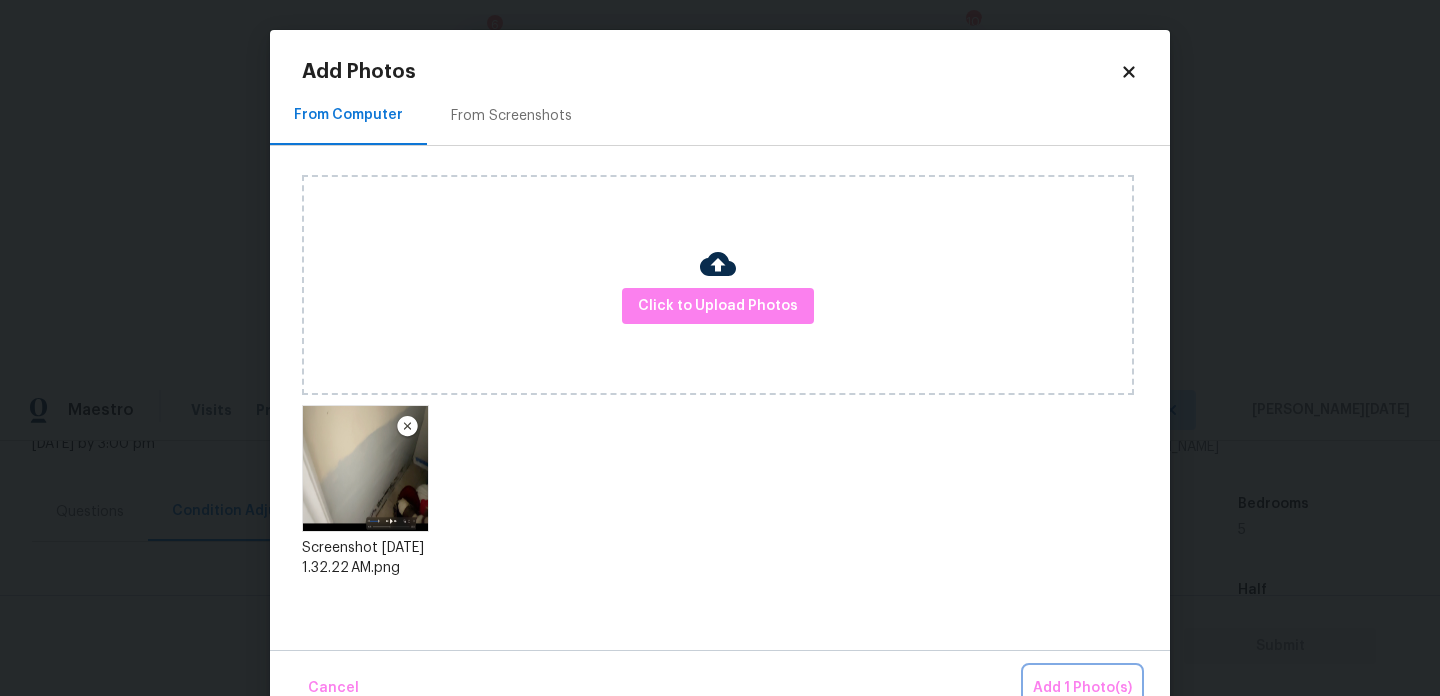 click on "Add 1 Photo(s)" at bounding box center (1082, 688) 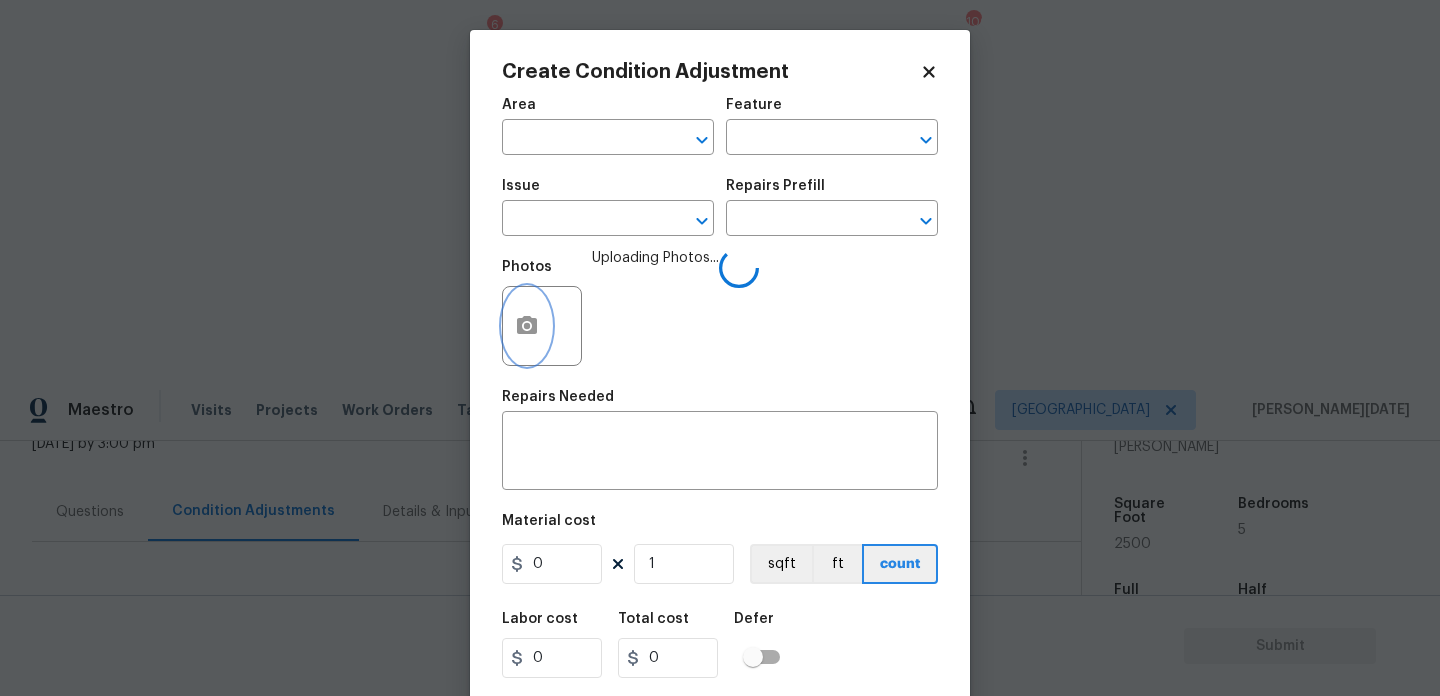 type 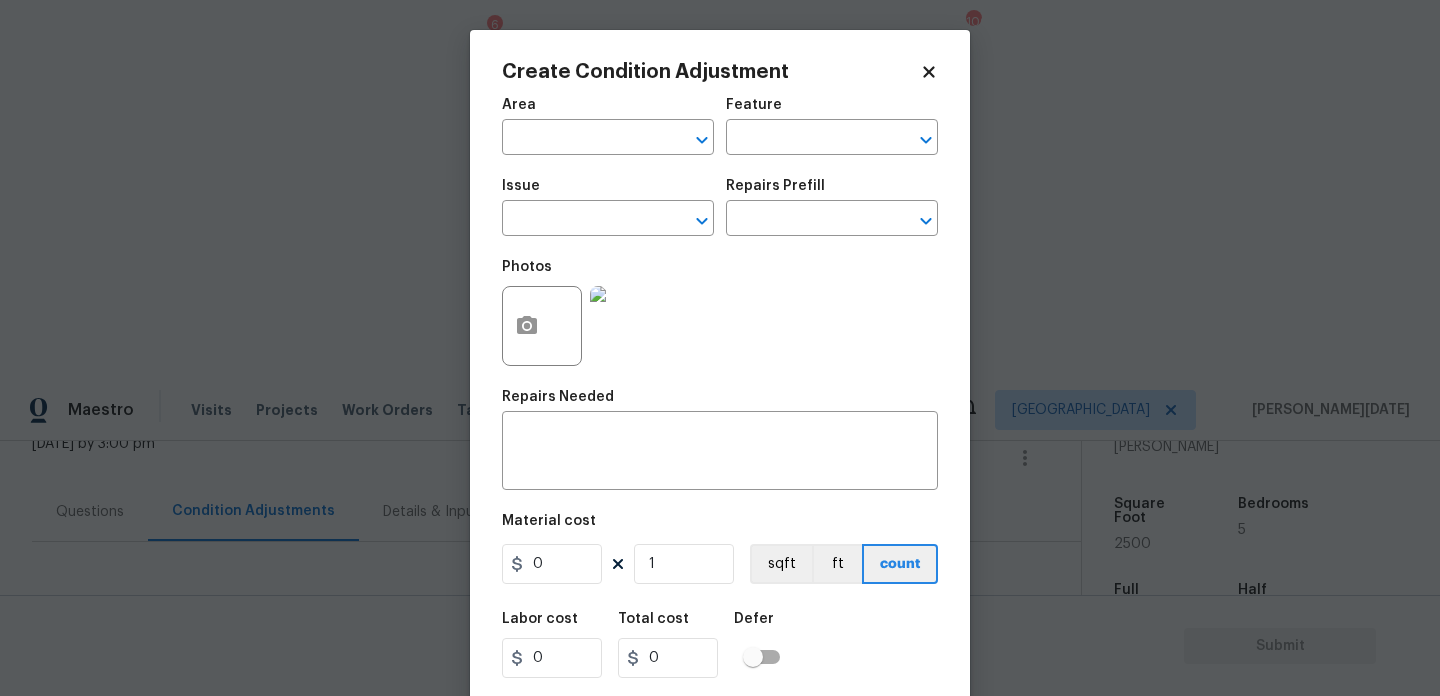 click at bounding box center [630, 326] 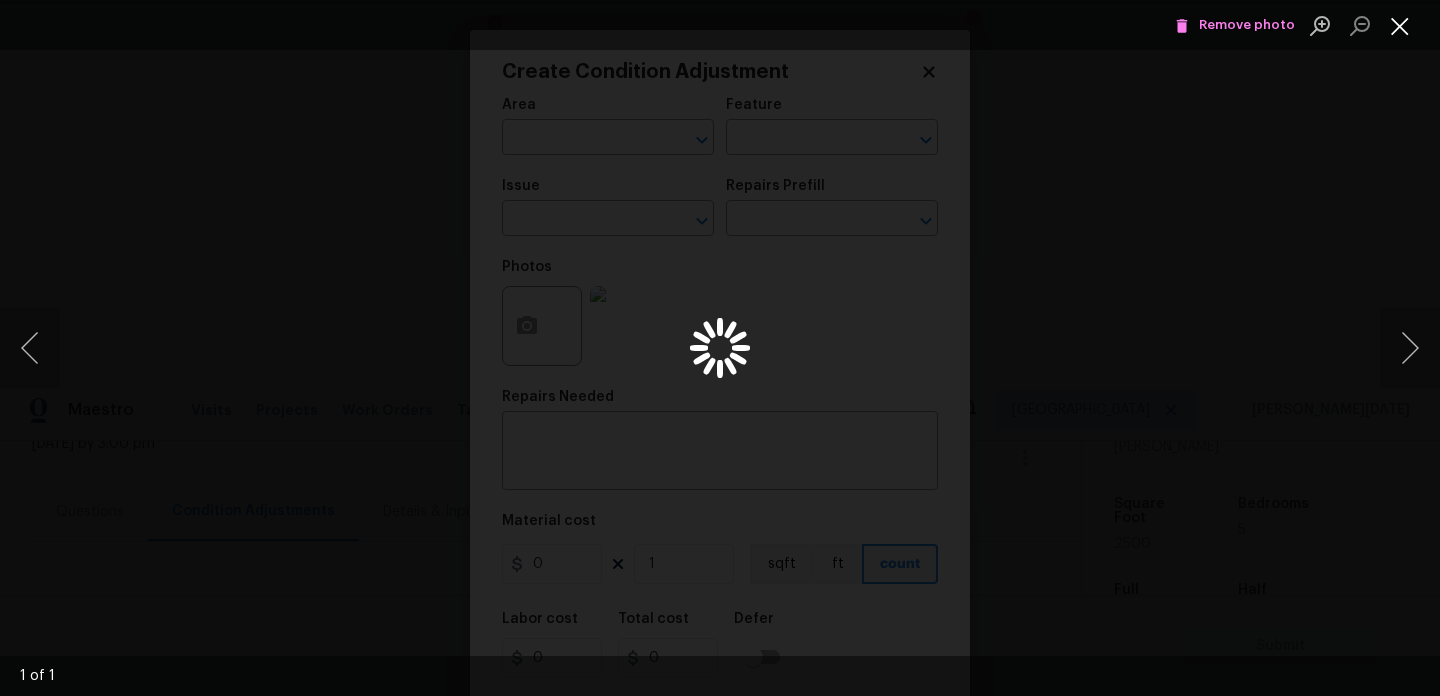 click at bounding box center [1400, 25] 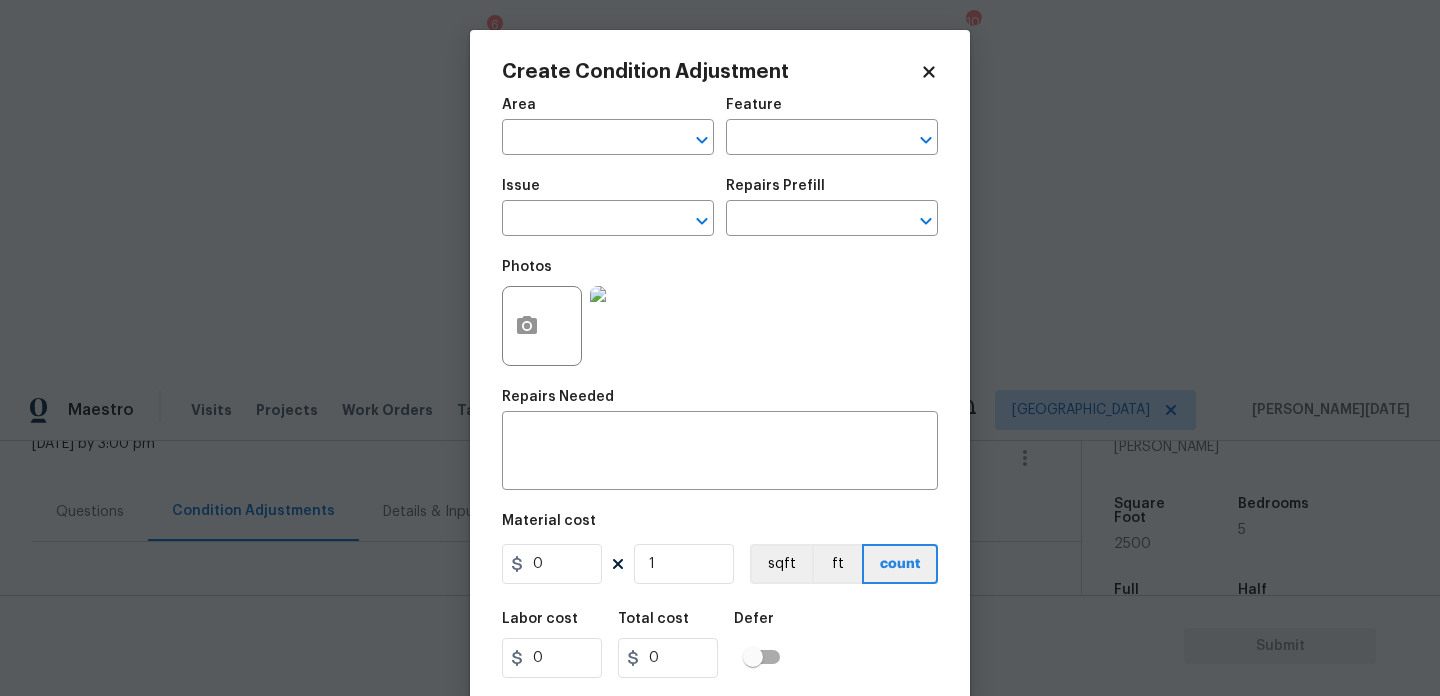 click on "Area ​" at bounding box center [608, 126] 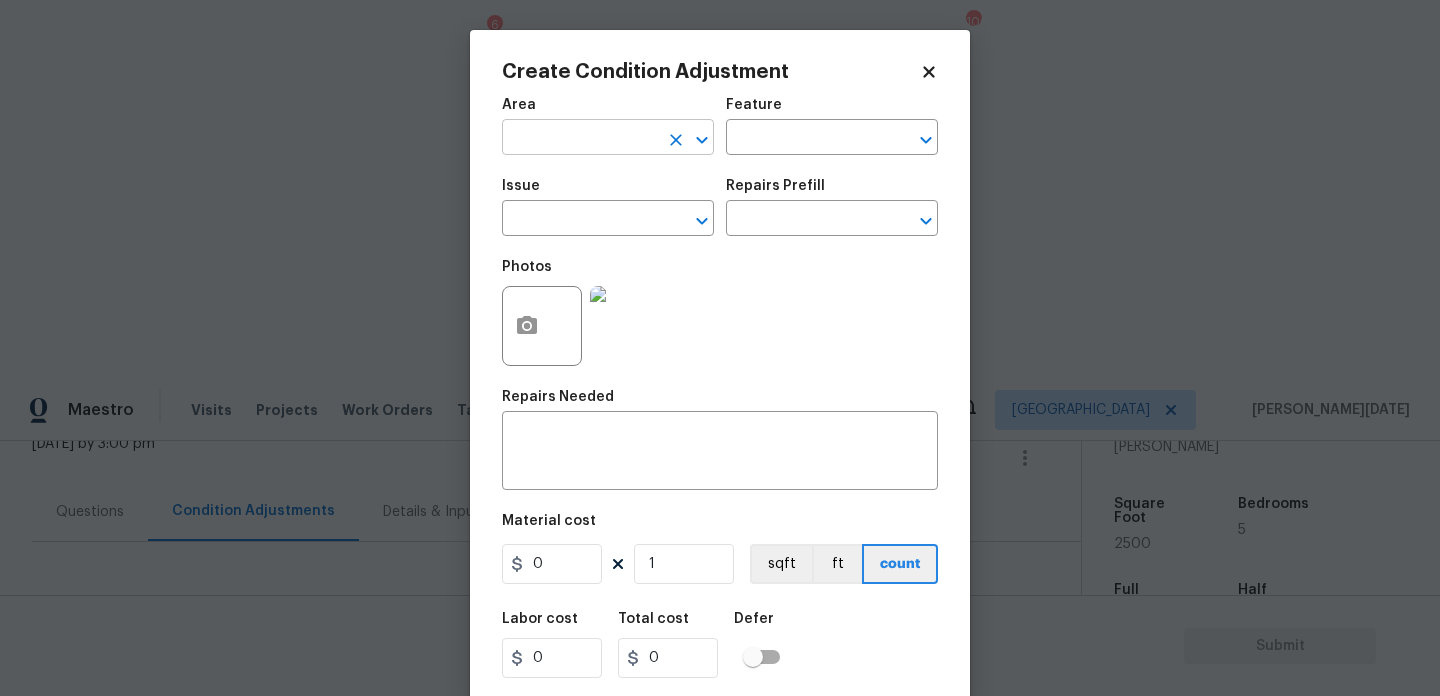 click at bounding box center [580, 139] 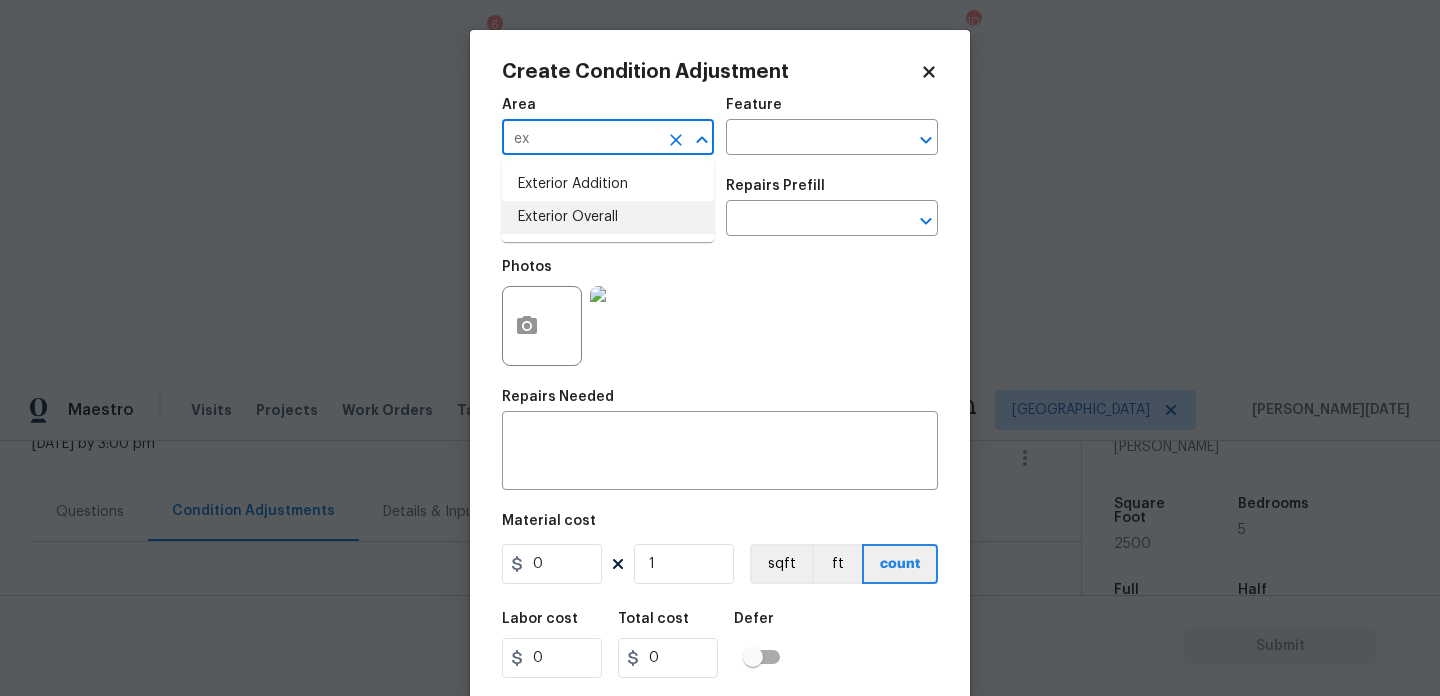 click on "Exterior Overall" at bounding box center [608, 217] 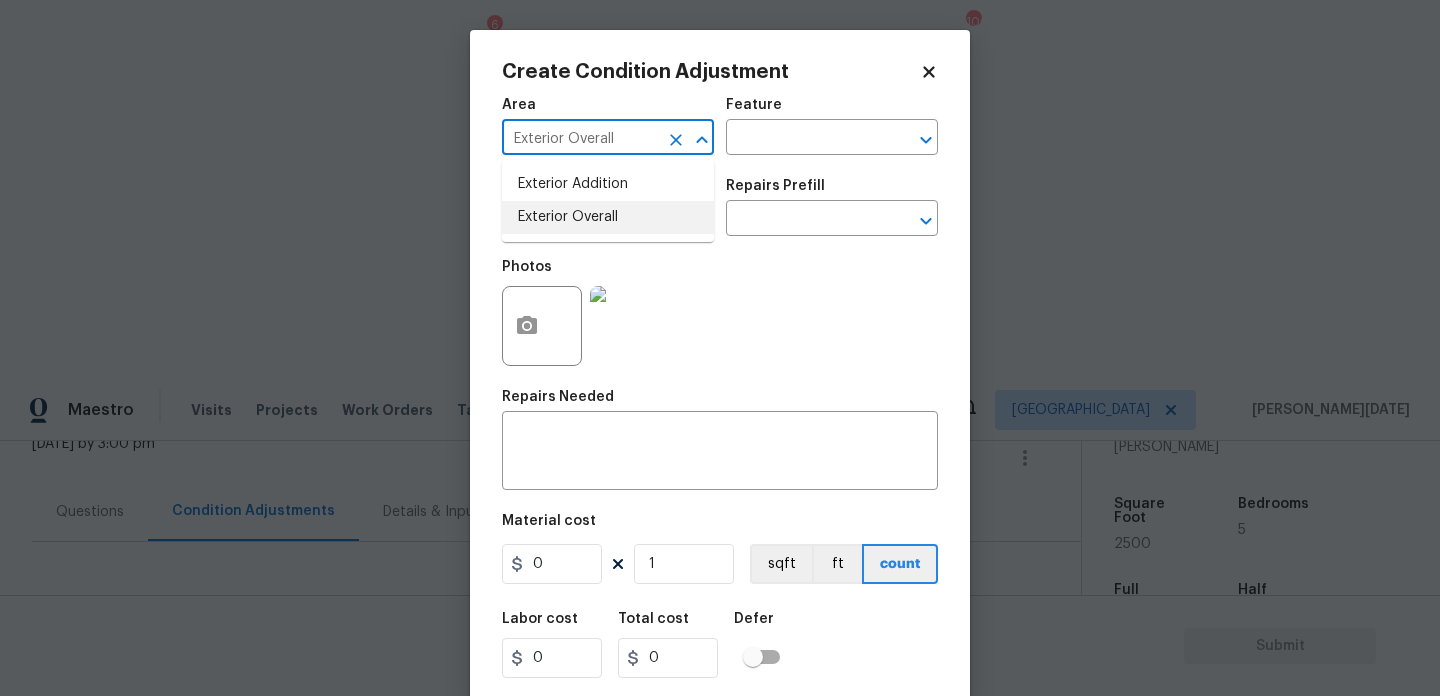 type on "Exterior Overall" 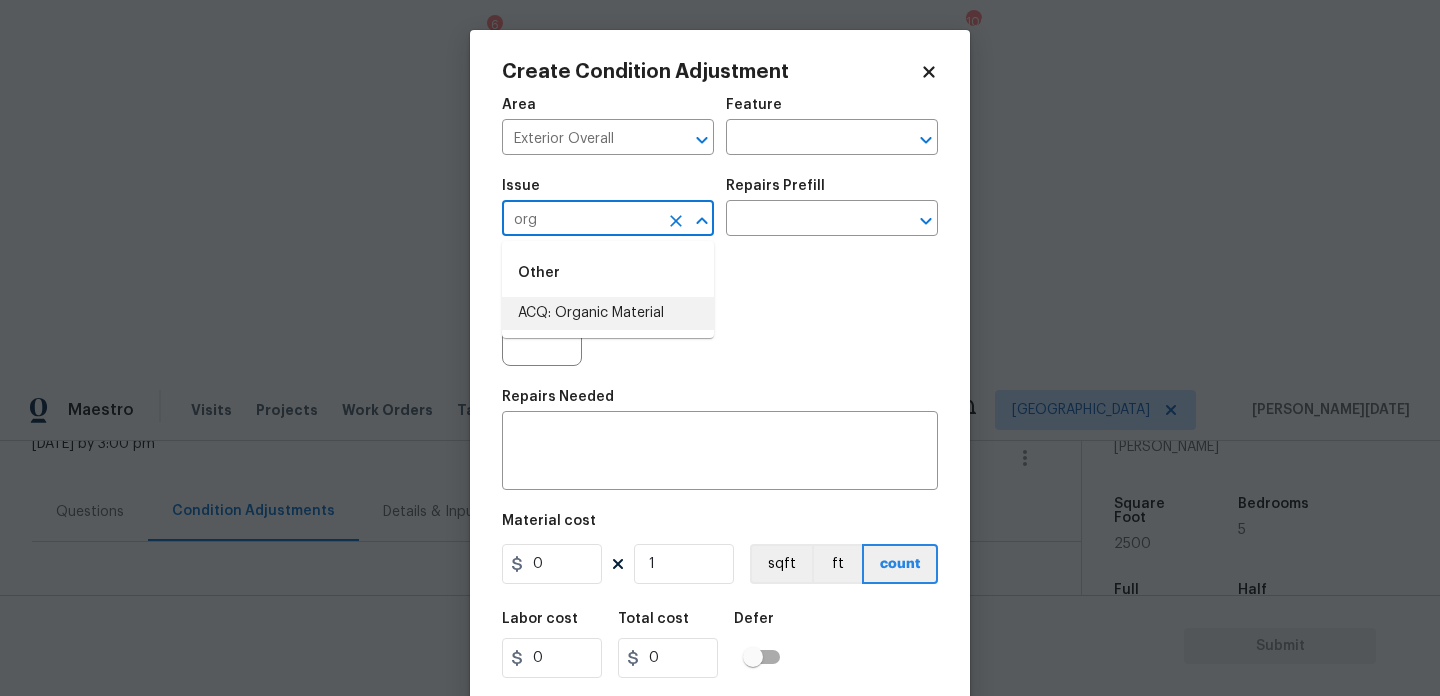 click on "ACQ: Organic Material" at bounding box center (608, 313) 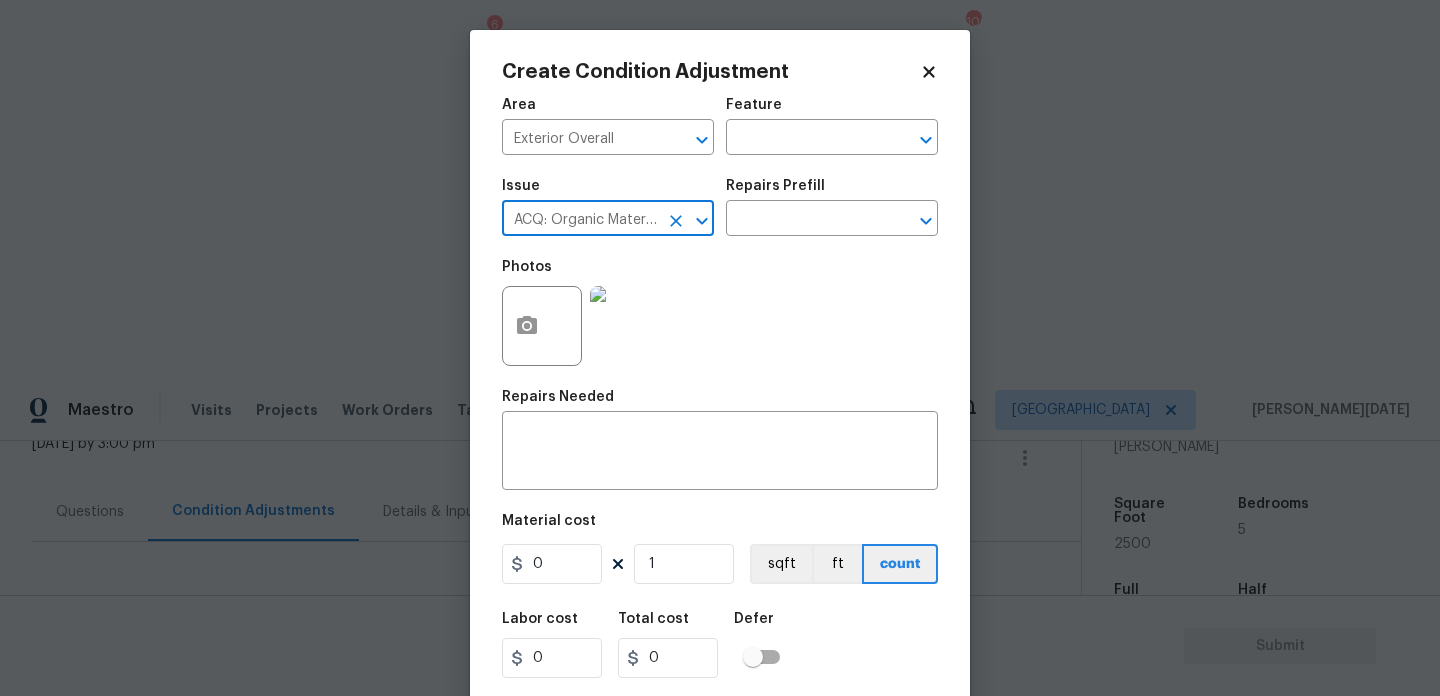 type on "ACQ: Organic Material" 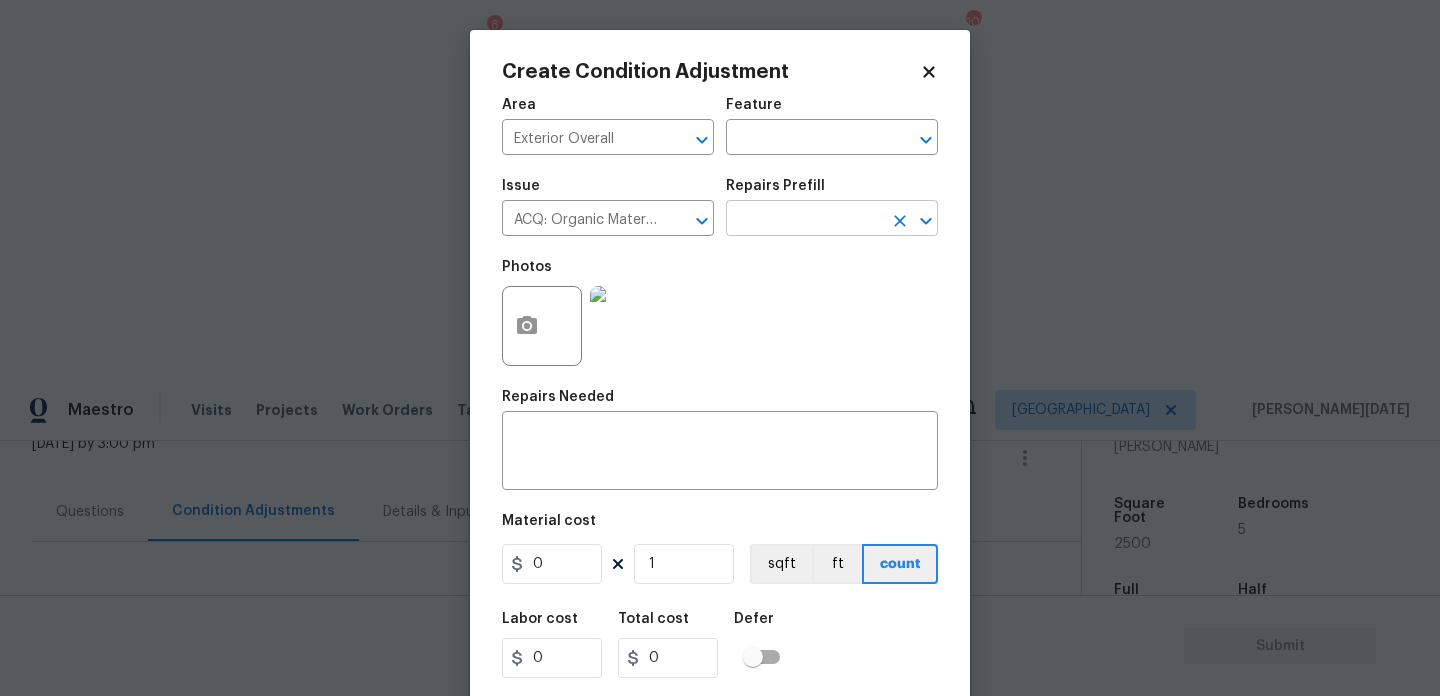 click at bounding box center [804, 220] 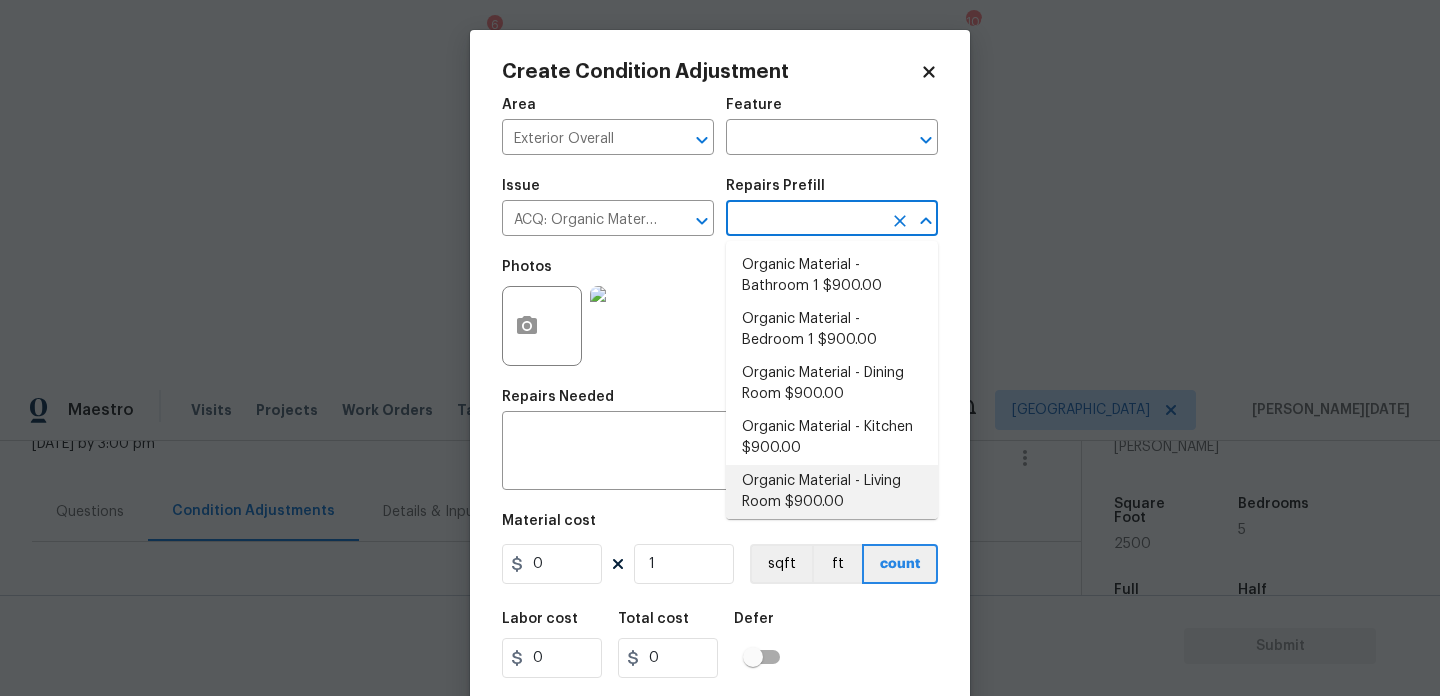 click on "Organic Material - Living Room $900.00" at bounding box center [832, 492] 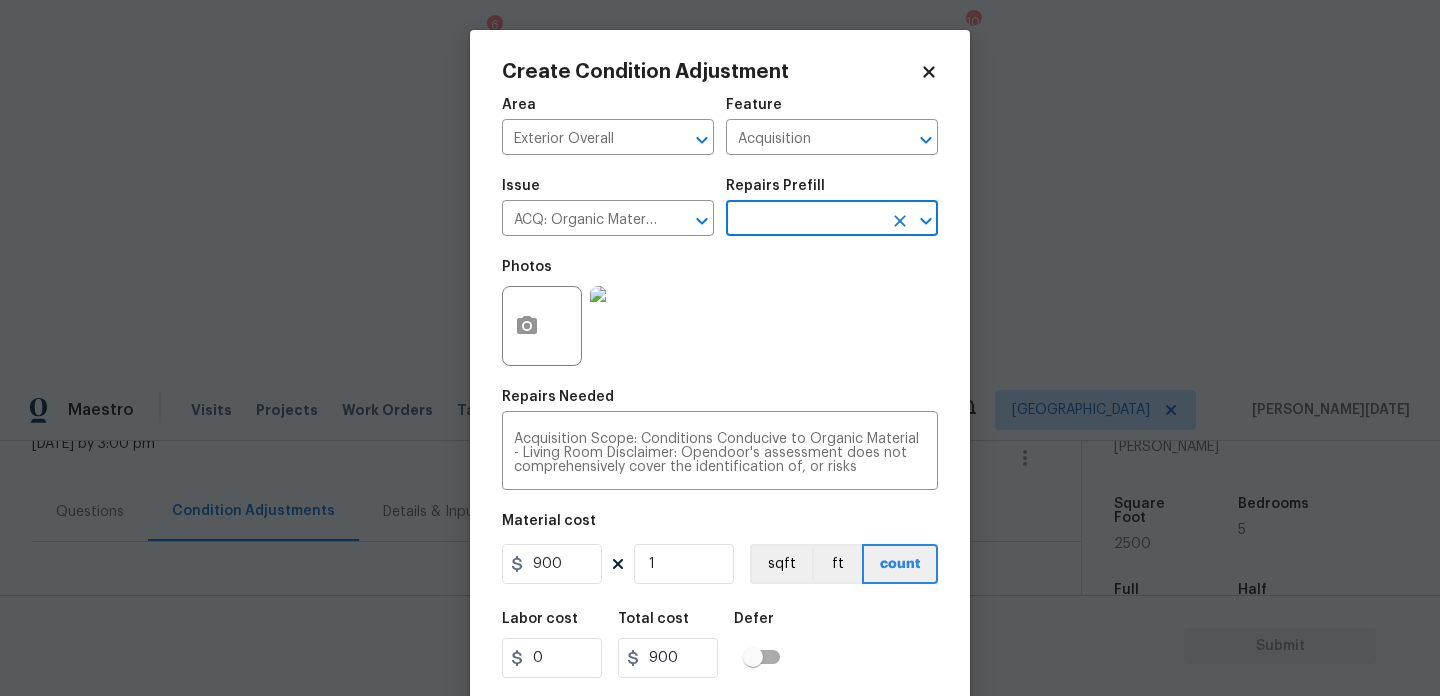 scroll, scrollTop: 51, scrollLeft: 0, axis: vertical 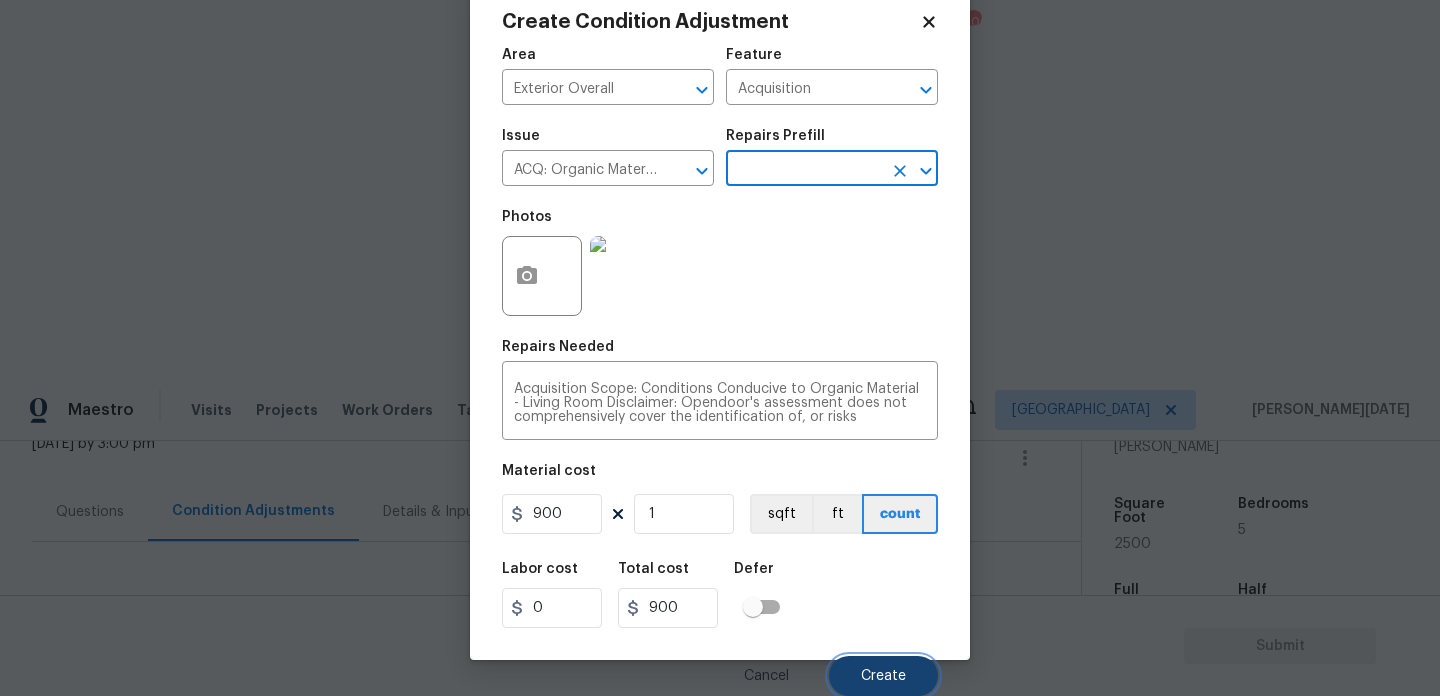 click on "Create" at bounding box center (883, 676) 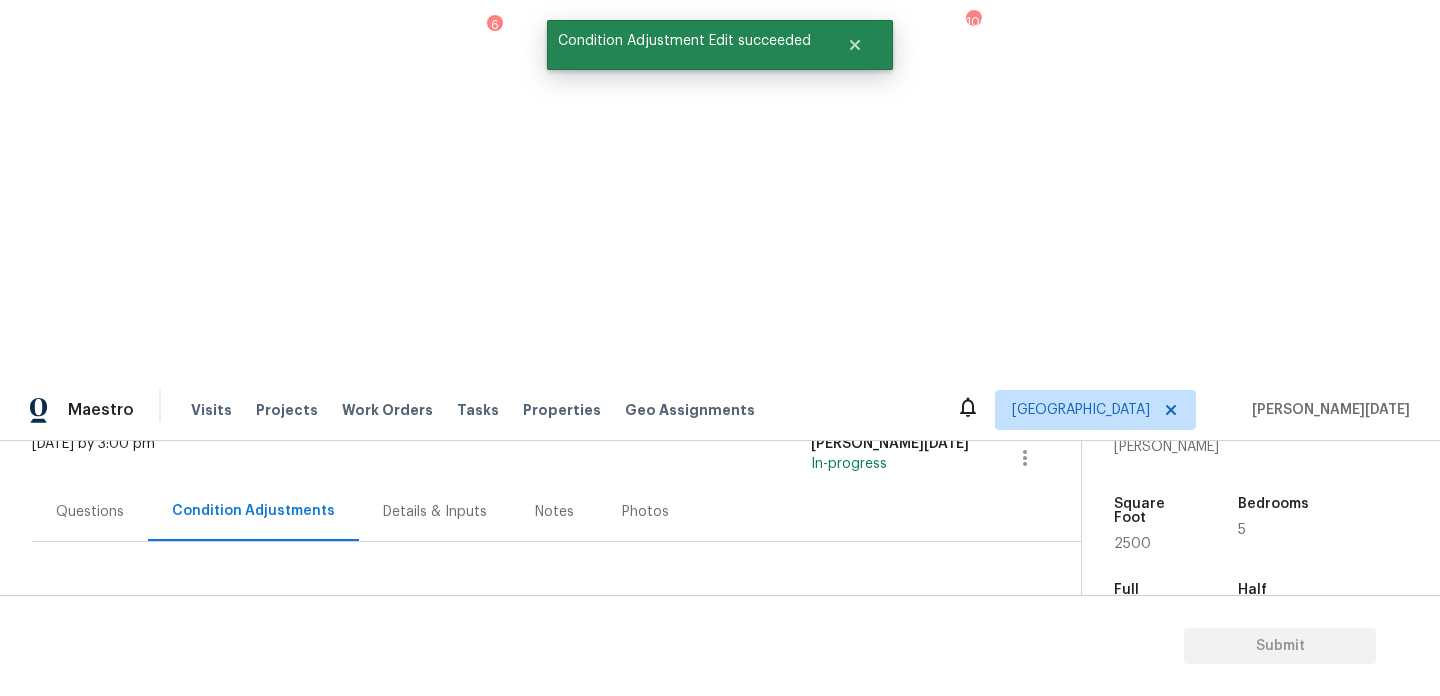 scroll, scrollTop: 44, scrollLeft: 0, axis: vertical 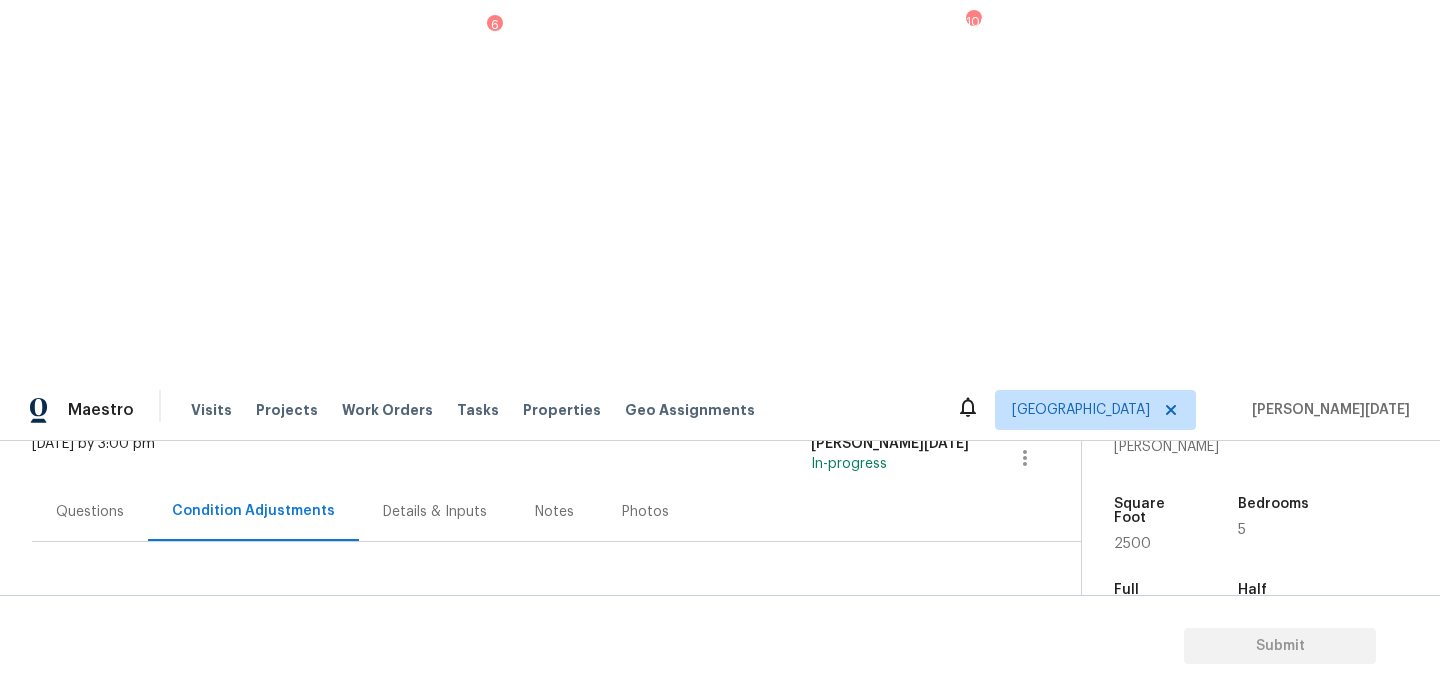 click on "Condition Adjustments Total:  $6000 Deferred:  $0 Add Condition Adjustment A virtual  In-Person Walkthrough  is also required for this home.   + Add exterior scopes ACQ: Organic Material Exterior Overall - Acquisition Acquisition Scope: Conditions Conducive to Organic Material - Living Room Disclaimer: Opendoor's assessment does not comprehensively cover the identification of, or risks associated with, environmental hazards such as mold or other potentially harmful organic growth. $900.00   1 Bathroom Cabinets Bathroom - Cabinets Prep, sand, mask and apply 2 coats of paint to the bathroom cabinet doors, interiors and box faces (complete). Ensure that the paint coverage is consistent and smooth. Clean up (including any overspray) and dispose of all debris properly. Paint will be delivered onsite, Purchased by Opendoor. $1,000.00   1 Bathroom Plumbing Bathroom - Plumbing $350.00   1 ACQ: HVAC HVAC - Acquisition Acquisition Scope: Functional HVAC 11-15 $3,250.00   0 ACQ: Shingle Roof Roof - Acquisition $500.00" at bounding box center (532, 980) 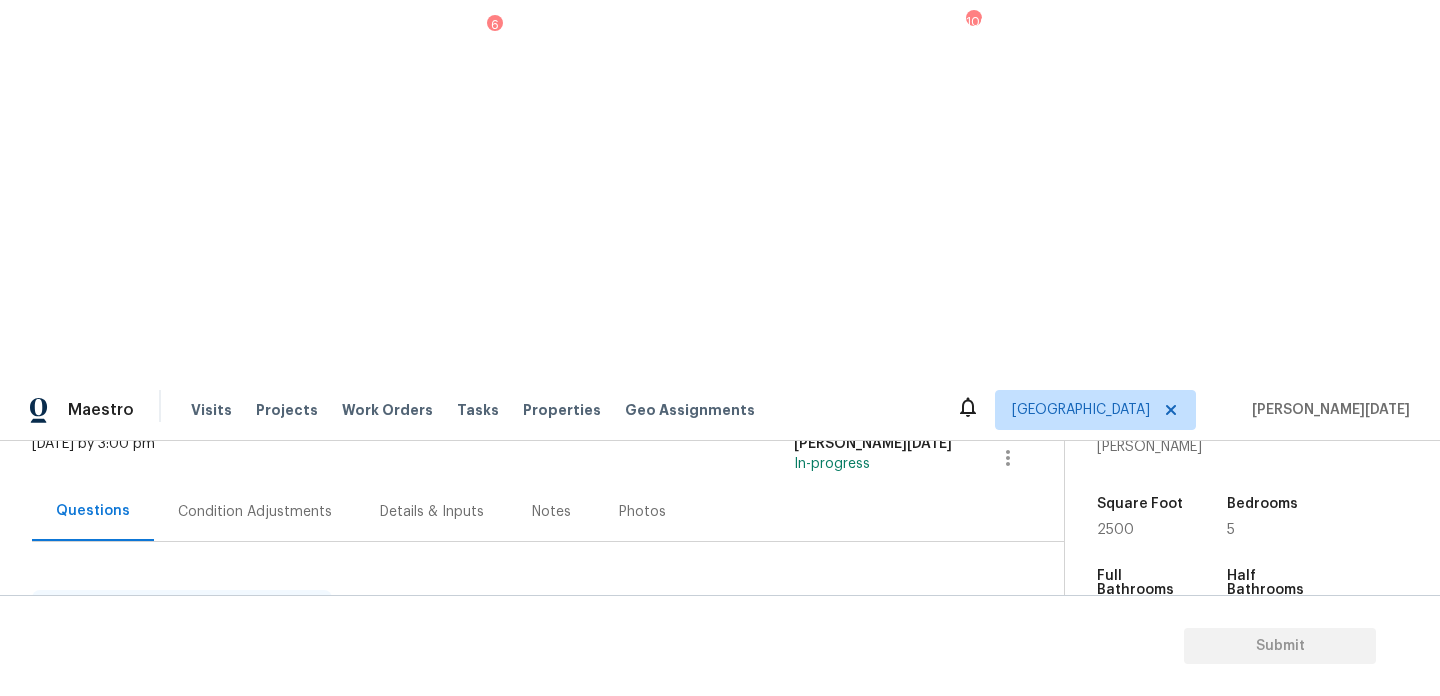 scroll, scrollTop: 267, scrollLeft: 0, axis: vertical 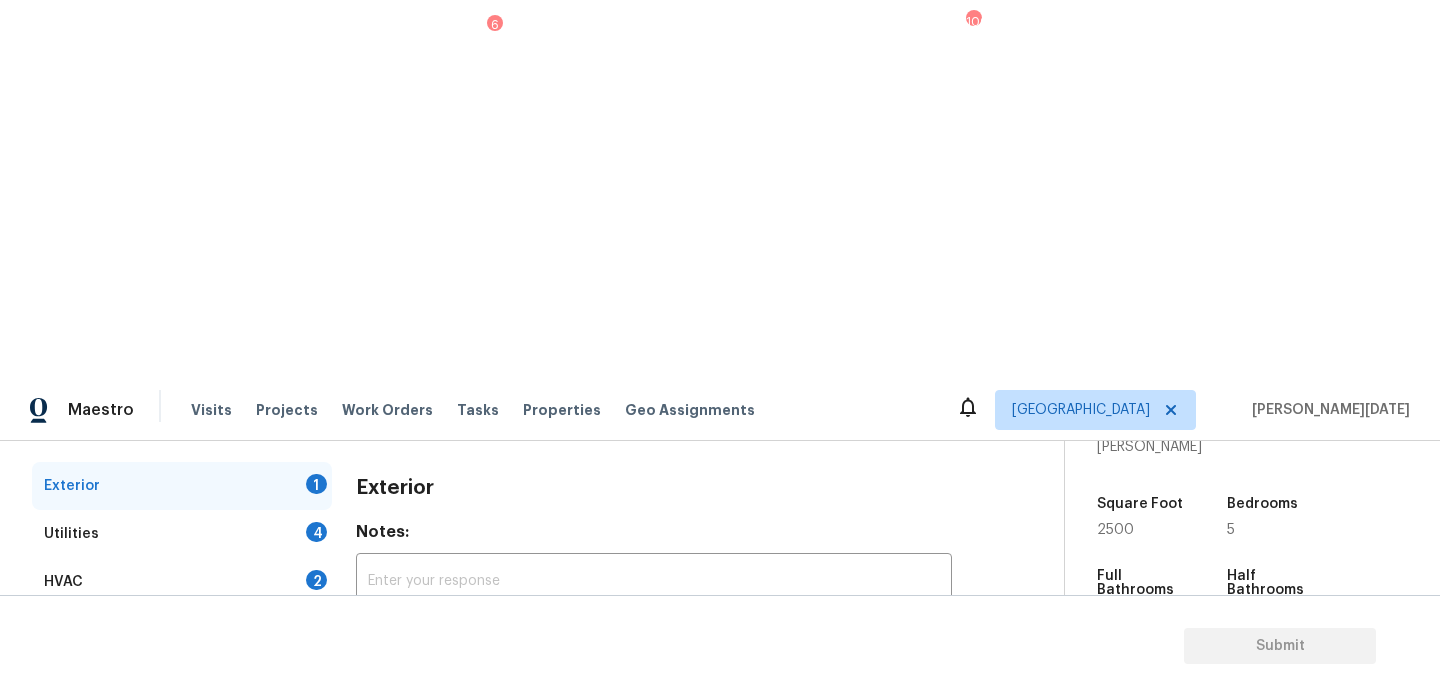 click on "Verification 2" at bounding box center [182, 630] 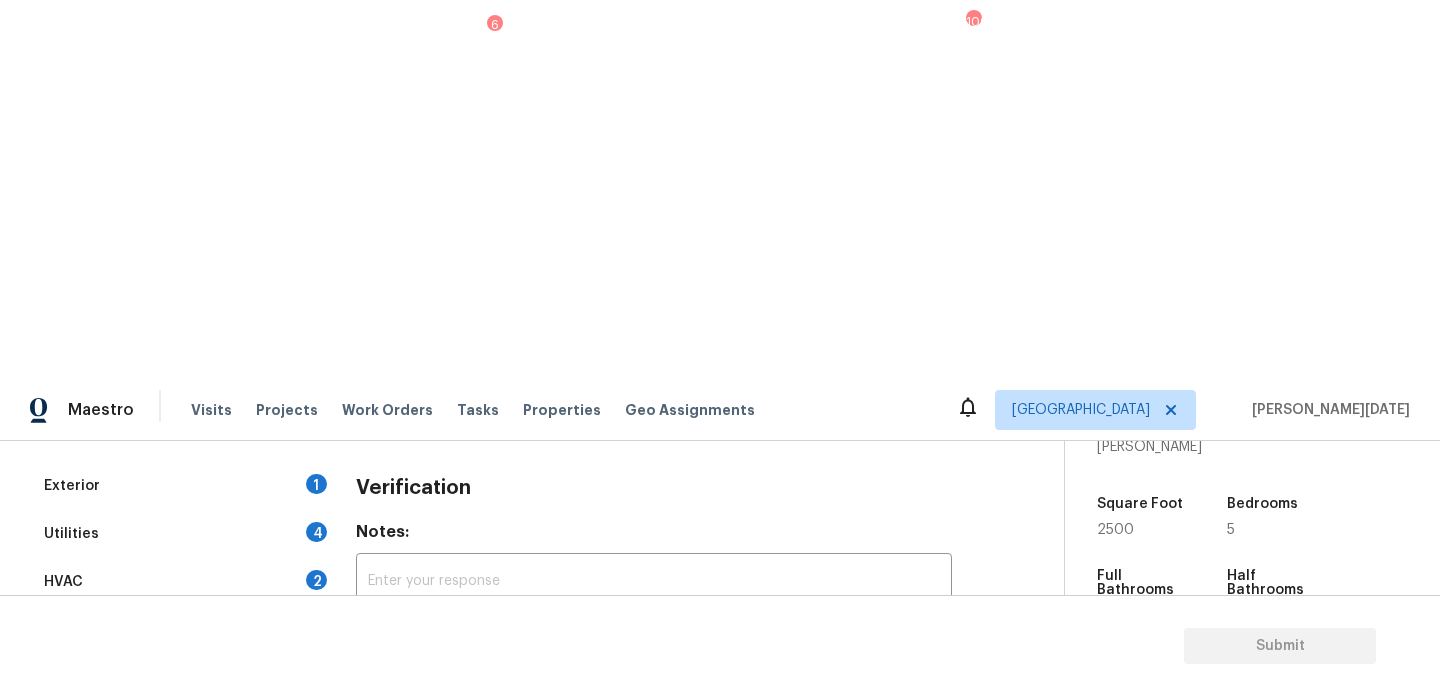 scroll, scrollTop: 697, scrollLeft: 0, axis: vertical 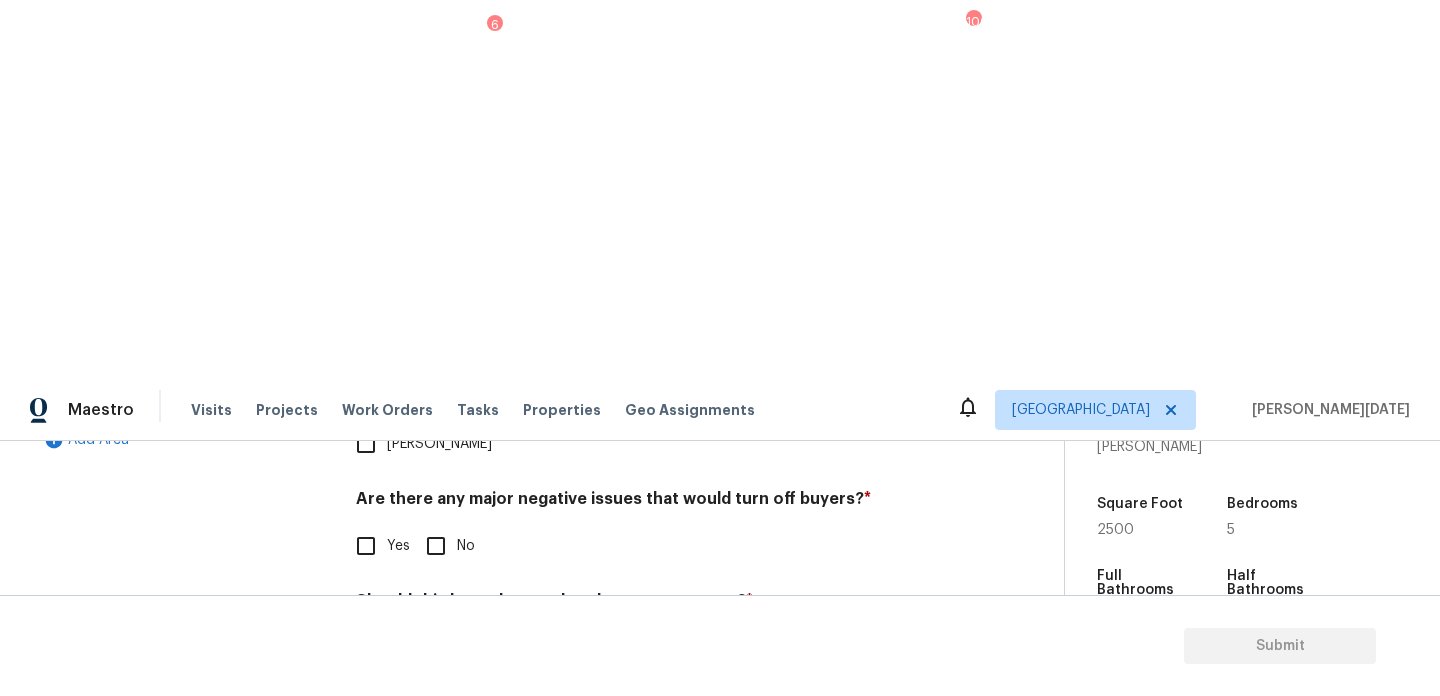 click at bounding box center [381, 806] 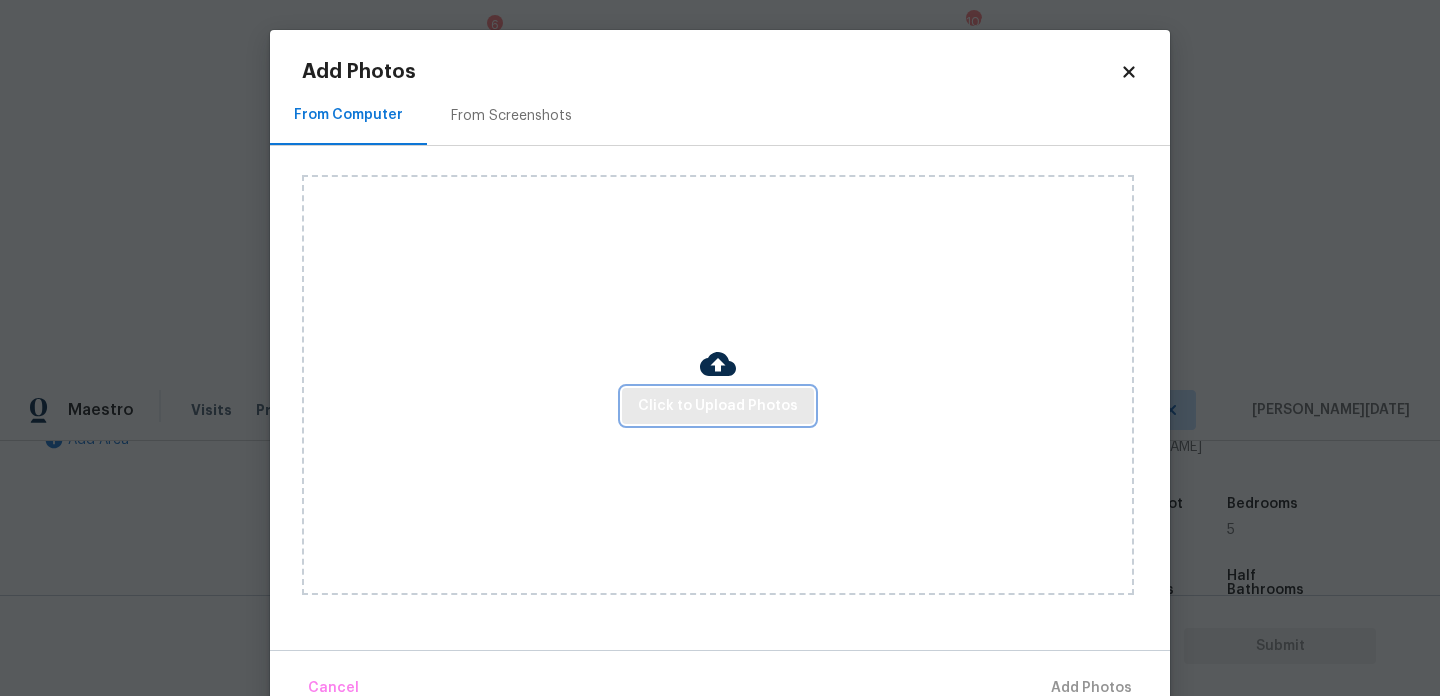 click on "Click to Upload Photos" at bounding box center (718, 406) 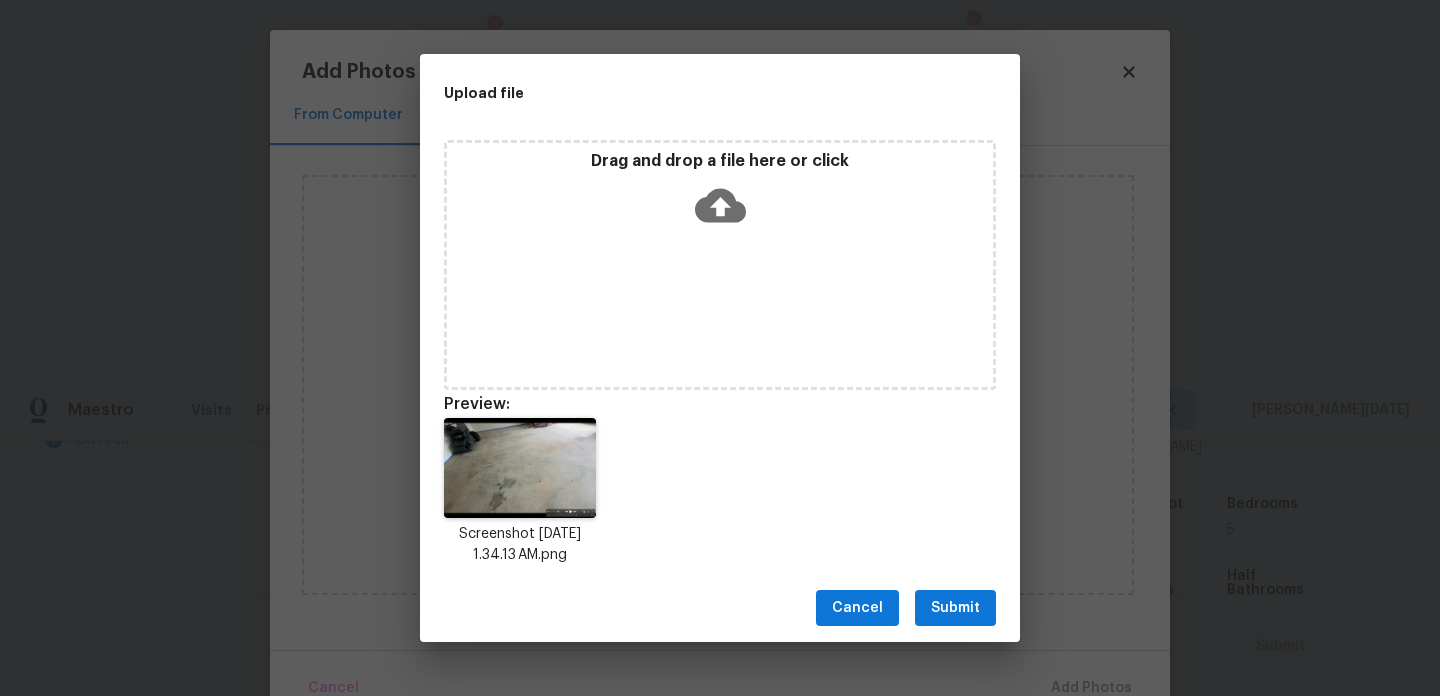 scroll, scrollTop: 16, scrollLeft: 0, axis: vertical 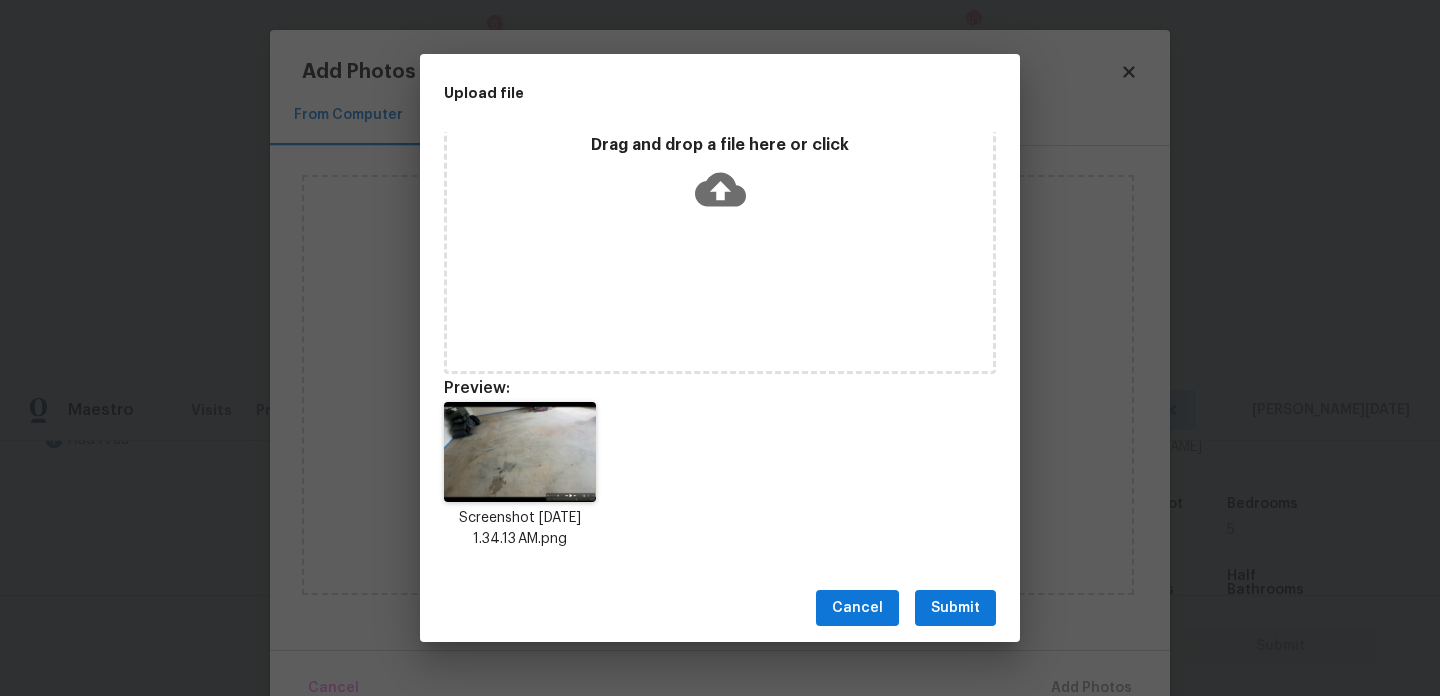 click on "Cancel Submit" at bounding box center [720, 608] 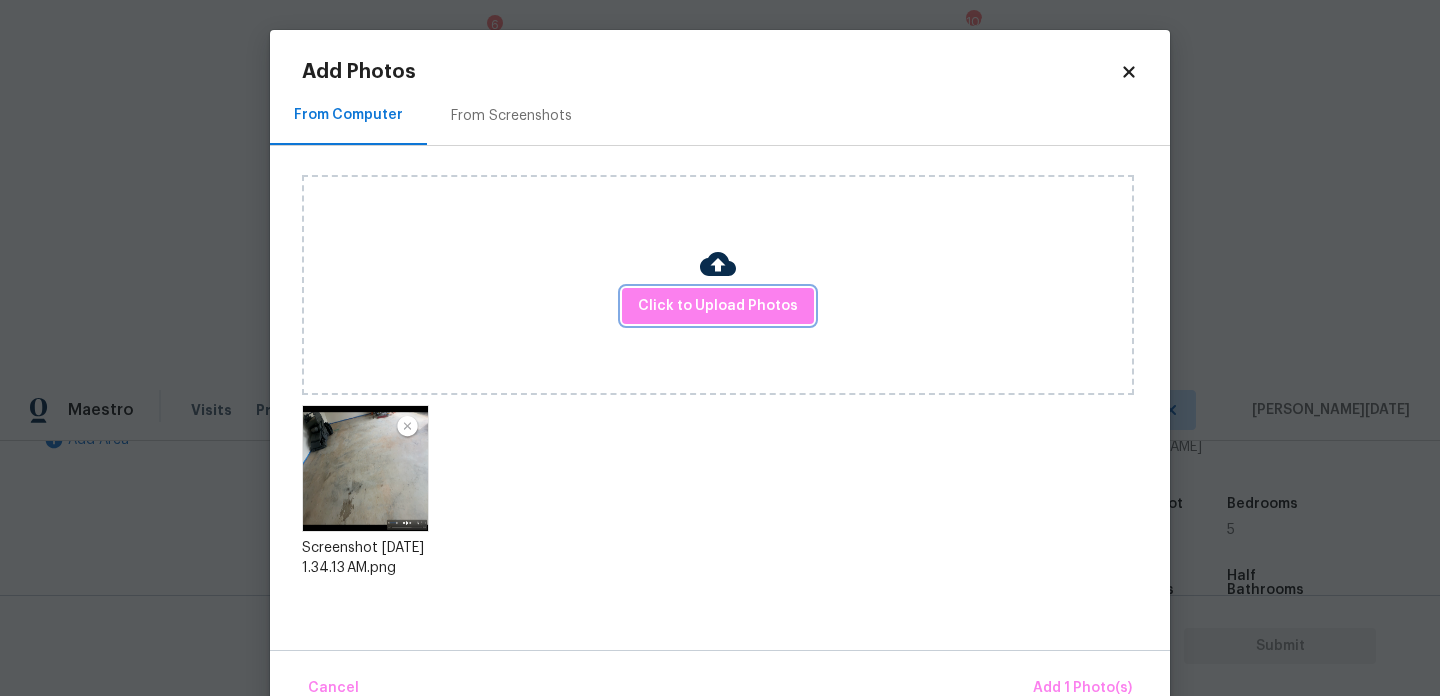 scroll, scrollTop: 0, scrollLeft: 0, axis: both 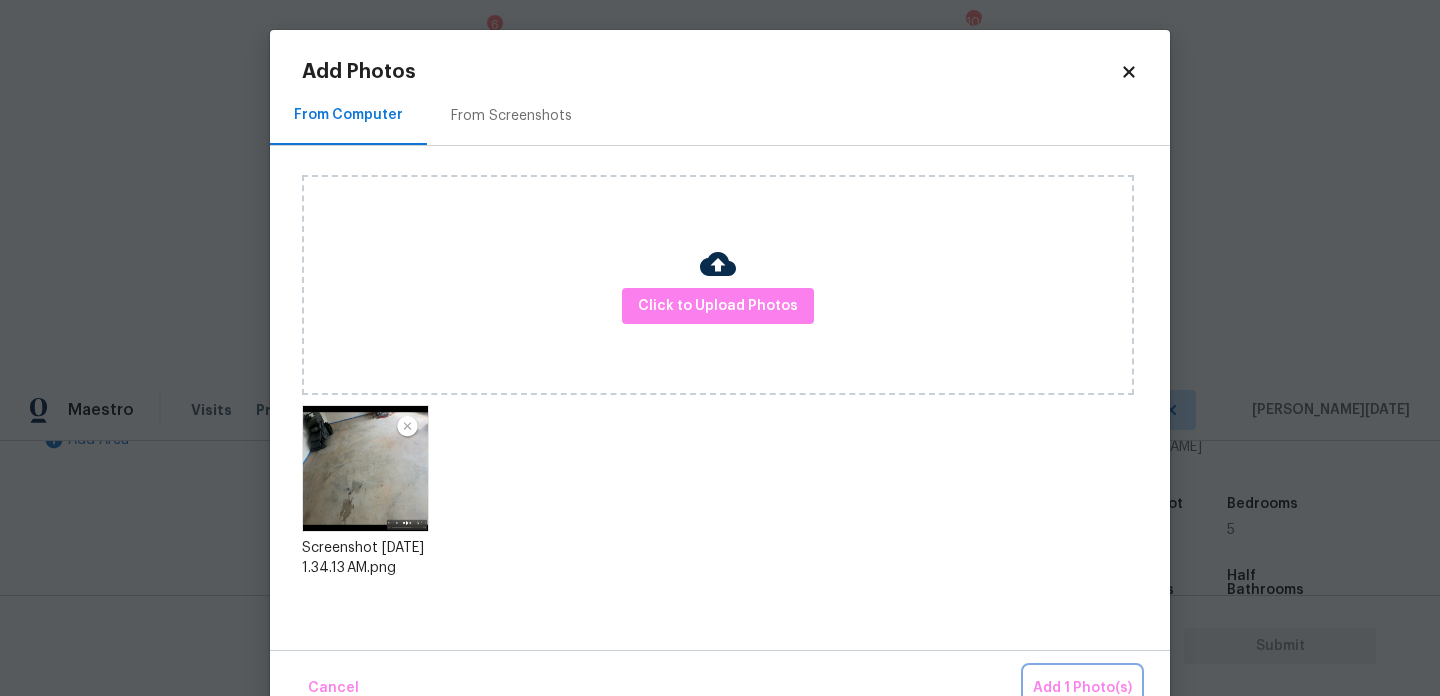 click on "Add 1 Photo(s)" at bounding box center (1082, 688) 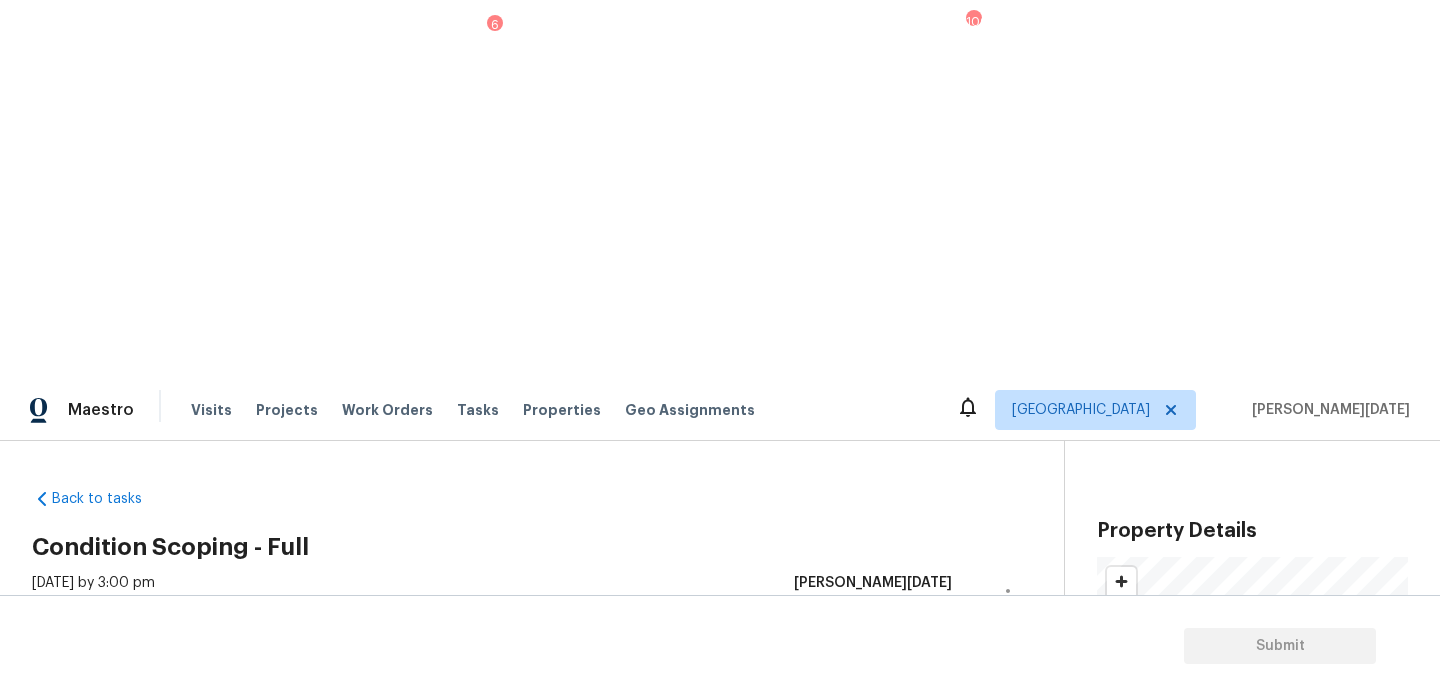 scroll, scrollTop: 0, scrollLeft: 0, axis: both 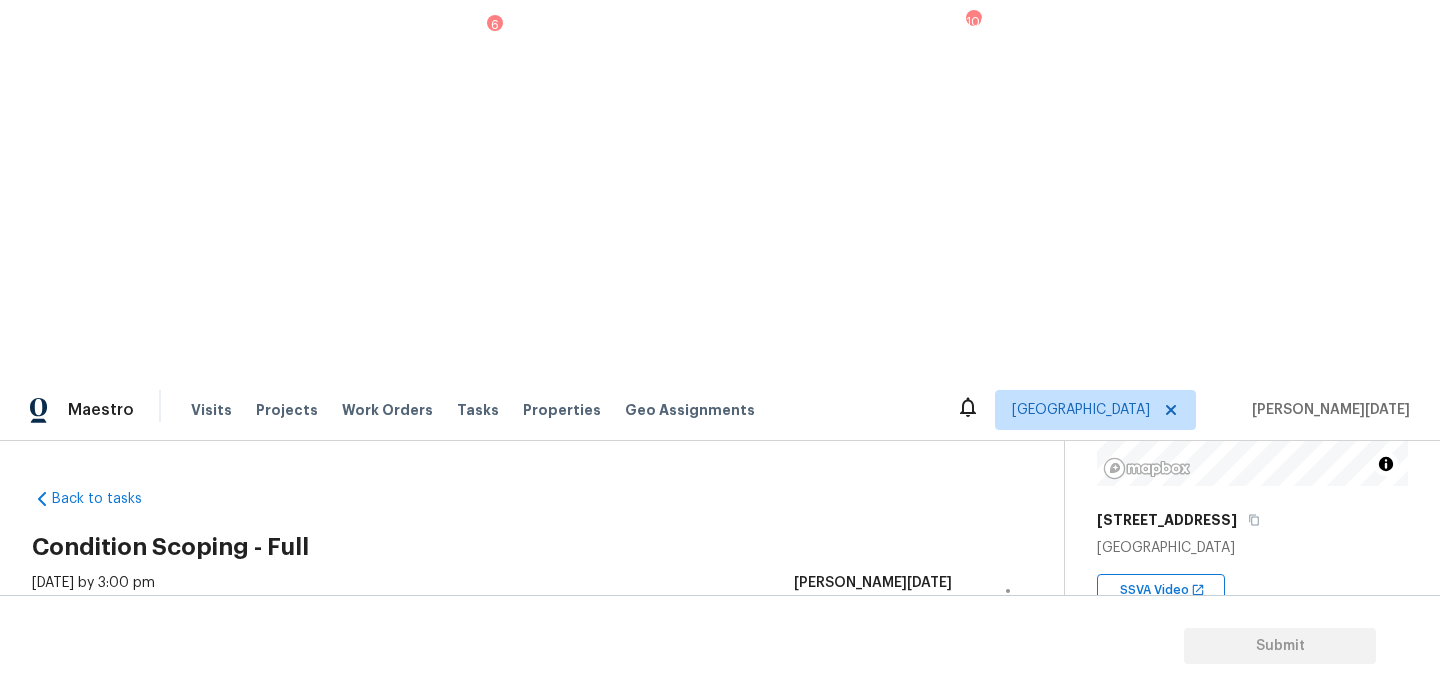 type 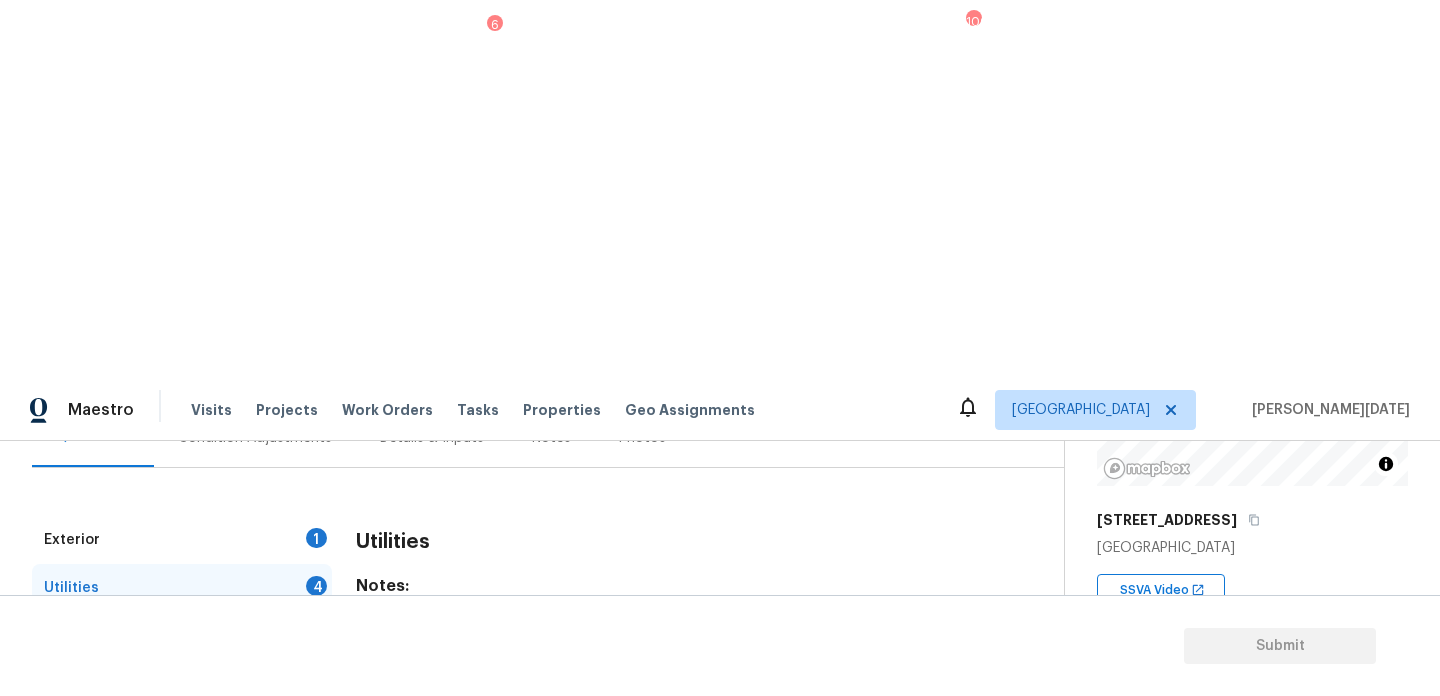 scroll, scrollTop: 248, scrollLeft: 0, axis: vertical 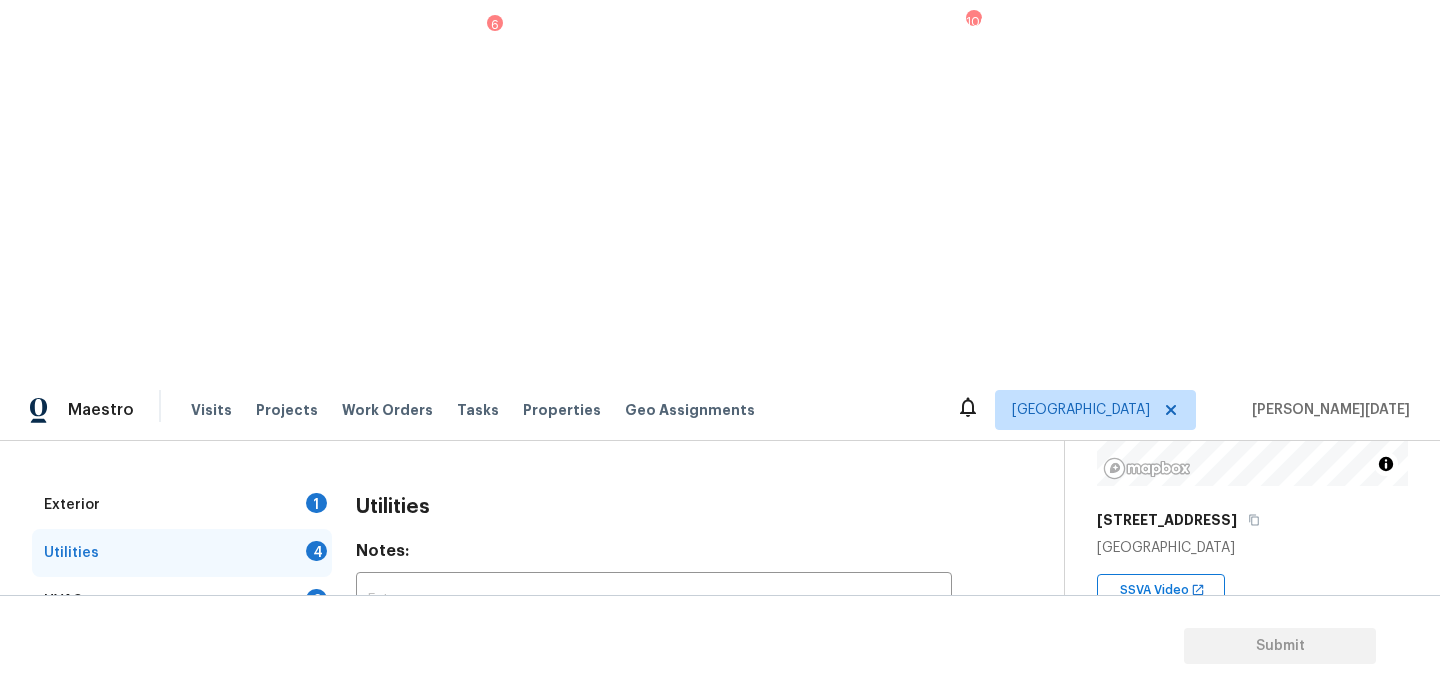 click on "Natural Gas Lines" at bounding box center (366, 807) 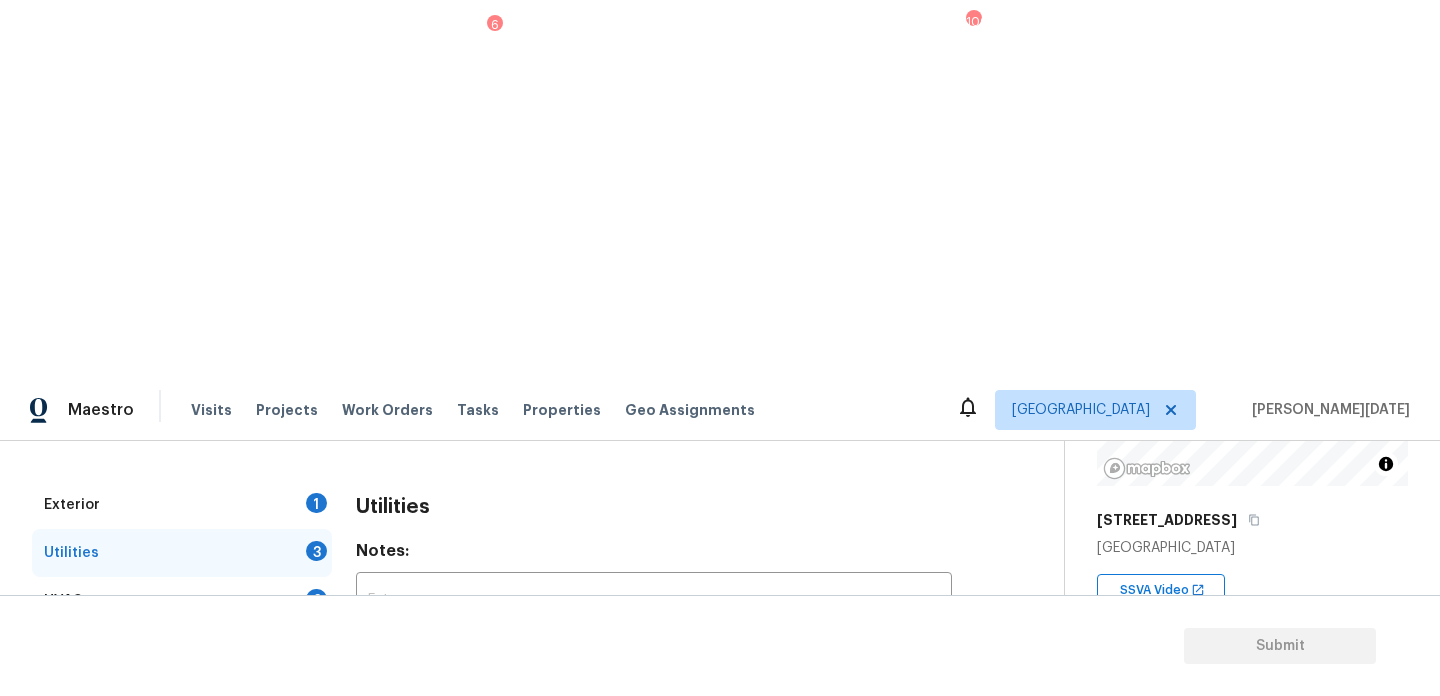 click on "No solar panels" at bounding box center [520, 705] 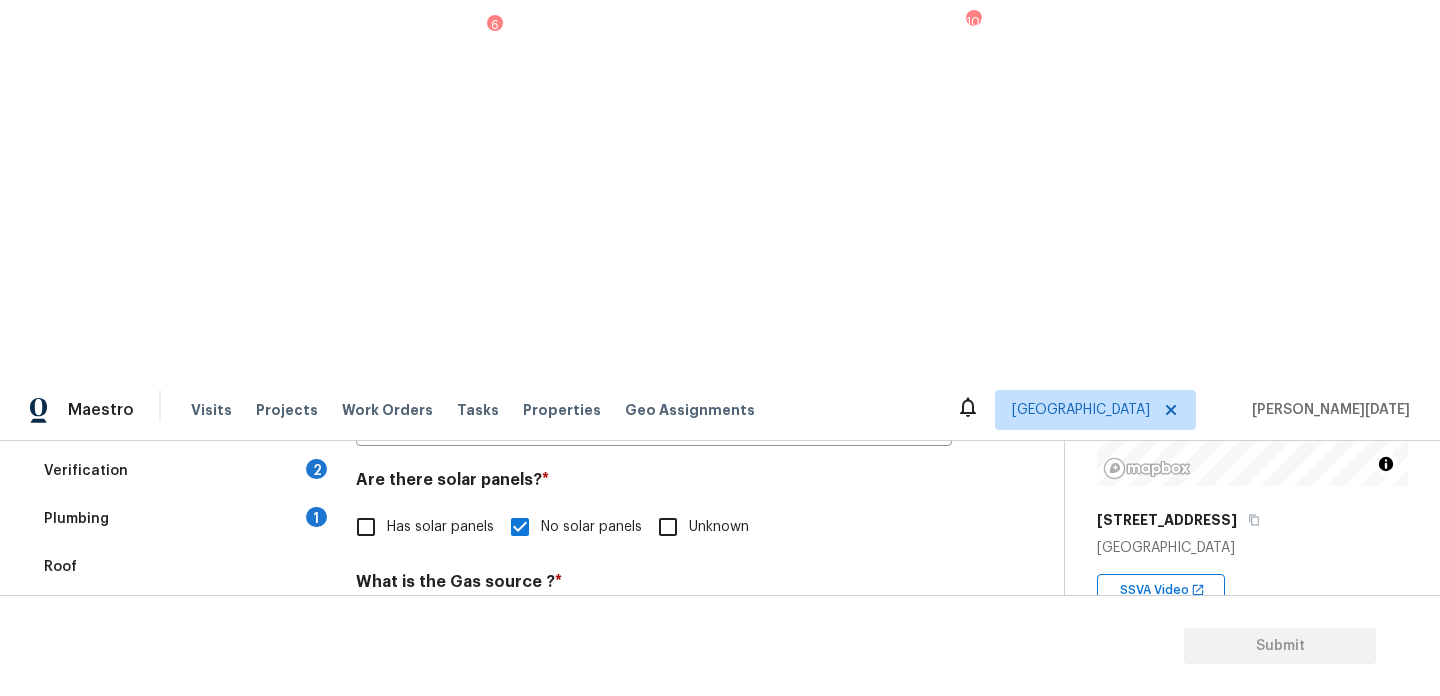 scroll, scrollTop: 404, scrollLeft: 0, axis: vertical 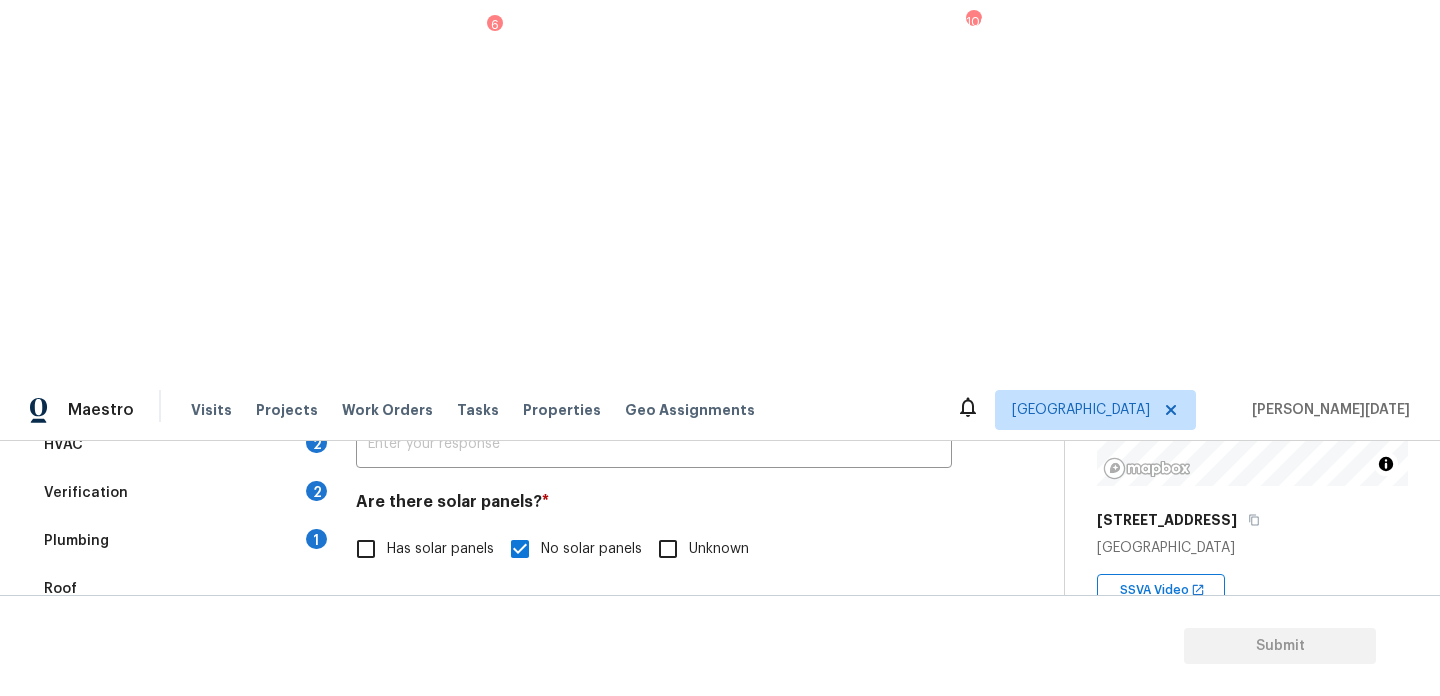 click on "Verification 2" at bounding box center [182, 493] 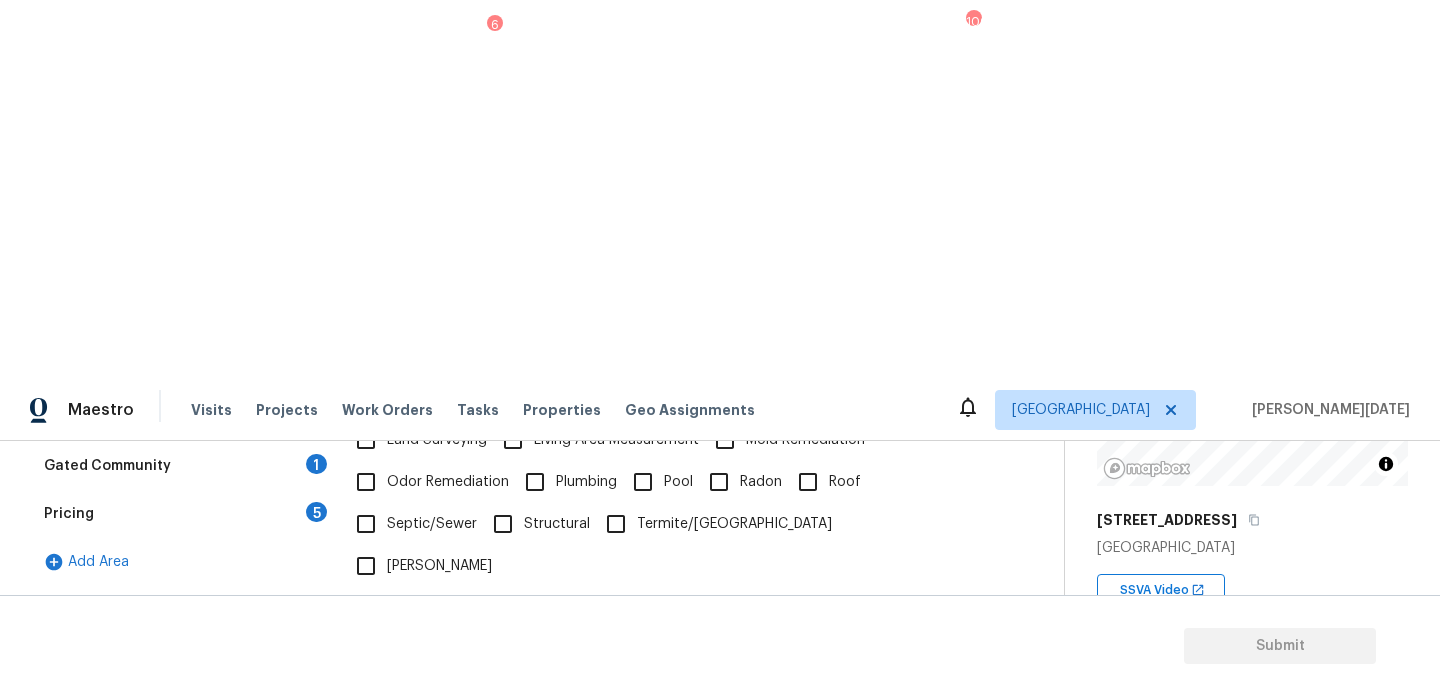 scroll, scrollTop: 576, scrollLeft: 0, axis: vertical 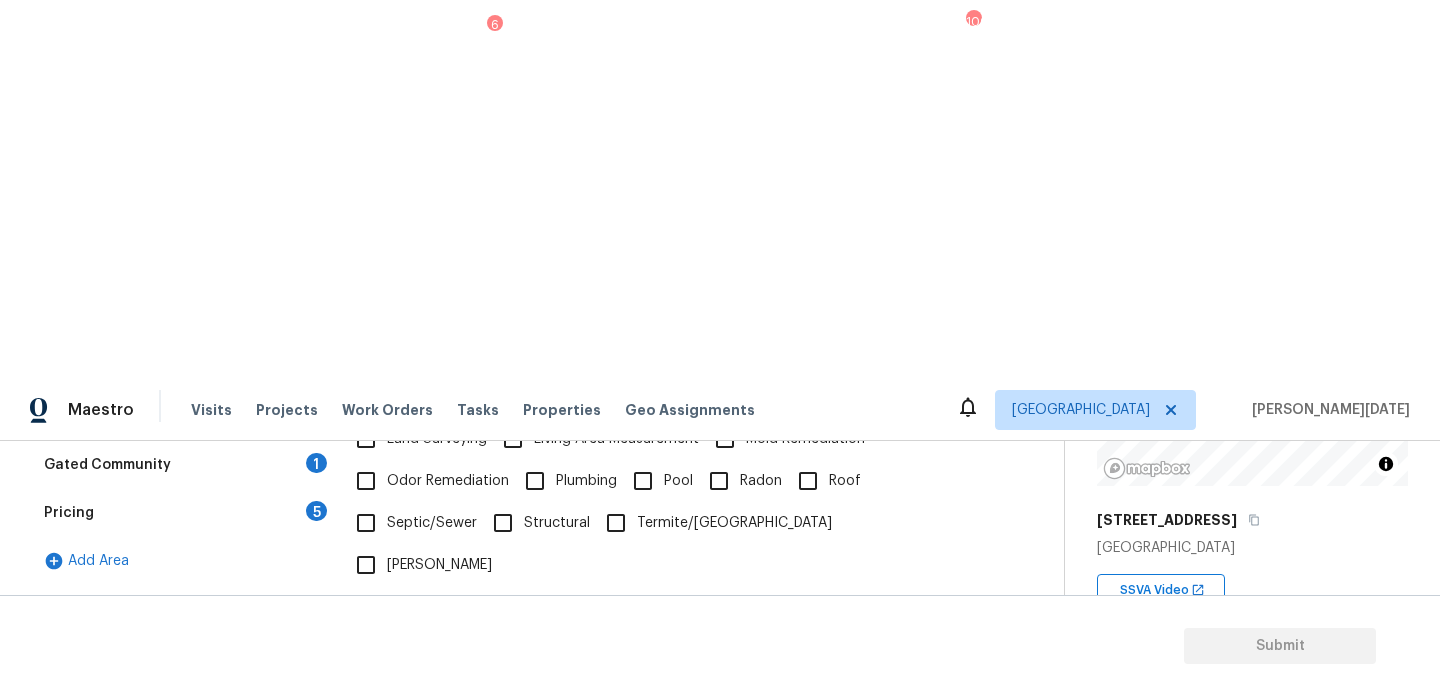 click 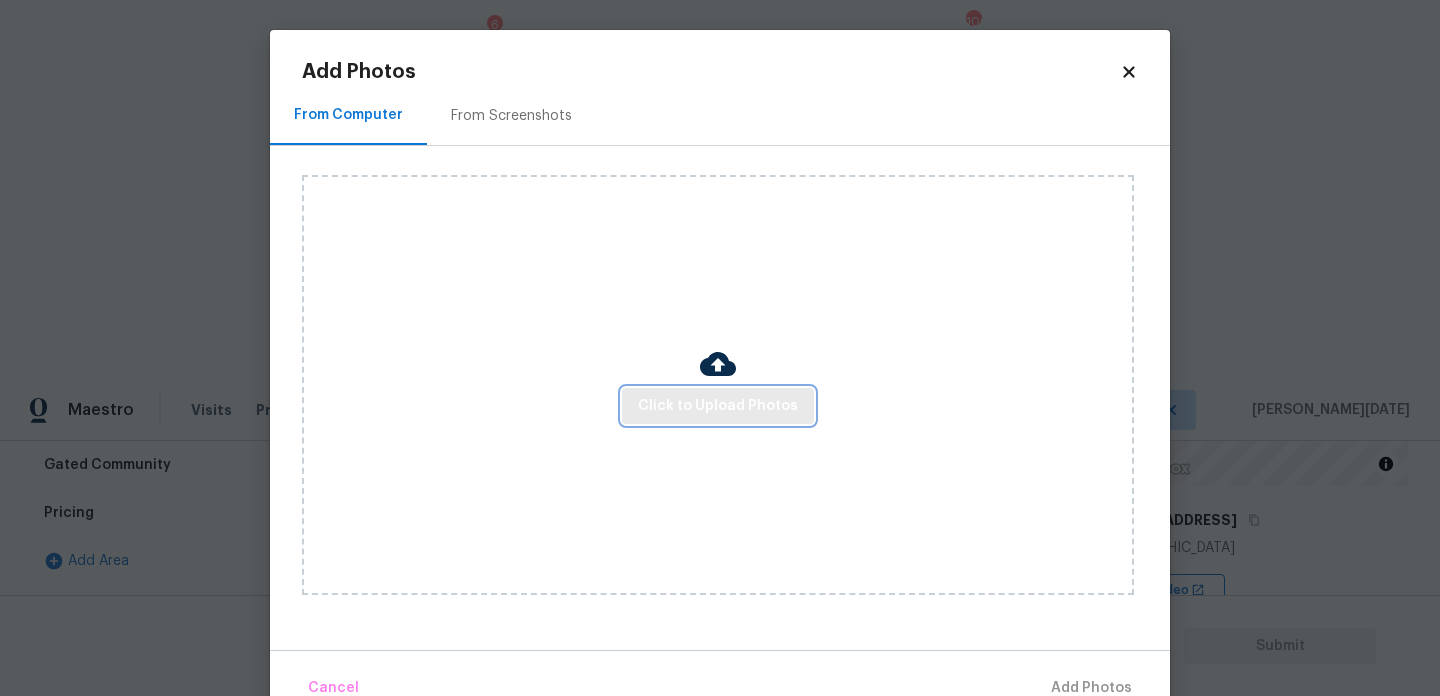 click on "Click to Upload Photos" at bounding box center (718, 406) 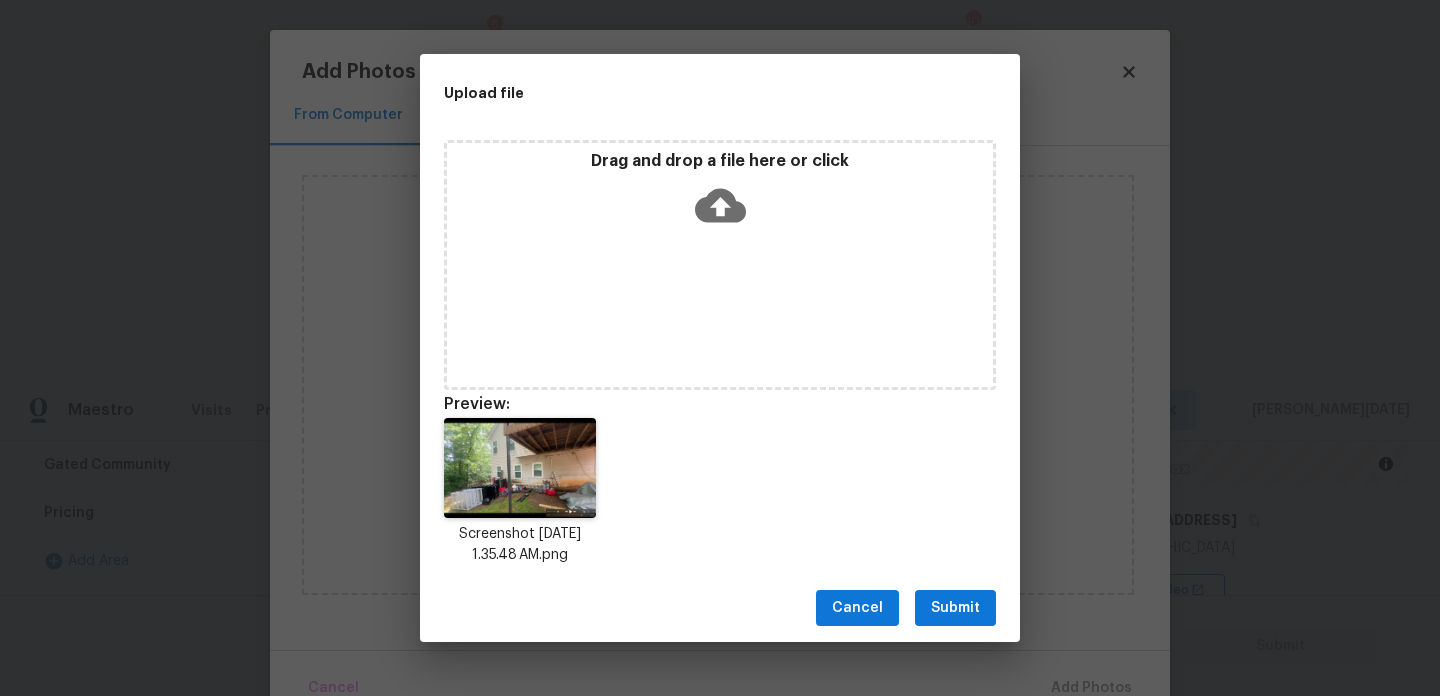 click on "Submit" at bounding box center (955, 608) 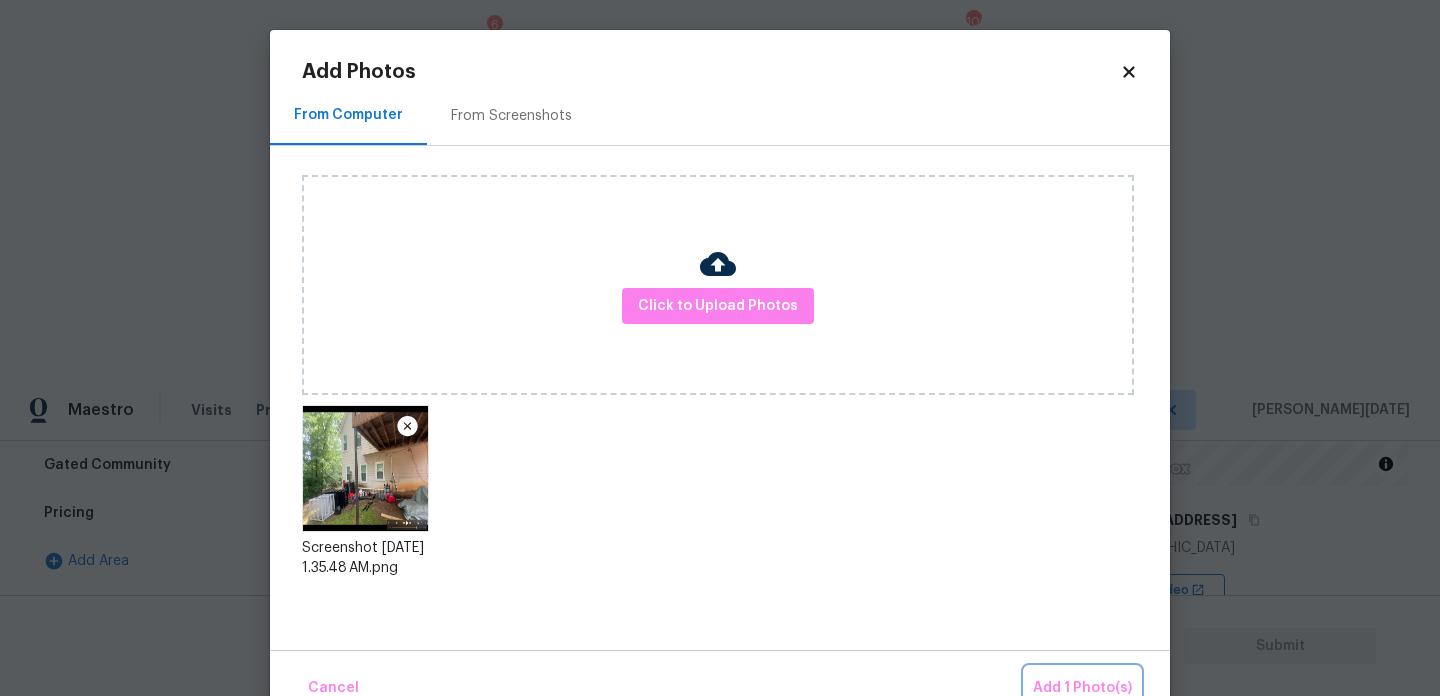 click on "Add 1 Photo(s)" at bounding box center [1082, 688] 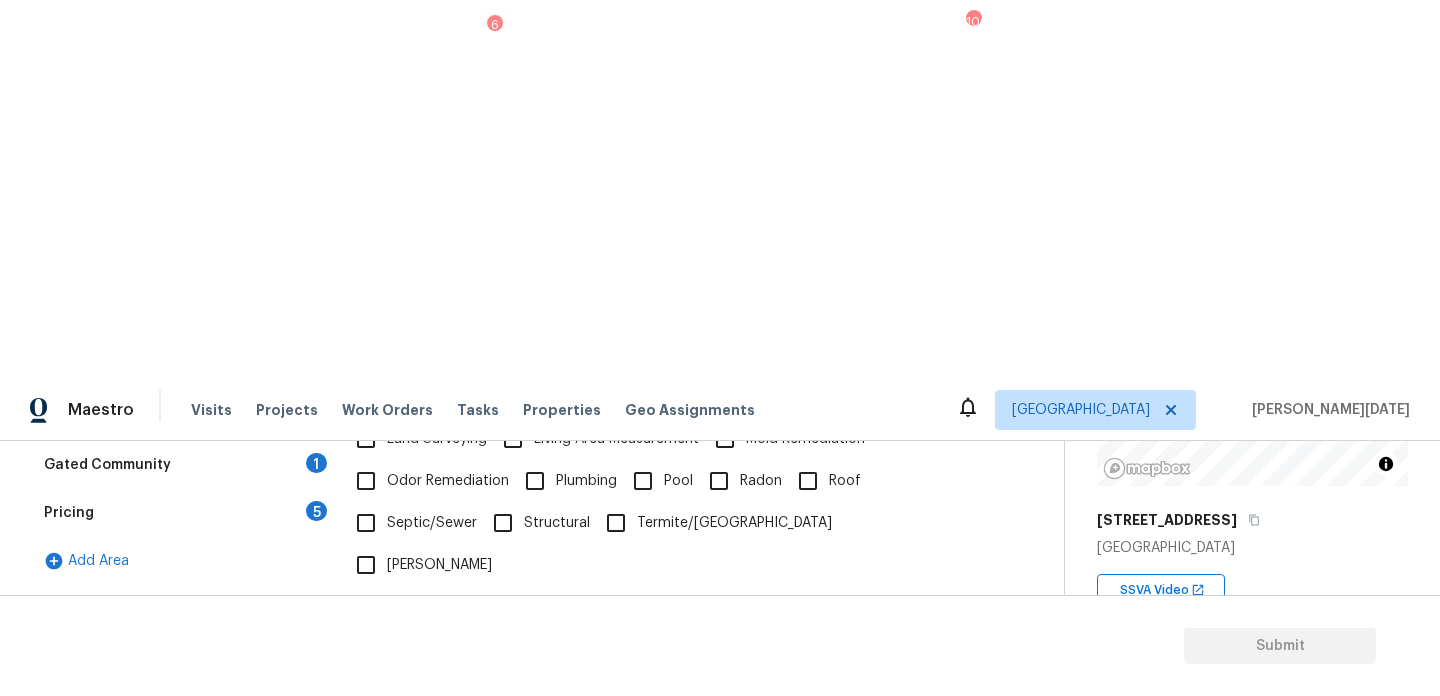 type 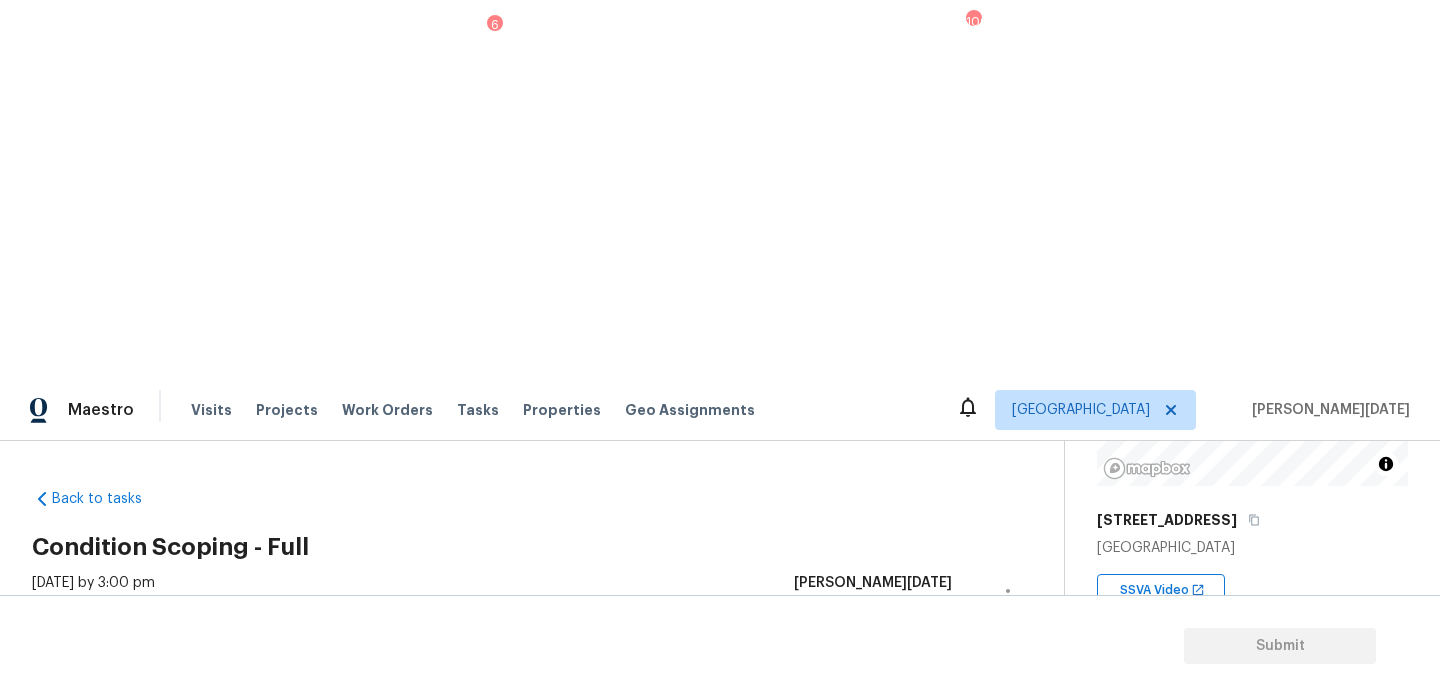 click on "Condition Adjustments" at bounding box center (255, 650) 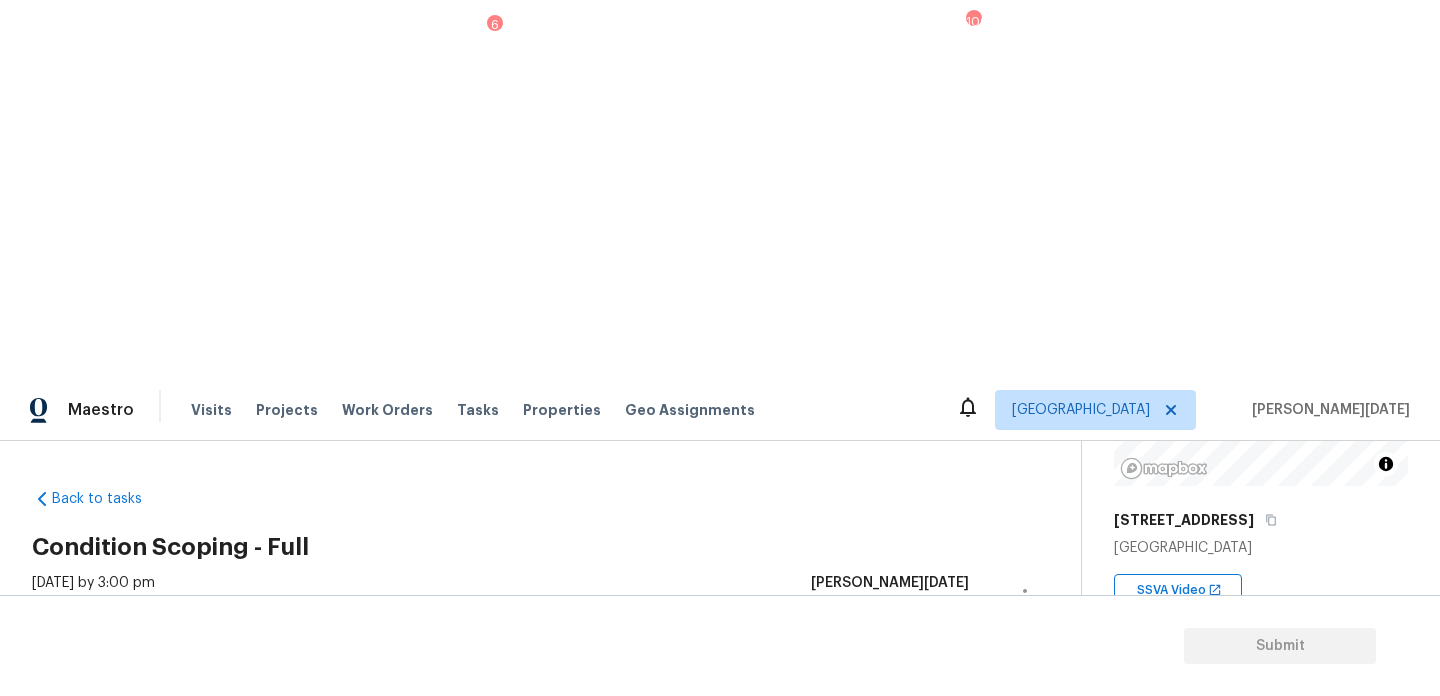 click on "Condition Adjustments" at bounding box center (253, 650) 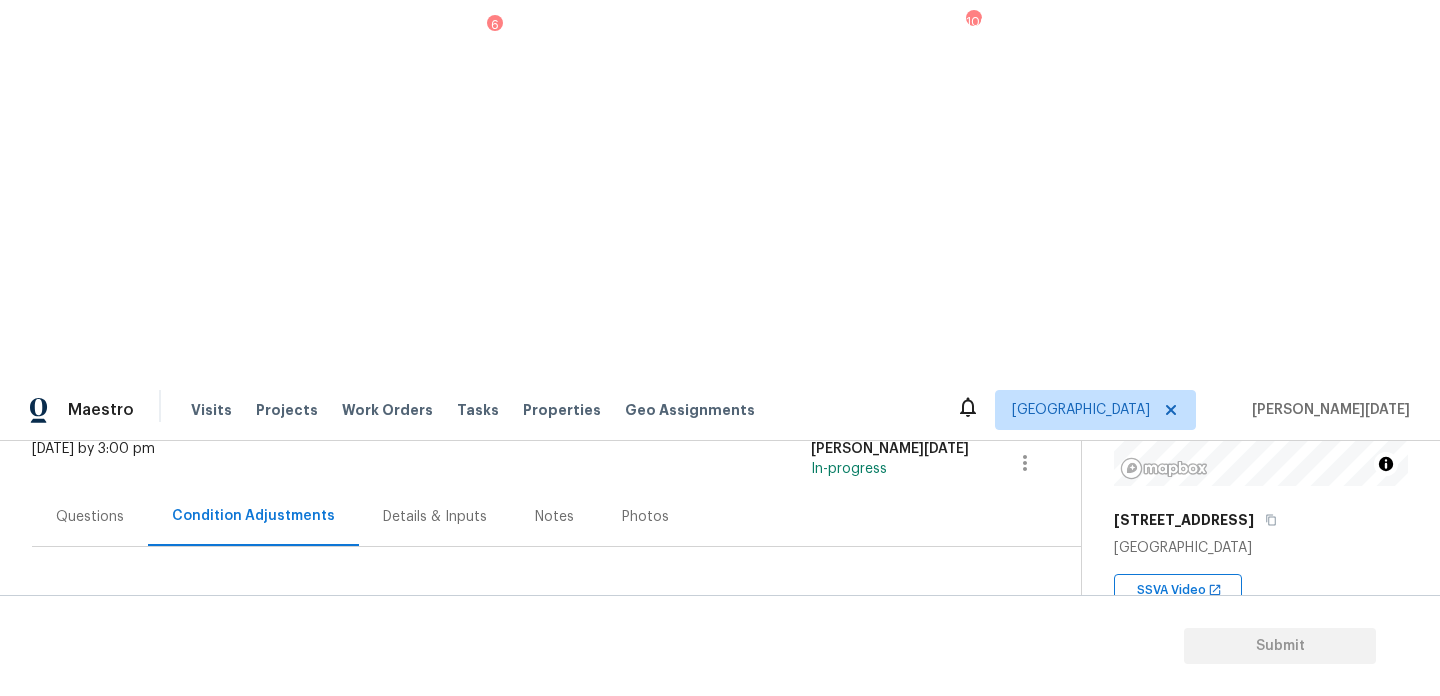 scroll, scrollTop: 166, scrollLeft: 0, axis: vertical 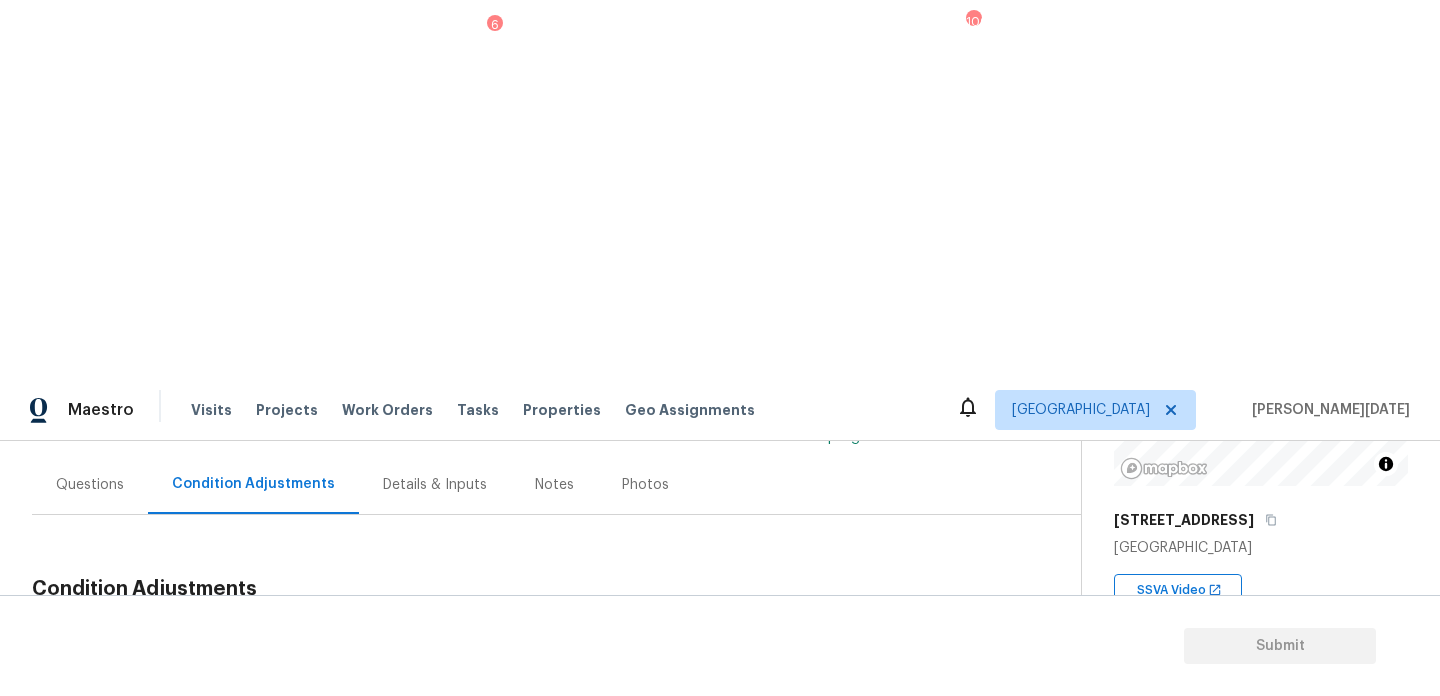 click on "Add Condition Adjustment" at bounding box center (920, 636) 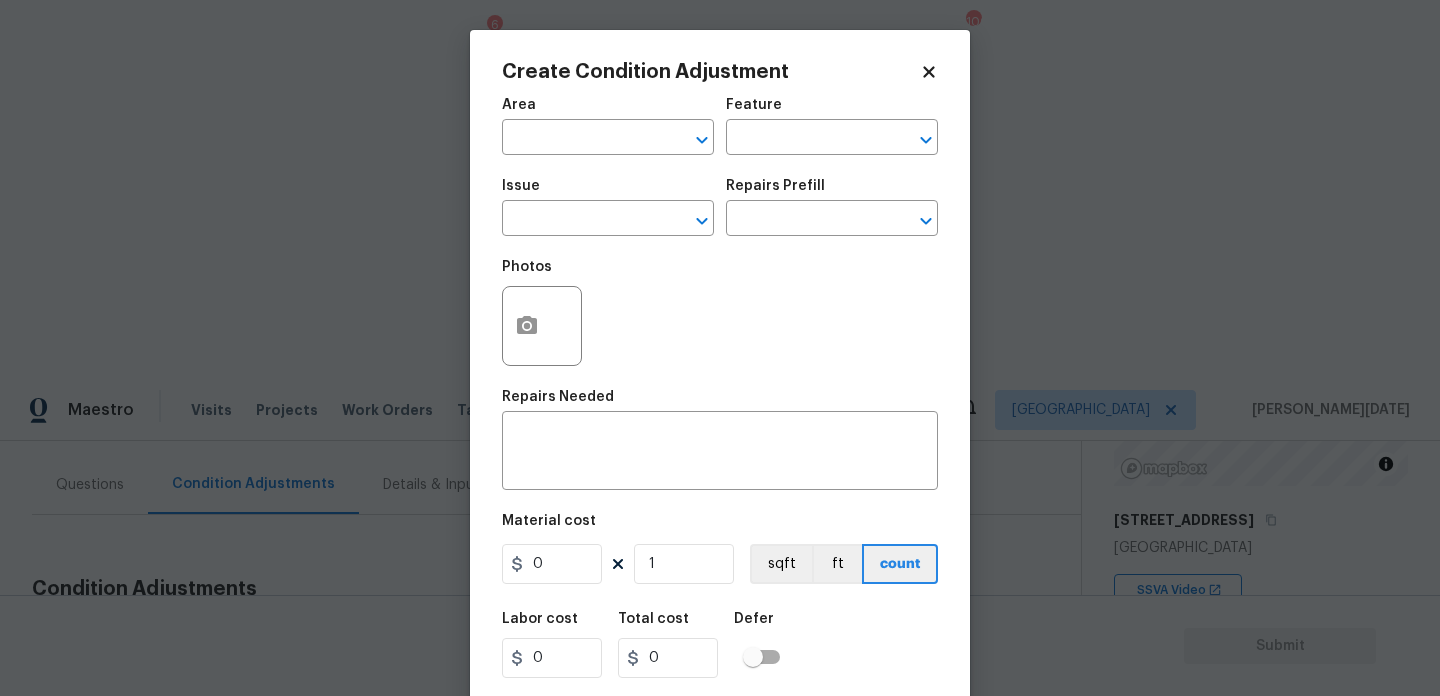 click at bounding box center [542, 326] 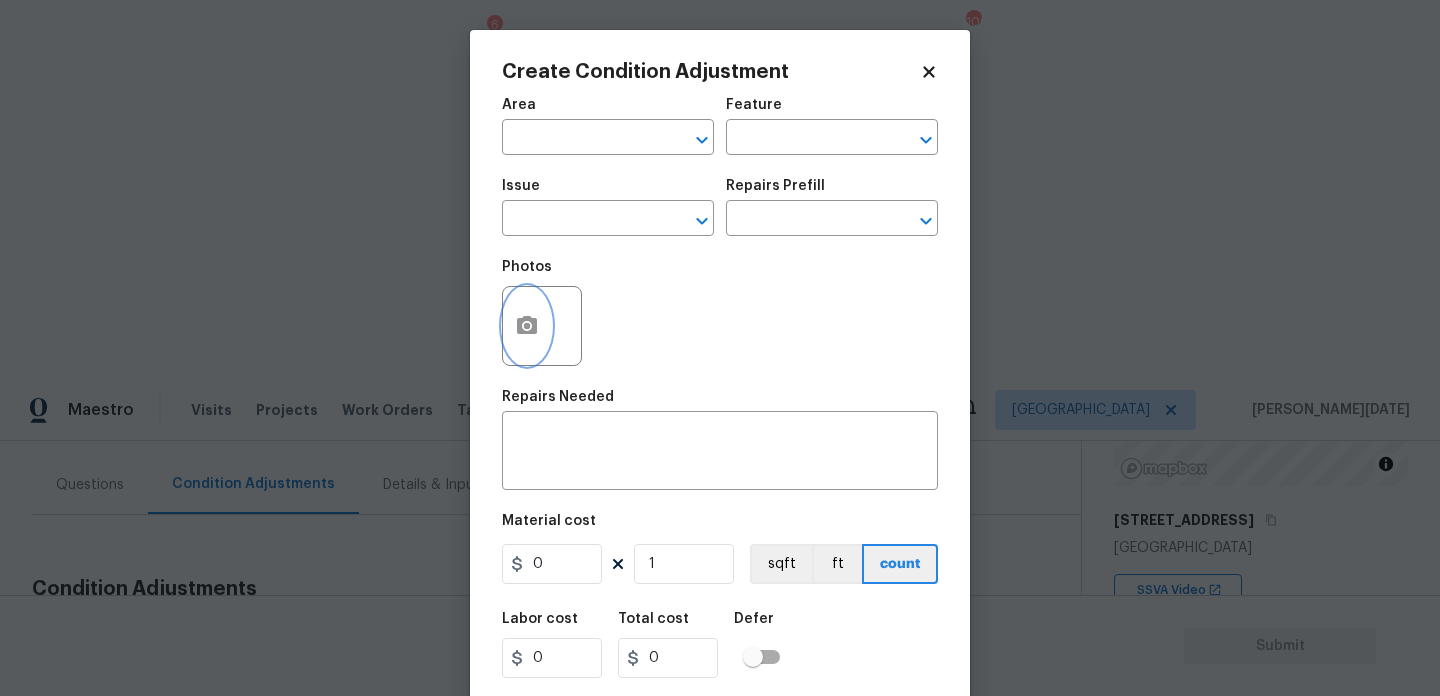 click at bounding box center (527, 326) 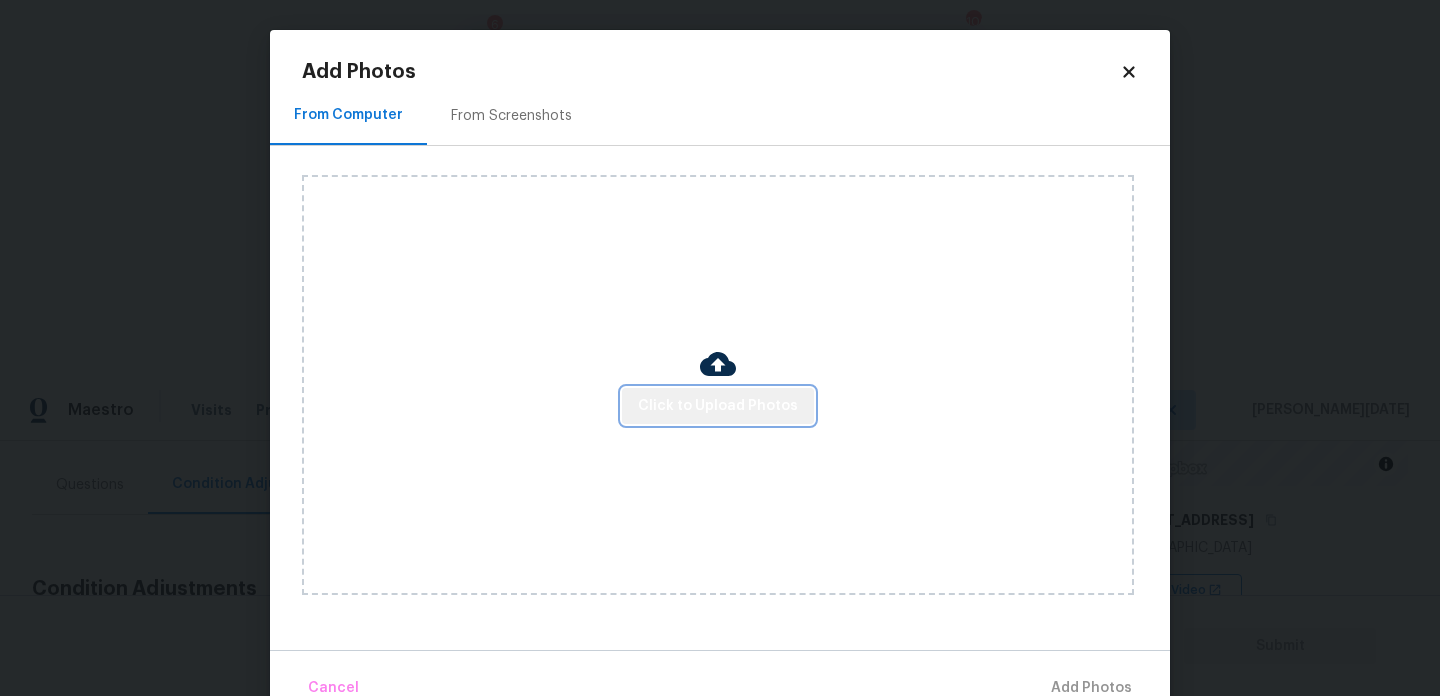 click on "Click to Upload Photos" at bounding box center (718, 406) 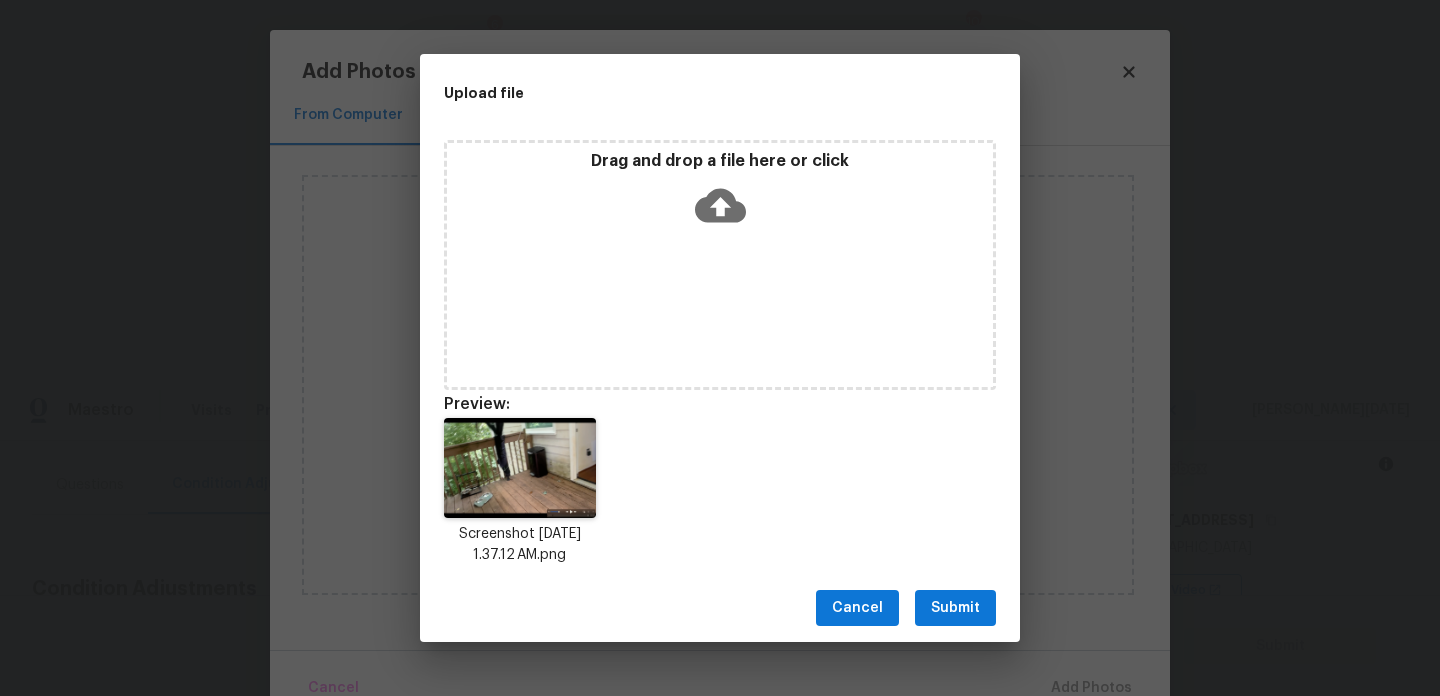 click on "Submit" at bounding box center (955, 608) 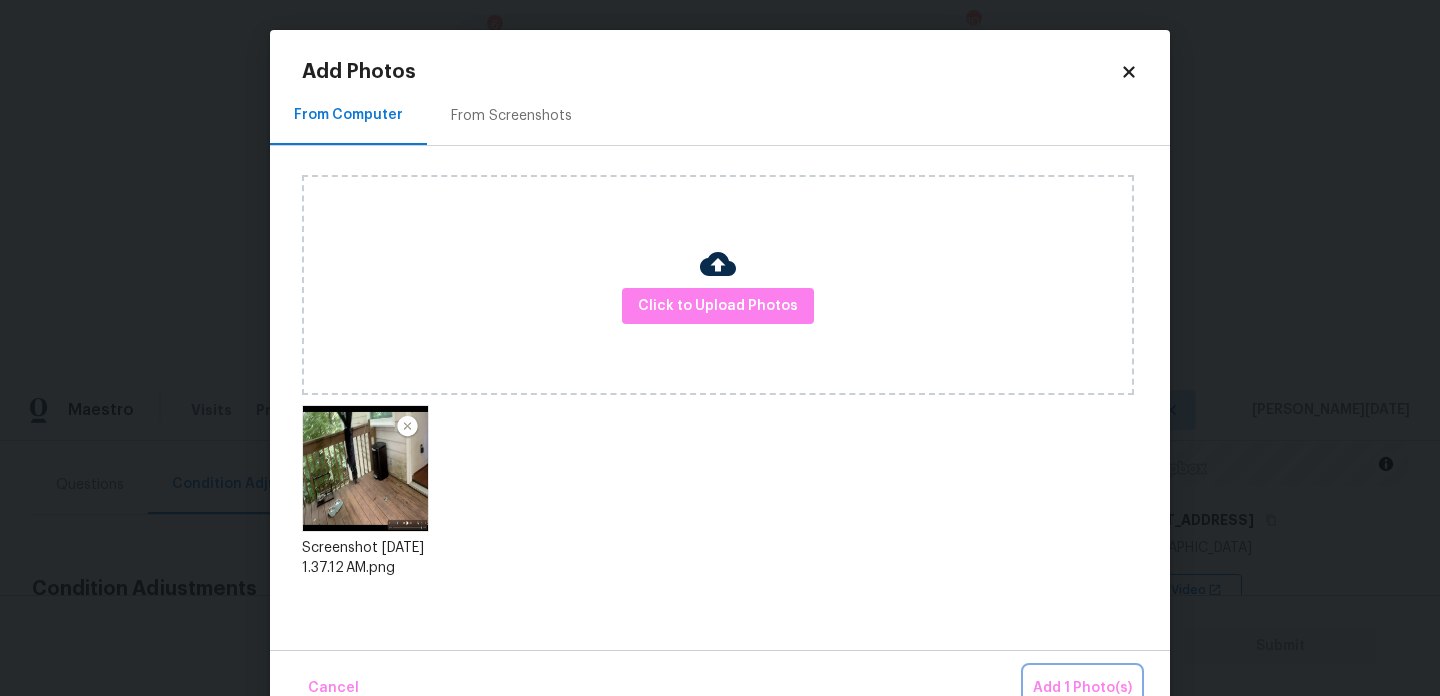 click on "Add 1 Photo(s)" at bounding box center (1082, 688) 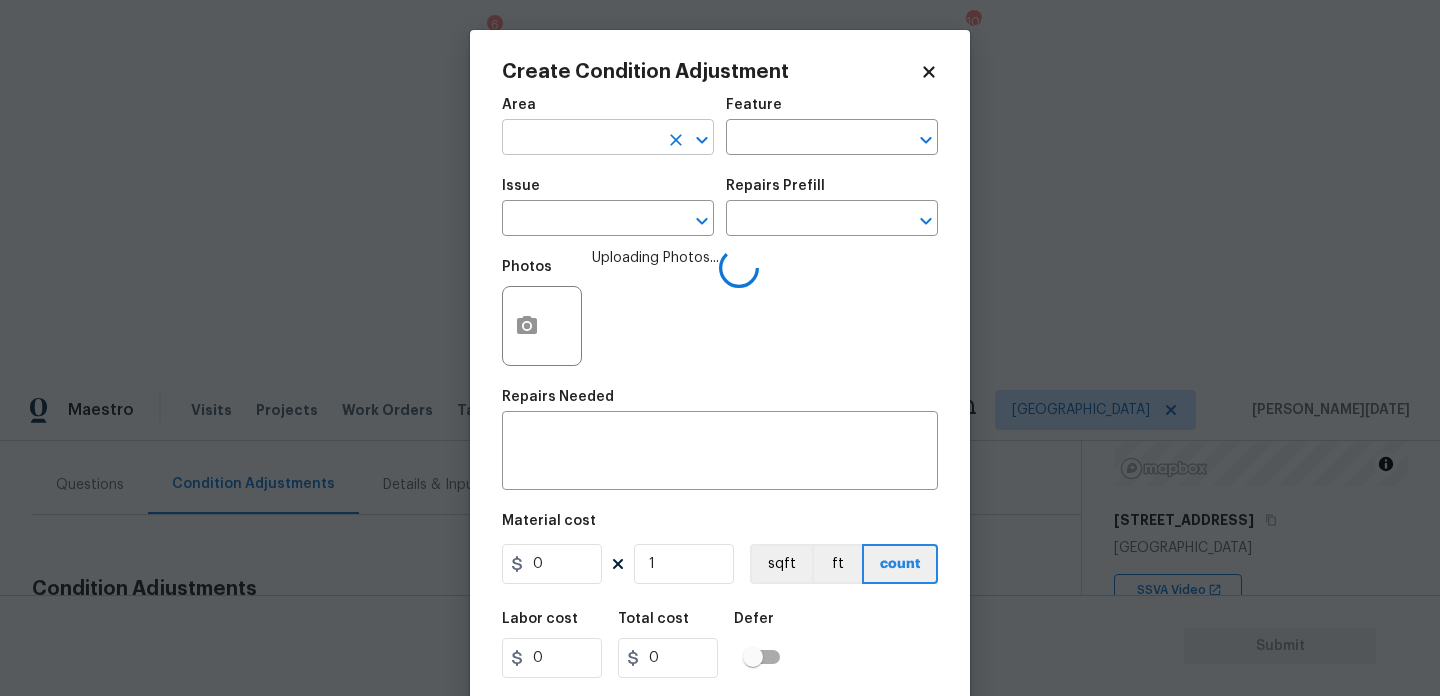 click at bounding box center [580, 139] 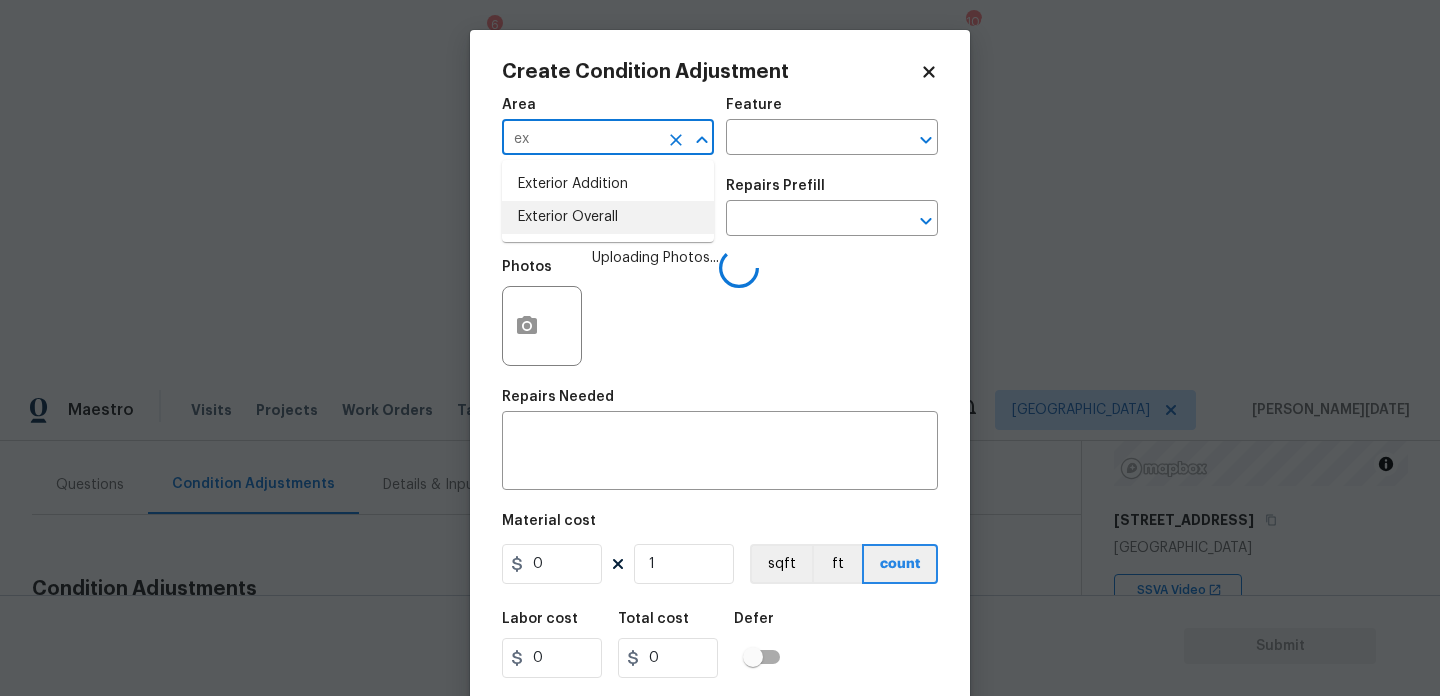 click on "Exterior Overall" at bounding box center [608, 217] 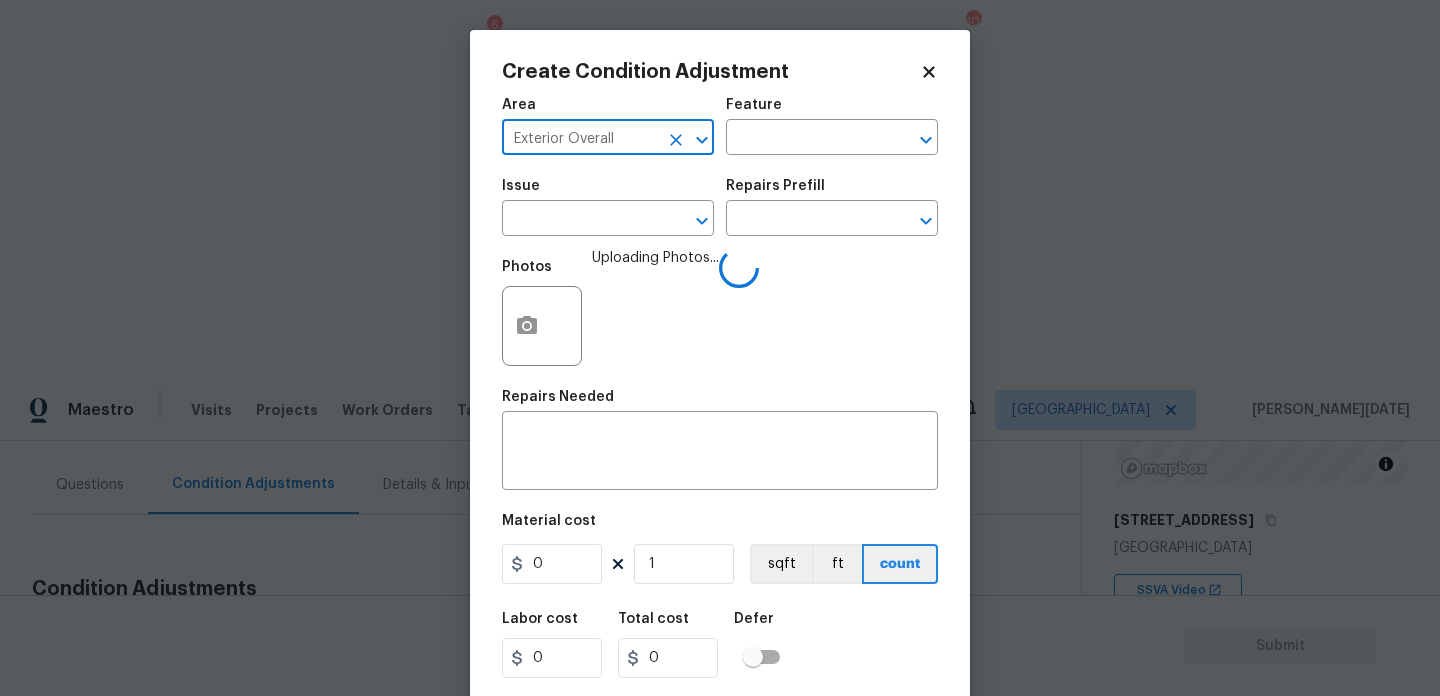 type on "Exterior Overall" 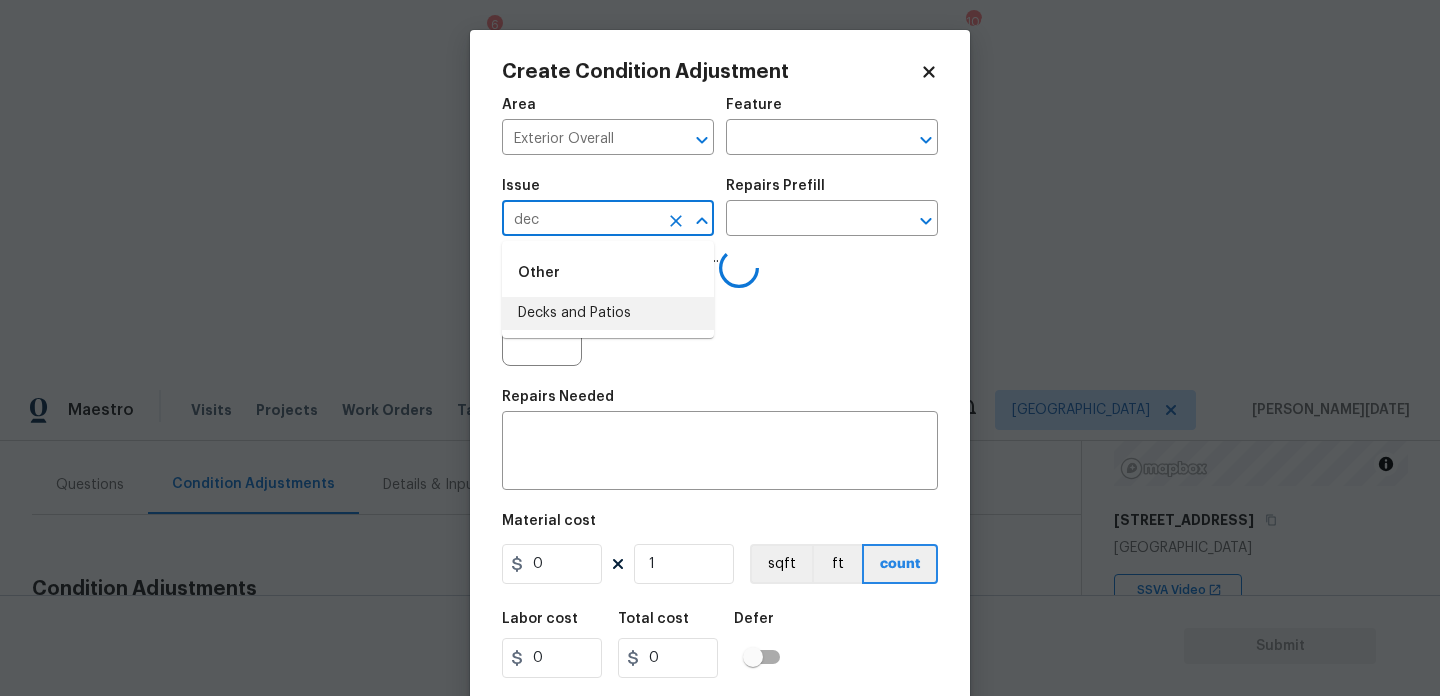 click on "Decks and Patios" at bounding box center [608, 313] 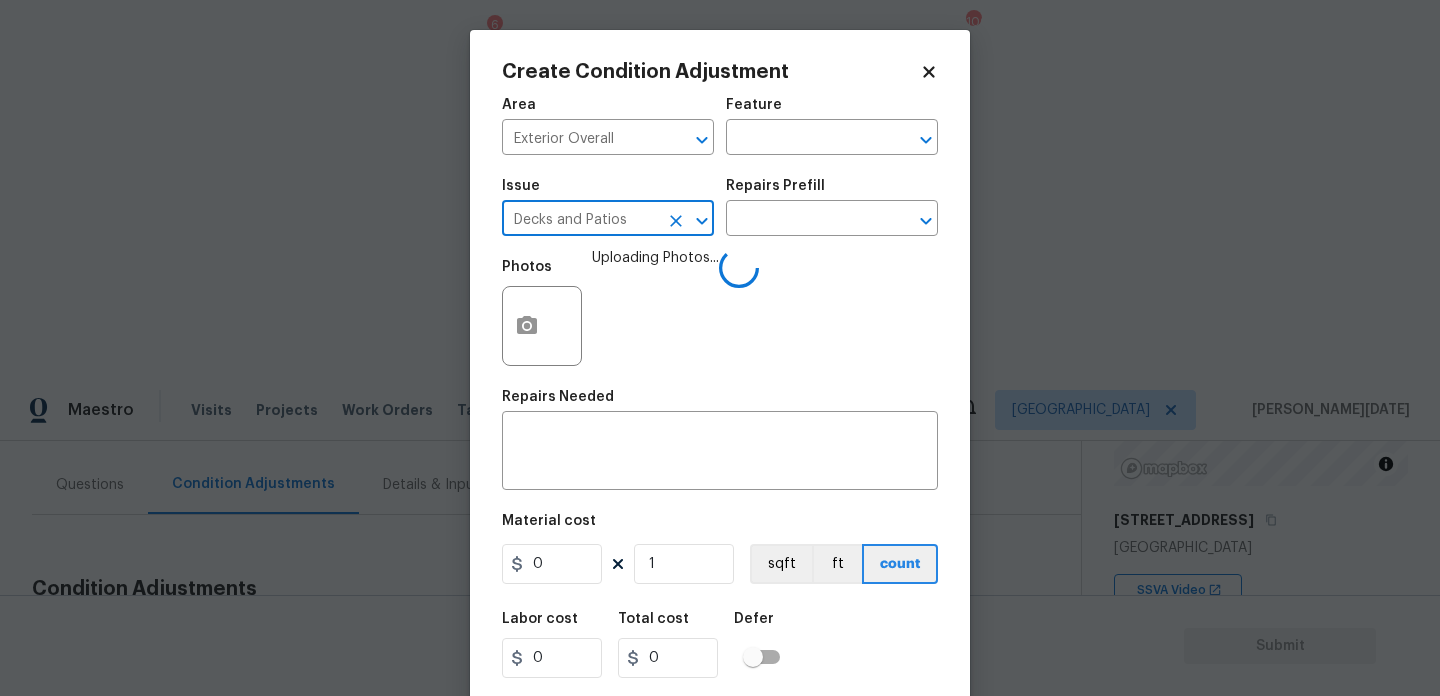 type on "Decks and Patios" 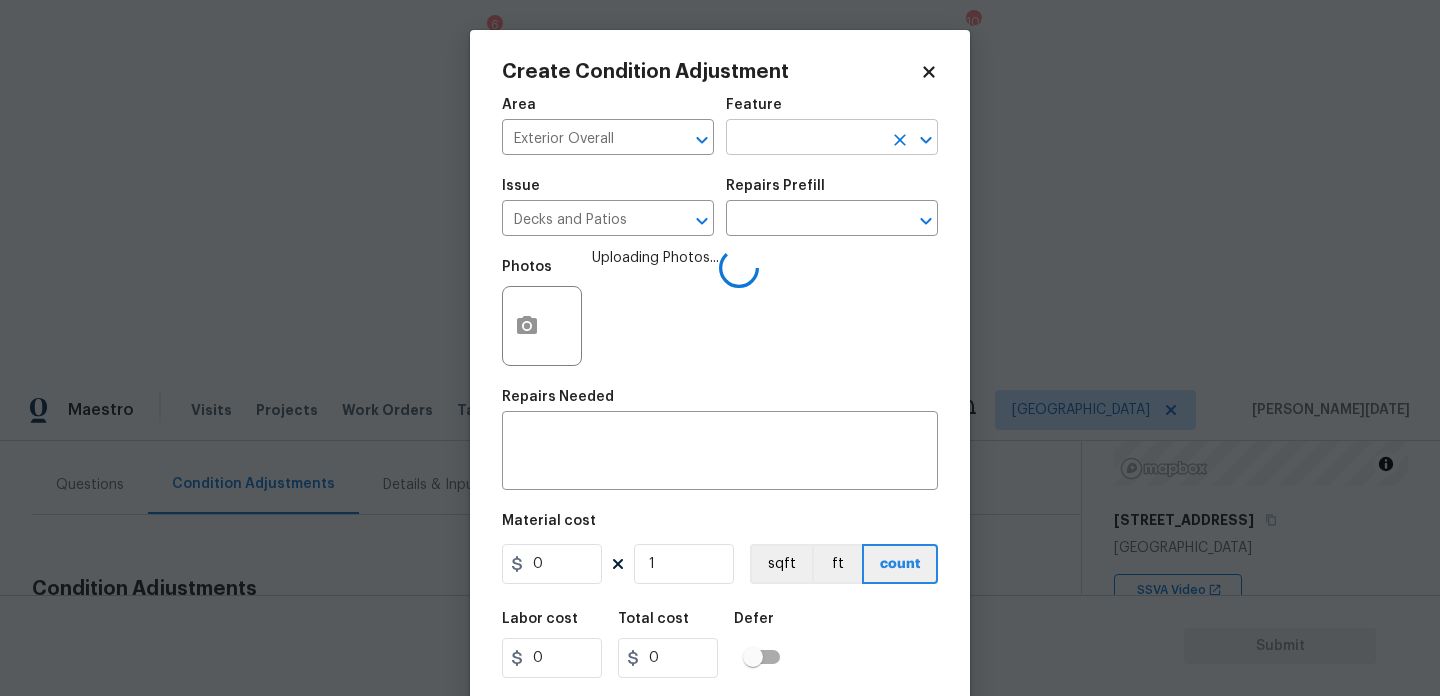 click at bounding box center [804, 139] 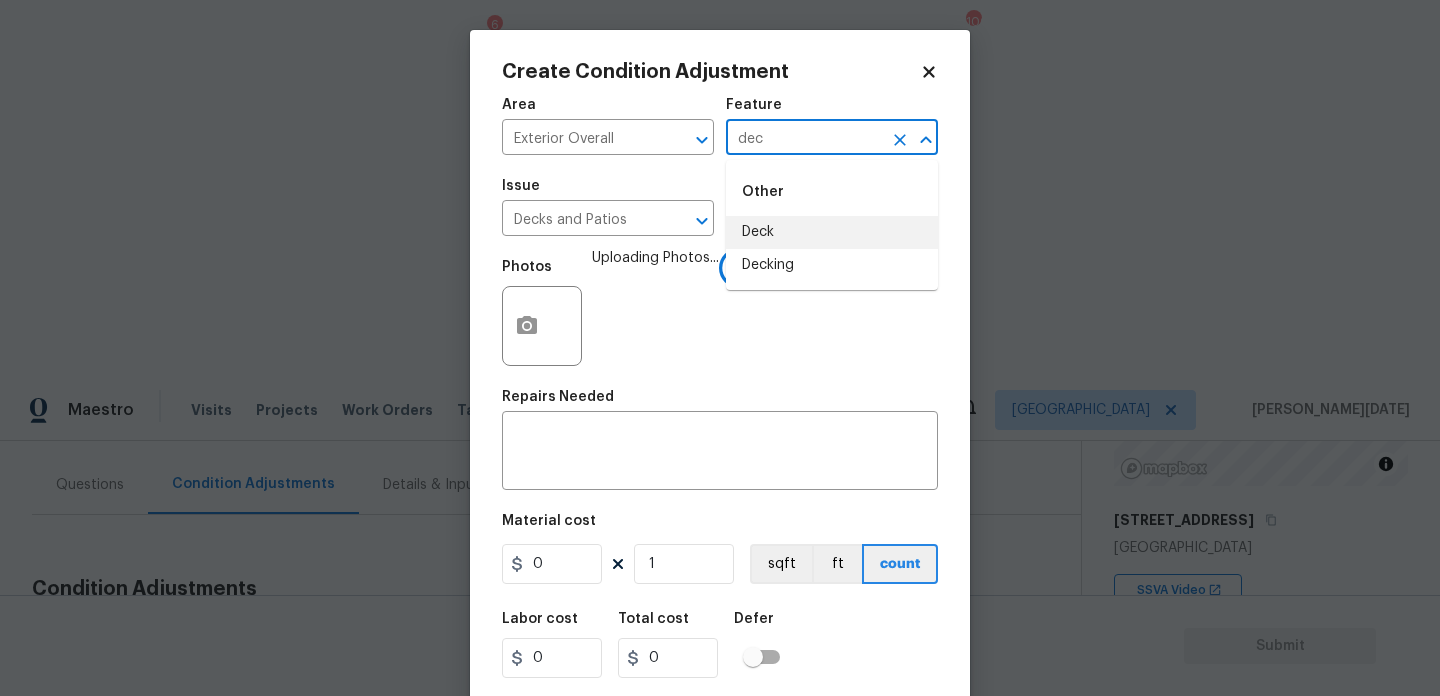 click on "Deck" at bounding box center [832, 232] 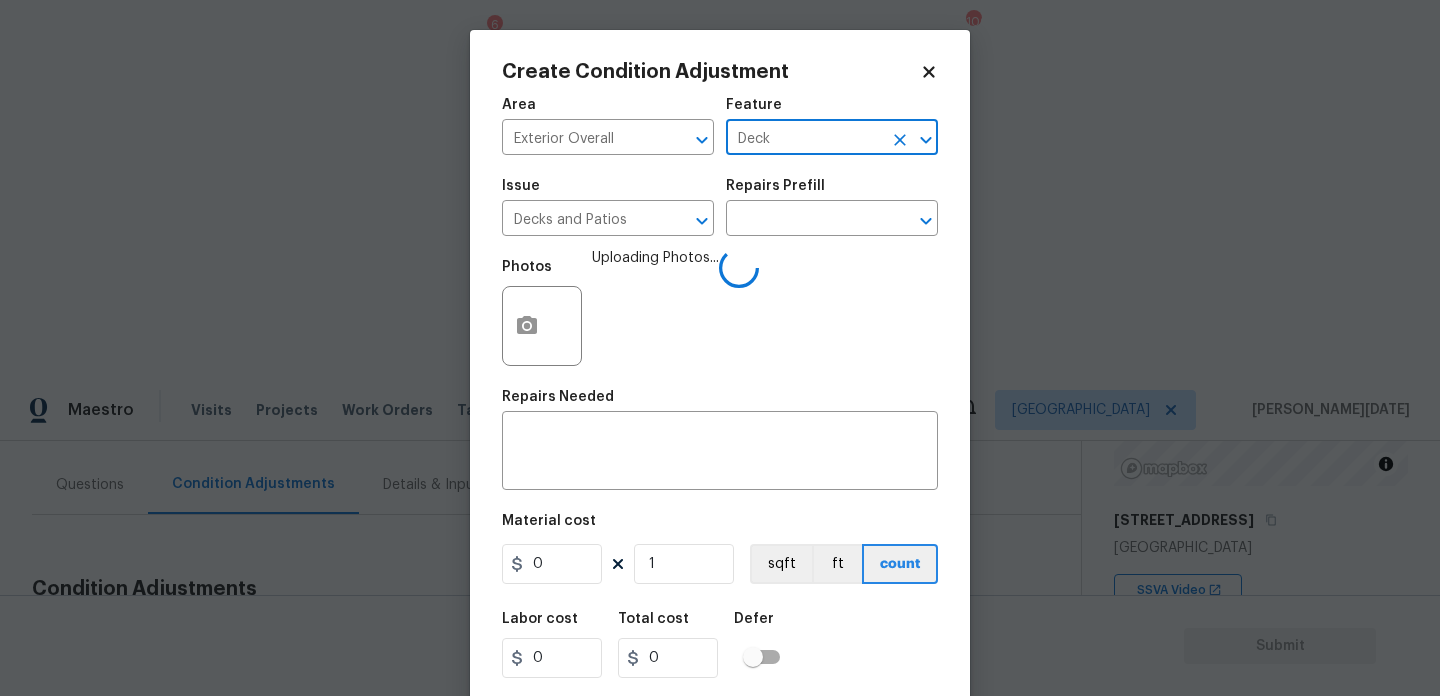 type on "Deck" 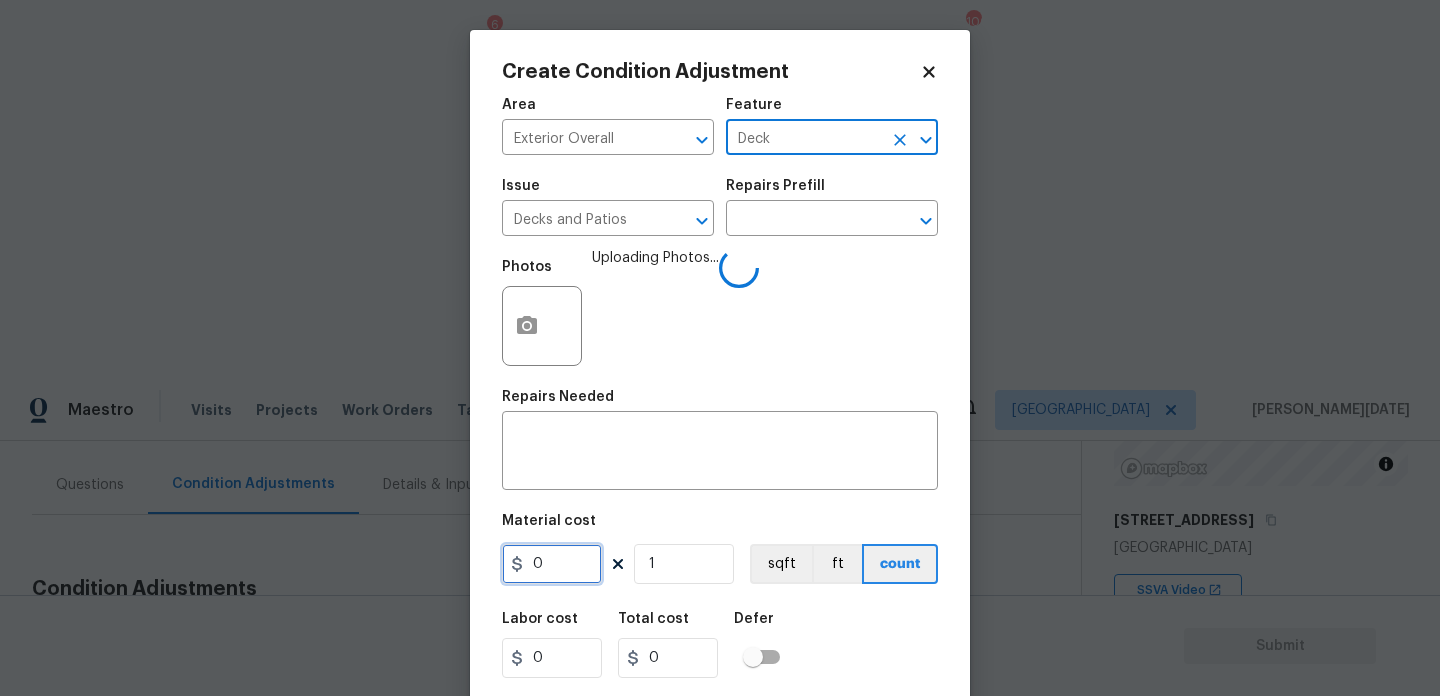 click on "0" at bounding box center (552, 564) 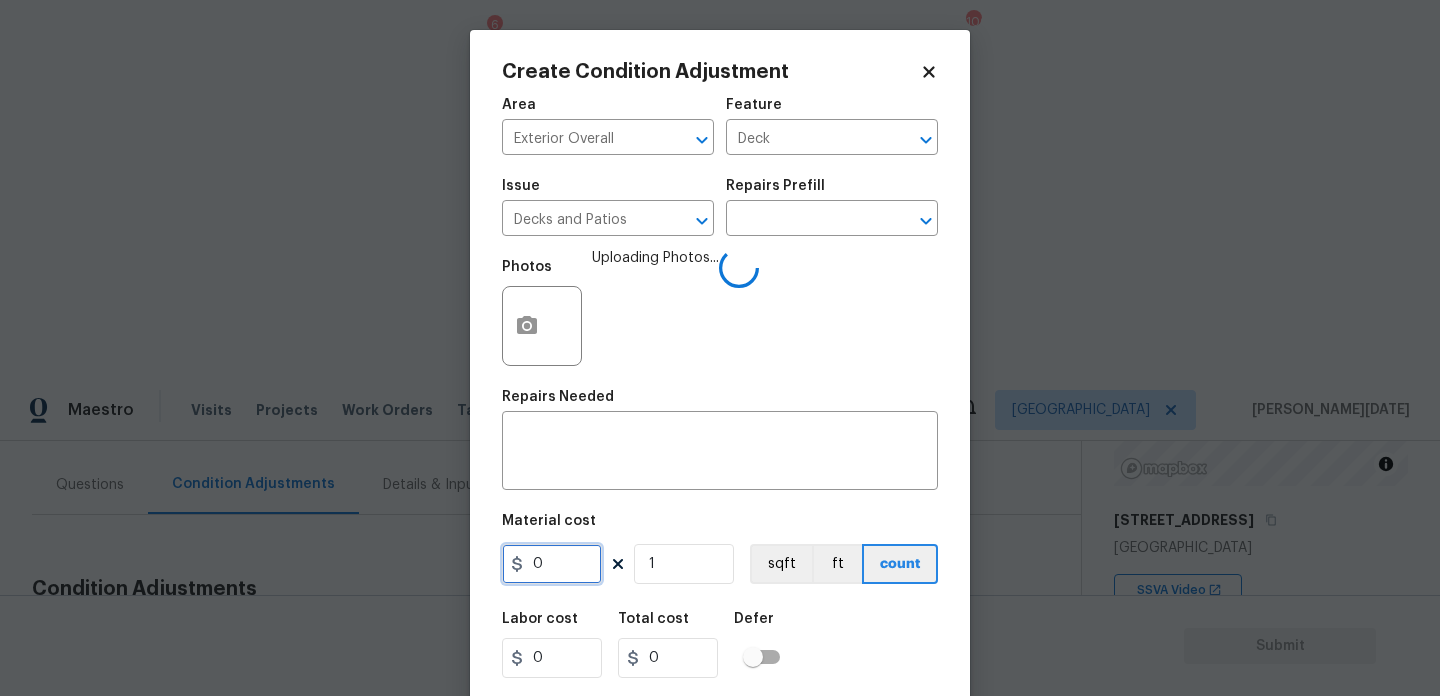 click on "0" at bounding box center (552, 564) 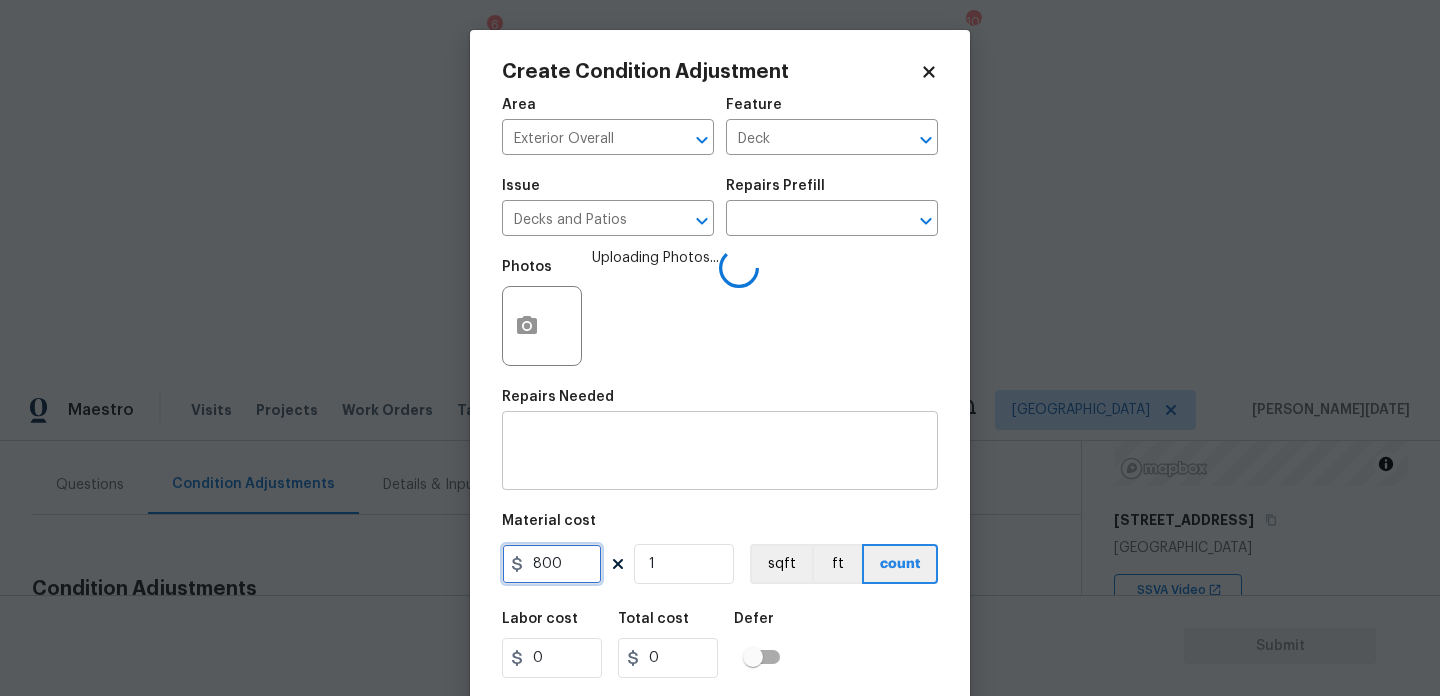 type on "800" 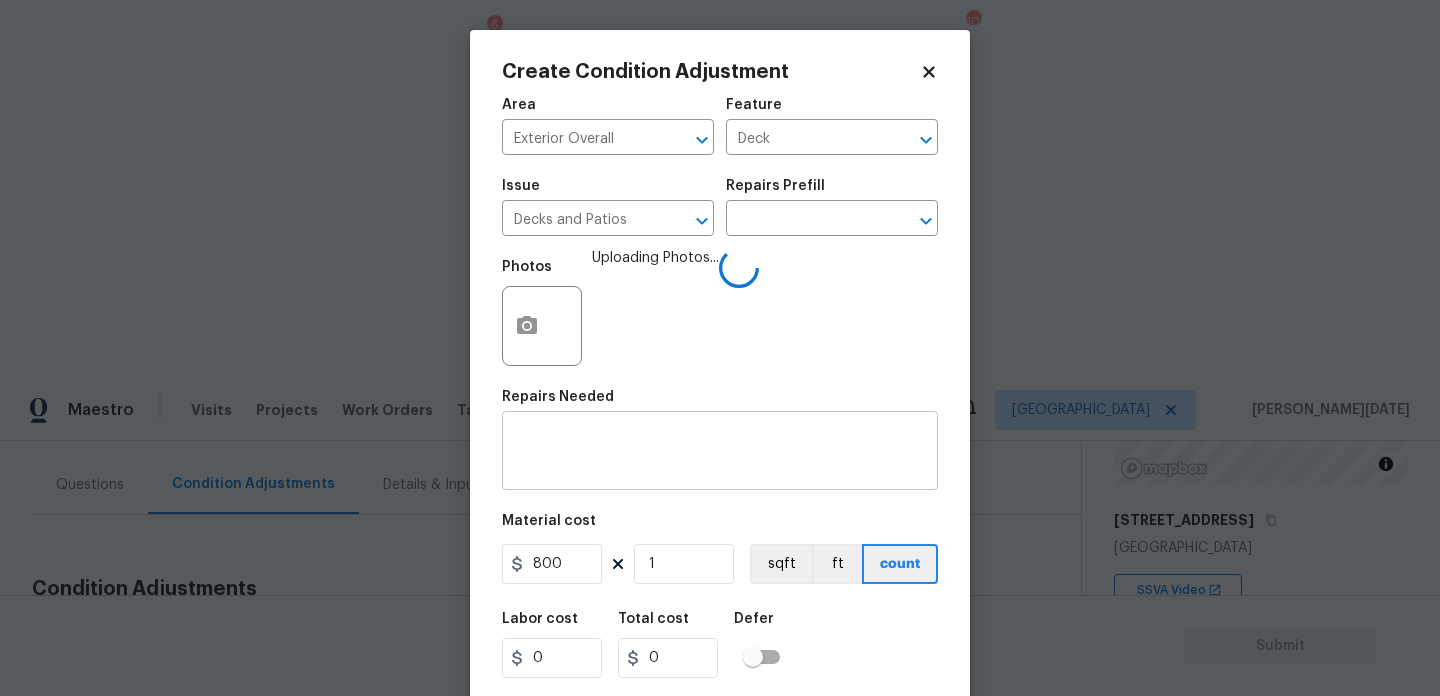 type on "800" 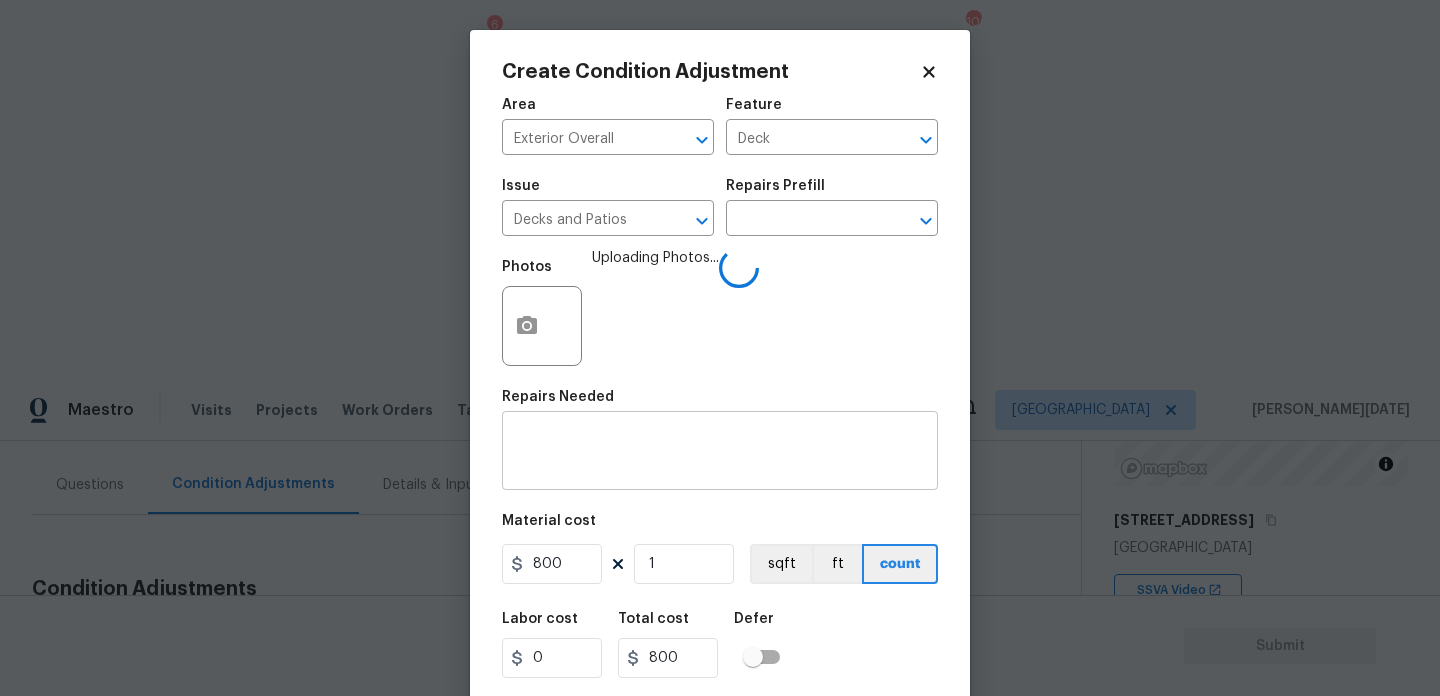 click at bounding box center (720, 453) 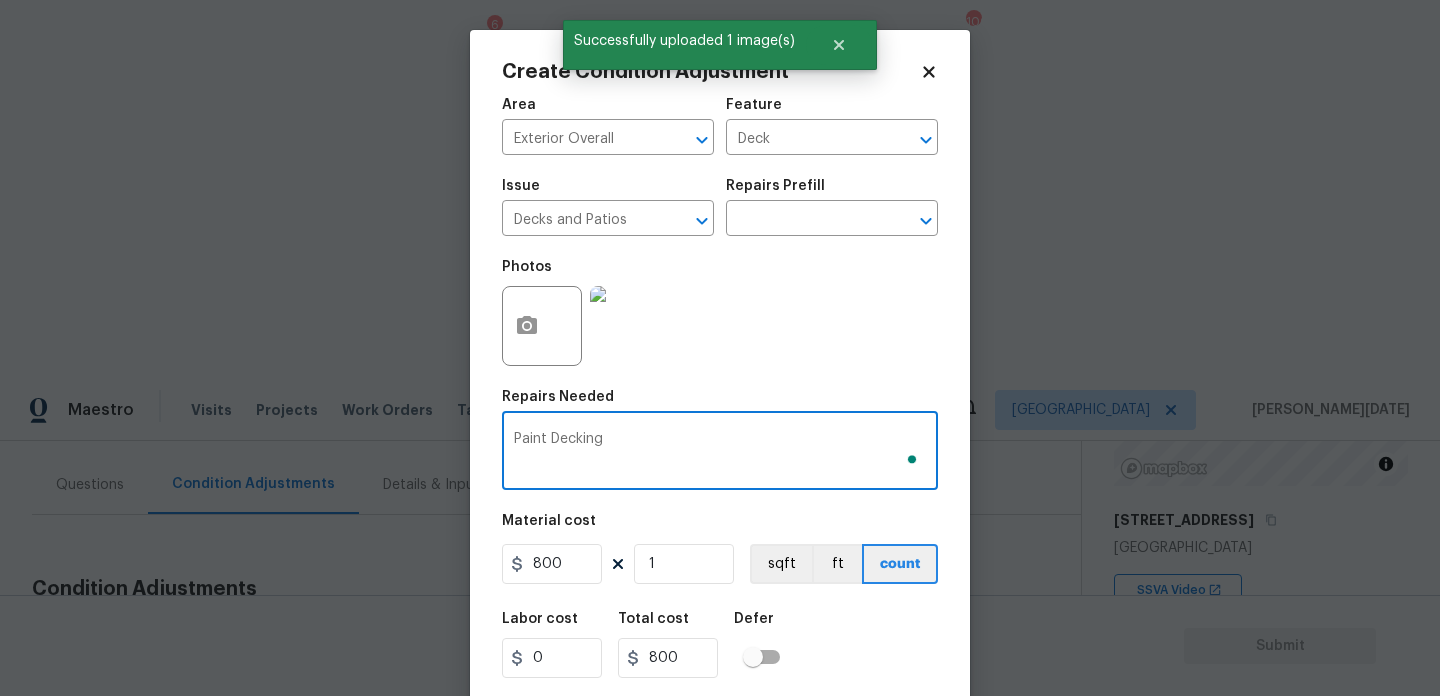 scroll, scrollTop: 51, scrollLeft: 0, axis: vertical 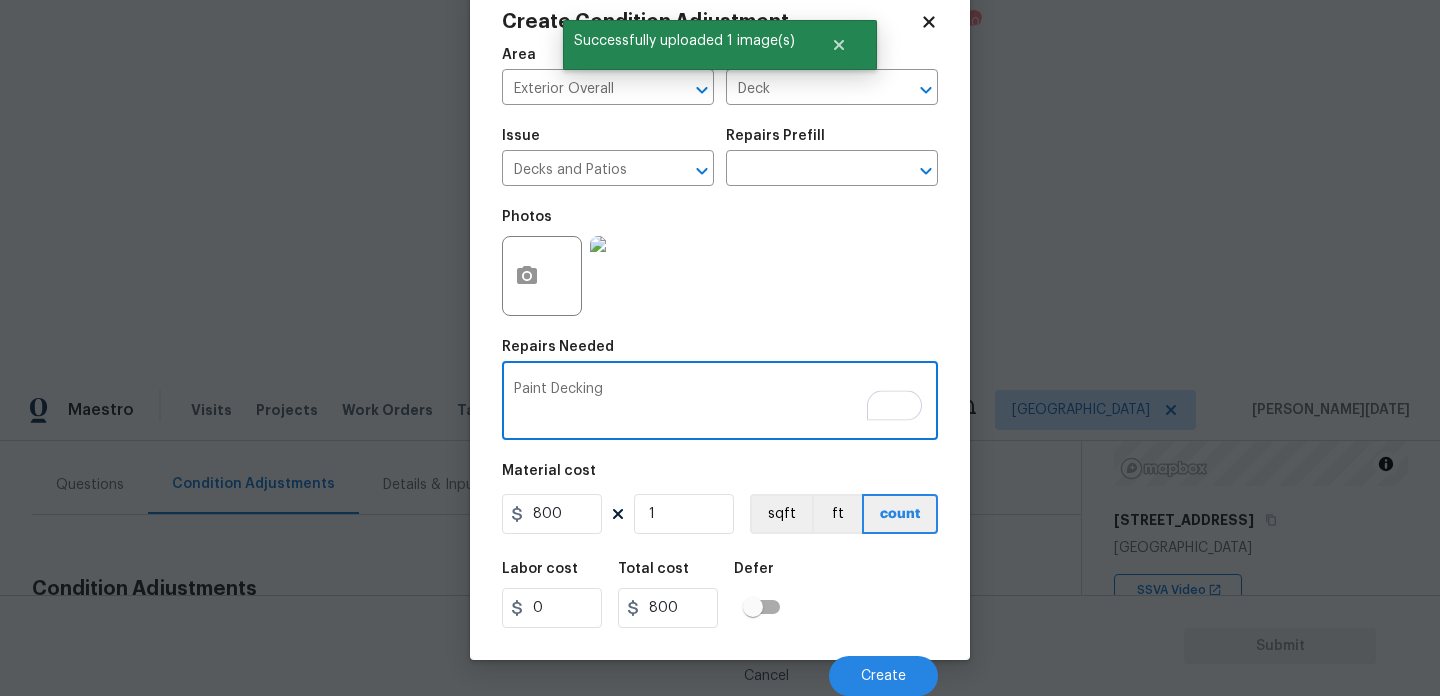type on "Paint Decking" 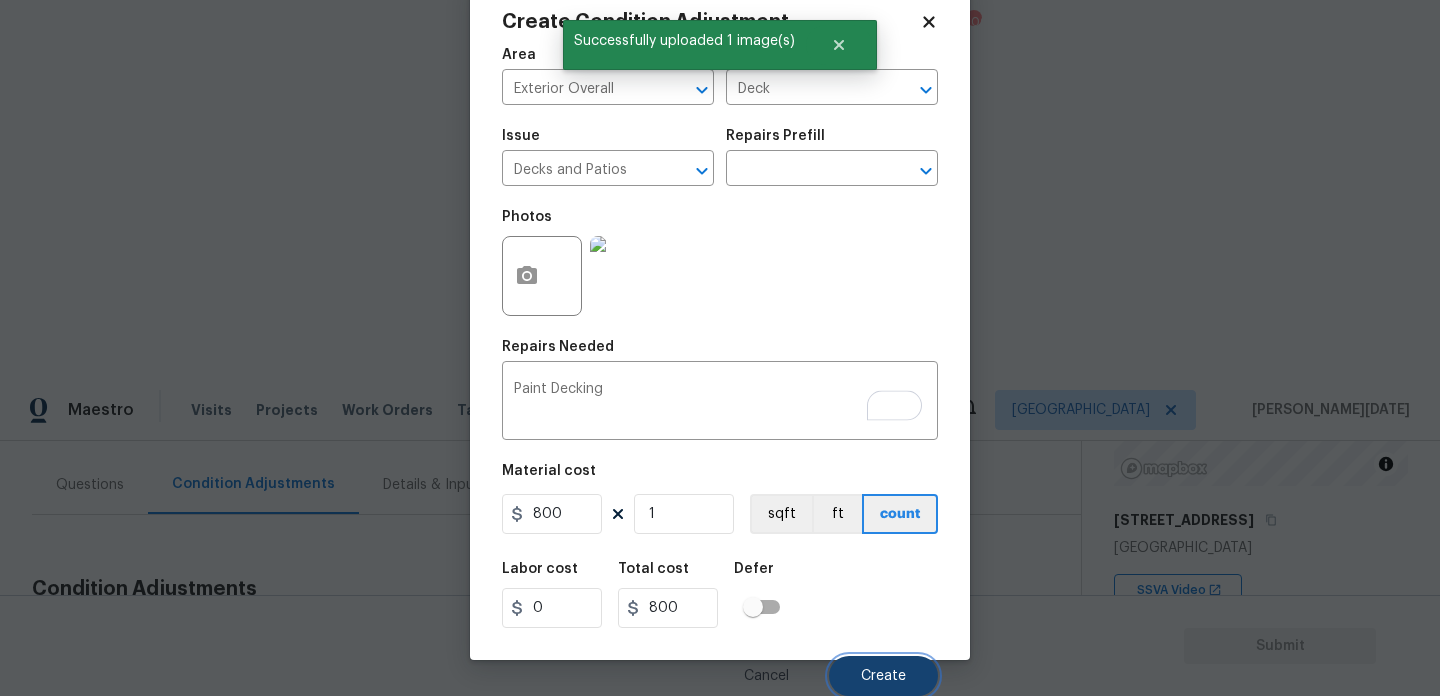 click on "Create" at bounding box center [883, 676] 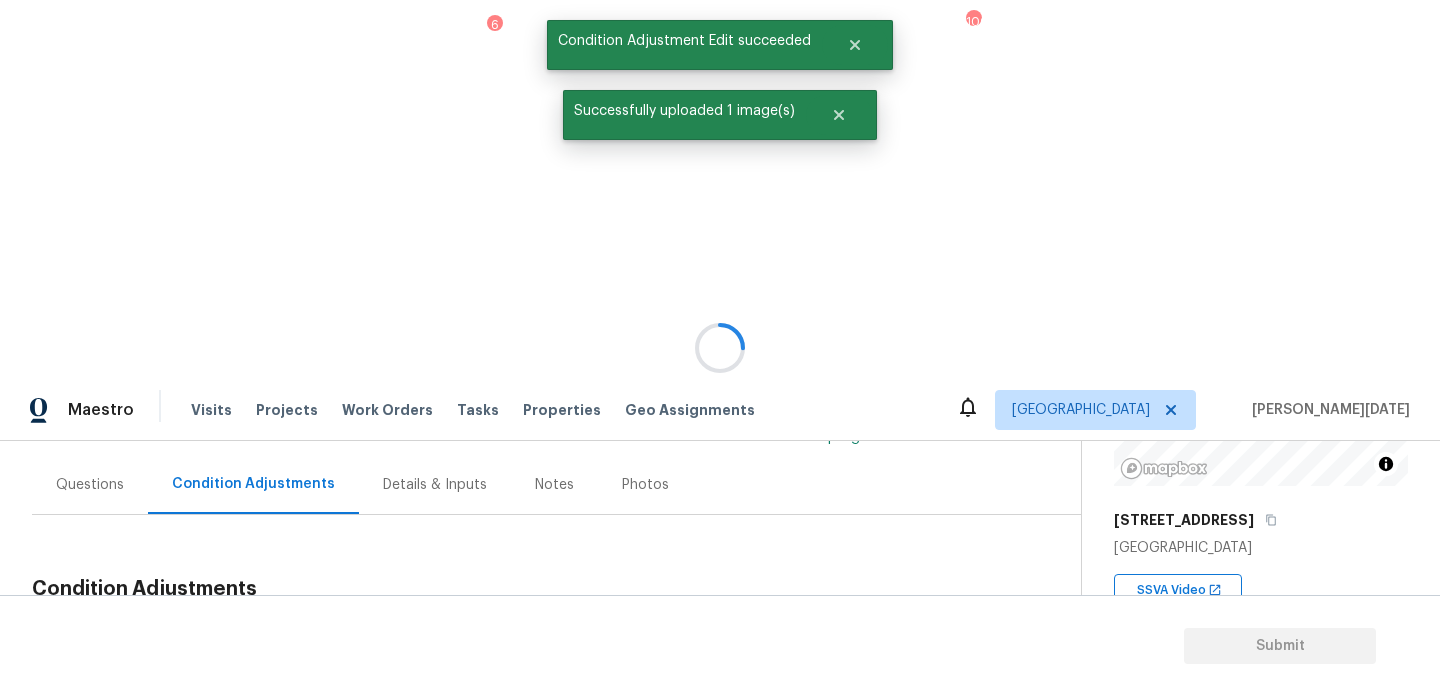 scroll, scrollTop: 0, scrollLeft: 0, axis: both 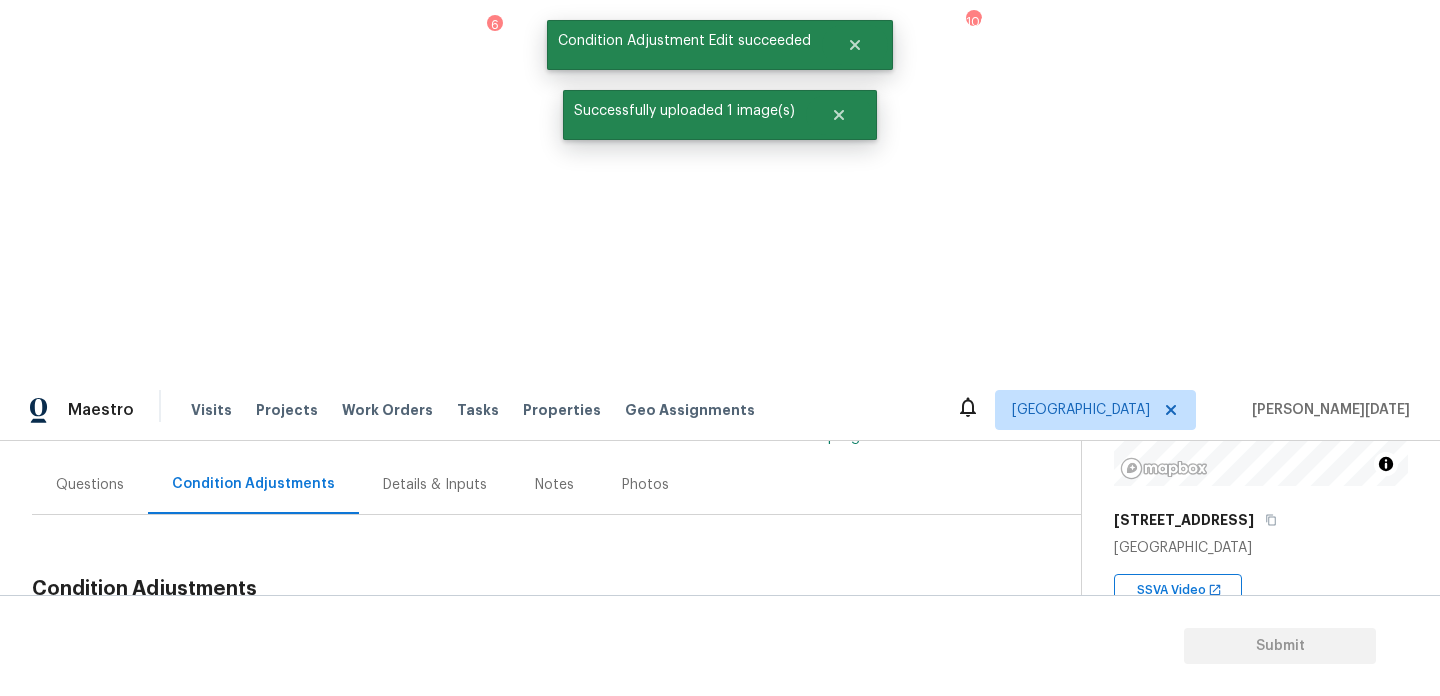 click on "Add Condition Adjustment" at bounding box center (920, 636) 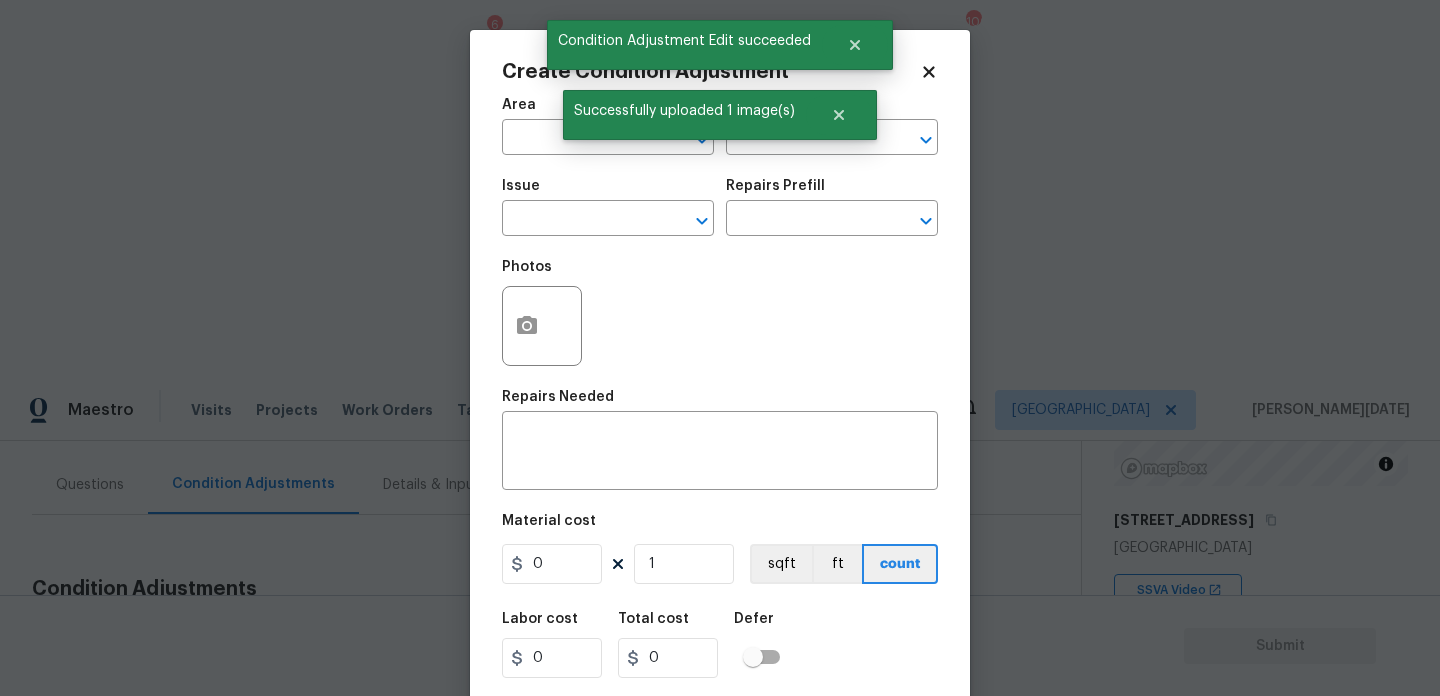 click on "Photos" at bounding box center (720, 313) 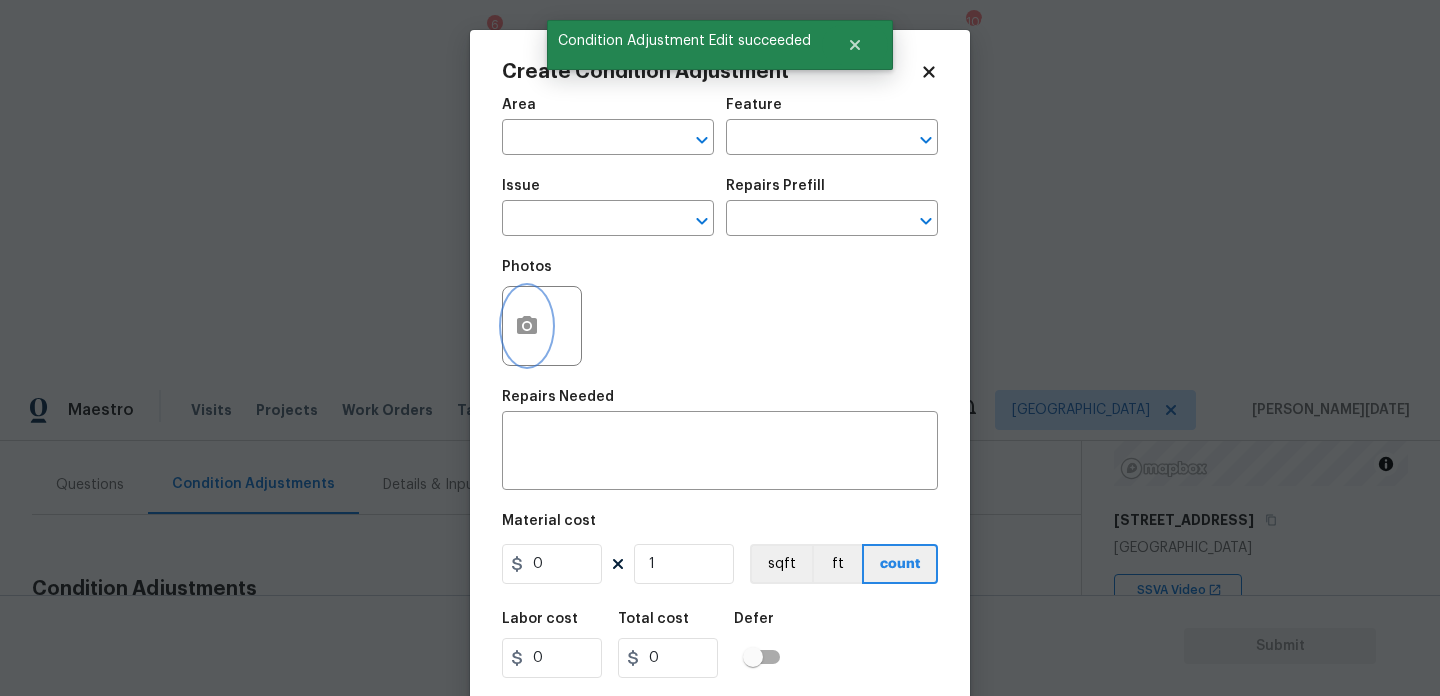click 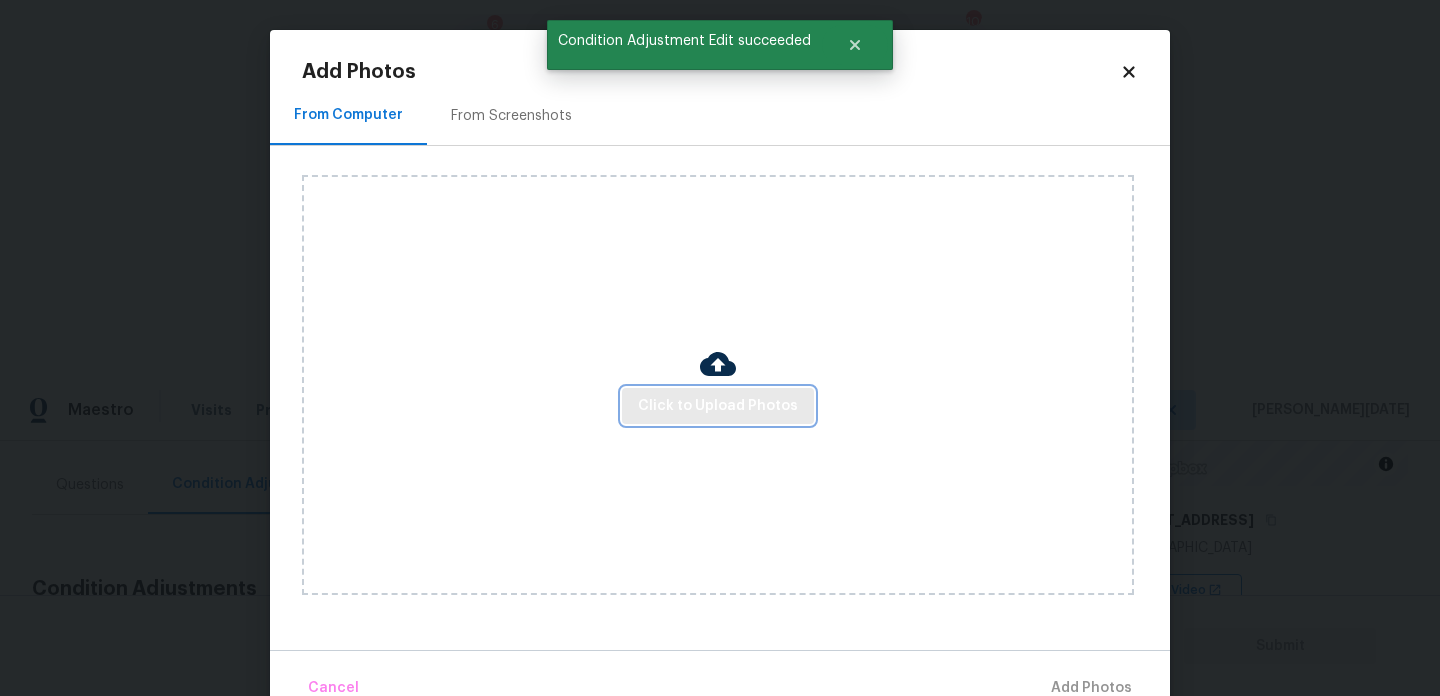 click on "Click to Upload Photos" at bounding box center (718, 406) 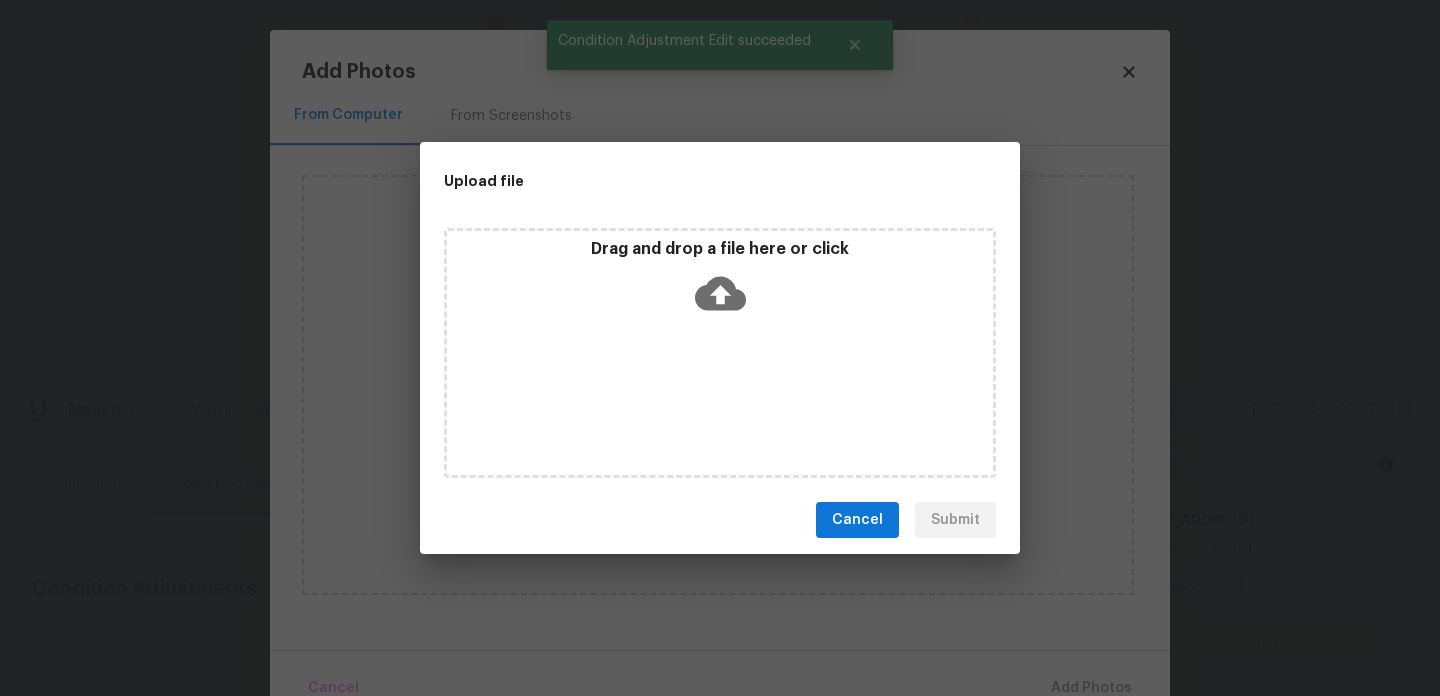 click on "Drag and drop a file here or click" at bounding box center (720, 353) 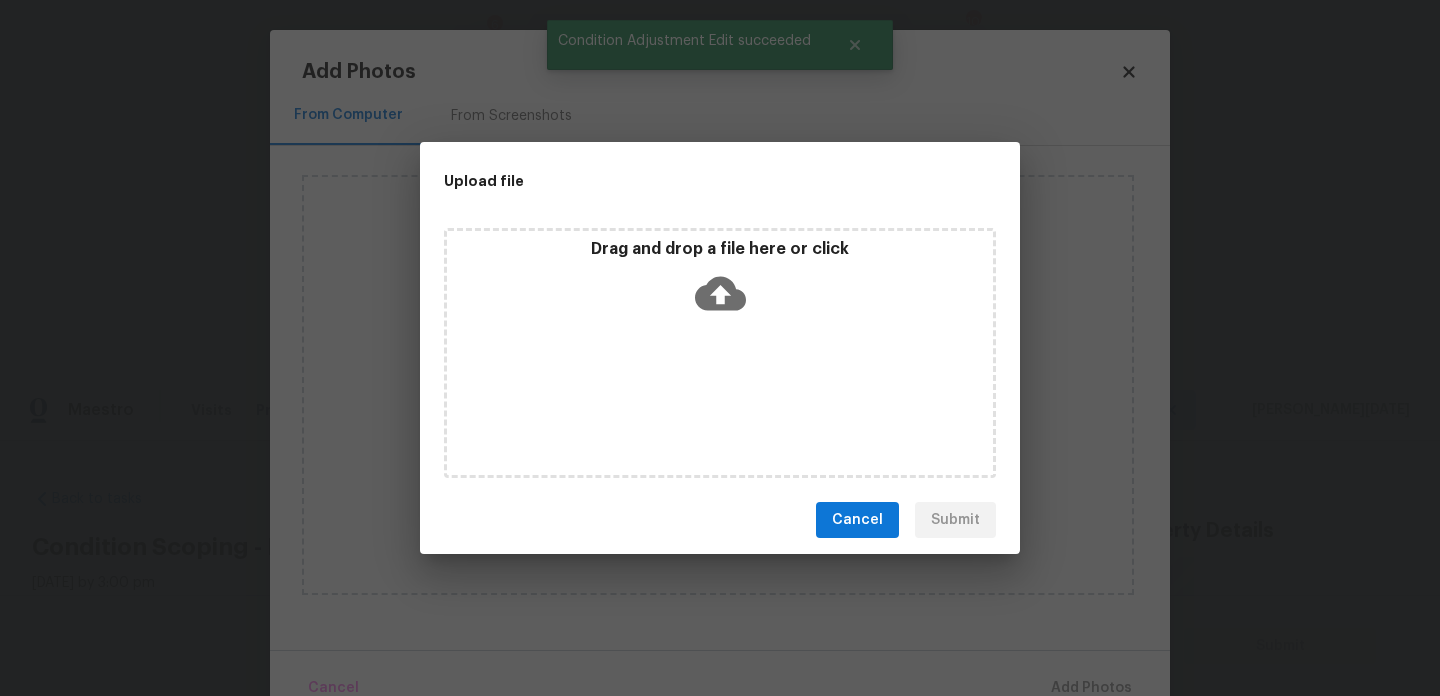 scroll, scrollTop: 0, scrollLeft: 0, axis: both 